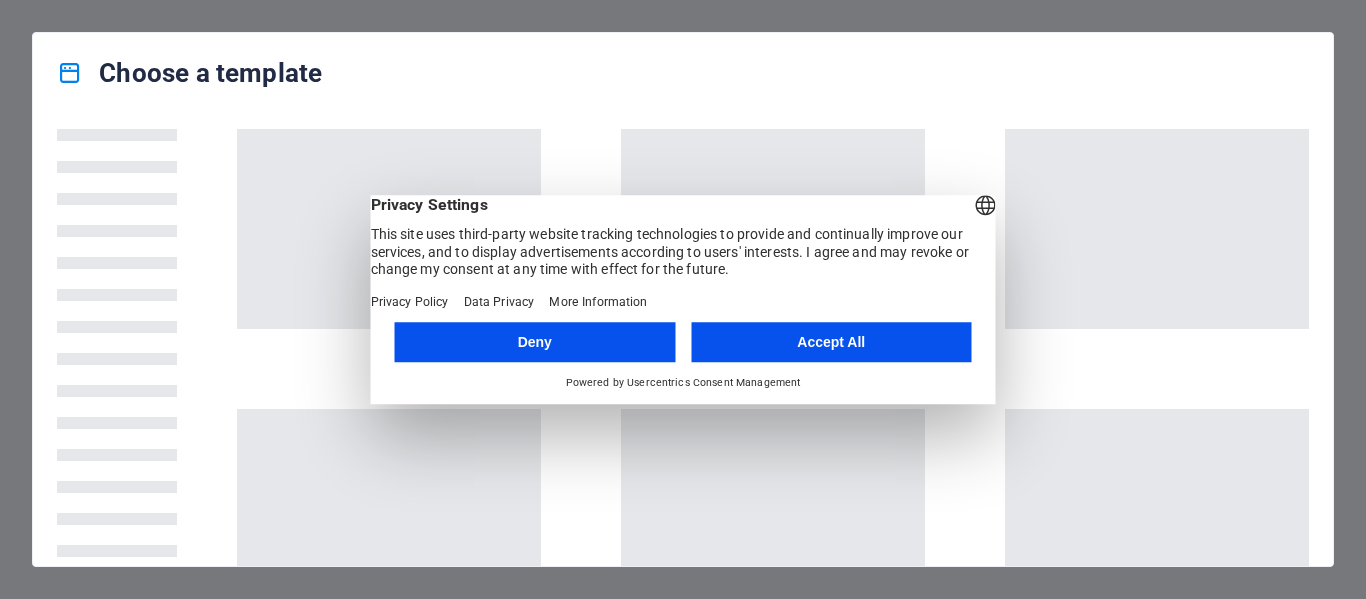 scroll, scrollTop: 0, scrollLeft: 0, axis: both 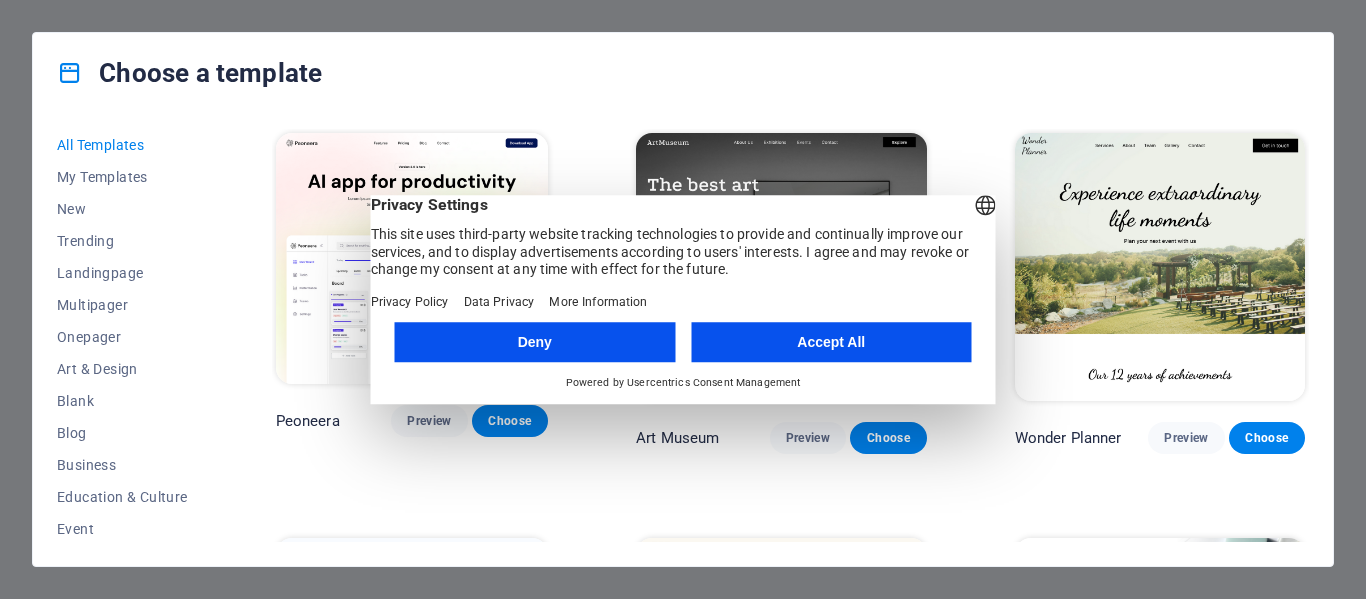 click on "Accept All" at bounding box center (831, 342) 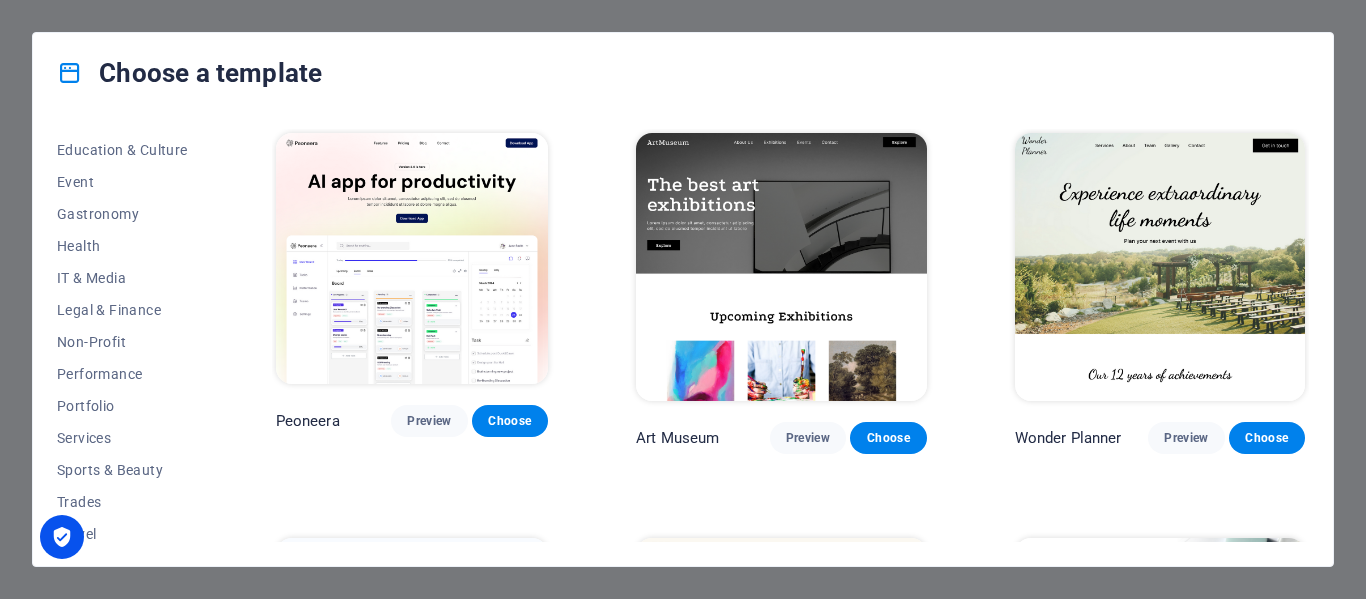 scroll, scrollTop: 387, scrollLeft: 0, axis: vertical 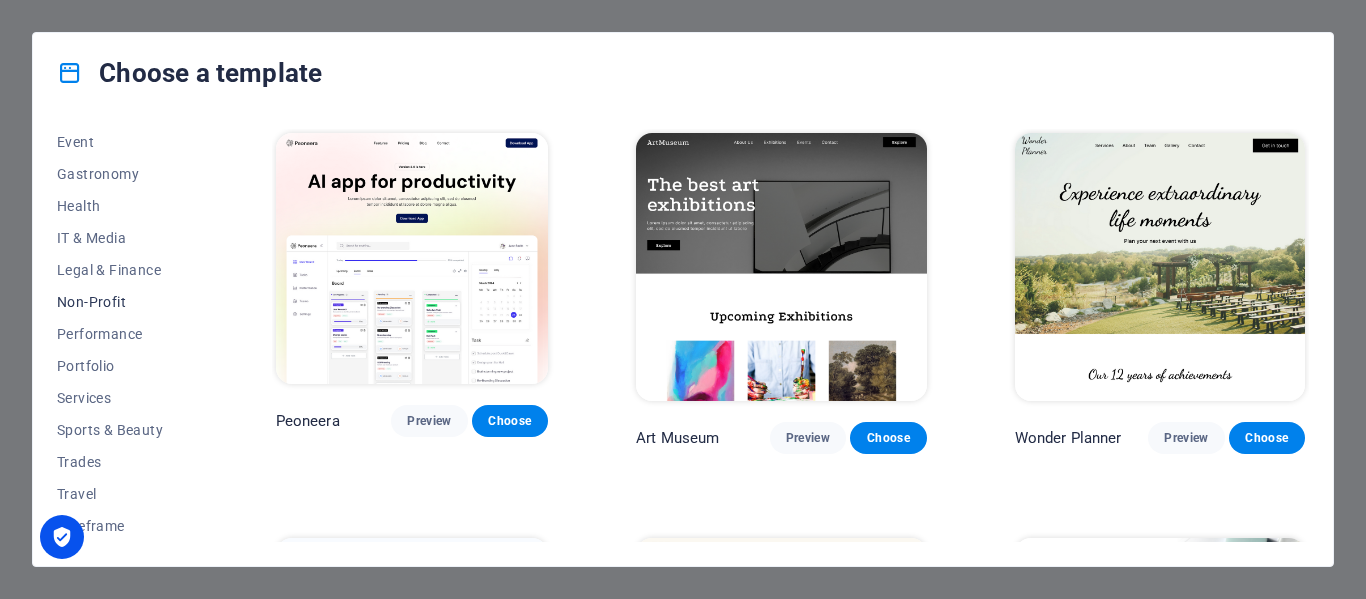 click on "Non-Profit" at bounding box center [122, 302] 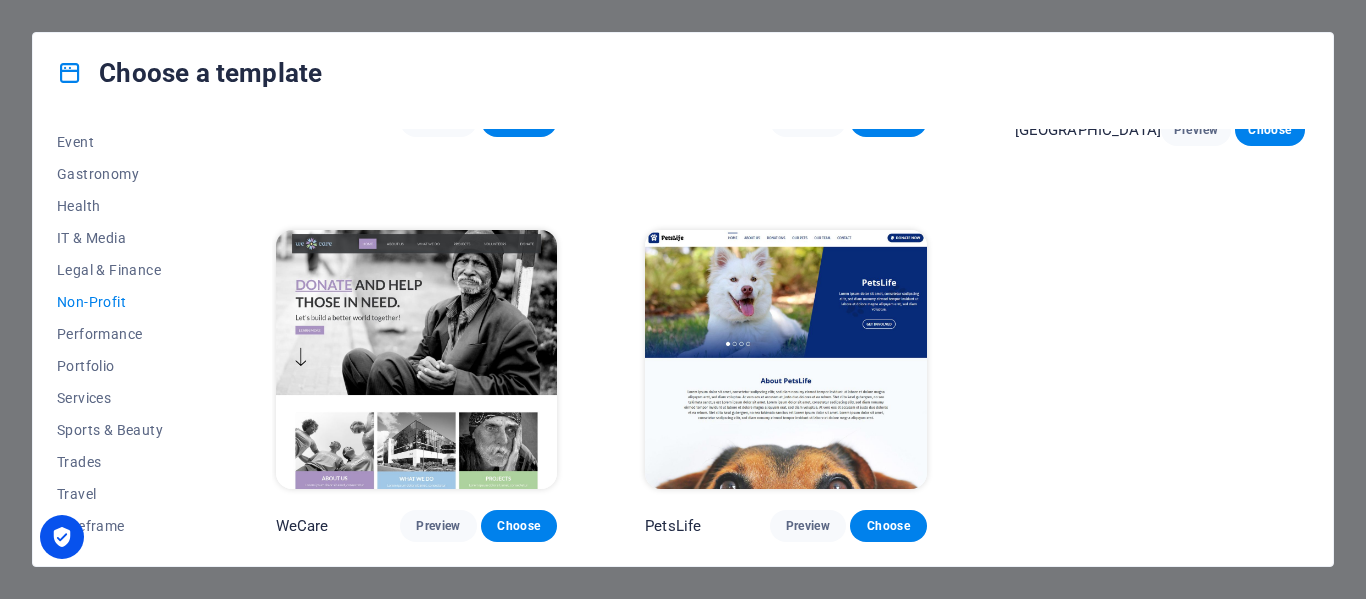 scroll, scrollTop: 0, scrollLeft: 0, axis: both 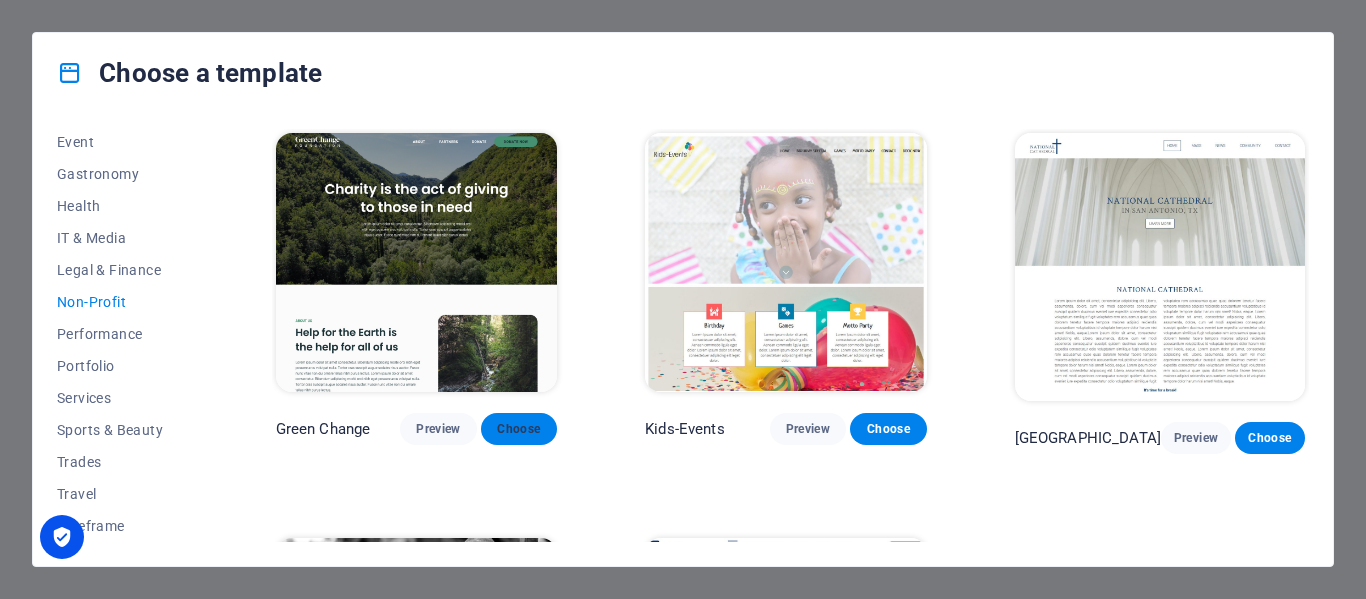 click on "Choose" at bounding box center [519, 429] 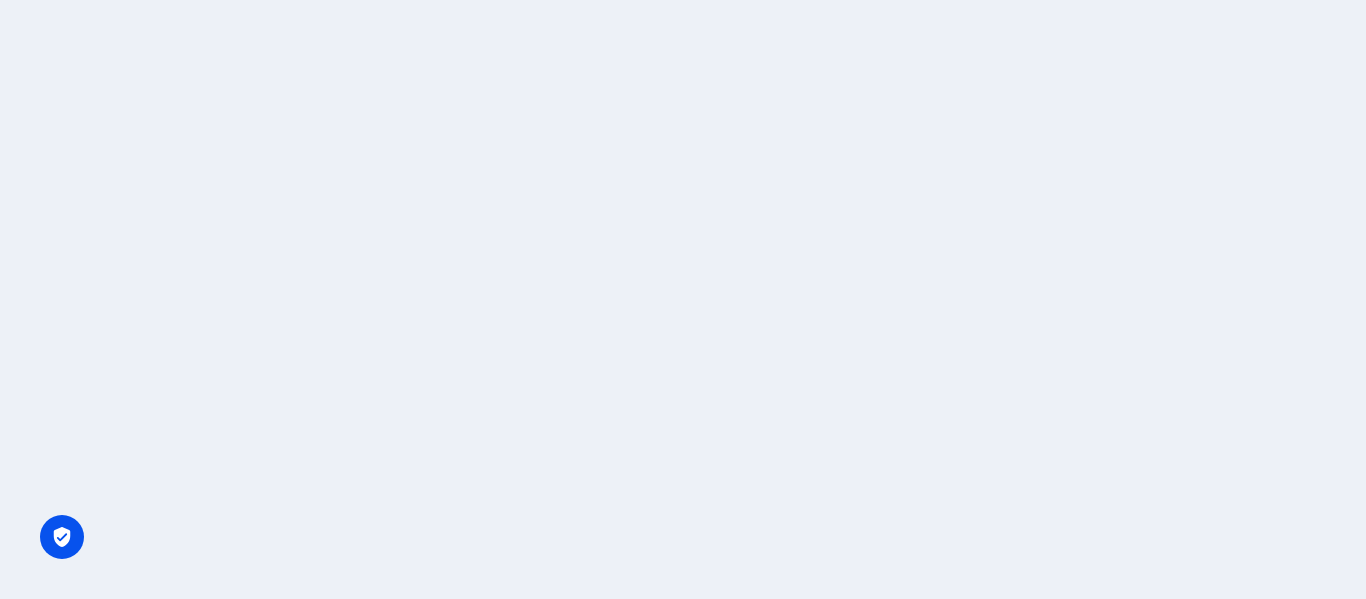scroll, scrollTop: 0, scrollLeft: 0, axis: both 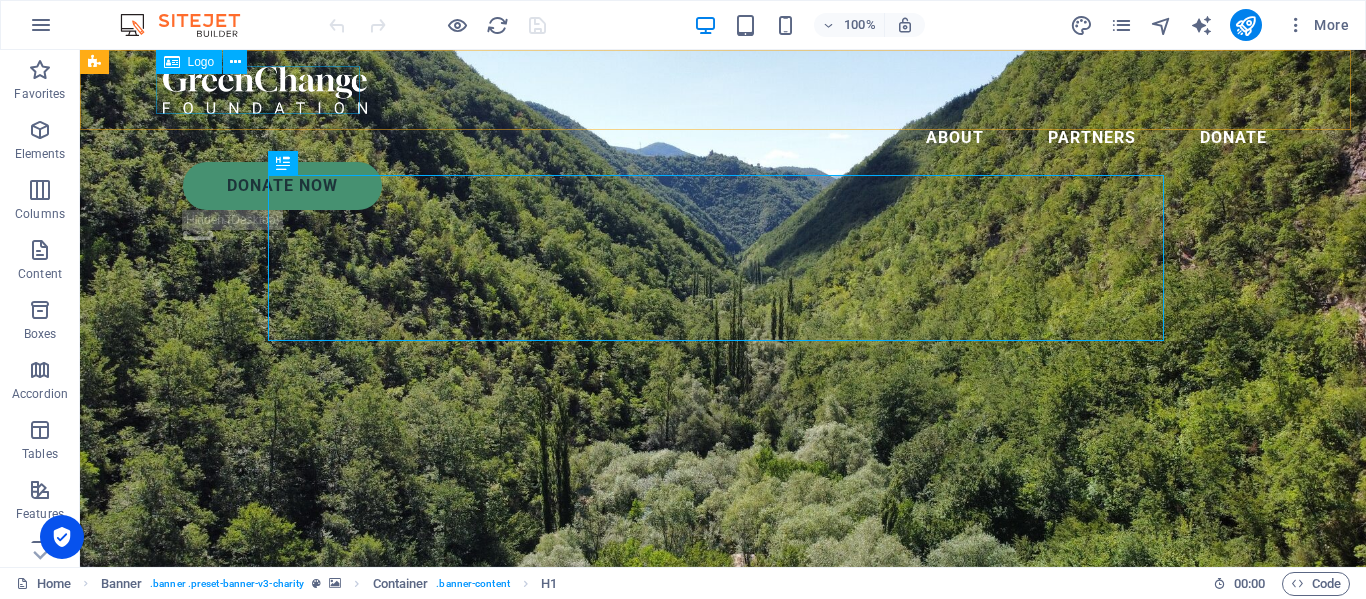 click at bounding box center [723, 90] 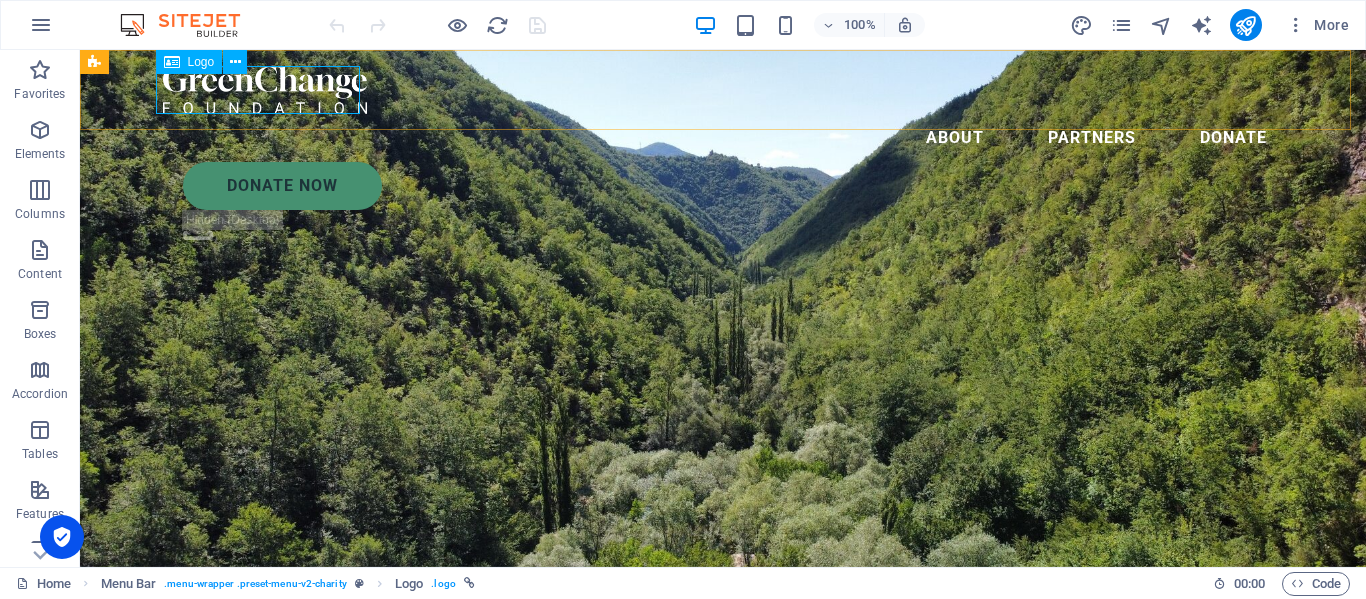 click on "Logo" at bounding box center [201, 62] 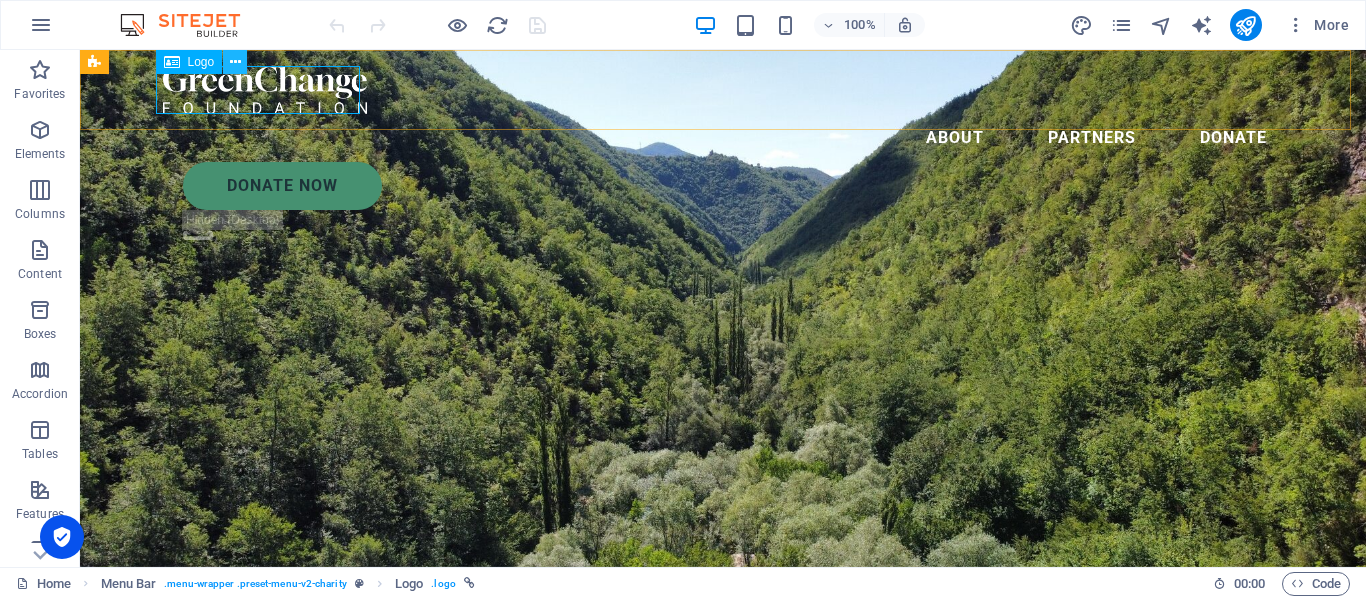 click at bounding box center (235, 62) 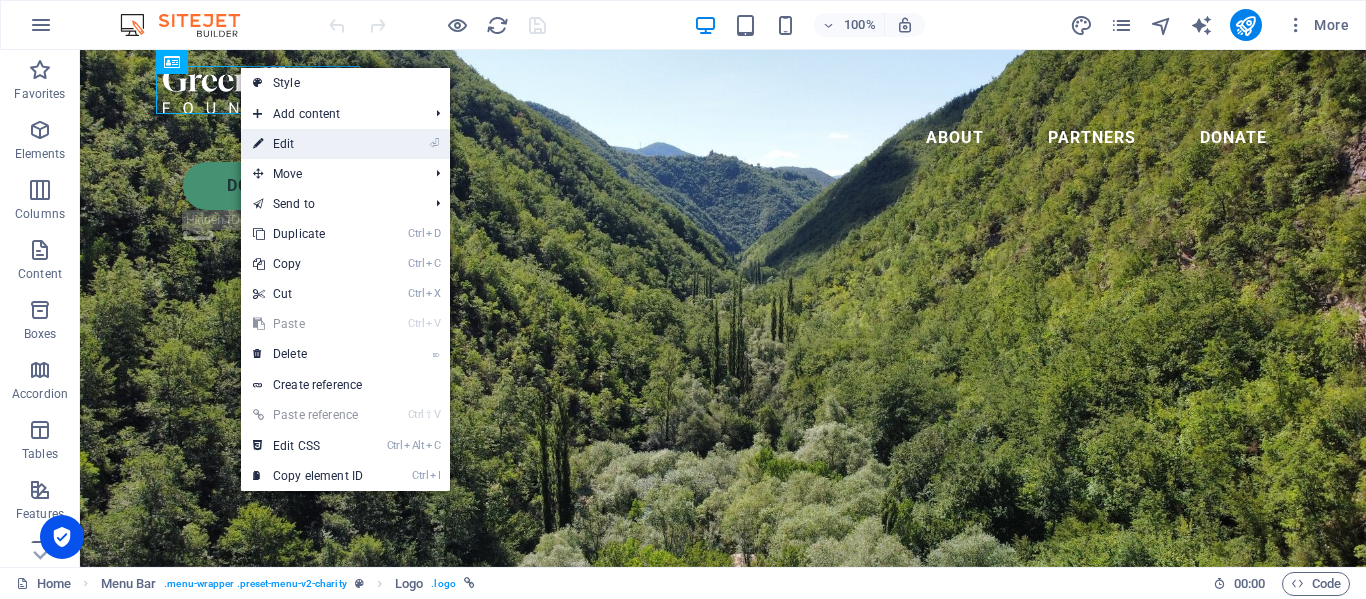 click on "⏎  Edit" at bounding box center (308, 144) 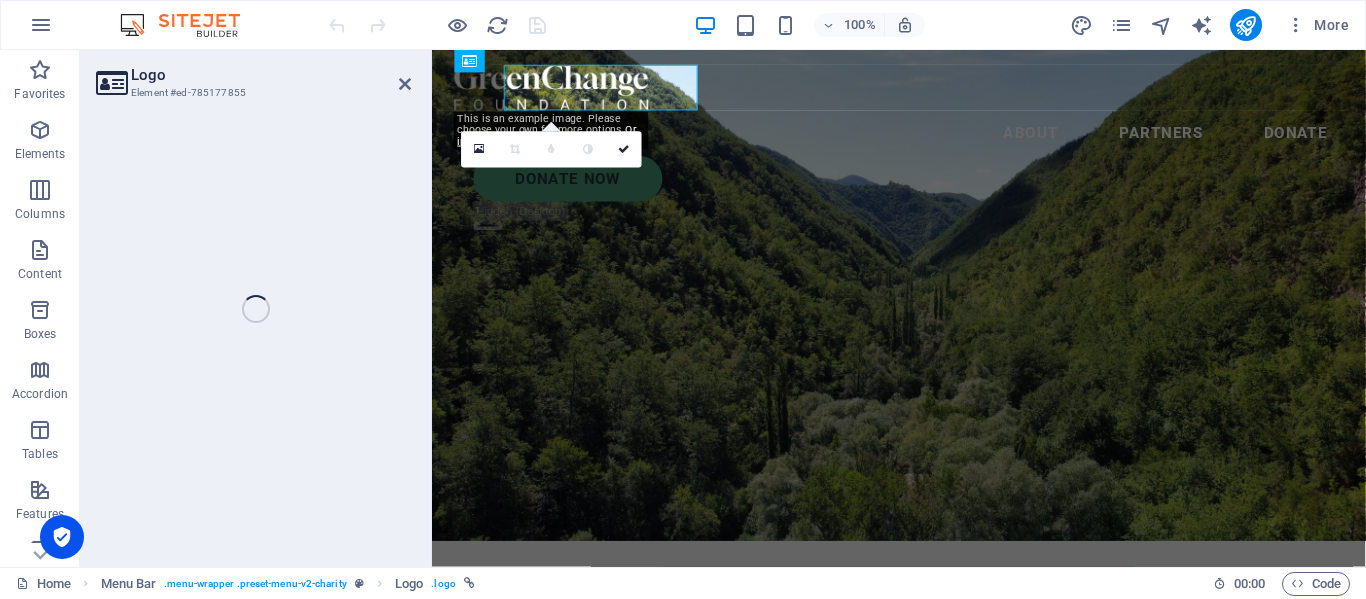 select on "px" 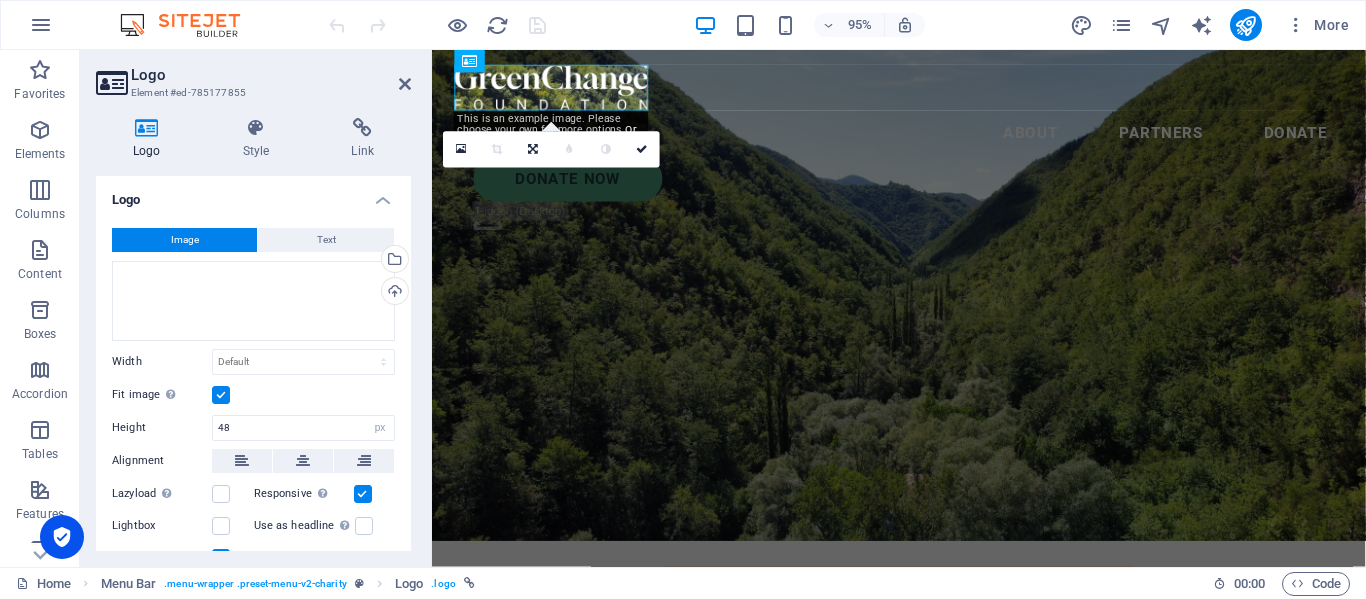 click on "Image" at bounding box center [185, 240] 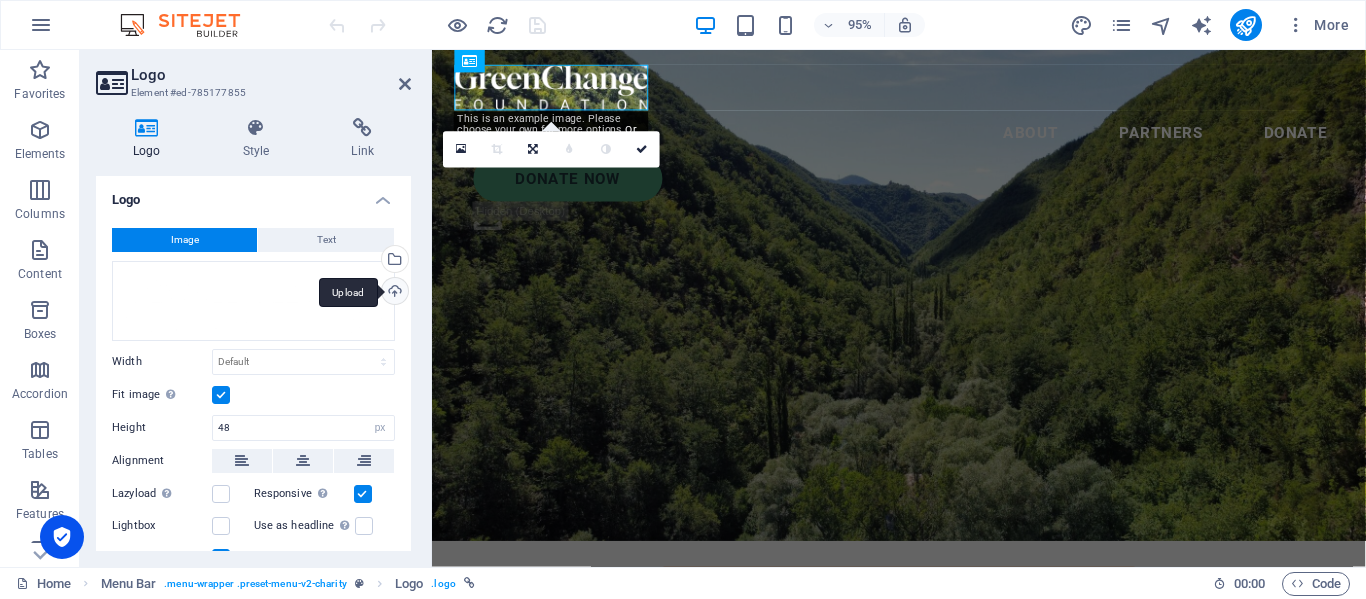 click on "Upload" at bounding box center [393, 293] 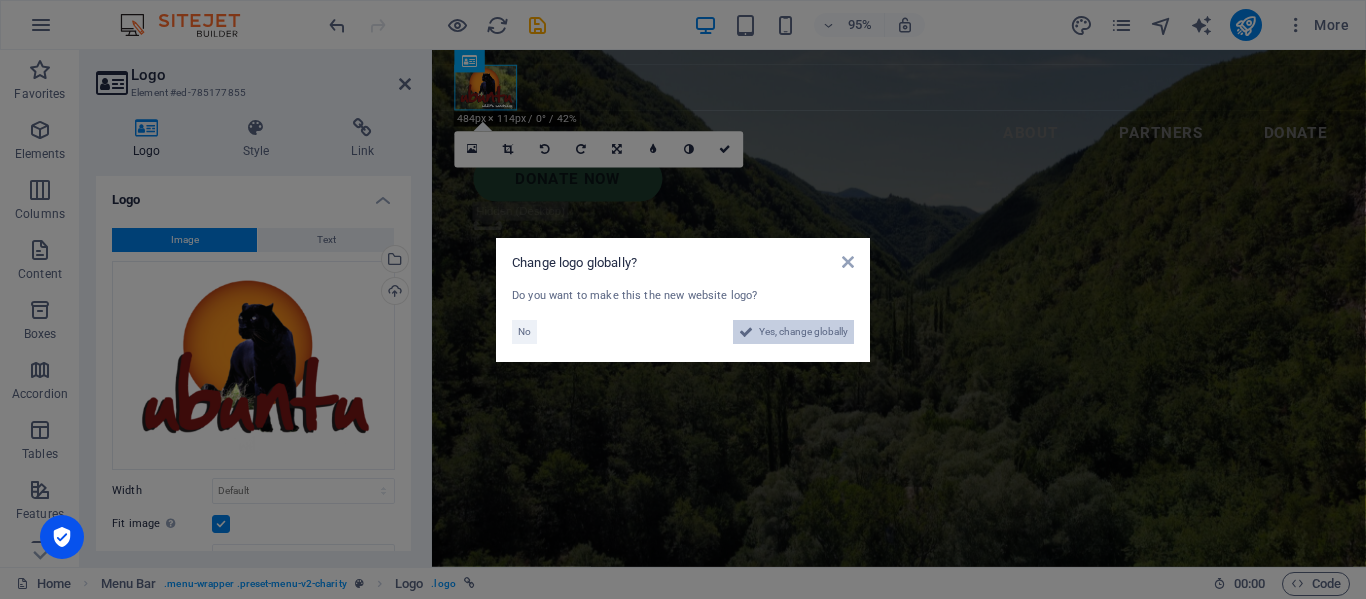 click on "Yes, change globally" at bounding box center (803, 332) 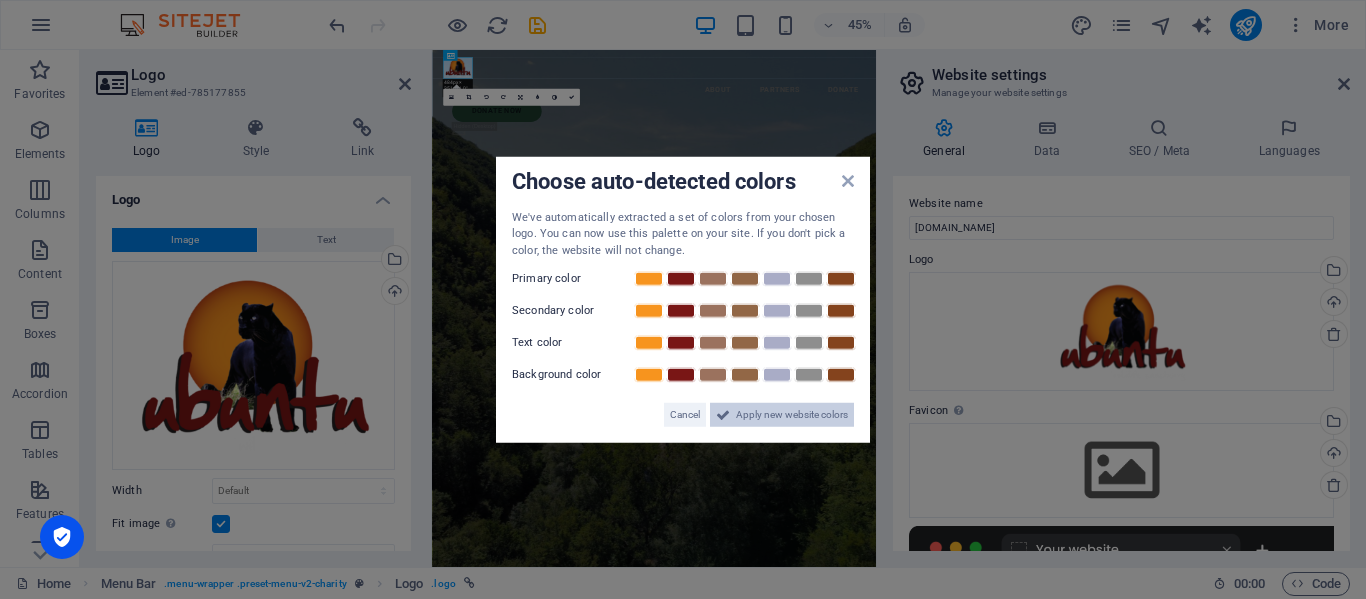 drag, startPoint x: 759, startPoint y: 415, endPoint x: 795, endPoint y: 562, distance: 151.34398 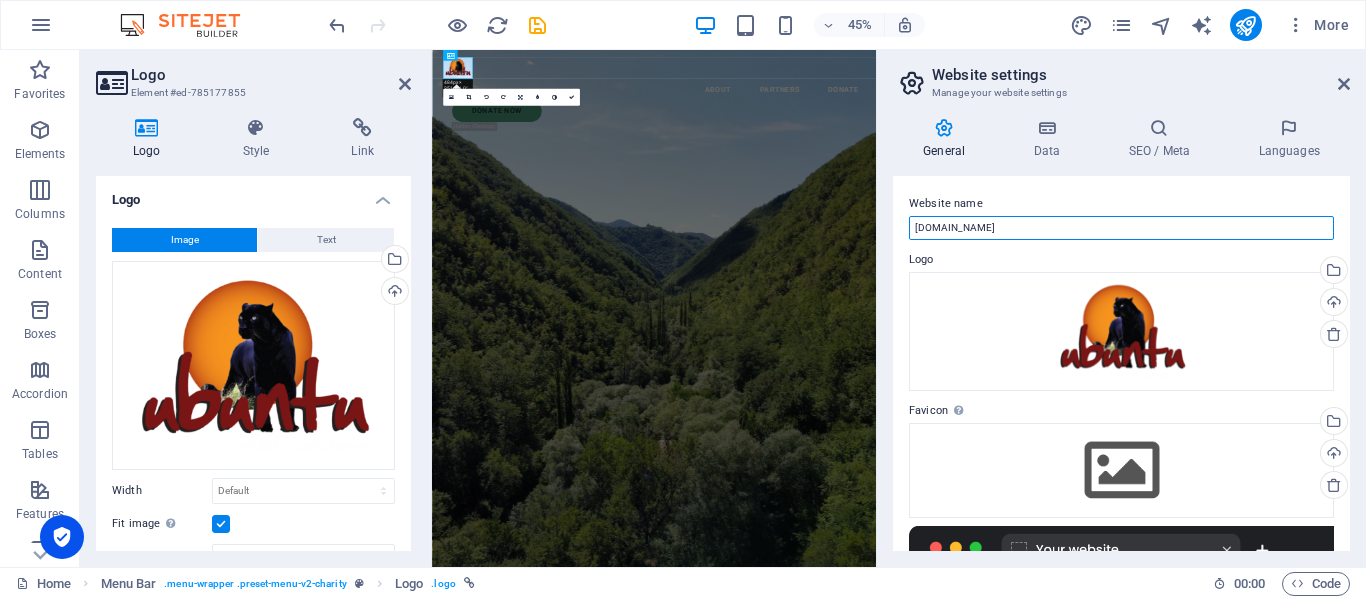 drag, startPoint x: 1469, startPoint y: 276, endPoint x: 1347, endPoint y: 472, distance: 230.86794 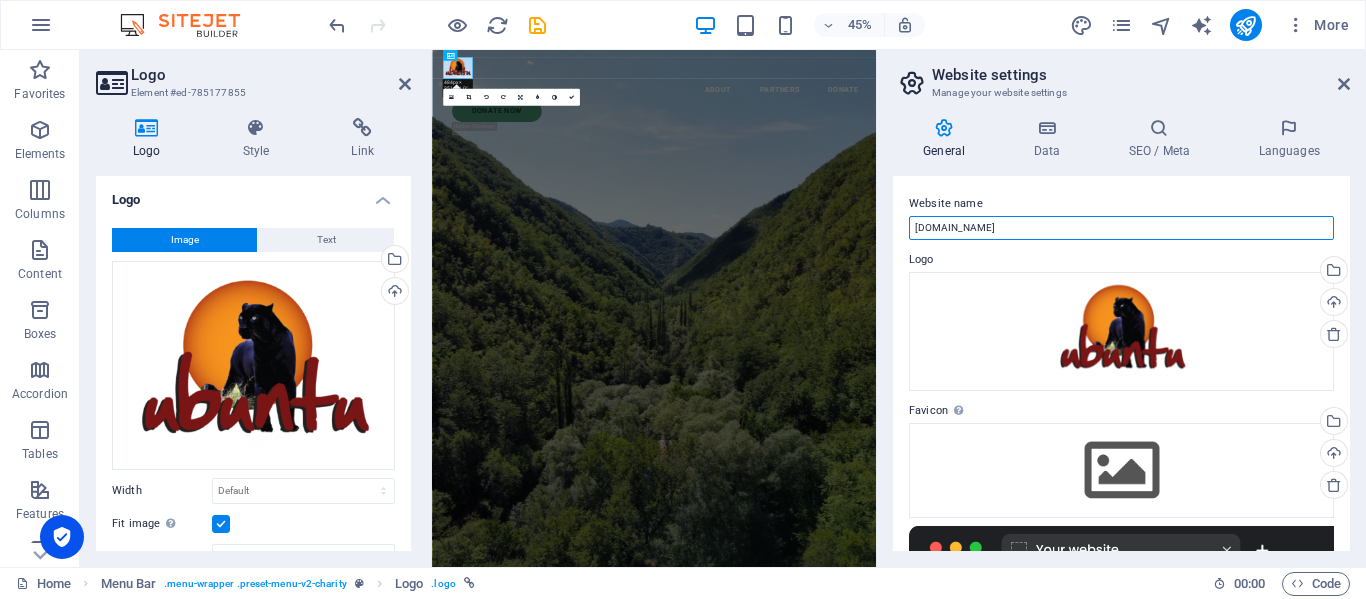 drag, startPoint x: 1023, startPoint y: 229, endPoint x: 907, endPoint y: 228, distance: 116.00431 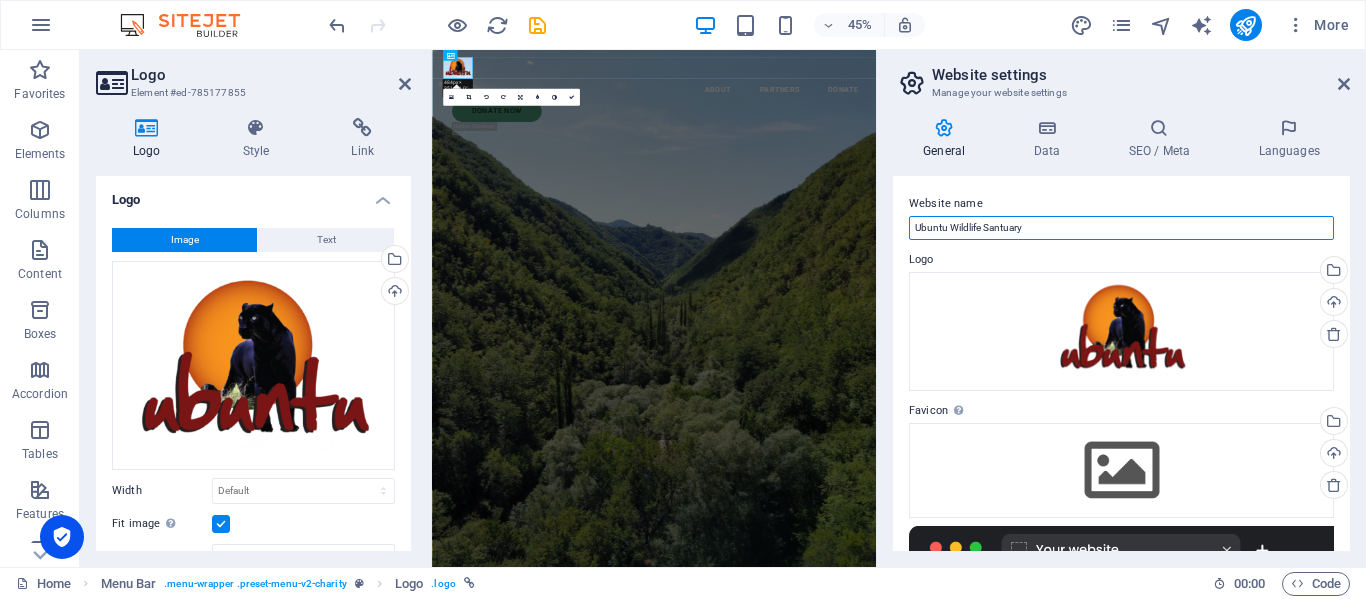scroll, scrollTop: 200, scrollLeft: 0, axis: vertical 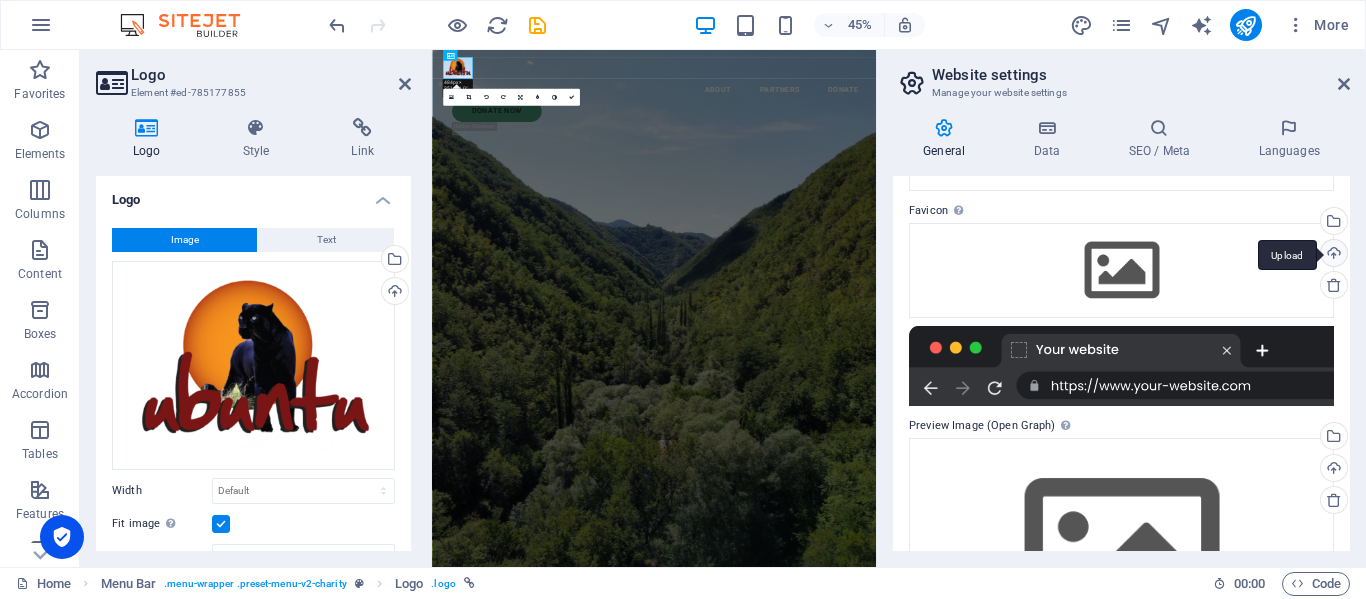 type on "Ubuntu Wildlife Santuary" 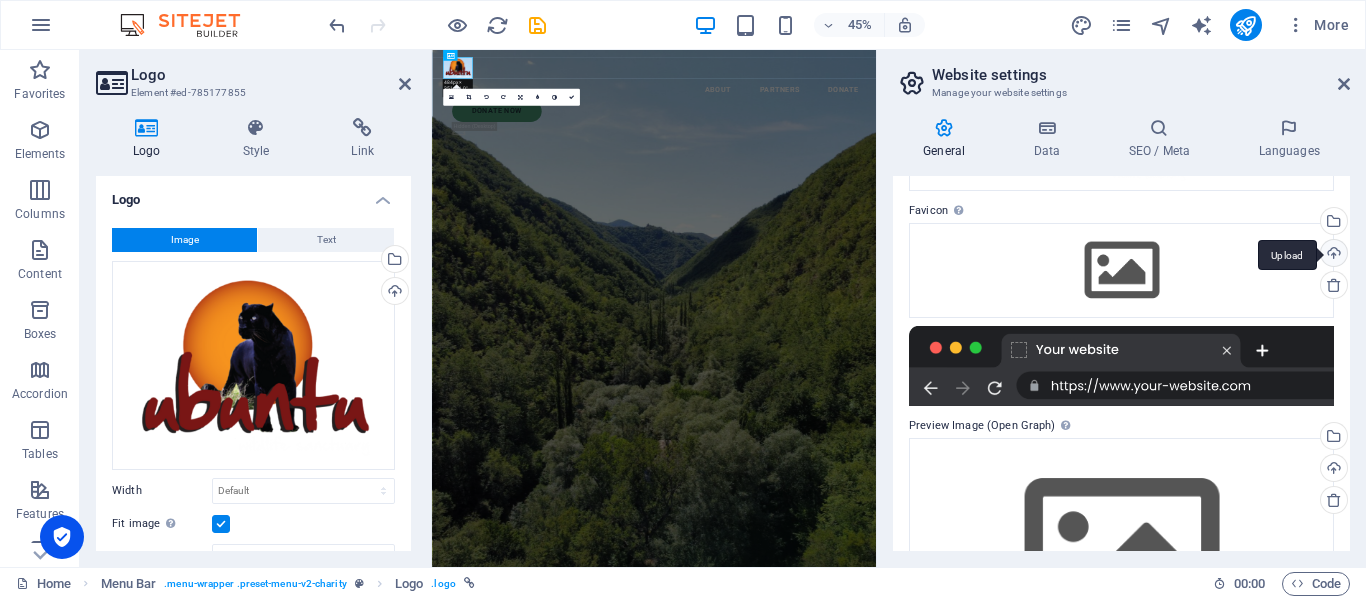 click on "Upload" at bounding box center [1332, 255] 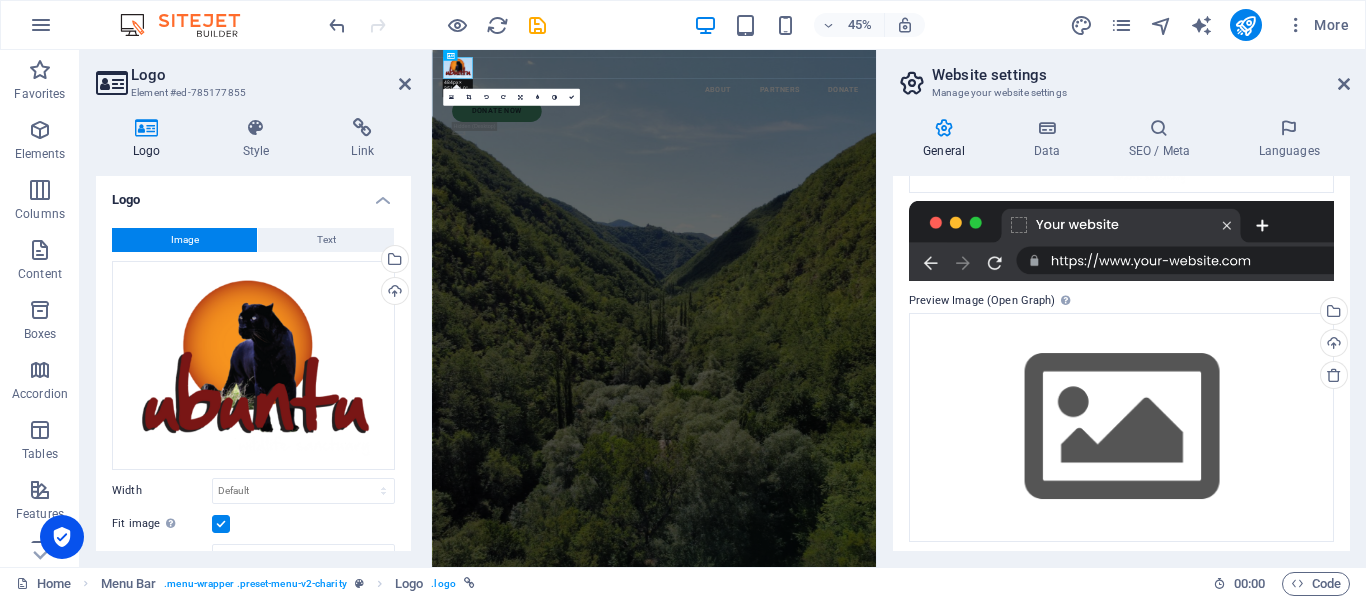 scroll, scrollTop: 357, scrollLeft: 0, axis: vertical 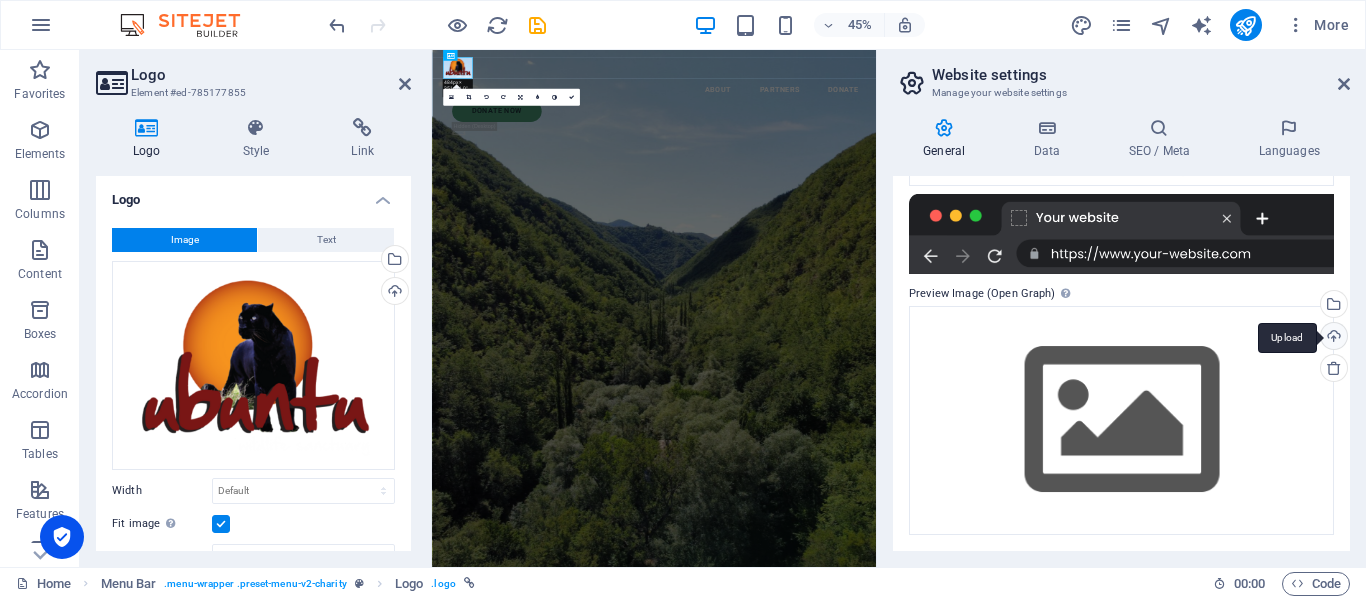 click on "Upload" at bounding box center [1332, 338] 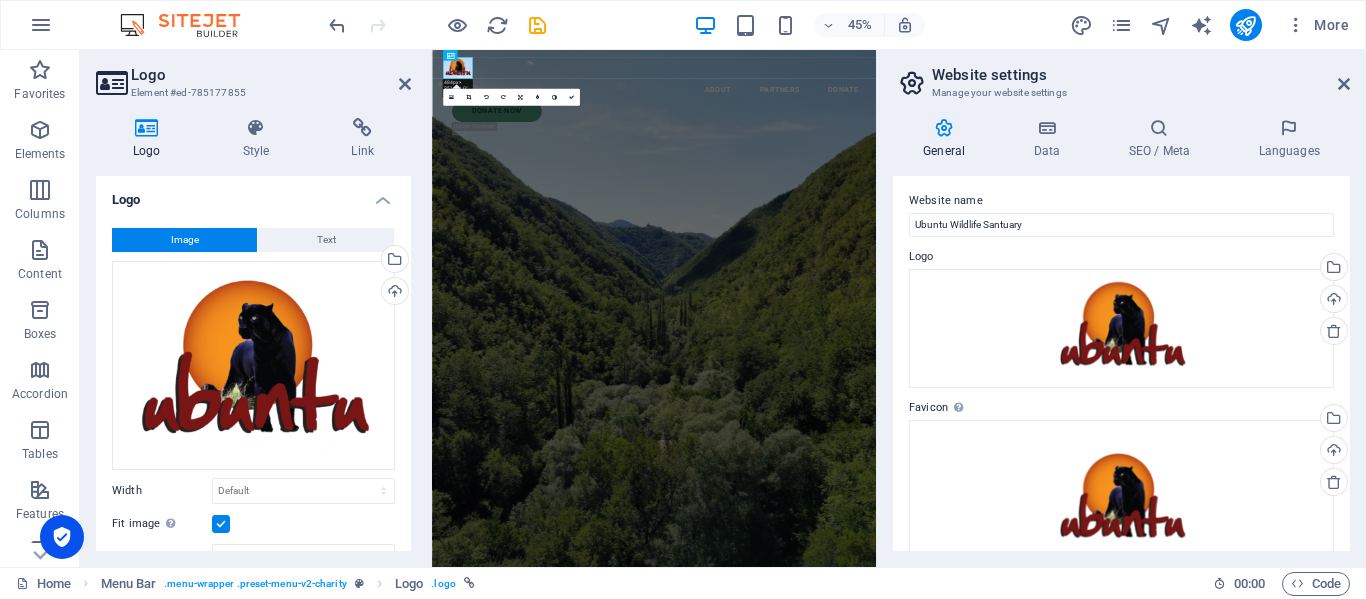 scroll, scrollTop: 0, scrollLeft: 0, axis: both 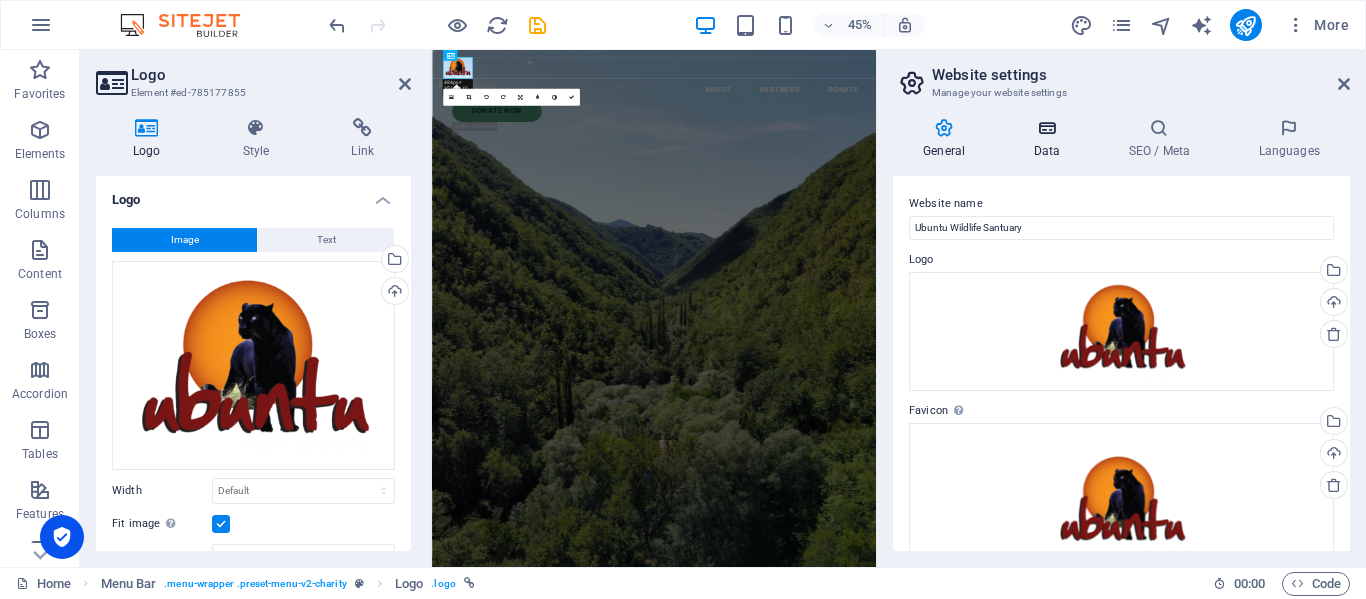 click at bounding box center (1046, 128) 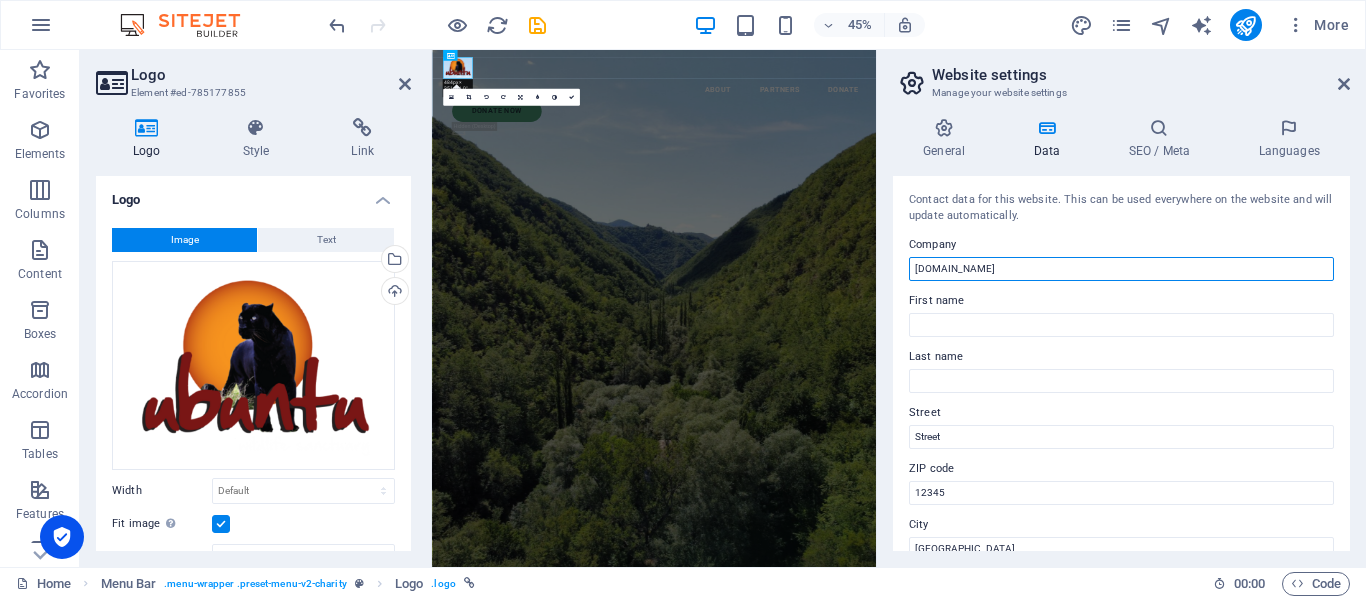 drag, startPoint x: 1044, startPoint y: 271, endPoint x: 905, endPoint y: 269, distance: 139.01439 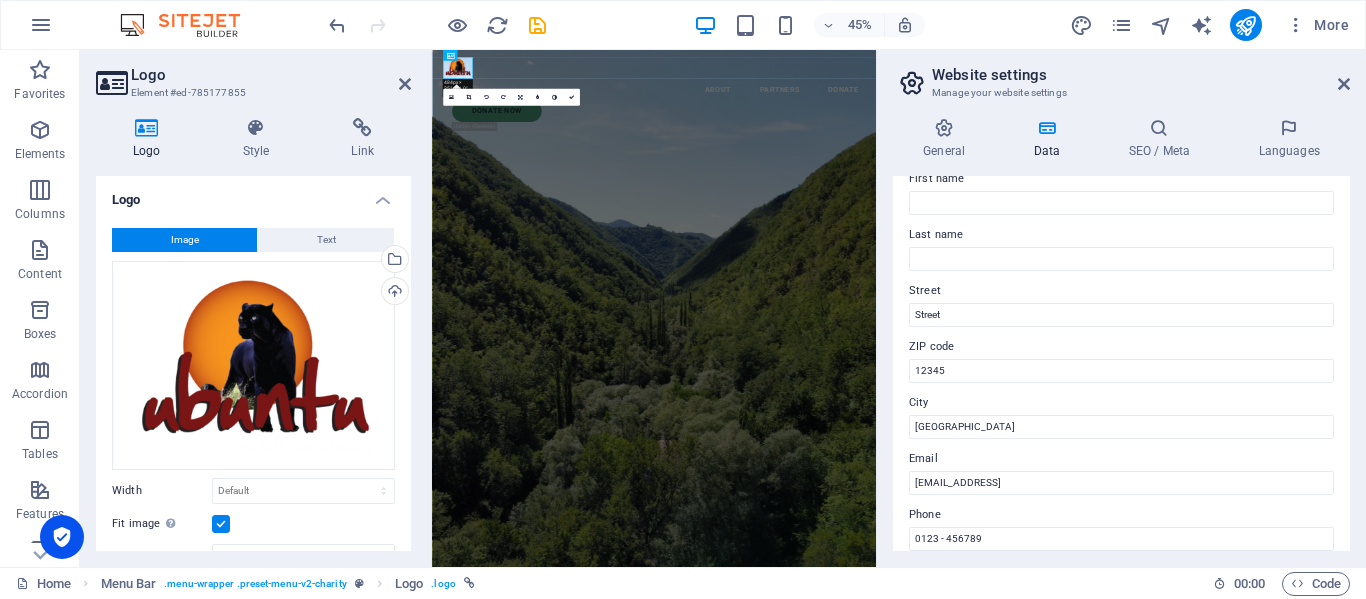 scroll, scrollTop: 200, scrollLeft: 0, axis: vertical 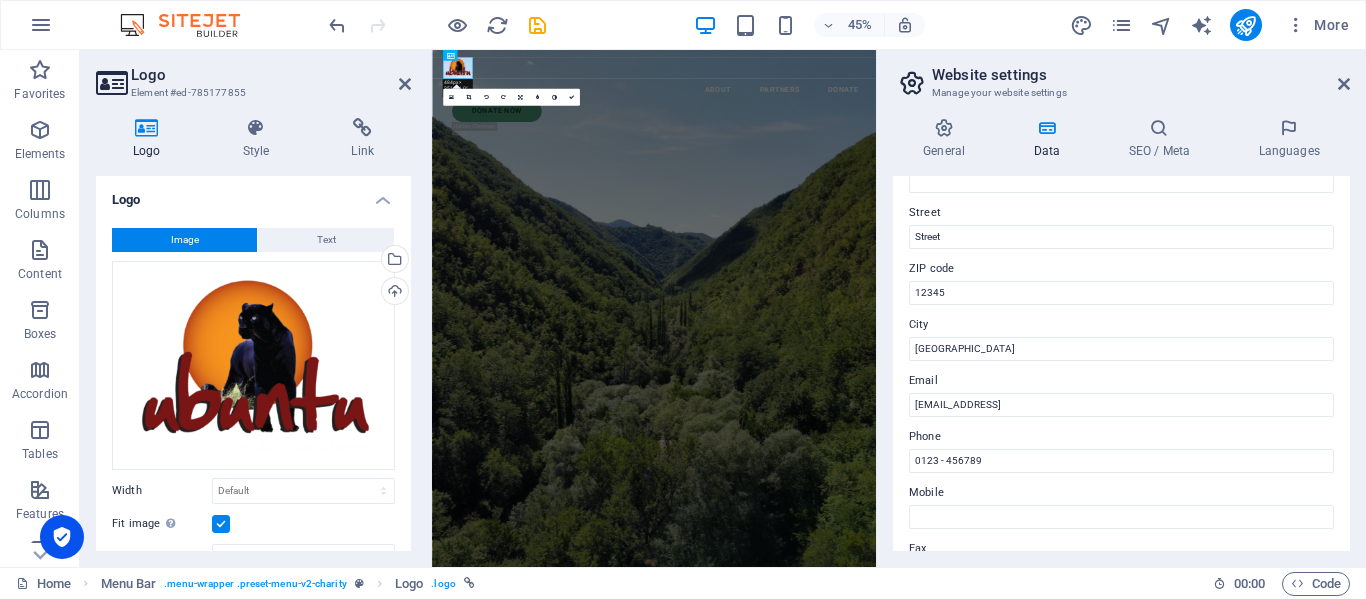 type on "Ubuntu Wildlife Santuary" 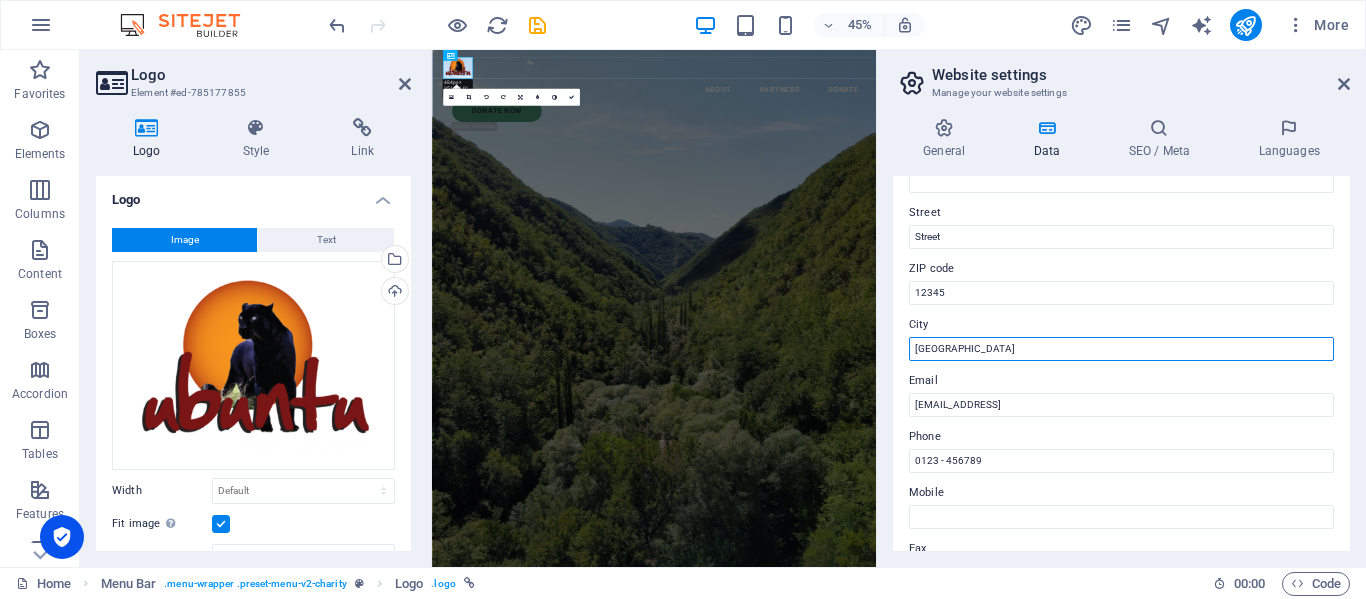 click on "Berlin" at bounding box center [1121, 349] 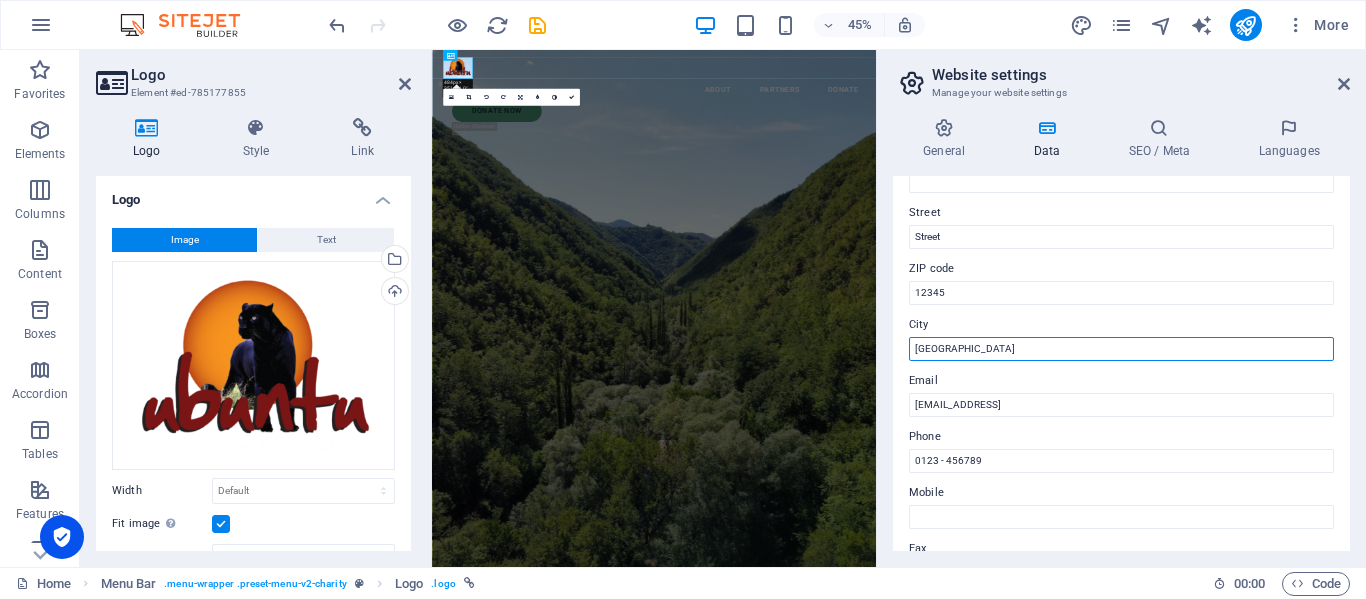 paste on "Oudsthoor" 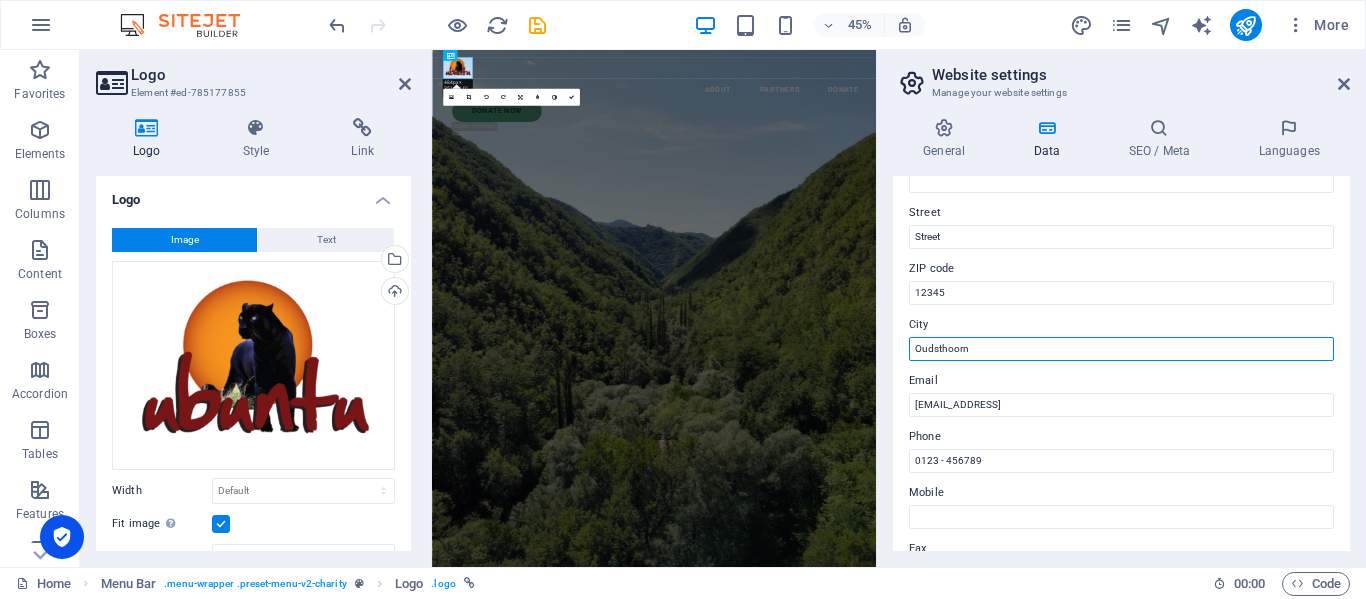 type on "Oudsthoorn" 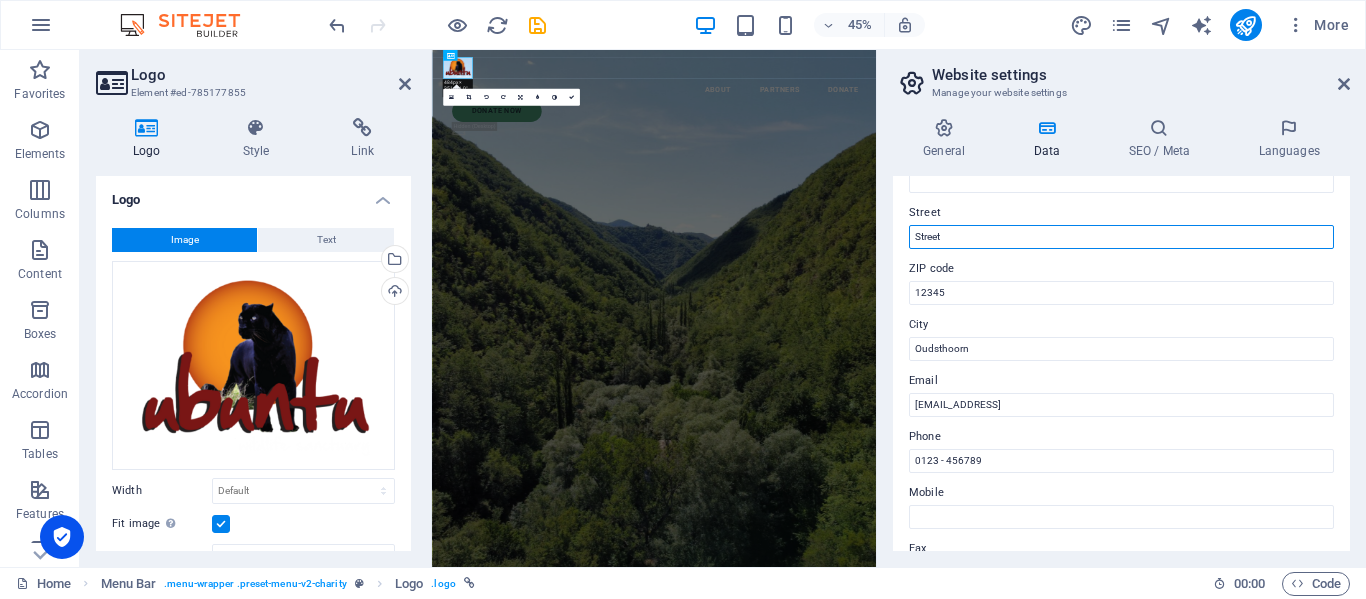 click on "Street" at bounding box center (1121, 237) 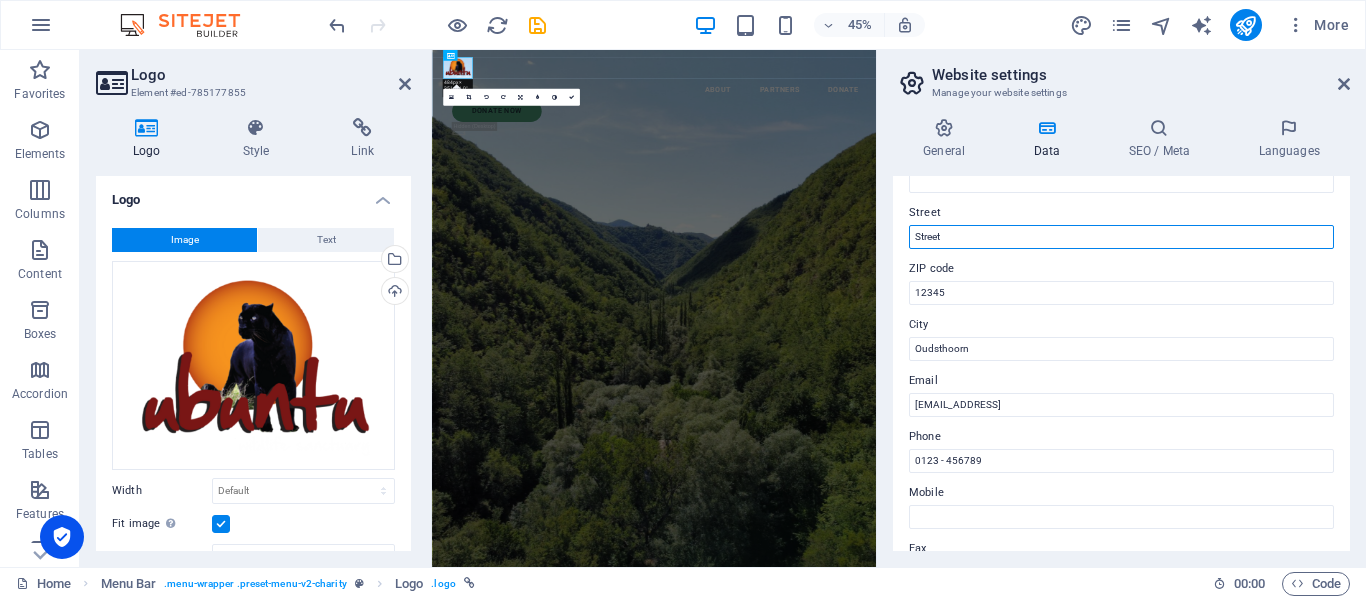paste on "Klein Moeras River" 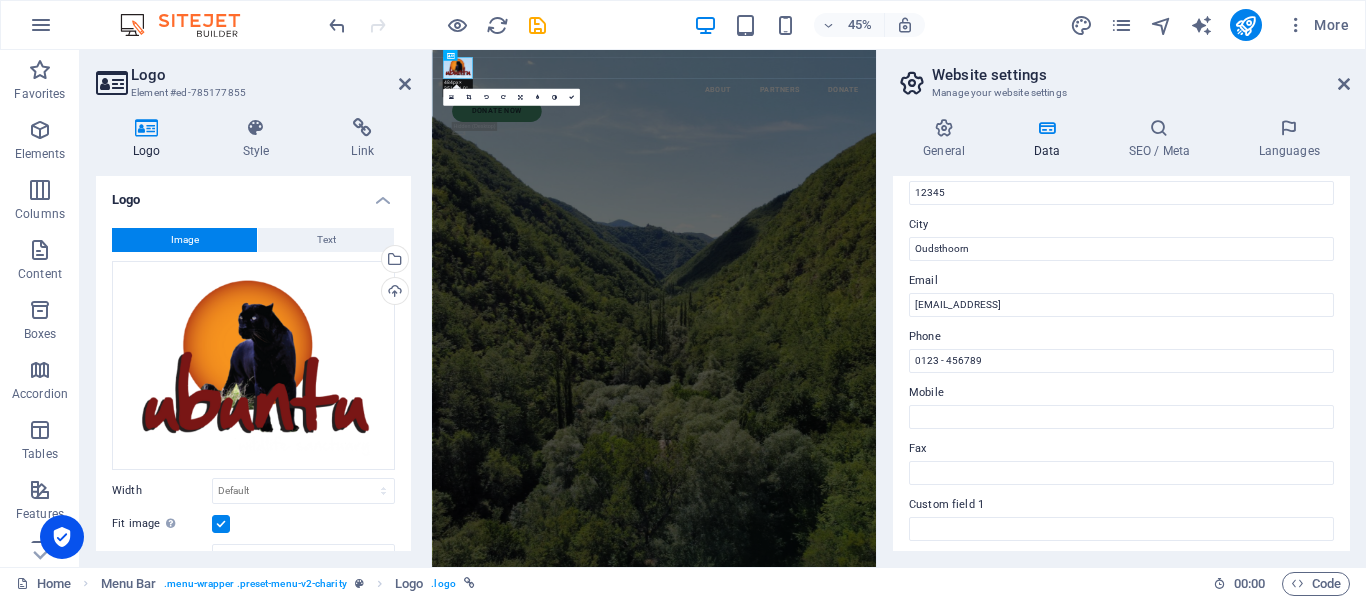 scroll, scrollTop: 200, scrollLeft: 0, axis: vertical 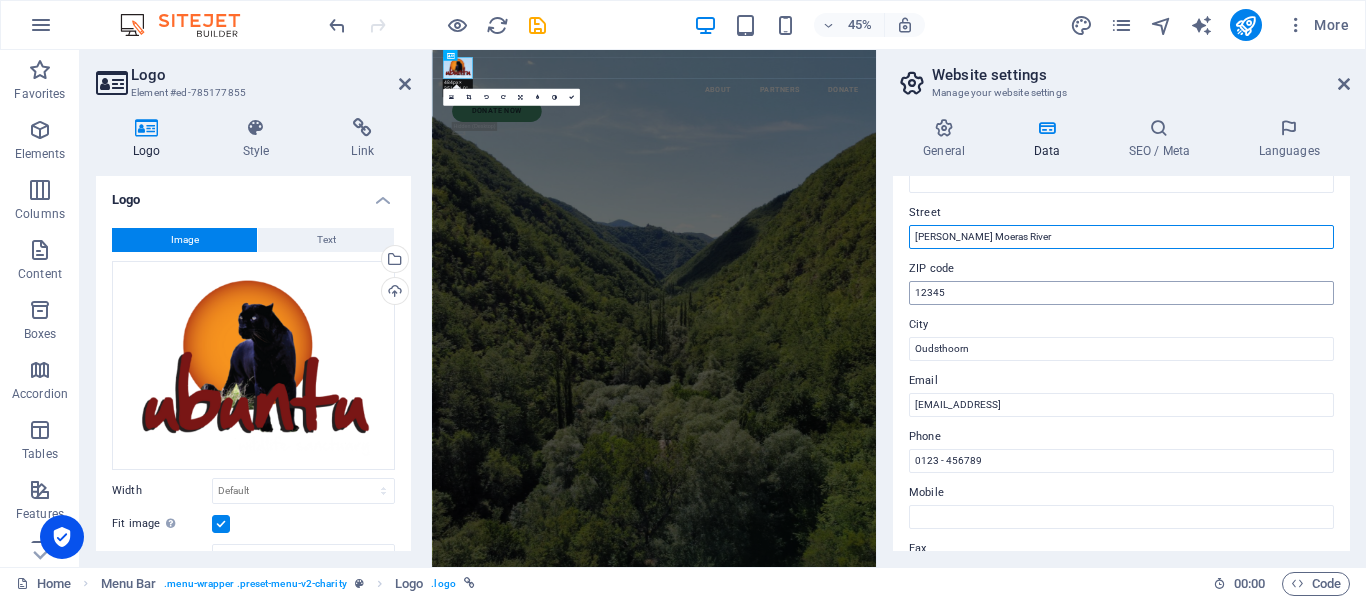 type on "Klein Moeras River" 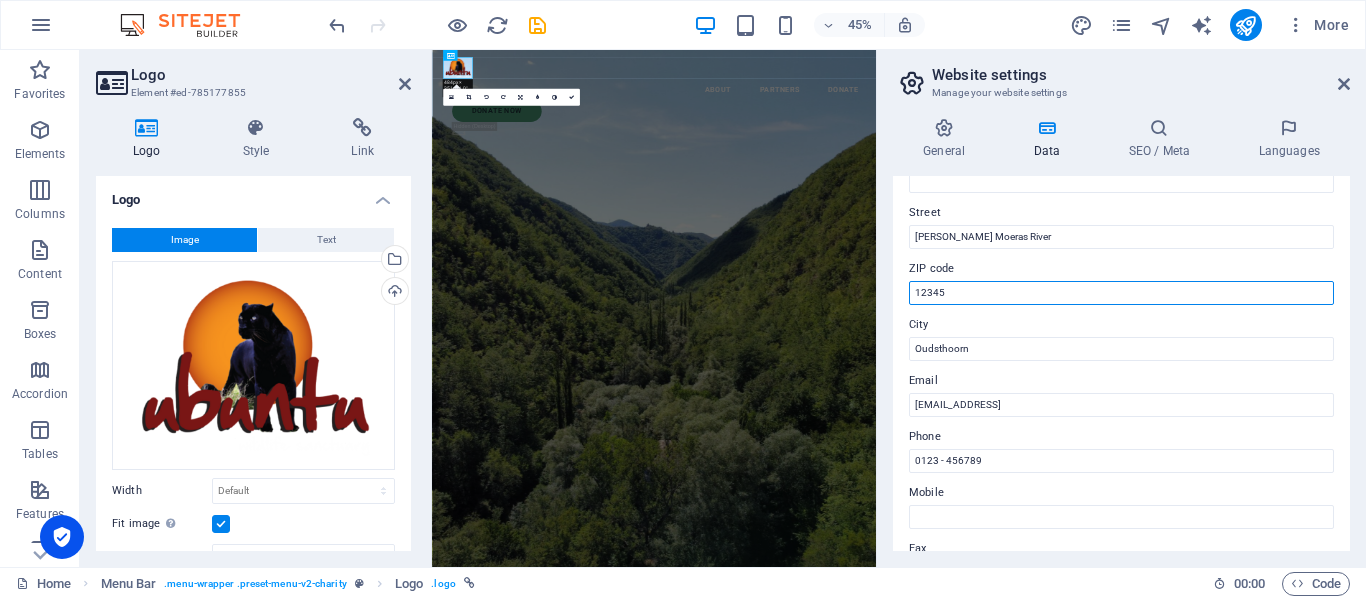 drag, startPoint x: 1390, startPoint y: 341, endPoint x: 1180, endPoint y: 585, distance: 321.92545 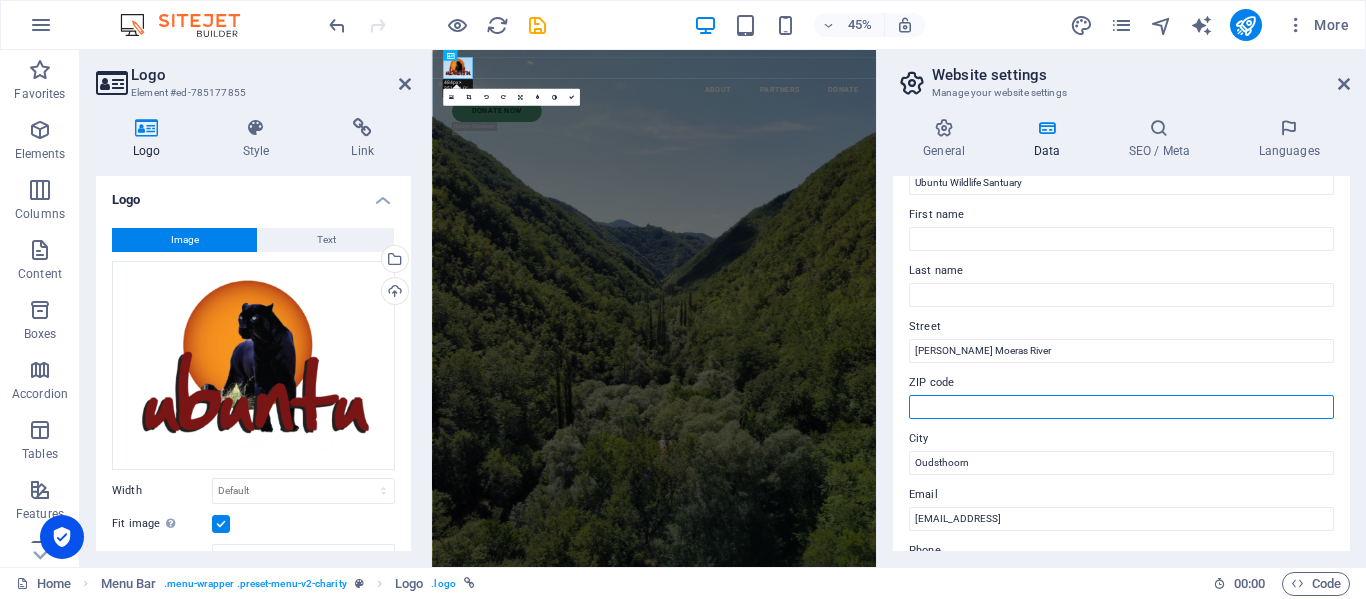scroll, scrollTop: 0, scrollLeft: 0, axis: both 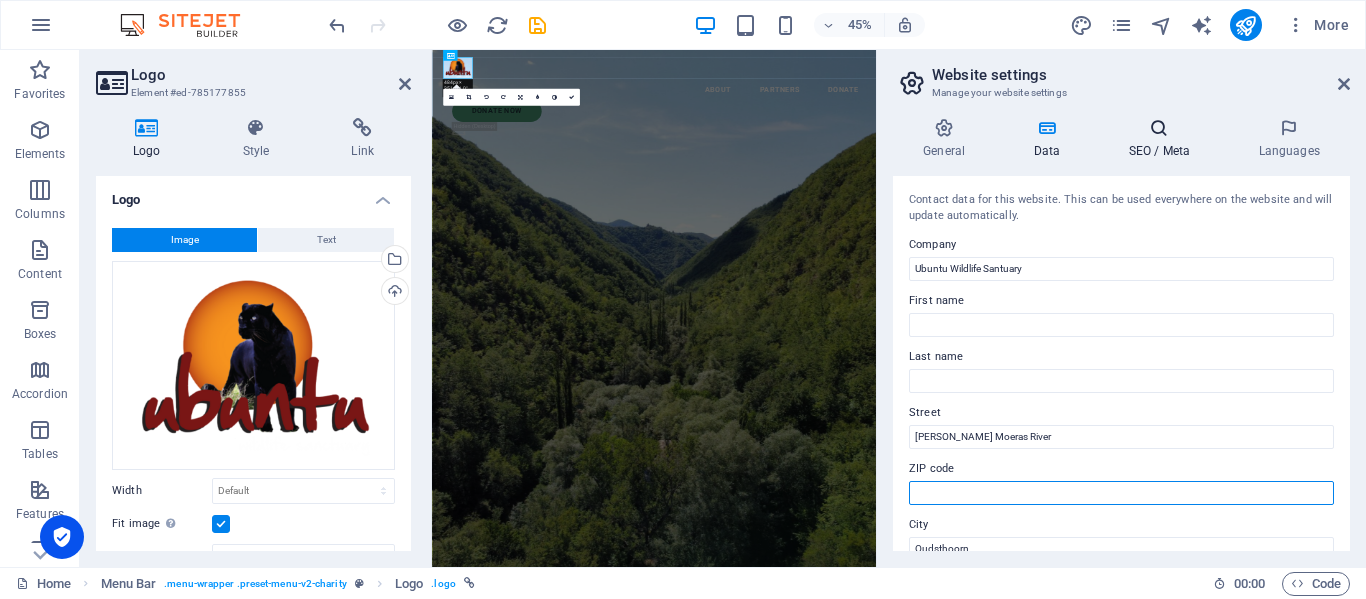 type 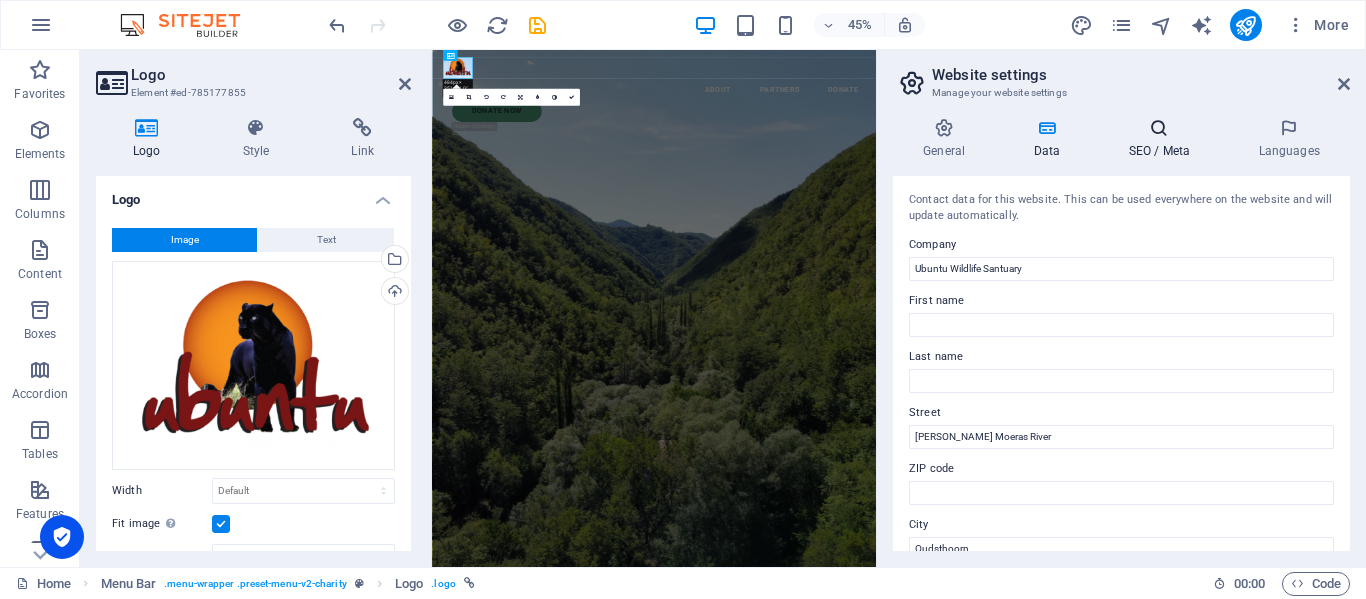 click at bounding box center [1159, 128] 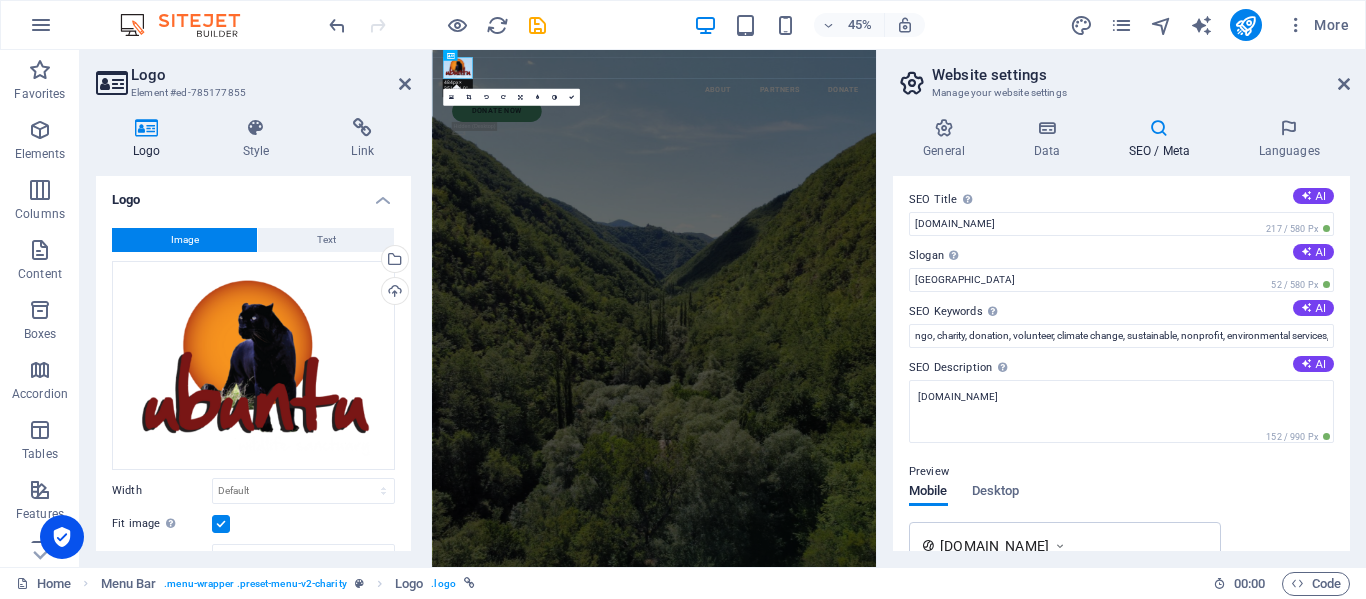 scroll, scrollTop: 0, scrollLeft: 0, axis: both 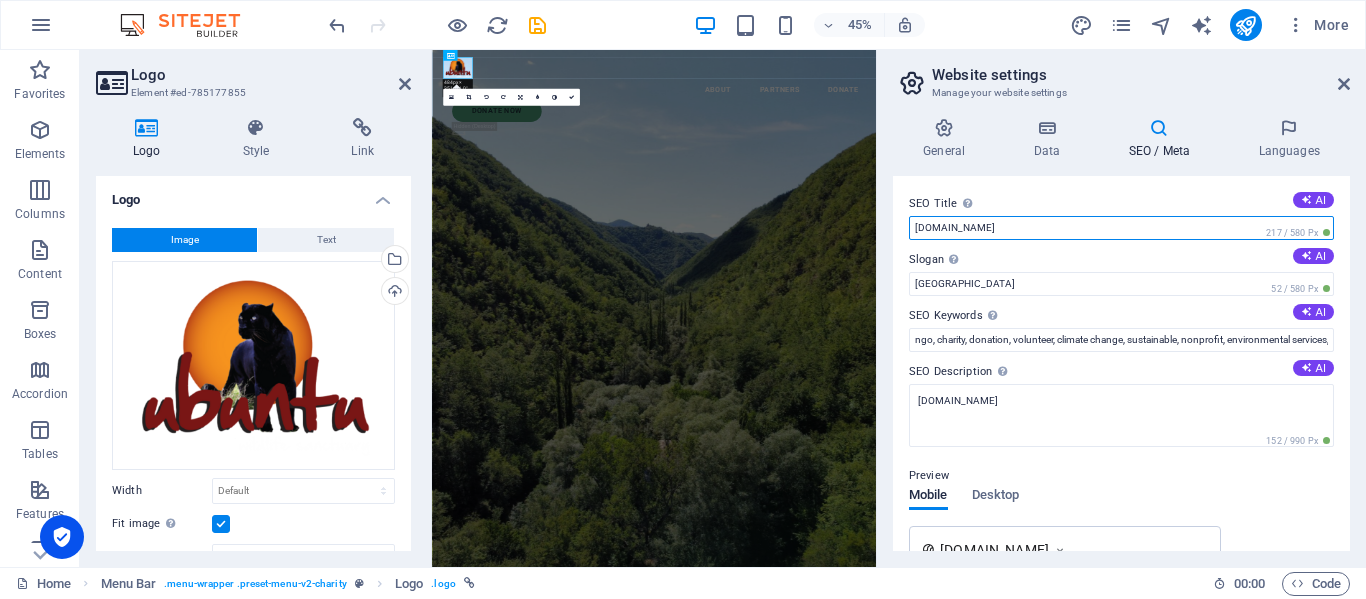 click on "ubuntu.mykatrade.co.za" at bounding box center [1121, 228] 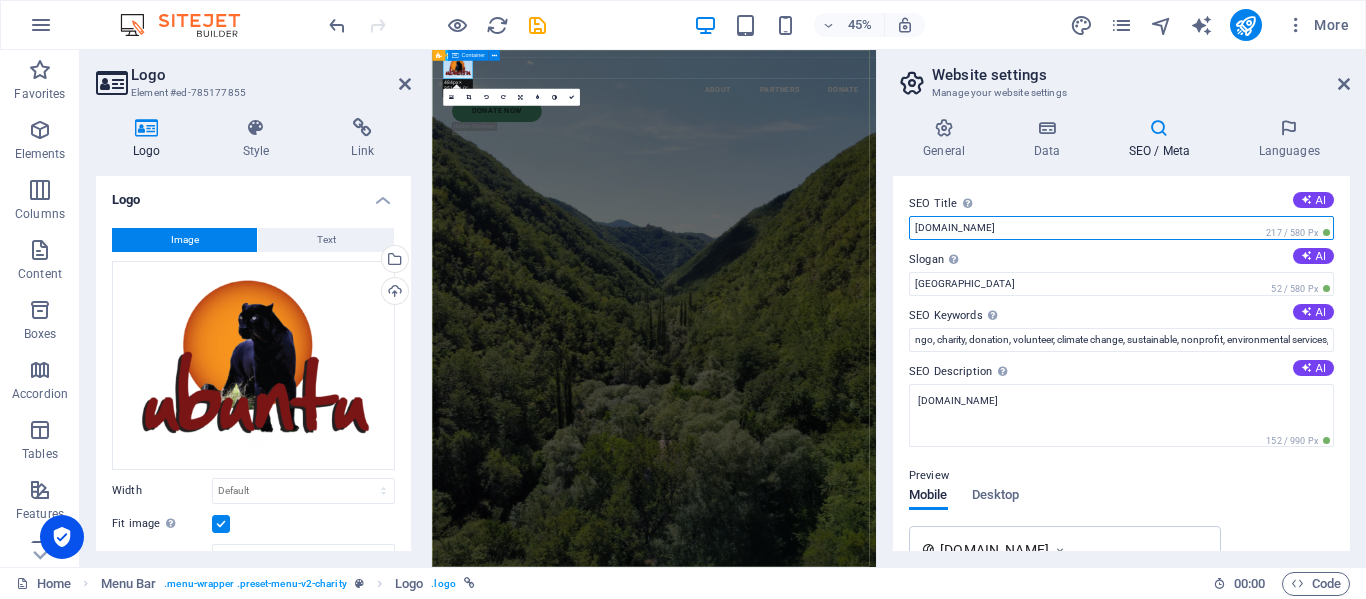 drag, startPoint x: 1483, startPoint y: 277, endPoint x: 1400, endPoint y: 443, distance: 185.59364 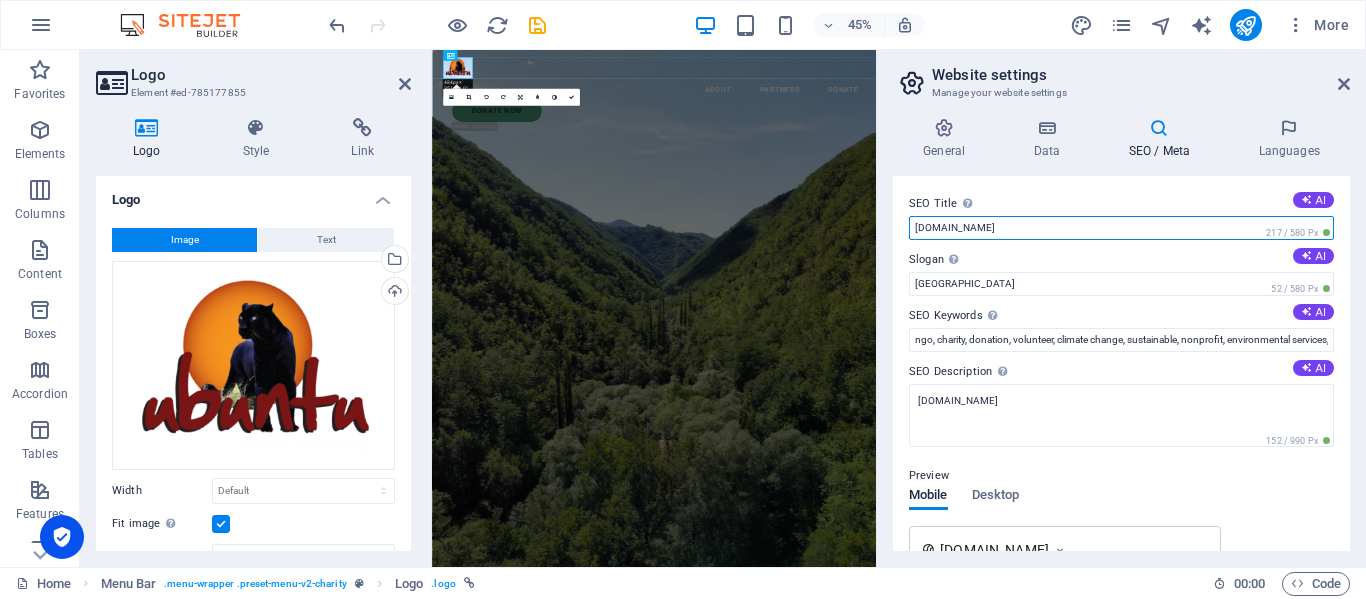 click on "ubuntu.mykatrade.co.za" at bounding box center (1121, 228) 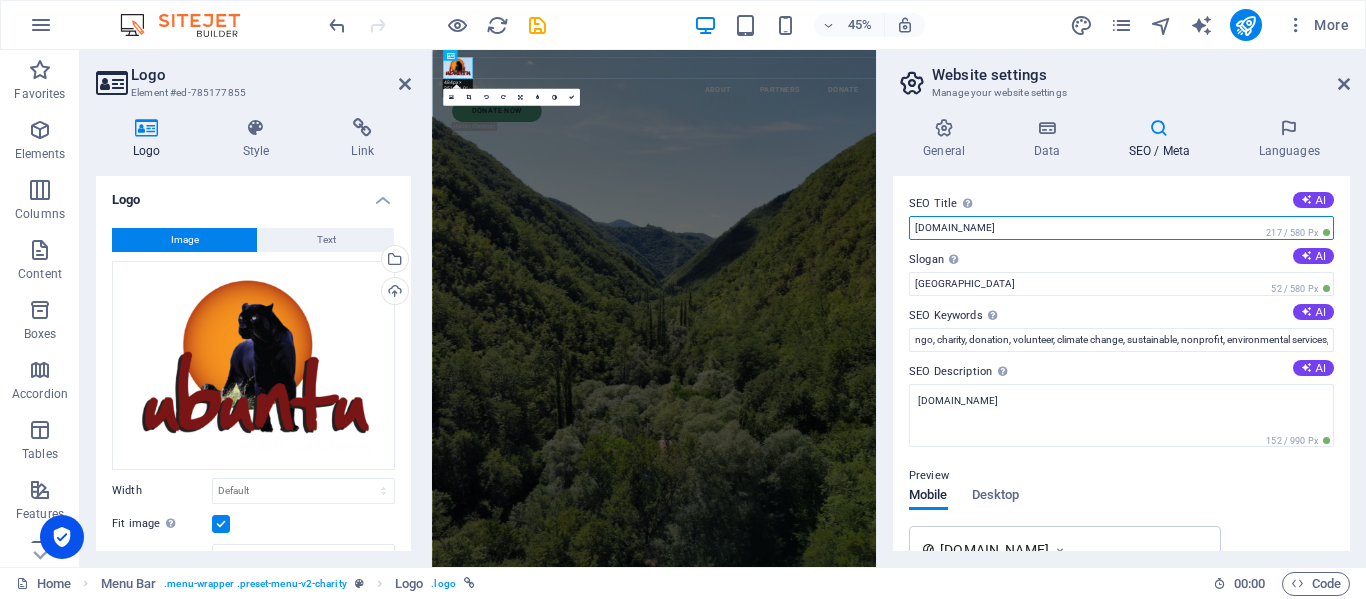 drag, startPoint x: 1059, startPoint y: 222, endPoint x: 890, endPoint y: 225, distance: 169.02663 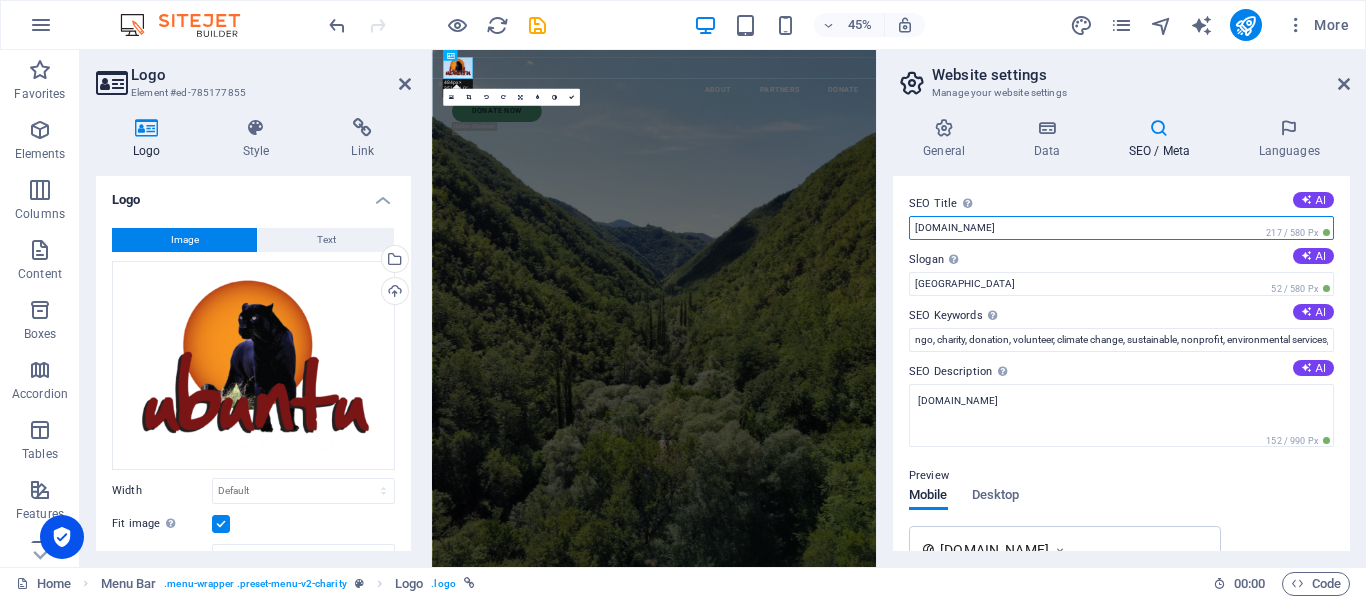 click on "SEO Title The title of your website - make it something that stands out in search engine results. AI ubuntu.mykatrade.co.za 217 / 580 Px Slogan The slogan of your website. AI Berlin 52 / 580 Px SEO Keywords Comma-separated list of keywords representing your website. AI ngo, charity, donation, volunteer, climate change, sustainable, nonprofit, environmental services, forestry, ubuntu.mykatrade.co.za, Berlin SEO Description Describe the contents of your website - this is crucial for search engines and SEO! AI ubuntu.mykatrade.co.za 152 / 990 Px Preview Mobile Desktop www.example.com ubuntu.mykatrade.co.za - Berlin ubuntu.mykatrade.co.za Settings Noindex Instruct search engines to exclude this website from search results. Responsive Determine whether the website should be responsive based on screen resolution. Meta tags Enter HTML code here that will be placed inside the  tags of your website. Please note that your website may not function if you include code with errors. Google Analytics ID Google Maps API key" at bounding box center [1121, 363] 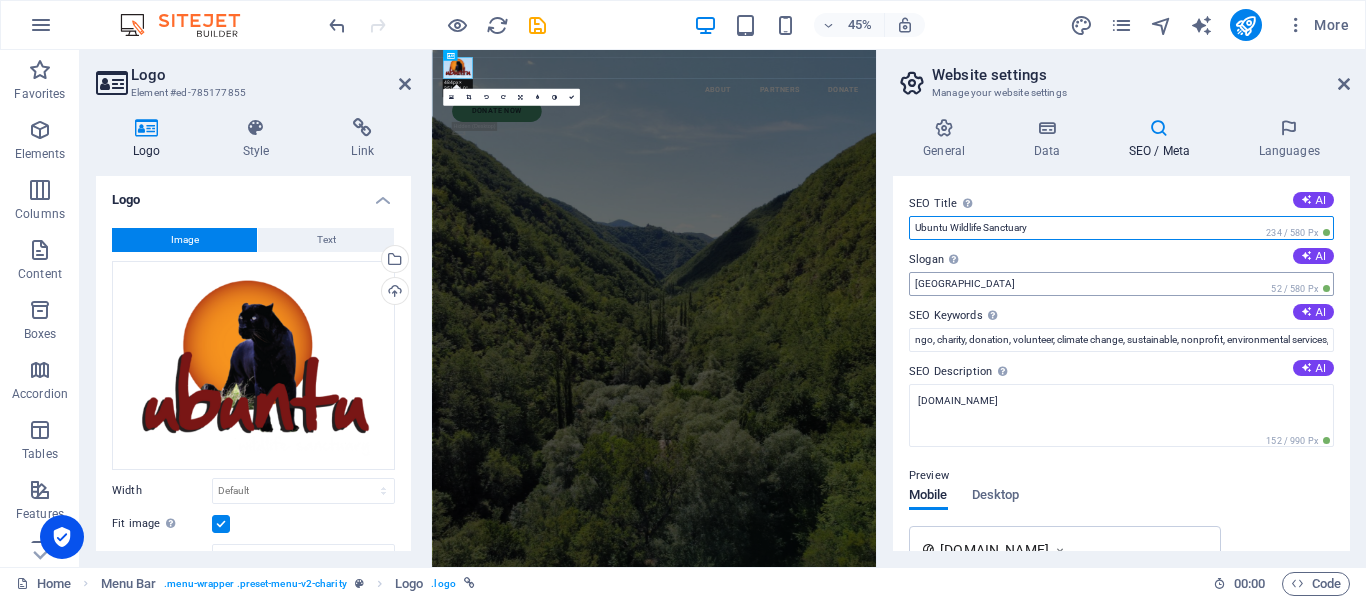 type on "Ubuntu Wildlife Sanctuary" 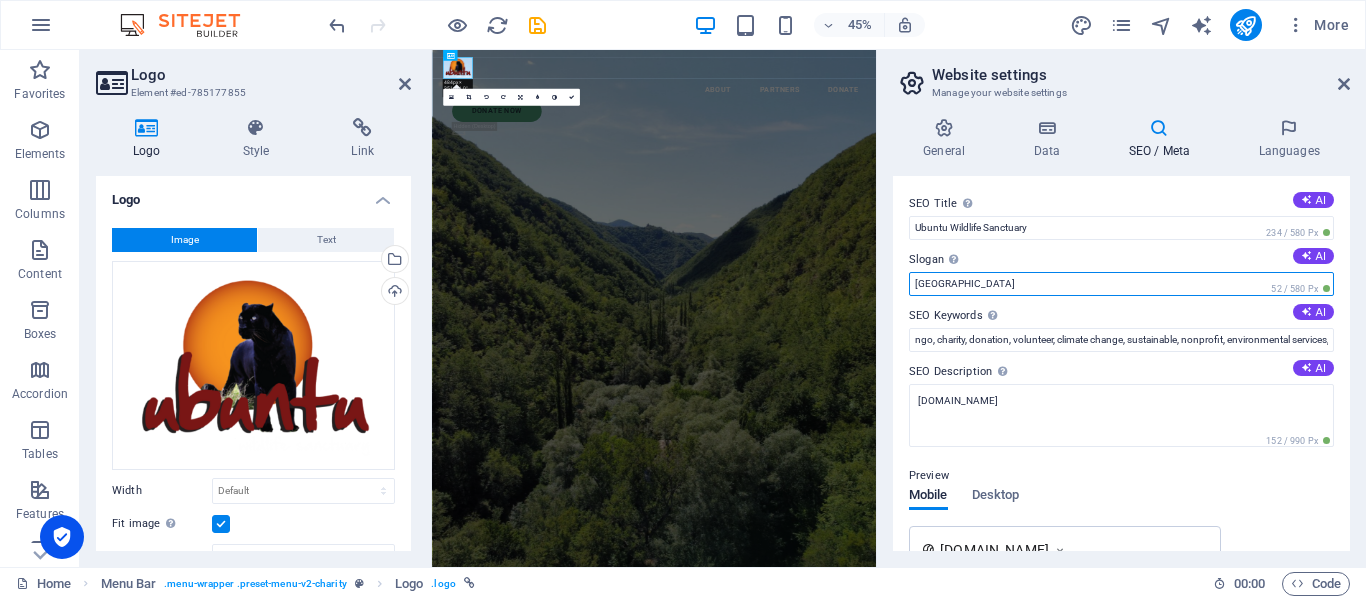 drag, startPoint x: 986, startPoint y: 286, endPoint x: 883, endPoint y: 286, distance: 103 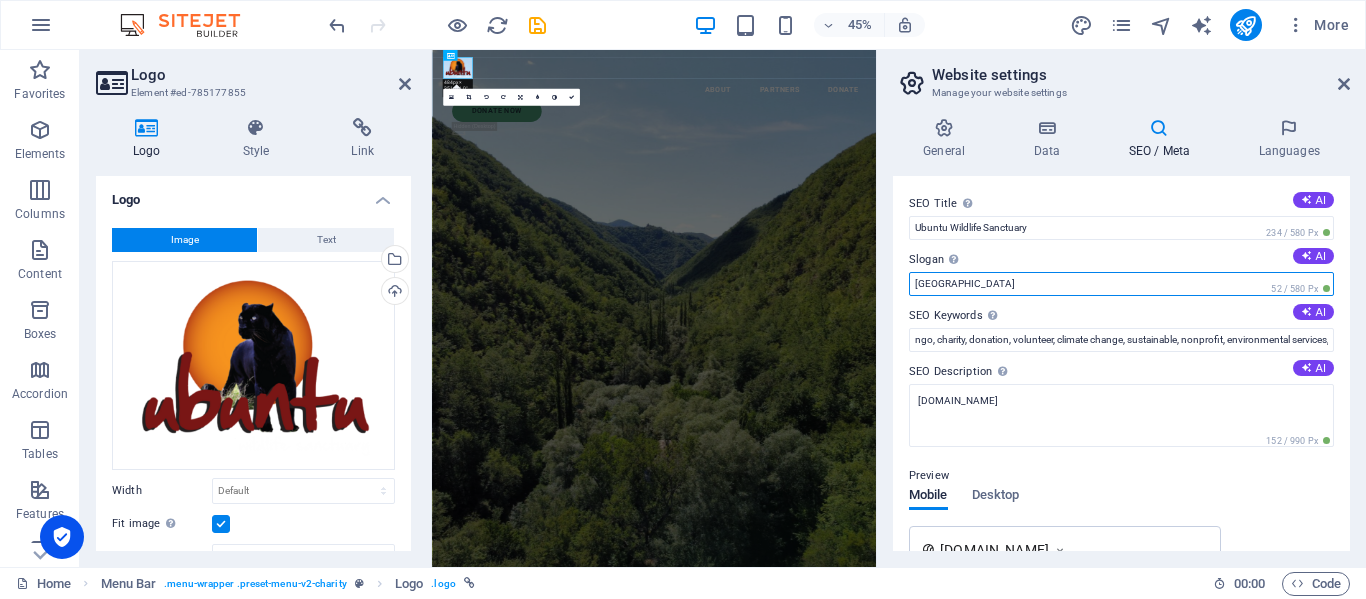 paste on "Oudsthoor" 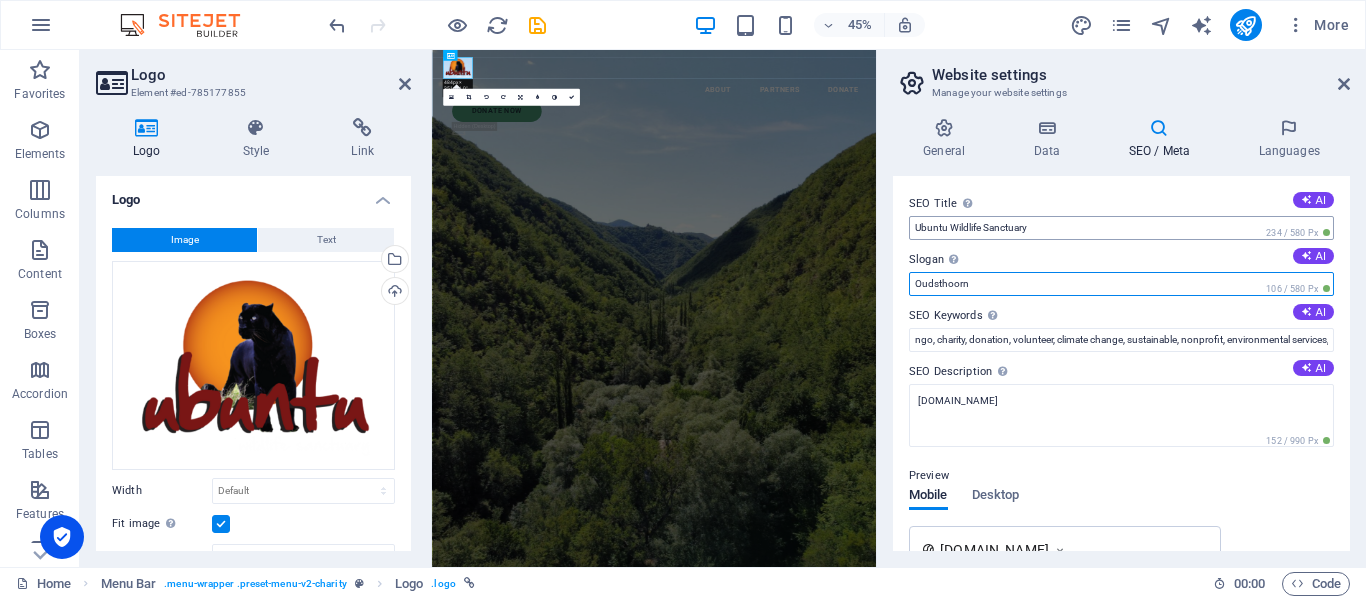 type on "Oudsthoorn" 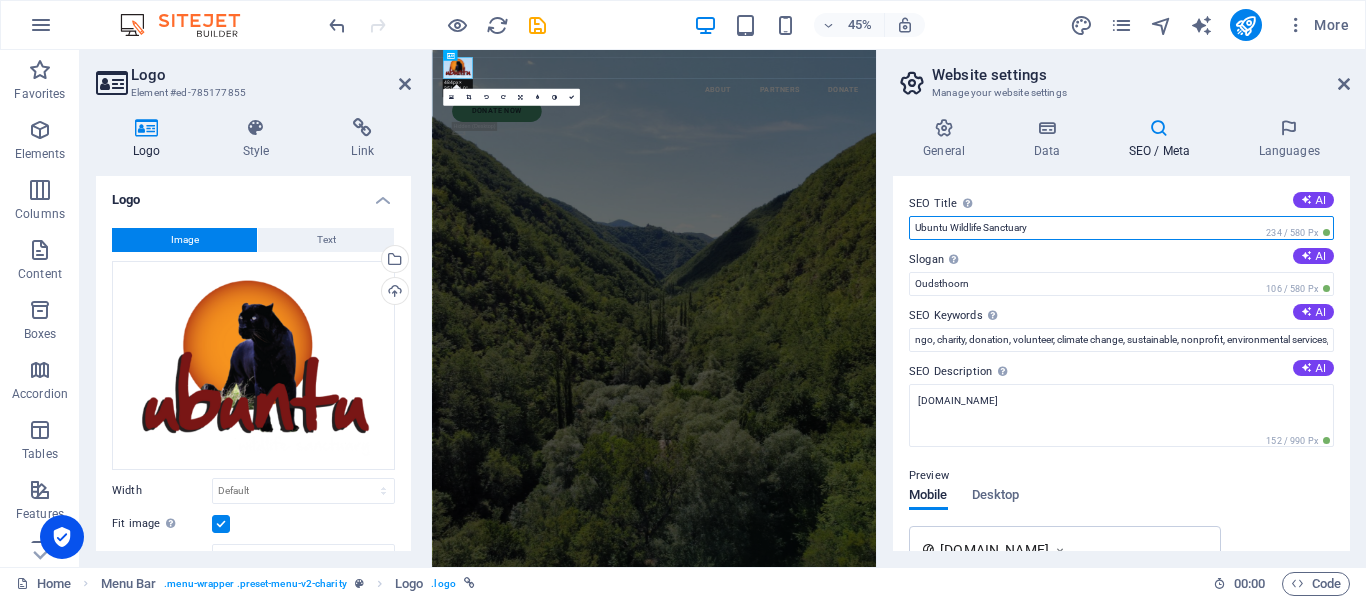 drag, startPoint x: 1032, startPoint y: 229, endPoint x: 910, endPoint y: 229, distance: 122 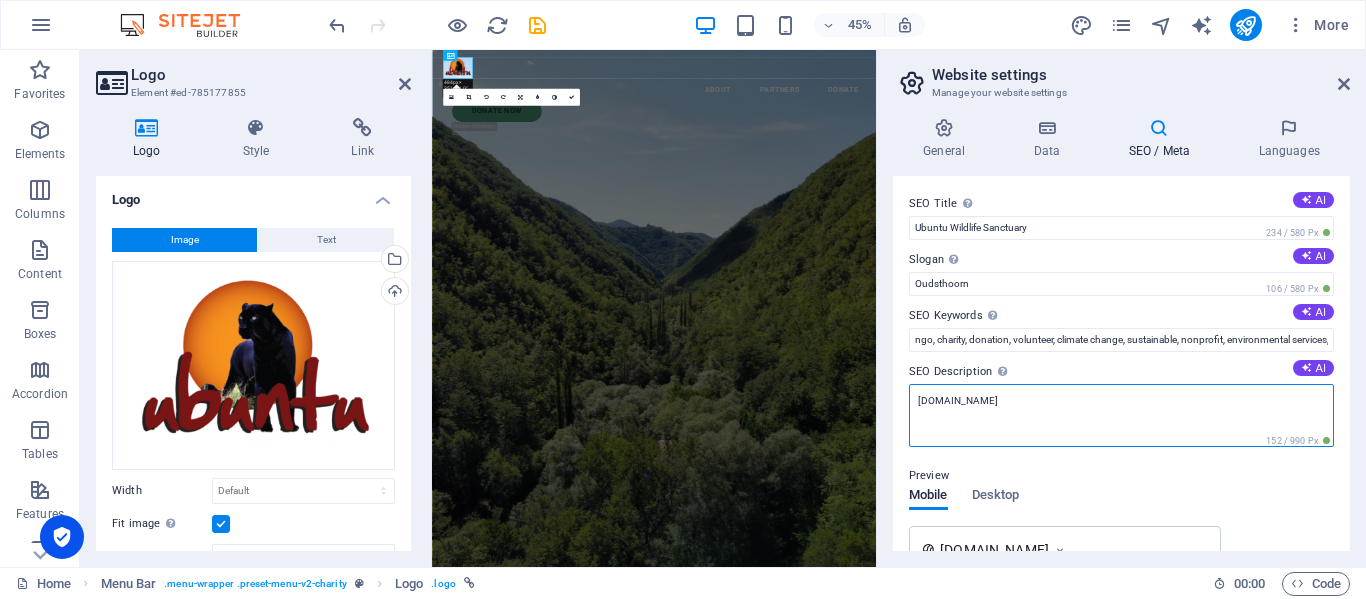 click on "ubuntu.mykatrade.co.za" at bounding box center [1121, 415] 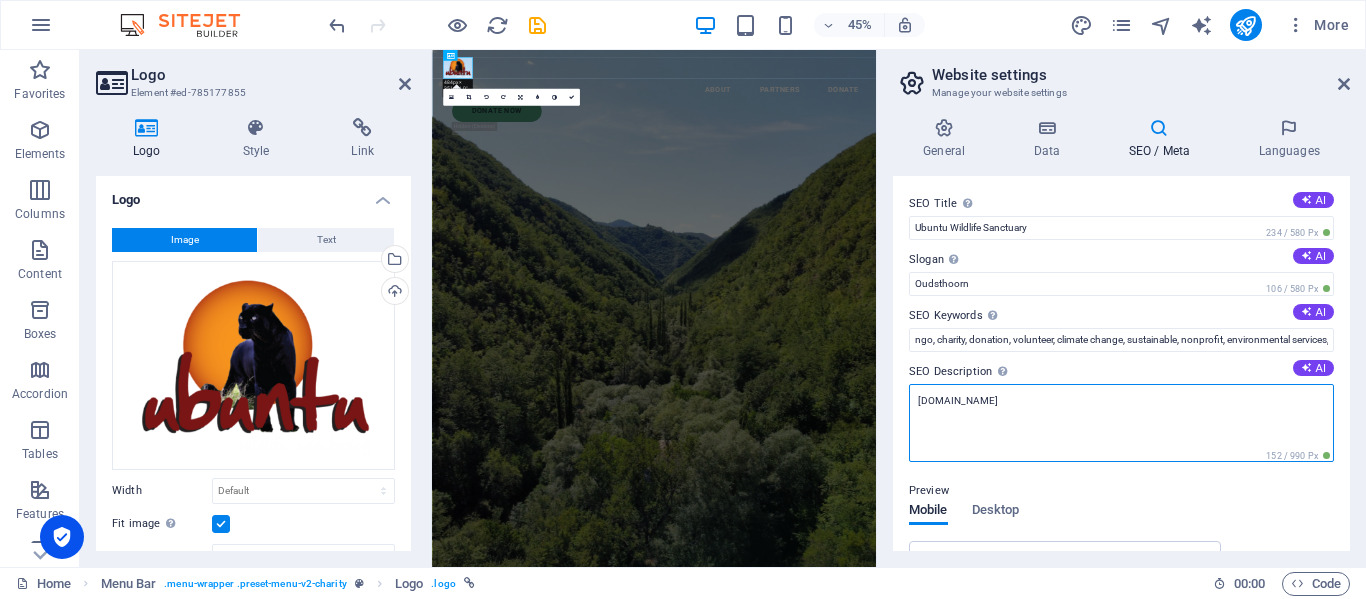 click on "ubuntu.mykatrade.co.za" at bounding box center [1121, 423] 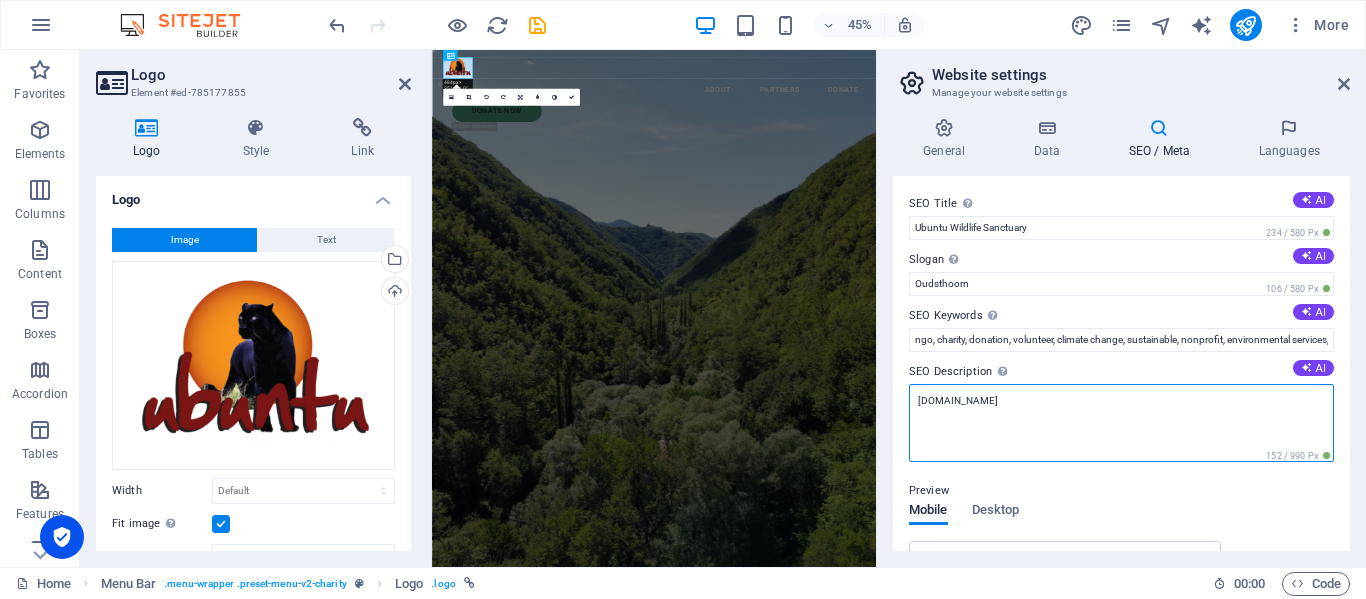 paste on "Ubuntu Wildlife Sanctuary" 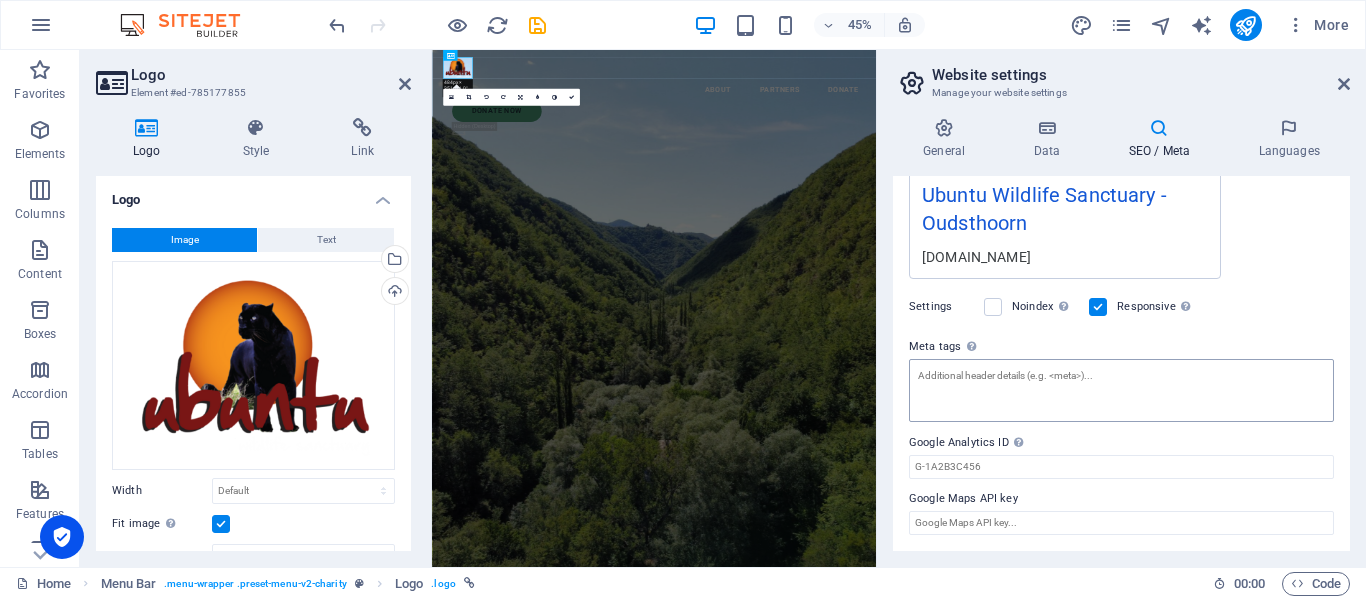 scroll, scrollTop: 0, scrollLeft: 0, axis: both 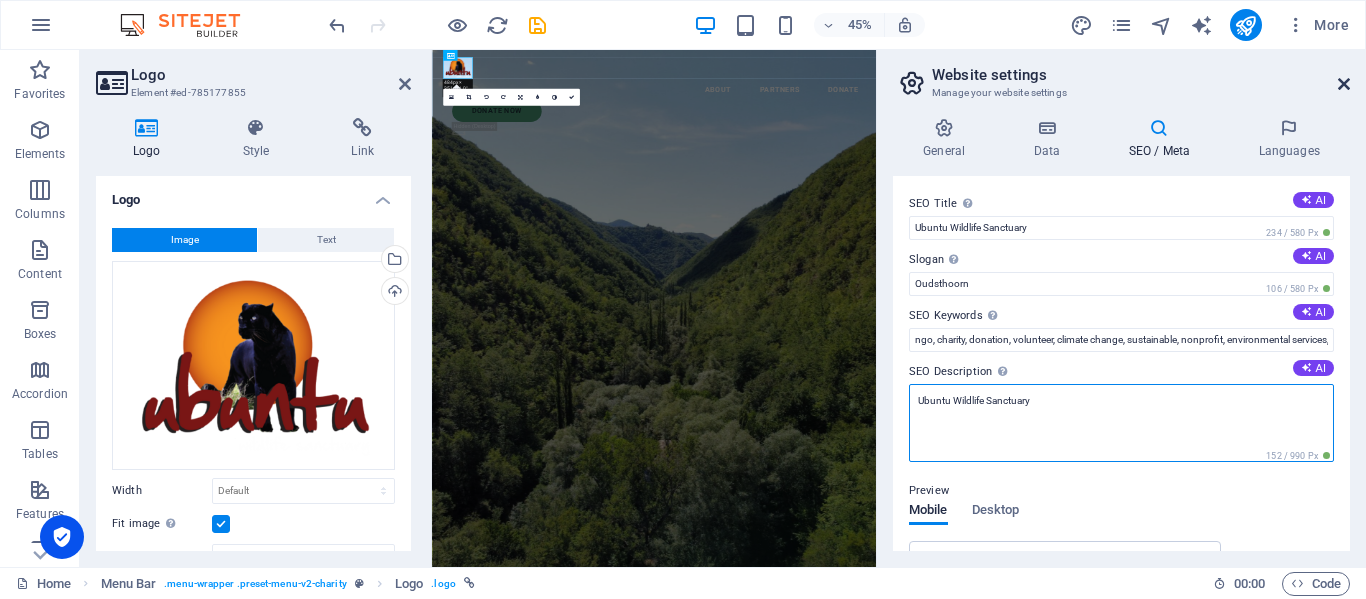 type on "Ubuntu Wildlife Sanctuary" 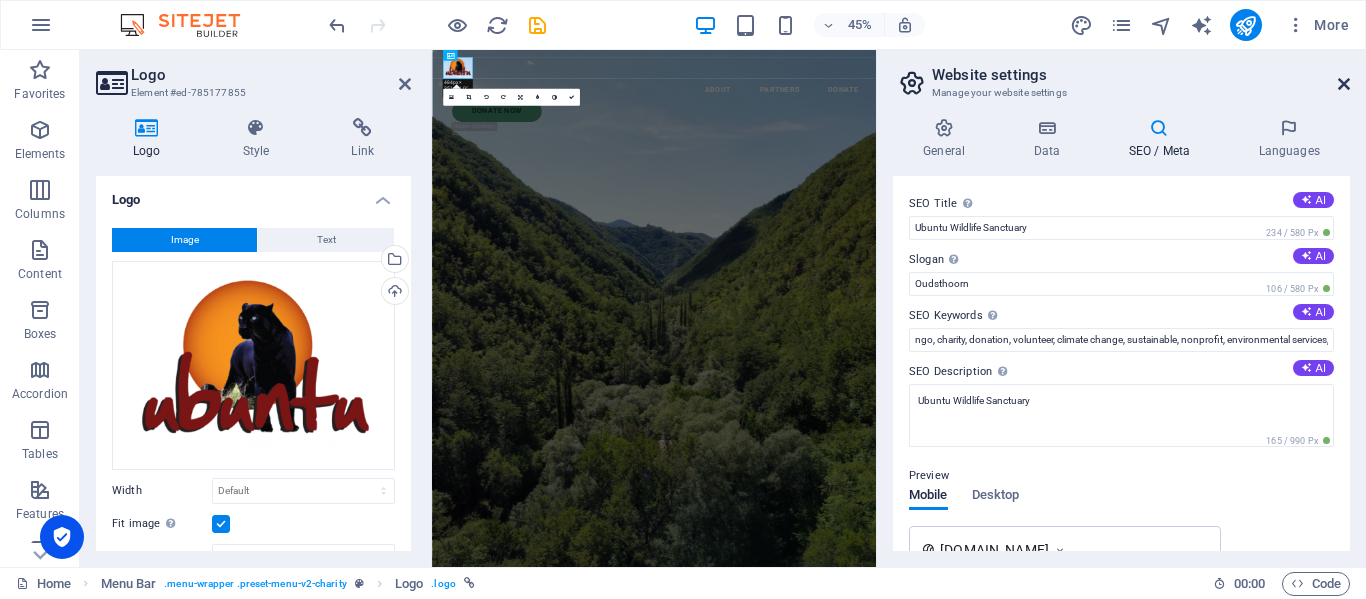 click at bounding box center (1344, 84) 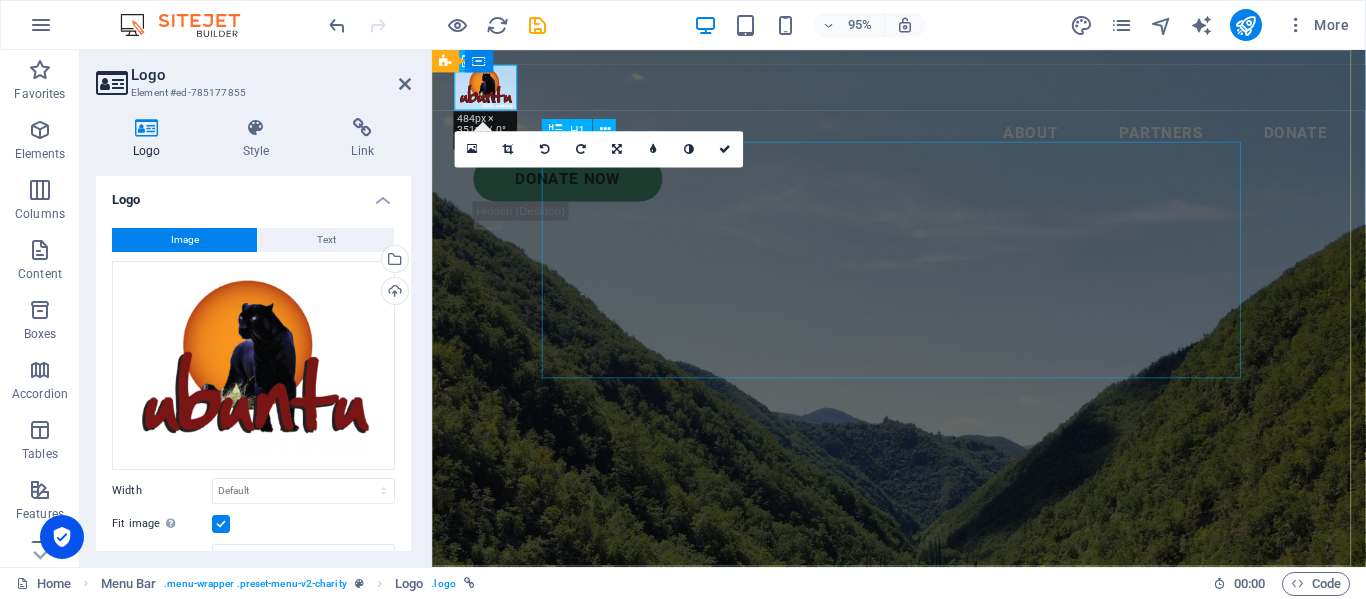 click on "Charity is the act of giving to those in need" at bounding box center (923, 1362) 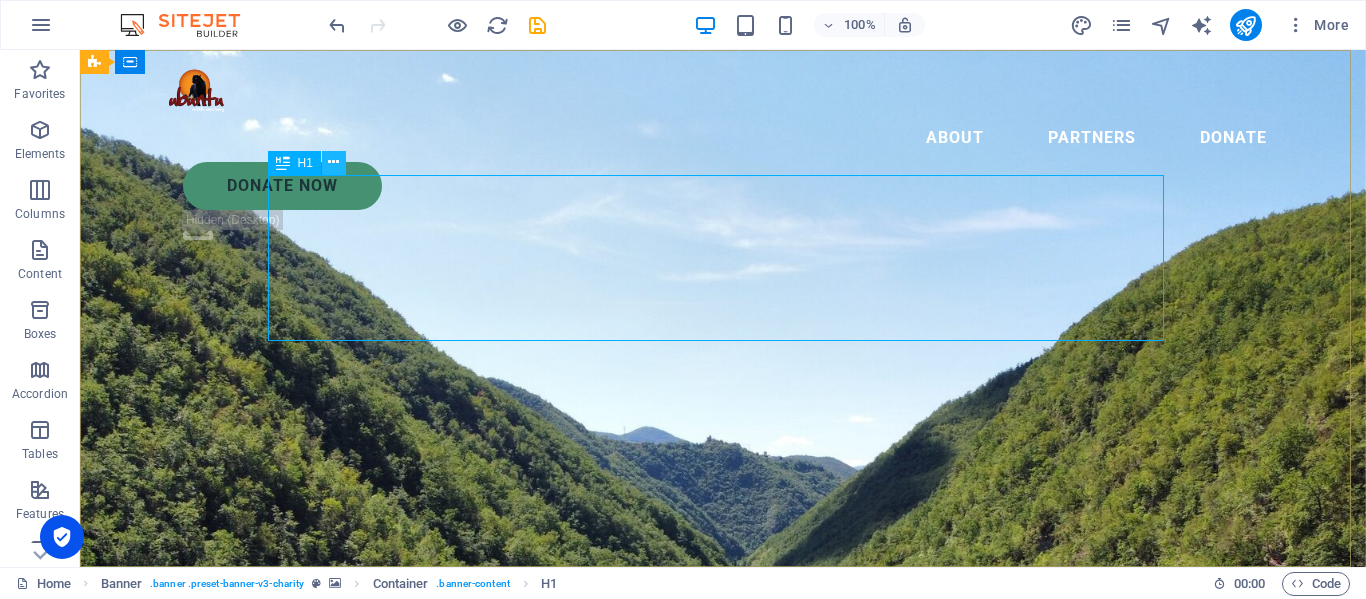 click at bounding box center (333, 162) 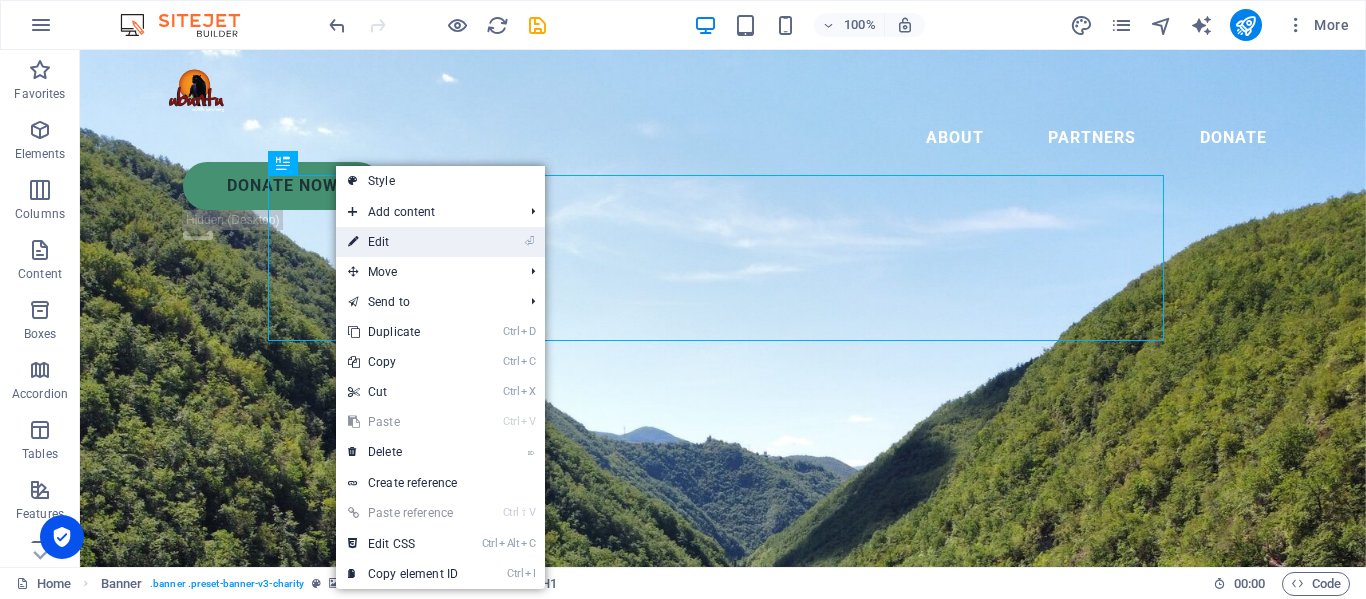 click on "⏎  Edit" at bounding box center [403, 242] 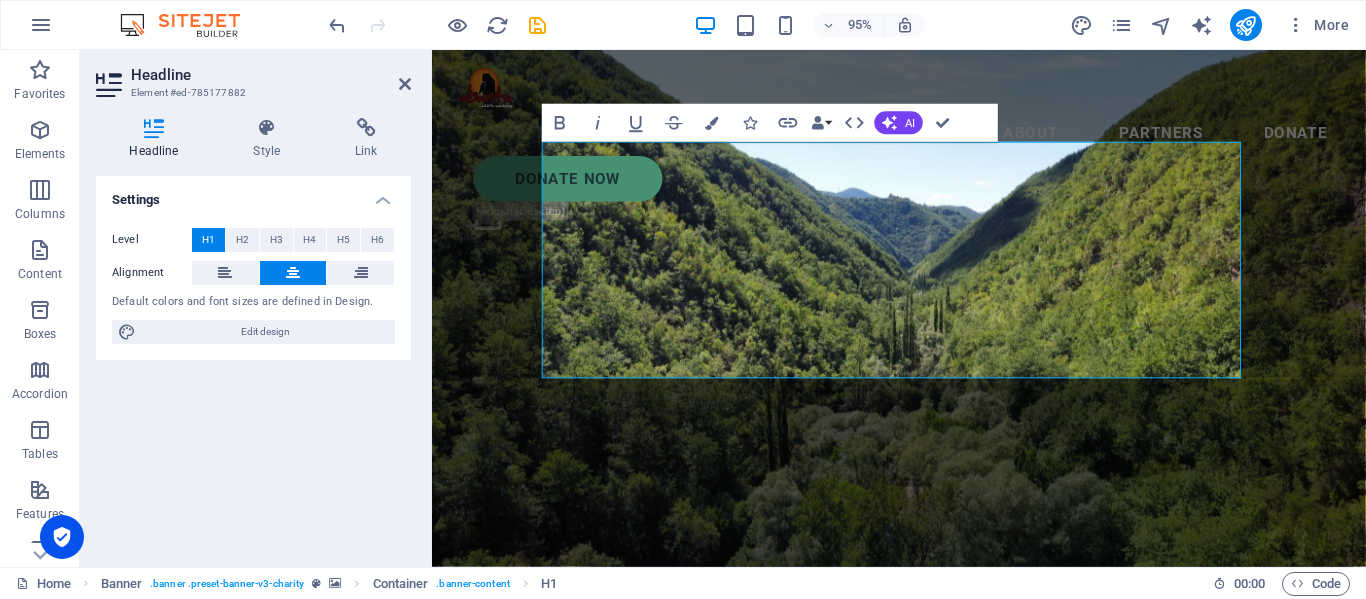 type 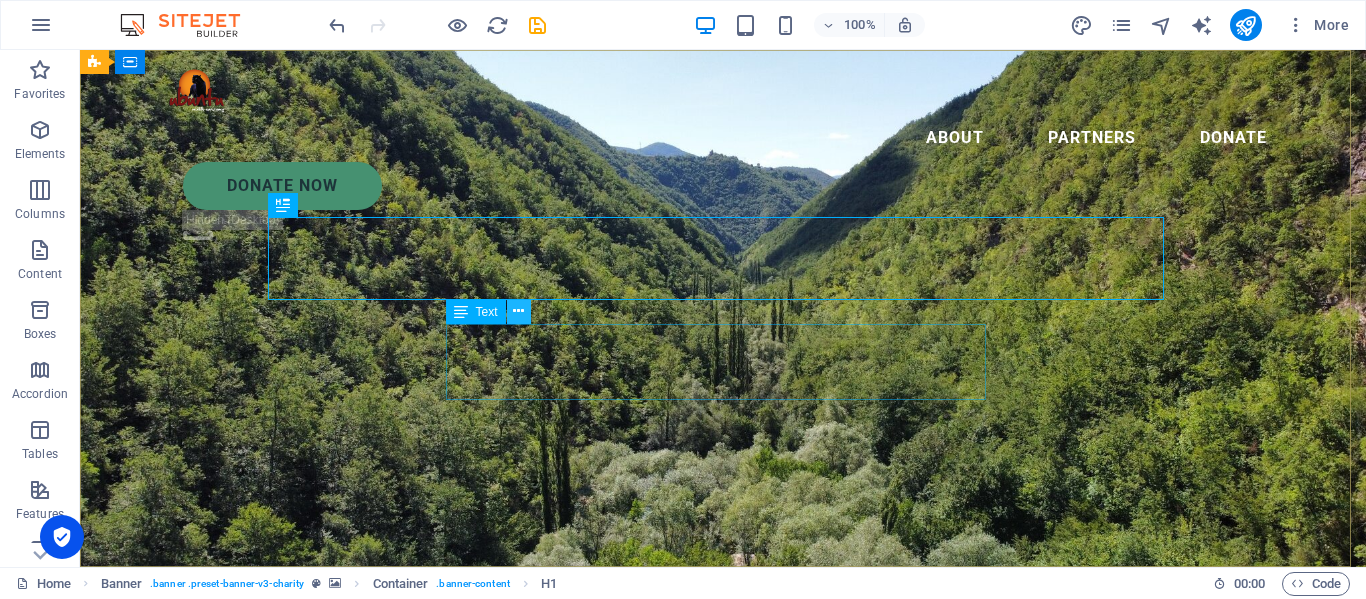 click at bounding box center [518, 311] 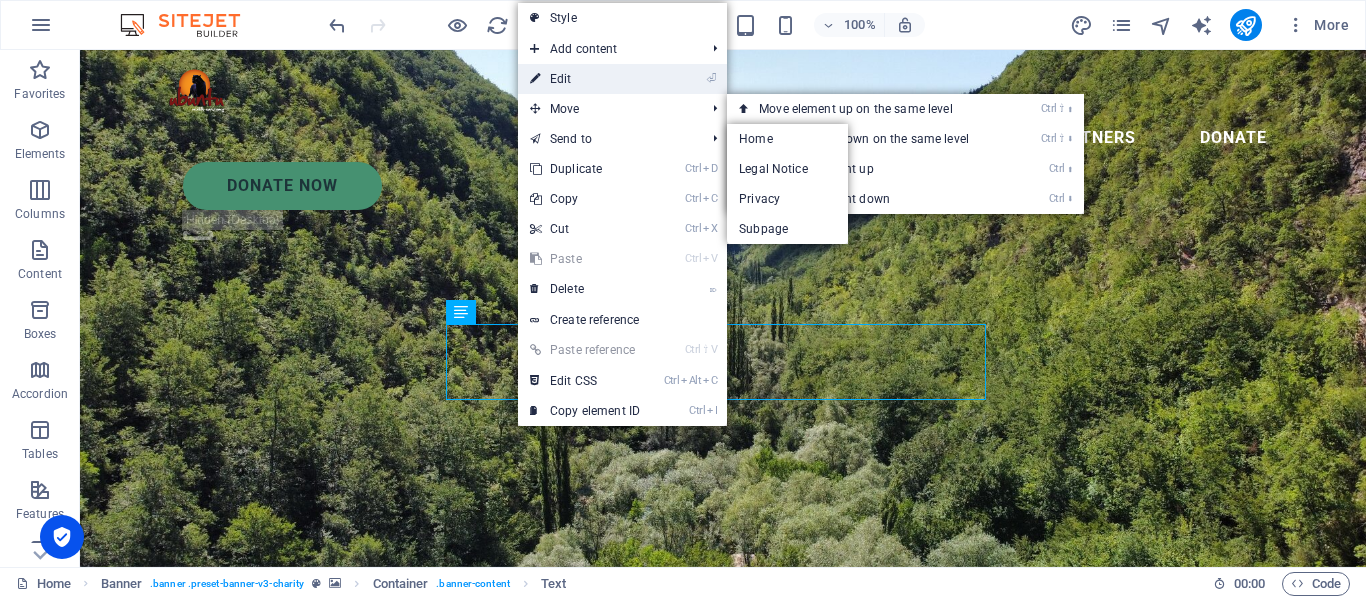 click on "⏎  Edit" at bounding box center [585, 79] 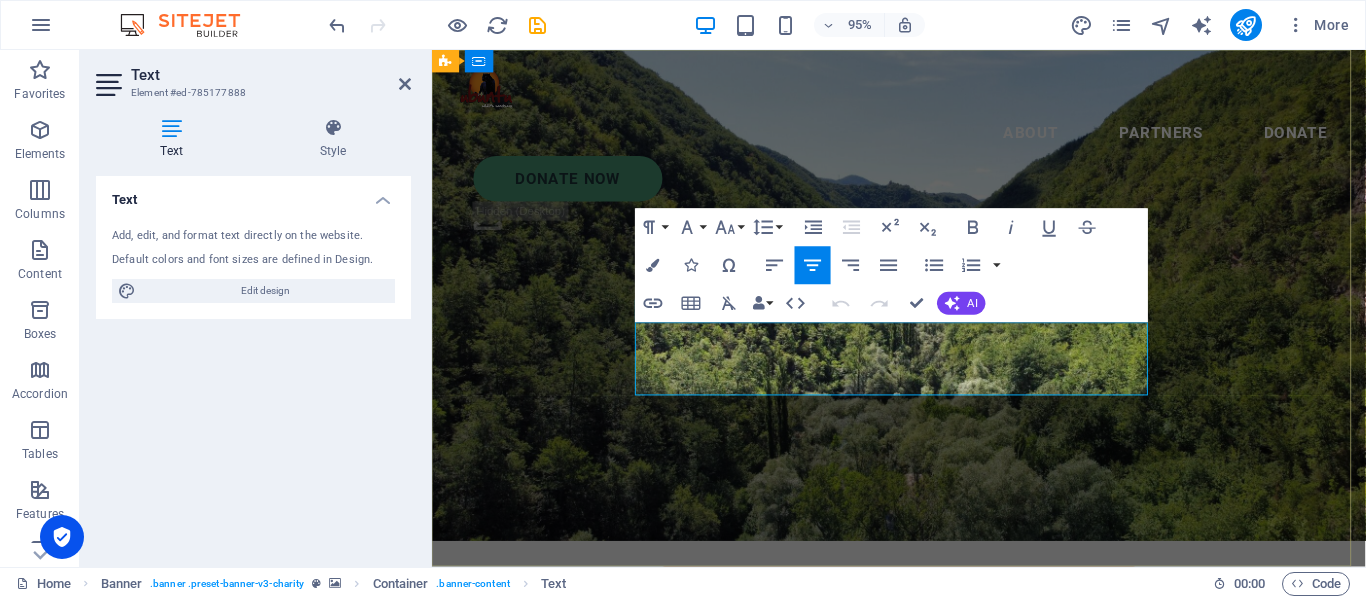 click on "Lorem ipsum dolor sit amet consectetur. Bibendum adipiscing morbi orci nibh eget posuere arcu volutpat nulla. Tortor cras suscipit augue sodales risus auctor. Fusce nunc vitae non dui ornare tellus nibh purus lectus." at bounding box center [924, 779] 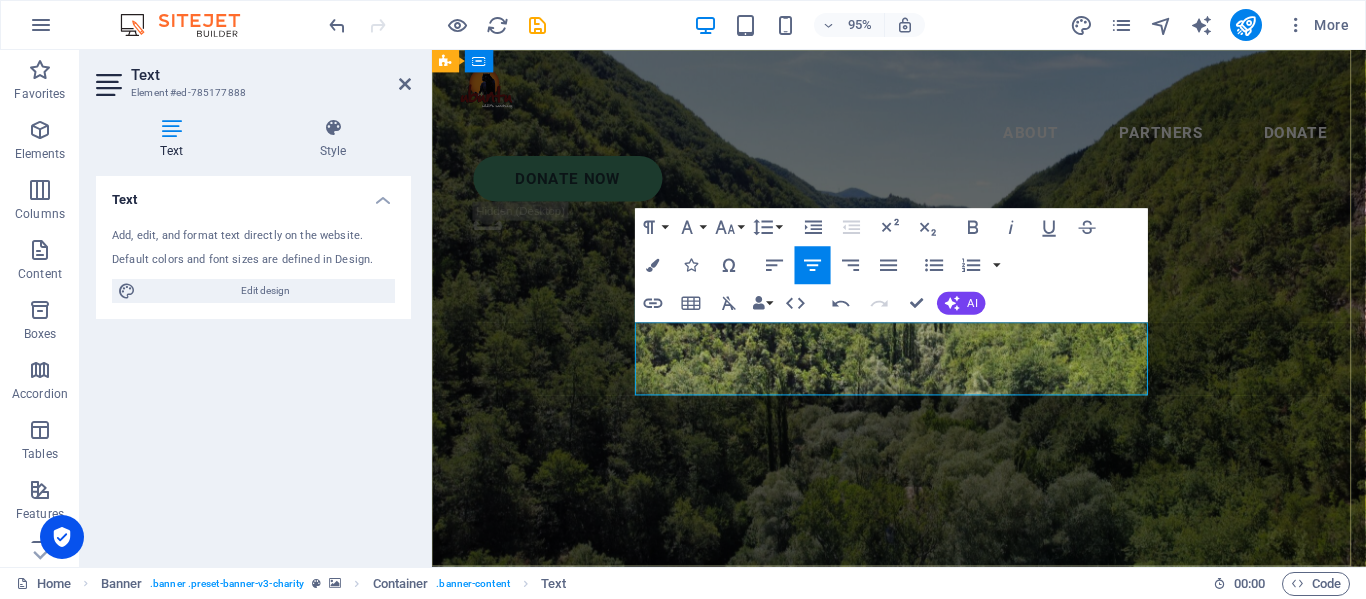 click on "We have 16 lions and 2 tigers. We have provided our predators with a safe haven, free from poaching and exploitation, where they can prosper for the rest of their lives." at bounding box center [923, 806] 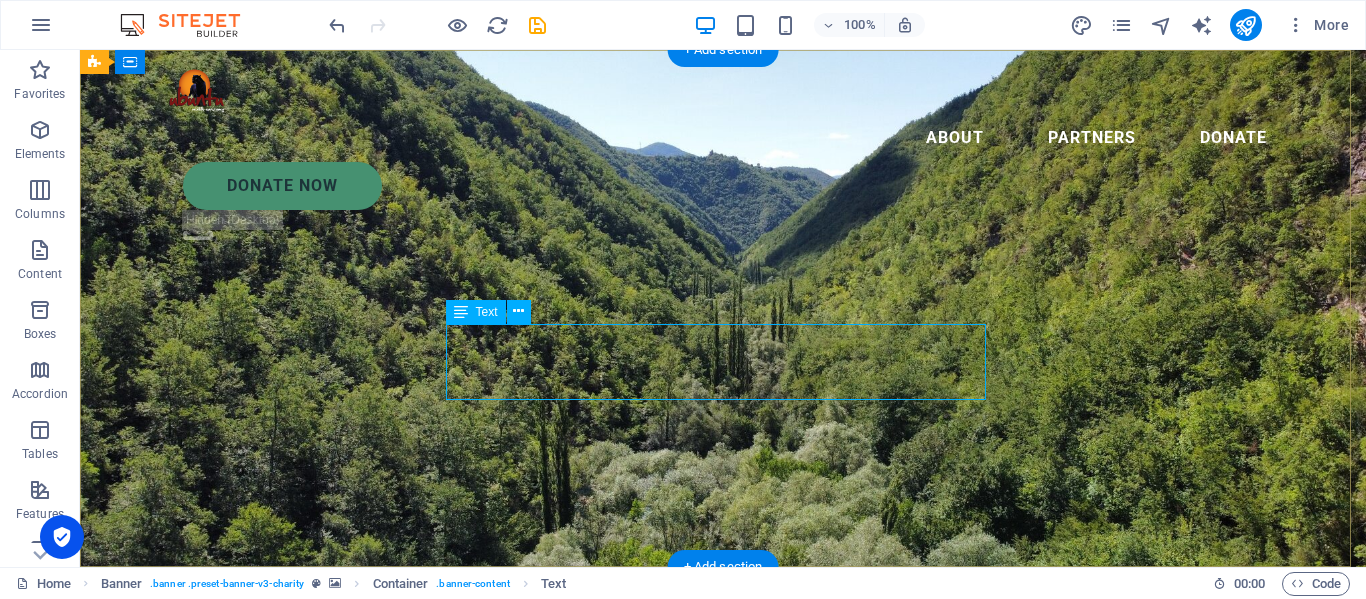 click on "We have 16 lions and 2 tigers. We have provided our predators with a safe haven, free from poaching and exploitation, where they can prosper for the rest of their lives." at bounding box center [723, 767] 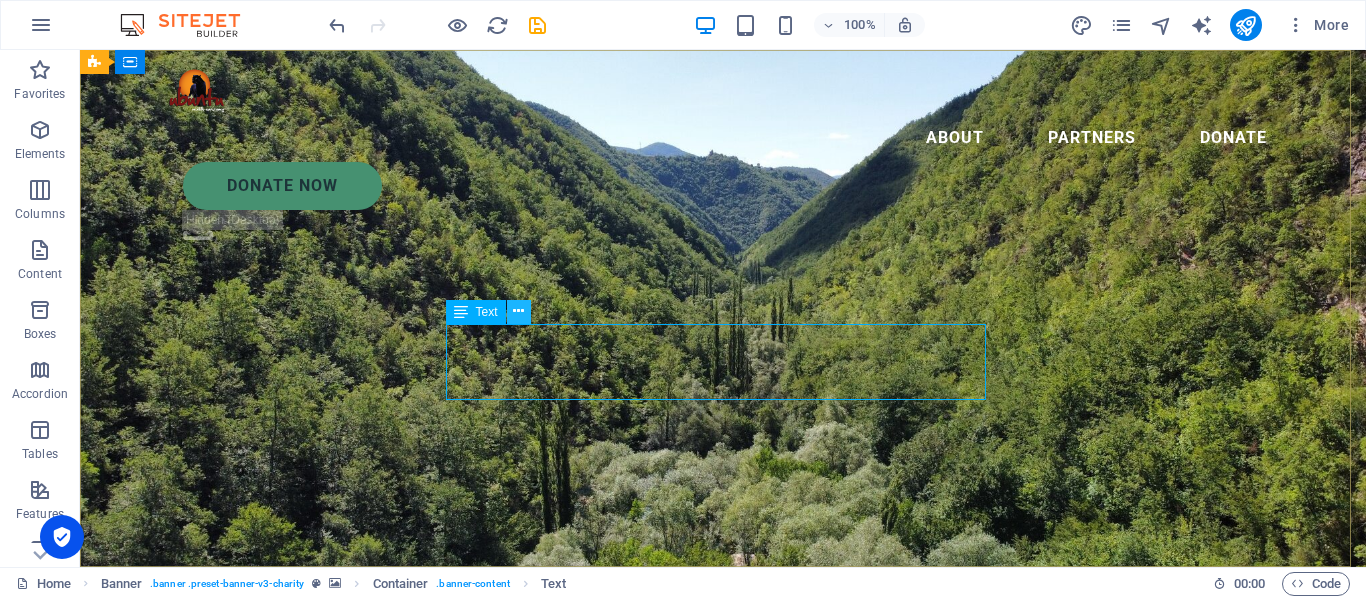 click at bounding box center (518, 311) 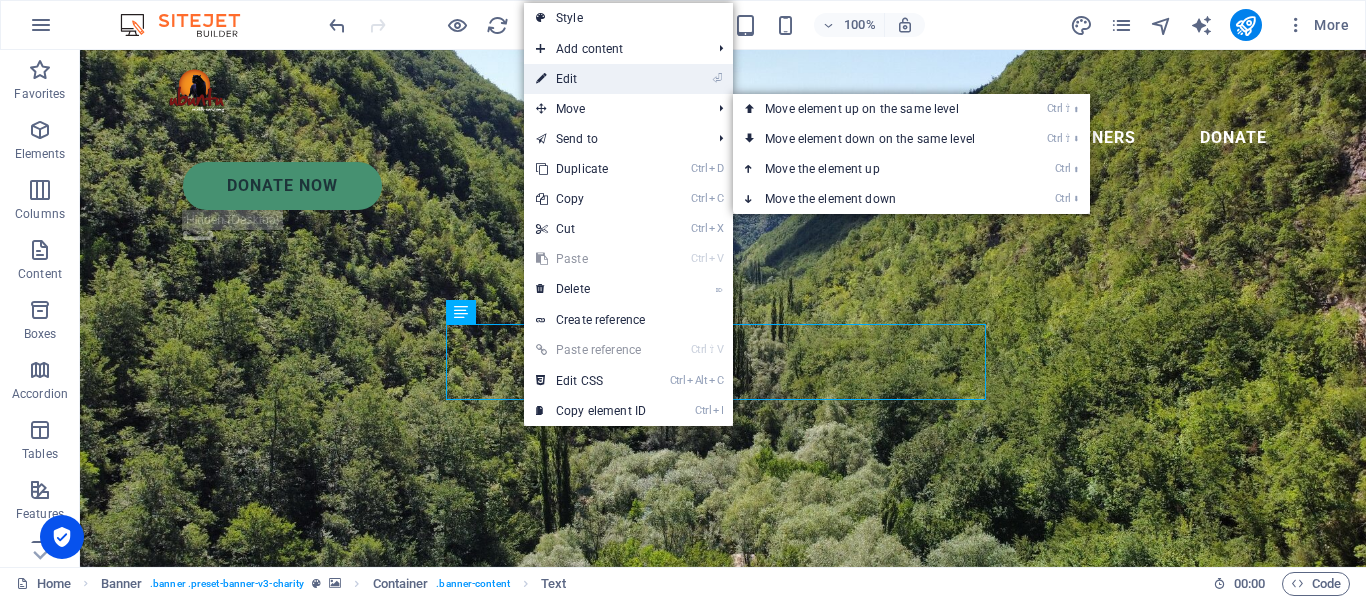 click on "⏎  Edit" at bounding box center (591, 79) 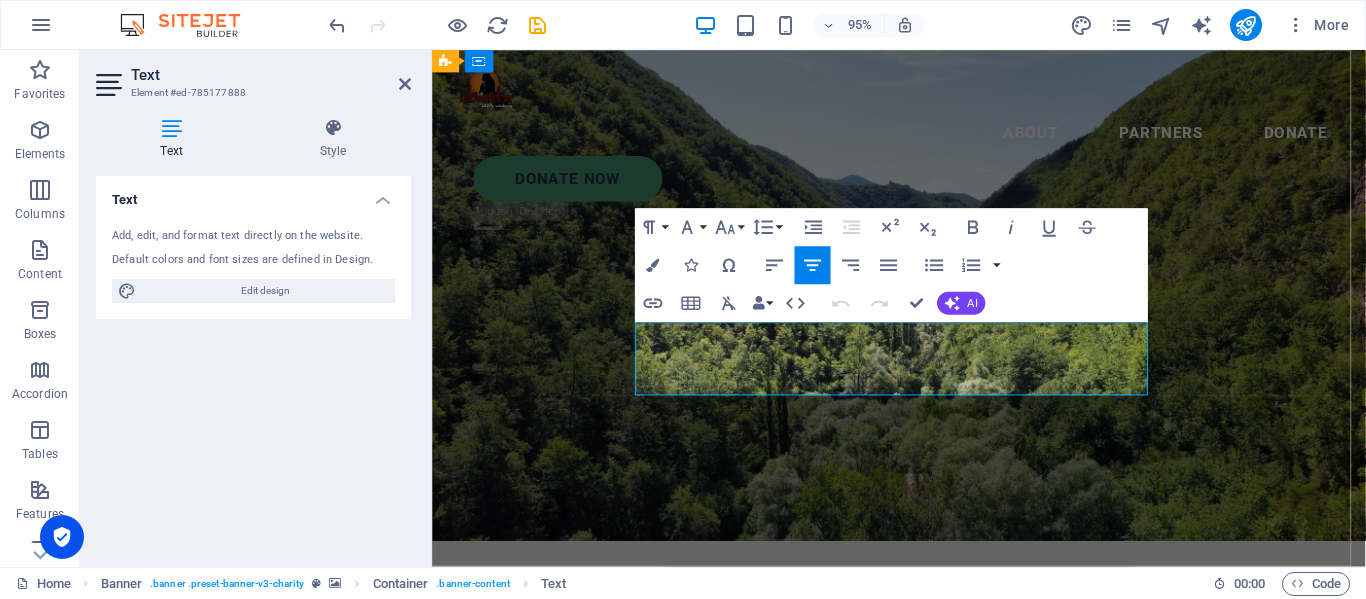 click on "We have 16 lions and 2 tigers. We have provided our predators with a safe haven, free from poaching and exploitation, where they can prosper for the rest of their lives." at bounding box center [923, 779] 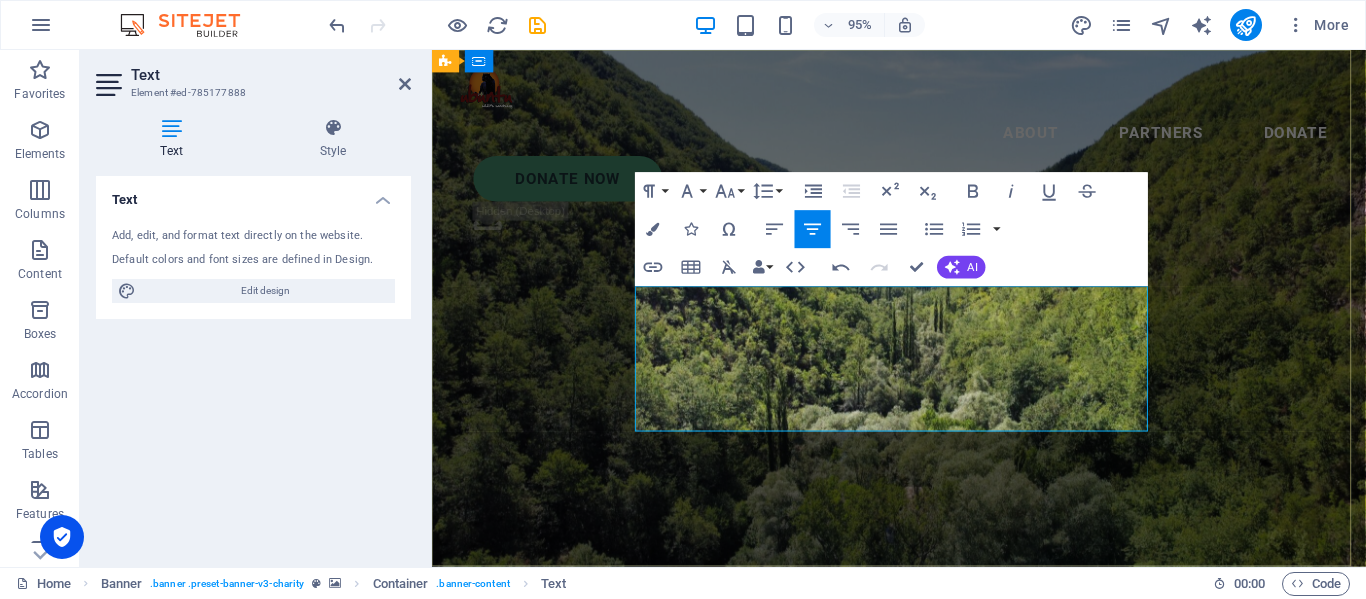 click on "​" at bounding box center (923, 897) 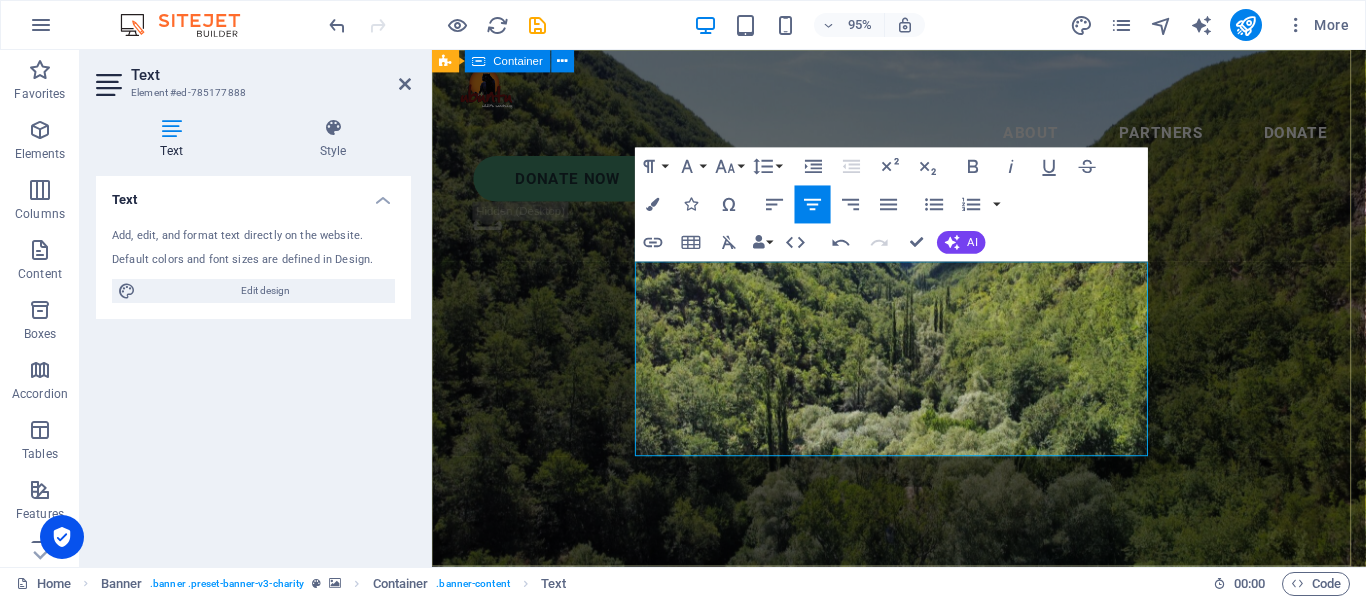 drag, startPoint x: 1023, startPoint y: 466, endPoint x: 609, endPoint y: 275, distance: 455.9353 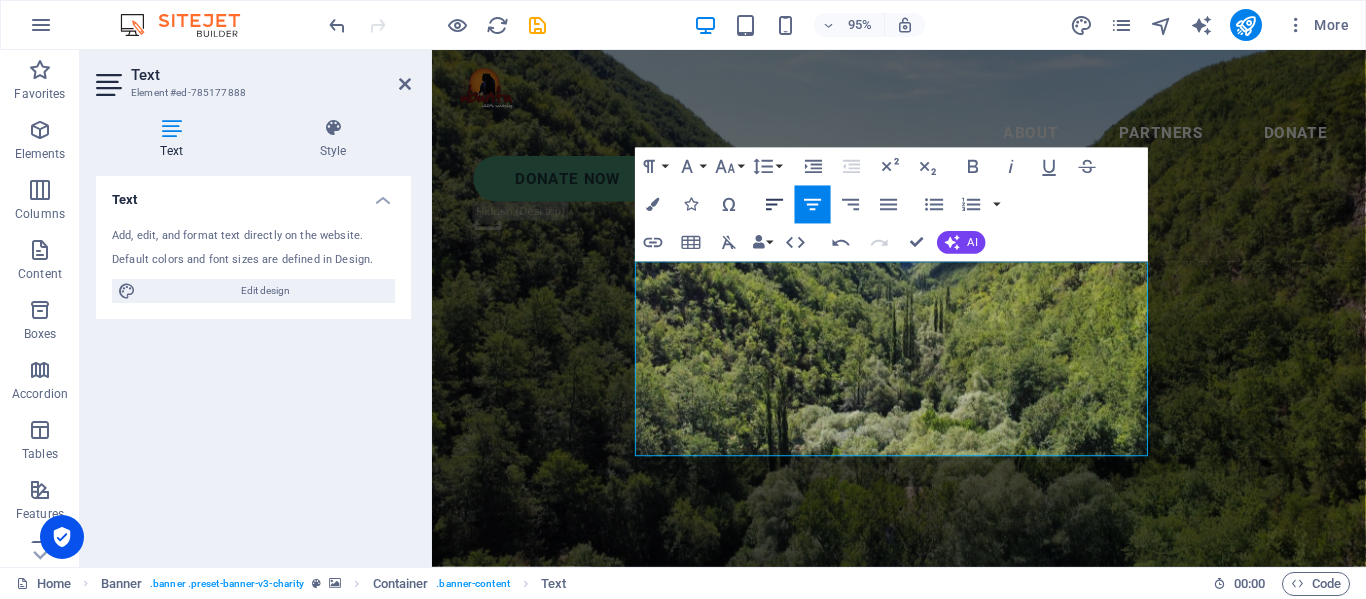 click 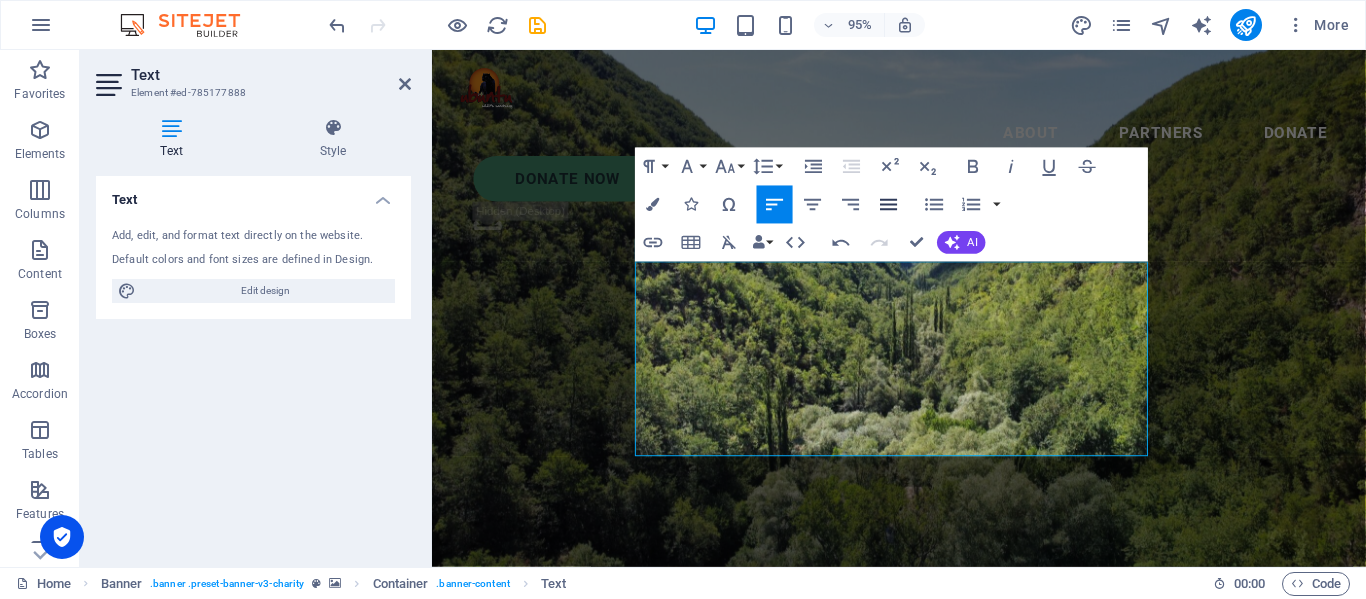 click 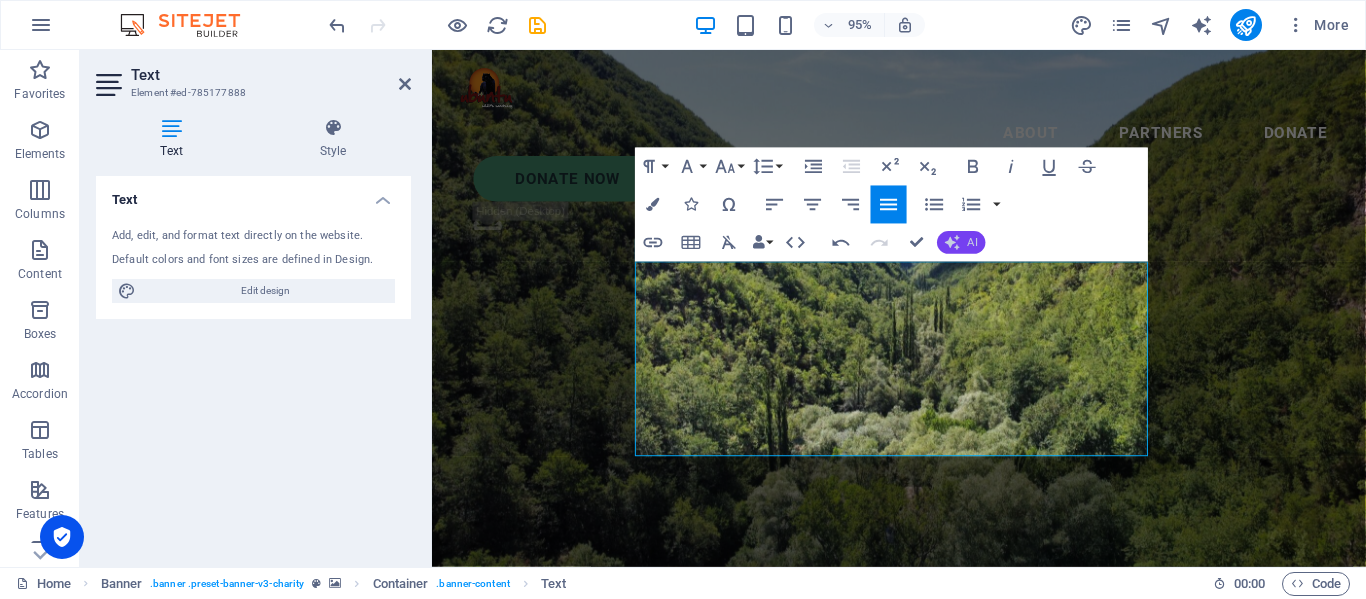 click 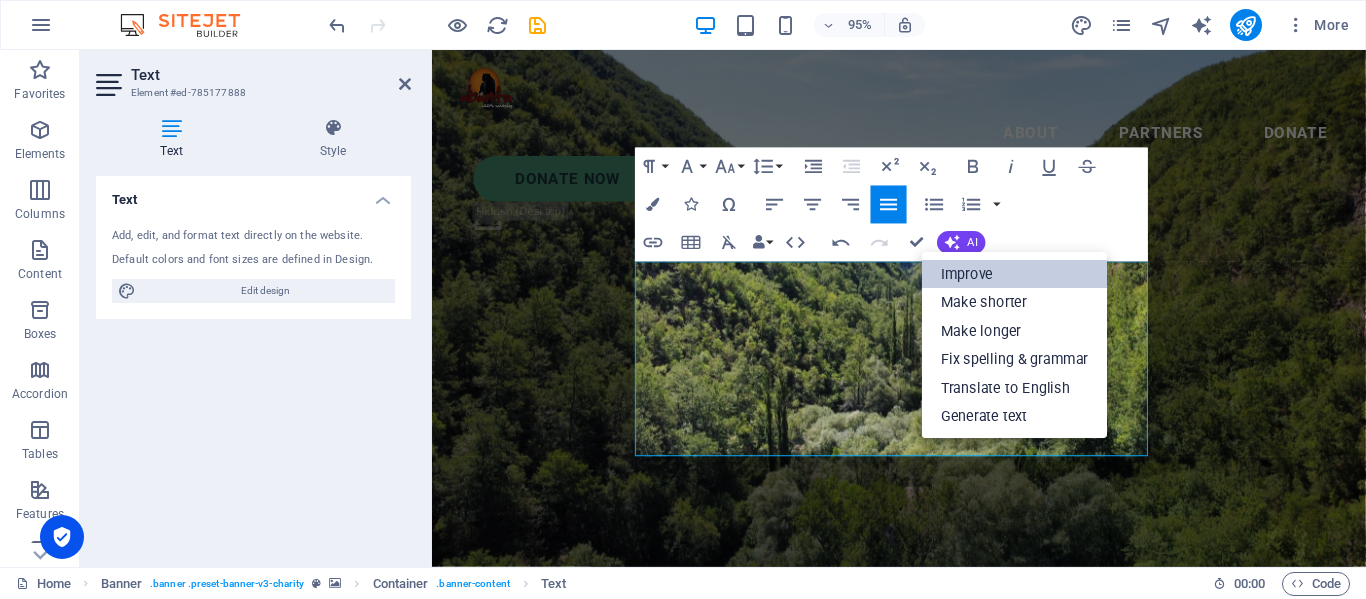 click on "Improve" at bounding box center [1014, 274] 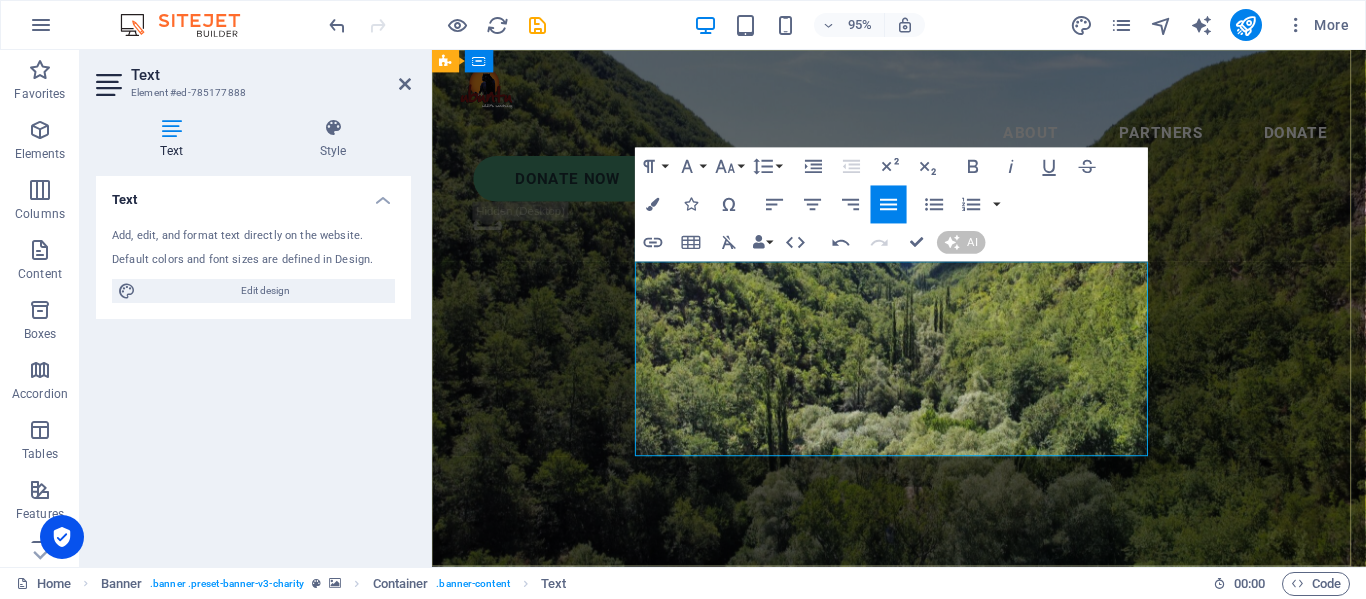 type 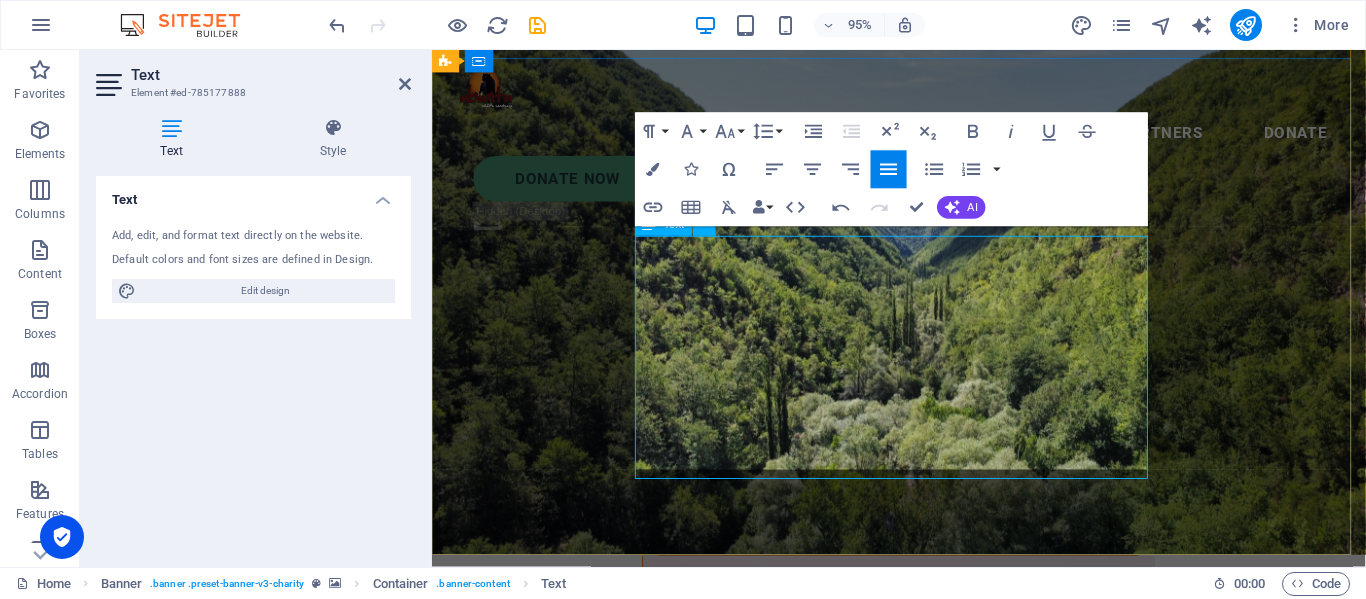 scroll, scrollTop: 0, scrollLeft: 0, axis: both 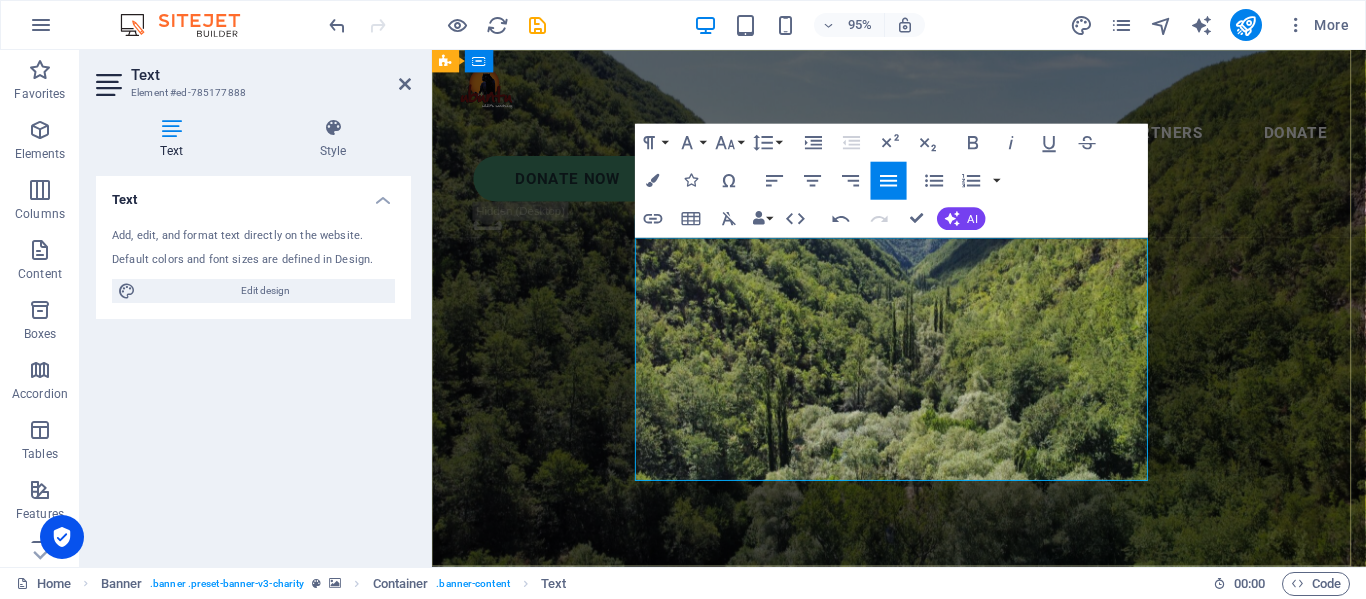 click on "We are home to 16 lions and 2 tigers, providing our majestic predators with a safe haven, free from poaching and exploitation, where they can thrive for the rest of their lives. Ubuntu Wildlife Sanctuary is a registered non-profit organization (NPC no.: 2016/147448/08) located in the Western Cape, Republic of South Africa. At Ubuntu, we actively collaborate with smaller community projects by offering them a platform to reach a broader audience and providing financial assistance whenever possible." at bounding box center (923, 883) 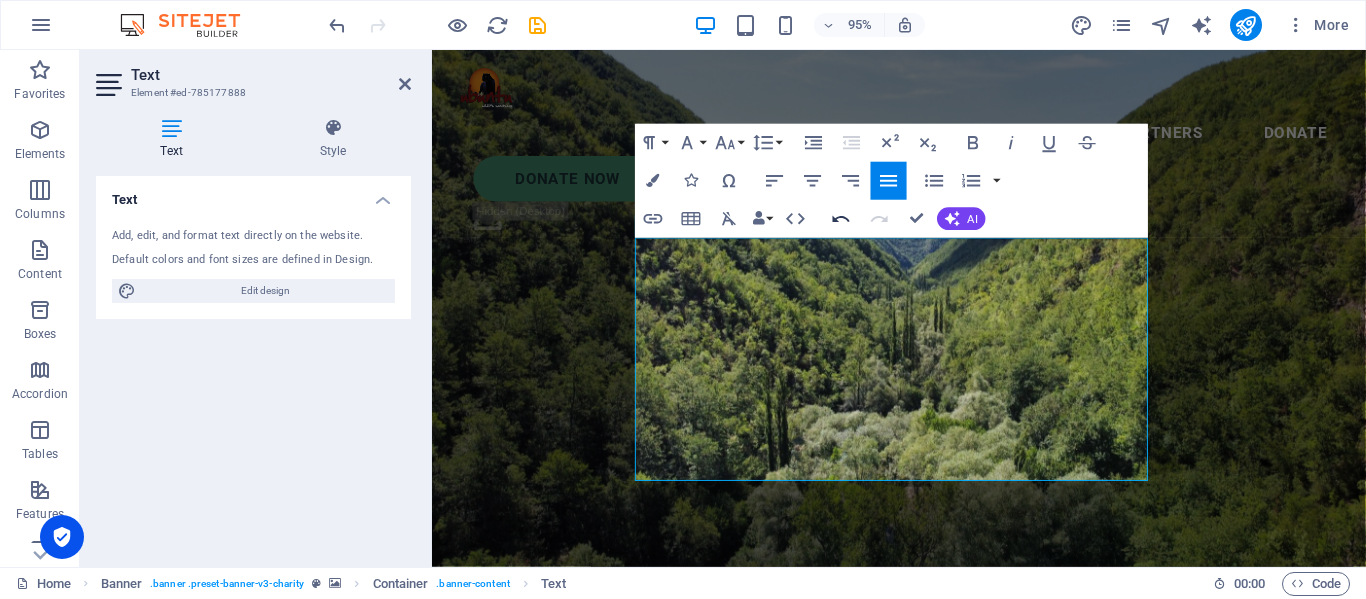 click 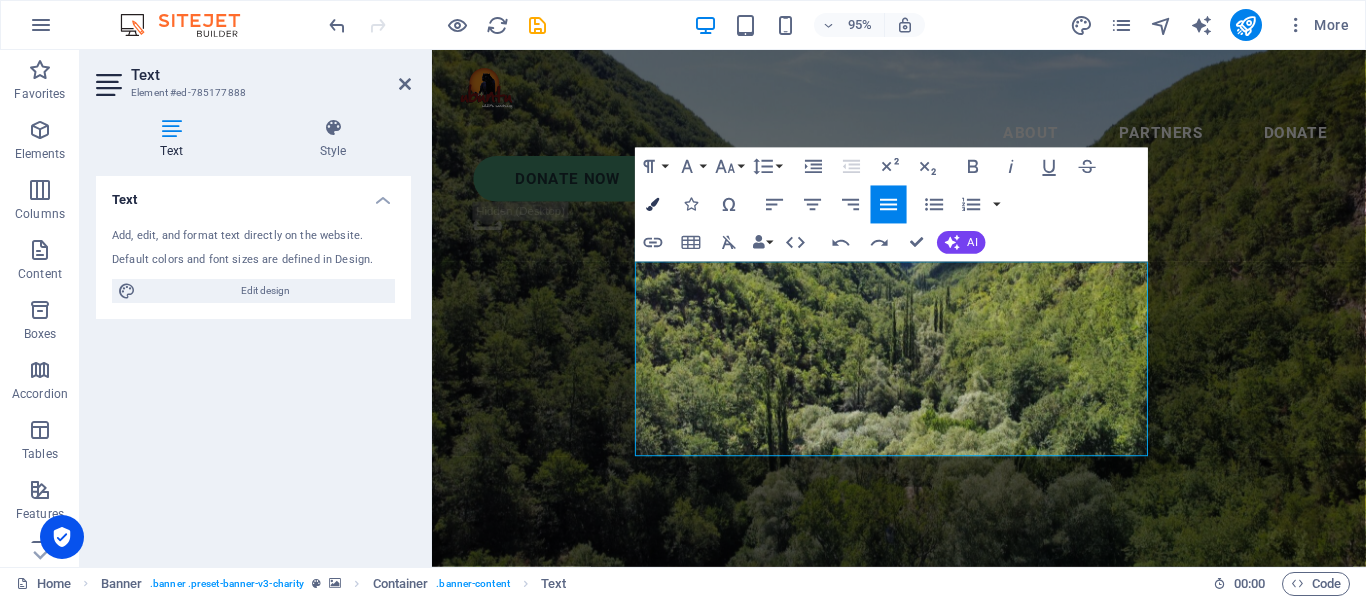 click at bounding box center [653, 204] 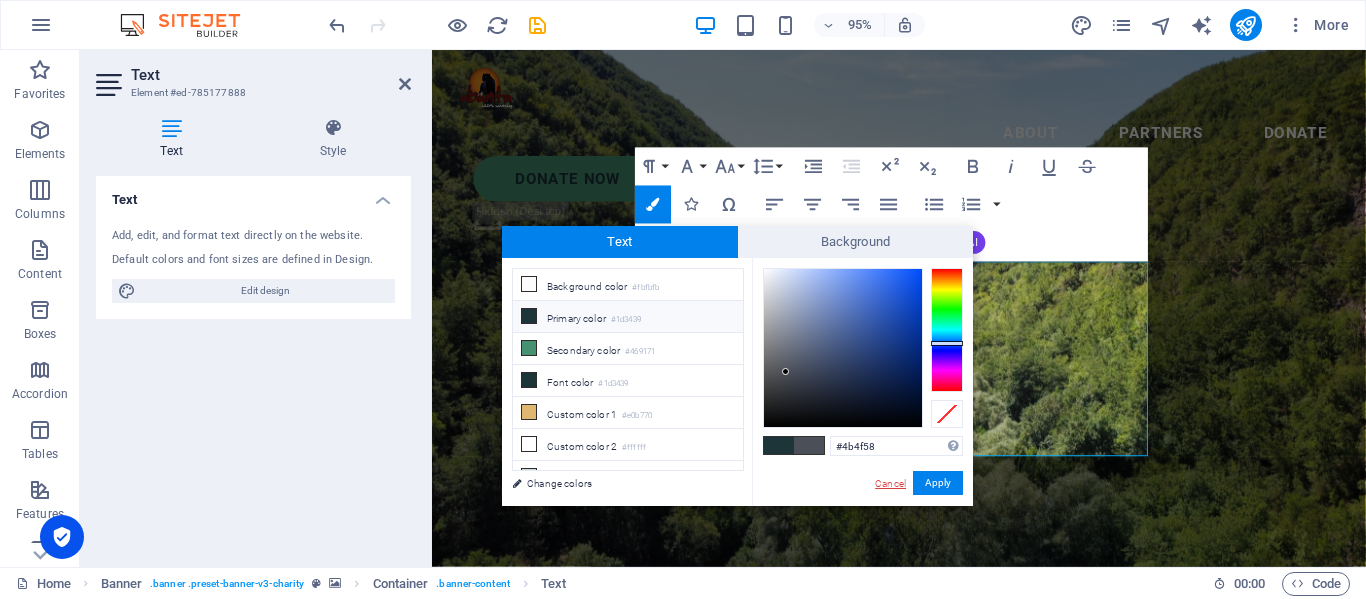 click on "Cancel" at bounding box center (890, 483) 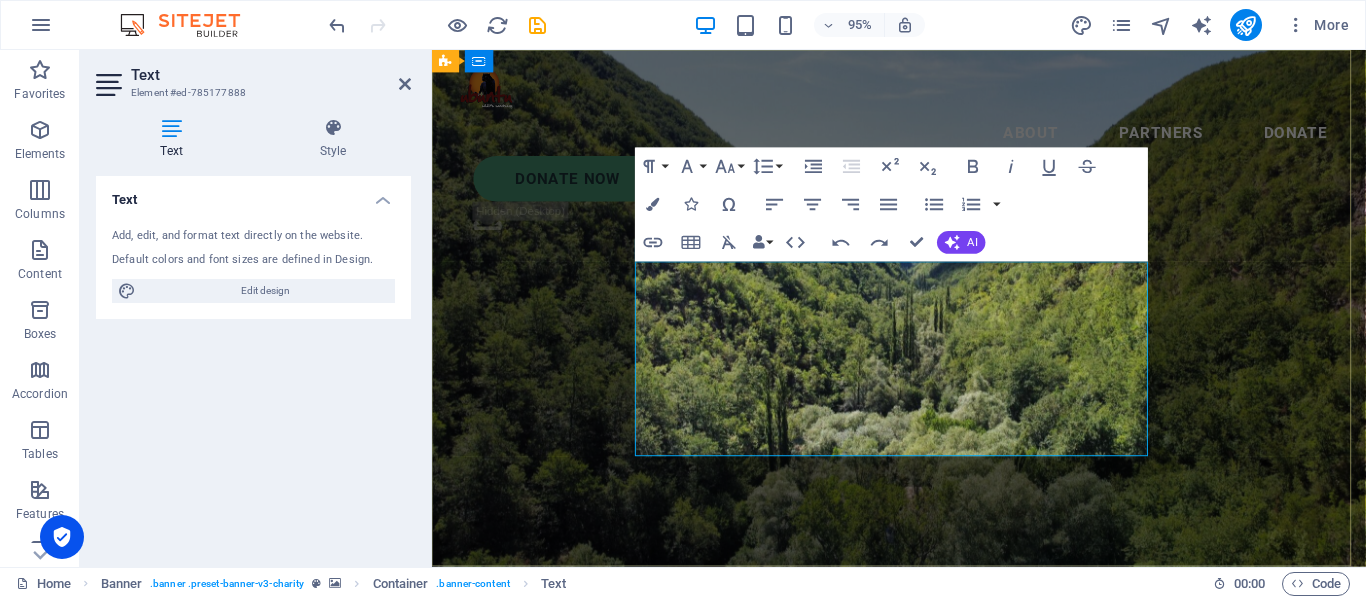 click on "t Ubuntu we are joining hands with these smaller community projects by firstly allowing them onto our platform to get a wider audience and secondly we try to assist financially where we can. ​" at bounding box center [923, 909] 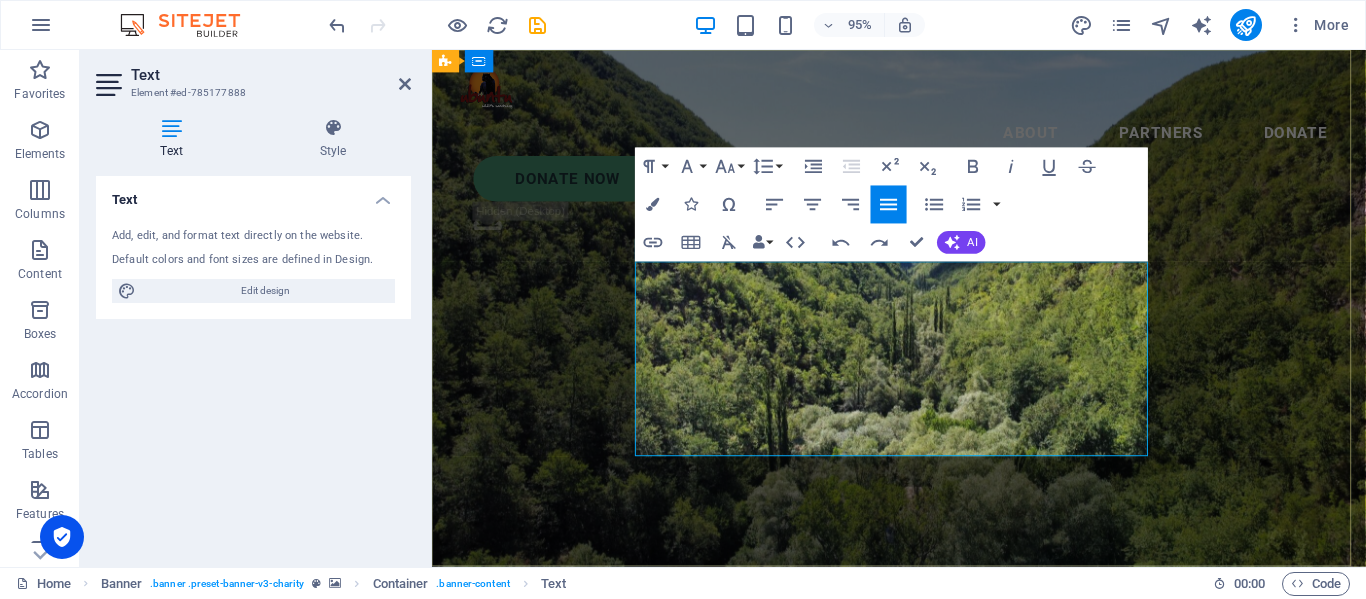 click on "t Ubuntu we are joining hands with these smaller community projects by firstly allowing them onto our platform to get a wider audience and secondly we try to assist financially where we can. ​" at bounding box center (923, 909) 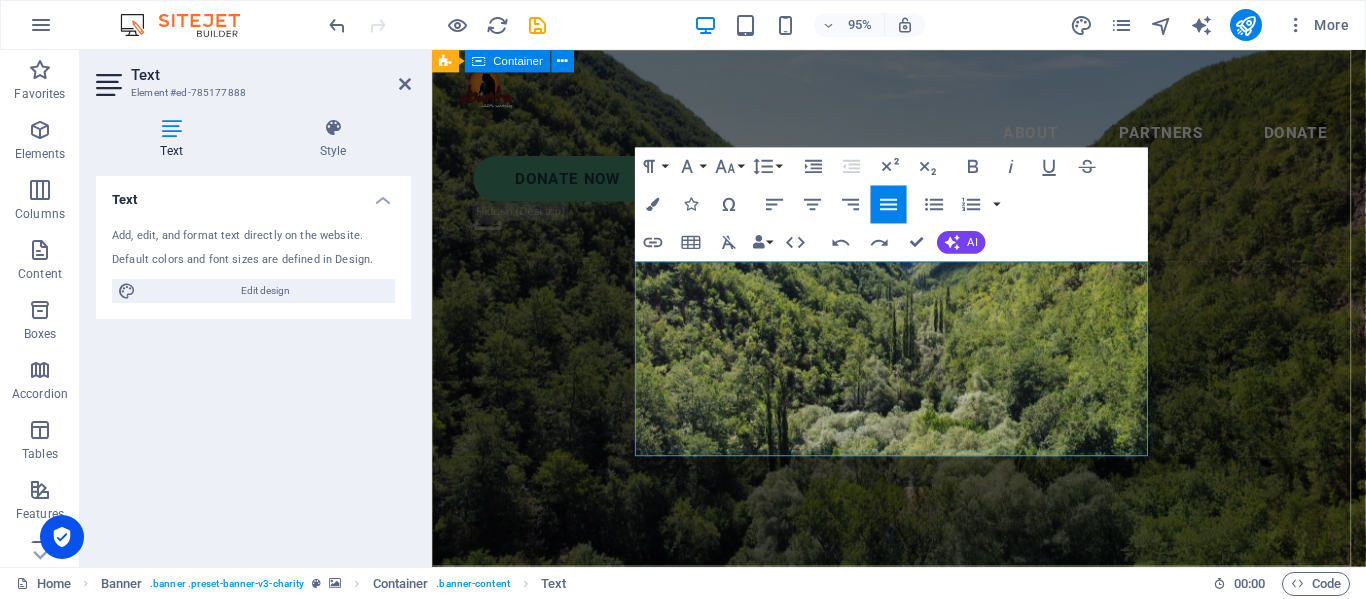 drag, startPoint x: 882, startPoint y: 464, endPoint x: 627, endPoint y: 285, distance: 311.55417 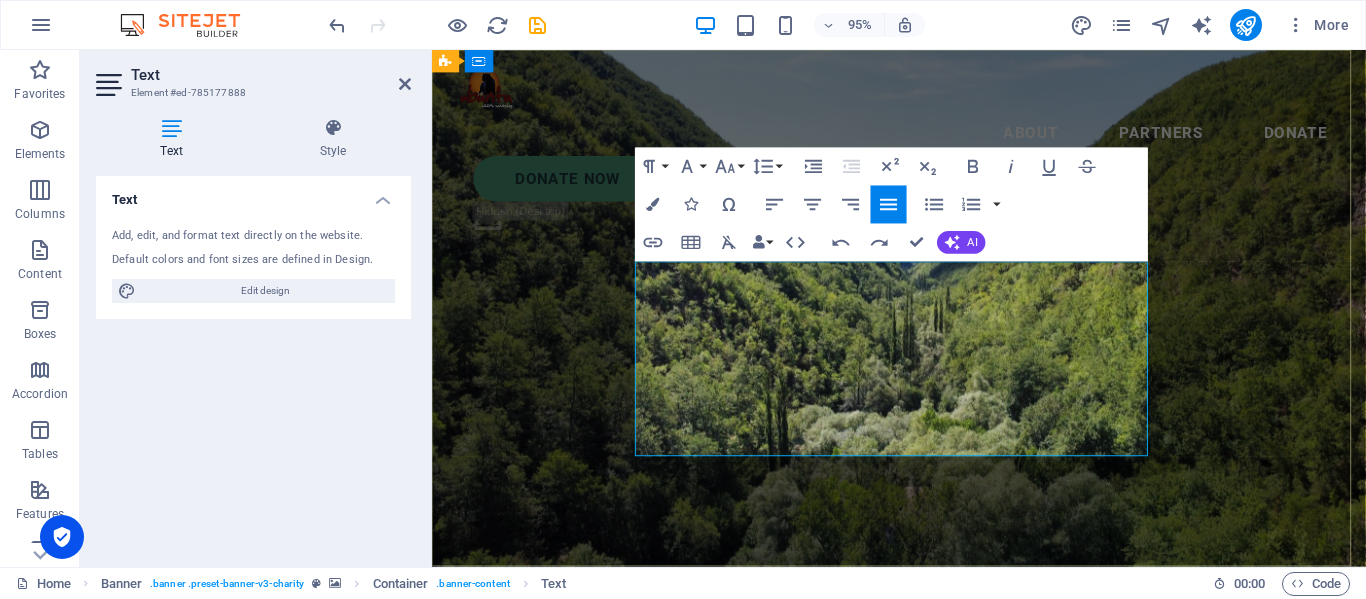 copy on "We have 16 lions and 2 tigers. We have provided our predators with a safe haven, free from poaching and exploitation, where they can prosper for the rest of their lives. ​ Ubuntu Wildlife Sanctuary is a non-profit company (NPC no.: 2016/147448/08) situated in the Western Cape in the Republic of South Africa. t Ubuntu we are joining hands with these smaller community projects by firstly allowing them onto our platform to get a wider audience and secondly we try to assist financially where we can." 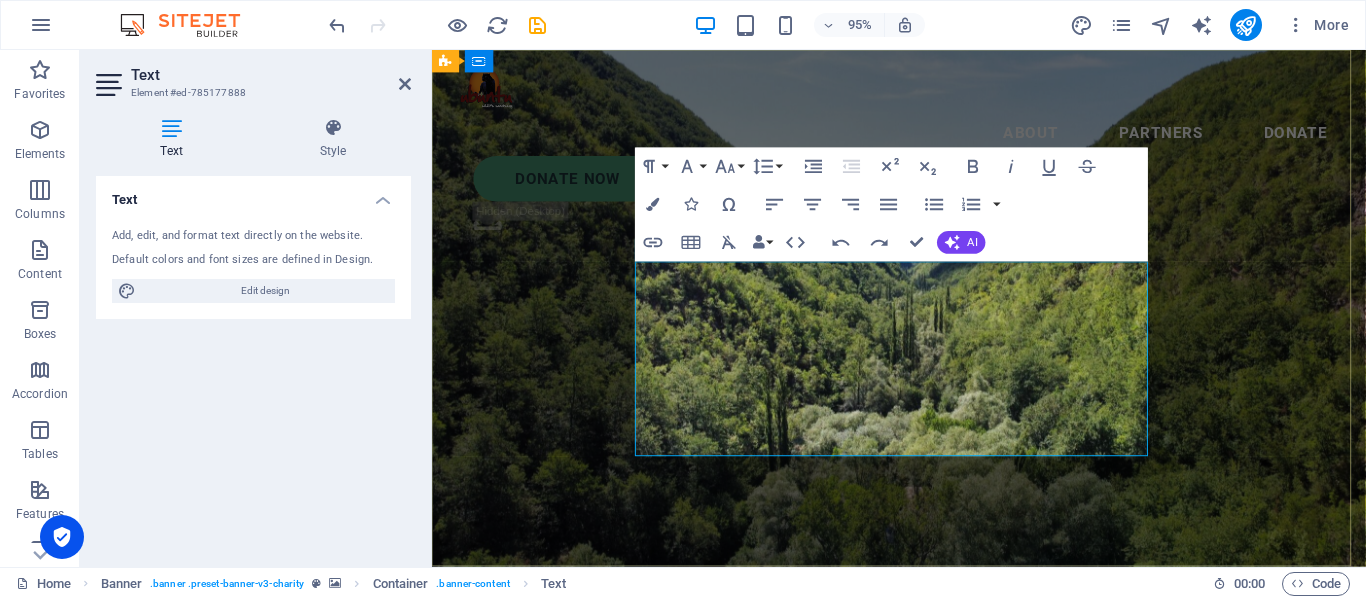 click on "t Ubuntu we are joining hands with these smaller community projects by firstly allowing them onto our platform to get a wider audience and secondly we try to assist financially where we can. ​" at bounding box center (923, 909) 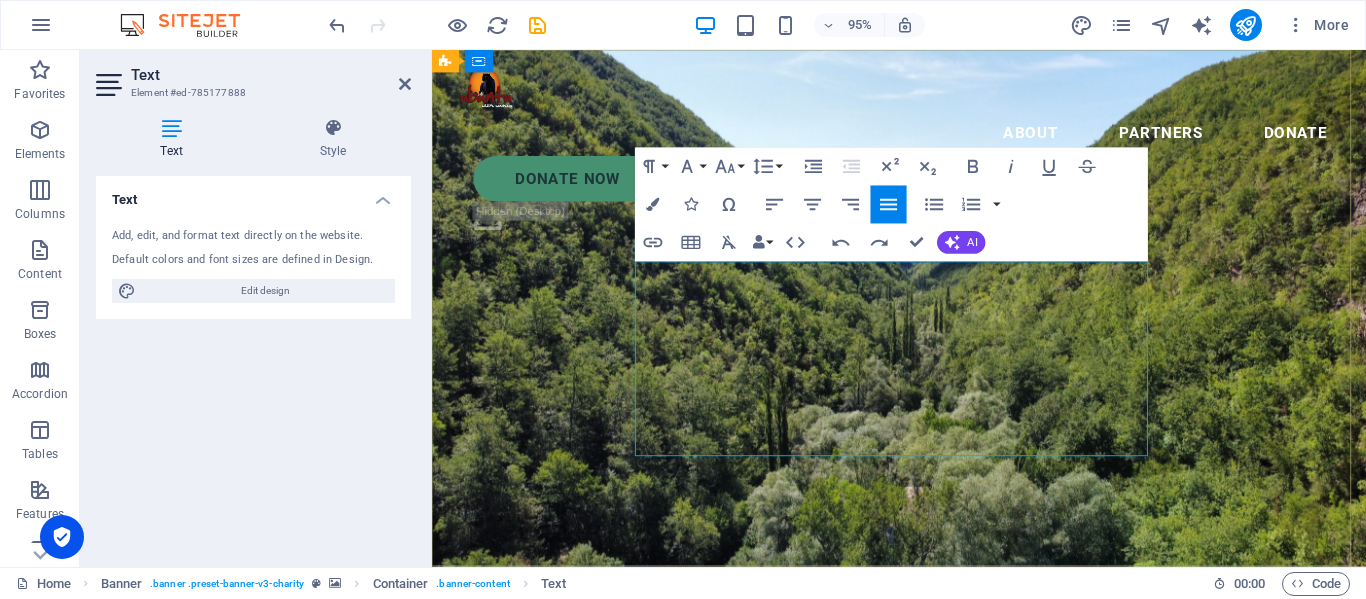 click on "Ubuntu Wildlife Sanctuary is a non-profit company (NPC no.: 2016/147448/08) situated in the [GEOGRAPHIC_DATA] in the [GEOGRAPHIC_DATA]." at bounding box center (923, 858) 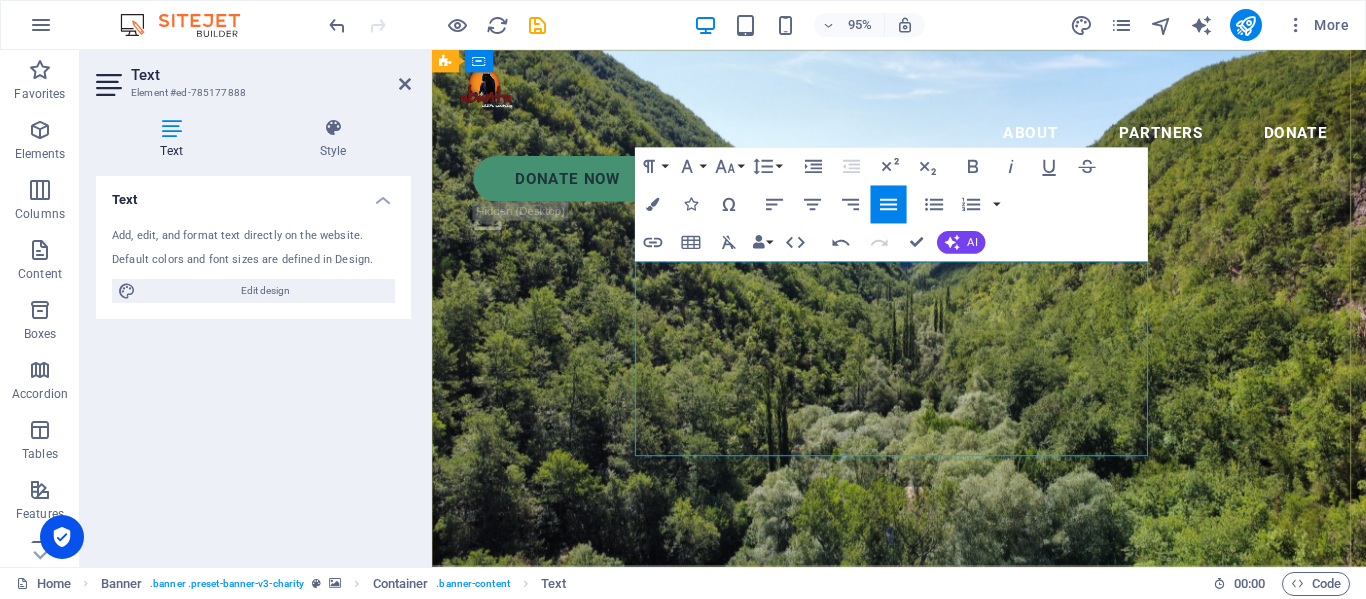 click on "At Ubuntu we are joining hands with these smaller community projects by firstly allowing them onto our platform to get a wider audience and secondly we try to assist financially where we can. ​" at bounding box center [923, 909] 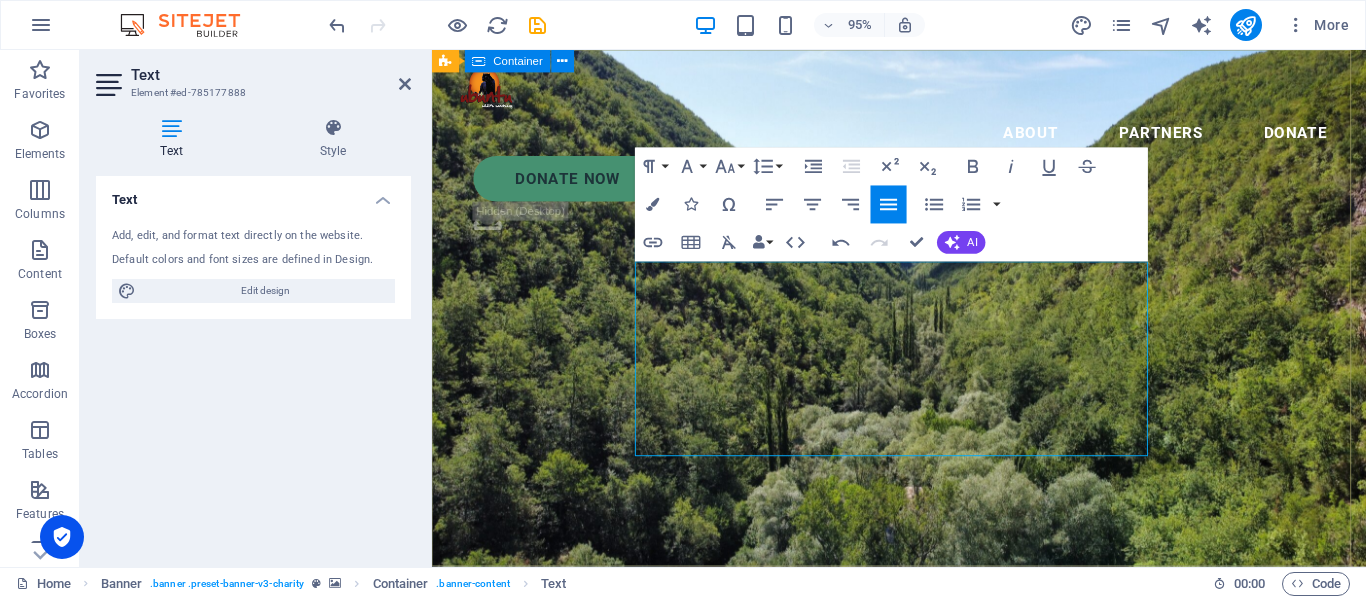 drag, startPoint x: 854, startPoint y: 466, endPoint x: 644, endPoint y: 278, distance: 281.85812 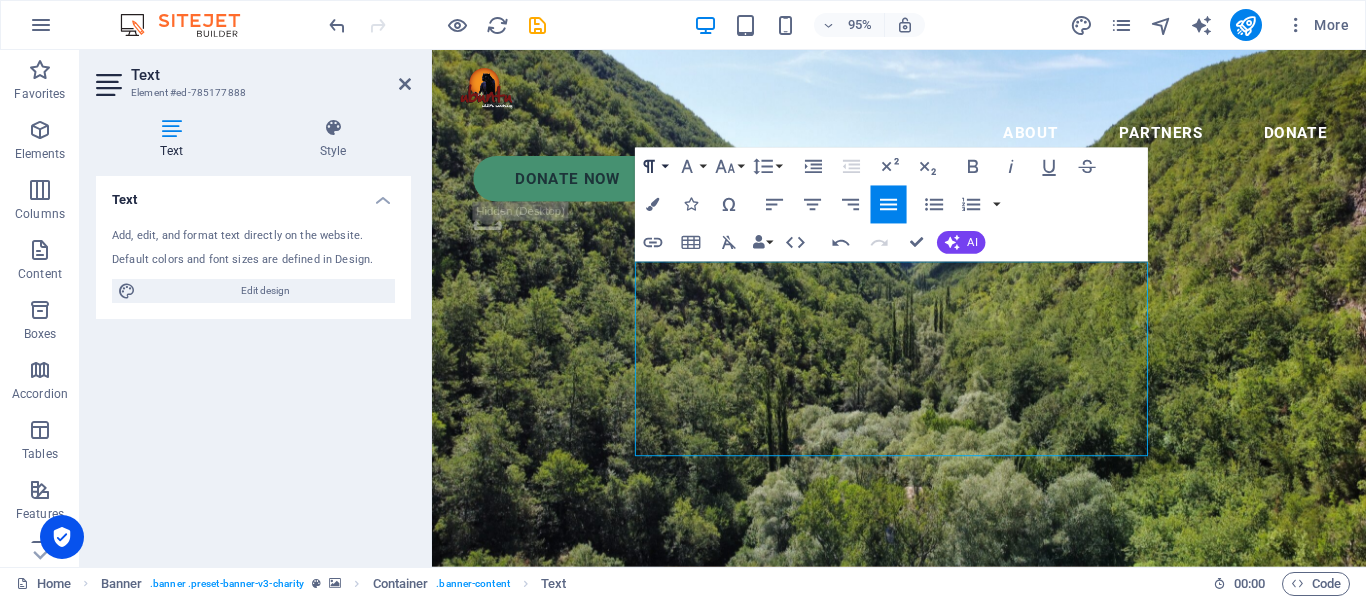 click on "Paragraph Format" at bounding box center [653, 167] 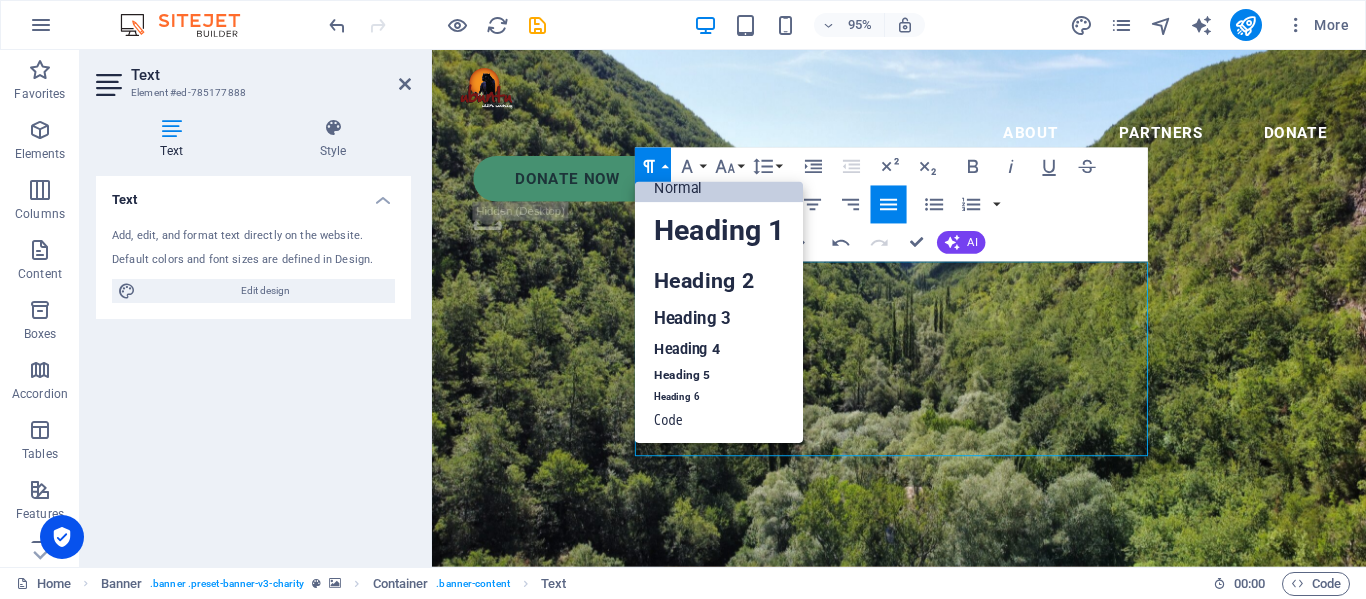 scroll, scrollTop: 16, scrollLeft: 0, axis: vertical 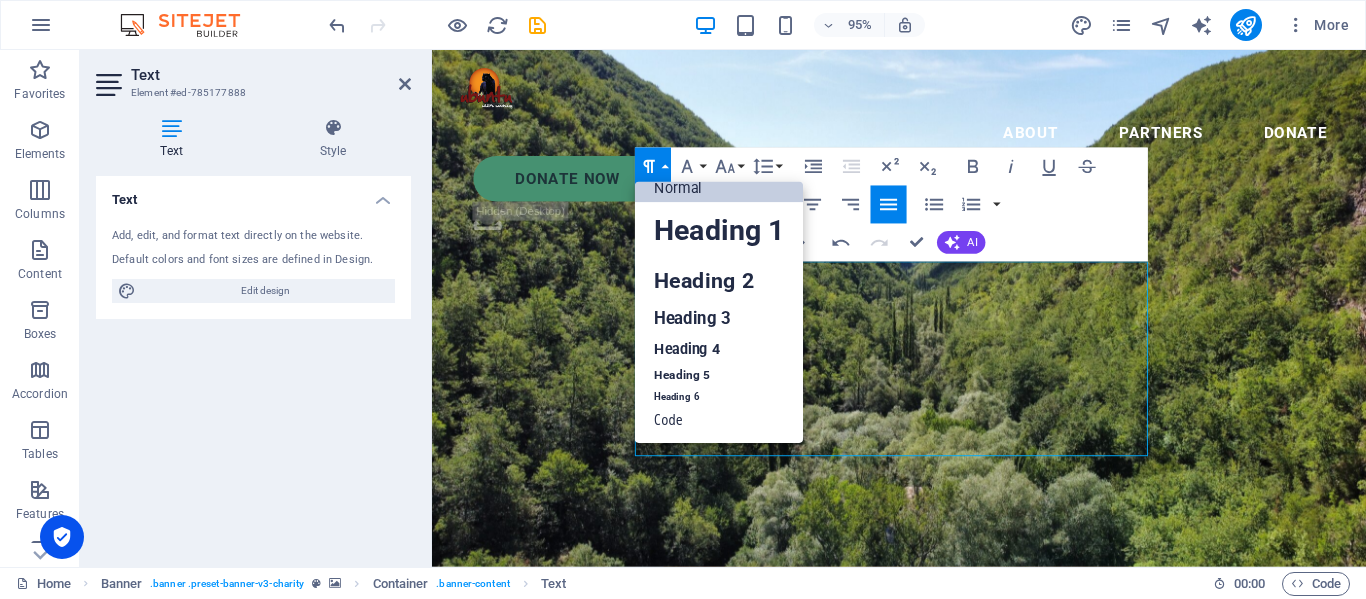 click on "Paragraph Format" at bounding box center [653, 167] 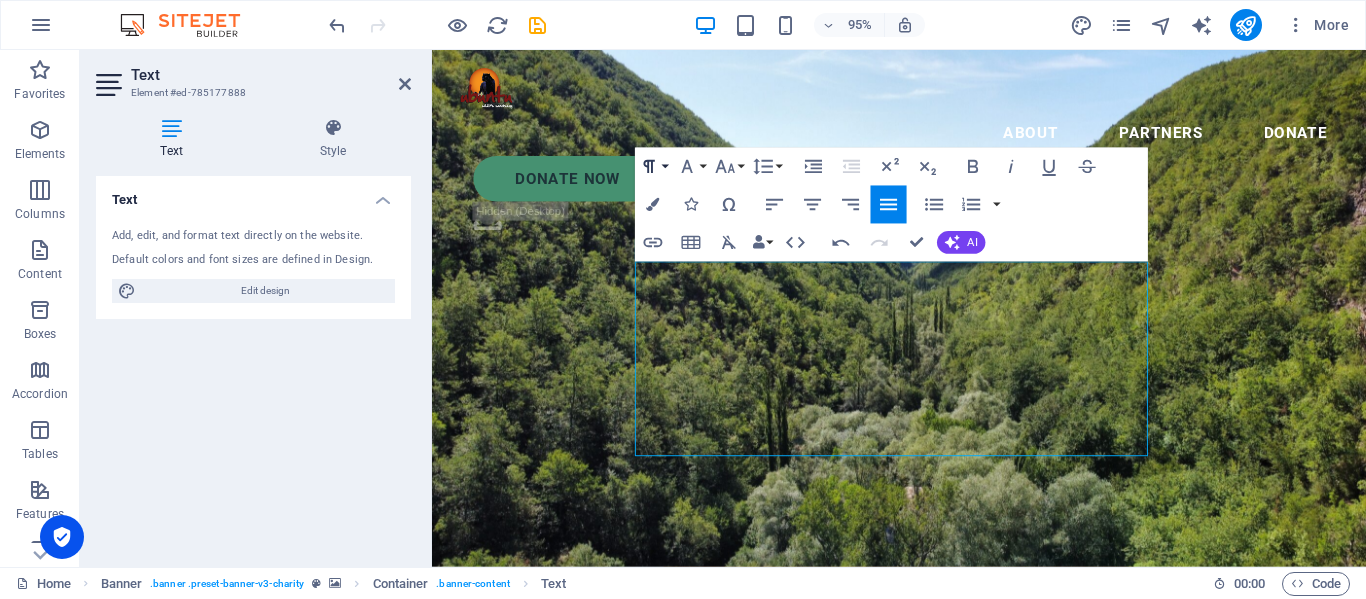 click on "Paragraph Format" at bounding box center (653, 167) 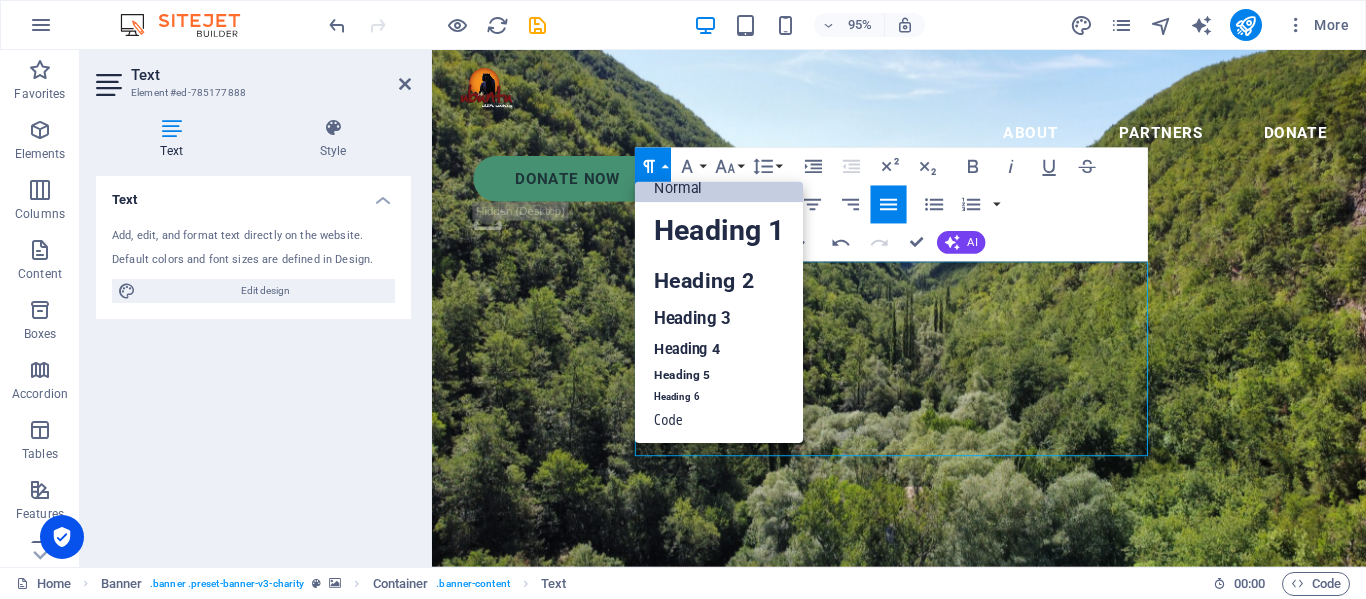 click on "Paragraph Format" at bounding box center (653, 167) 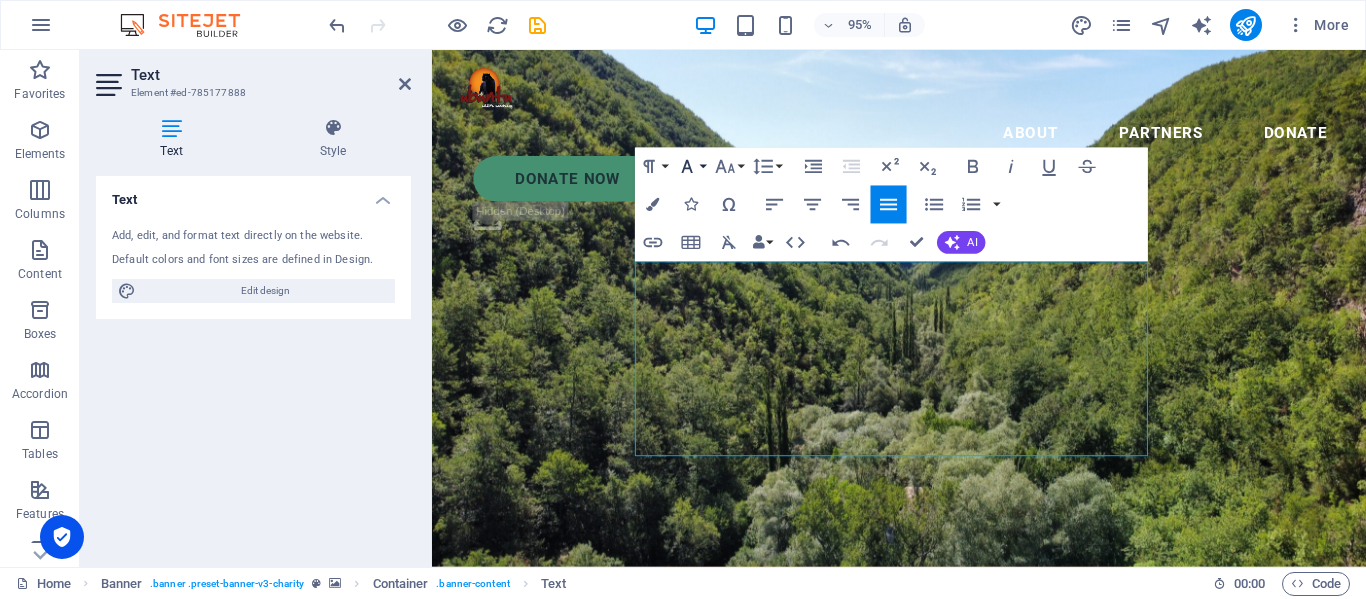 click on "Font Family" at bounding box center [691, 167] 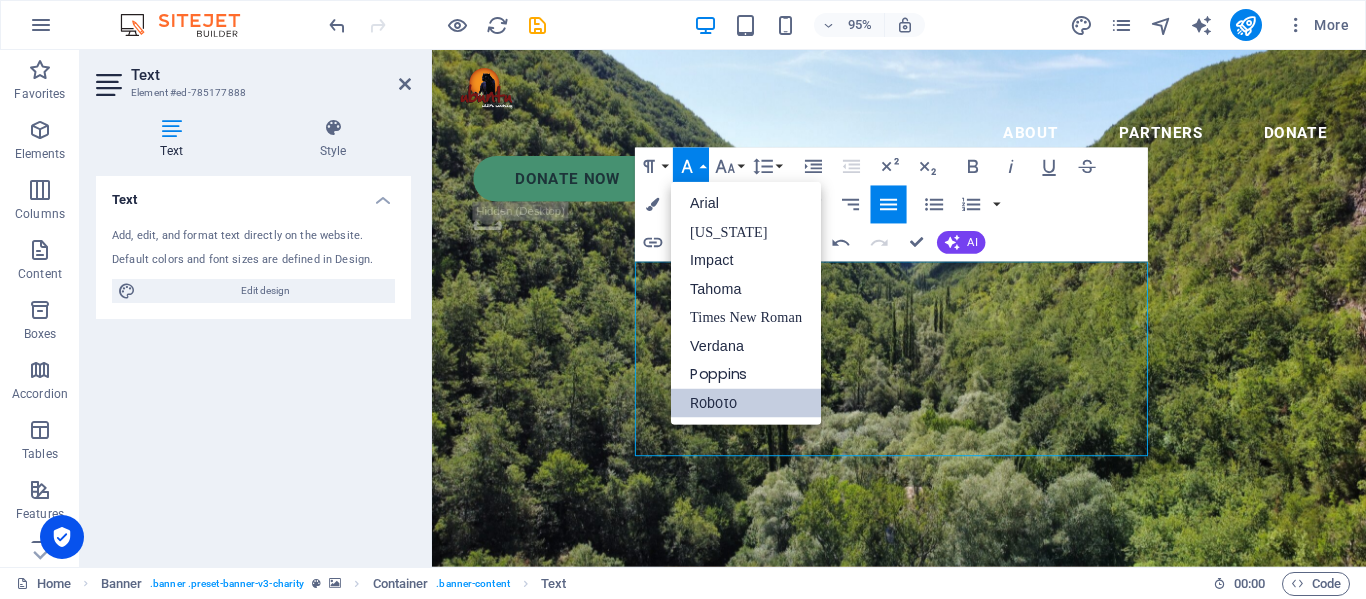 scroll, scrollTop: 0, scrollLeft: 0, axis: both 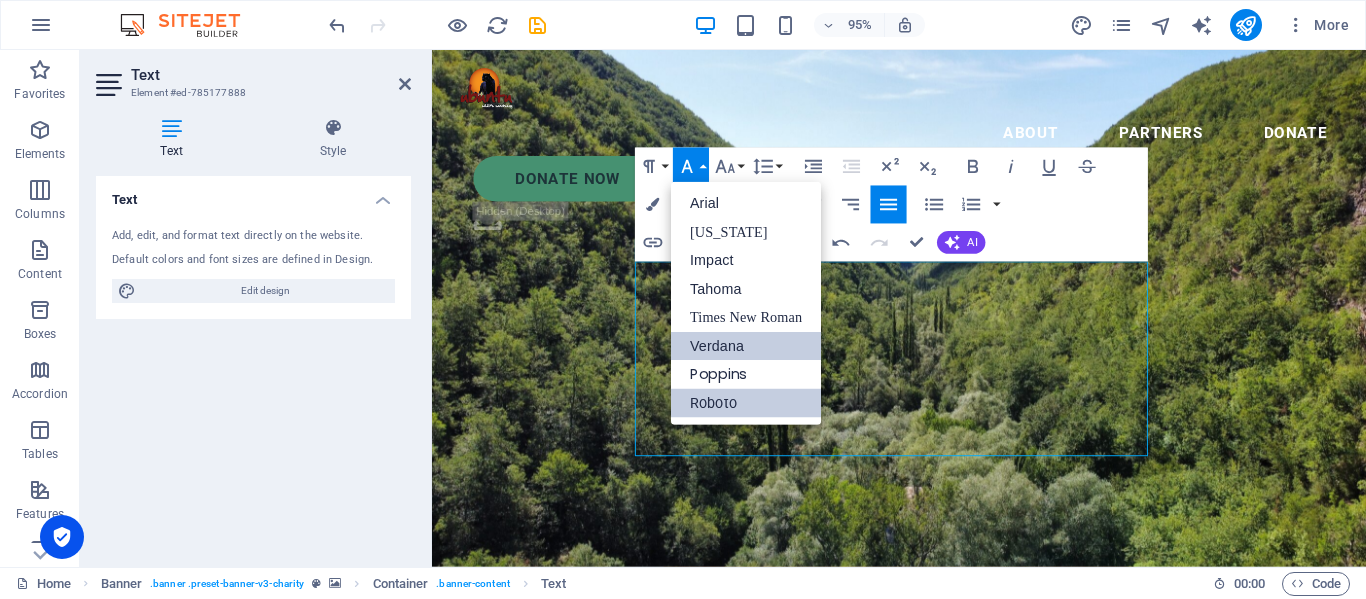 click on "Verdana" at bounding box center [746, 346] 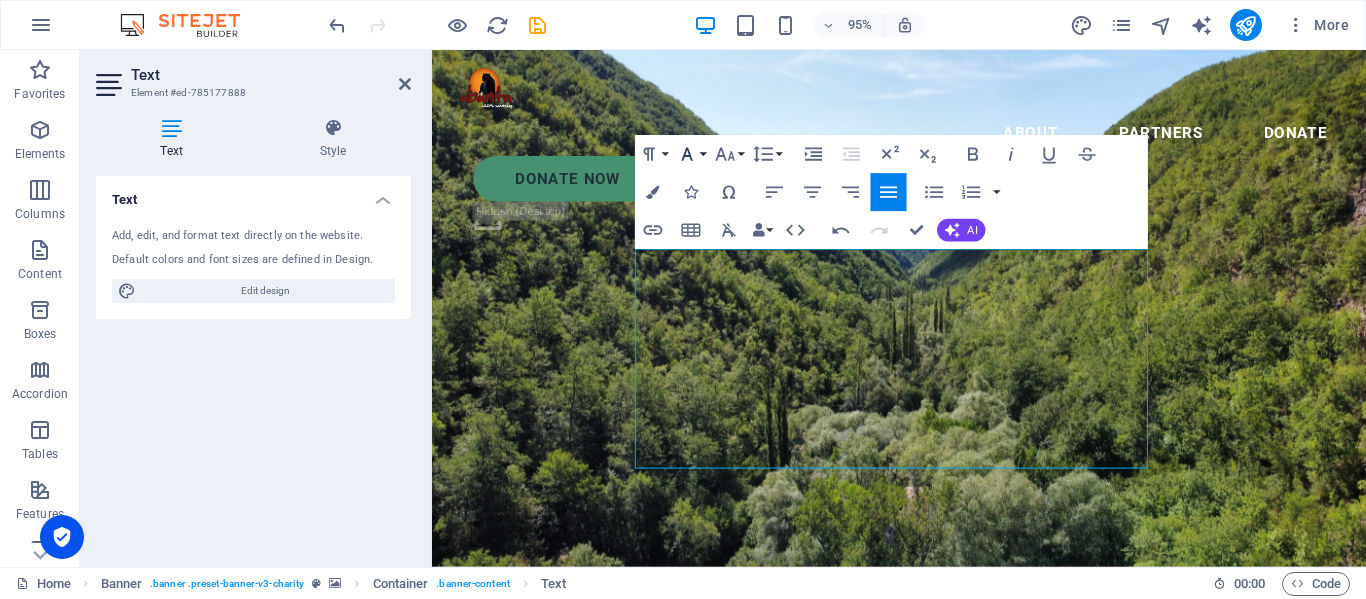 click on "Font Family" at bounding box center (691, 155) 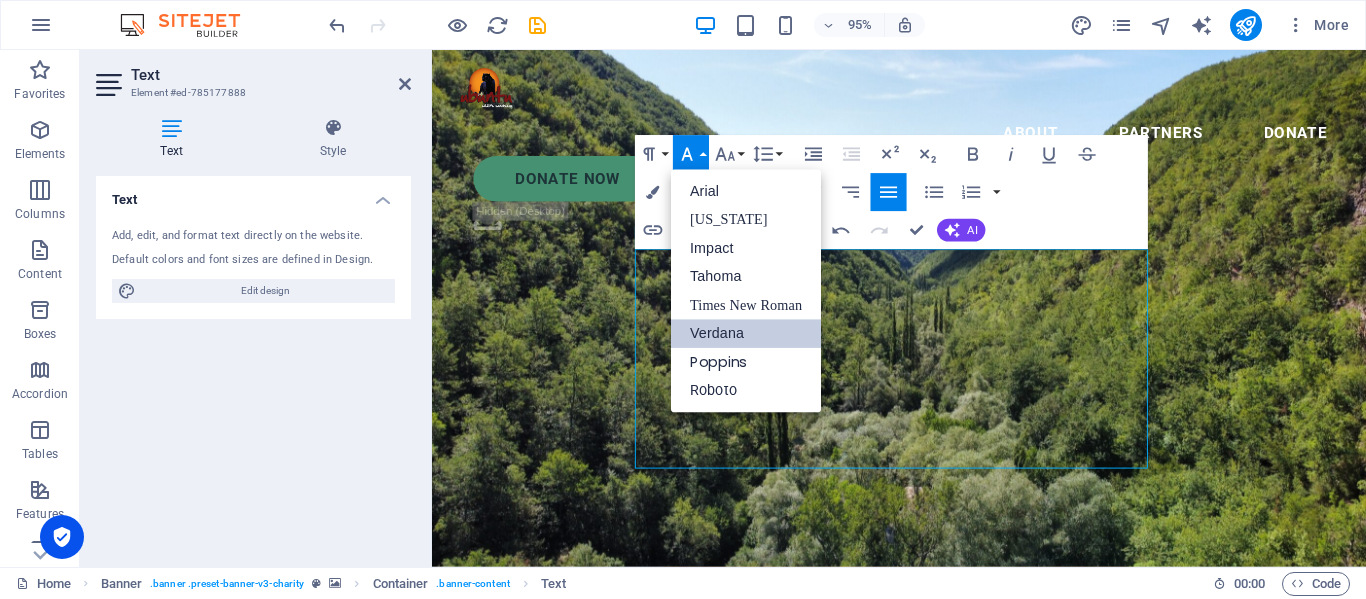 scroll, scrollTop: 0, scrollLeft: 0, axis: both 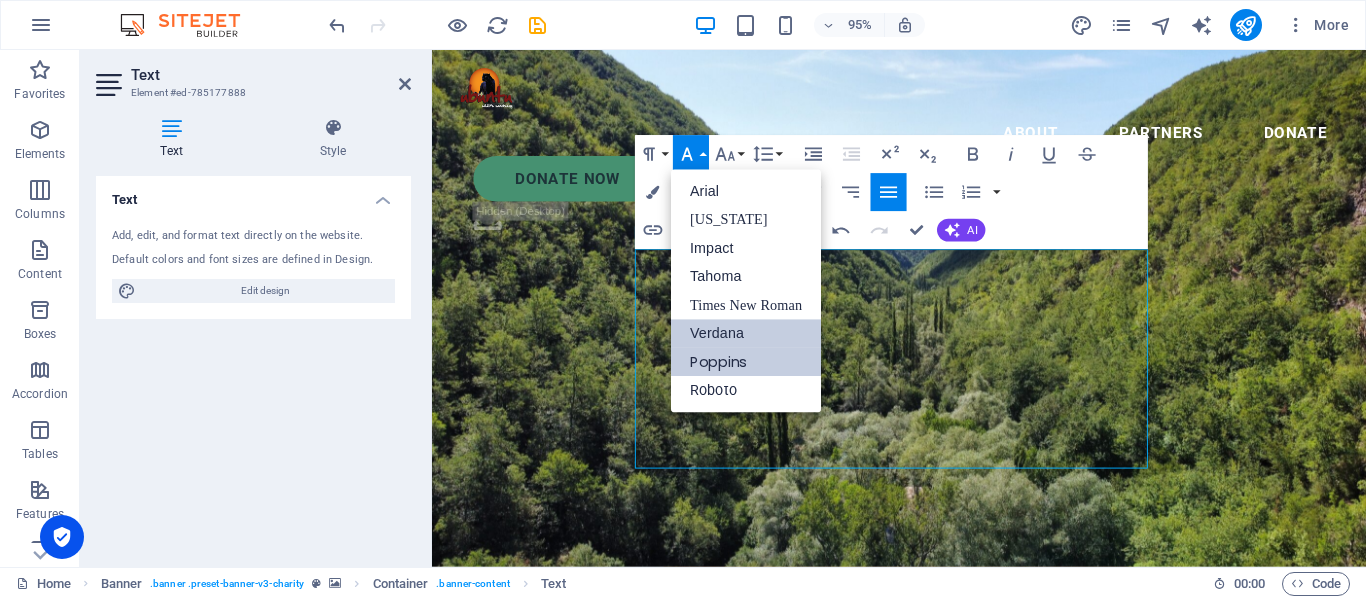 click on "Poppins" at bounding box center (746, 363) 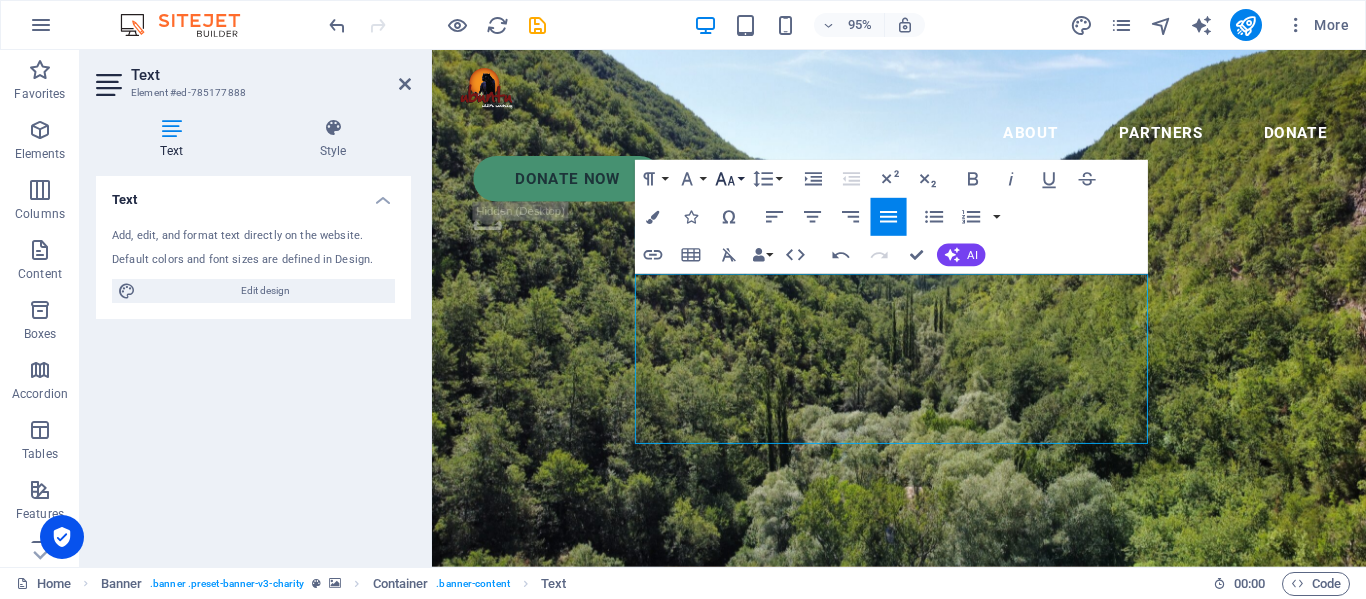 click on "Font Size" at bounding box center (729, 179) 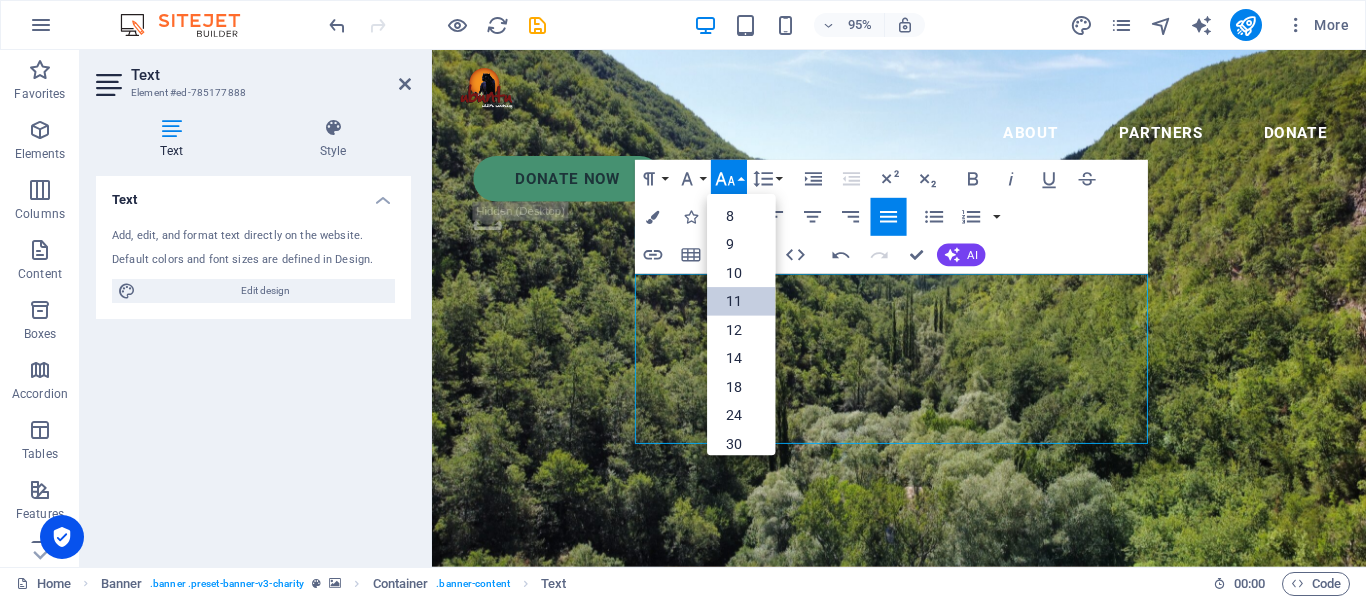 click on "11" at bounding box center (742, 302) 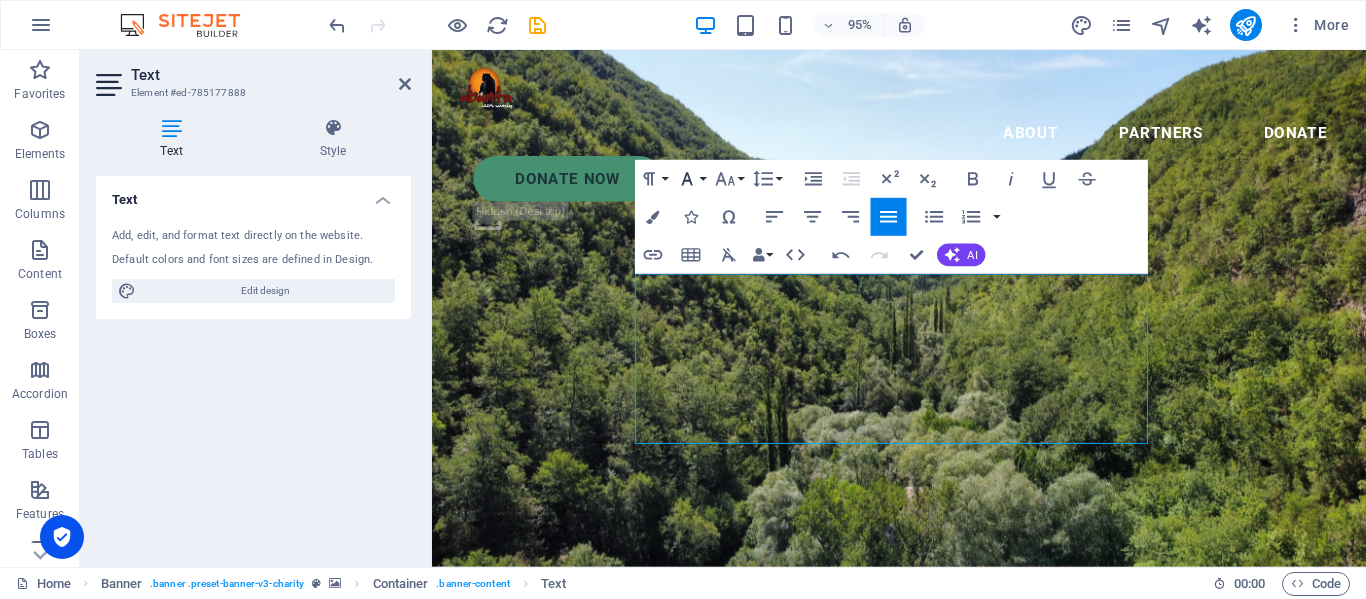 click on "Font Family" at bounding box center [691, 179] 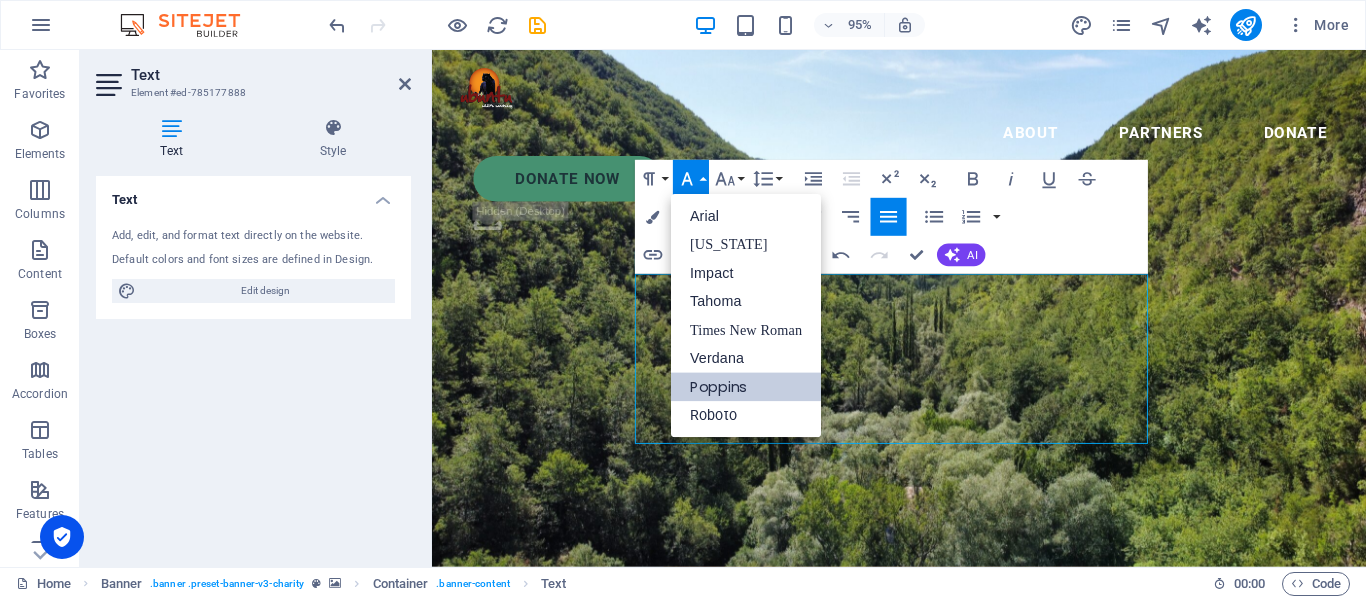 scroll, scrollTop: 0, scrollLeft: 0, axis: both 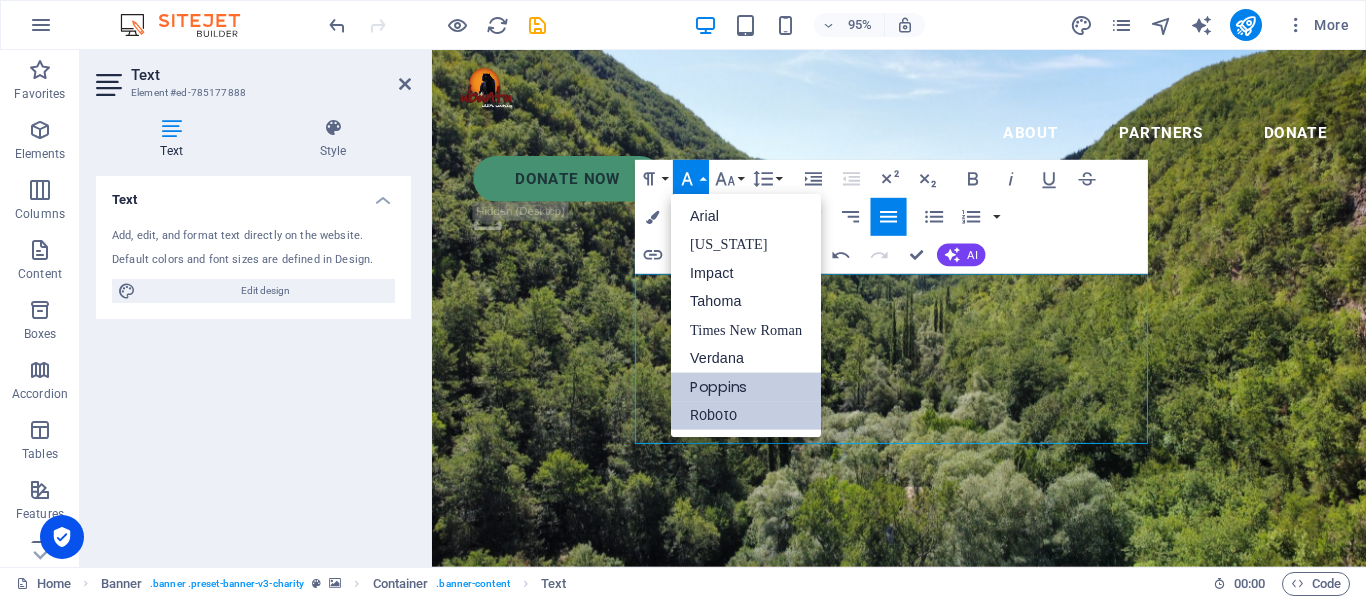 click on "Roboto" at bounding box center [746, 416] 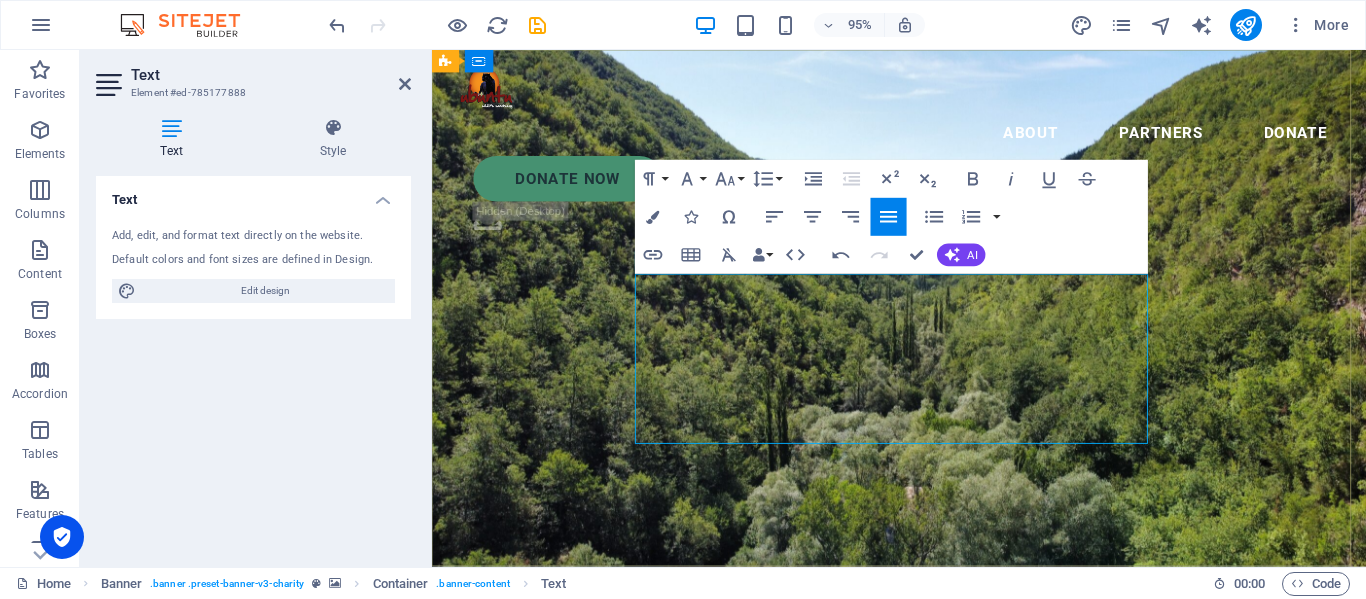click on "At Ubuntu we are joining hands with these smaller community projects by firstly allowing them onto our platform to get a wider audience and secondly we try to assist financially where we can. ​" at bounding box center (923, 857) 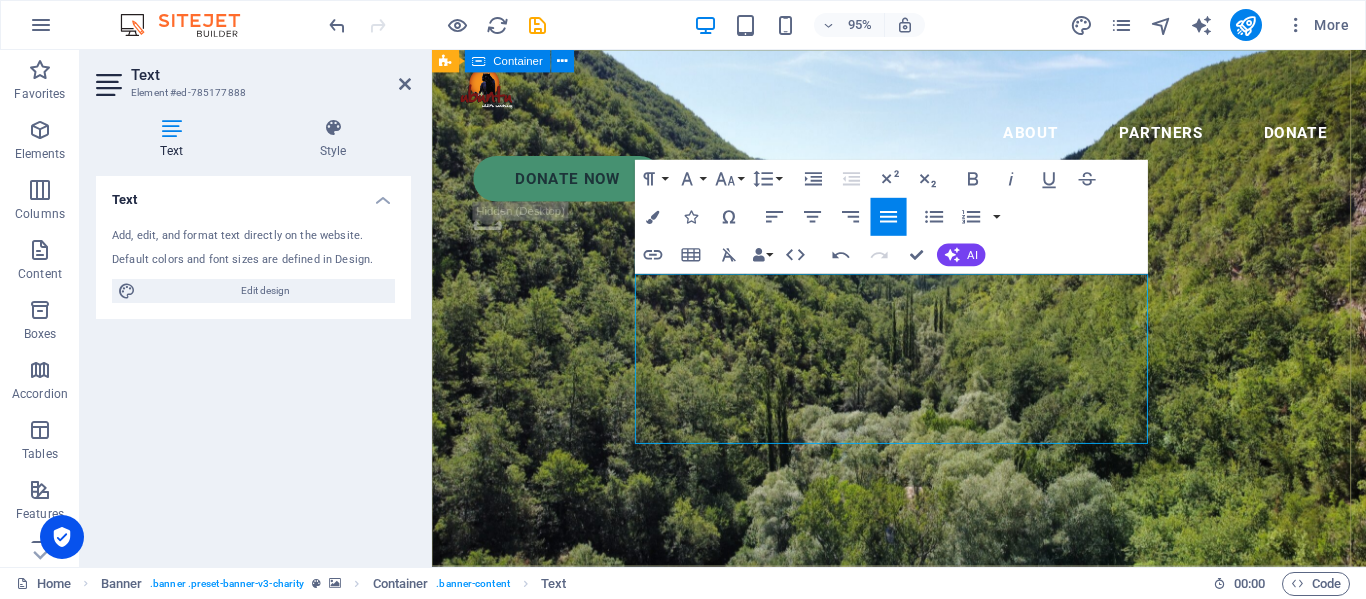 drag, startPoint x: 865, startPoint y: 454, endPoint x: 631, endPoint y: 292, distance: 284.60498 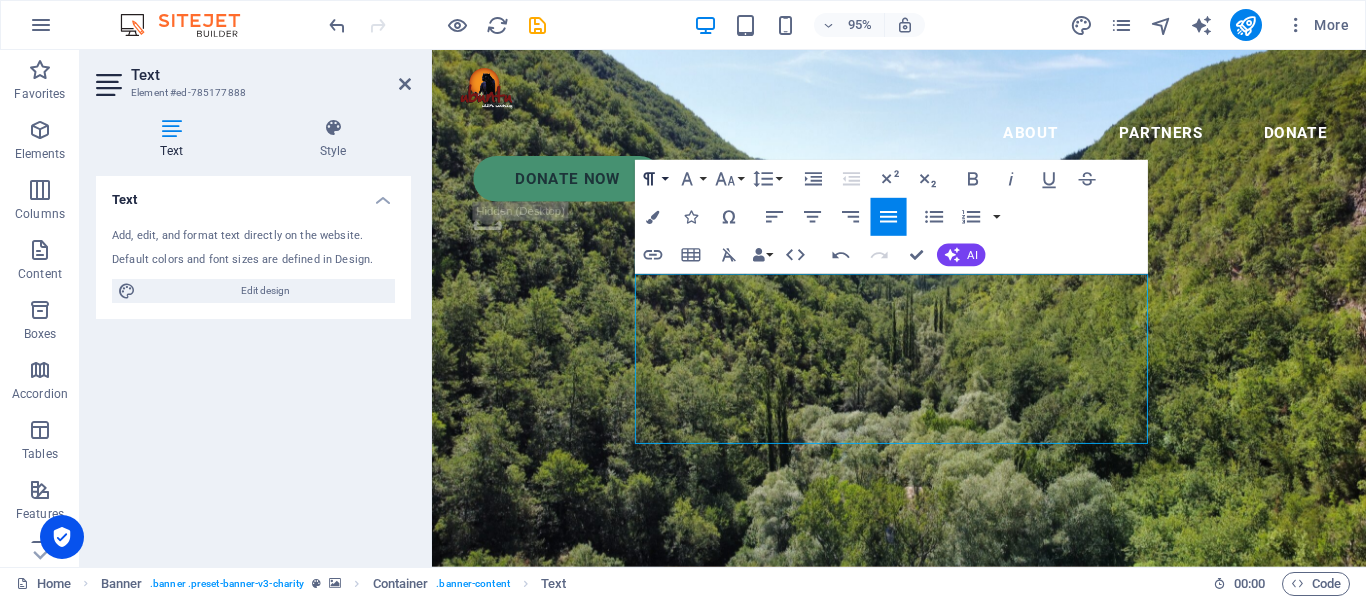 click 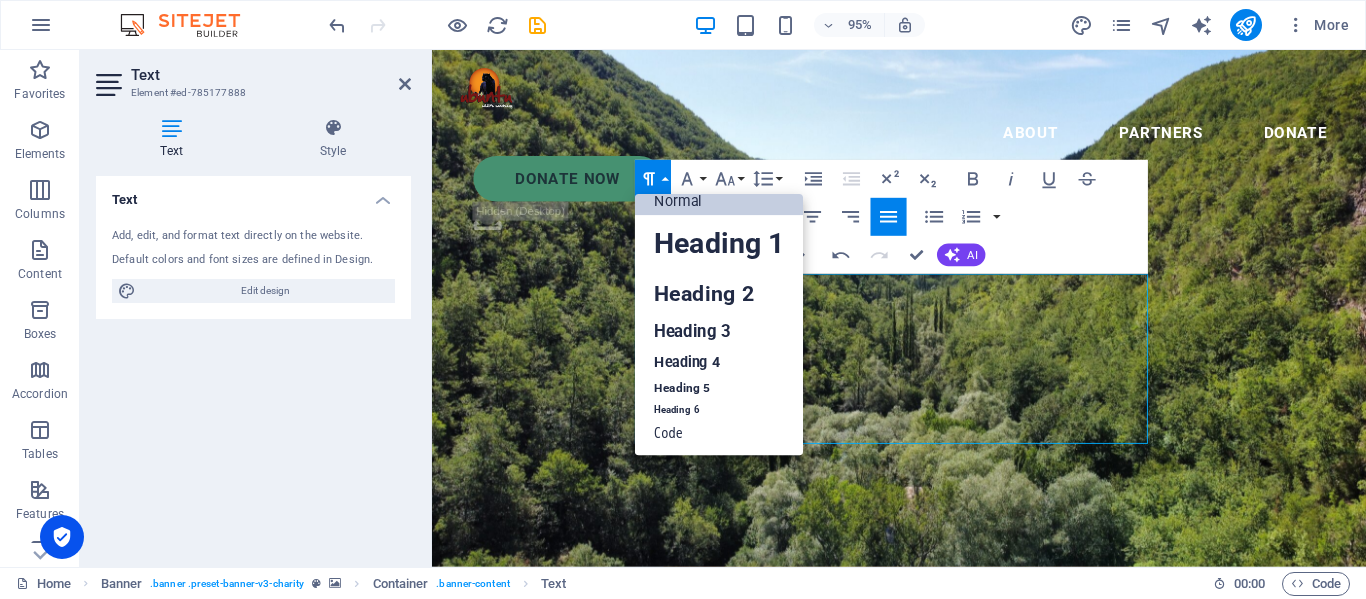 click on "Normal" at bounding box center (719, 201) 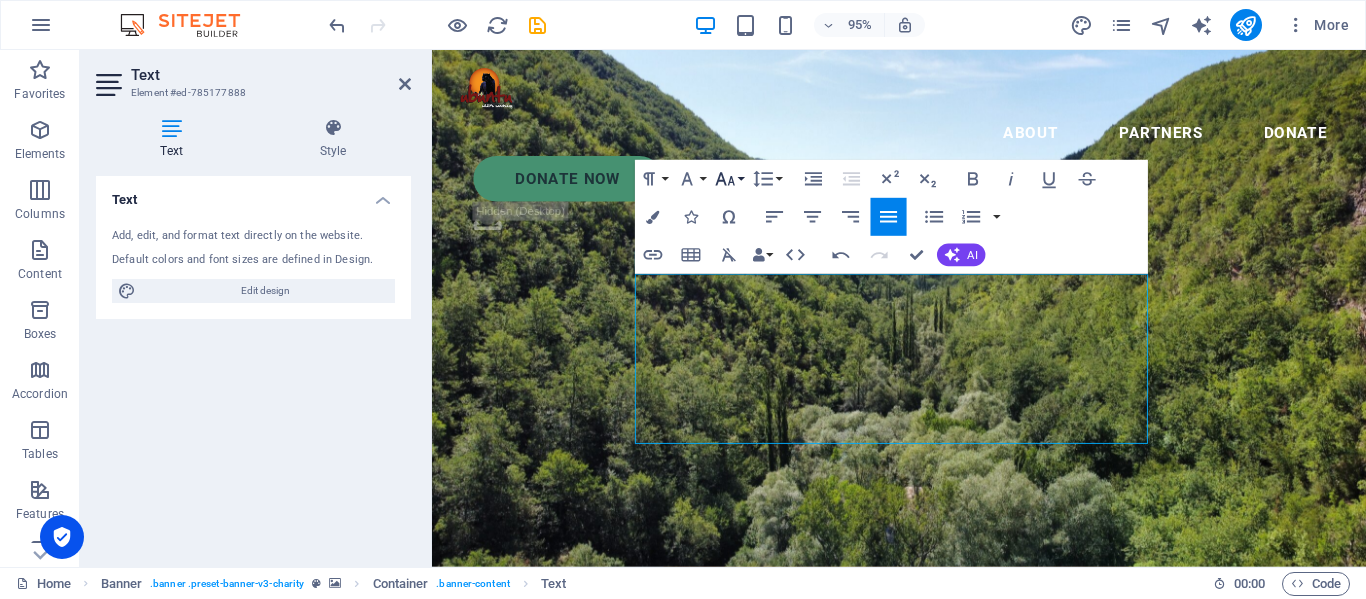 click 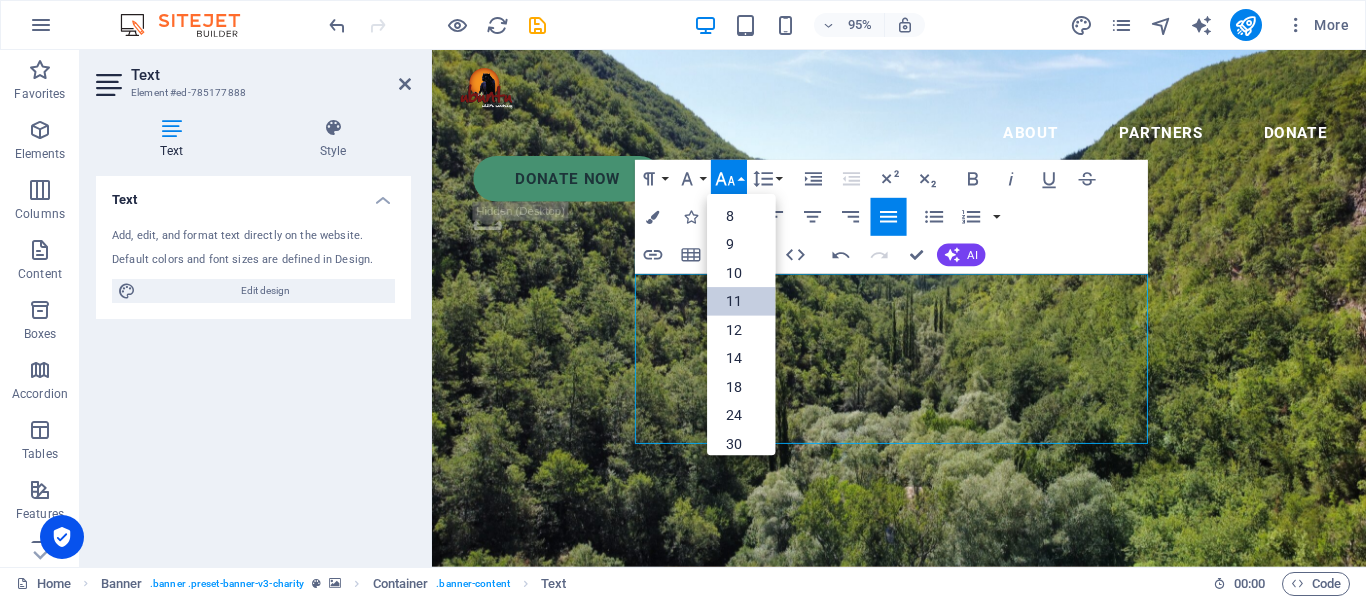 scroll, scrollTop: 113, scrollLeft: 0, axis: vertical 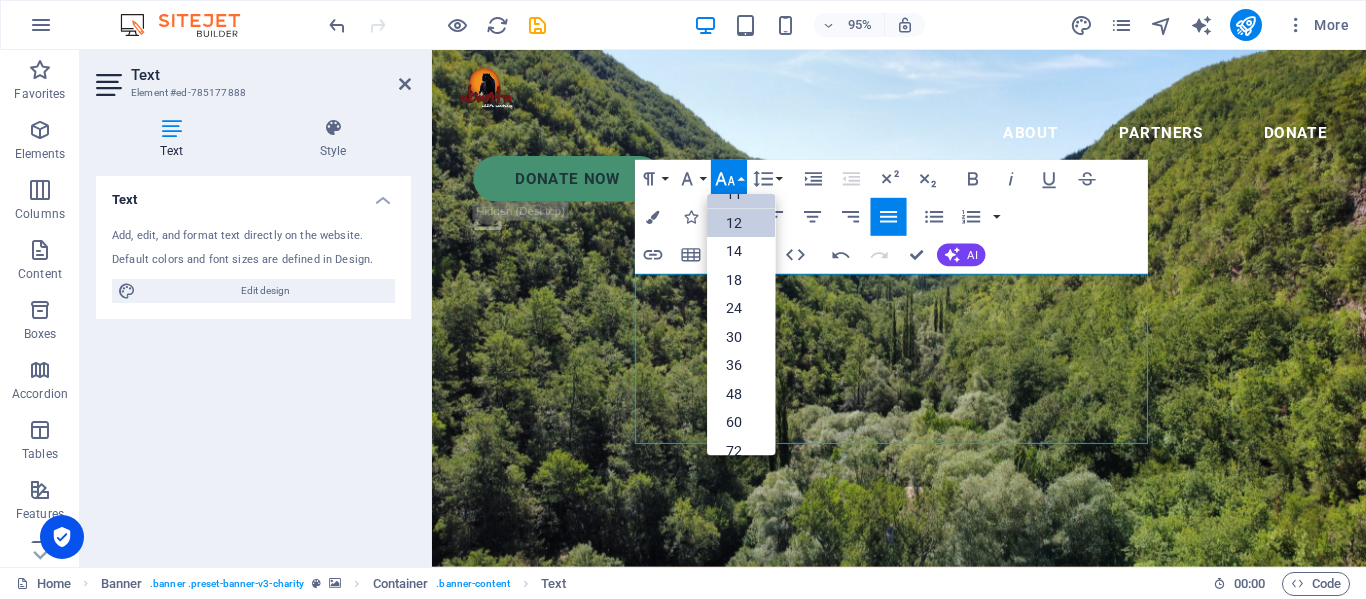 click on "12" at bounding box center (742, 223) 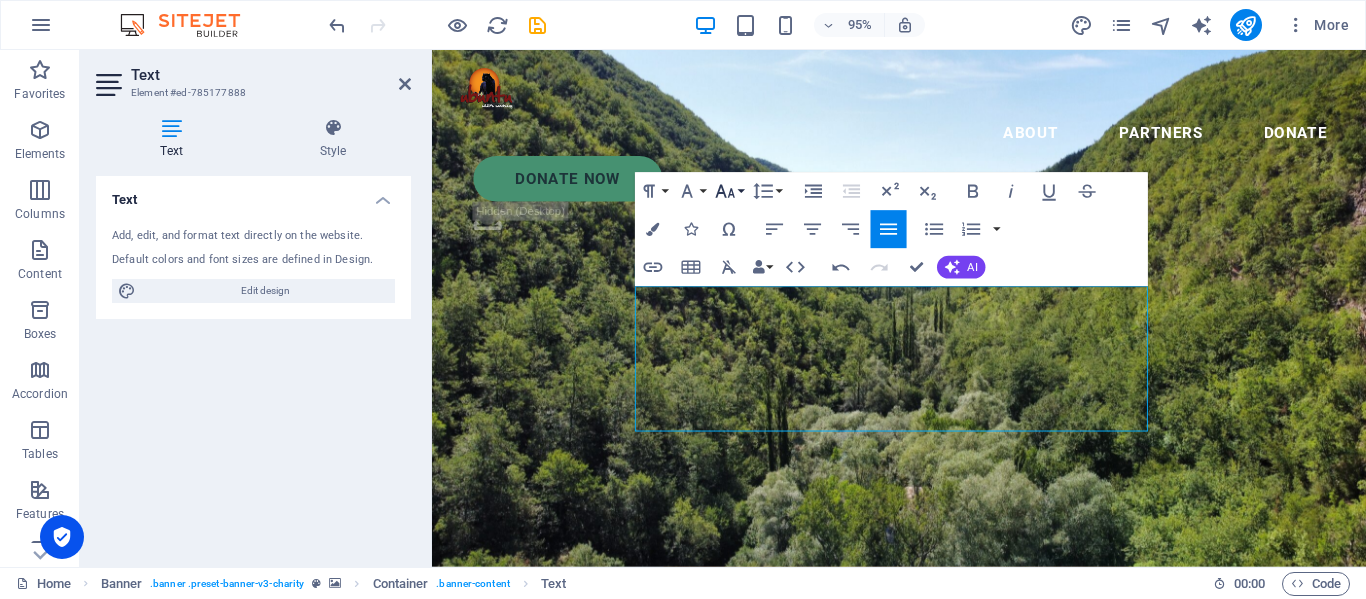 click on "Font Size" at bounding box center [729, 191] 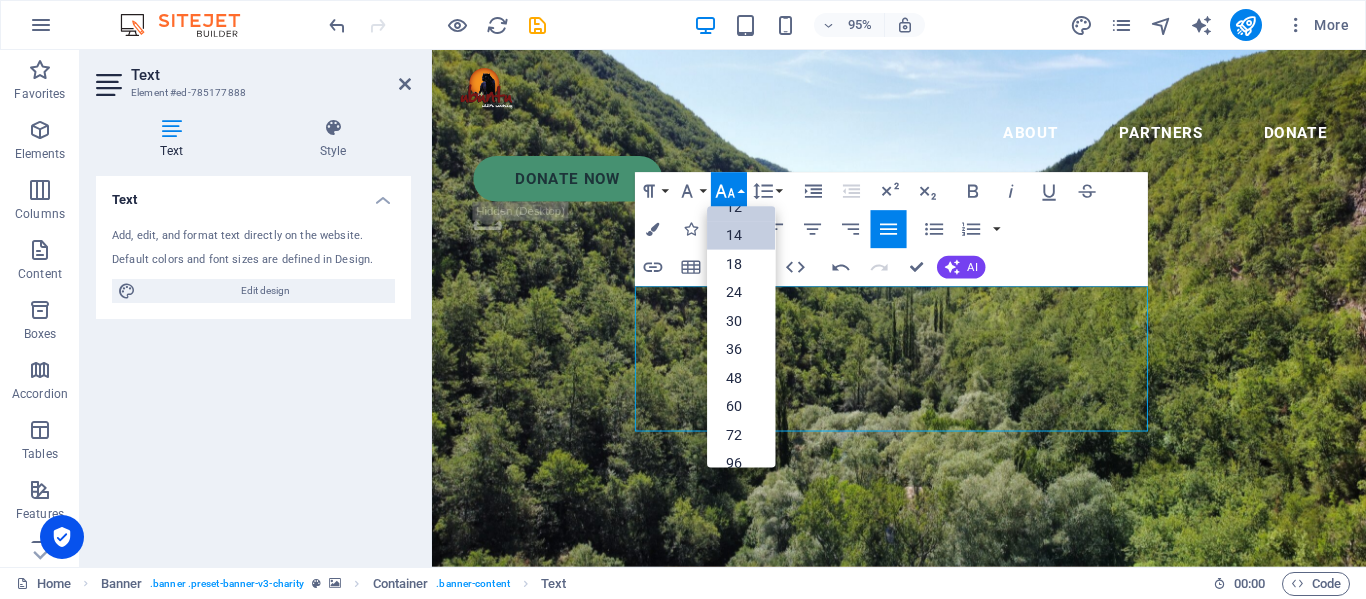 click on "14" at bounding box center [742, 235] 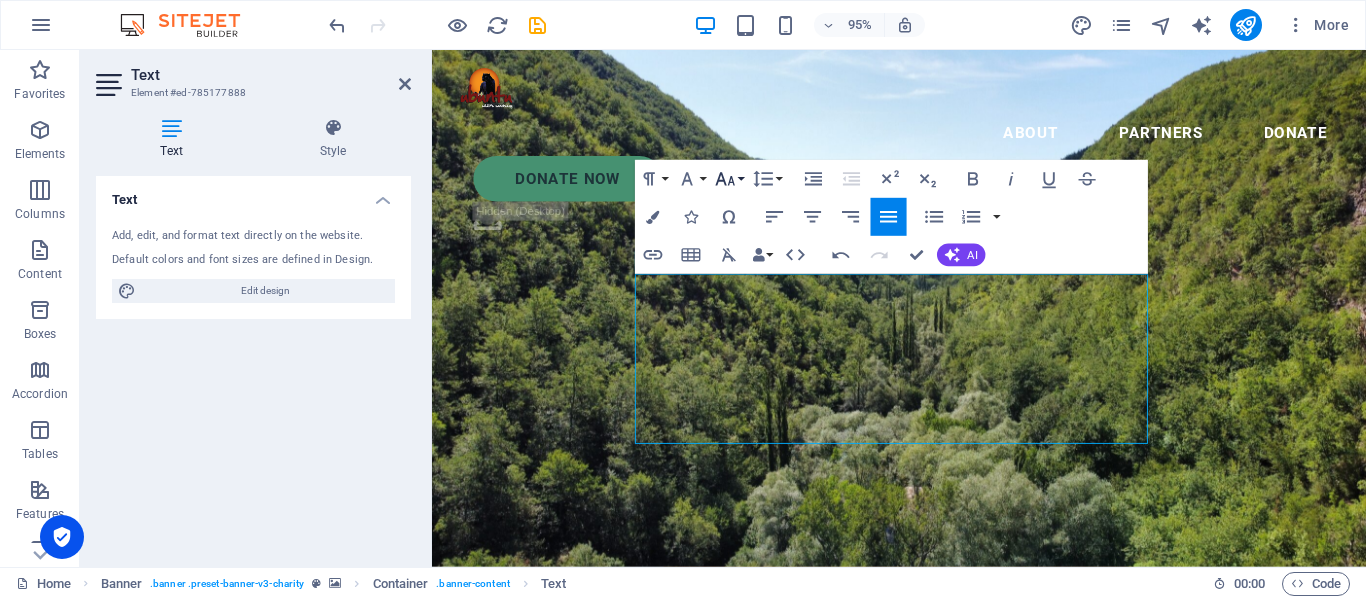 click 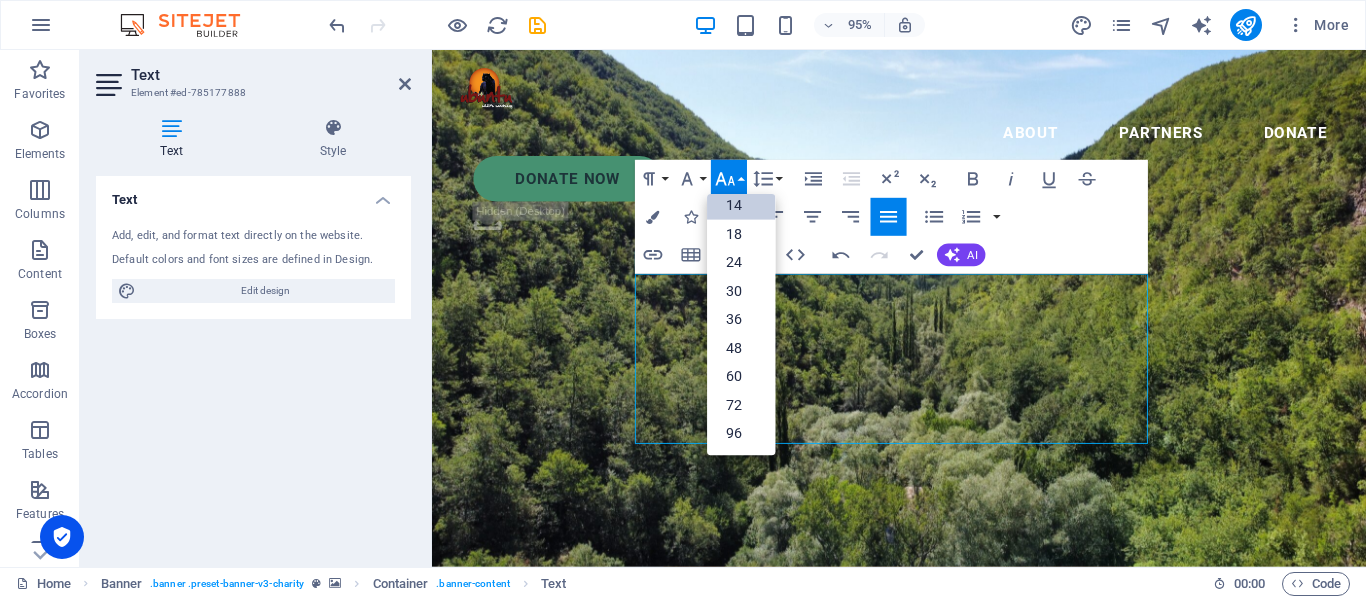 scroll, scrollTop: 161, scrollLeft: 0, axis: vertical 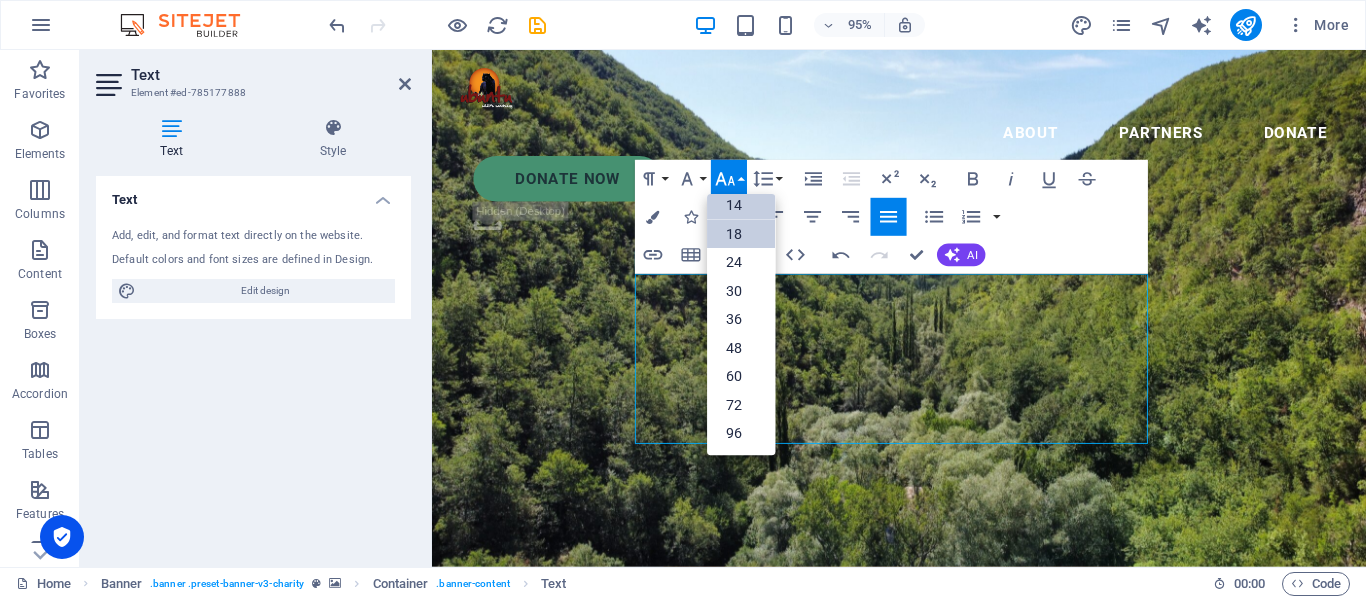 click on "18" at bounding box center (742, 234) 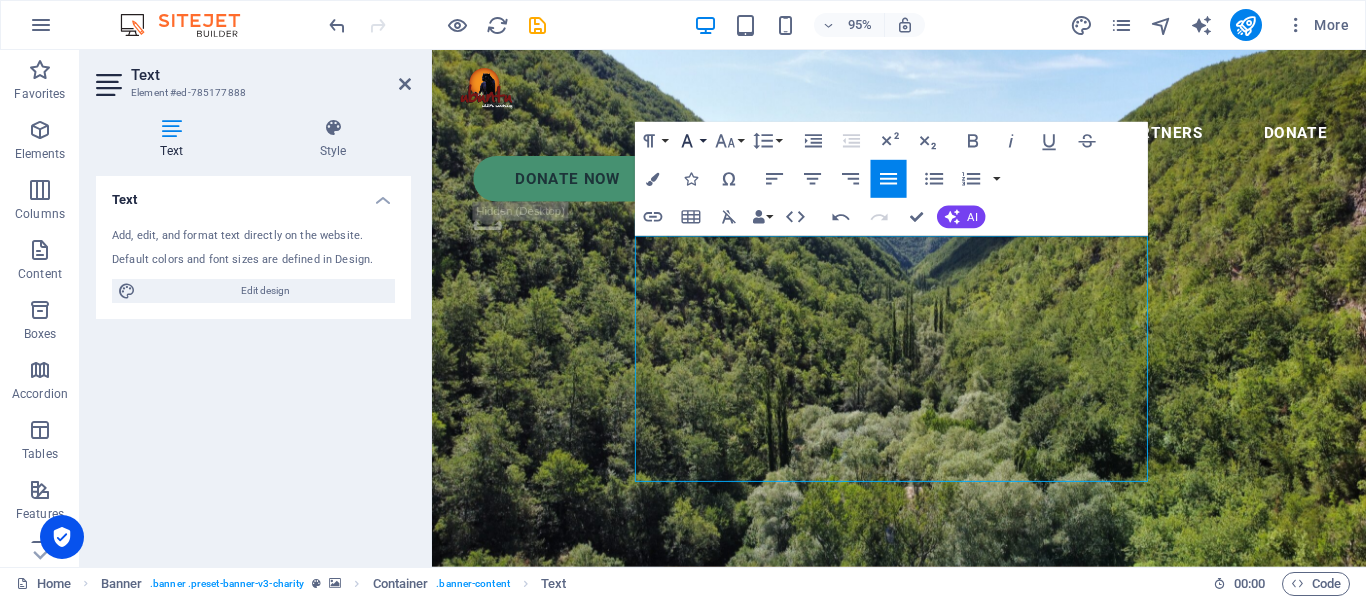 click on "Font Family" at bounding box center [691, 141] 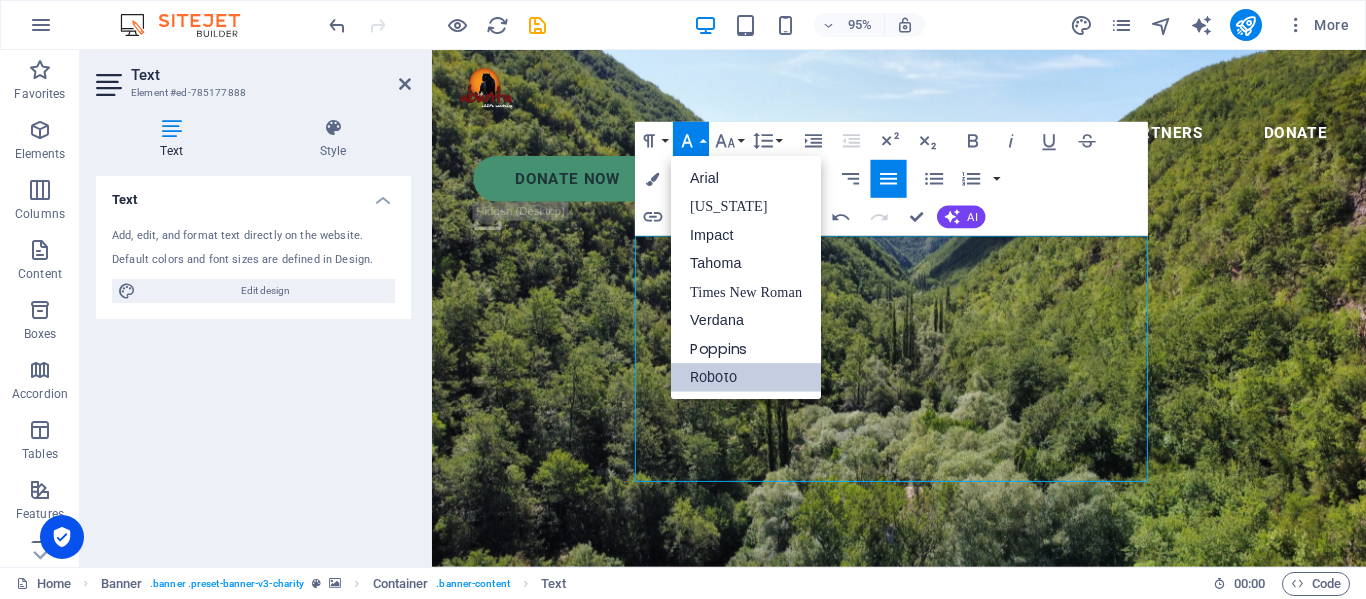 scroll, scrollTop: 0, scrollLeft: 0, axis: both 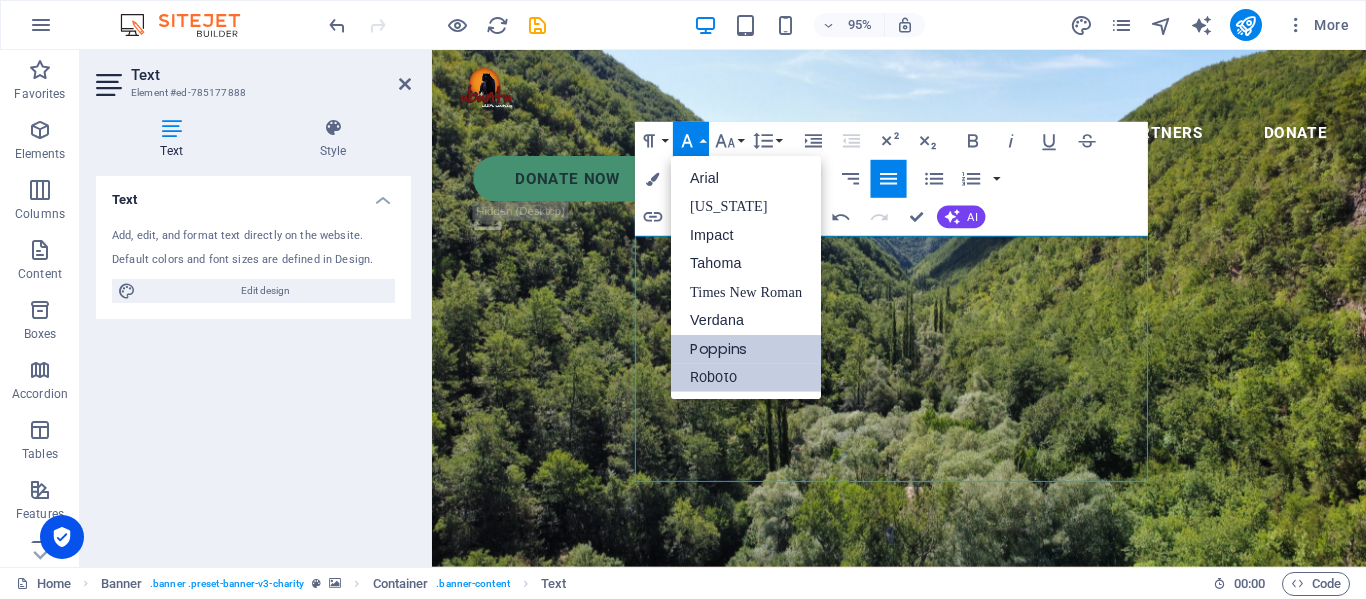 click on "Poppins" at bounding box center (746, 349) 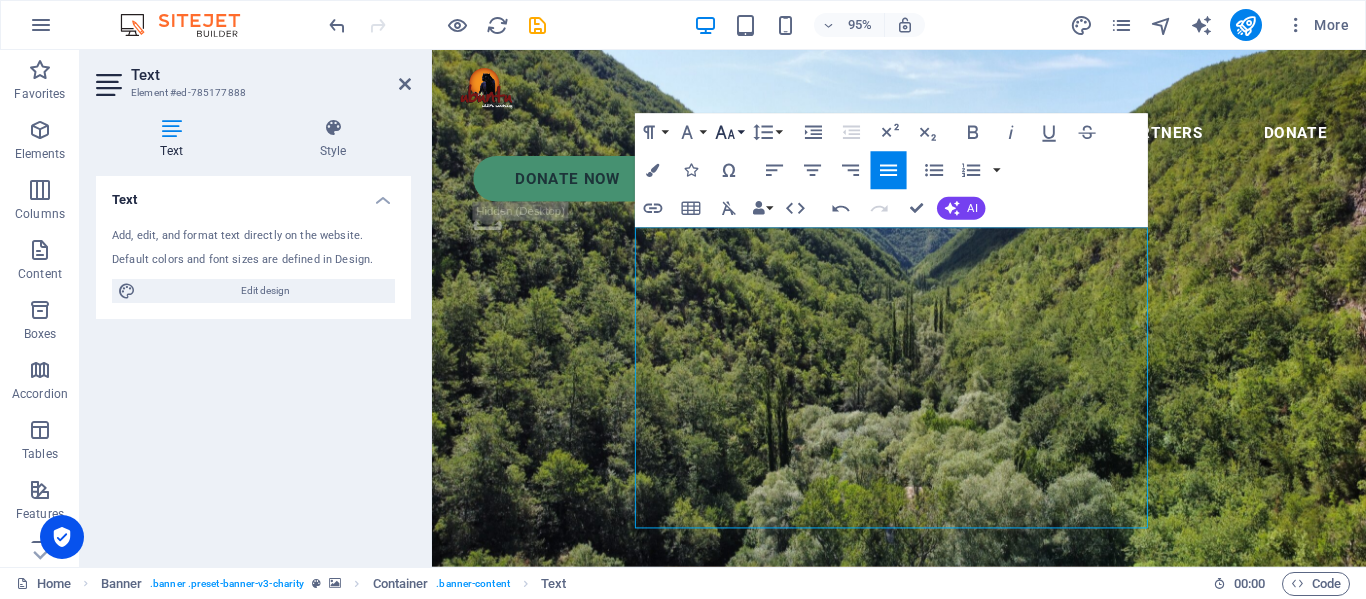 click on "Font Size" at bounding box center (729, 133) 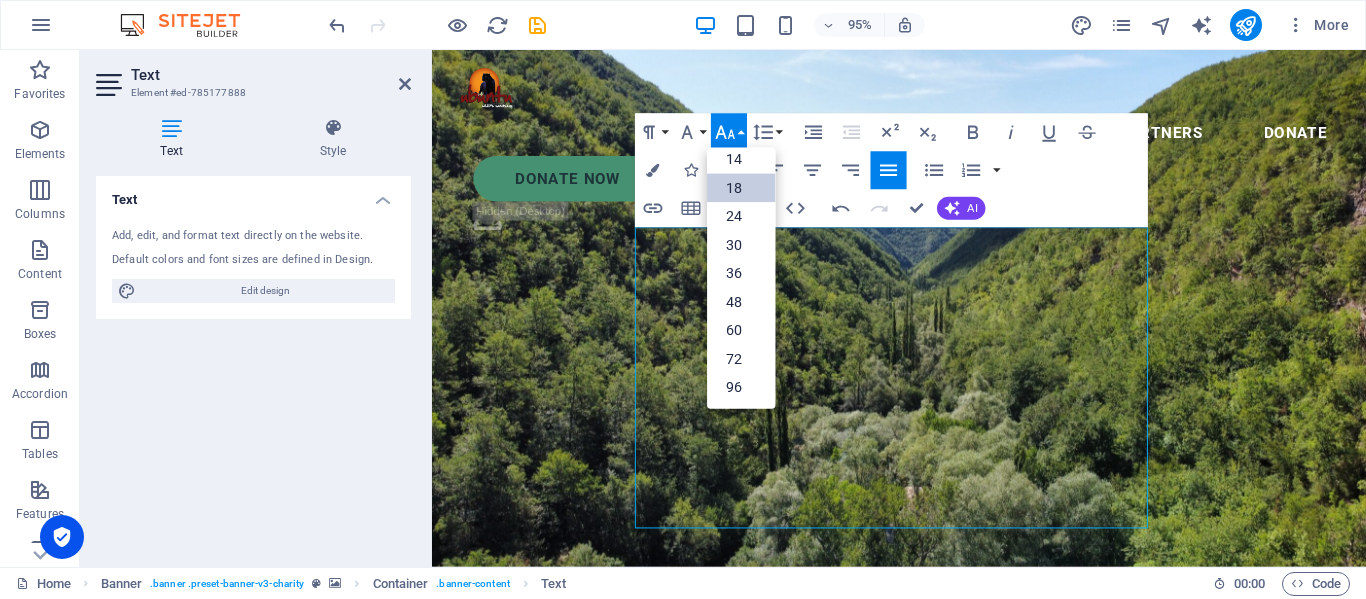 scroll, scrollTop: 161, scrollLeft: 0, axis: vertical 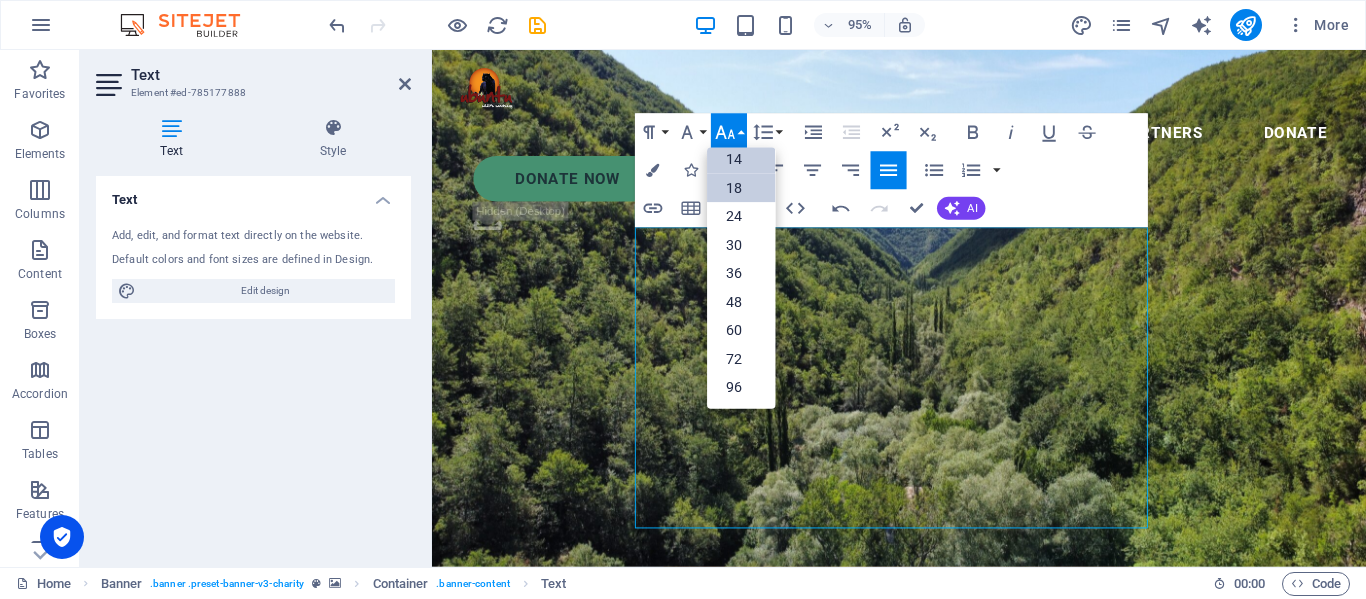 click on "14" at bounding box center [742, 159] 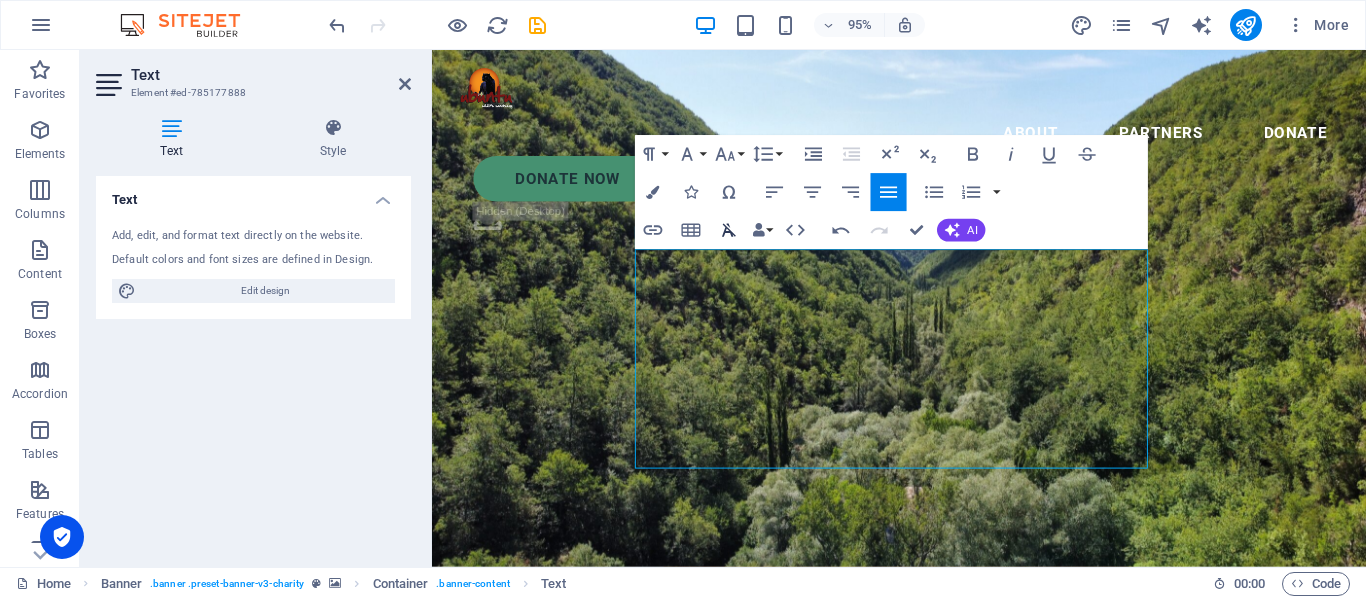 click 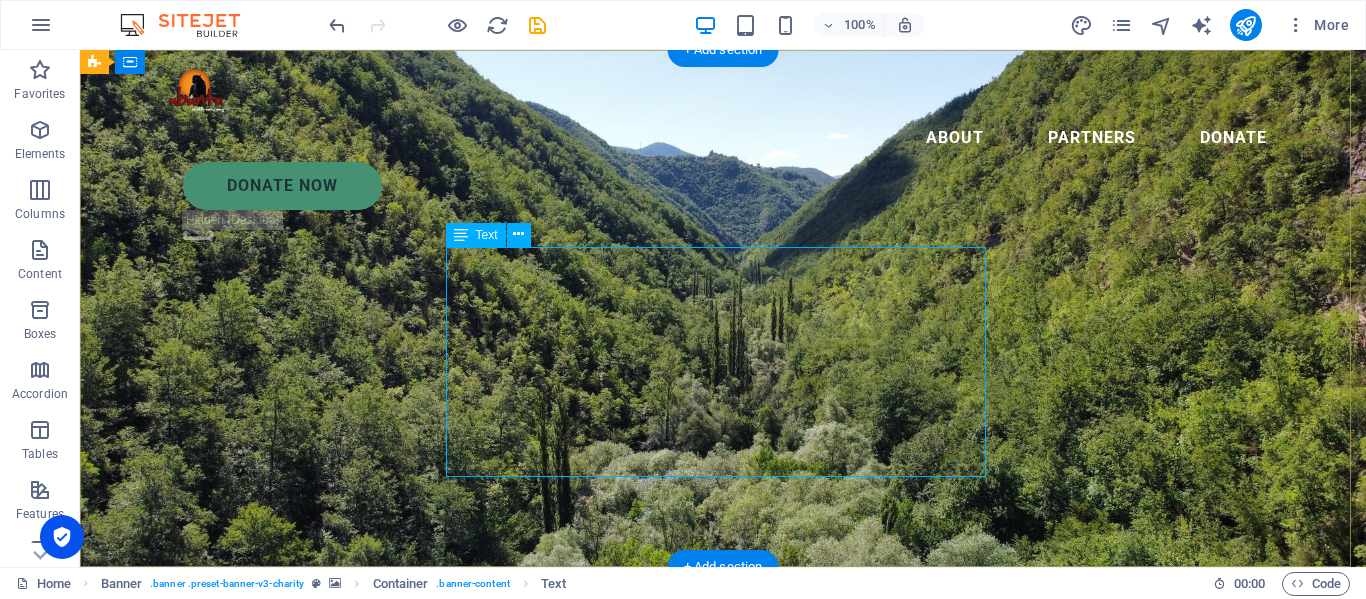 click on "We have 16 lions and 2 tigers. We have provided our predators with a safe haven, free from poaching and exploitation, where they can prosper for the rest of their lives. Ubuntu Wildlife Sanctuary is a non-profit company (NPC no.: 2016/147448/08) situated in the Western Cape in the Republic of South Africa. At Ubuntu we are joining hands with these smaller community projects by firstly allowing them onto our platform to get a wider audience and secondly we try to assist financially where we can." at bounding box center [723, 818] 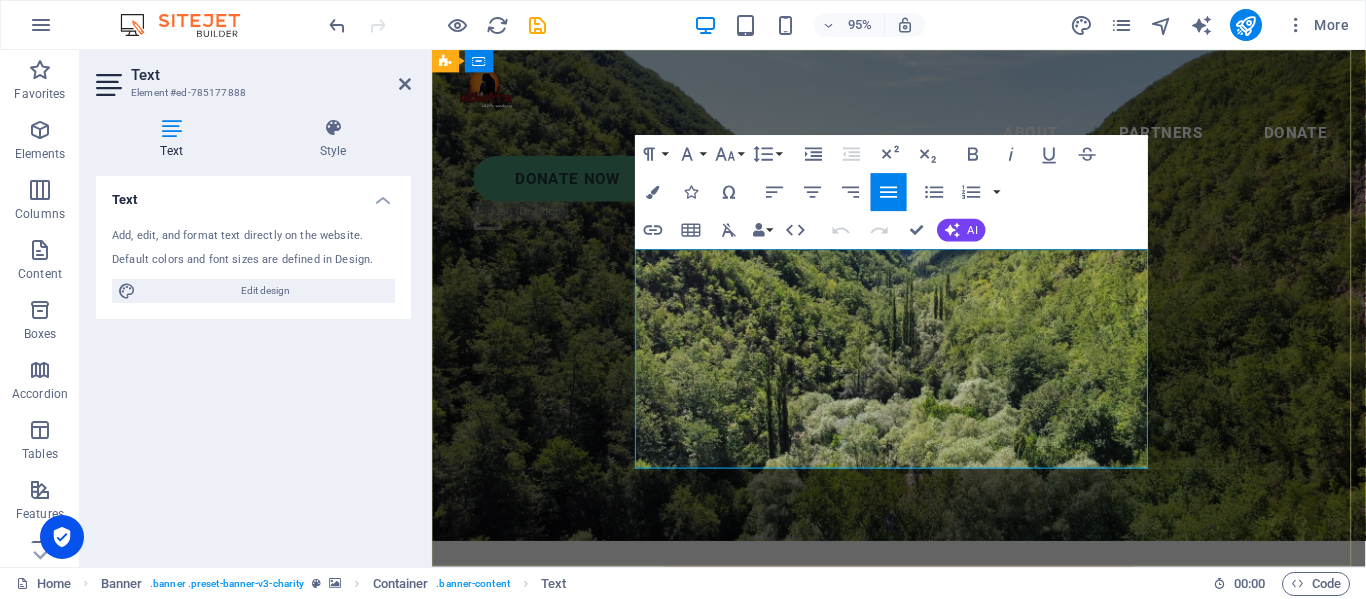 click on "Ubuntu Wildlife Sanctuary is a non-profit company (NPC no.: 2016/147448/08) situated in the [GEOGRAPHIC_DATA] in the [GEOGRAPHIC_DATA]." at bounding box center [923, 830] 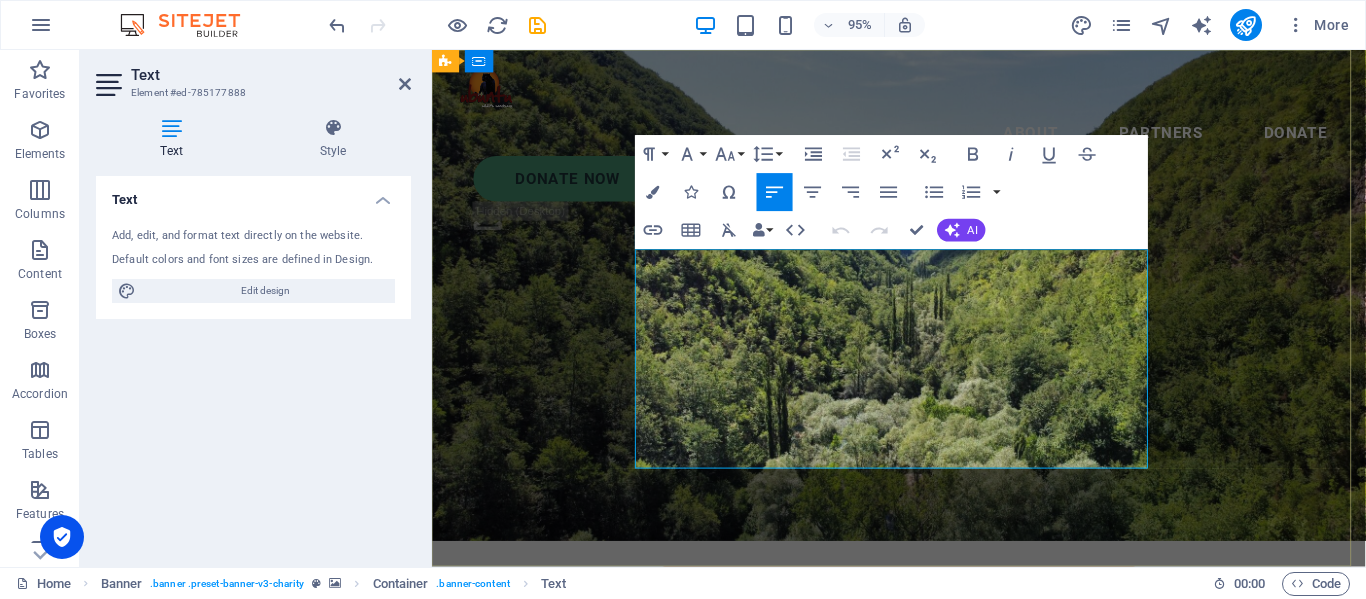 click on "Ubuntu Wildlife Sanctuary is a non-profit company (NPC no.: 2016/147448/08) situated in the [GEOGRAPHIC_DATA] in the [GEOGRAPHIC_DATA]." at bounding box center [923, 830] 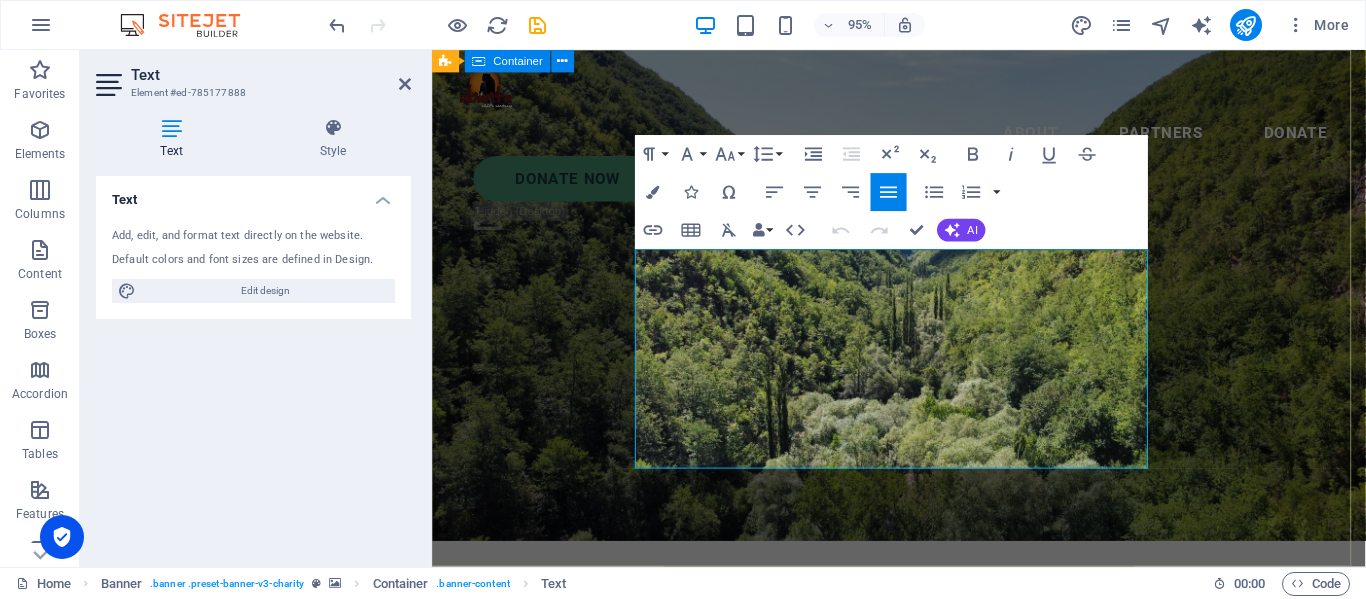drag, startPoint x: 901, startPoint y: 478, endPoint x: 642, endPoint y: 321, distance: 302.8696 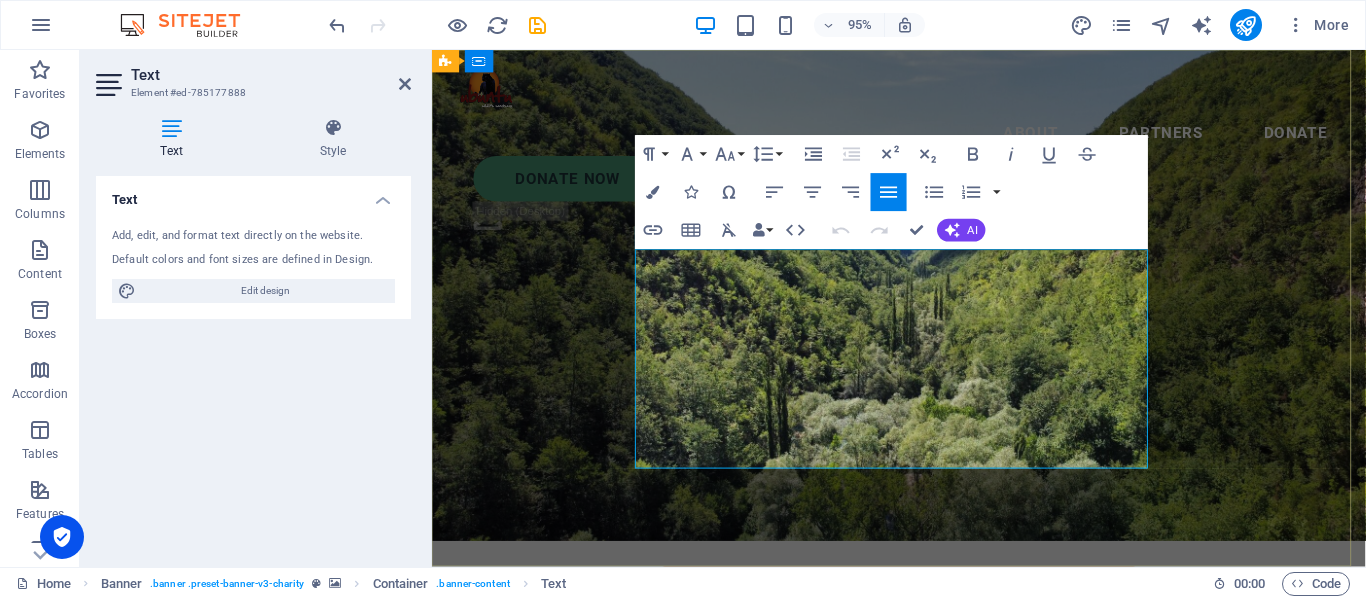 click on "At Ubuntu we are joining hands with these smaller community projects by firstly allowing them onto our platform to get a wider audience and secondly we try to assist financially where we can." at bounding box center [923, 882] 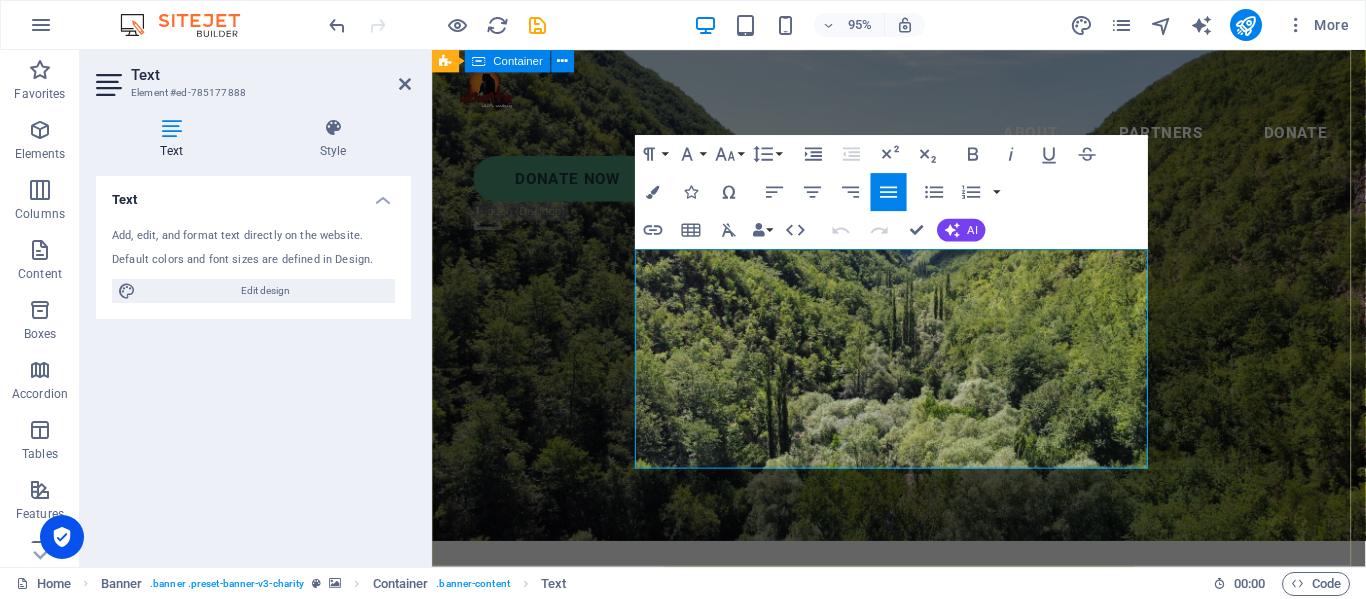 drag, startPoint x: 1091, startPoint y: 478, endPoint x: 644, endPoint y: 274, distance: 491.3502 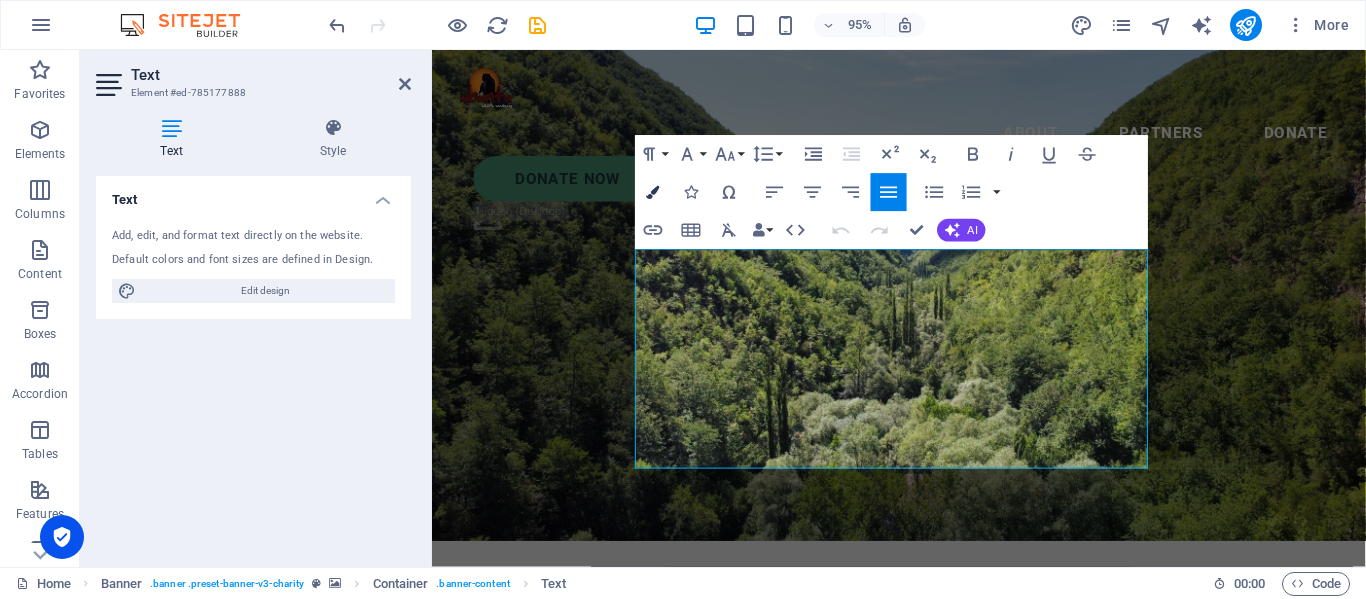 click at bounding box center [653, 192] 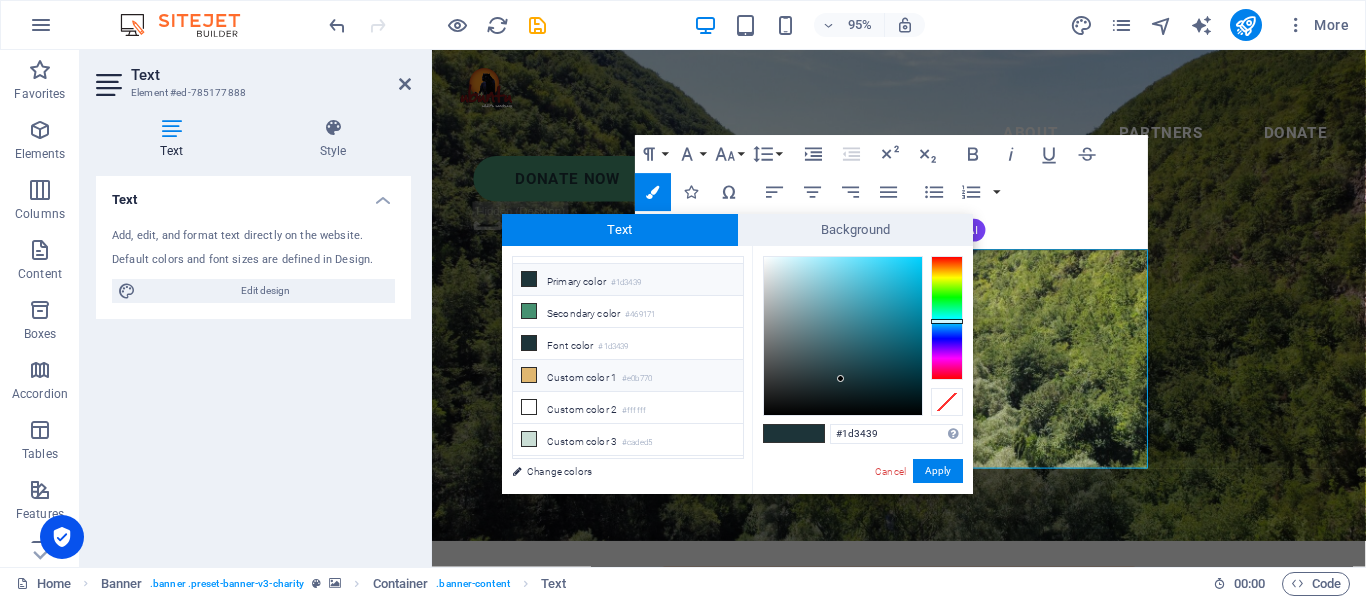 scroll, scrollTop: 0, scrollLeft: 0, axis: both 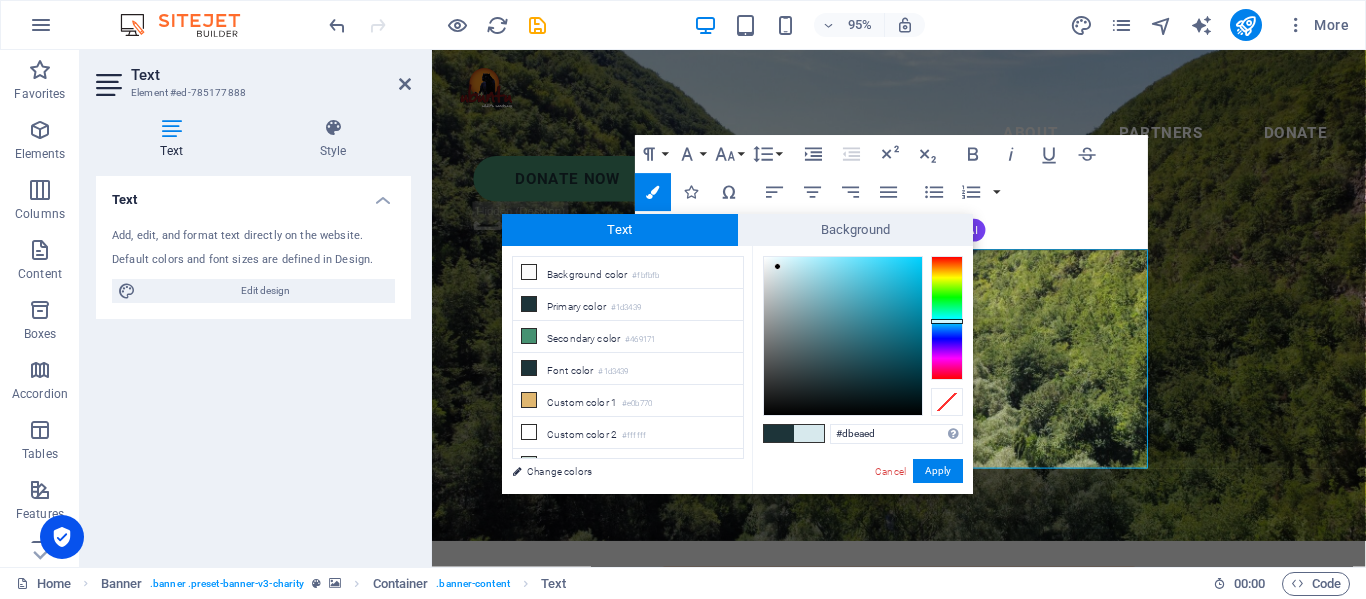 type on "#deeaed" 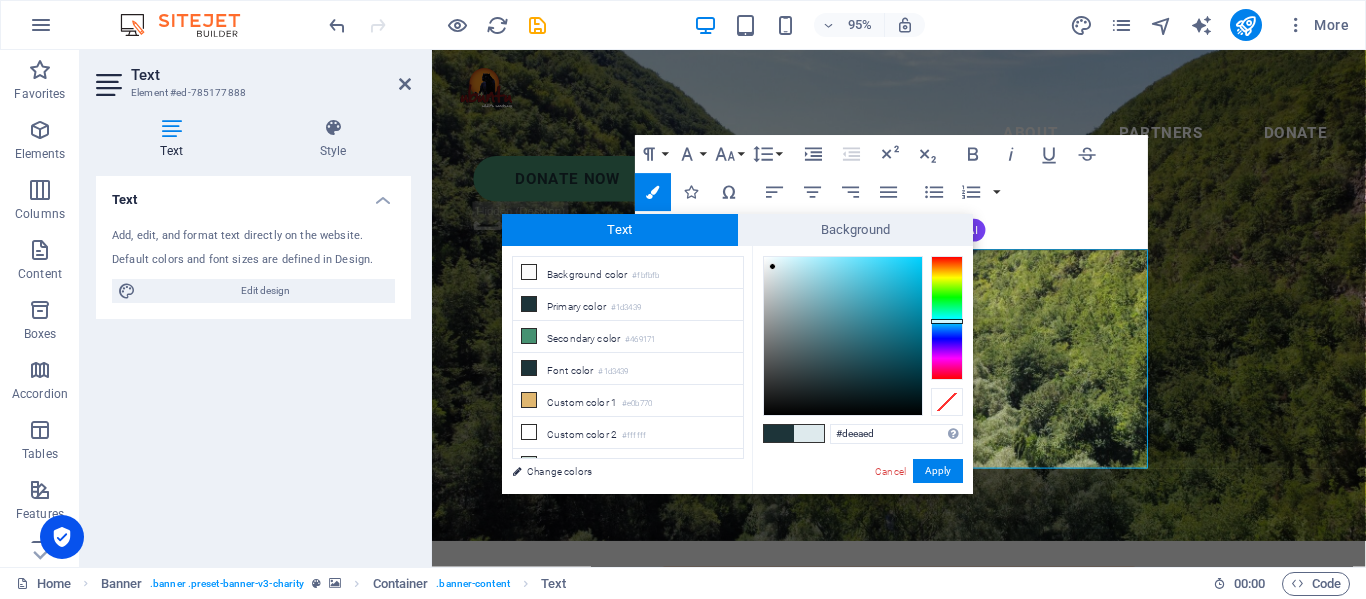 drag, startPoint x: 840, startPoint y: 376, endPoint x: 773, endPoint y: 267, distance: 127.9453 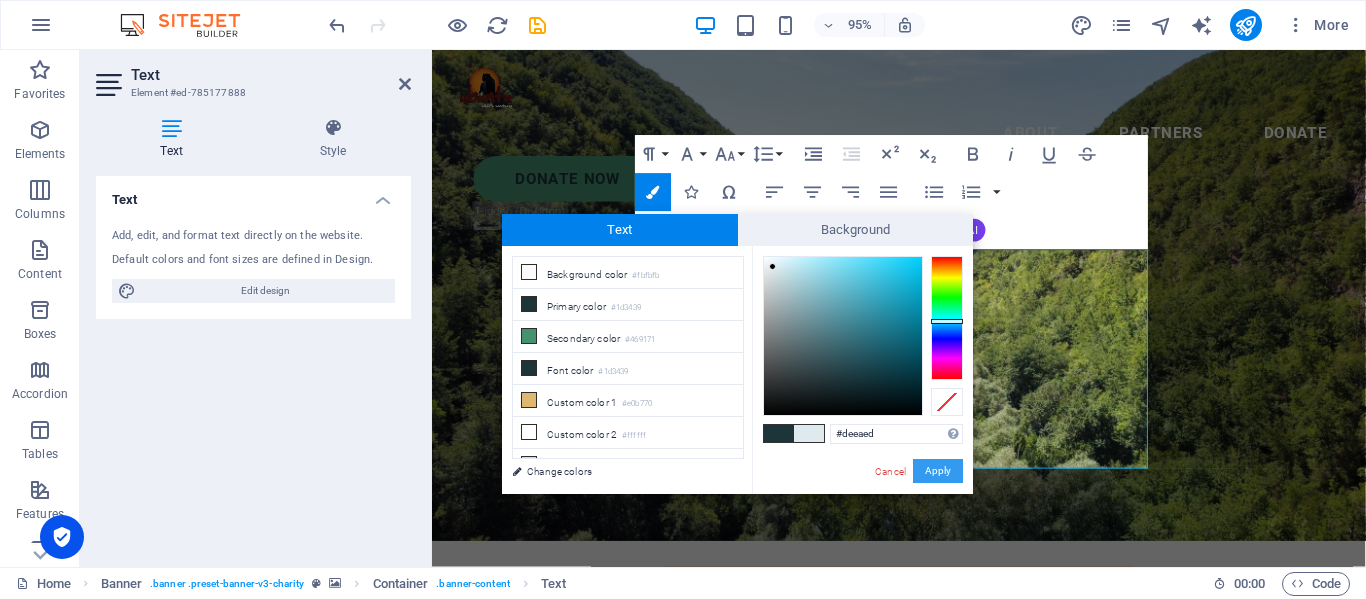 click on "Apply" at bounding box center [938, 471] 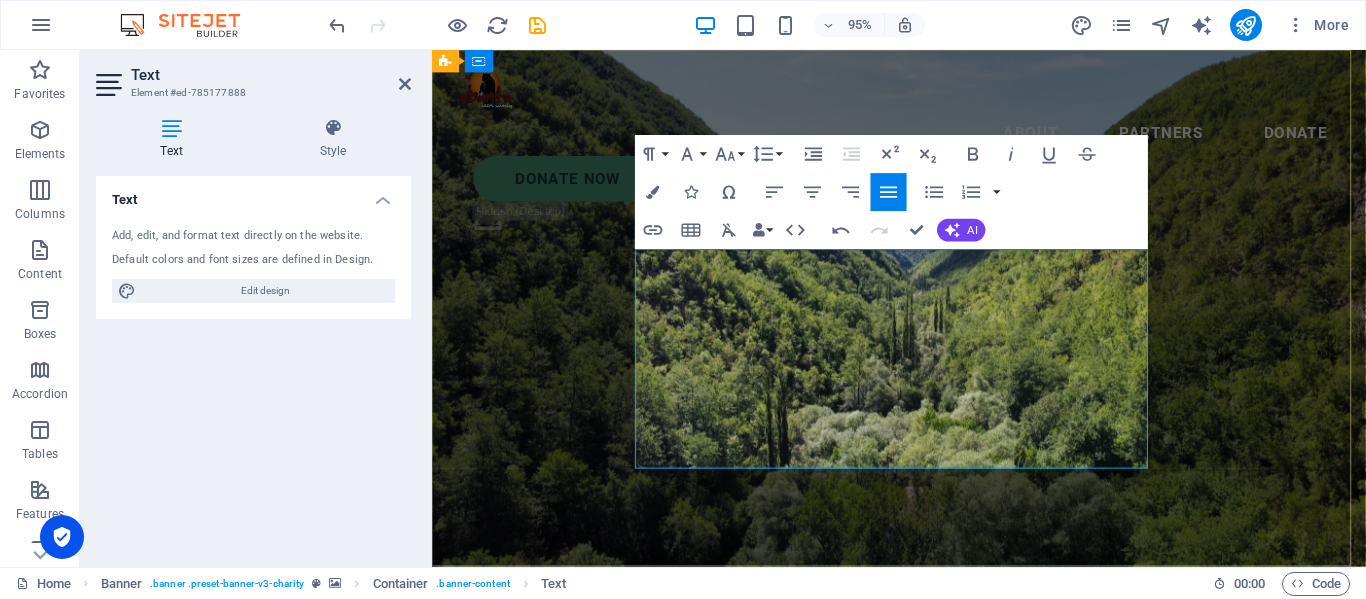 click on "At Ubuntu we are joining hands with these smaller community projects by firstly allowing them onto our platform to get a wider audience and secondly we try to assist financially where we can." at bounding box center [923, 909] 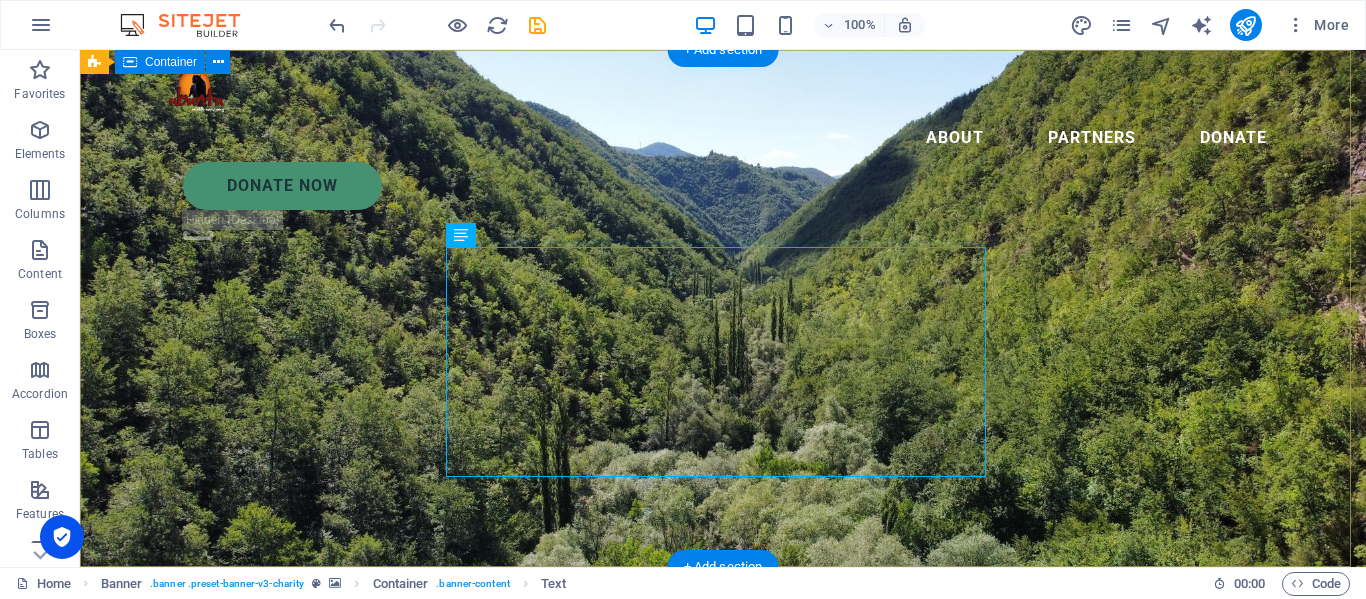 click on "Welcome to Ubuntu We have 16 lions and 2 tigers. We have provided our predators with a safe haven, free from poaching and exploitation, where they can prosper for the rest of their lives. Ubuntu Wildlife Sanctuary is a non-profit company (NPC no.: 2016/147448/08) situated in the [GEOGRAPHIC_DATA] in the [GEOGRAPHIC_DATA]. At Ubuntu we are joining hands with these smaller community projects by firstly allowing them onto our platform to get a wider audience and secondly we try to assist financially where we can." at bounding box center [723, 764] 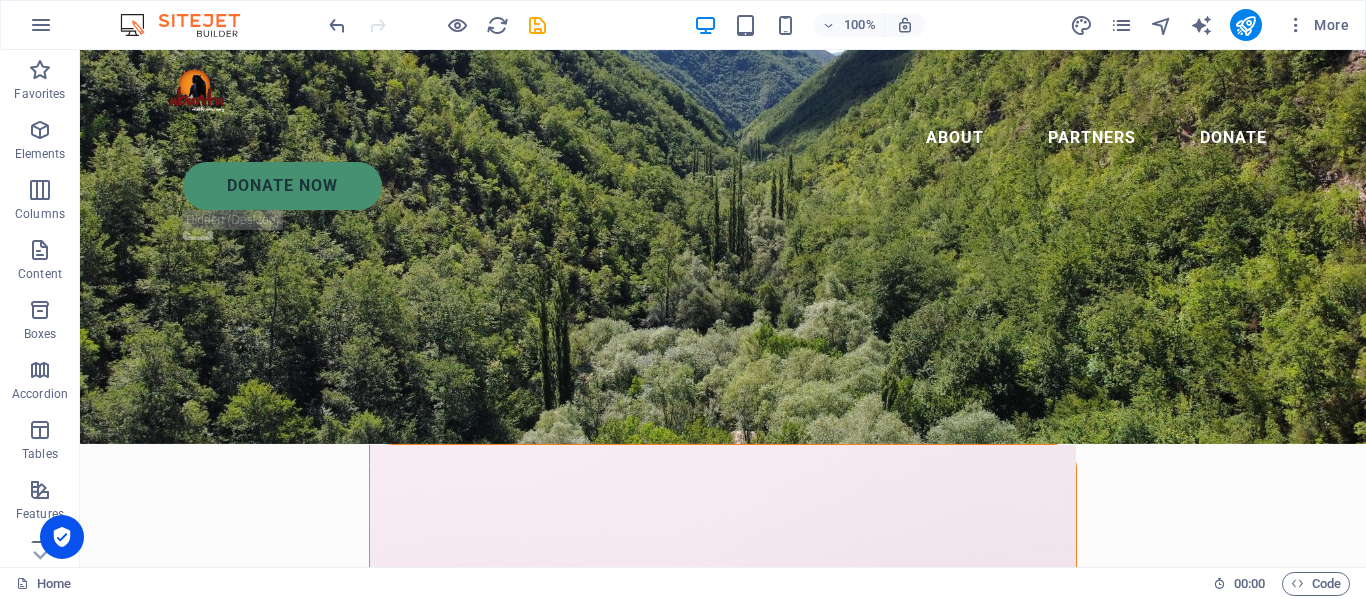 scroll, scrollTop: 0, scrollLeft: 0, axis: both 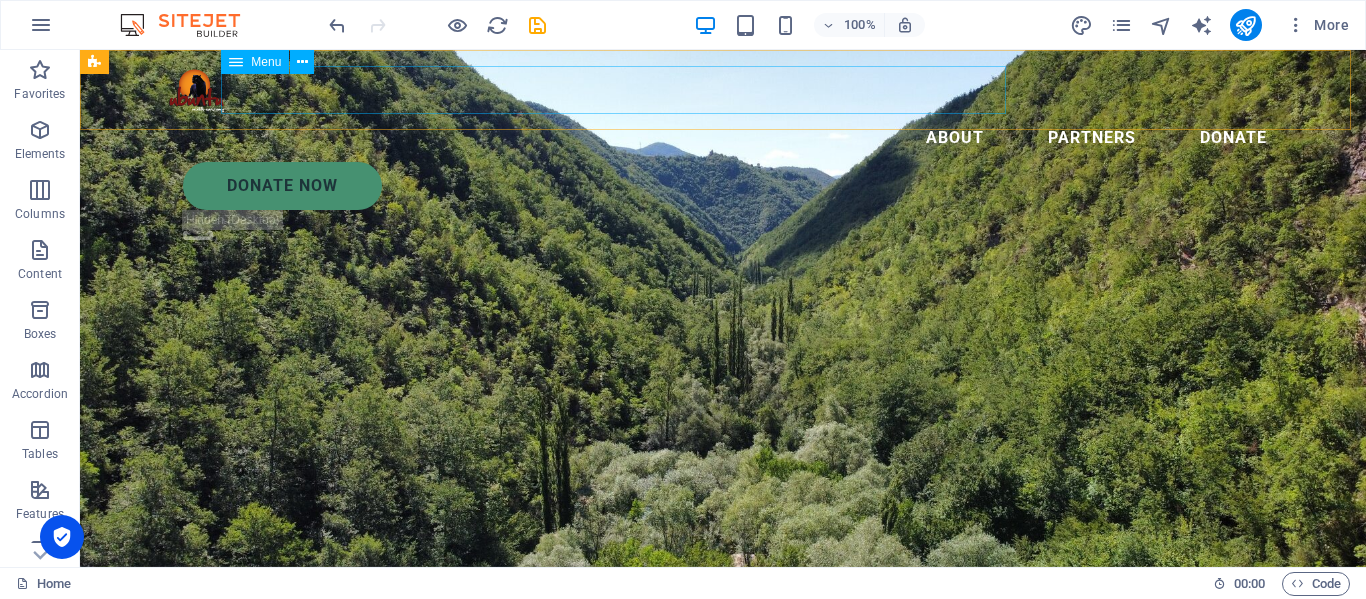 click on "About Partners Donate" at bounding box center (723, 138) 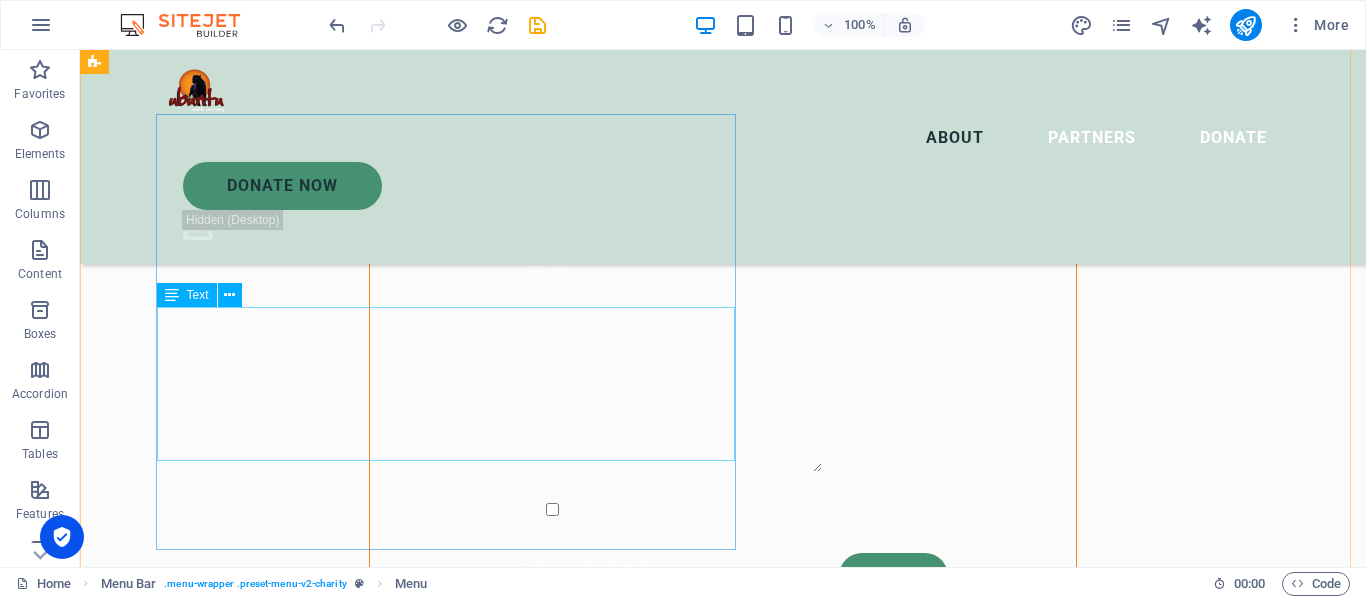 scroll, scrollTop: 1400, scrollLeft: 0, axis: vertical 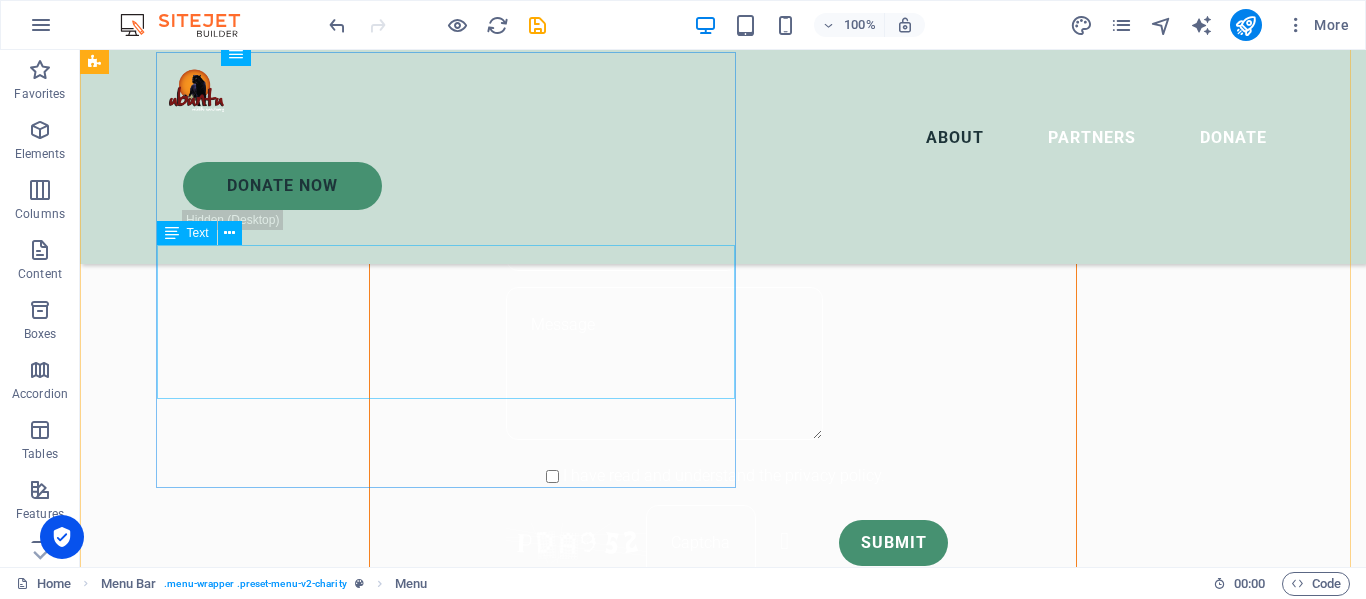 click on "Lorem ipsum dolor sit amet consectetur. Bibendum adipiscing morbi orci nibh eget posuere arcu volutpat nulla. Tortor cras suscipit augue sodales risus auctor. Fusce nunc vitae non dui ornare tellus nibh purus lectus. Lorem ipsum dolor sit amet consectetur. Bibendum adipiscing morbi orci nibh eget posuere arcu volutpat nulla. Tortor cras suscipit augue sodales risus auctor. Fusce nunc vitae non dui ornare tellus nibh purus lectus." at bounding box center [664, 1021] 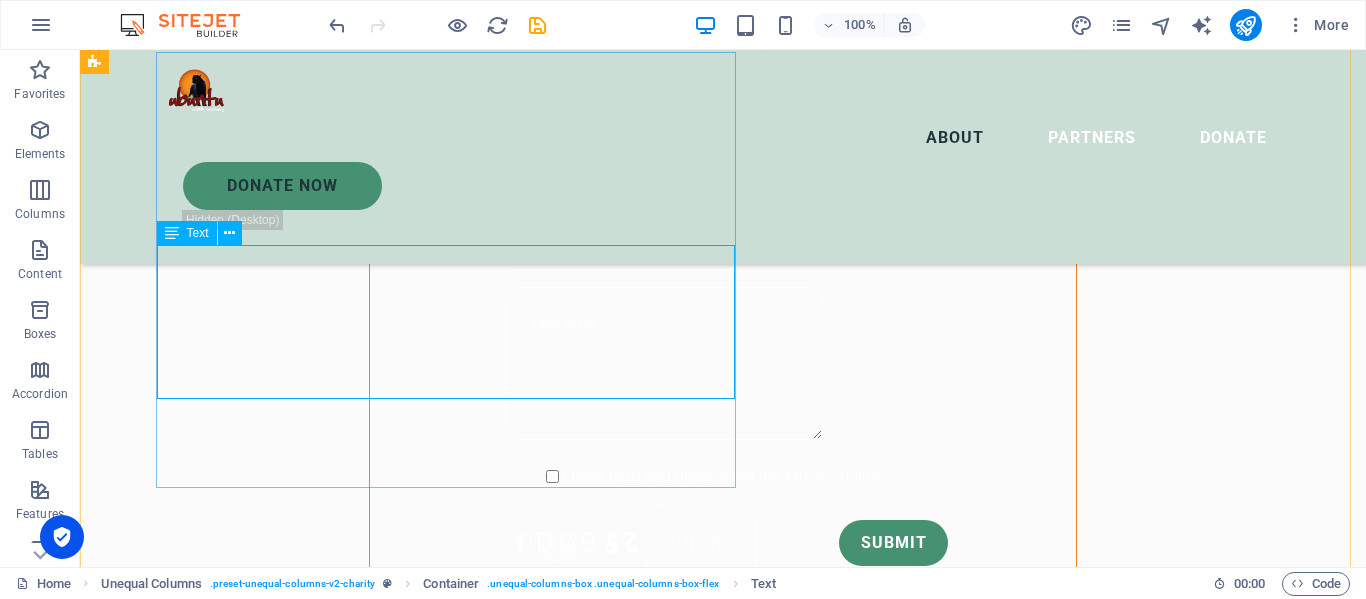 click on "Lorem ipsum dolor sit amet consectetur. Bibendum adipiscing morbi orci nibh eget posuere arcu volutpat nulla. Tortor cras suscipit augue sodales risus auctor. Fusce nunc vitae non dui ornare tellus nibh purus lectus. Lorem ipsum dolor sit amet consectetur. Bibendum adipiscing morbi orci nibh eget posuere arcu volutpat nulla. Tortor cras suscipit augue sodales risus auctor. Fusce nunc vitae non dui ornare tellus nibh purus lectus." at bounding box center [664, 1021] 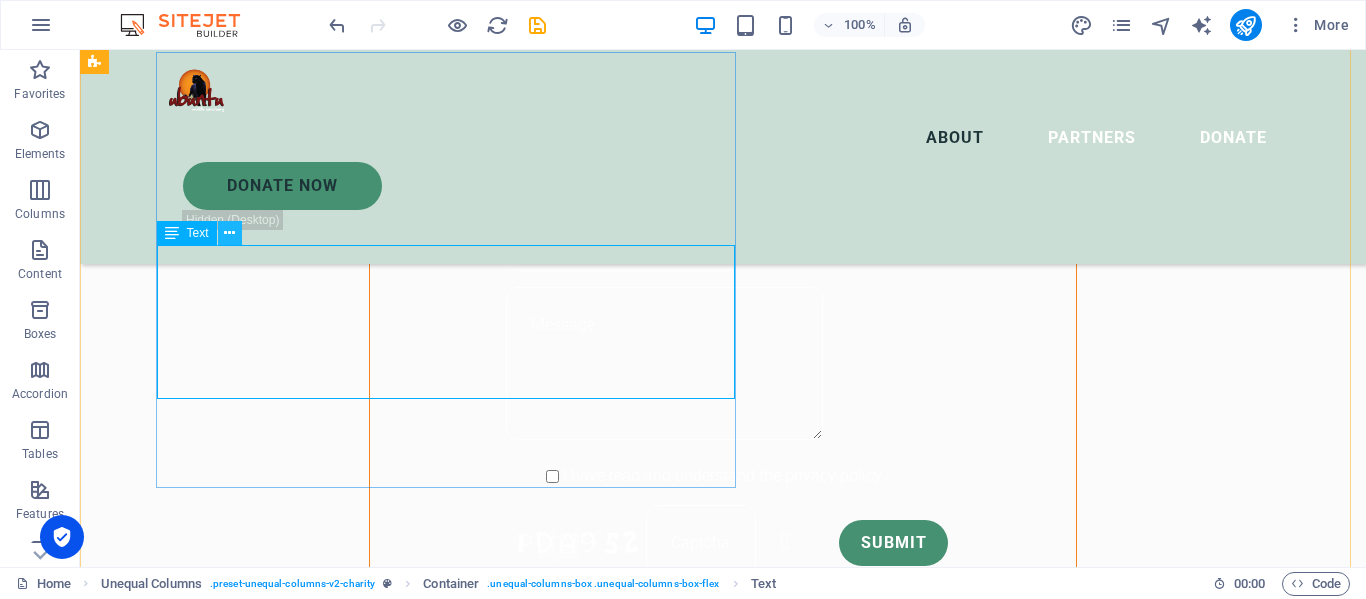 click at bounding box center (229, 233) 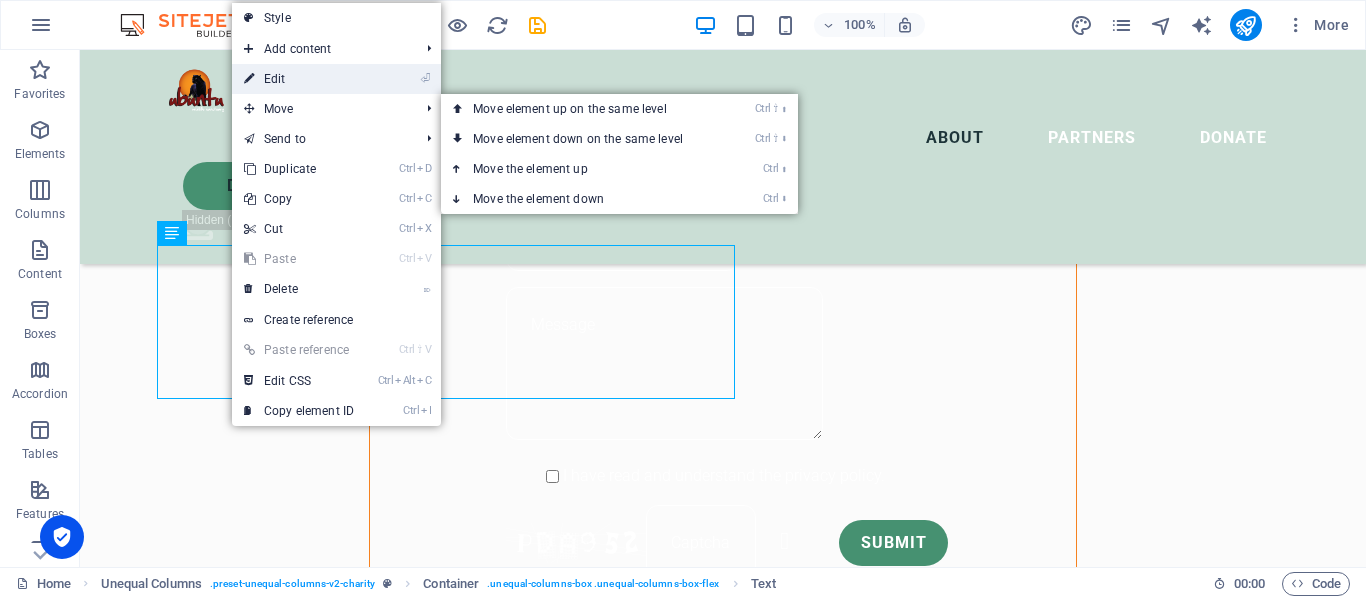 click on "⏎  Edit" at bounding box center (299, 79) 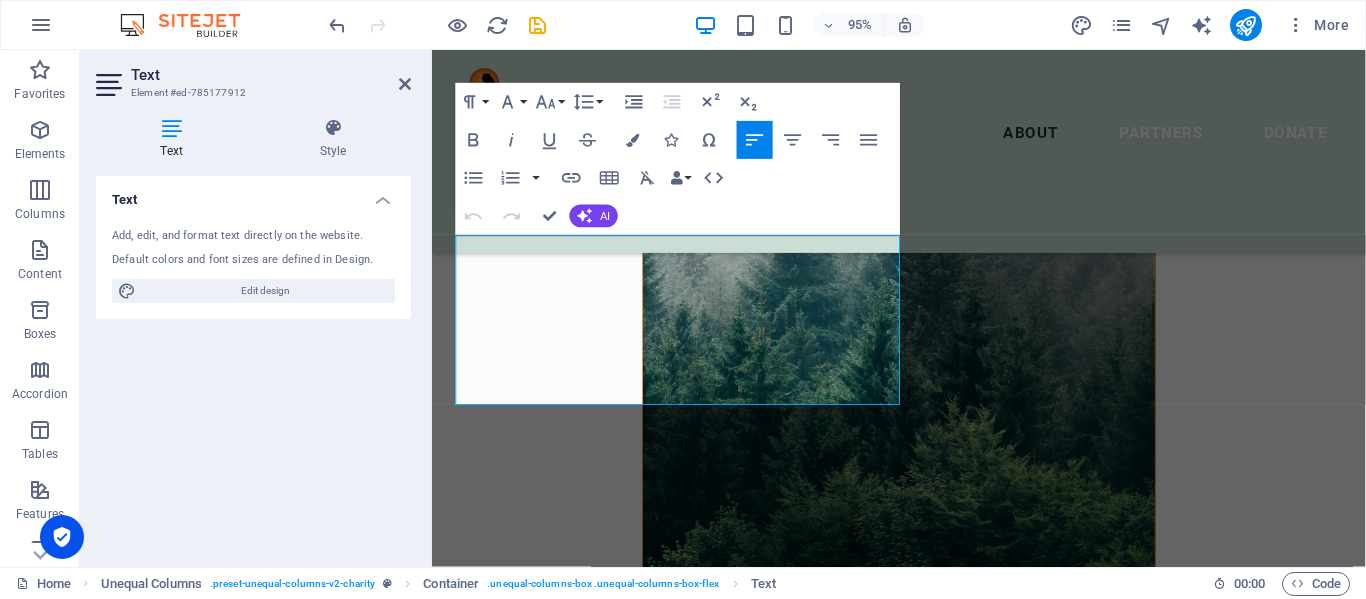 scroll, scrollTop: 1526, scrollLeft: 0, axis: vertical 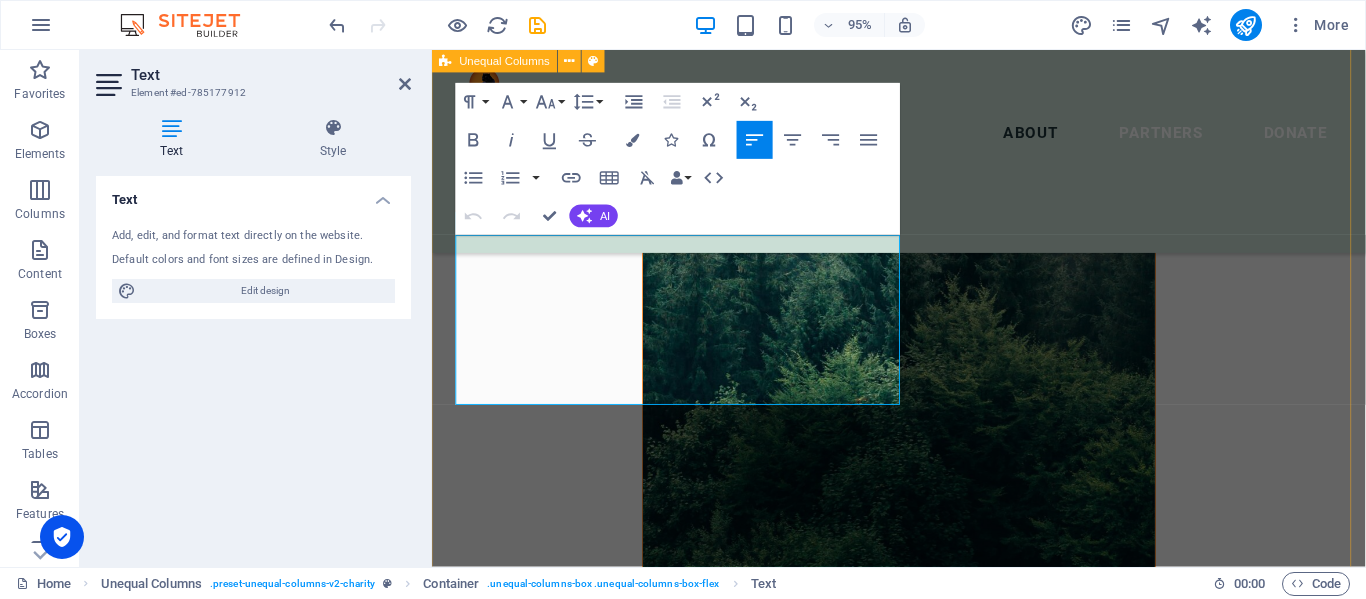 drag, startPoint x: 856, startPoint y: 409, endPoint x: 839, endPoint y: 298, distance: 112.29426 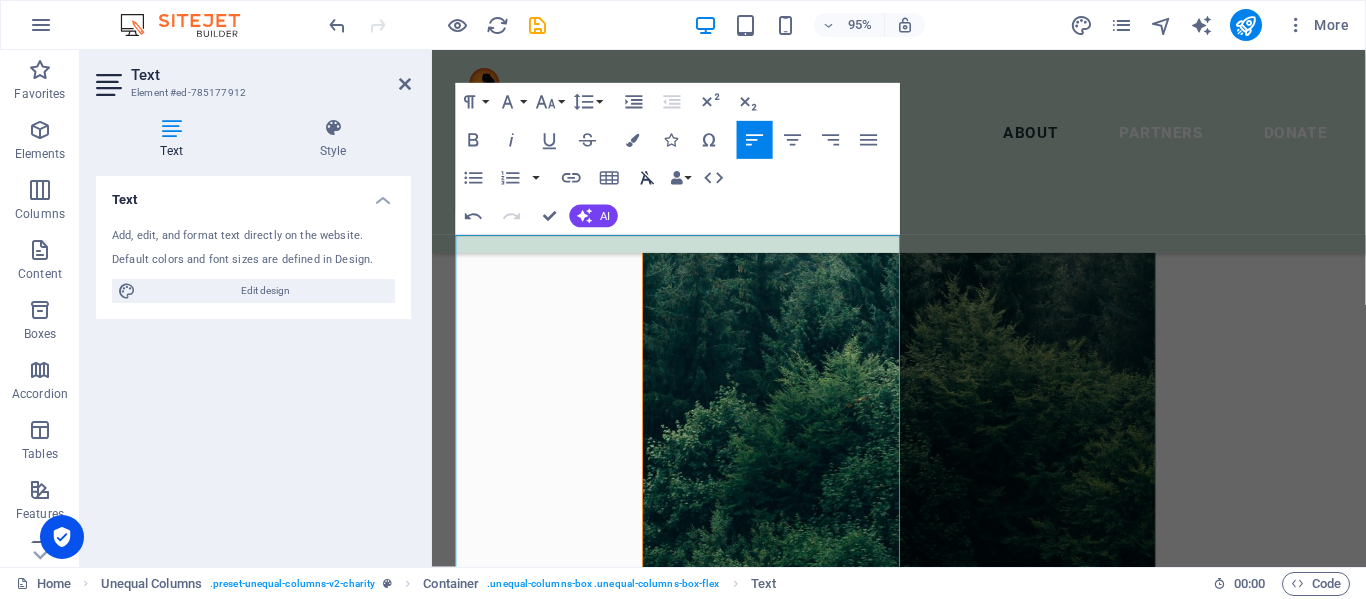 click 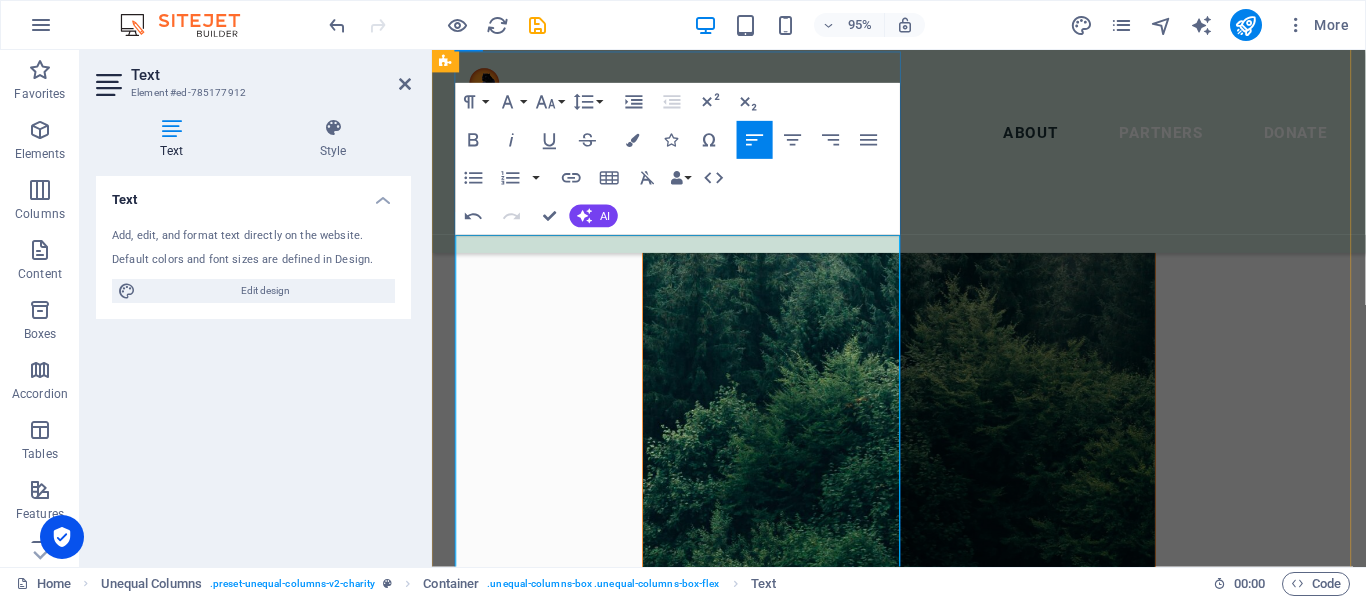 click on "Ubuntu Wildlife Sanctuary is an approved Public Benefit Organization (PBO Reference No. 930072927) for the following activity: We have provided our predators with a safe haven, free from poaching and exploitation, where they can prosper for the rest of their lives. Our 1650 hectare property is the ideal place for these cats to have enclosures big enough for them to roam around in the natural environment of fynbos and trees, present in each enclosure. As these cats come from captive breeding, zoo’s and circuses, this is something that they absolutely thrive on. As a true sanctuary we do not breed or trade with our animals and we have a no hands-on interaction policy in place. Ubuntu’s aim is to be an educational platform where we can create awareness to the well being and caring for cats in captivity. As these cats cannot hunt for themselves or have the freedom to explore vast areas, we have an enrichment program which plays a vital part in animal management in human care.​" at bounding box center [923, 1377] 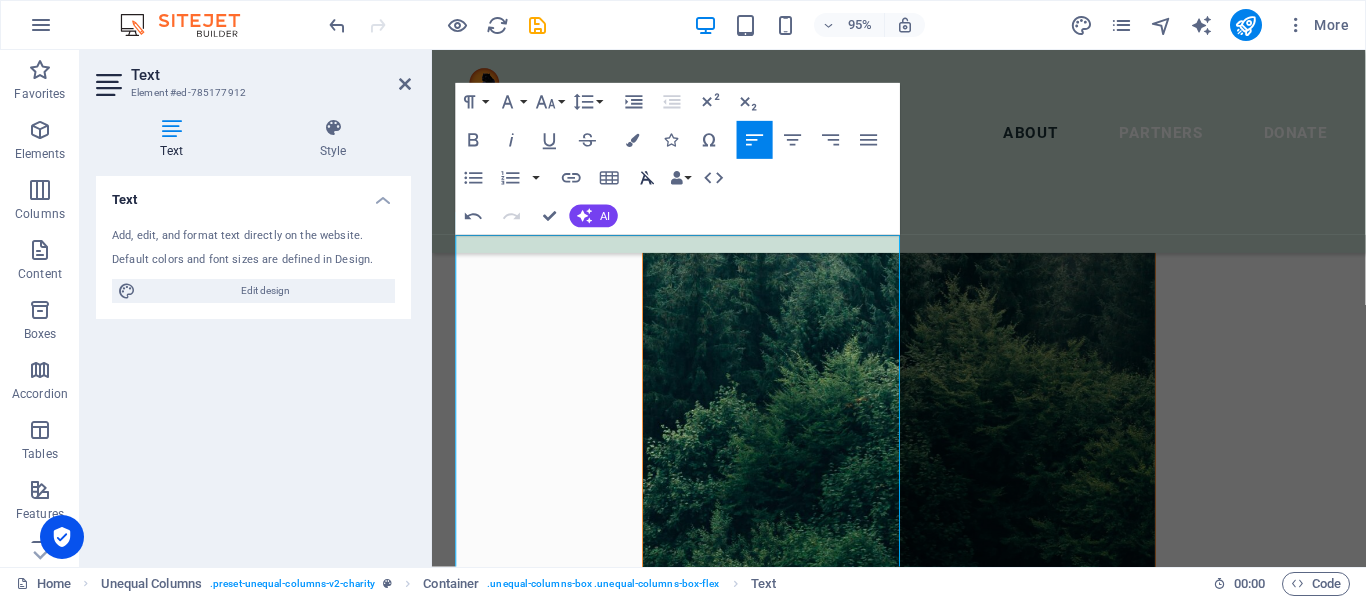 click 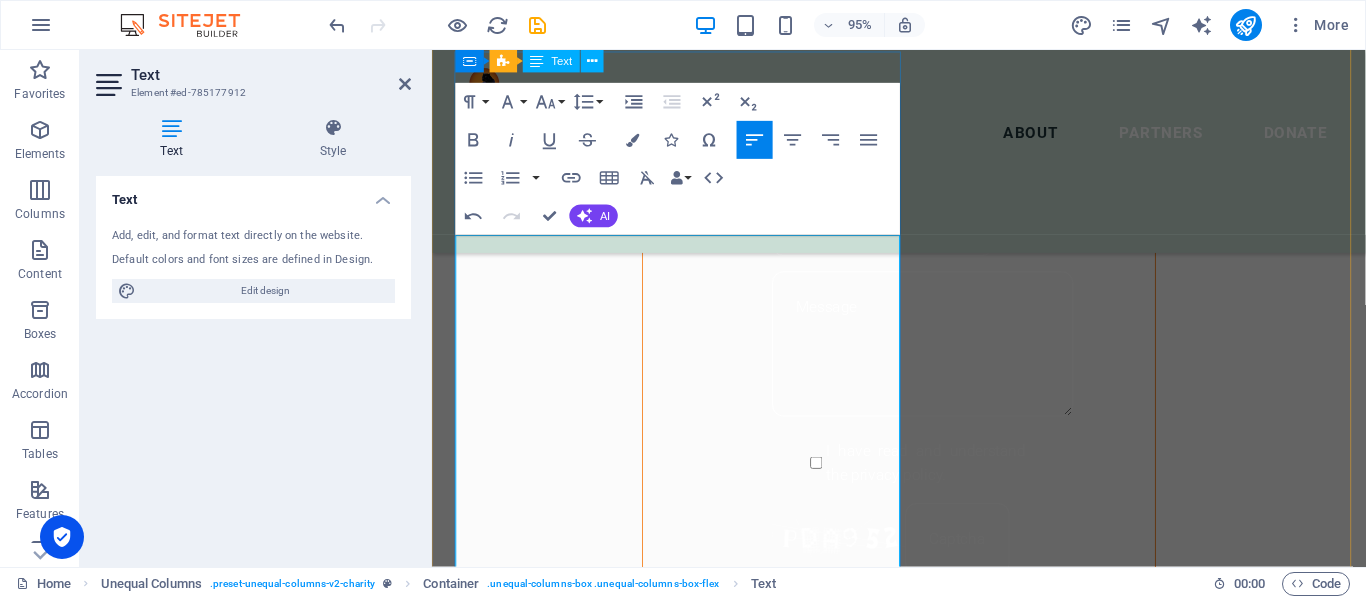 scroll, scrollTop: 1526, scrollLeft: 0, axis: vertical 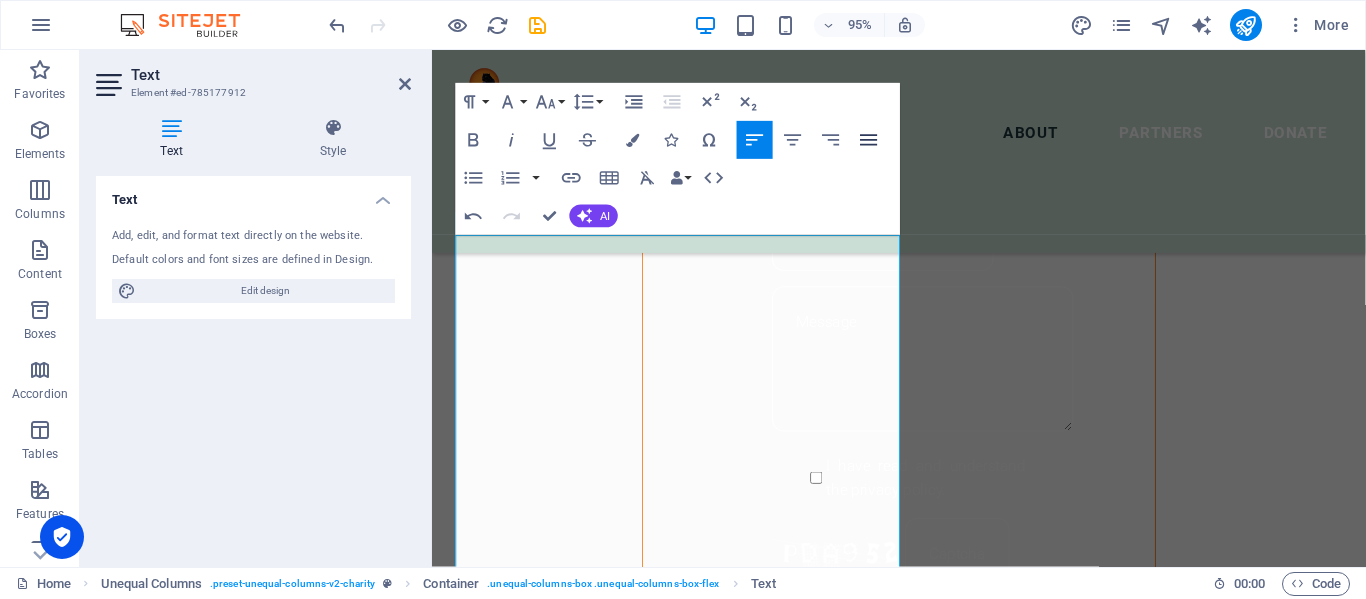 click 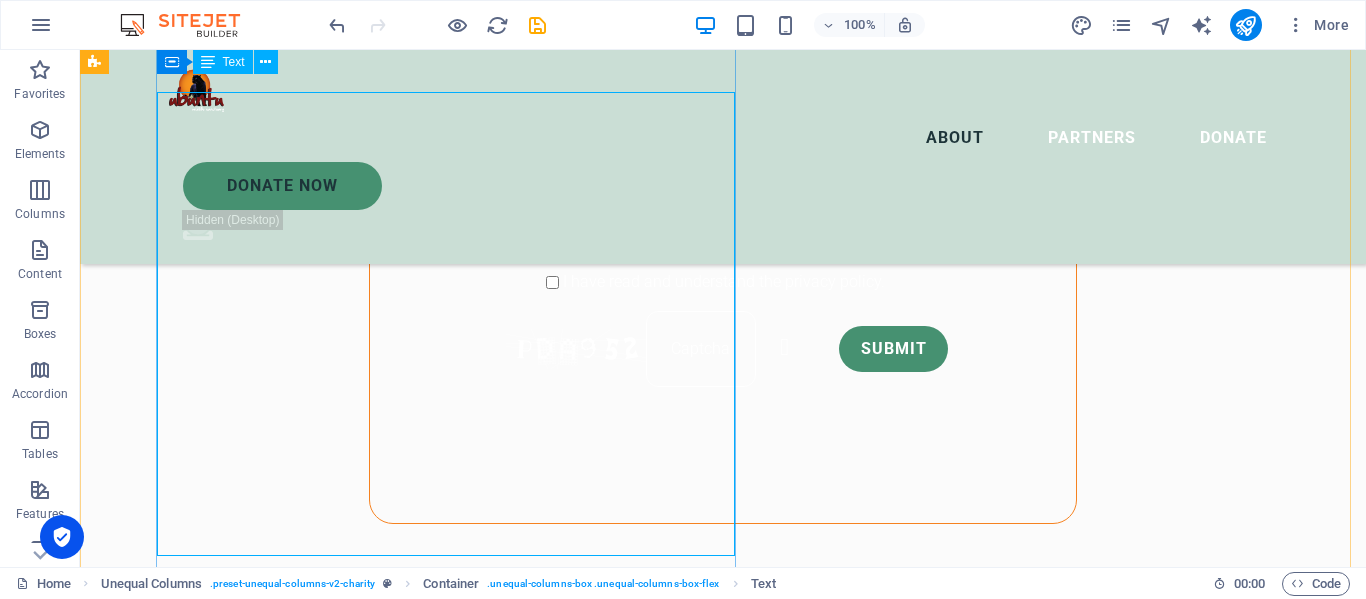 scroll, scrollTop: 1488, scrollLeft: 0, axis: vertical 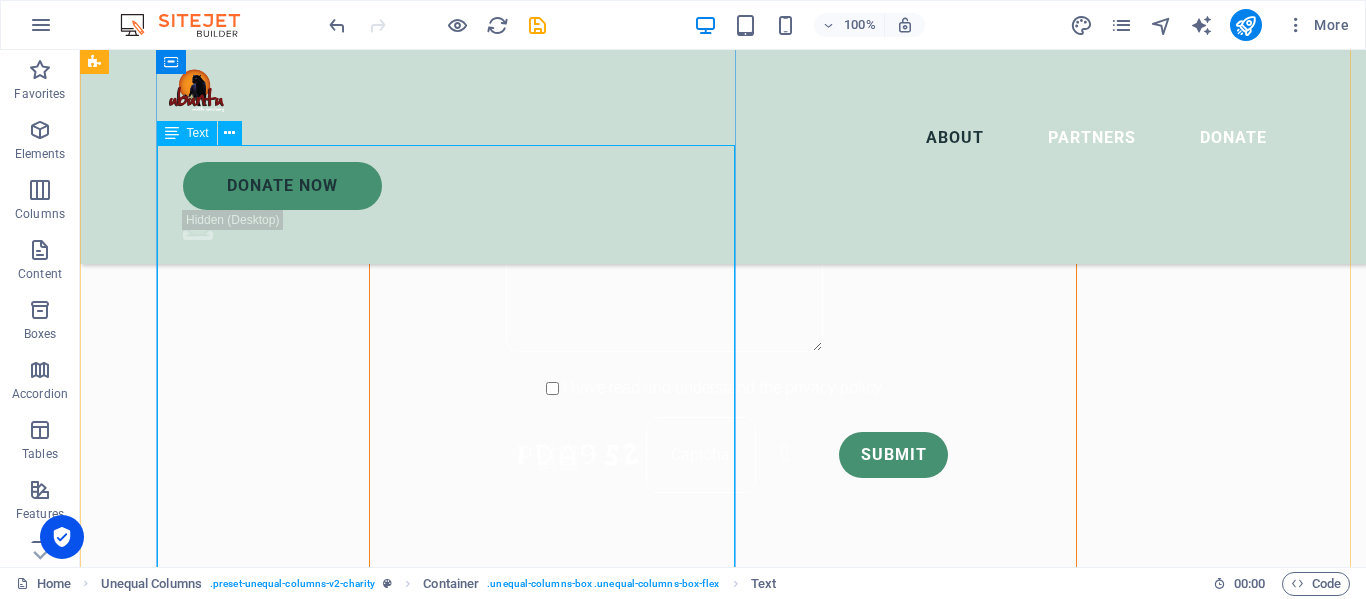 click on "Ubuntu Wildlife Sanctuary is an approved Public Benefit Organization (PBO Reference No. 930072927) for the following activity: We have provided our predators with a safe haven, free from poaching and exploitation, where they can prosper for the rest of their lives. Our 1650 hectare property is the ideal place for these cats to have enclosures big enough for them to roam around in the natural environment of fynbos and trees, present in each enclosure. As these cats come from captive breeding, zoo’s and circuses, this is something that they absolutely thrive on. As a true sanctuary we do not breed or trade with our animals and we have a no hands-on interaction policy in place. Ubuntu’s aim is to be an educational platform where we can create awareness to the well being and caring for cats in captivity. As these cats cannot hunt for themselves or have the freedom to explore vast areas, we have an enrichment program which plays a vital part in animal management in human care." at bounding box center (664, 1018) 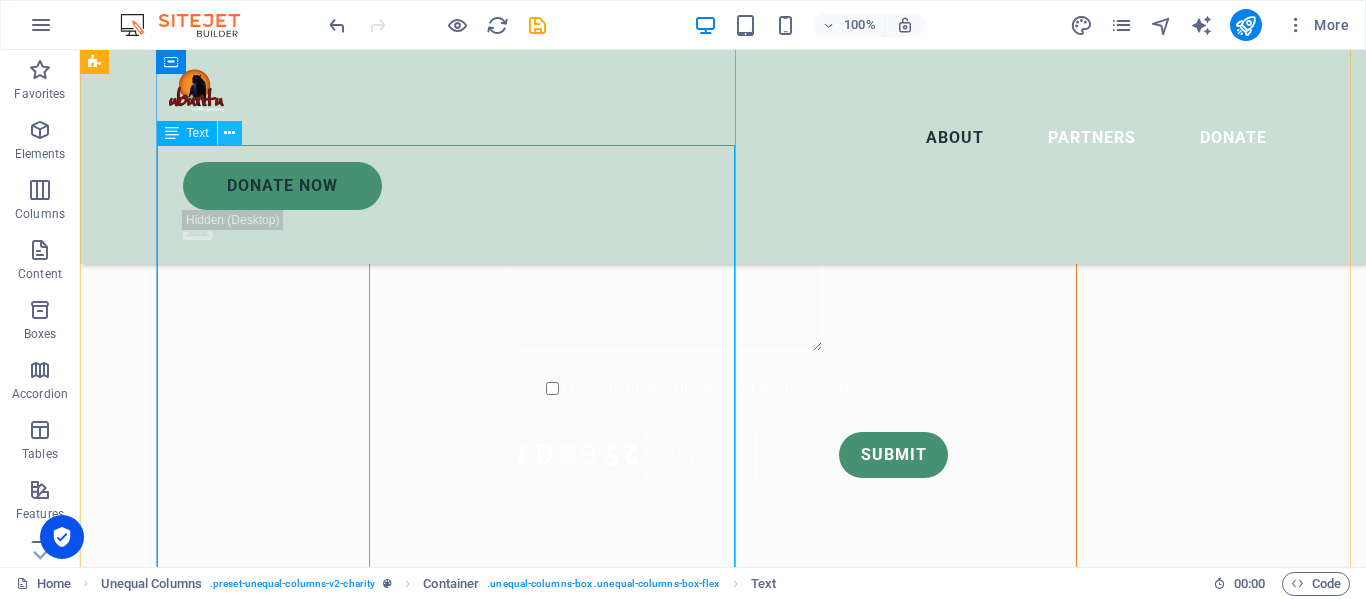 click at bounding box center (229, 133) 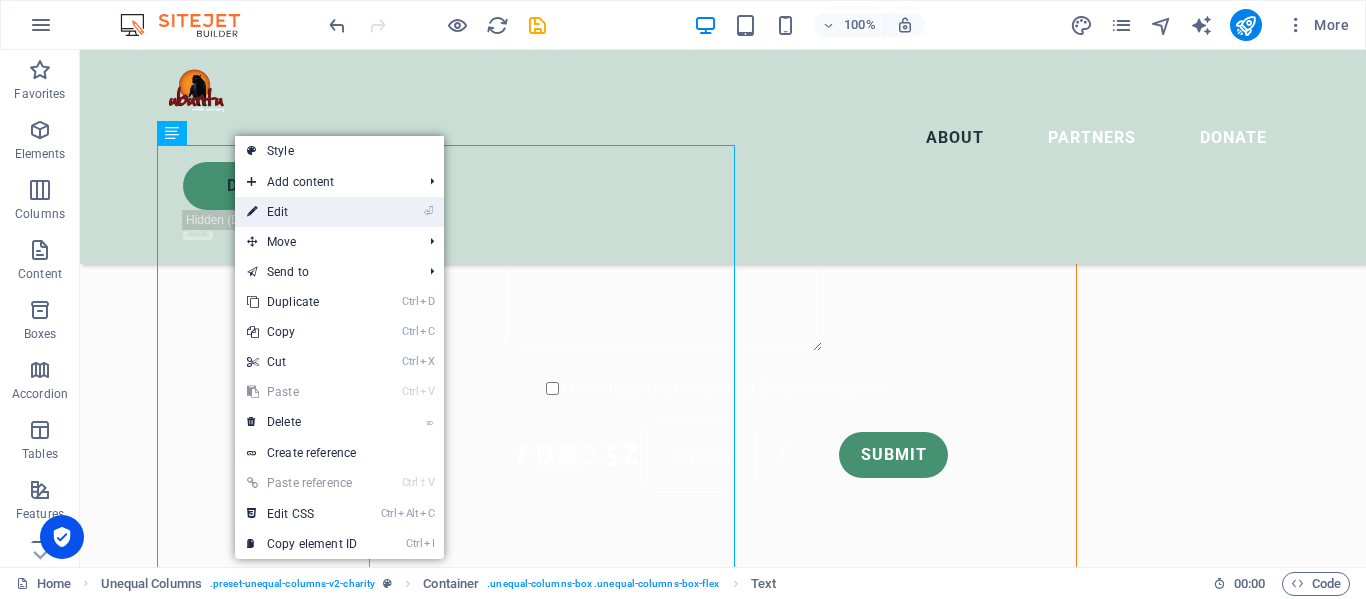 click on "⏎  Edit" at bounding box center (302, 212) 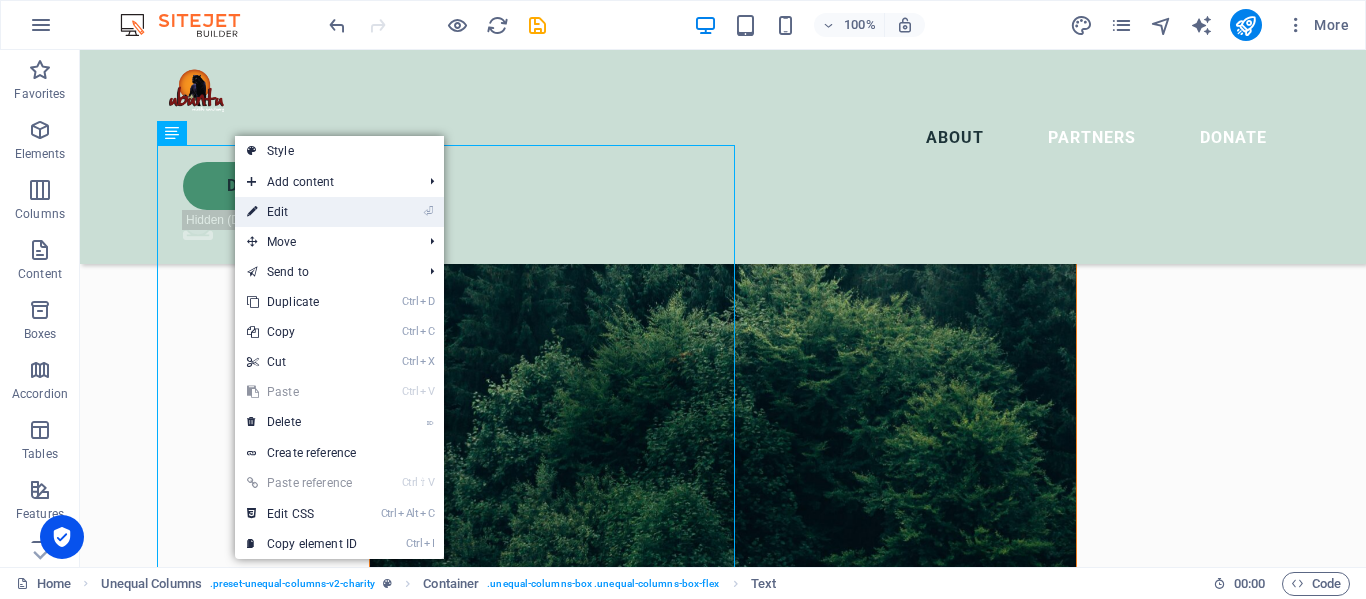 scroll, scrollTop: 1626, scrollLeft: 0, axis: vertical 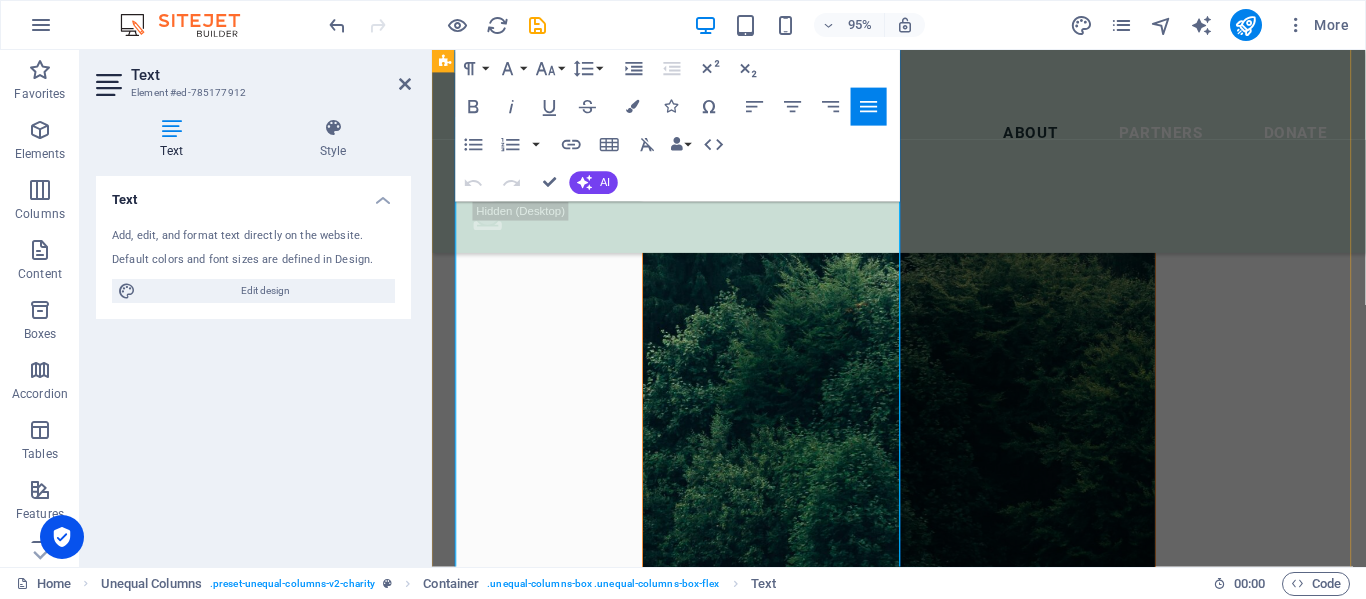 click on "Ubuntu’s aim is to be an educational platform where we can create awareness to the well being and caring for cats in captivity. As these cats cannot [PERSON_NAME] for themselves or have the freedom to explore vast areas, we have an enrichment program which plays a vital part in animal management in human care." at bounding box center (923, 1344) 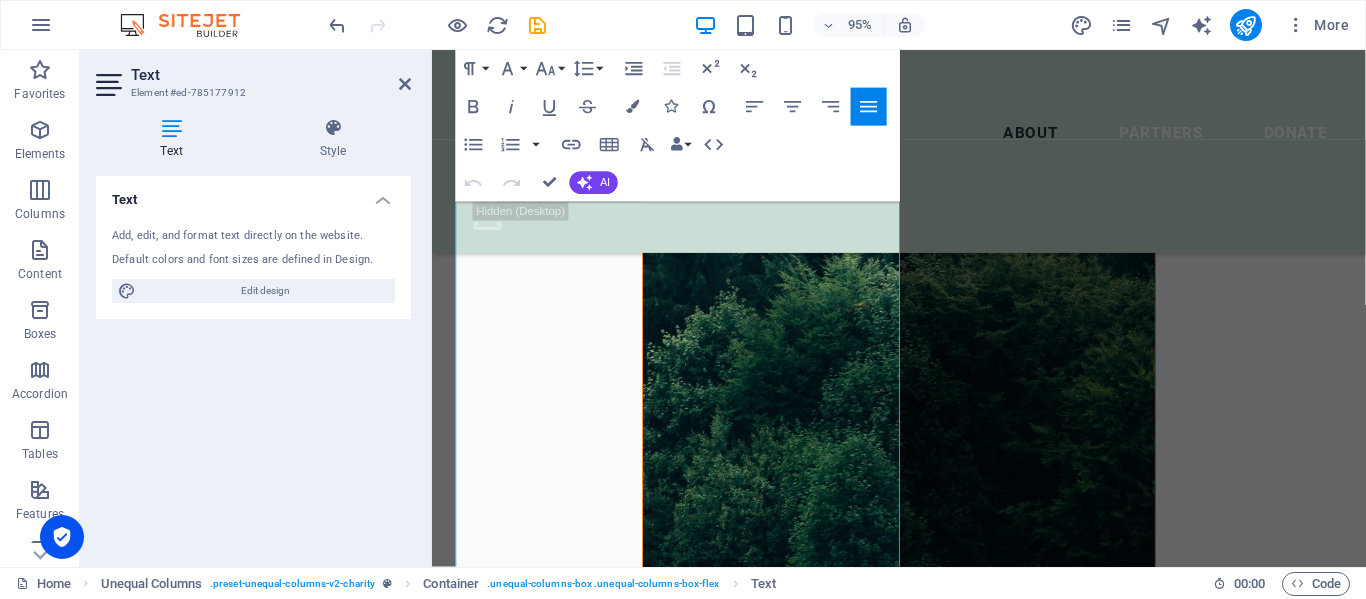 drag, startPoint x: 840, startPoint y: 520, endPoint x: 455, endPoint y: 274, distance: 456.88184 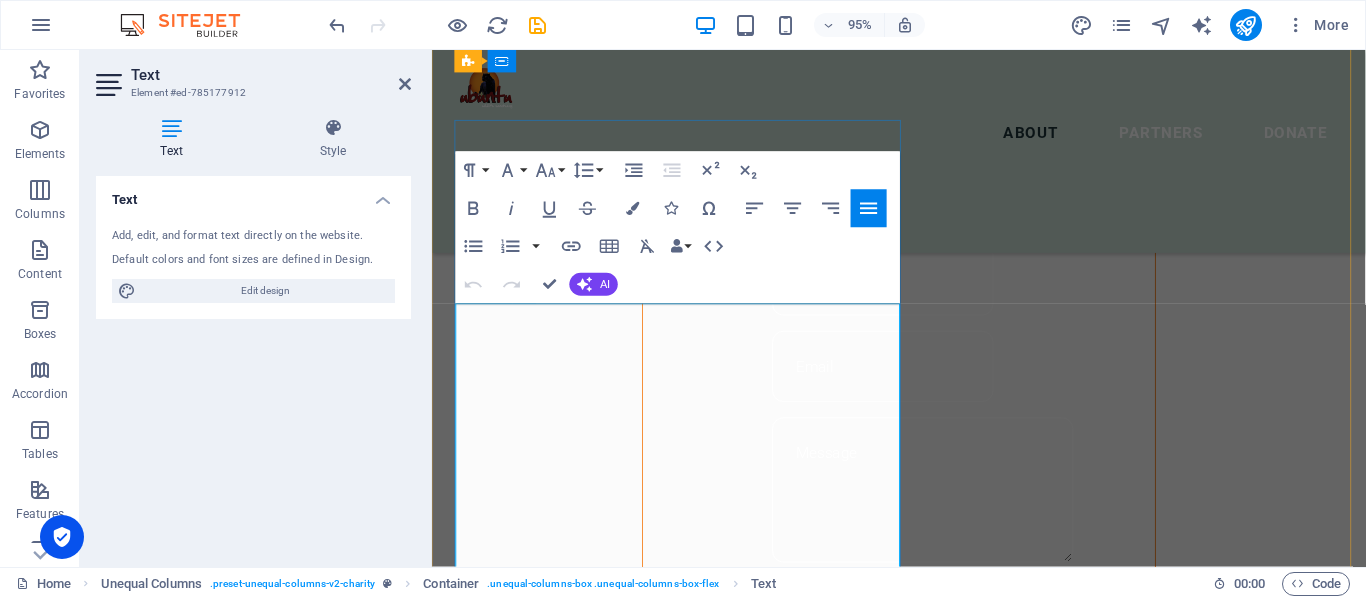 scroll, scrollTop: 1326, scrollLeft: 0, axis: vertical 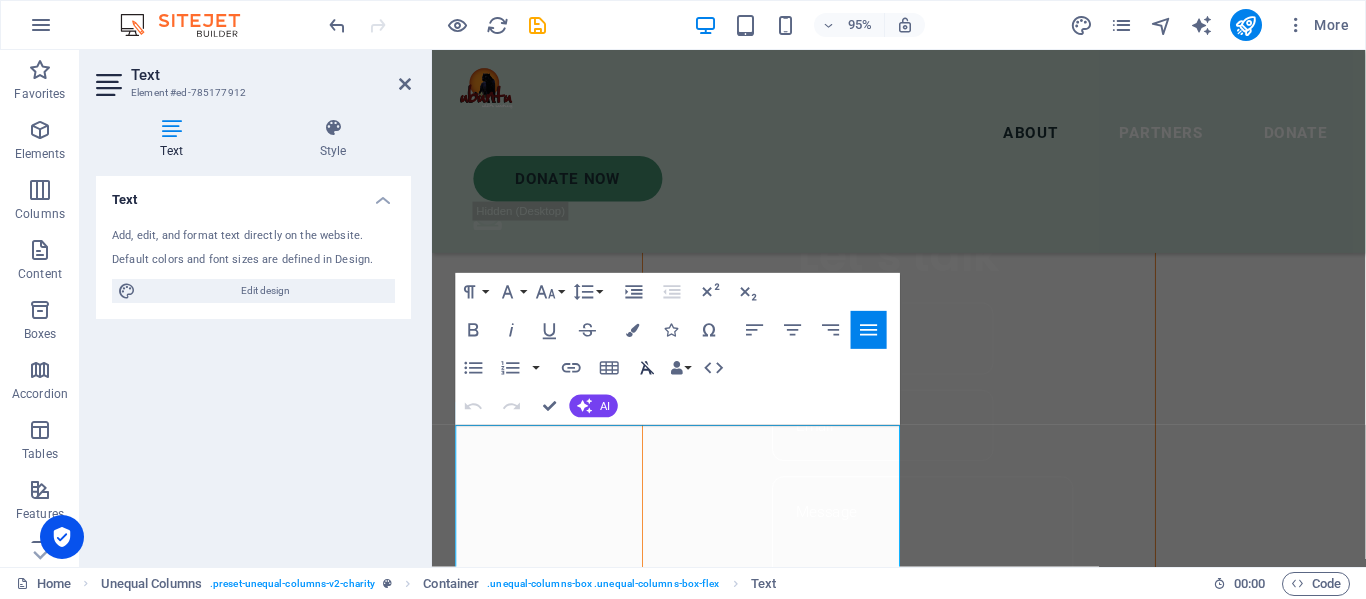 click 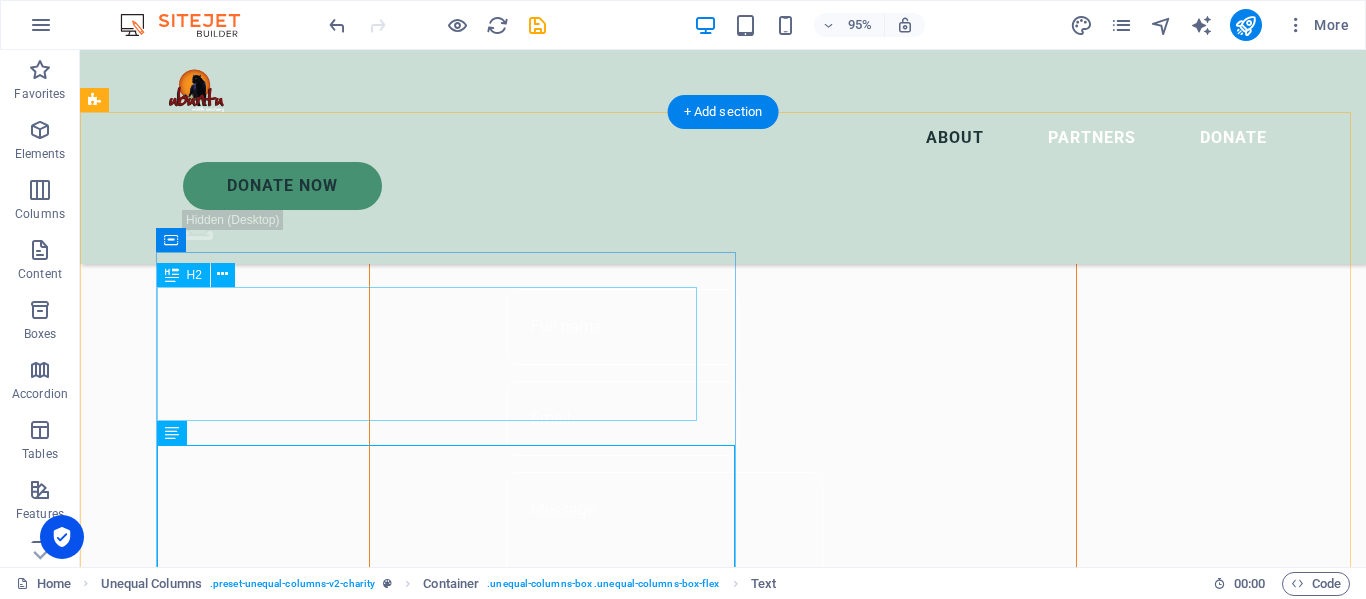 scroll, scrollTop: 1188, scrollLeft: 0, axis: vertical 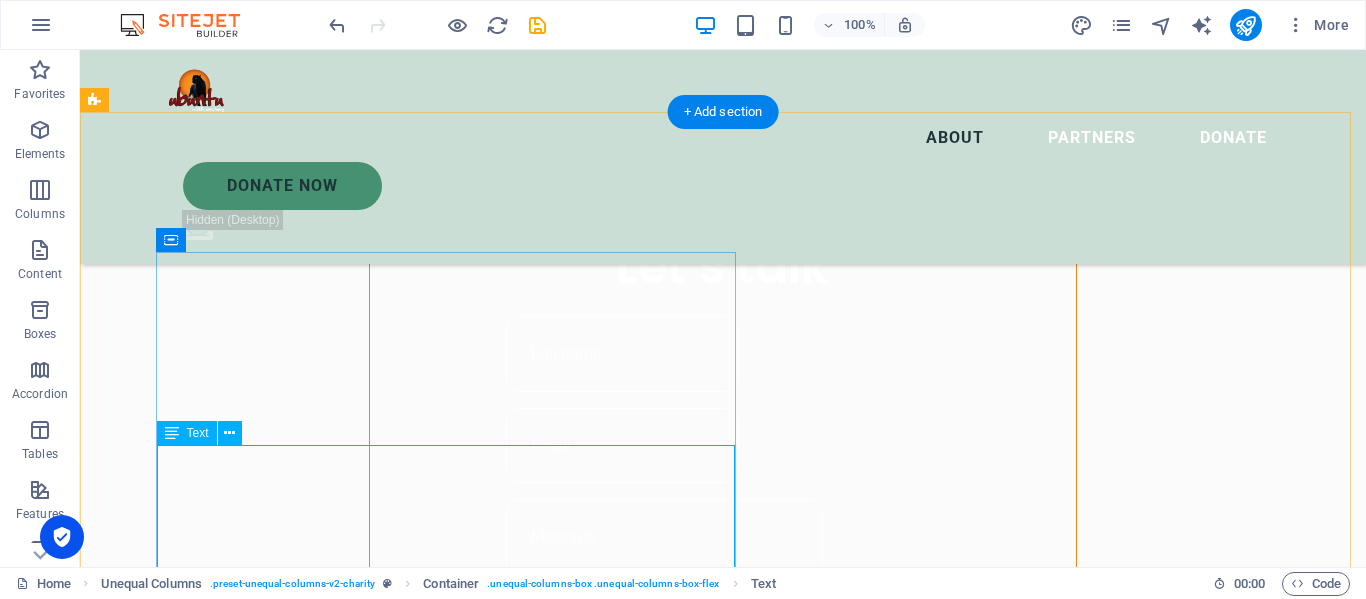 click on "Ubuntu Wildlife Sanctuary is an approved Public Benefit Organization (PBO Reference No. 930072927) for the following activity: We have provided our predators with a safe haven, free from poaching and exploitation, where they can prosper for the rest of their lives. Our 1650 hectare property is the ideal place for these cats to have enclosures big enough for them to roam around in the natural environment of fynbos and trees, present in each enclosure. As these cats come from captive breeding, zoo’s and circuses, this is something that they absolutely thrive on. As a true sanctuary we do not breed or trade with our animals and we have a no hands-on interaction policy in place. Ubuntu’s aim is to be an educational platform where we can create awareness to the well being and caring for cats in captivity. As these cats cannot hunt for themselves or have the freedom to explore vast areas, we have an enrichment program which plays a vital part in animal management in human care." at bounding box center (664, 1318) 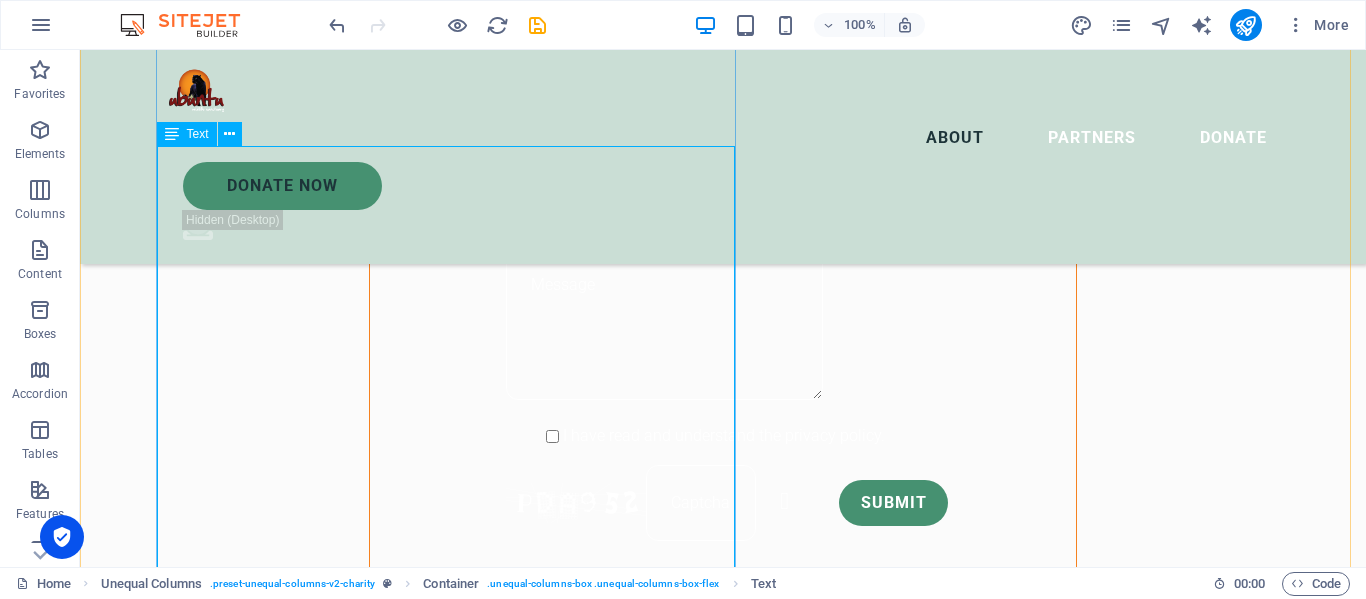 scroll, scrollTop: 1488, scrollLeft: 0, axis: vertical 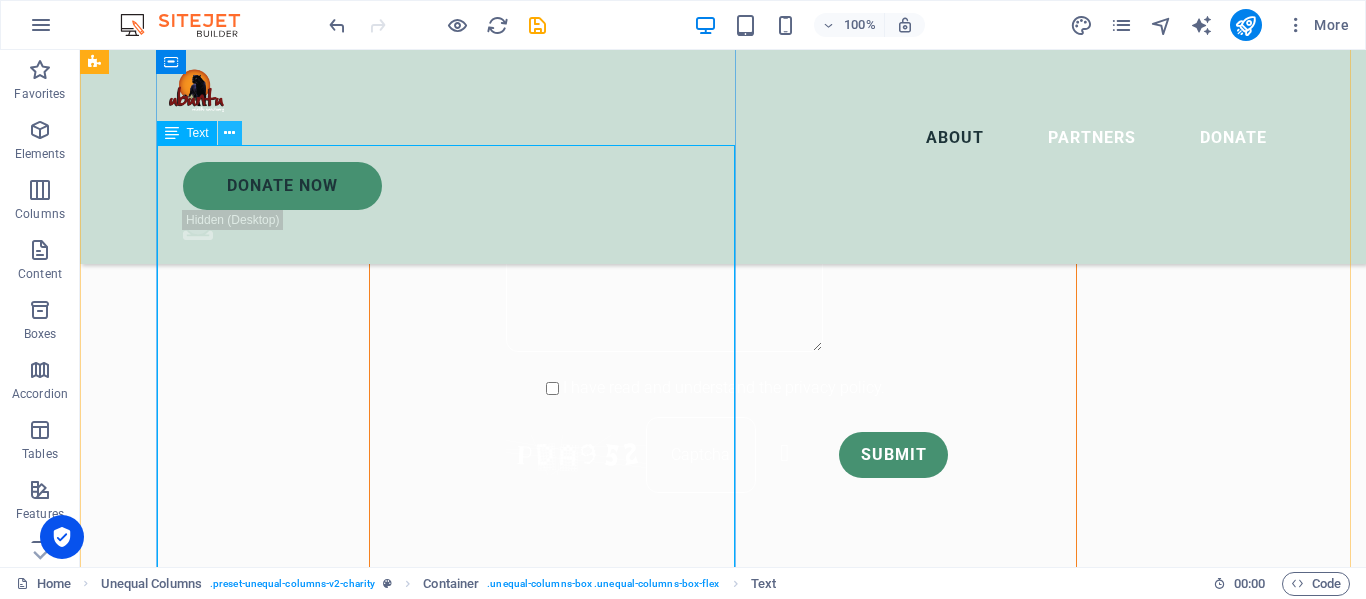 click at bounding box center [229, 133] 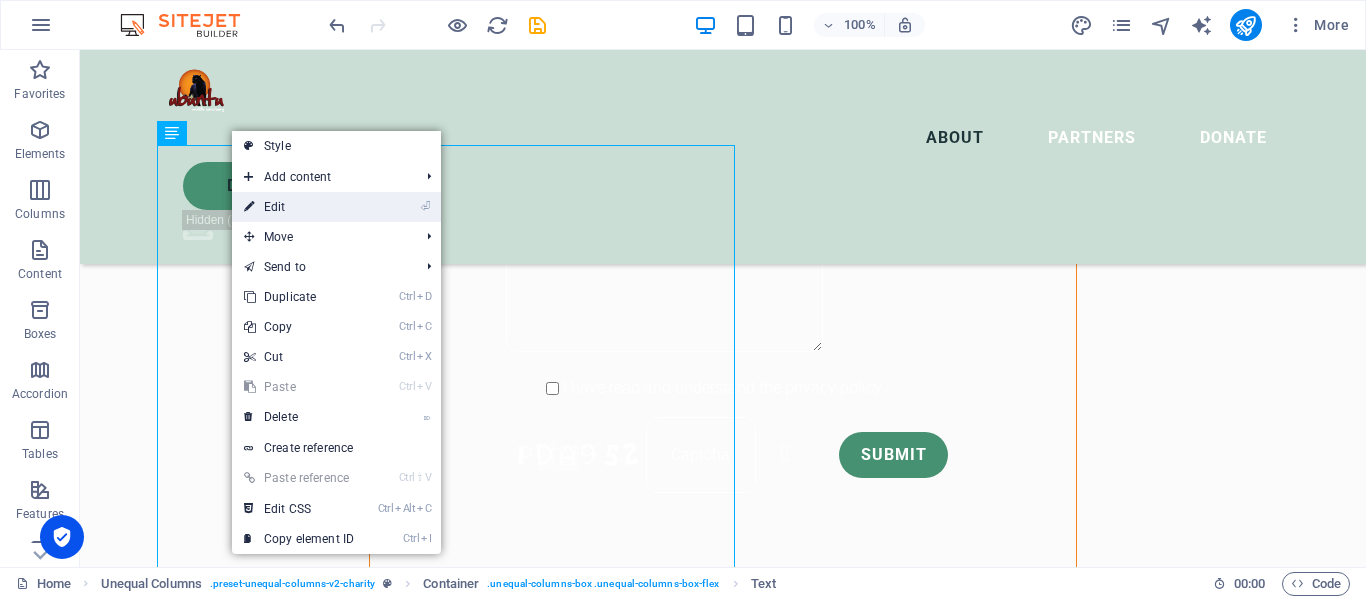 click on "⏎  Edit" at bounding box center [299, 207] 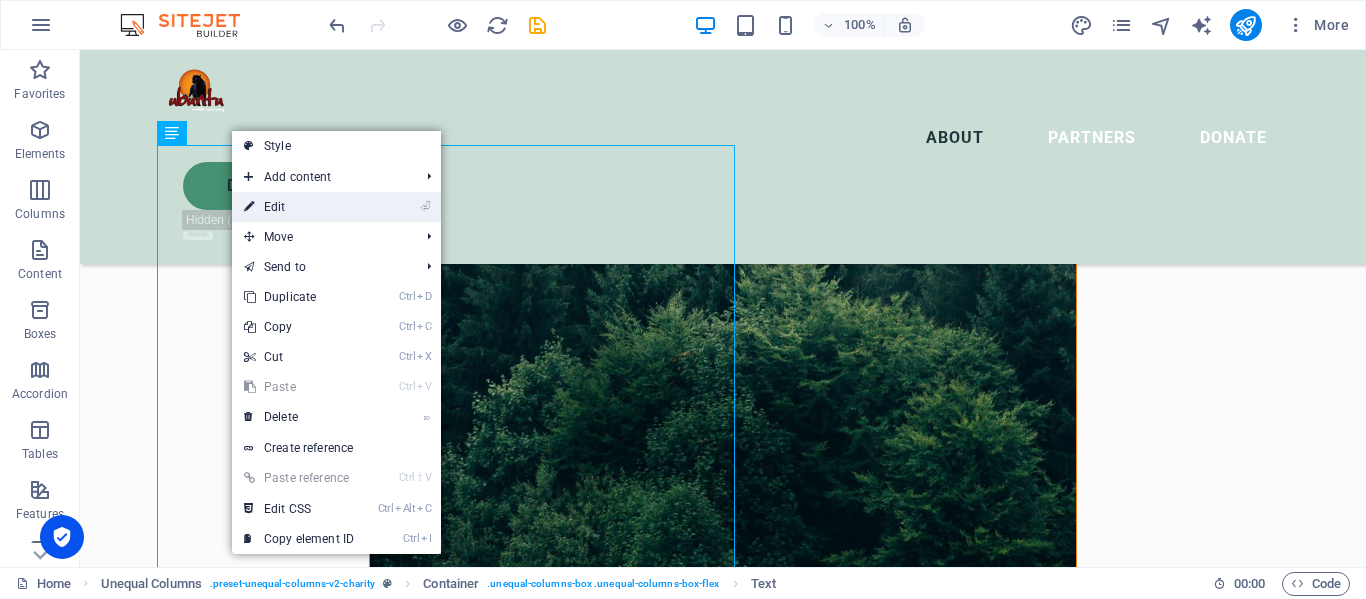 scroll, scrollTop: 1626, scrollLeft: 0, axis: vertical 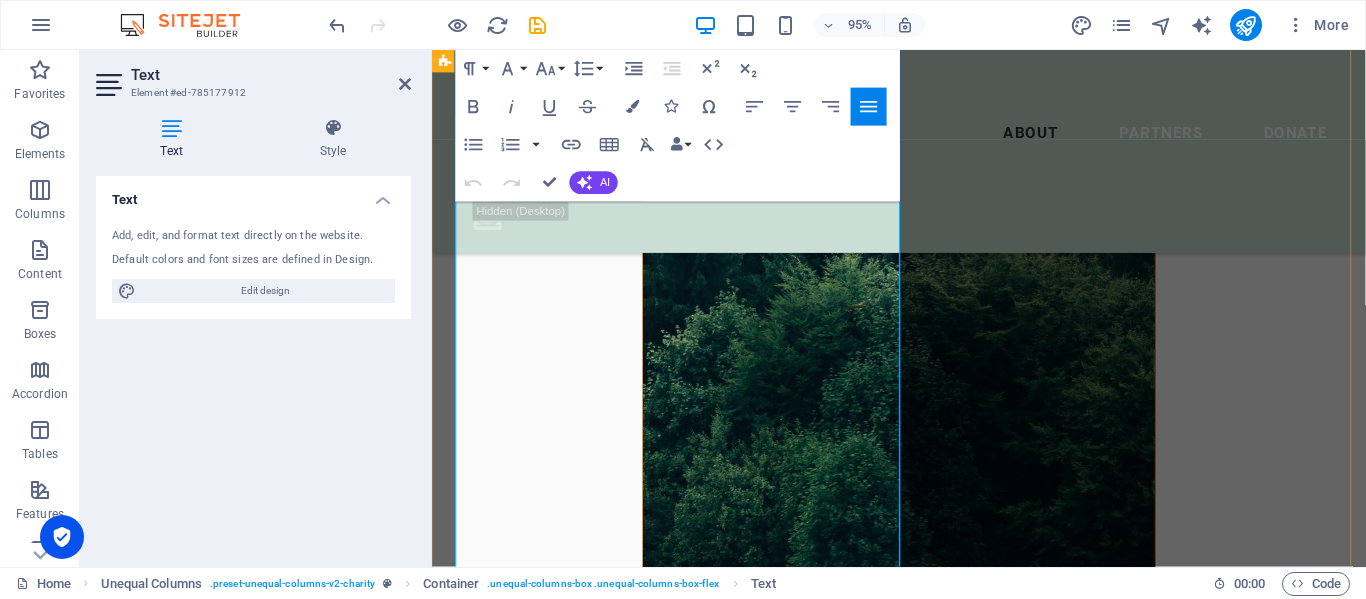 drag, startPoint x: 797, startPoint y: 552, endPoint x: 466, endPoint y: 348, distance: 388.81488 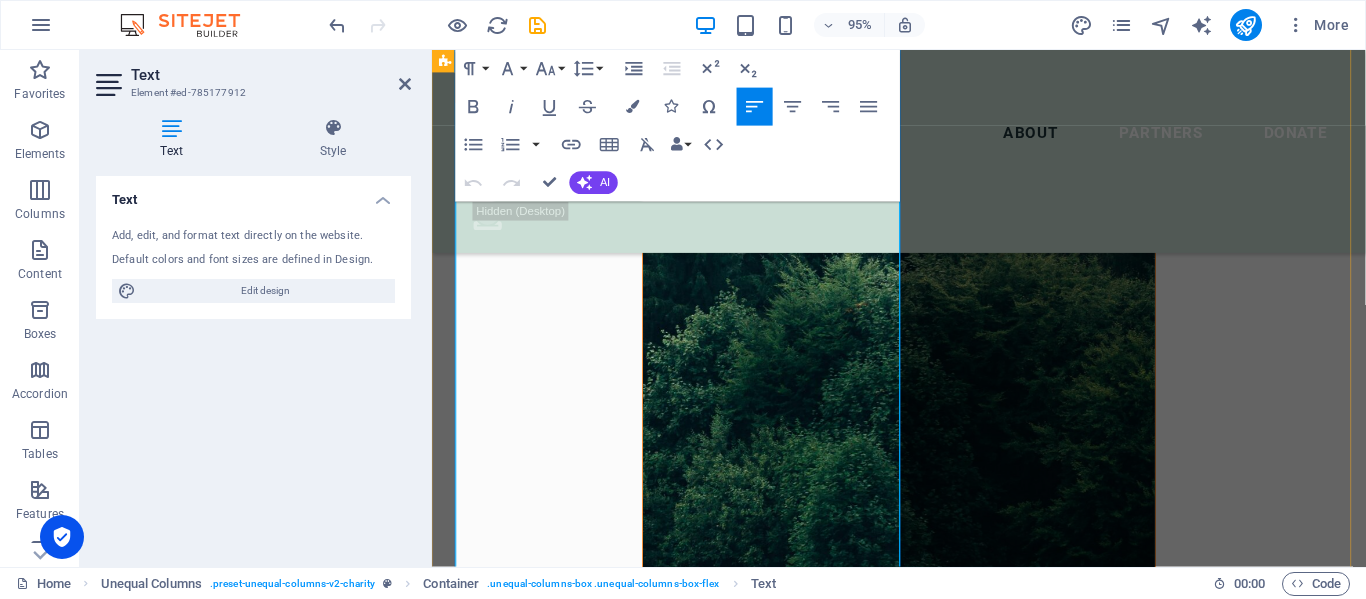 scroll, scrollTop: 1826, scrollLeft: 0, axis: vertical 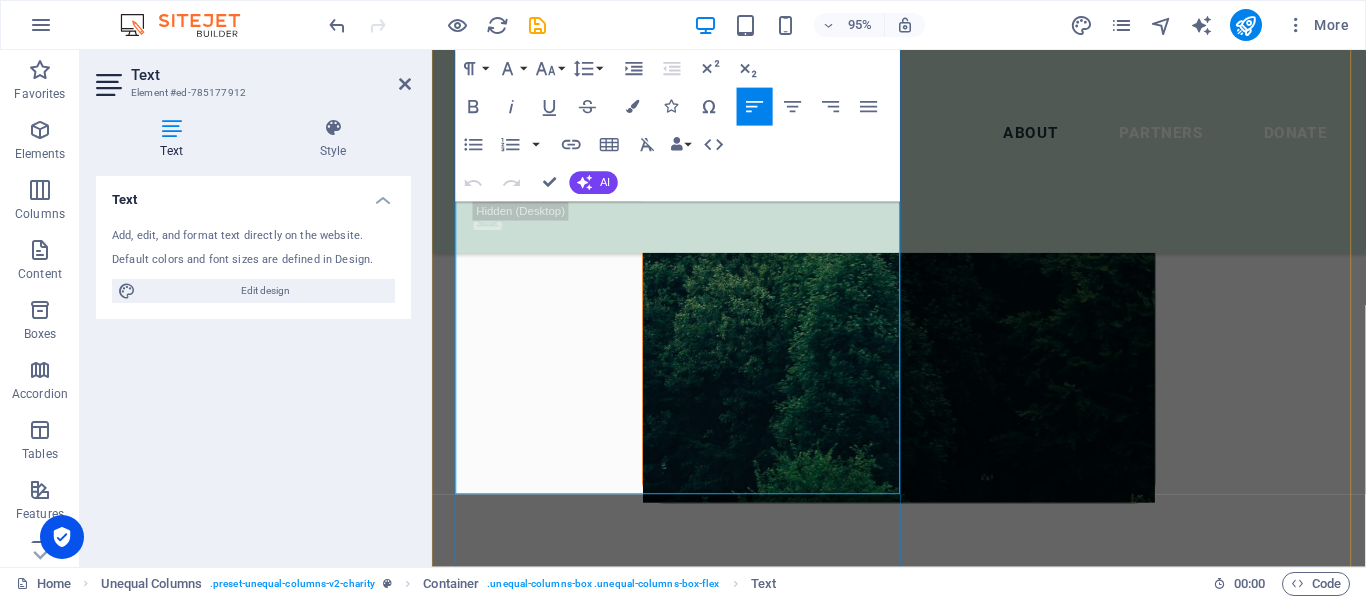 click on "Ubuntu’s aim is to be an educational platform where we can create awareness to the well being and caring for cats in captivity. As these cats cannot [PERSON_NAME] for themselves or have the freedom to explore vast areas, we have an enrichment program which plays a vital part in animal management in human care." at bounding box center [923, 1144] 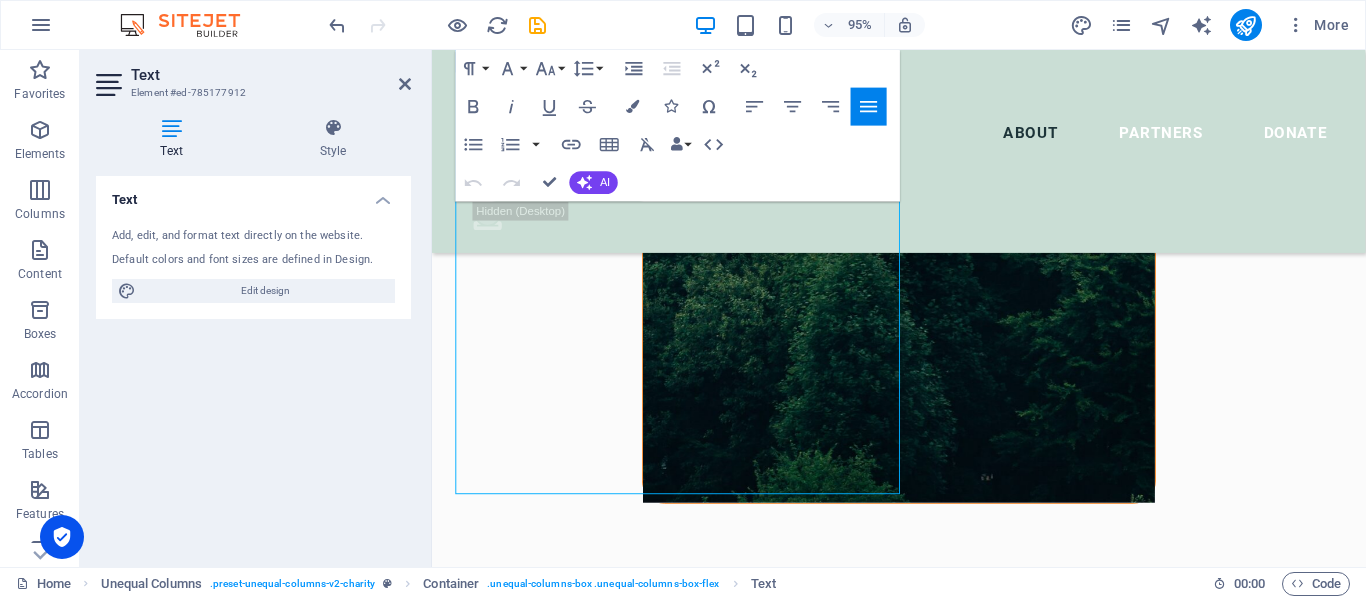 drag, startPoint x: 664, startPoint y: 497, endPoint x: 625, endPoint y: 358, distance: 144.36758 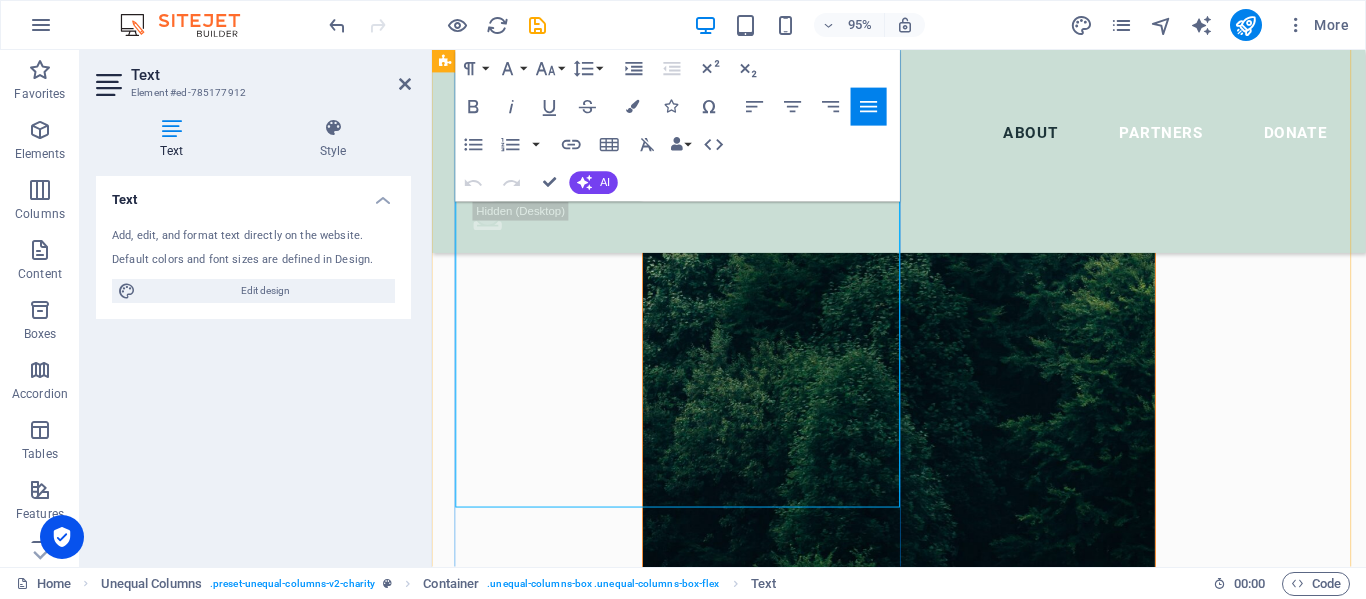 scroll, scrollTop: 1426, scrollLeft: 0, axis: vertical 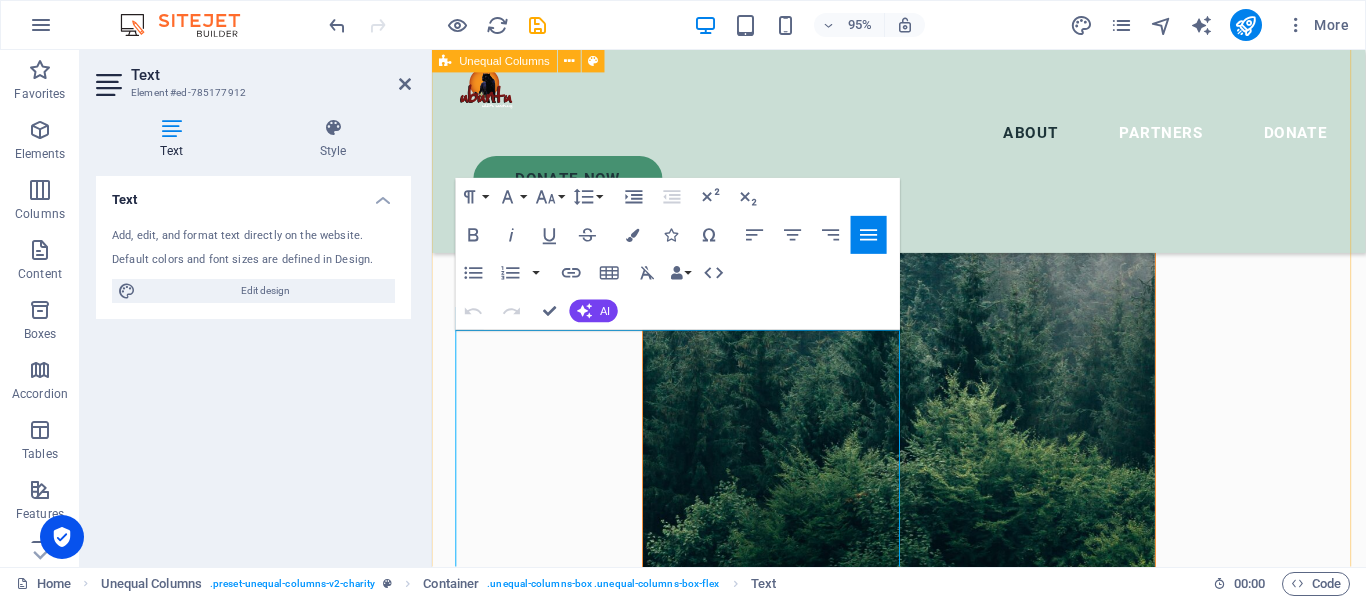 drag, startPoint x: 795, startPoint y: 486, endPoint x: 443, endPoint y: 340, distance: 381.07742 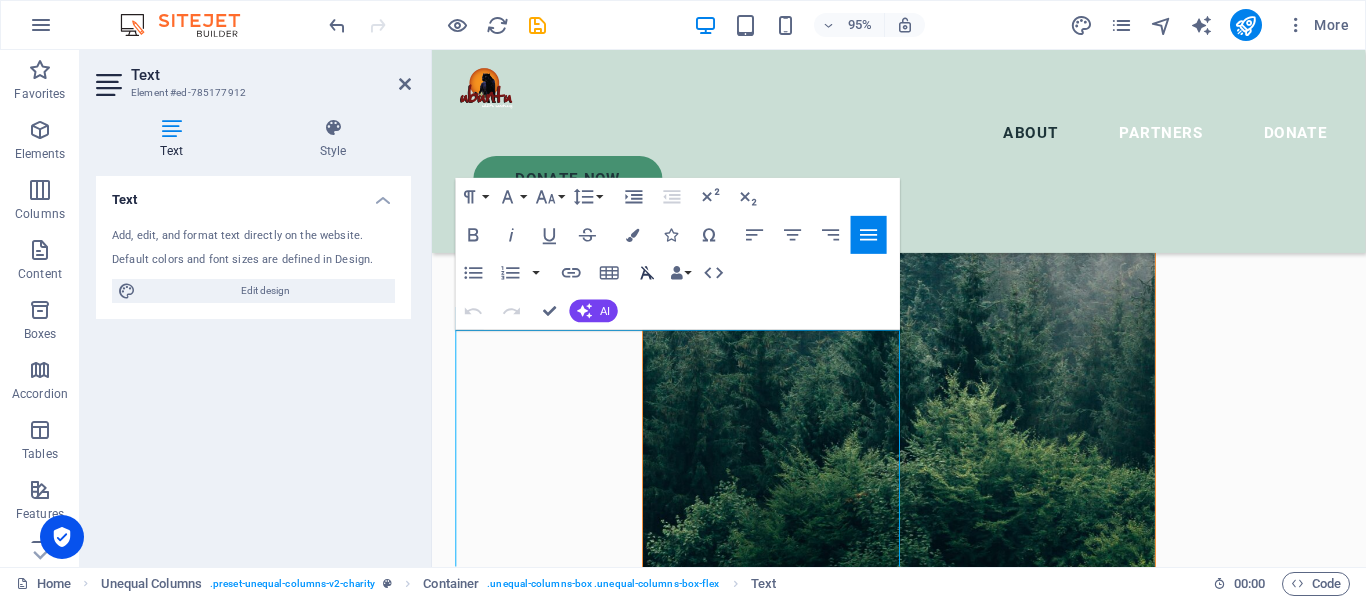 click 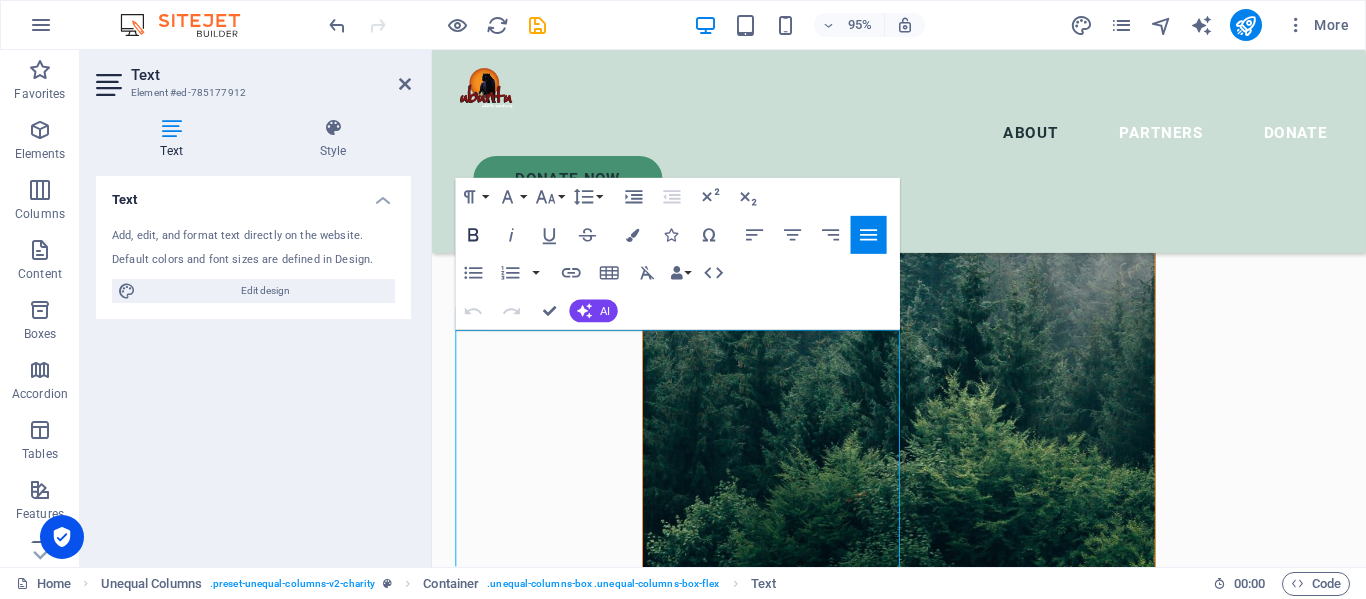 click 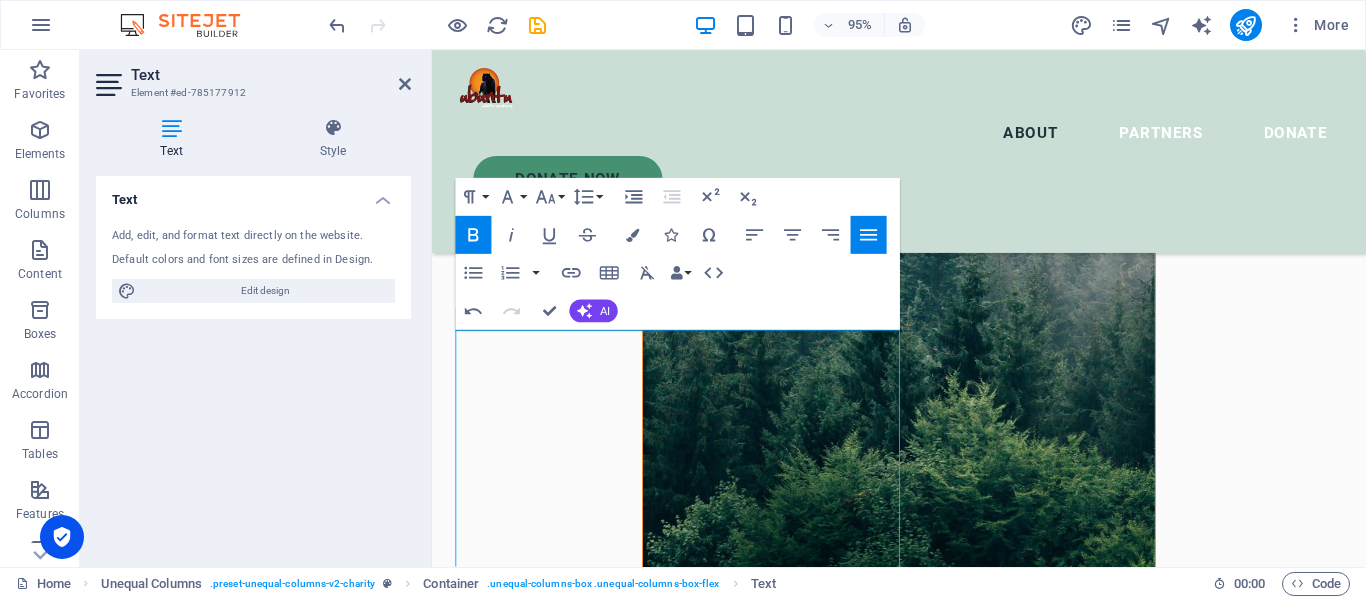click 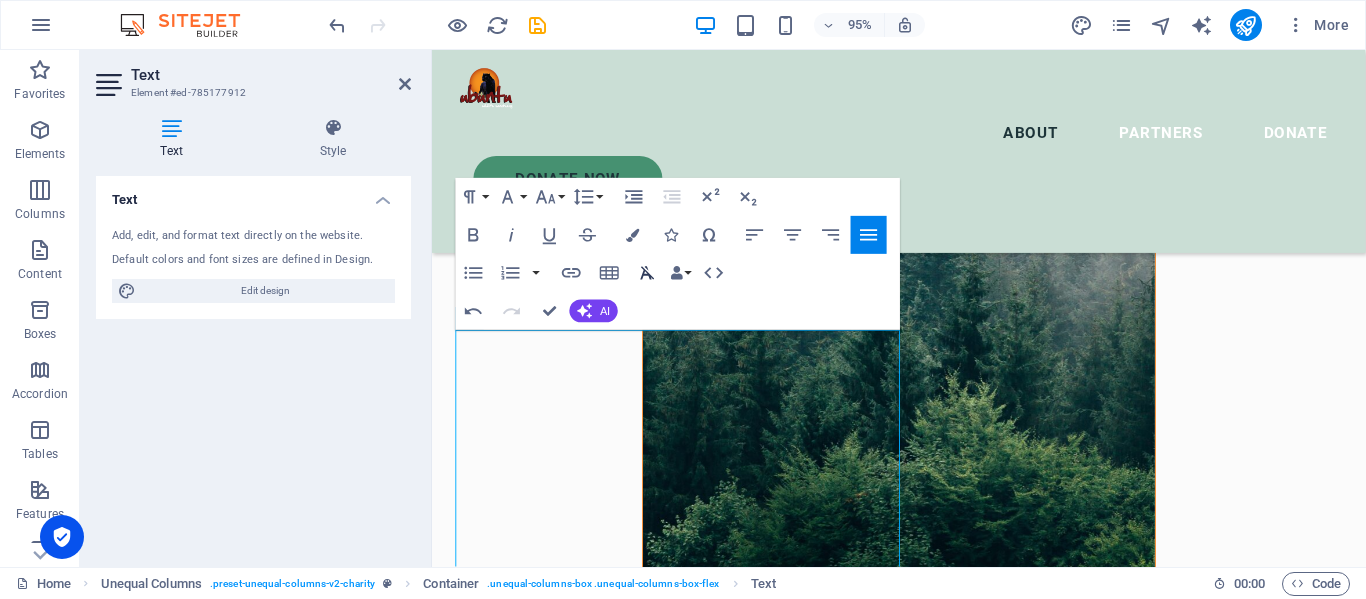 click 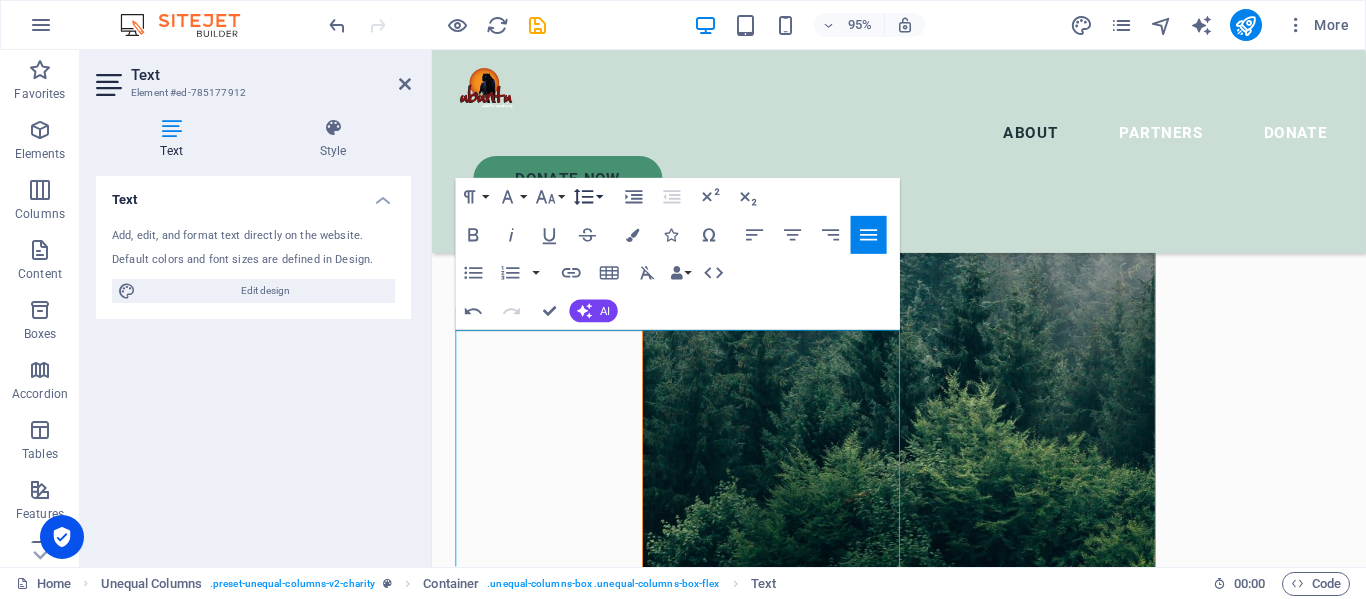 click on "Line Height" at bounding box center (588, 198) 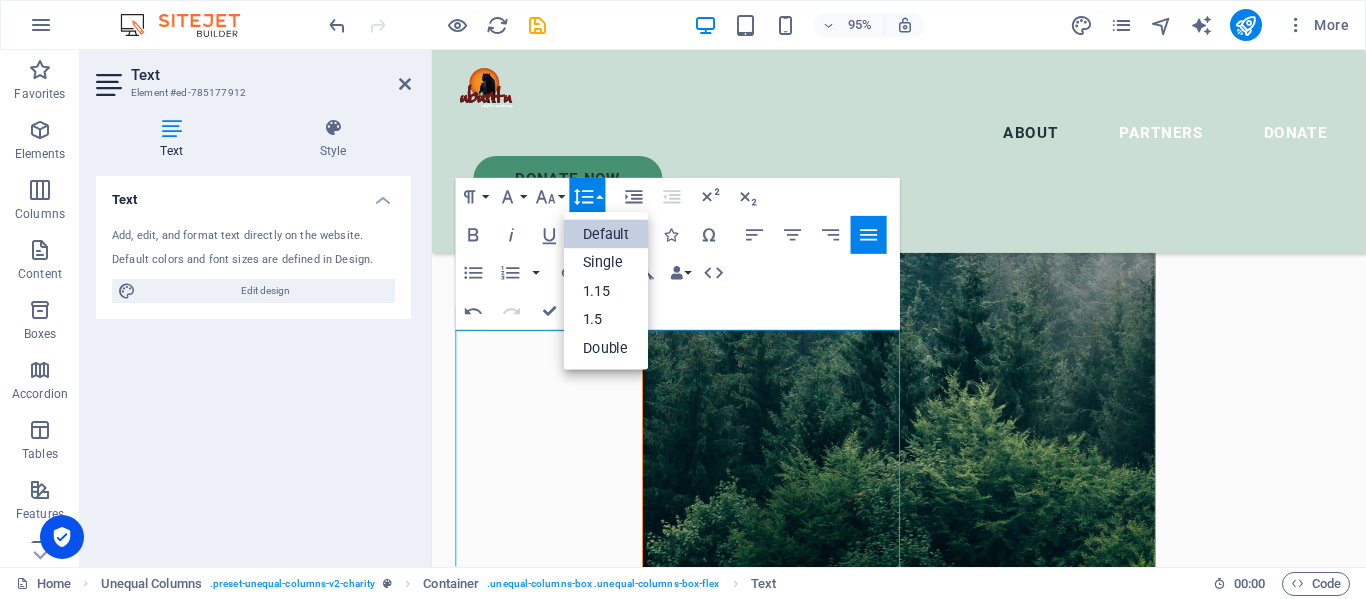 scroll, scrollTop: 0, scrollLeft: 0, axis: both 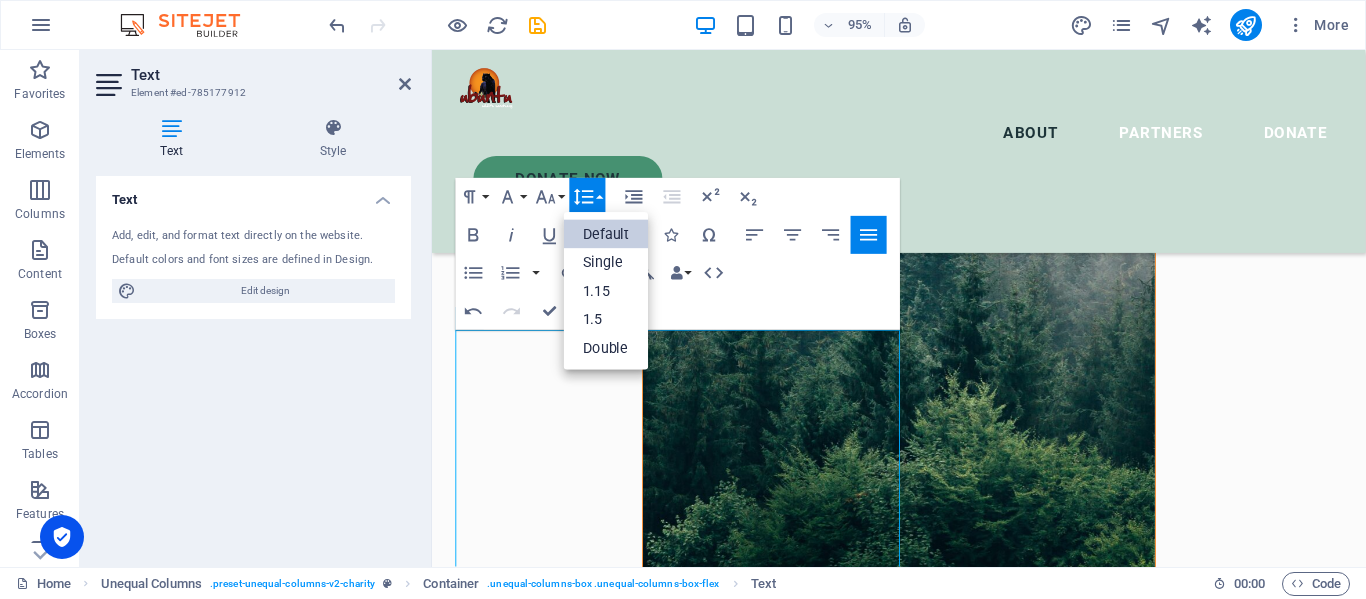 click on "Line Height" at bounding box center [588, 198] 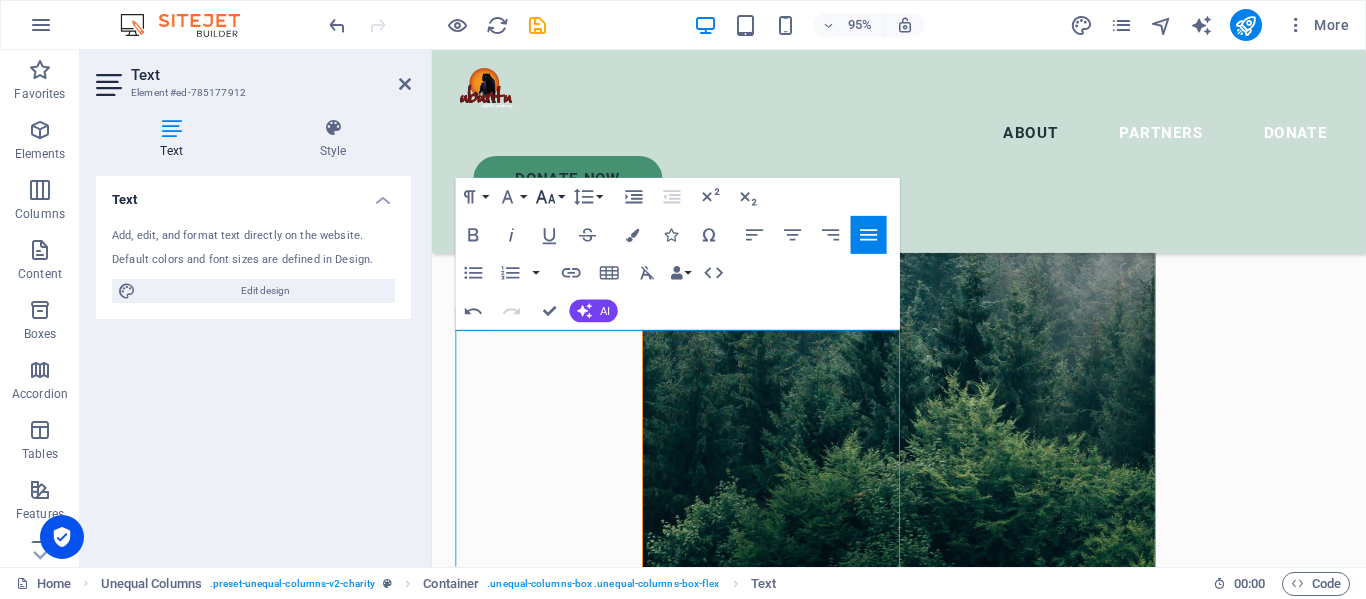 click 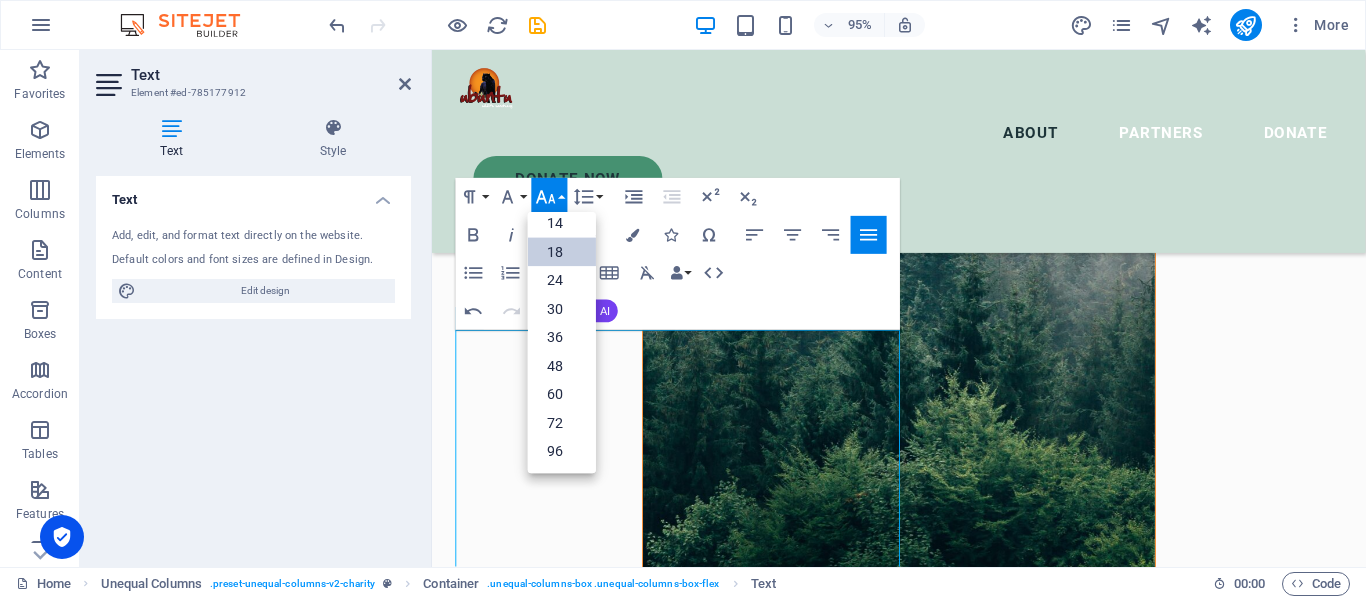scroll, scrollTop: 161, scrollLeft: 0, axis: vertical 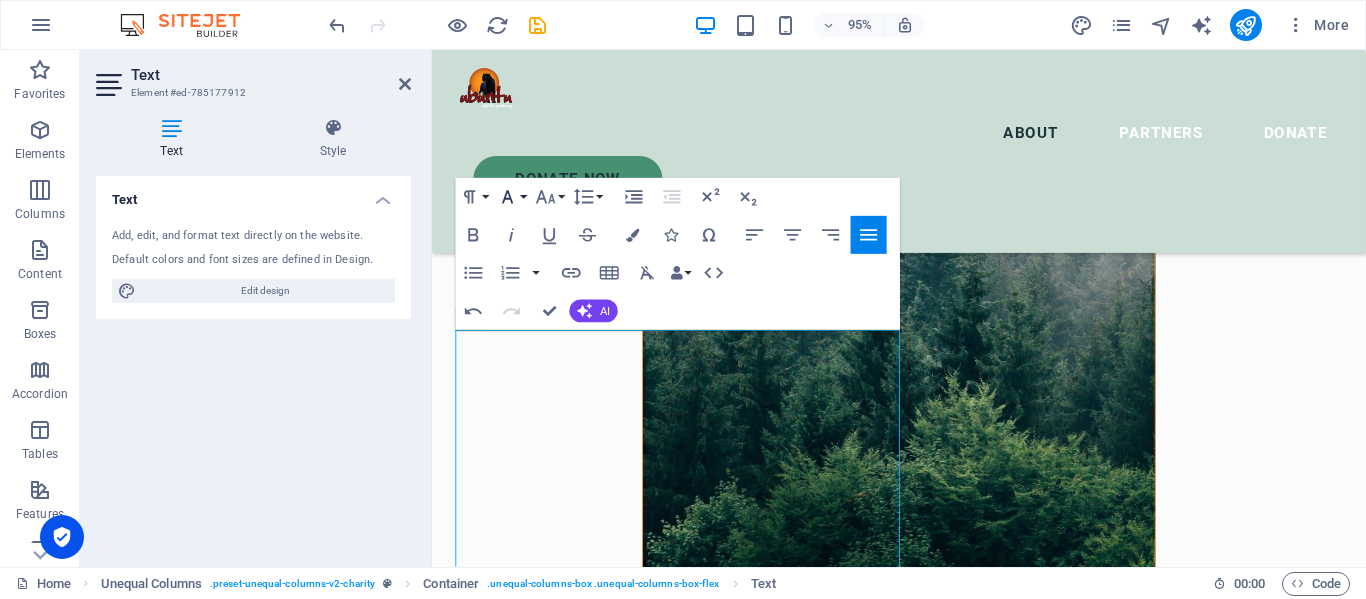 click 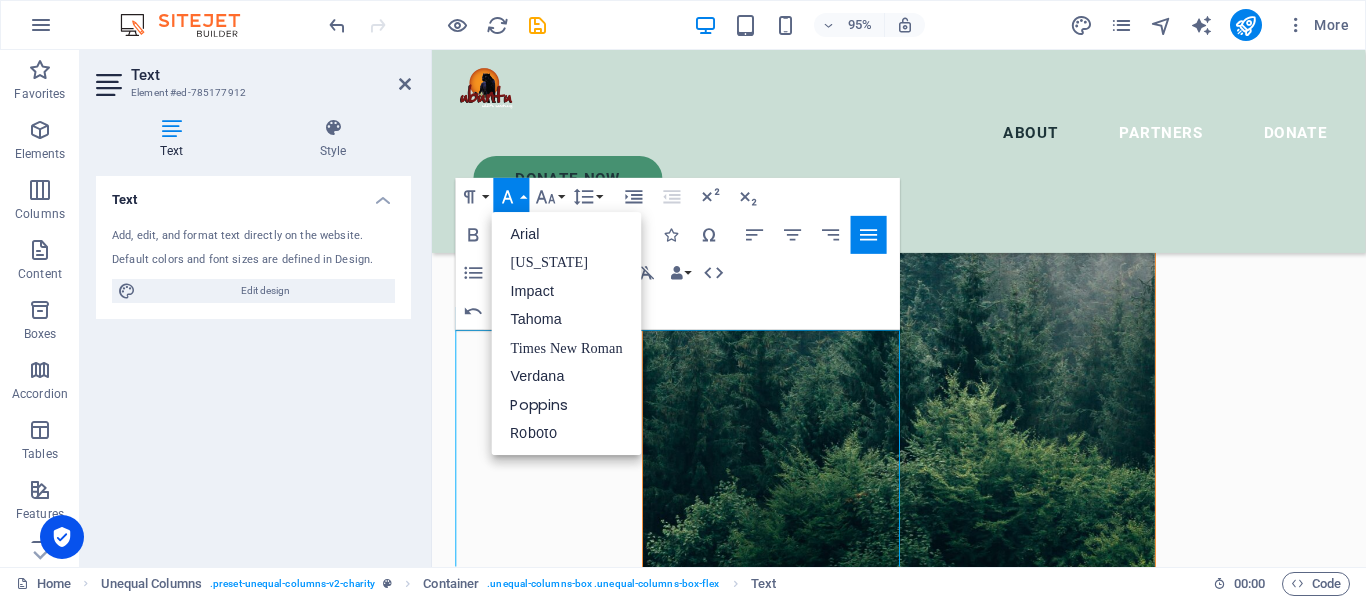 click 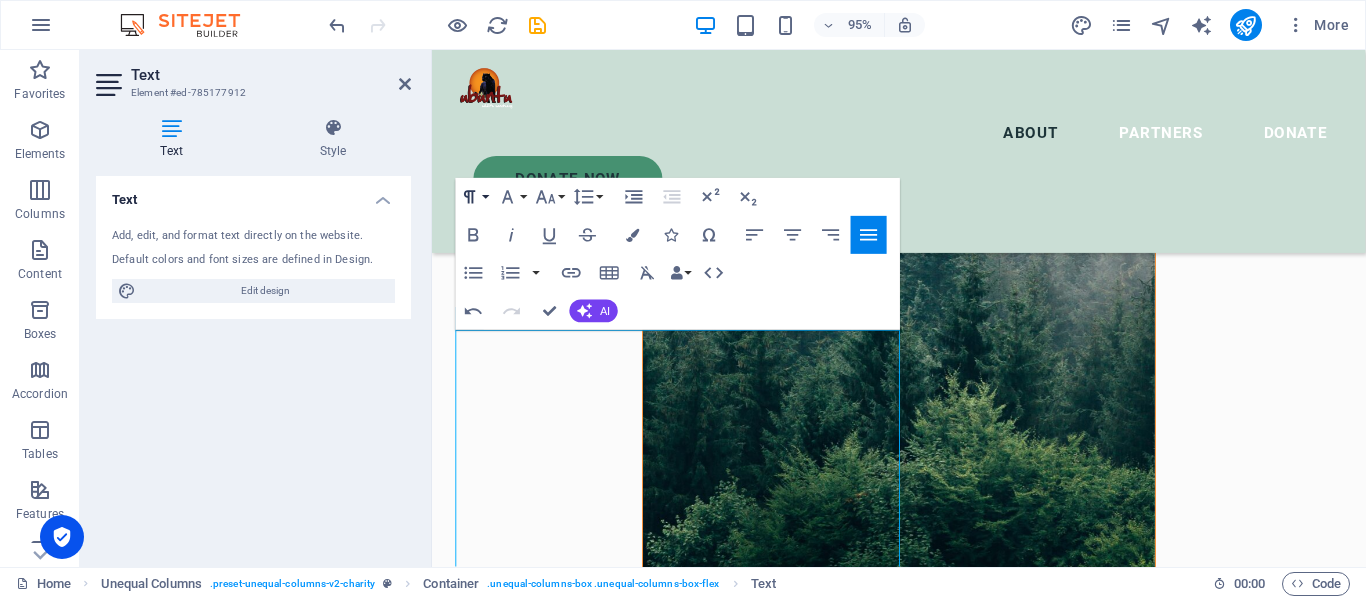 click on "Paragraph Format" at bounding box center (474, 198) 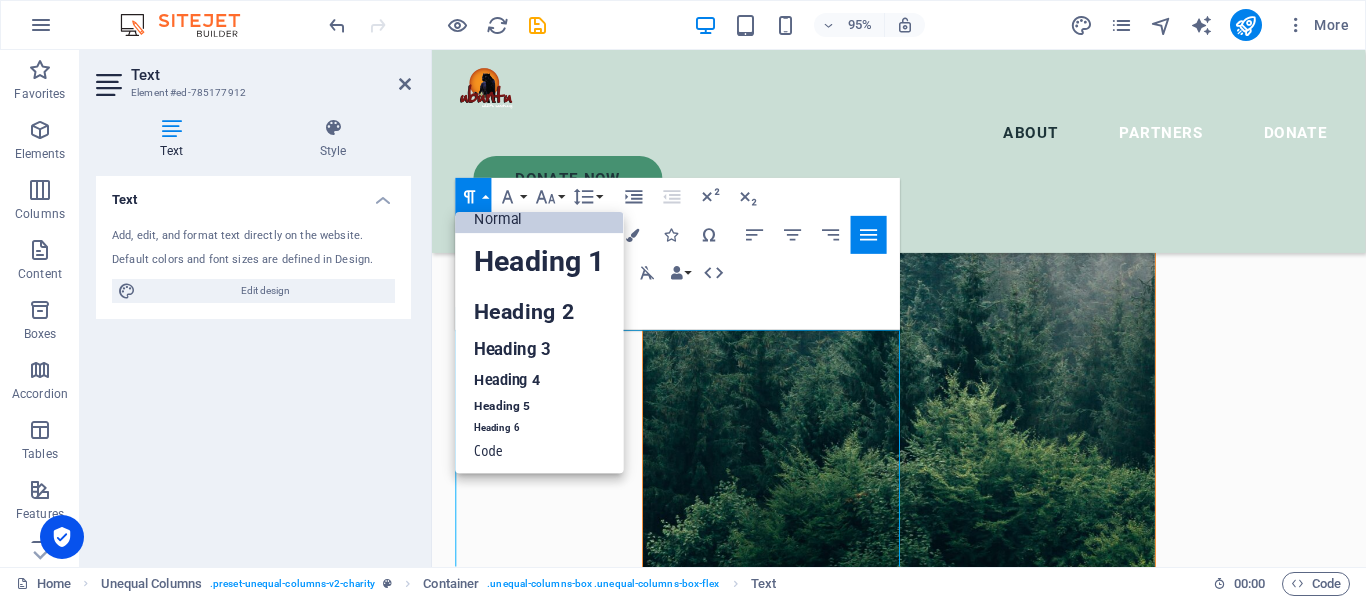 scroll, scrollTop: 16, scrollLeft: 0, axis: vertical 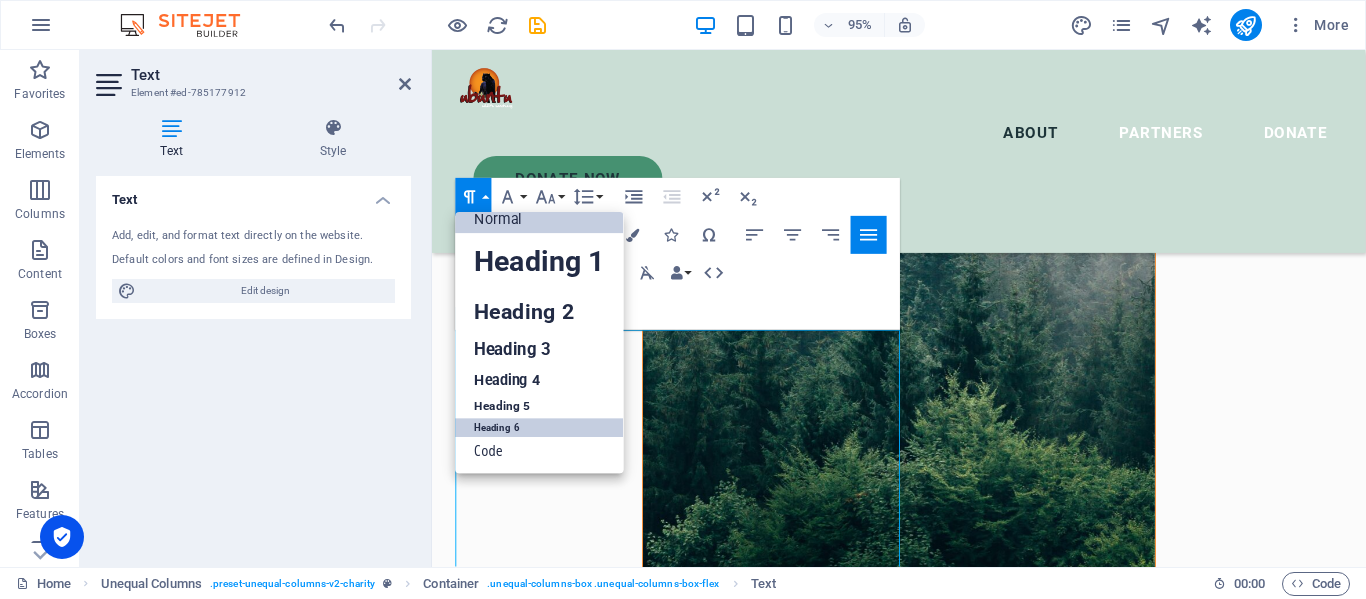 click on "Heading 6" at bounding box center (540, 428) 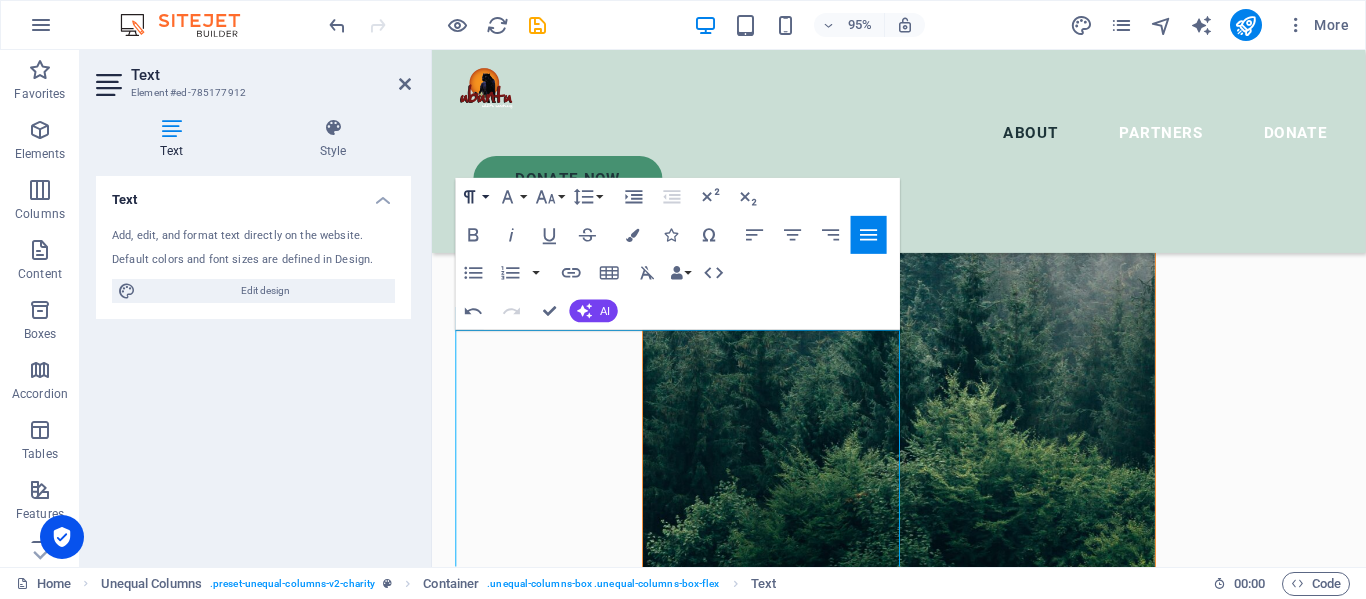 click on "Paragraph Format" at bounding box center [474, 198] 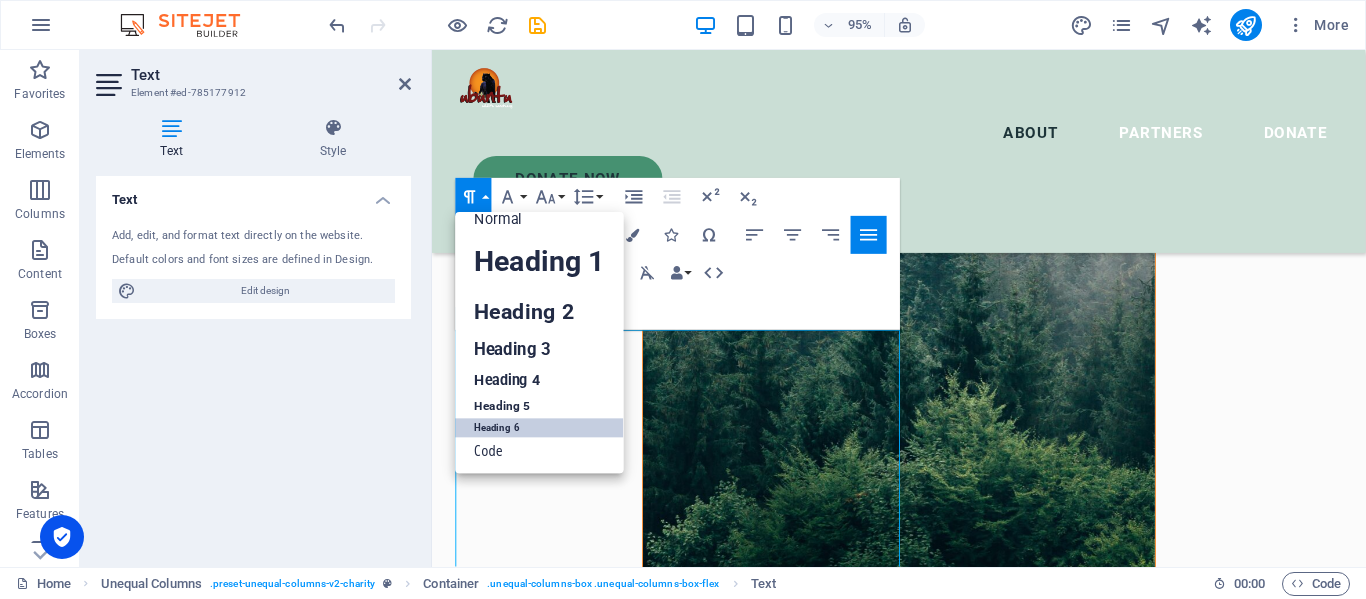 scroll, scrollTop: 16, scrollLeft: 0, axis: vertical 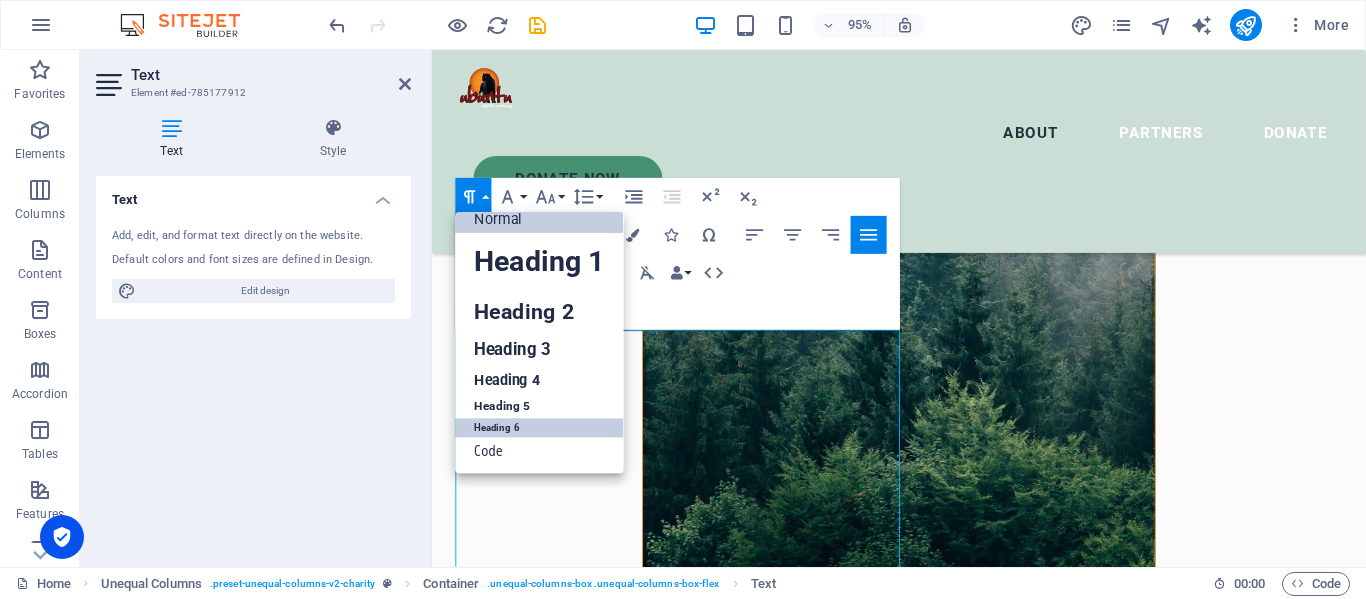 click on "Normal" at bounding box center [540, 219] 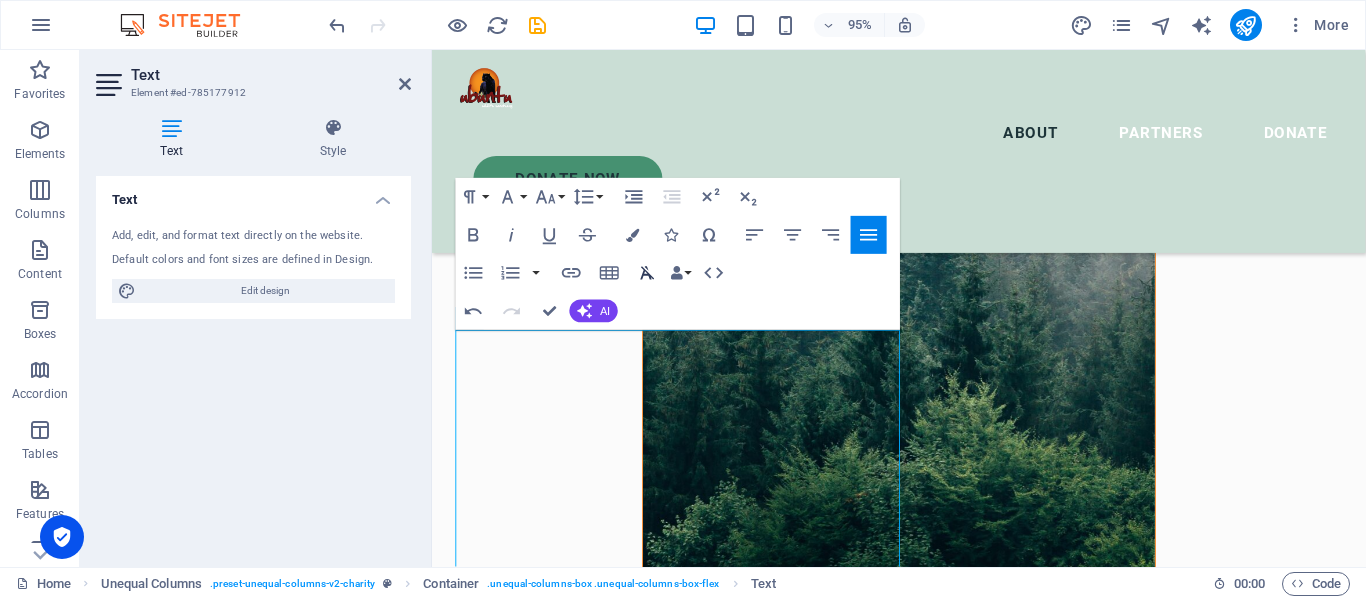 click 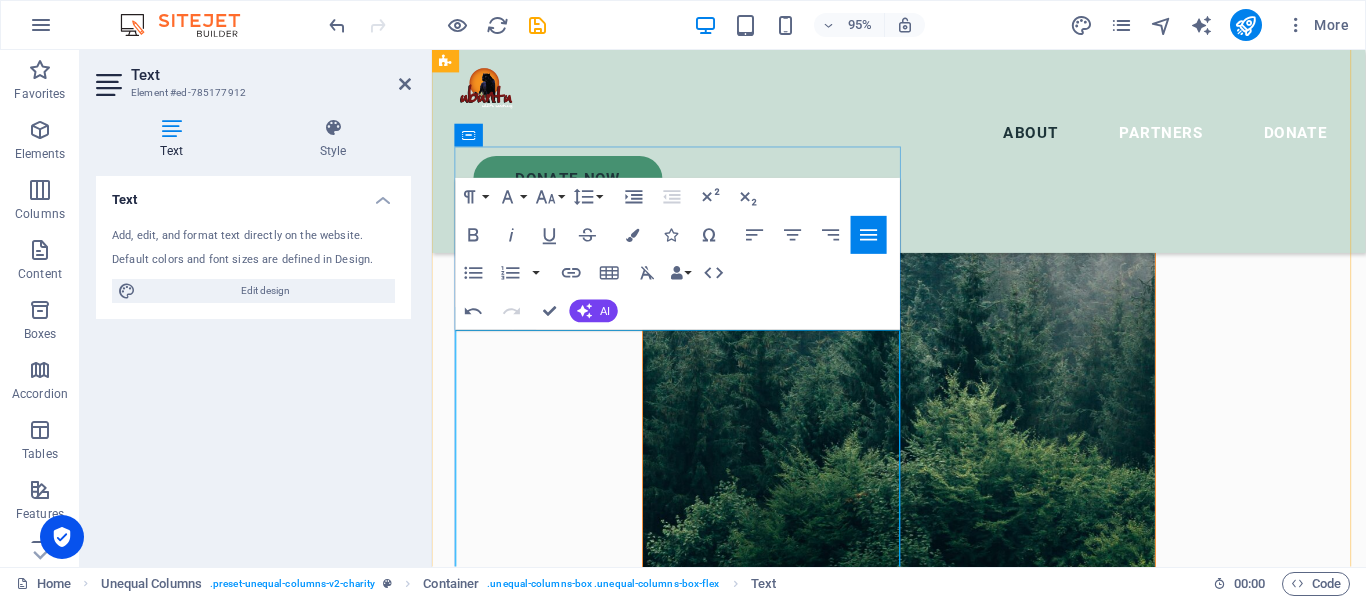 click on "Ubuntu Wildlife Sanctuary is an approved Public Benefit Organization (PBO Reference No. 930072927) for the following activity:" at bounding box center (923, 1290) 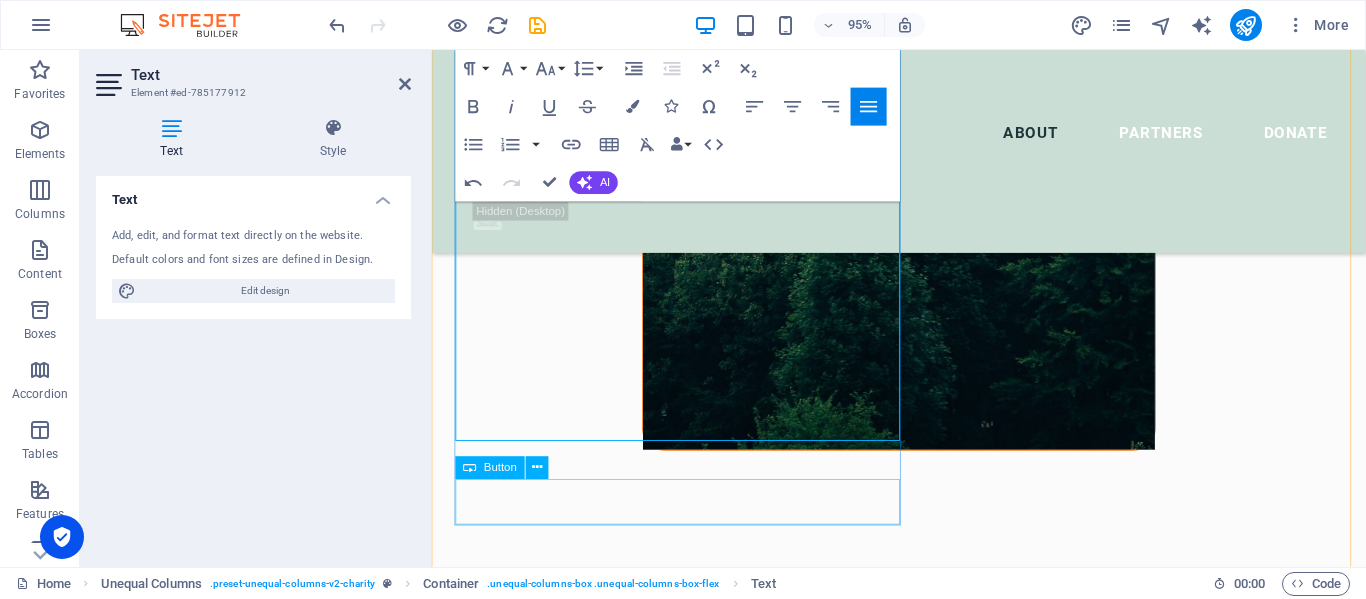 scroll, scrollTop: 1907, scrollLeft: 0, axis: vertical 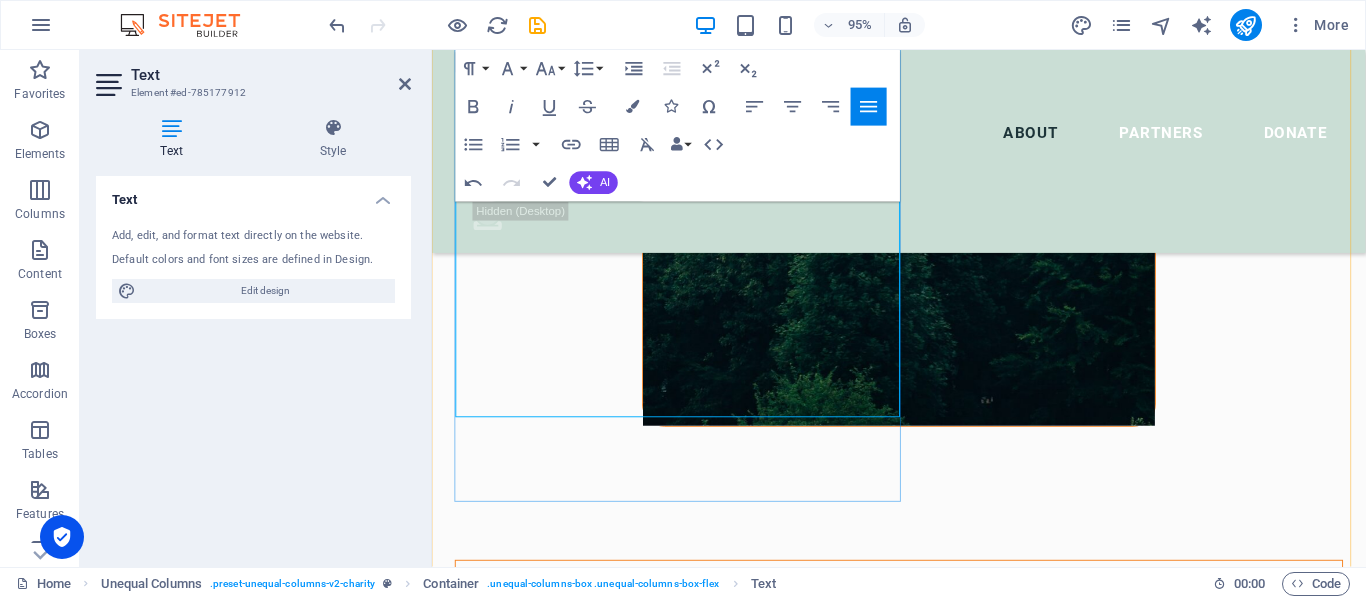 drag, startPoint x: 461, startPoint y: 356, endPoint x: 744, endPoint y: 398, distance: 286.09964 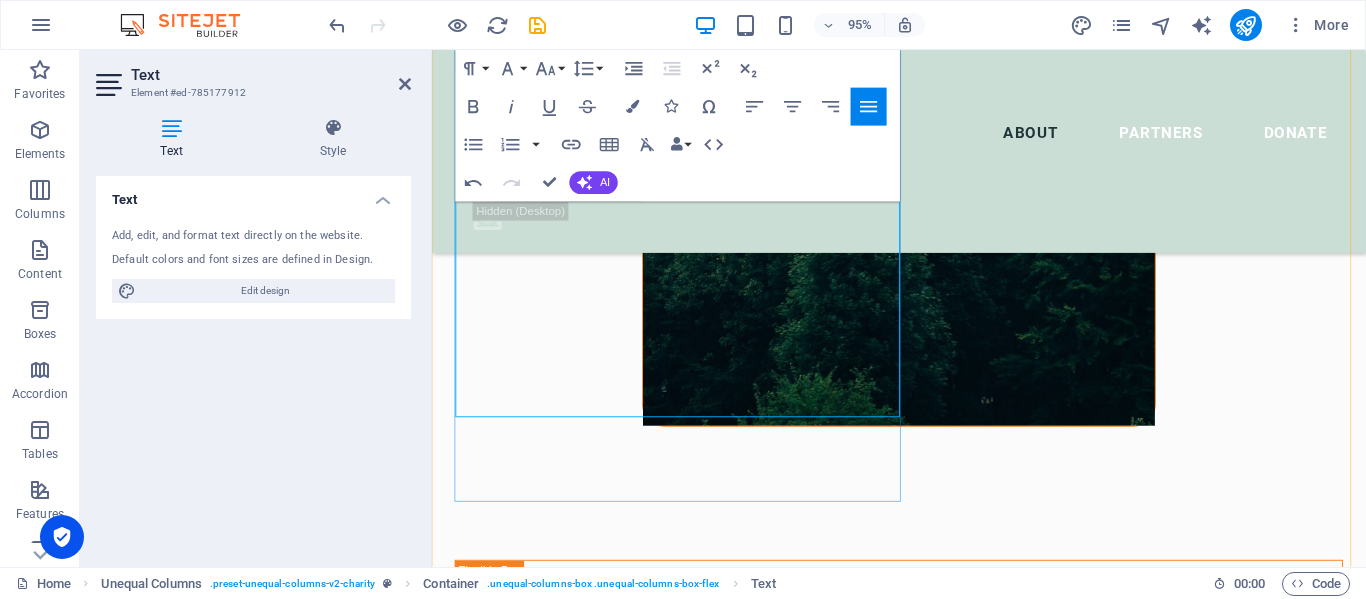 type 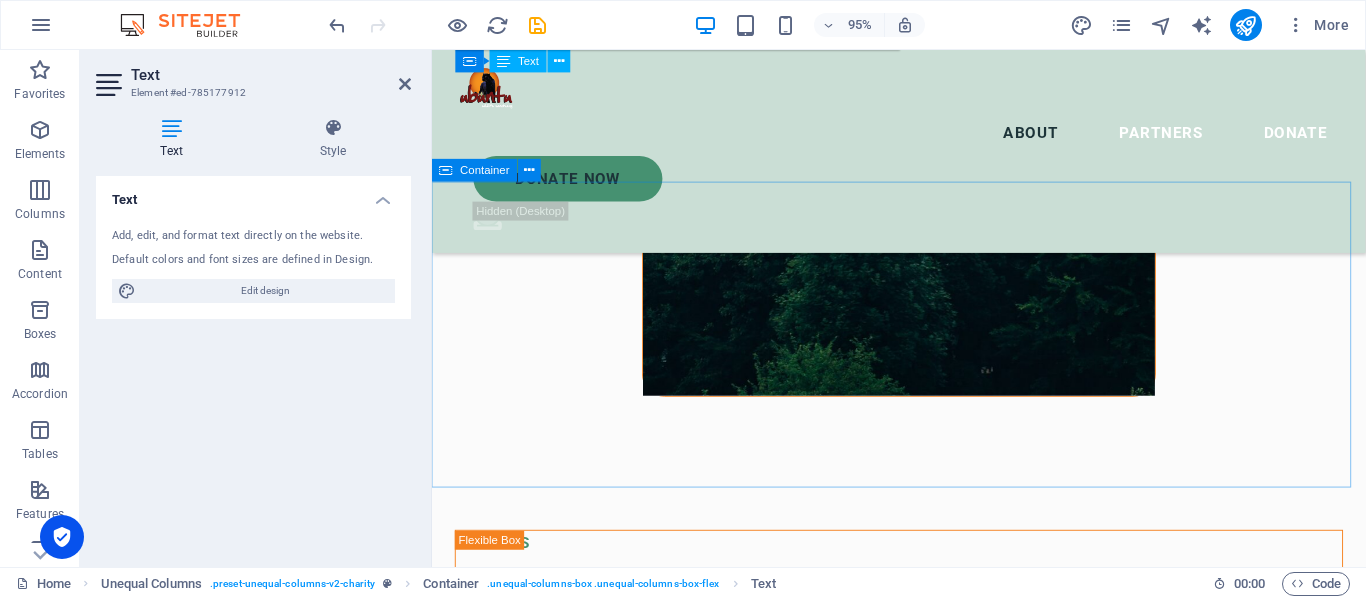 click on "Drop content here or  Add elements  Paste clipboard" at bounding box center [923, 2281] 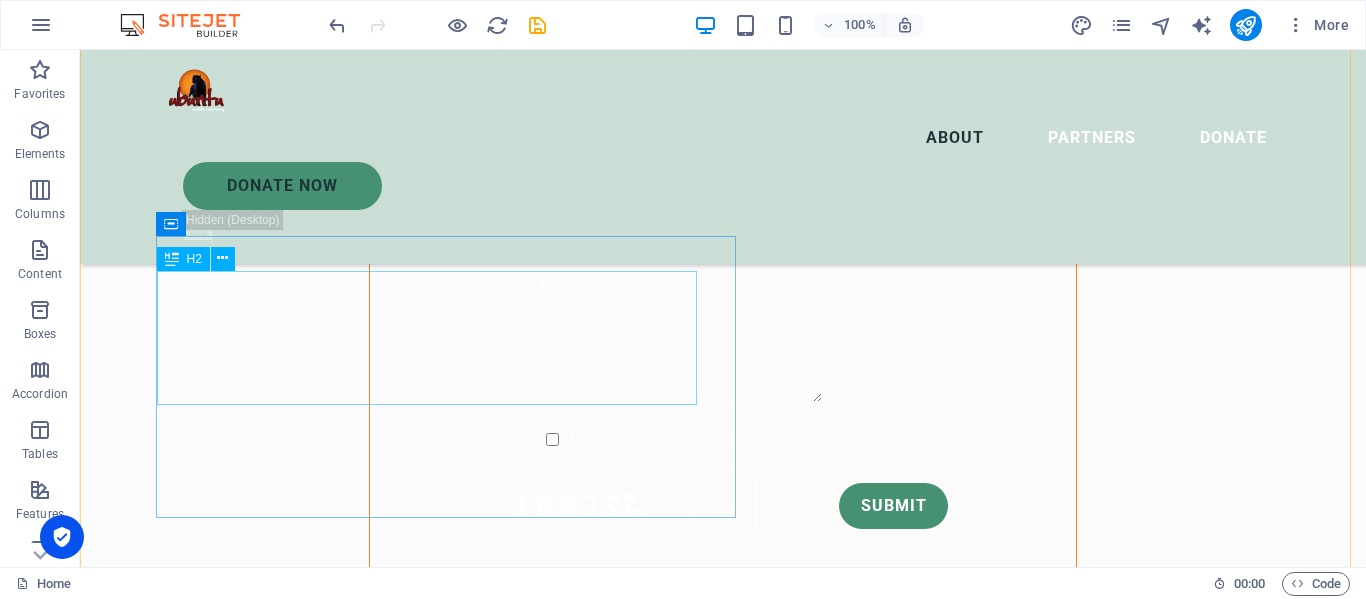 scroll, scrollTop: 1501, scrollLeft: 0, axis: vertical 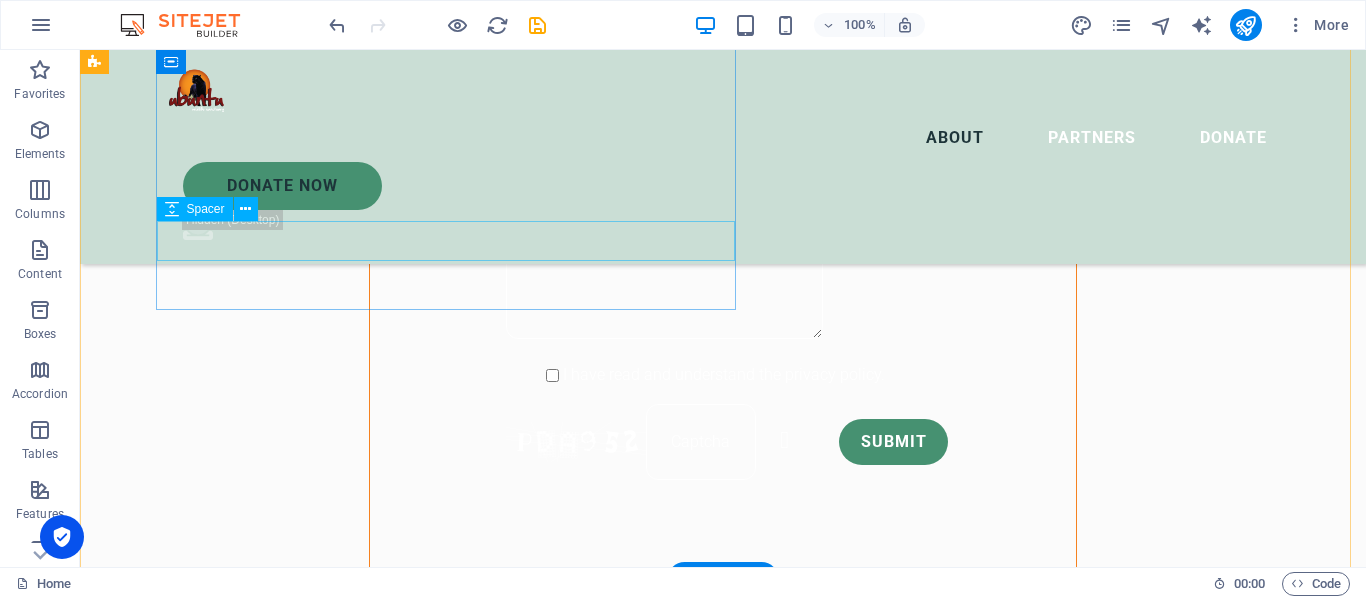 click at bounding box center (664, 902) 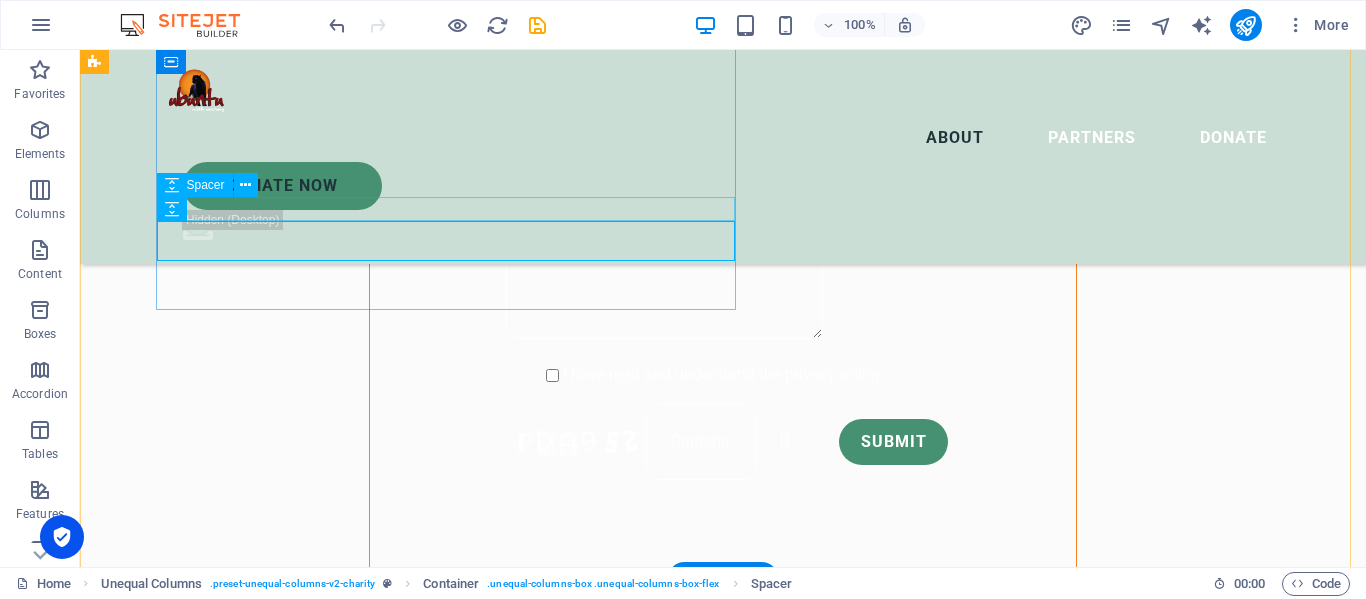 click at bounding box center (664, 870) 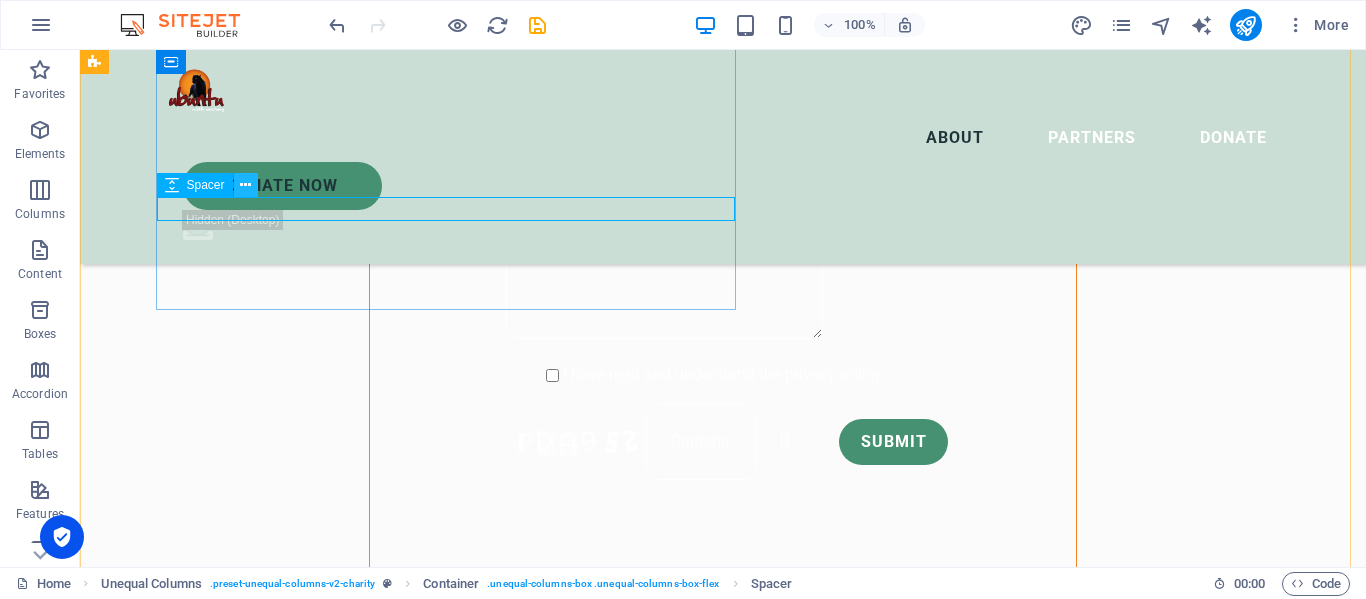 click at bounding box center [245, 185] 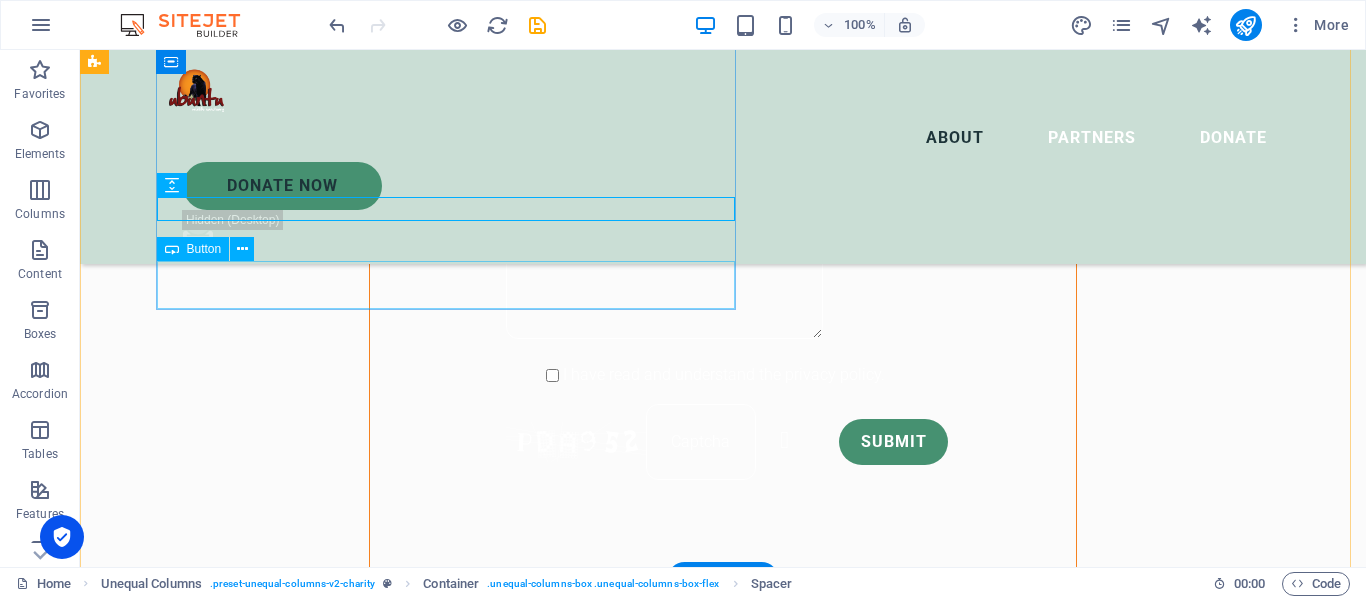 click on "donate now" at bounding box center (664, 946) 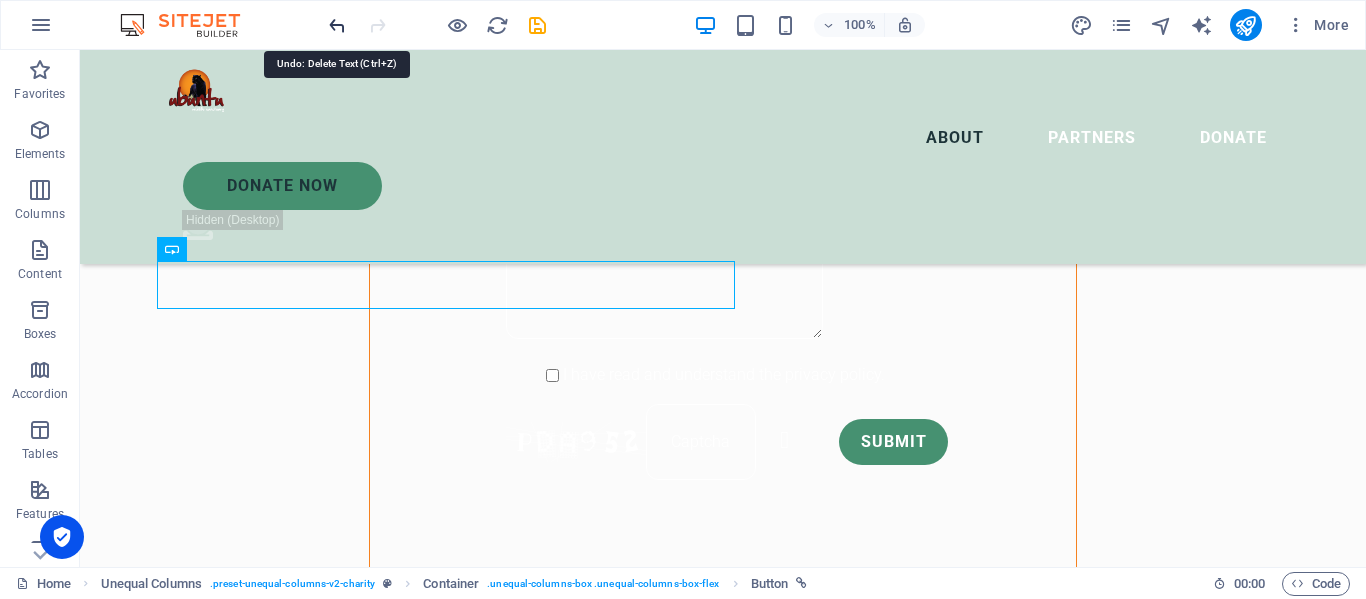 click at bounding box center (337, 25) 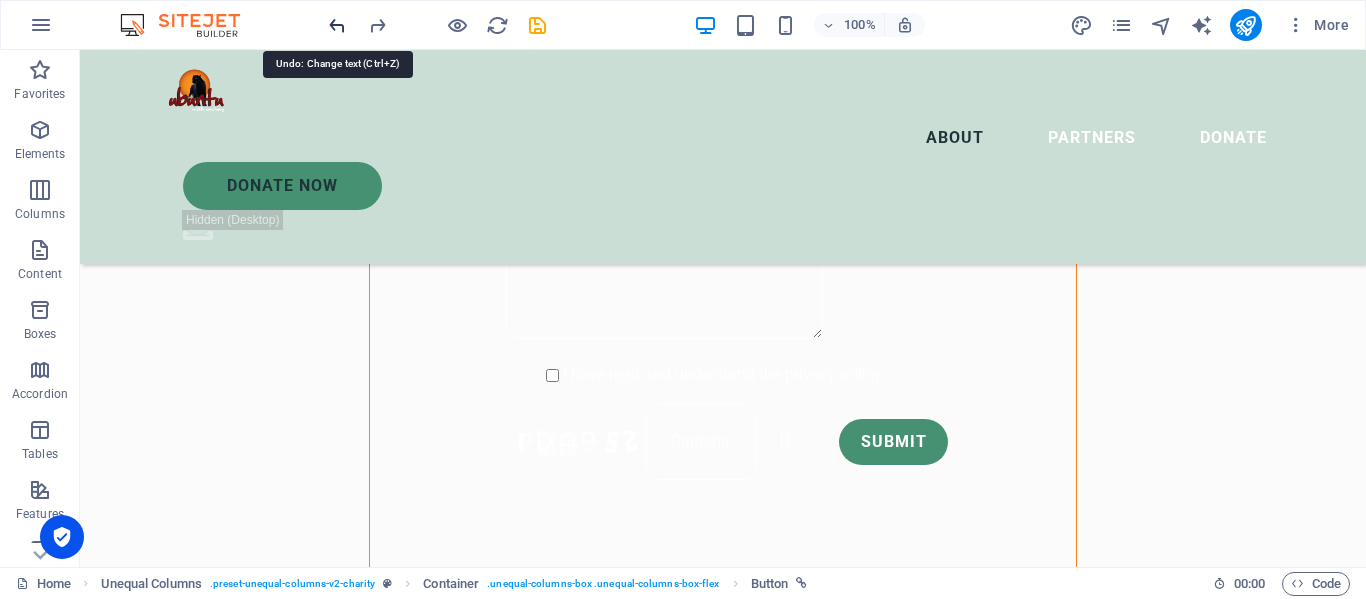 scroll, scrollTop: 1412, scrollLeft: 0, axis: vertical 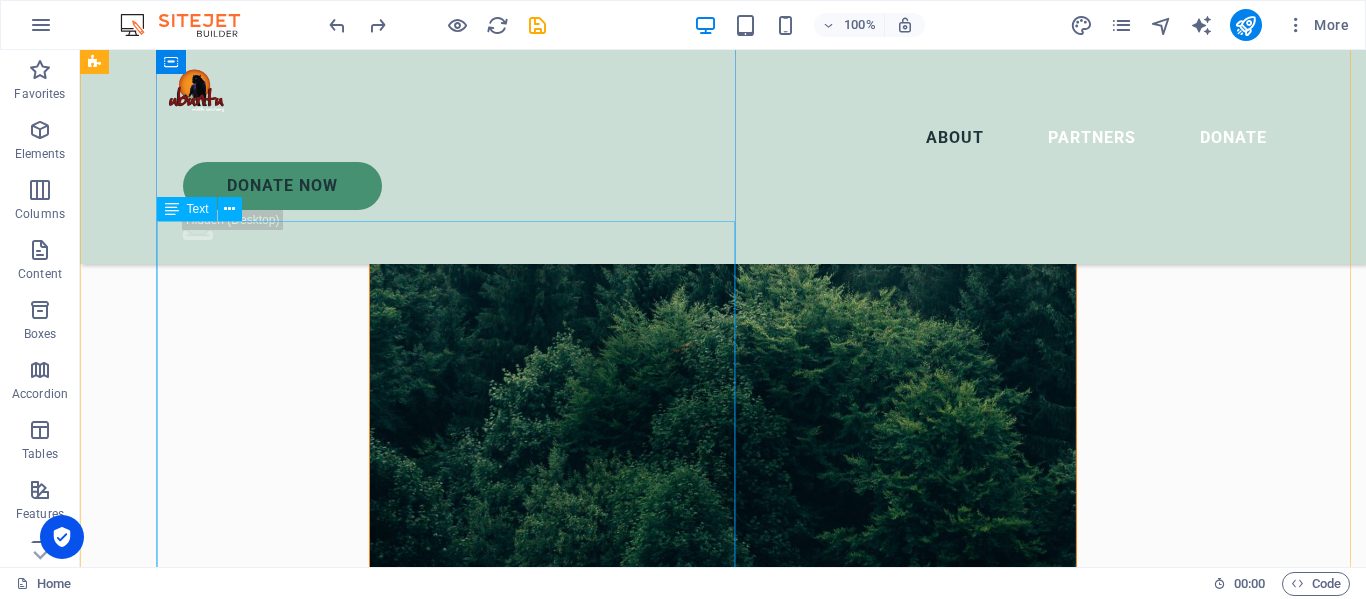 click on "Ubuntu Wildlife Sanctuary is an approved Public Benefit Organization (PBO Reference No. 930072927) for the following activity: We have provided our predators with a safe haven, free from poaching and exploitation, where they can prosper for the rest of their lives. Our 1650 hectare property is the ideal place for these cats to have enclosures big enough for them to roam around in the natural environment of fynbos and trees, present in each enclosure. As these cats come from captive breeding, zoo’s and circuses, this is something that they absolutely thrive on. As a true sanctuary we do not breed or trade with our animals and we have a no hands-on interaction policy in place. Ubuntu’s aim is to be an educational platform where we can create awareness to the well being and caring for cats in captivity. As these cats cannot hunt for themselves or have the freedom to explore vast areas, we have an enrichment program which plays a vital part in animal management in human care." at bounding box center (664, 1094) 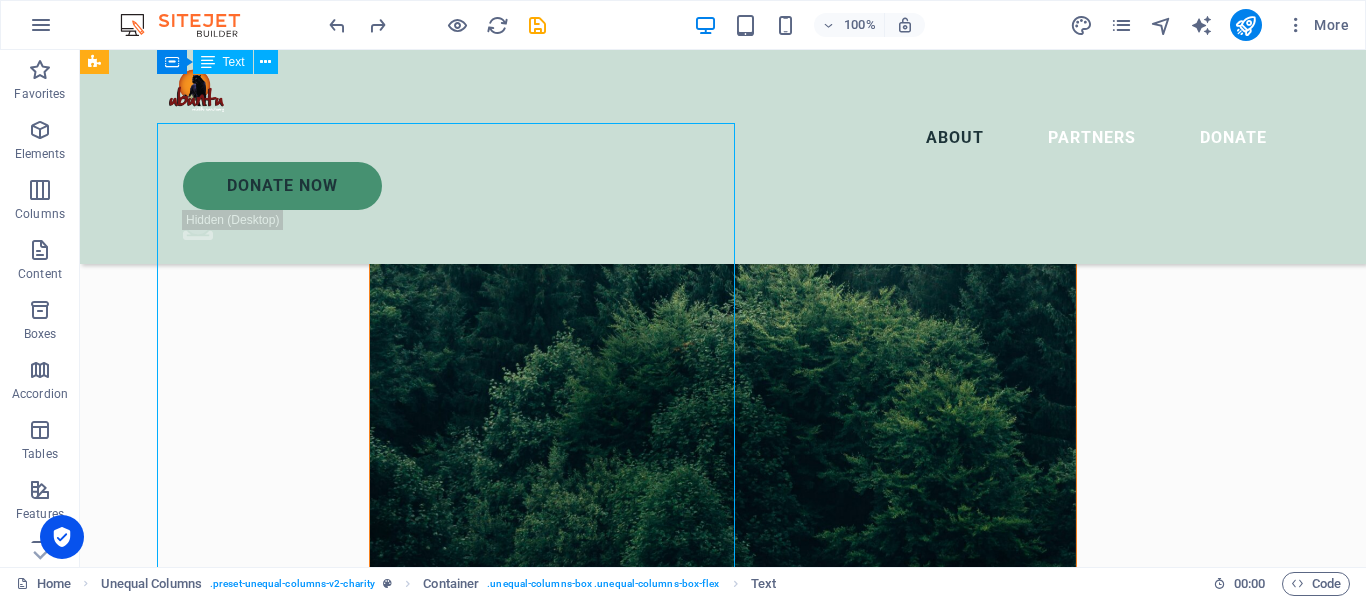 scroll, scrollTop: 1412, scrollLeft: 0, axis: vertical 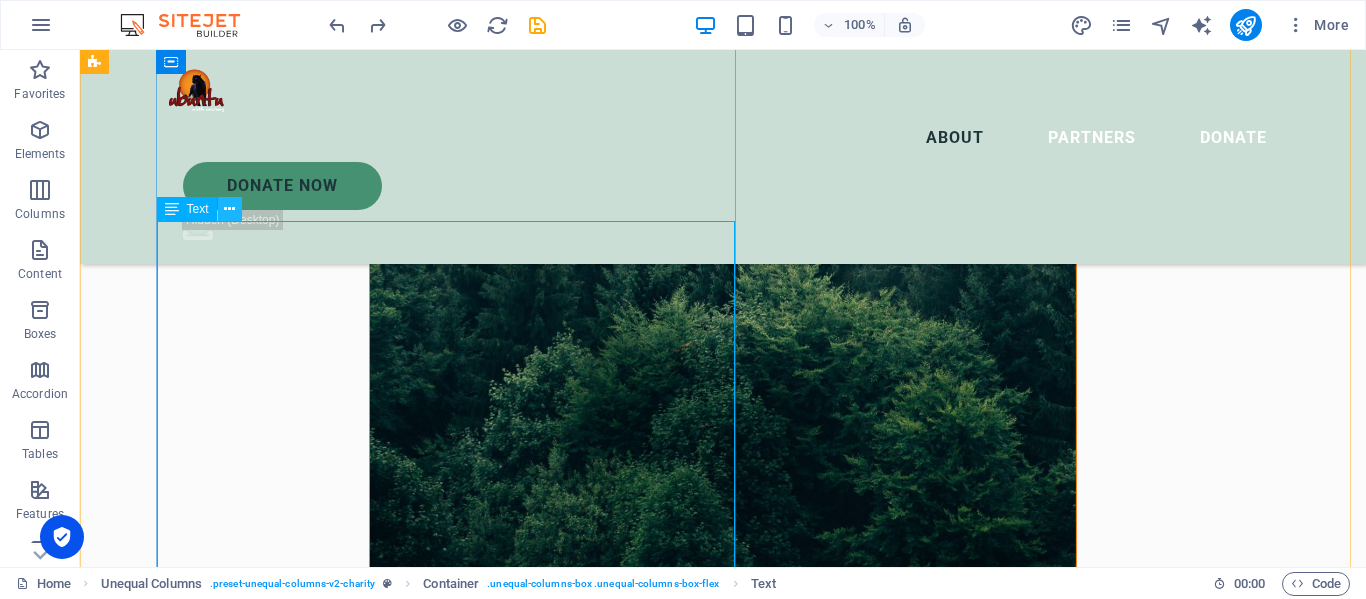 click at bounding box center [229, 209] 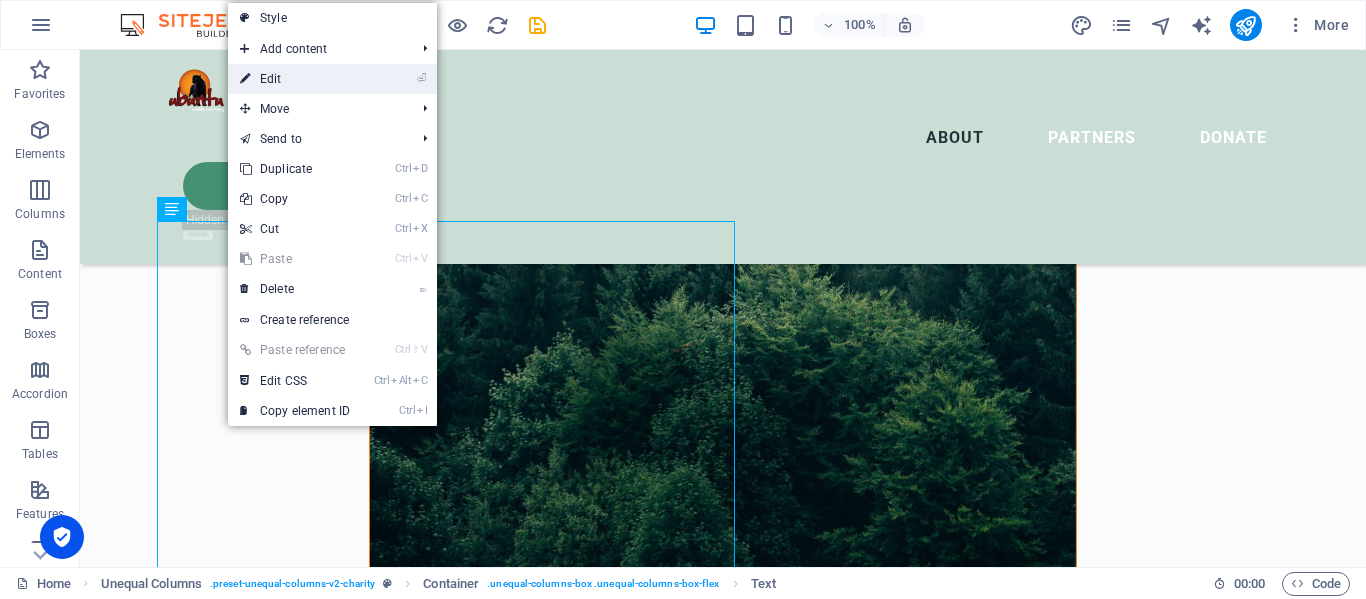 click on "⏎  Edit" at bounding box center [295, 79] 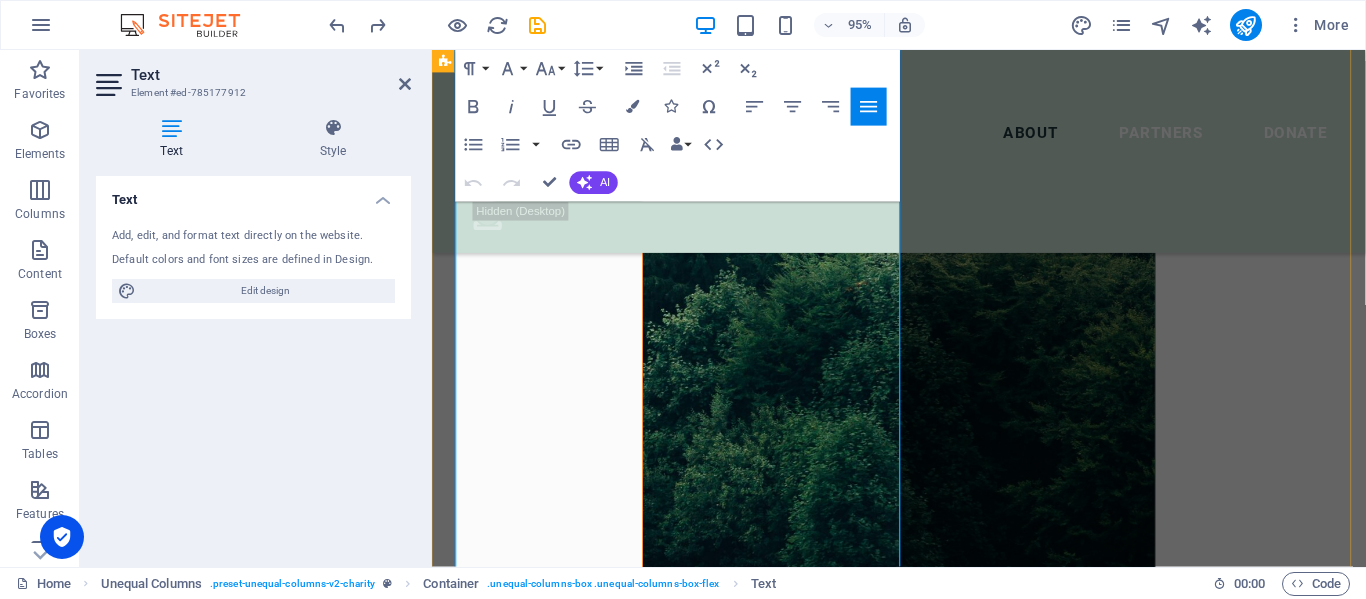 scroll, scrollTop: 1850, scrollLeft: 0, axis: vertical 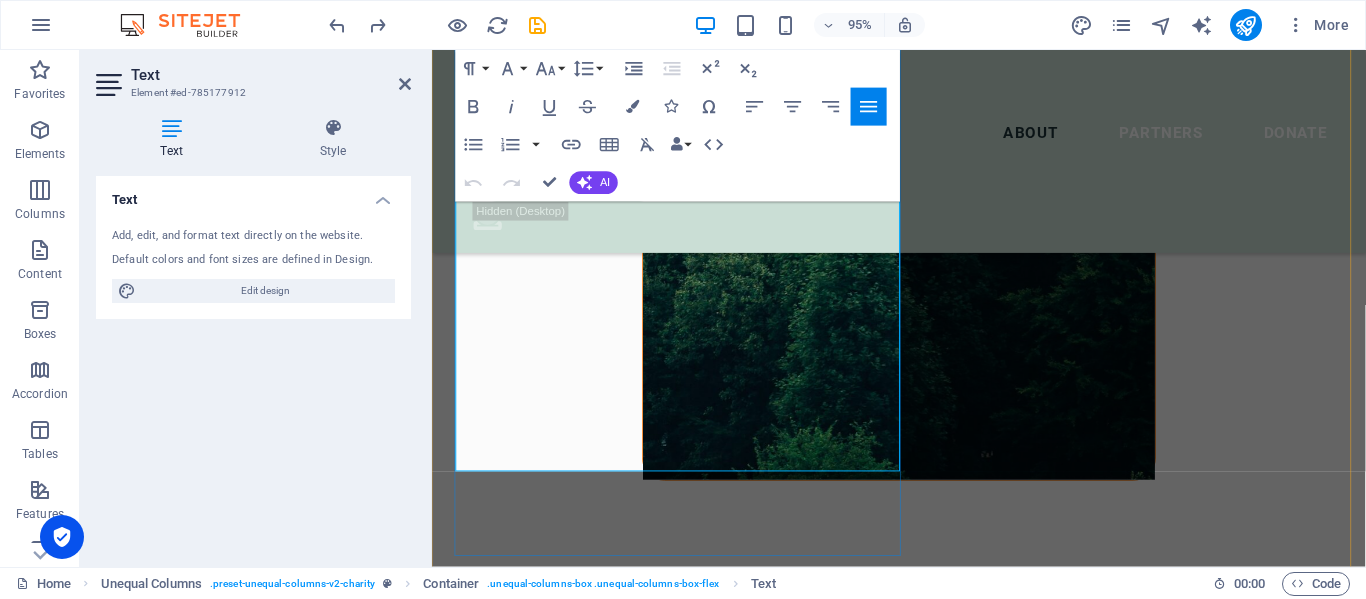 click on "Ubuntu’s aim is to be an educational platform where we can create awareness to the well being and caring for cats in captivity. As these cats cannot [PERSON_NAME] for themselves or have the freedom to explore vast areas, we have an enrichment program which plays a vital part in animal management in human care." at bounding box center (923, 1120) 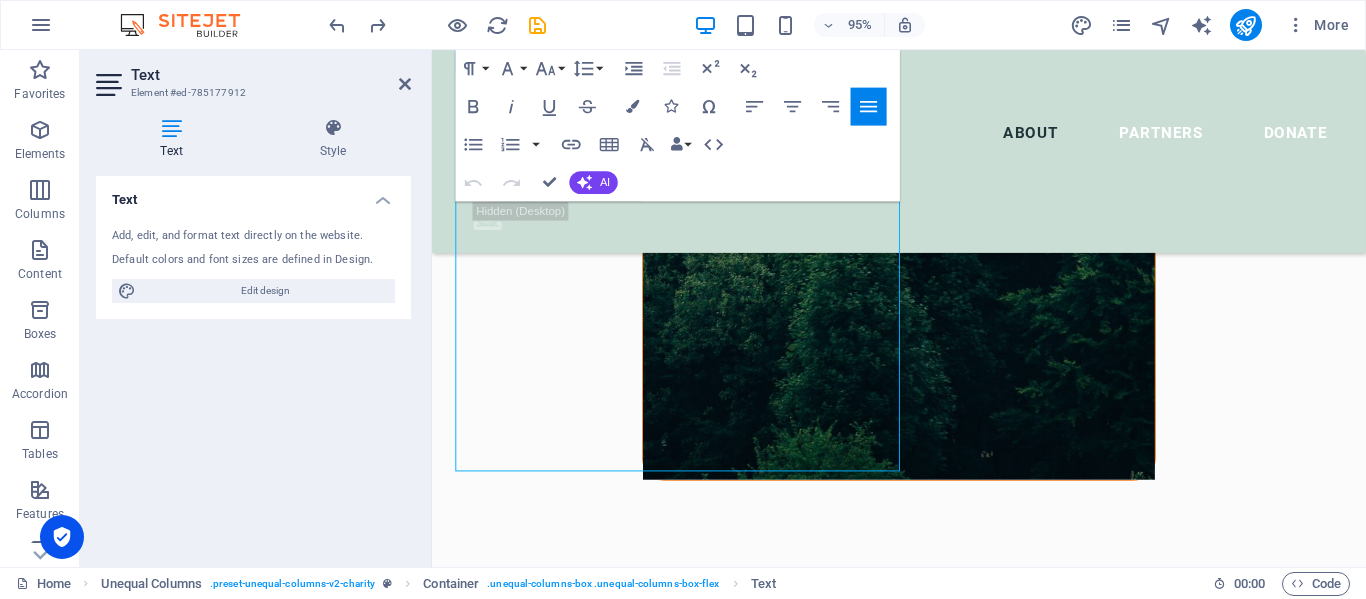 drag, startPoint x: 841, startPoint y: 469, endPoint x: 626, endPoint y: 324, distance: 259.32605 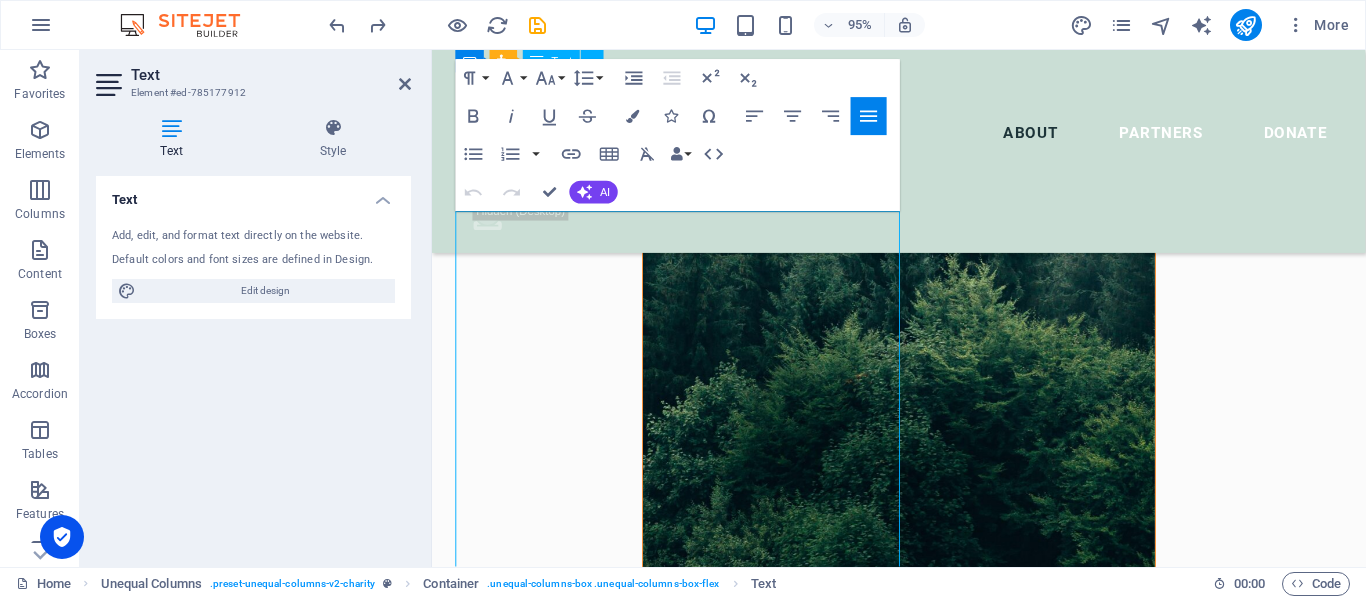scroll, scrollTop: 1550, scrollLeft: 0, axis: vertical 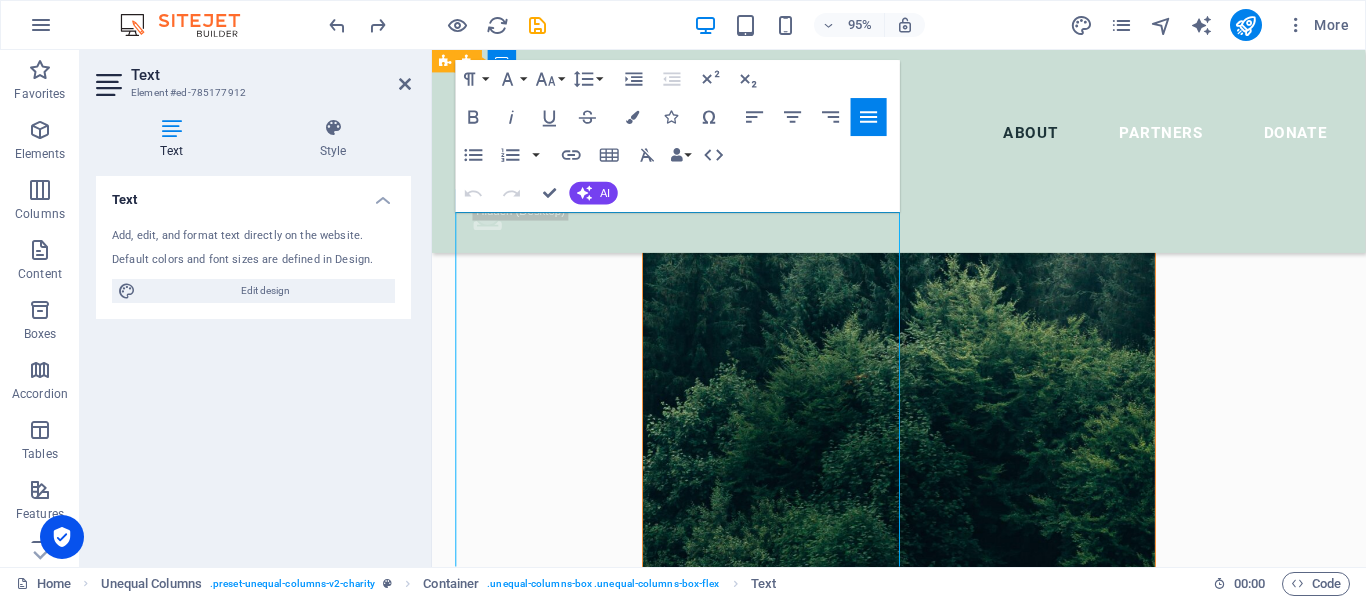 drag, startPoint x: 766, startPoint y: 444, endPoint x: 458, endPoint y: 222, distance: 379.66827 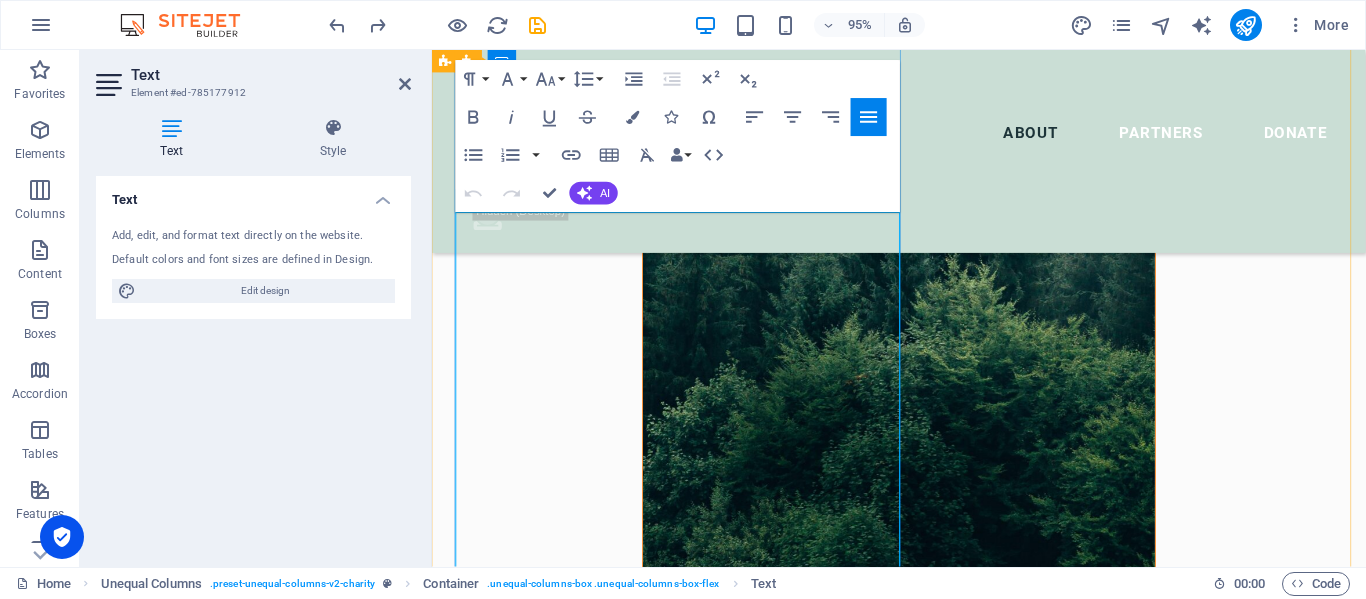 scroll, scrollTop: 17872, scrollLeft: 2, axis: both 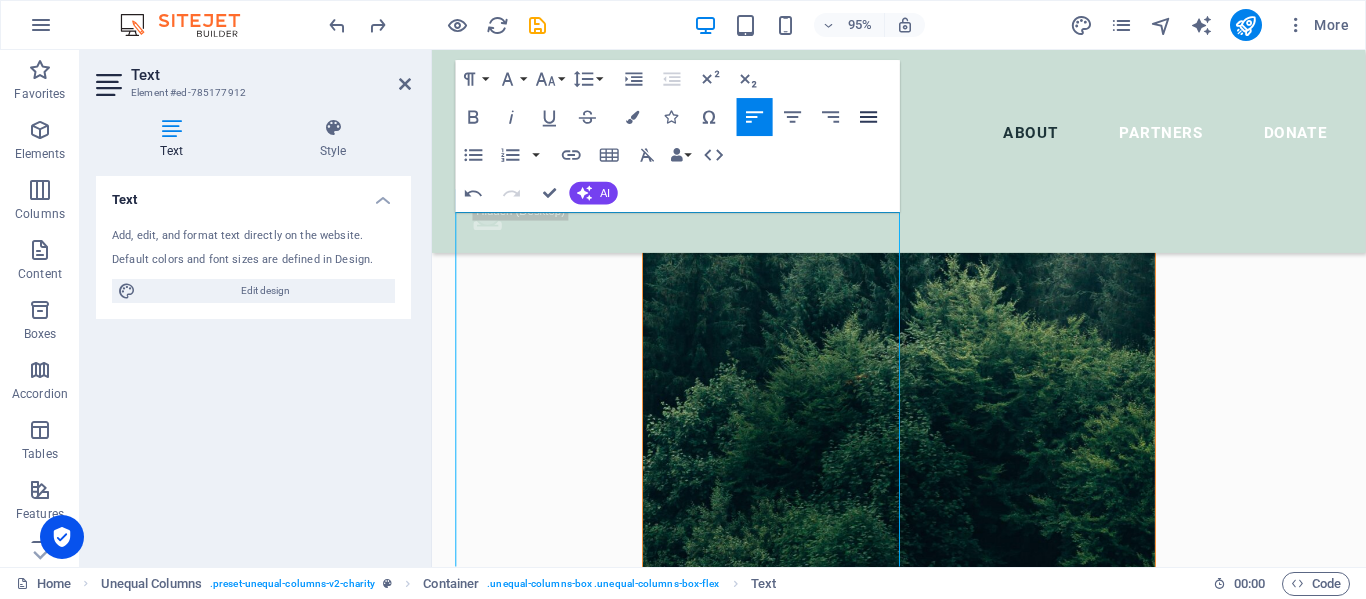 click 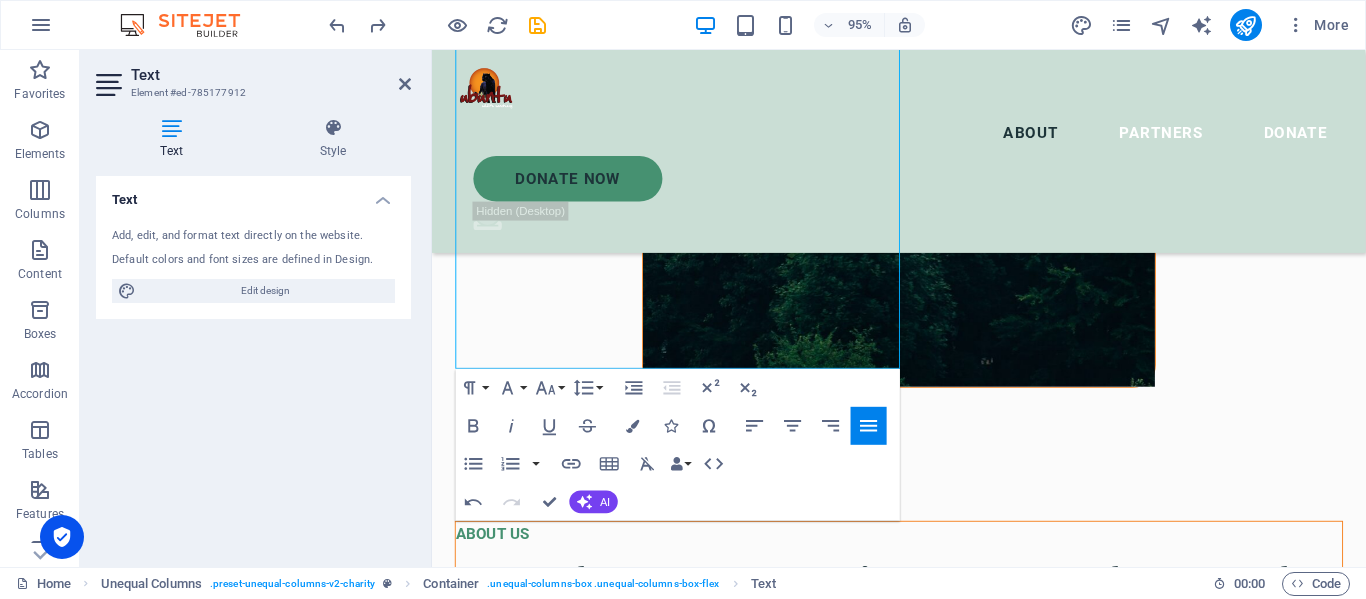scroll, scrollTop: 1950, scrollLeft: 0, axis: vertical 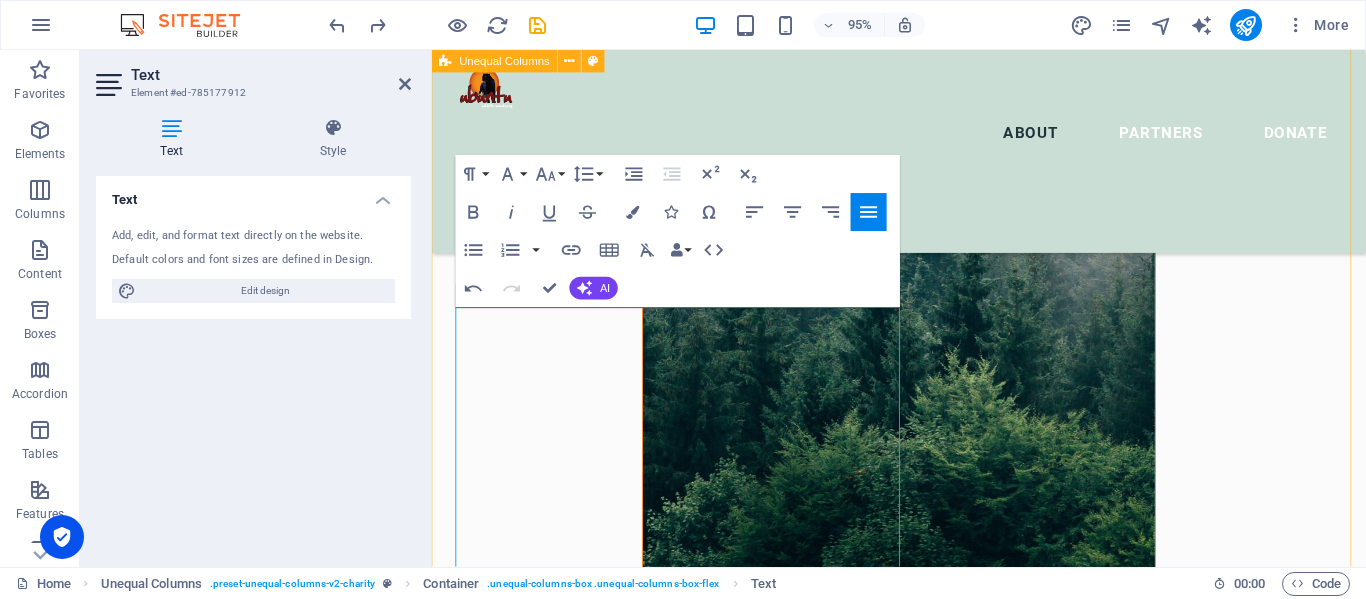 drag, startPoint x: 803, startPoint y: 371, endPoint x: 445, endPoint y: 329, distance: 360.45526 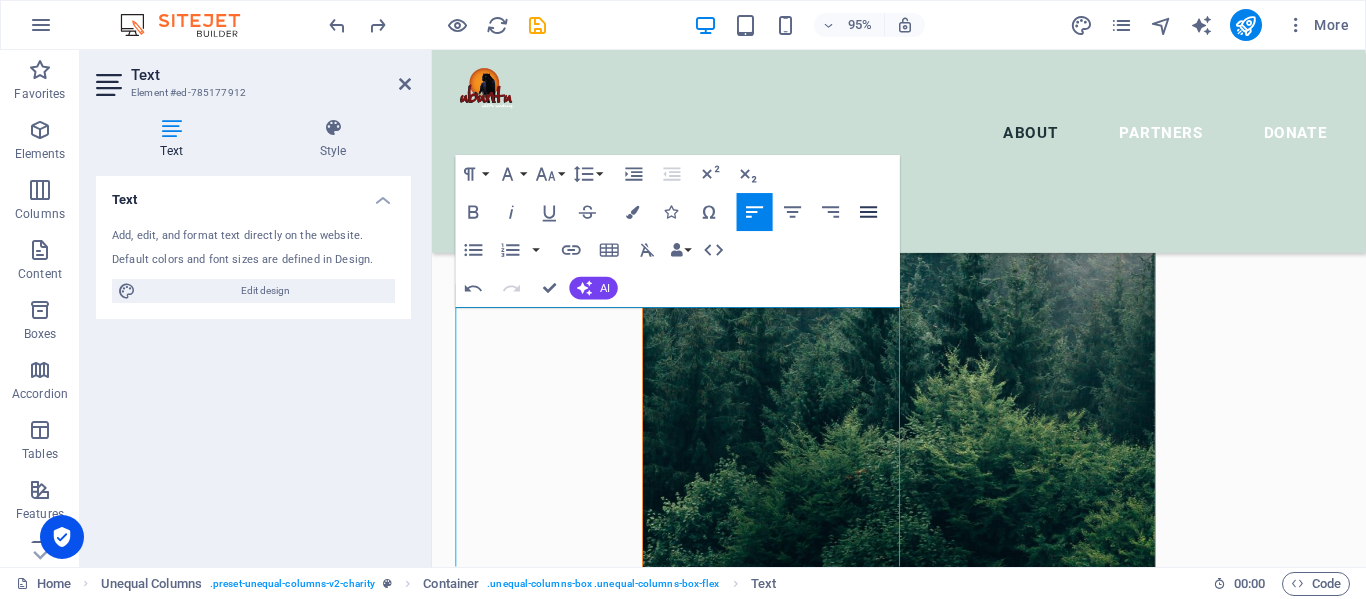 click 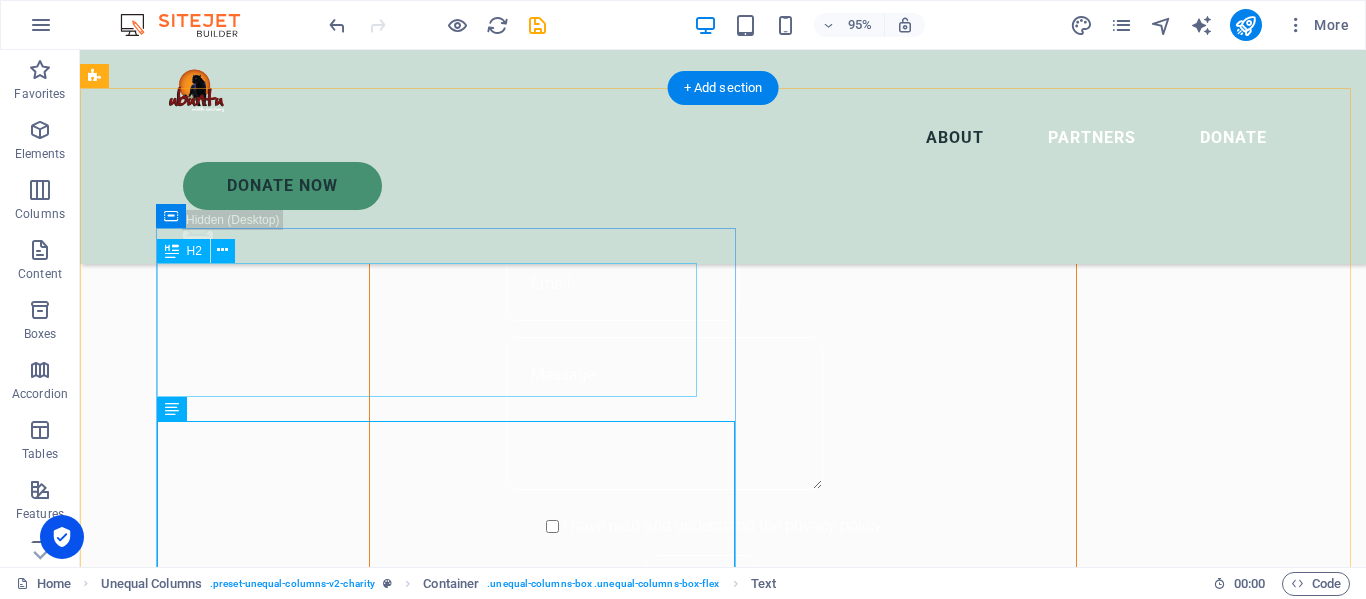 scroll, scrollTop: 1212, scrollLeft: 0, axis: vertical 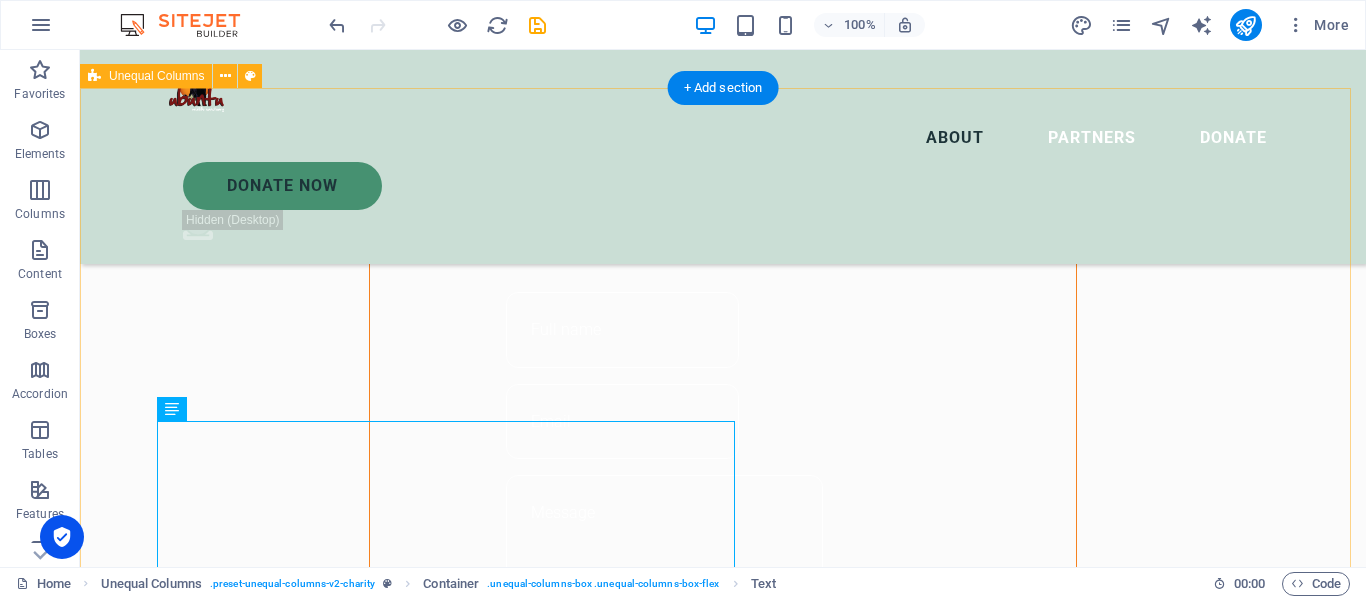 click on "ABOUT US Help for the Earth is the help for all of us Ubuntu Wildlife Sanctuary is an approved Public Benefit Organization (PBO Reference No. 930072927) for the following activity: We have provided our predators with a safe haven, free from poaching and exploitation, where they can prosper for the rest of their lives. Our 1650 hectare property is the ideal place for these cats to have enclosures big enough for them to roam around in the natural environment of fynbos and trees, present in each enclosure. As these cats come from captive breeding, zoo’s and circuses, this is something that they absolutely thrive on. As a true sanctuary we do not breed or trade with our animals and we have a no hands-on interaction policy in place. donate now" at bounding box center (723, 1907) 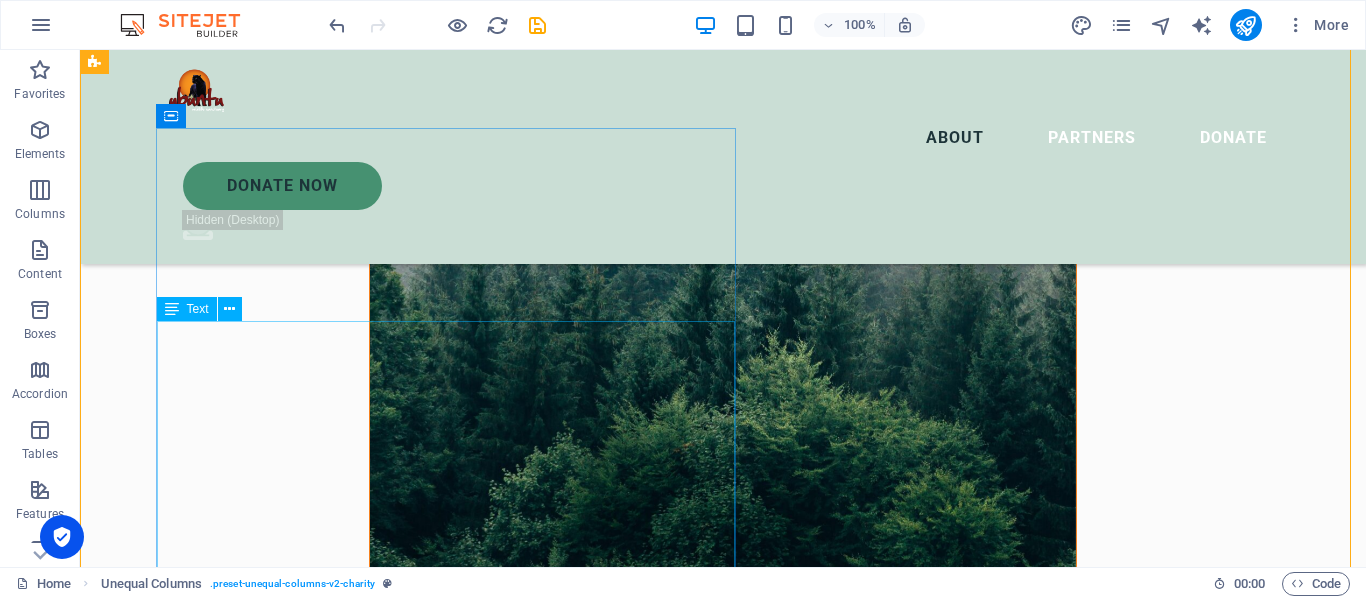 scroll, scrollTop: 1212, scrollLeft: 0, axis: vertical 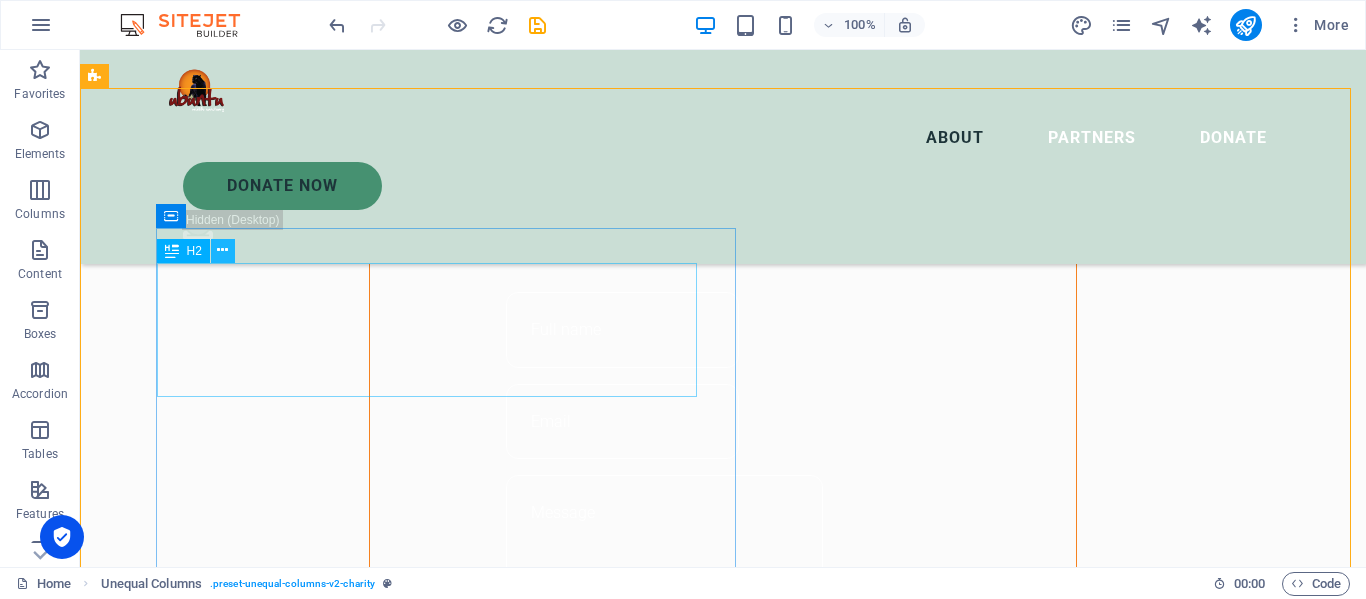 click at bounding box center [222, 250] 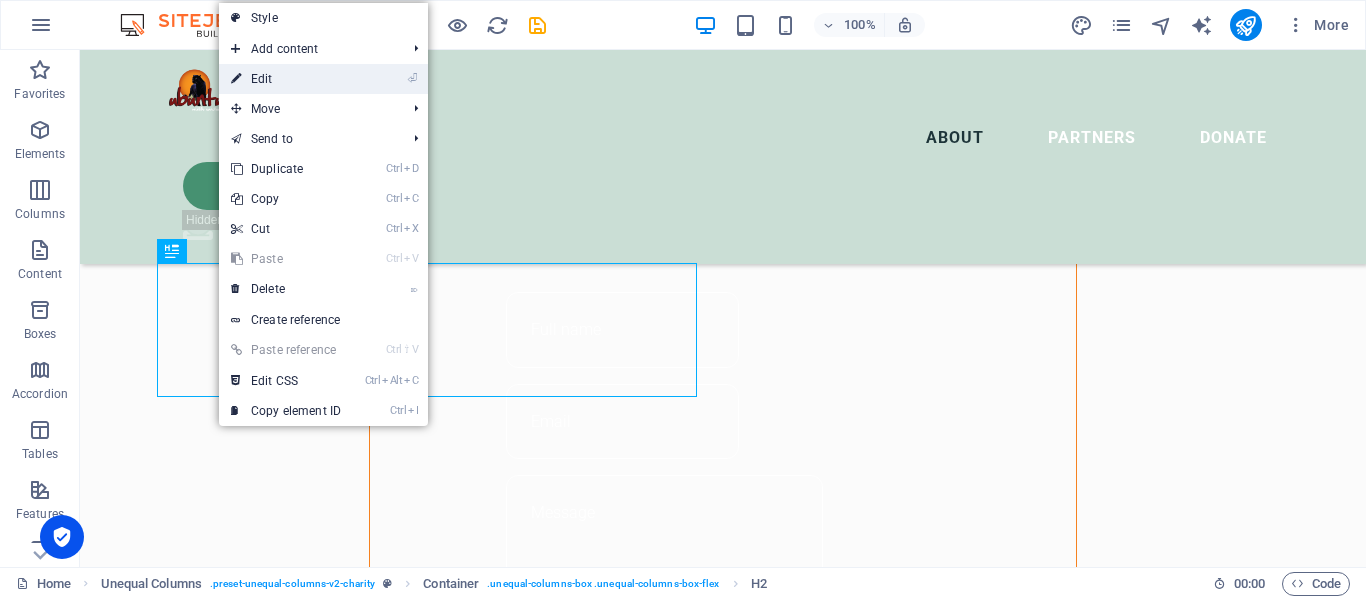 click on "⏎  Edit" at bounding box center (286, 79) 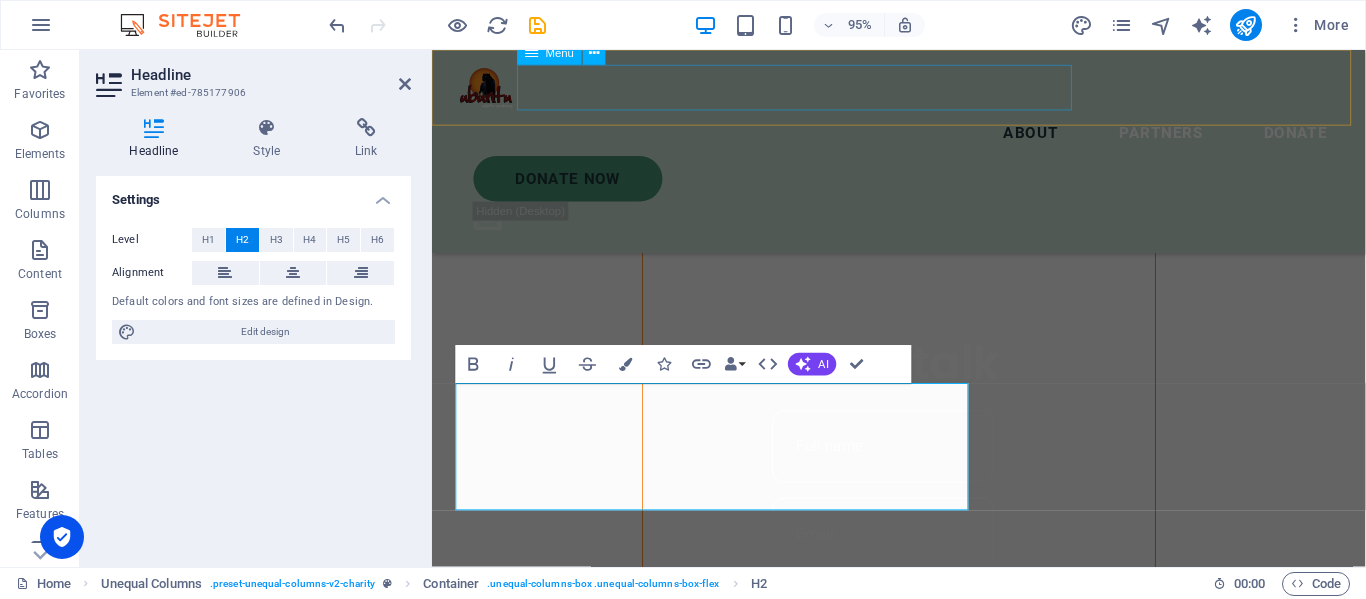 scroll, scrollTop: 0, scrollLeft: 2, axis: horizontal 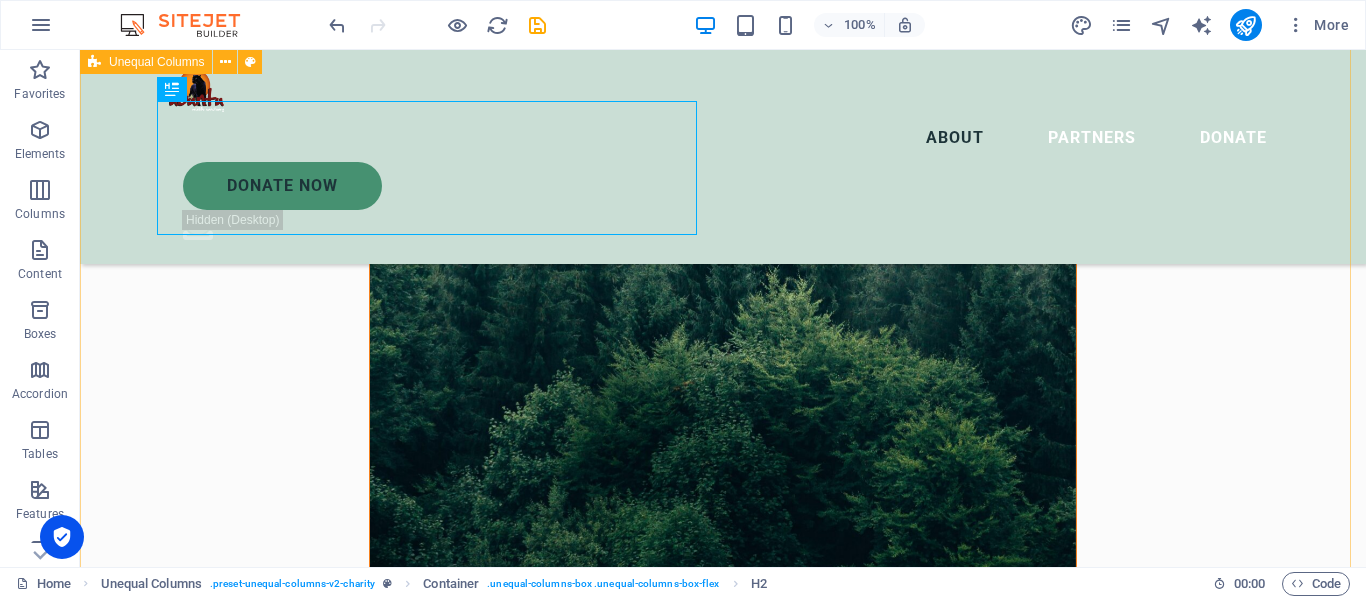 click on "ABOUT US More About Our Story... Ubuntu Wildlife Sanctuary is an approved Public Benefit Organization (PBO Reference No. 930072927) for the following activity: We have provided our predators with a safe haven, free from poaching and exploitation, where they can prosper for the rest of their lives. Our 1650 hectare property is the ideal place for these cats to have enclosures big enough for them to roam around in the natural environment of fynbos and trees, present in each enclosure. As these cats come from captive breeding, zoo’s and circuses, this is something that they absolutely thrive on. As a true sanctuary we do not breed or trade with our animals and we have a no hands-on interaction policy in place. Ubuntu’s aim is to be an educational platform where we can create awareness to the well being and caring for cats in captivity. As these cats cannot hunt for themselves or have the freedom to explore vast areas, we have an enrichment program which plays a vital part in animal management in human care." at bounding box center [723, 1745] 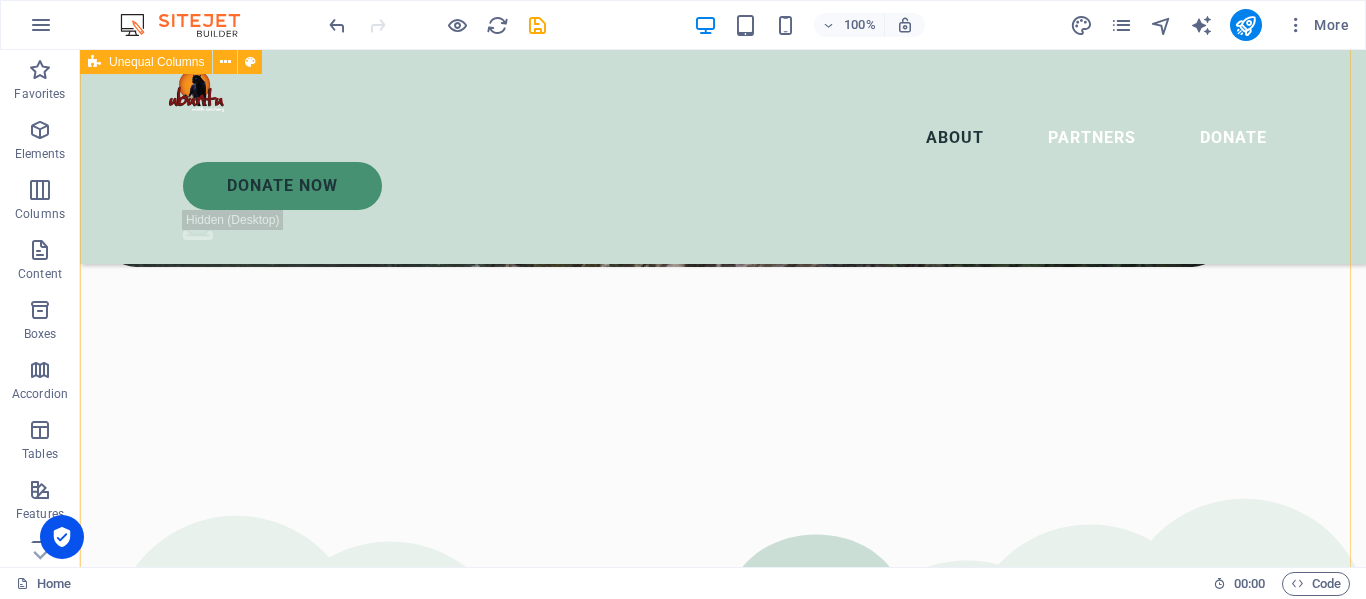 scroll, scrollTop: 3674, scrollLeft: 0, axis: vertical 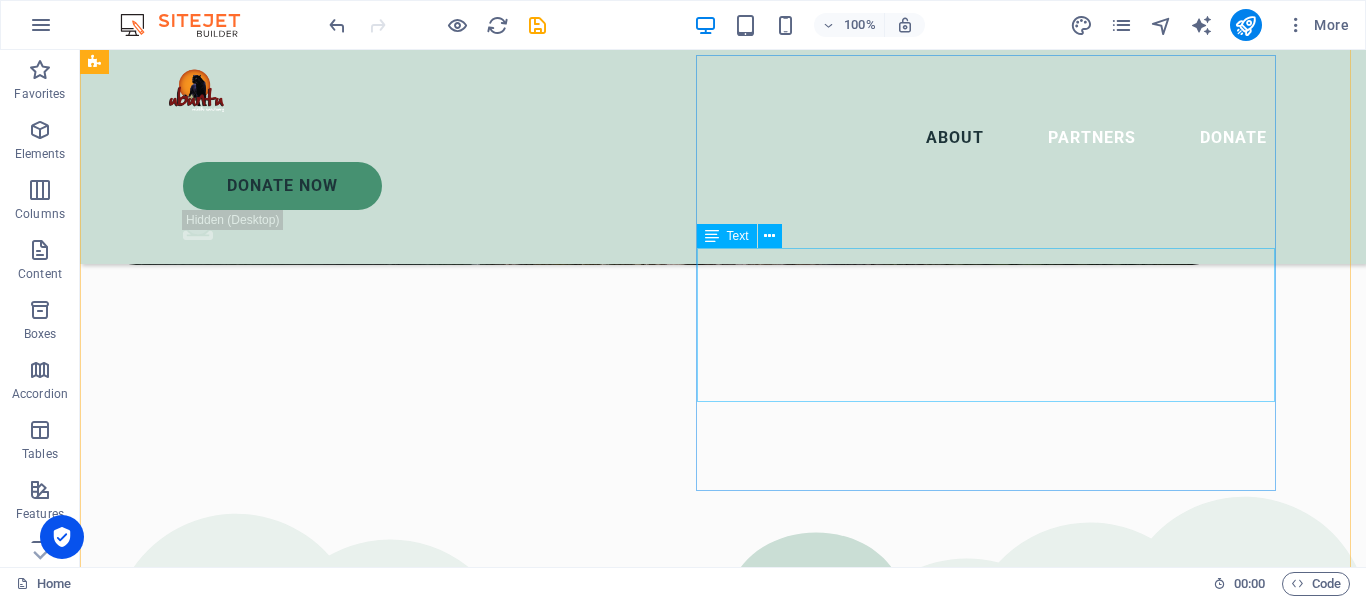 click on "Lorem ipsum dolor sit amet consectetur. Bibendum adipiscing morbi orci nibh eget posuere arcu volutpat nulla. Tortor cras suscipit augue sodales risus auctor. Fusce nunc vitae non dui ornare tellus nibh purus lectus. Lorem ipsum dolor sit amet consectetur. Bibendum adipiscing morbi orci nibh eget posuere arcu volutpat nulla. Tortor cras suscipit augue sodales risus auctor. Fusce nunc vitae non dui ornare tellus nibh purus lectus." at bounding box center [664, 3212] 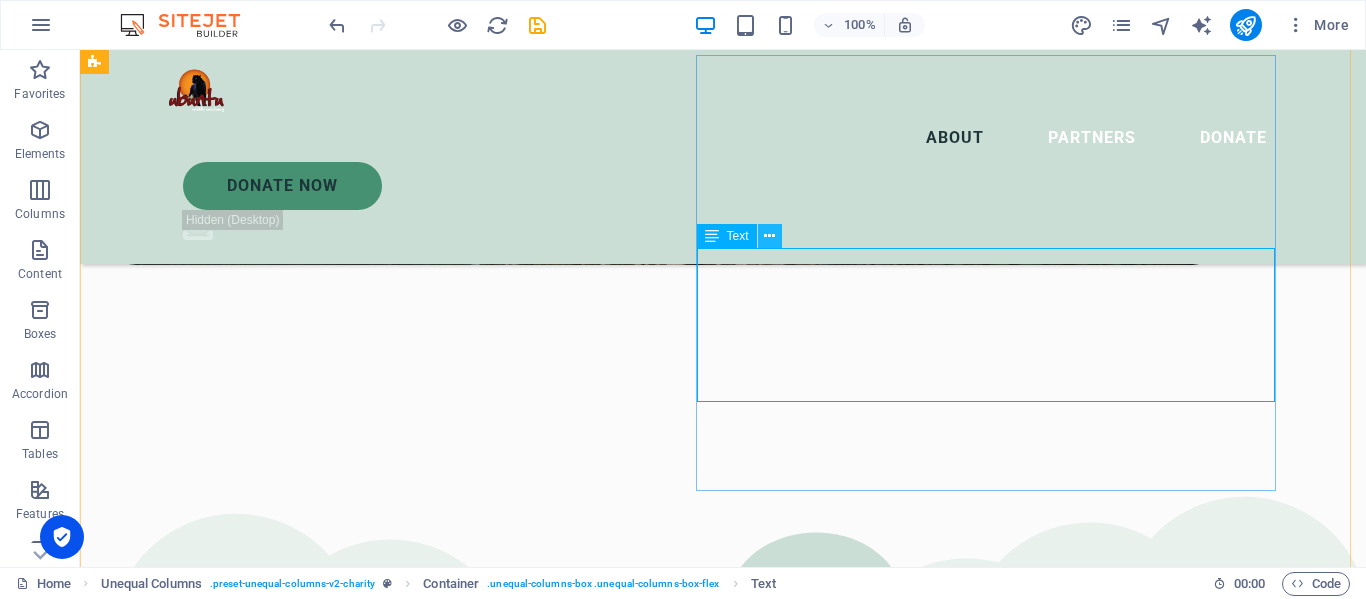 click at bounding box center (769, 236) 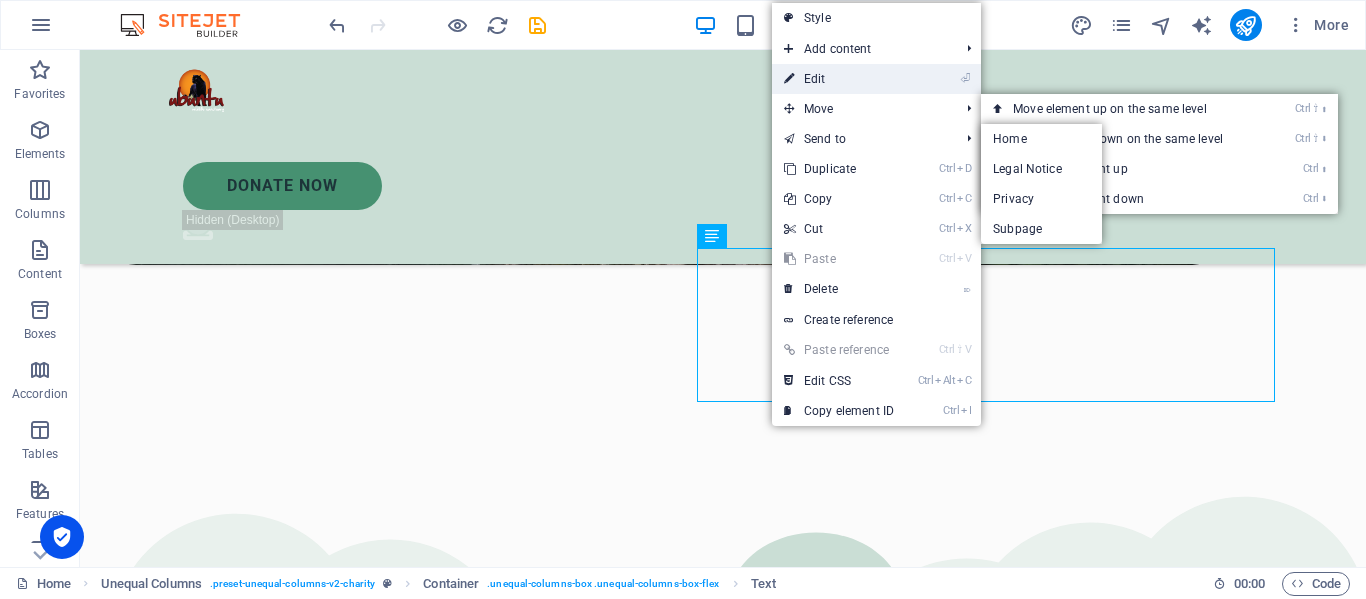 click on "⏎  Edit" at bounding box center (839, 79) 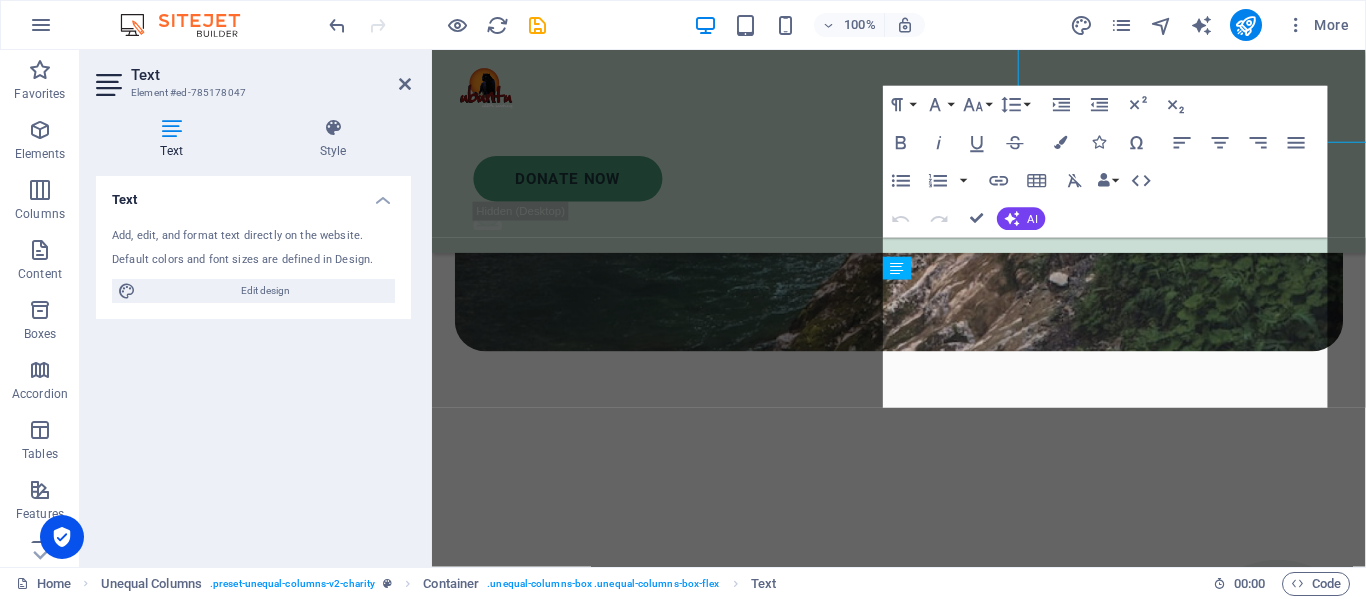 scroll, scrollTop: 3928, scrollLeft: 0, axis: vertical 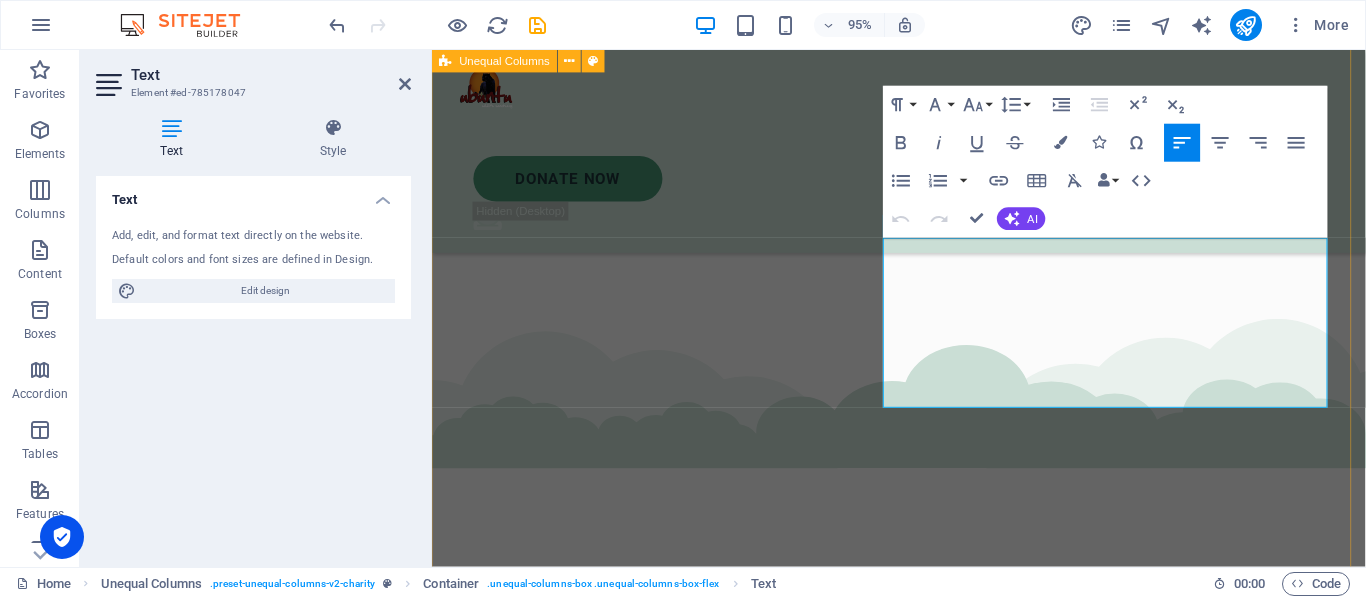 drag, startPoint x: 1305, startPoint y: 416, endPoint x: 877, endPoint y: 244, distance: 461.26782 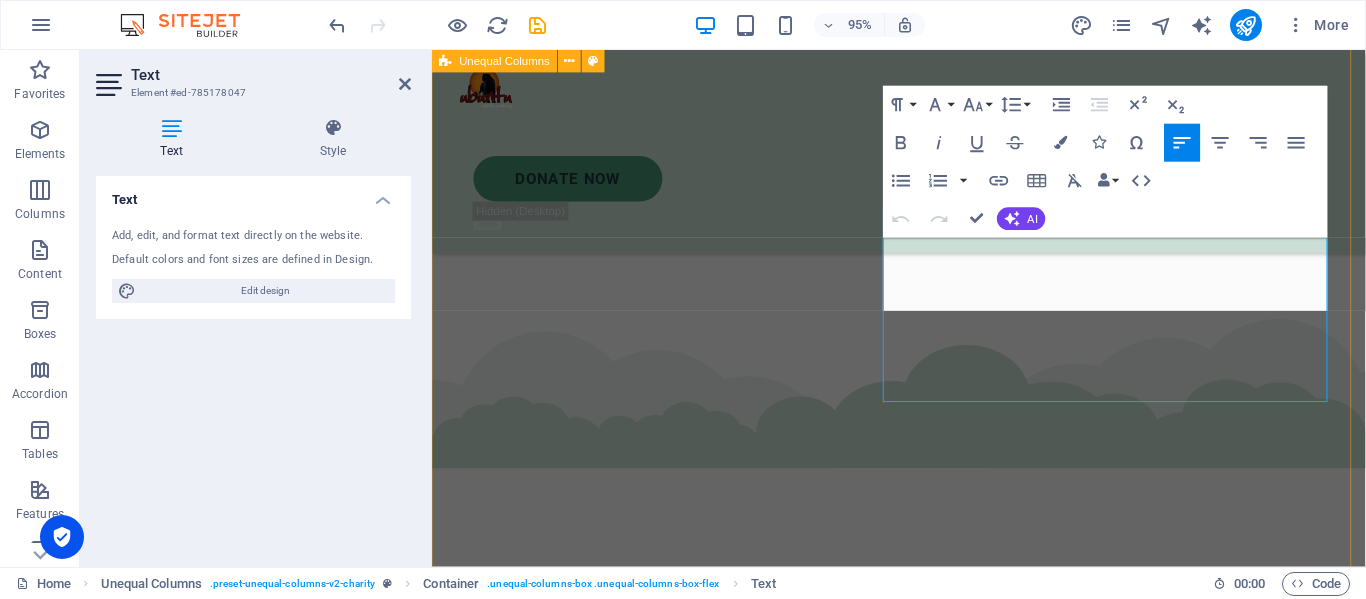 scroll, scrollTop: 3934, scrollLeft: 0, axis: vertical 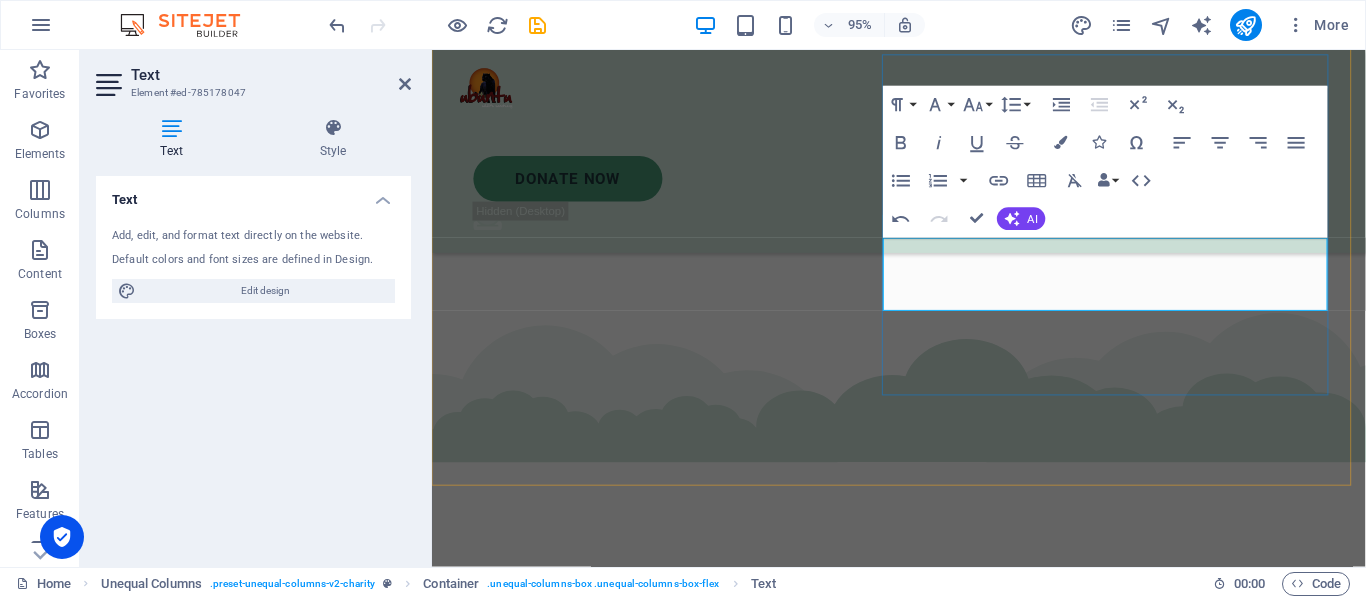 click on "To be a powerful force in the care and conservation of Big Cats in captivity, and where humans treat animals with the love and respect they deserve." at bounding box center [923, 3091] 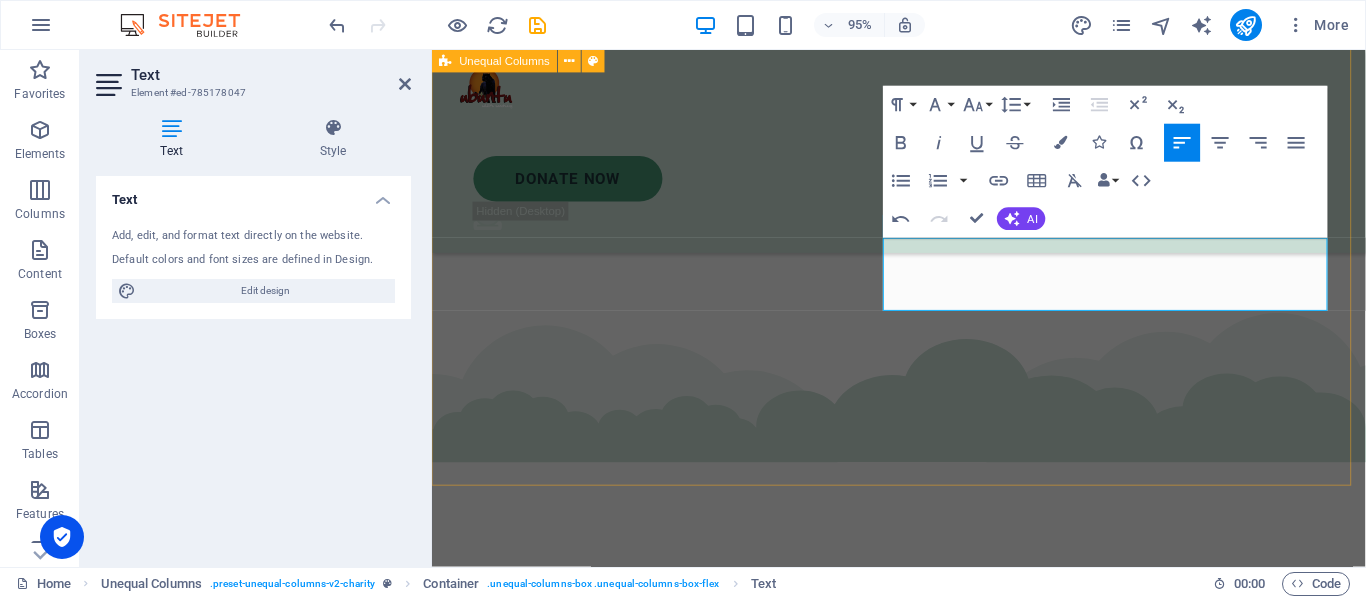 drag, startPoint x: 1064, startPoint y: 312, endPoint x: 883, endPoint y: 238, distance: 195.54283 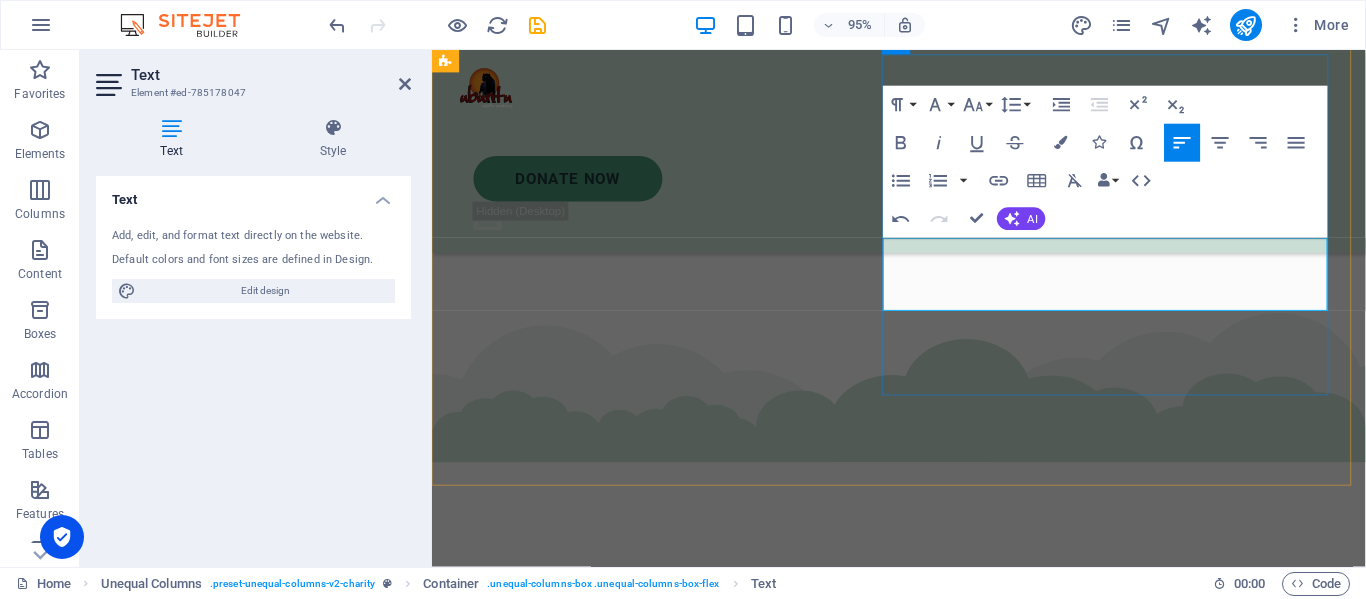 scroll, scrollTop: 3928, scrollLeft: 0, axis: vertical 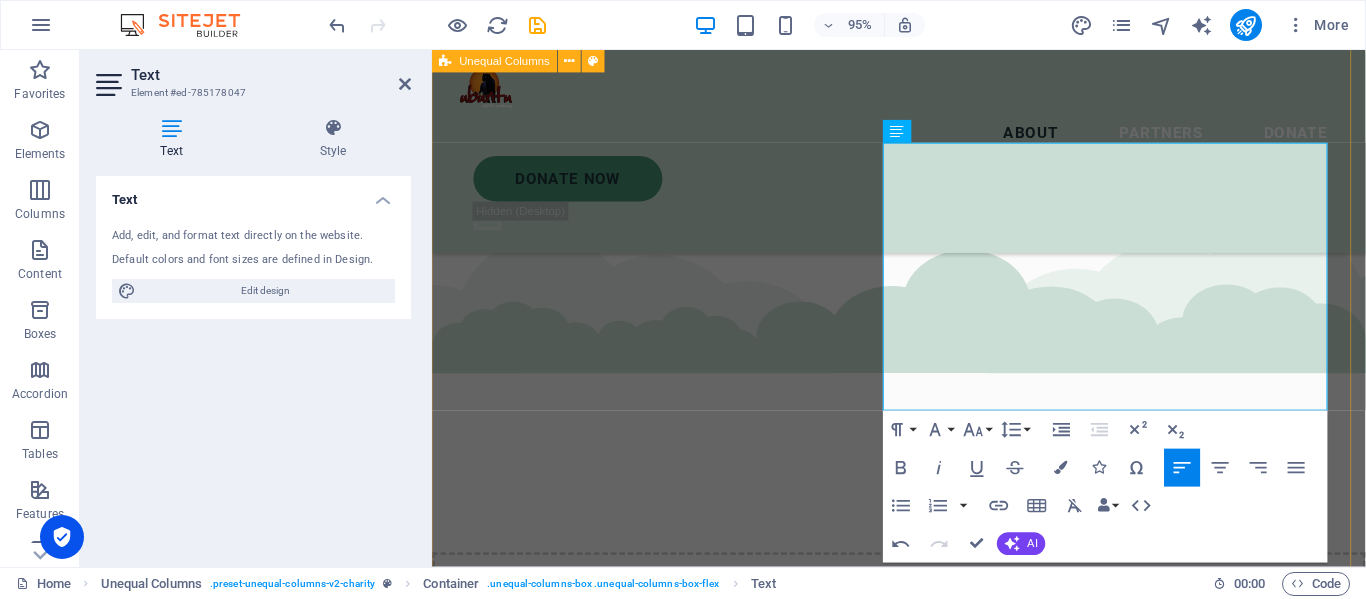 drag, startPoint x: 1316, startPoint y: 416, endPoint x: 886, endPoint y: 158, distance: 501.46185 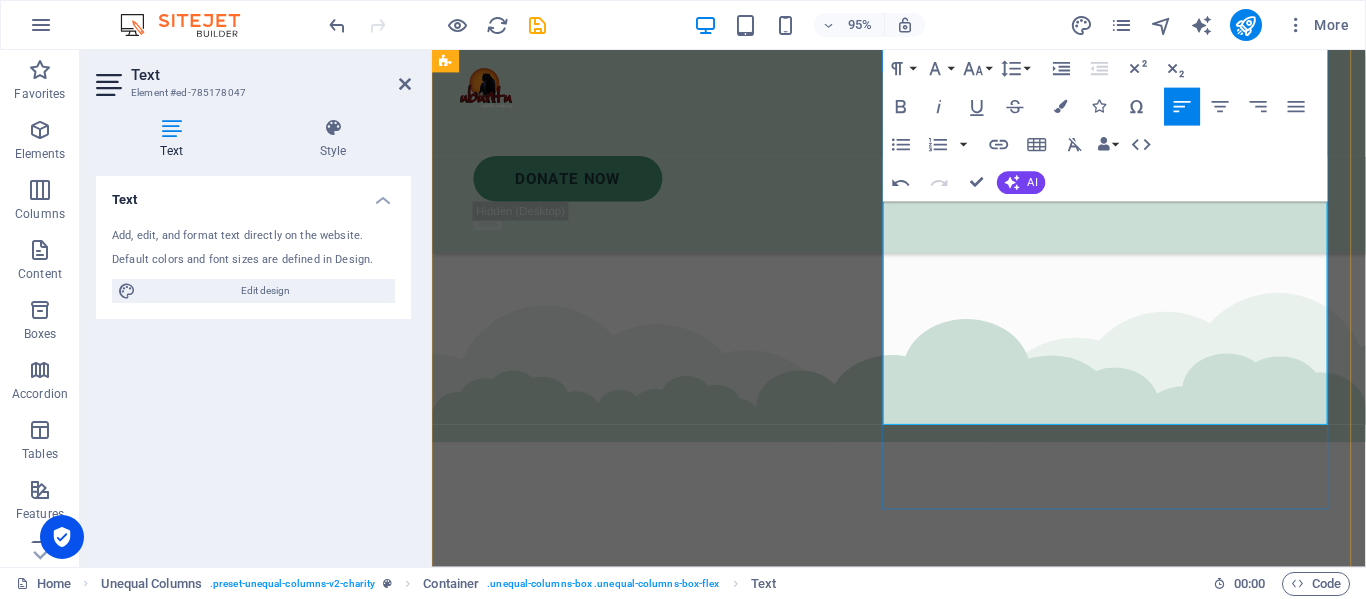 scroll, scrollTop: 3928, scrollLeft: 0, axis: vertical 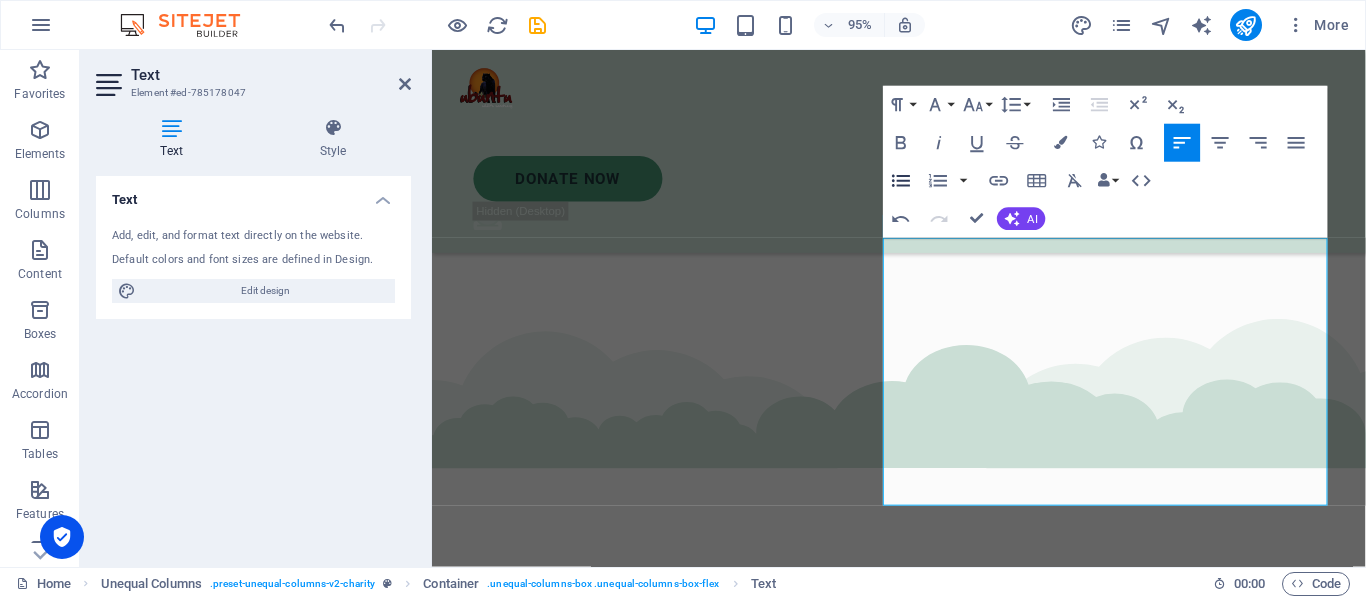 click 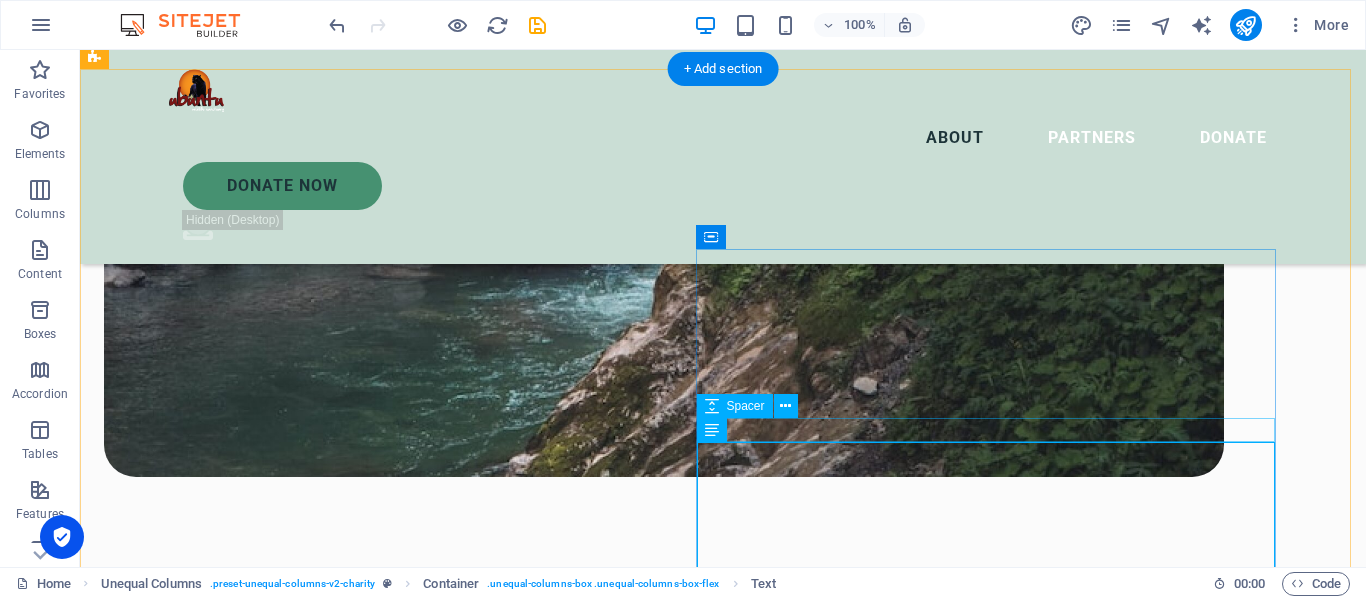 scroll, scrollTop: 3562, scrollLeft: 0, axis: vertical 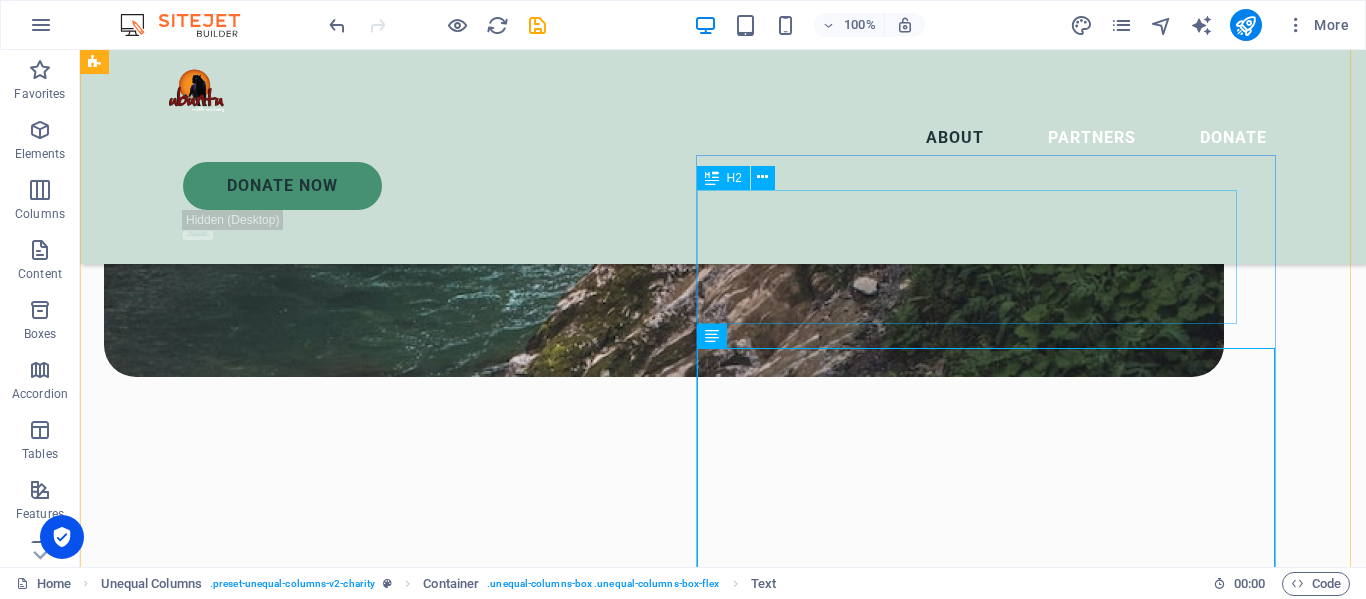 click on "Our mission is to help Earth to breath again" at bounding box center (664, 3228) 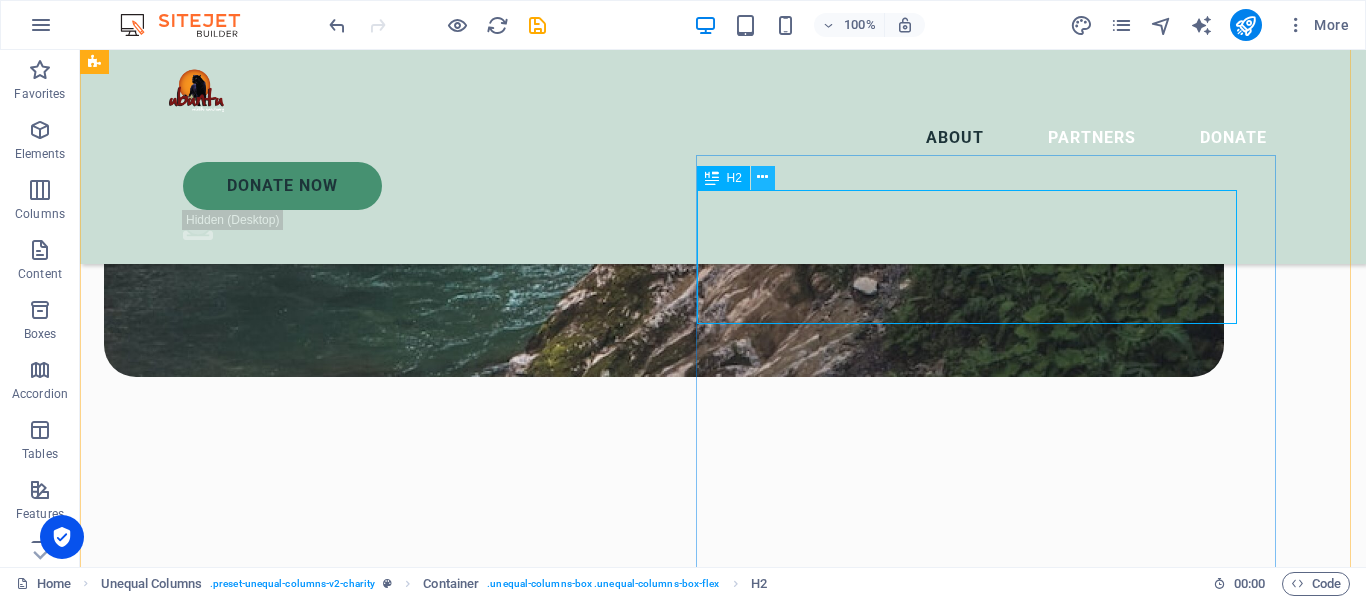 click at bounding box center (762, 177) 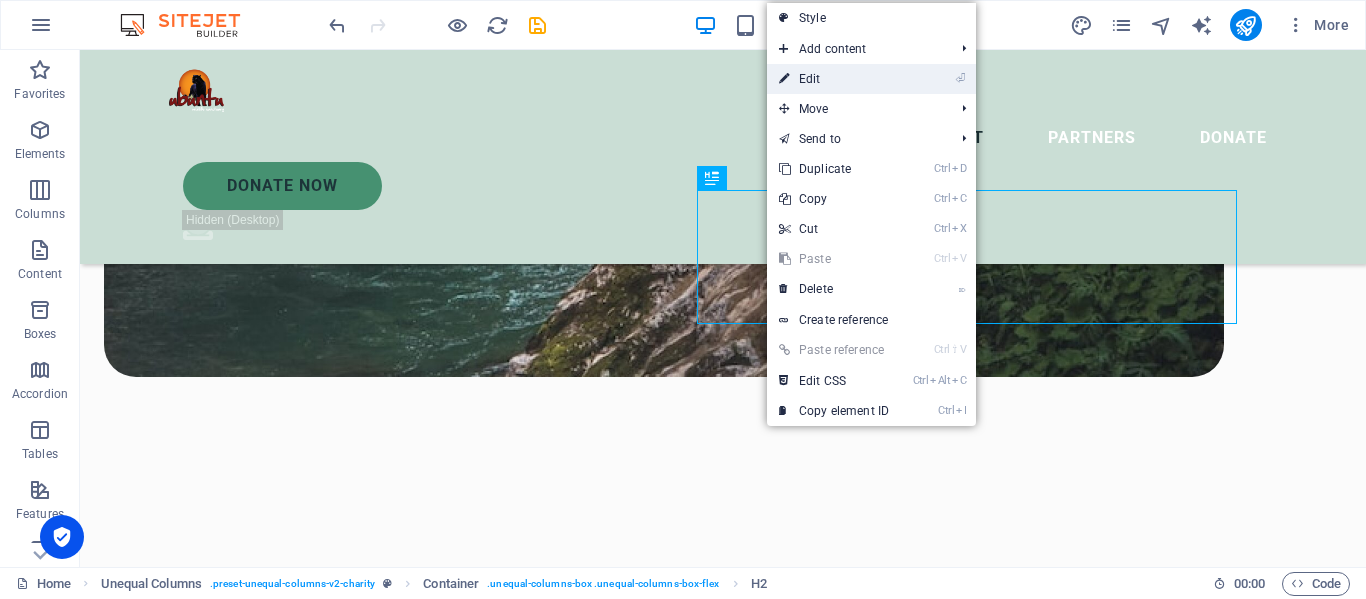 click on "⏎  Edit" at bounding box center [834, 79] 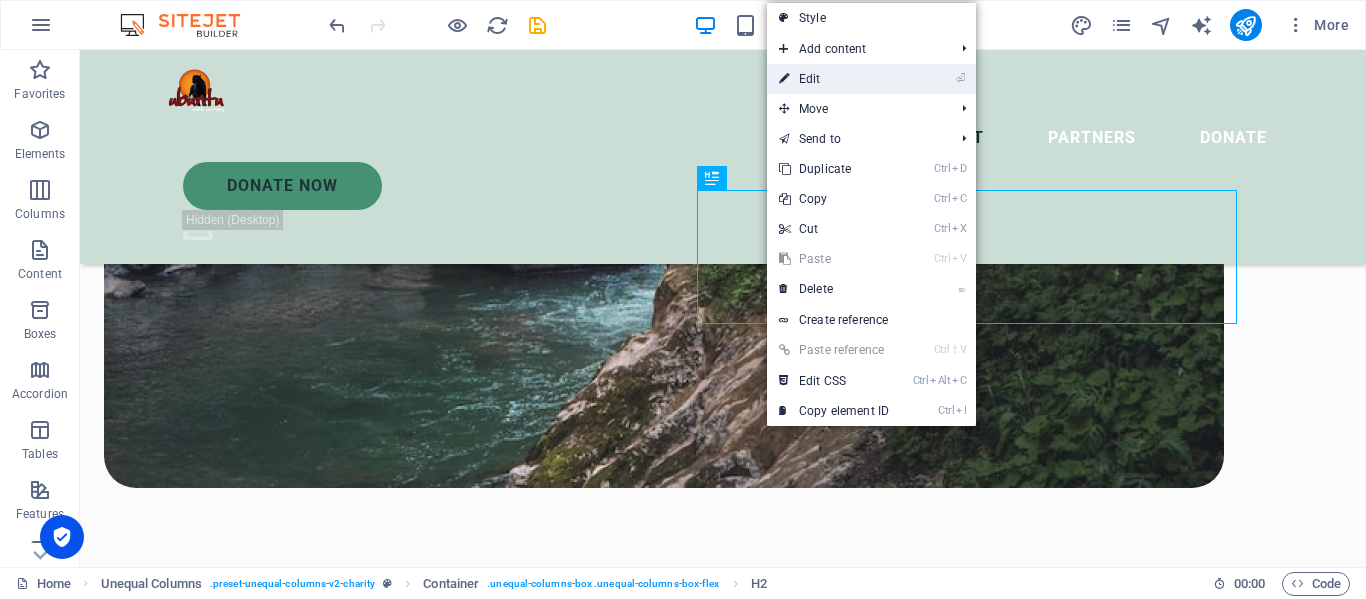 scroll, scrollTop: 3828, scrollLeft: 0, axis: vertical 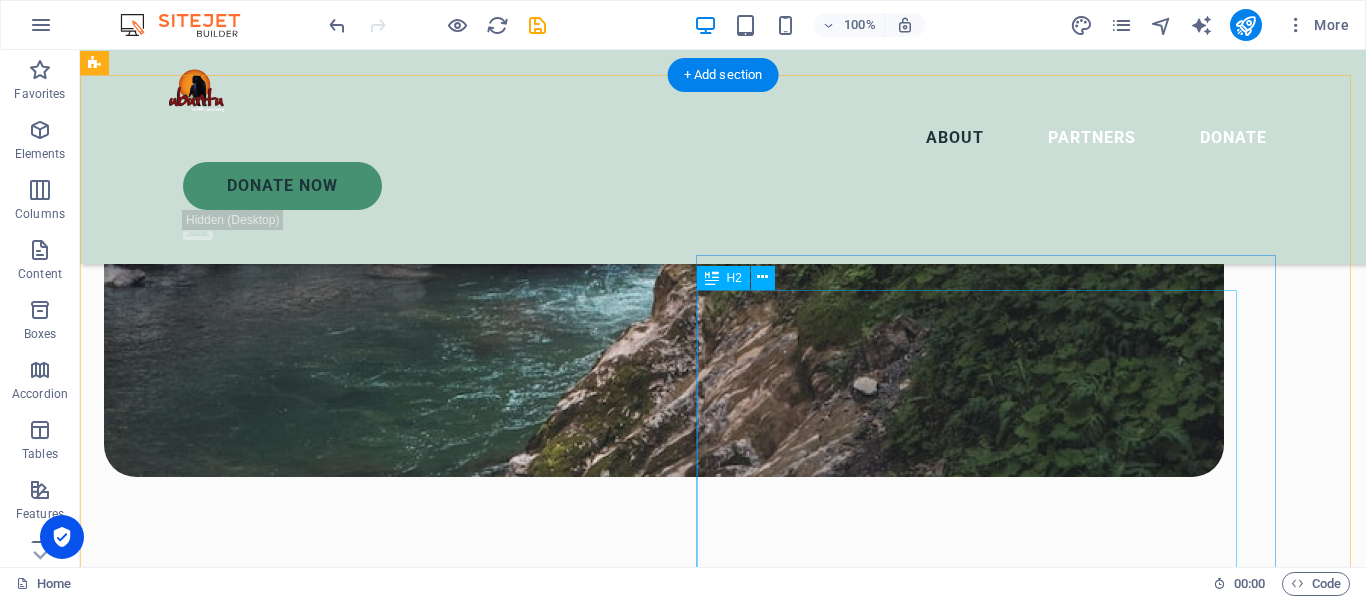 click on "To be a powerful force in the care and conservation of Big Cats in captivity, and where humans treat animals with the love and respect they deserve." at bounding box center [664, 3429] 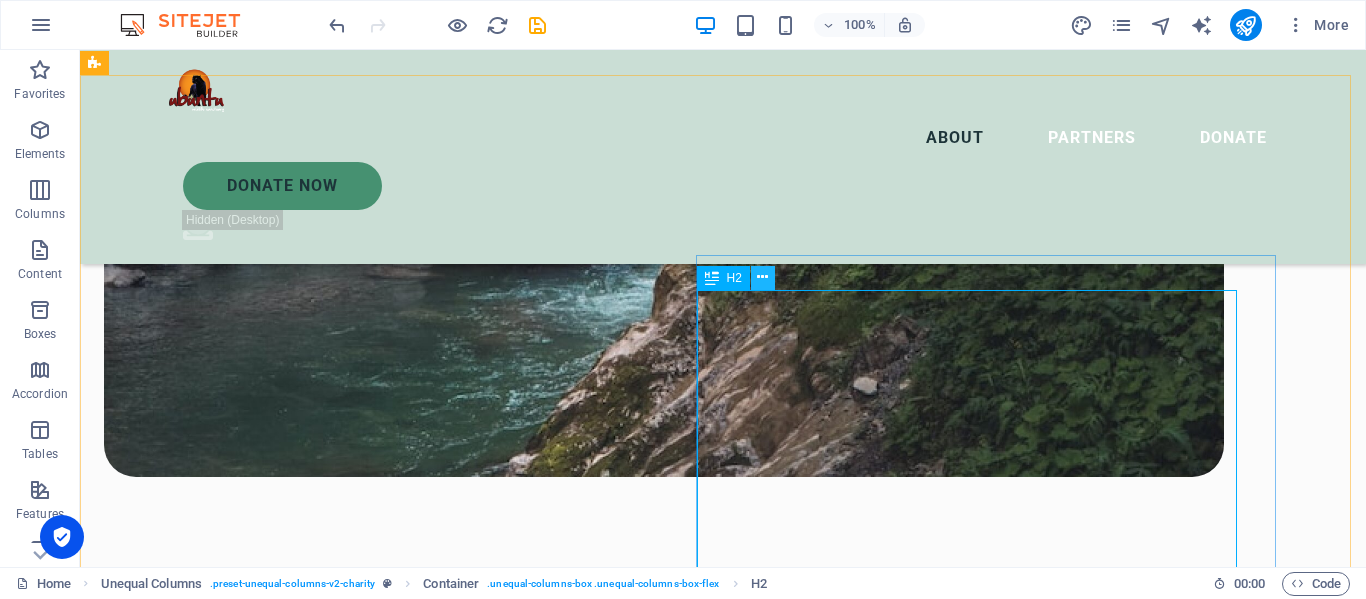 click at bounding box center [762, 277] 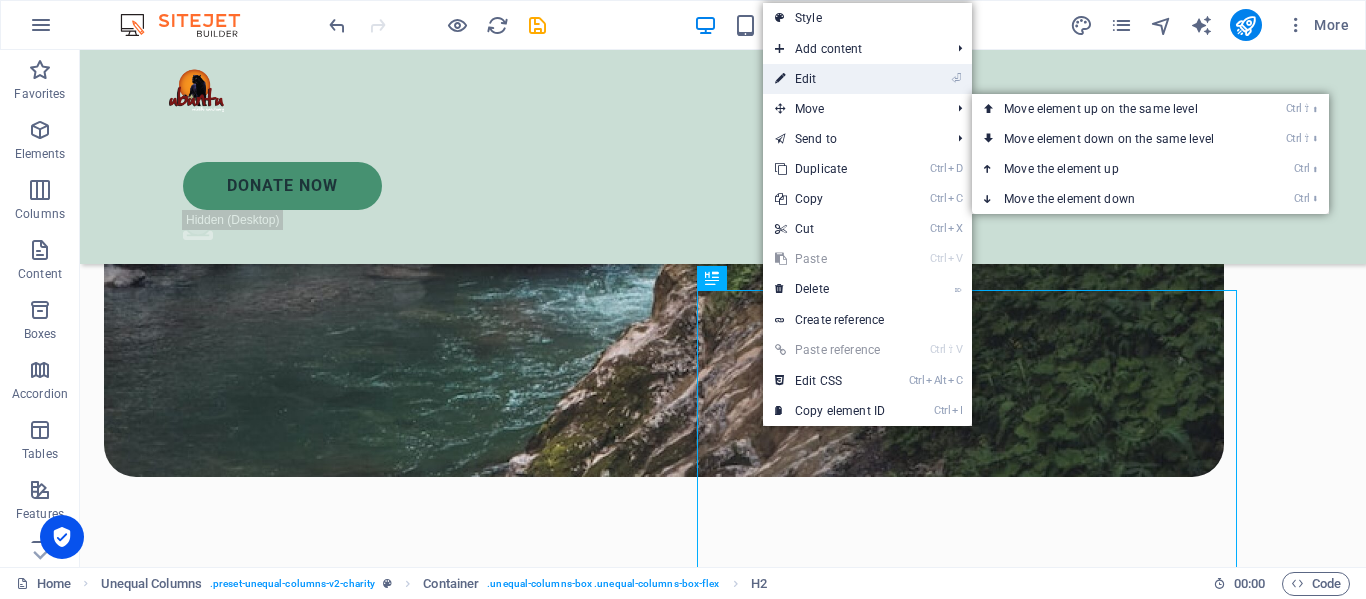 click on "⏎  Edit" at bounding box center (830, 79) 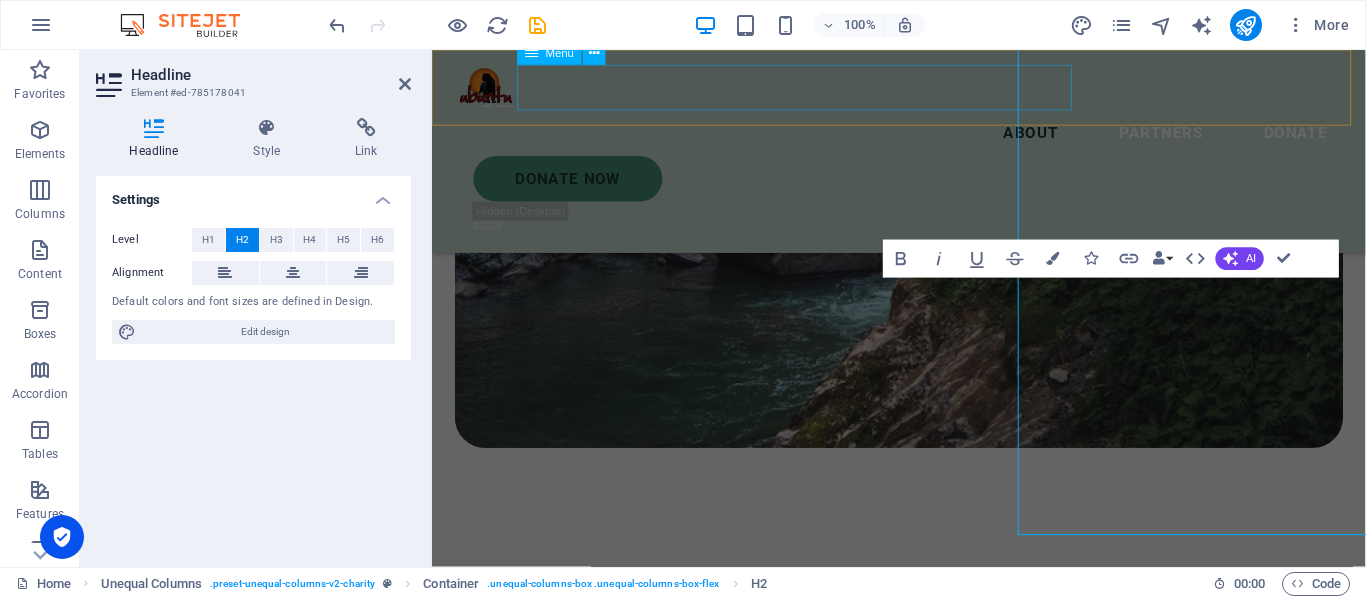 scroll, scrollTop: 3728, scrollLeft: 0, axis: vertical 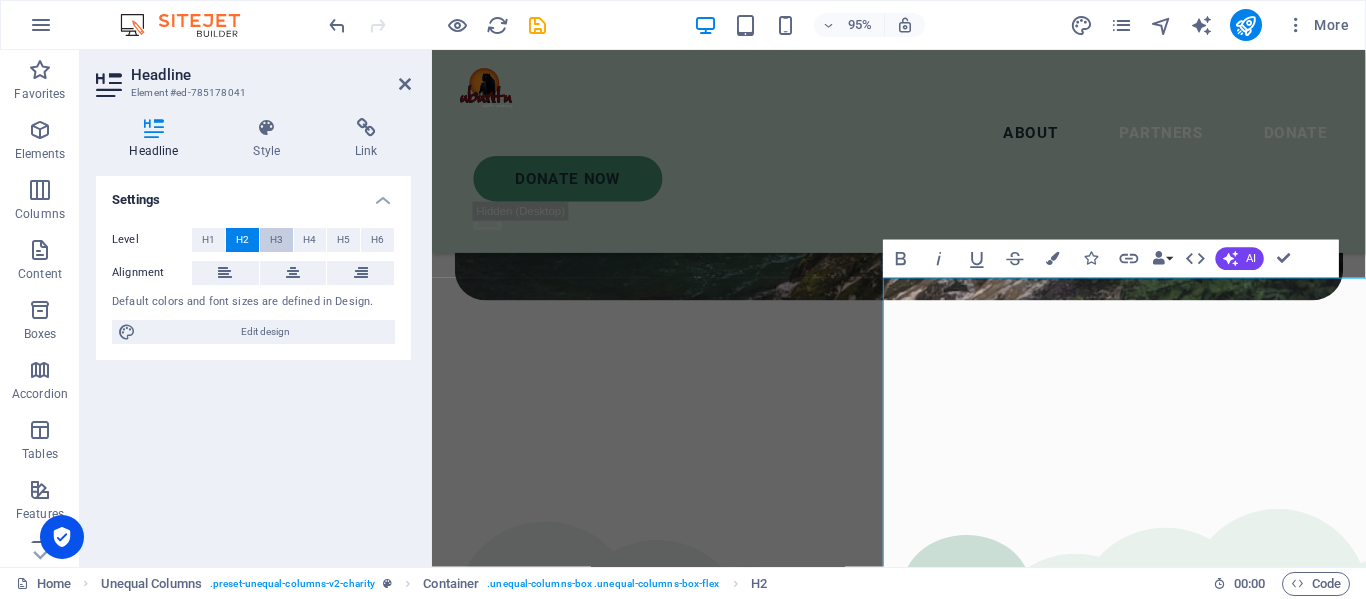 click on "H3" at bounding box center [276, 240] 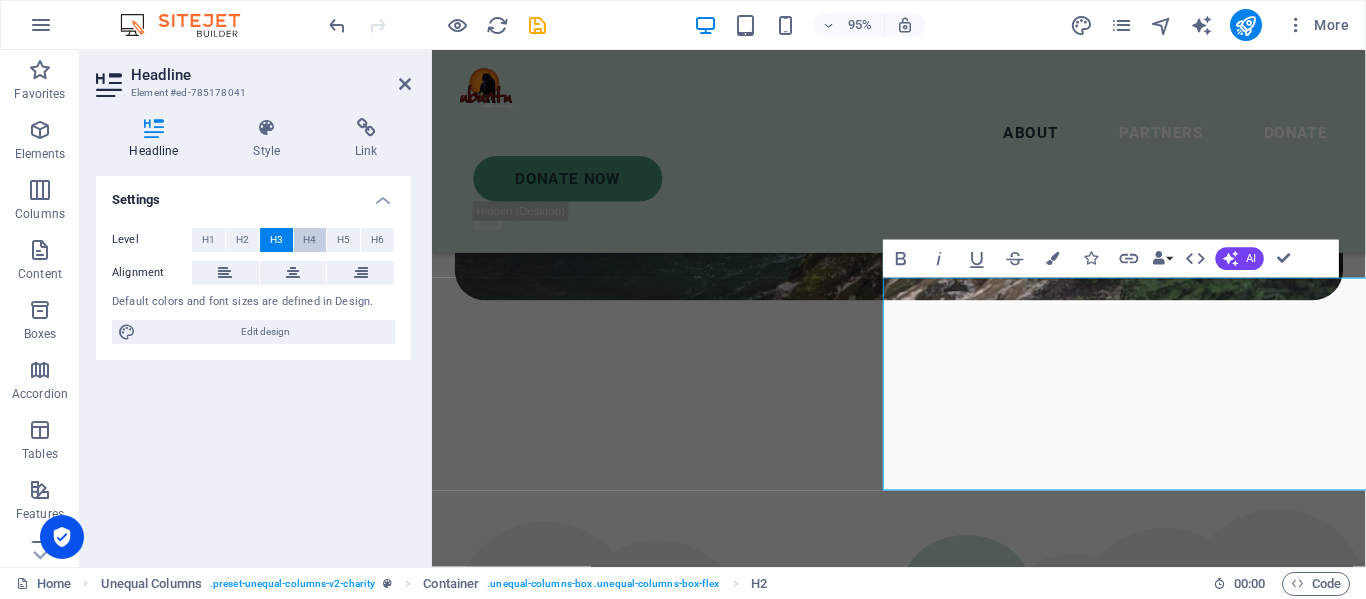 click on "H4" at bounding box center [309, 240] 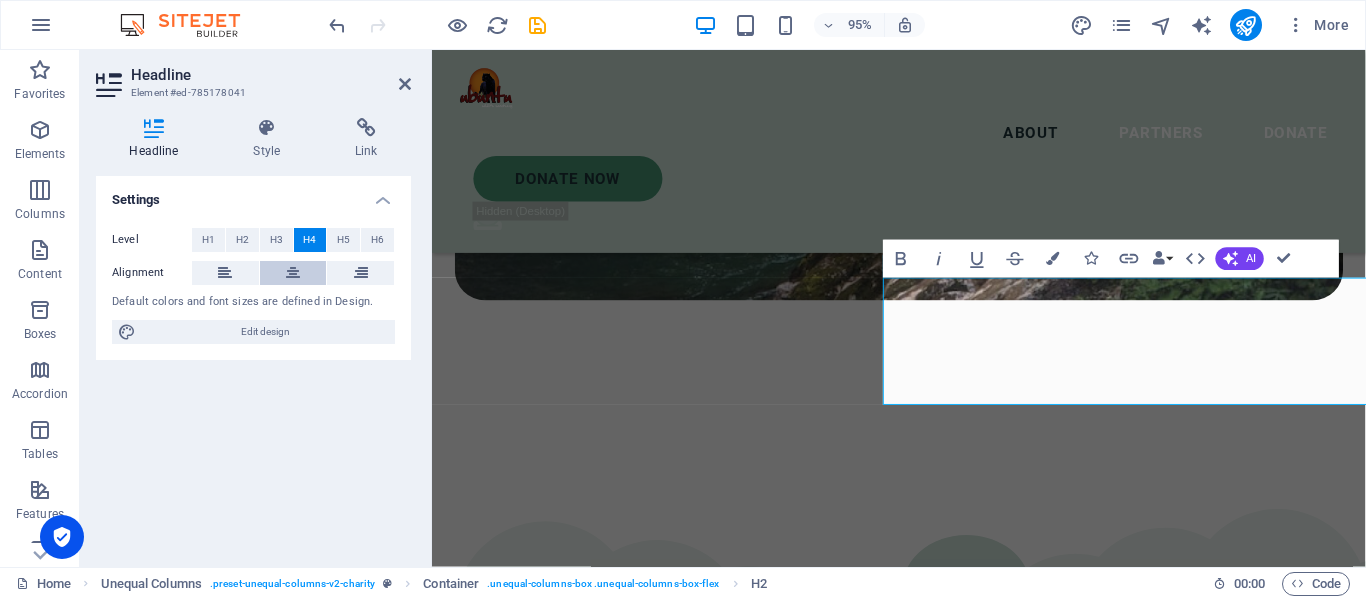 click at bounding box center [293, 273] 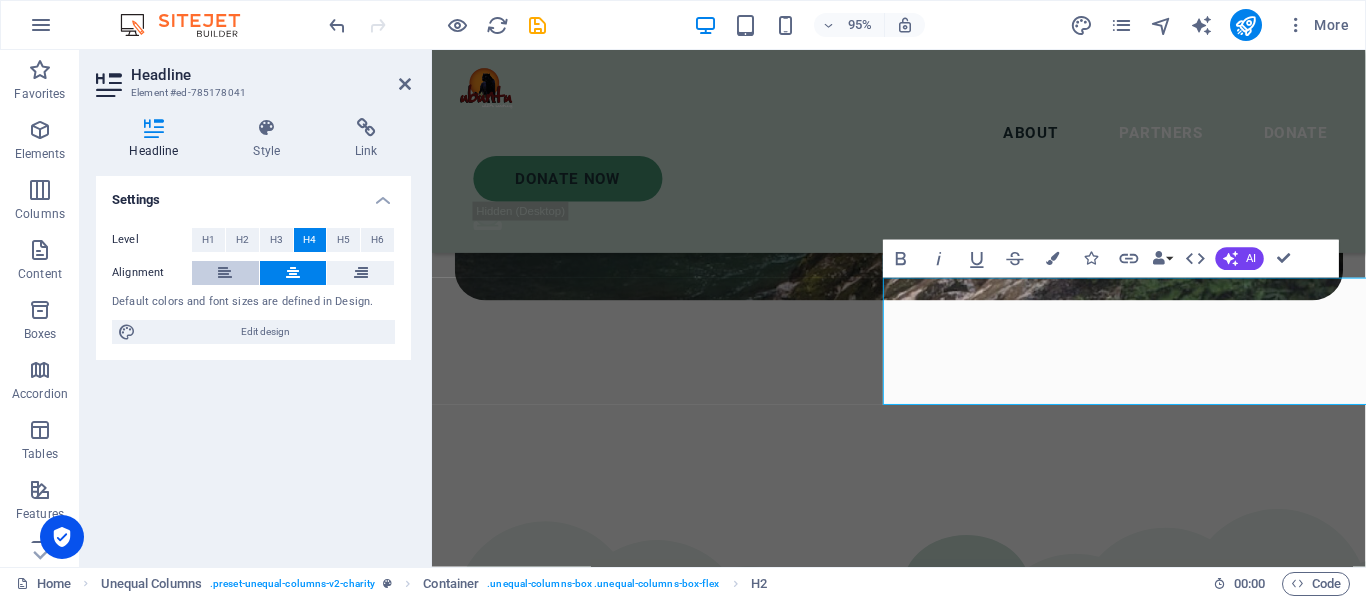 click at bounding box center [225, 273] 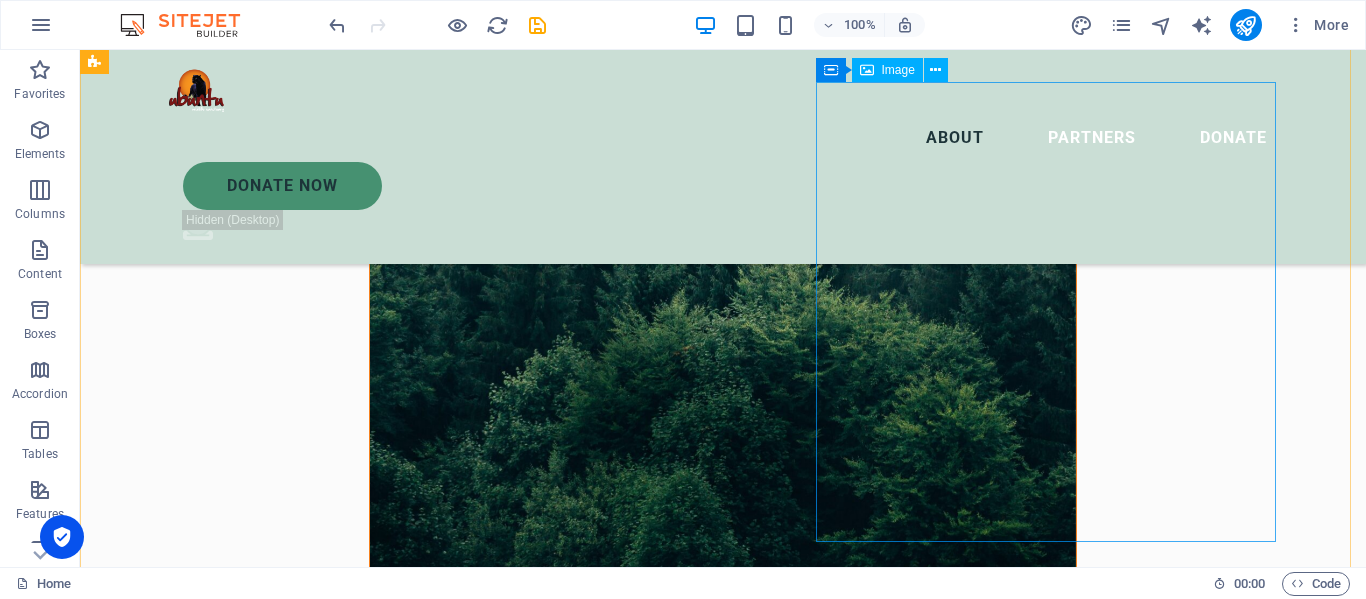 scroll, scrollTop: 1500, scrollLeft: 0, axis: vertical 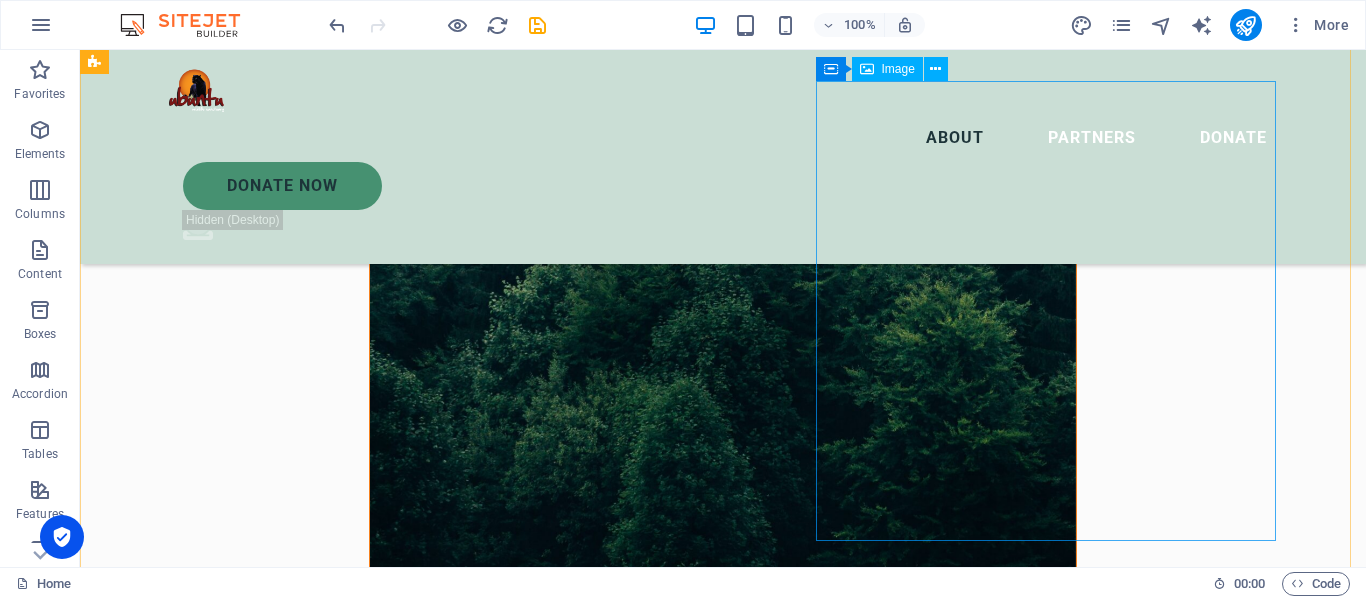 click at bounding box center (664, 1879) 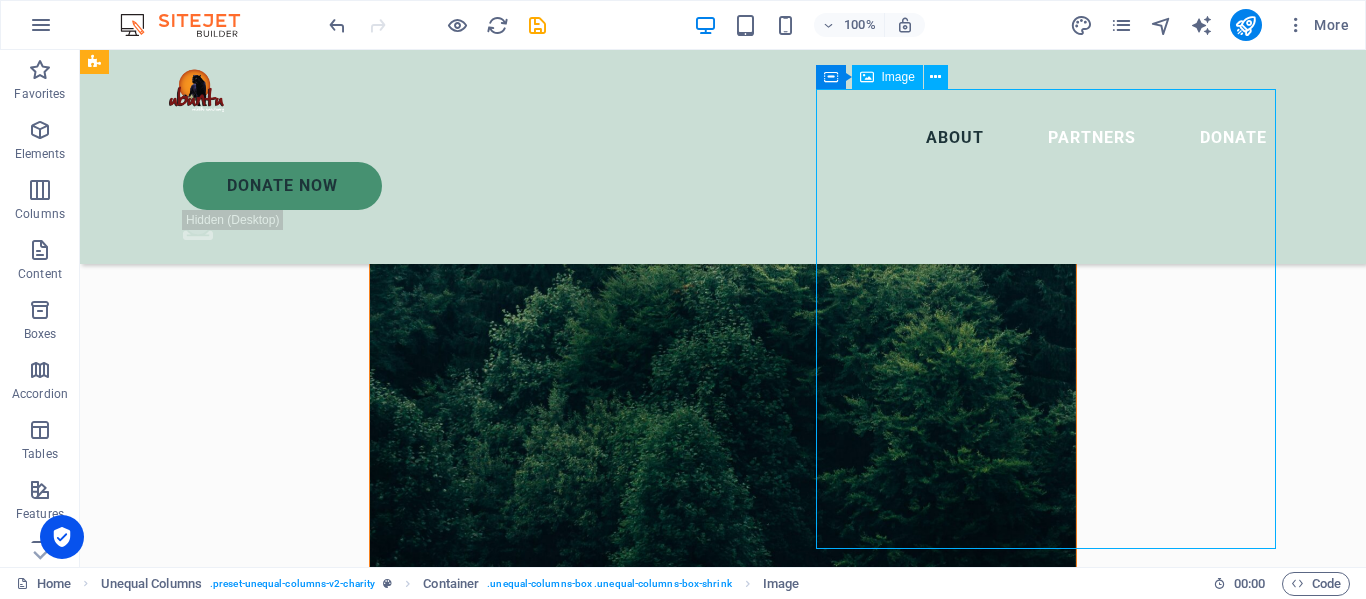scroll, scrollTop: 1500, scrollLeft: 0, axis: vertical 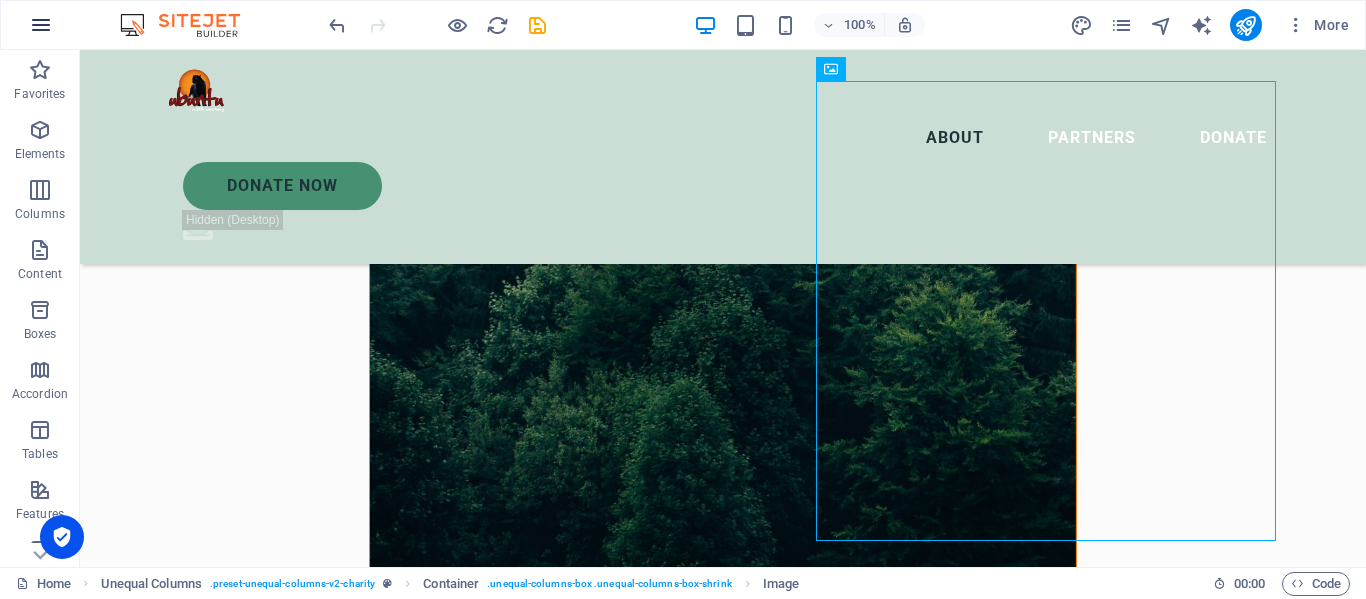 click at bounding box center [41, 25] 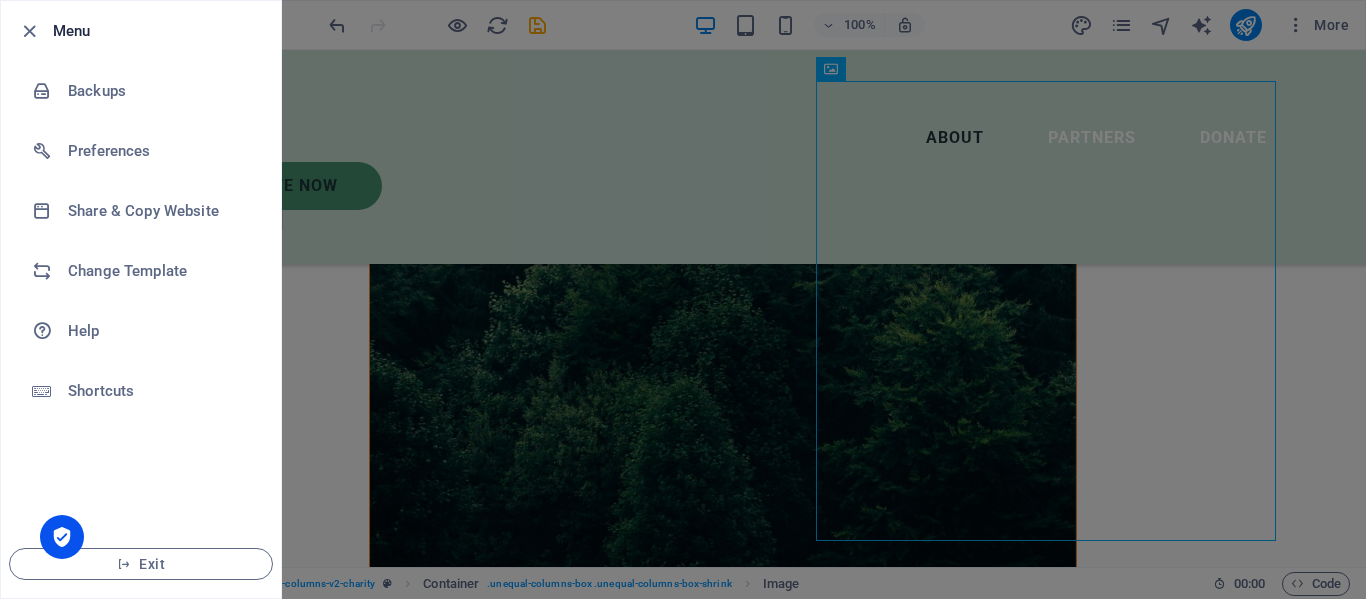 click at bounding box center [683, 299] 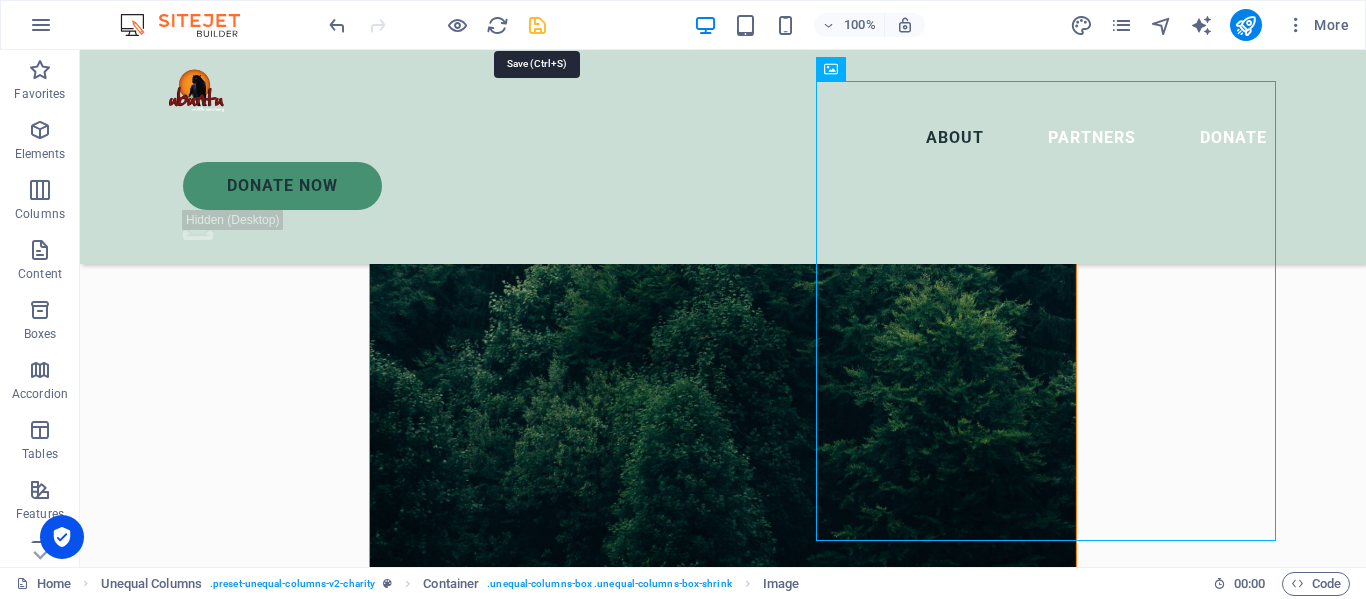click at bounding box center (537, 25) 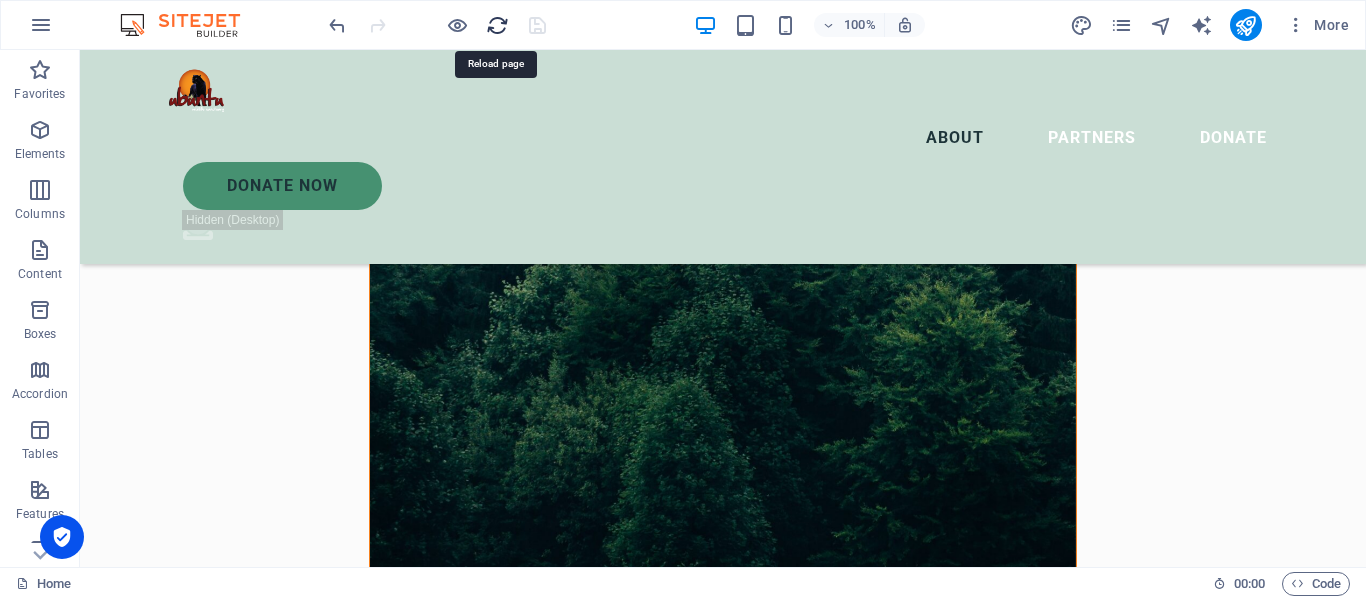 click at bounding box center [497, 25] 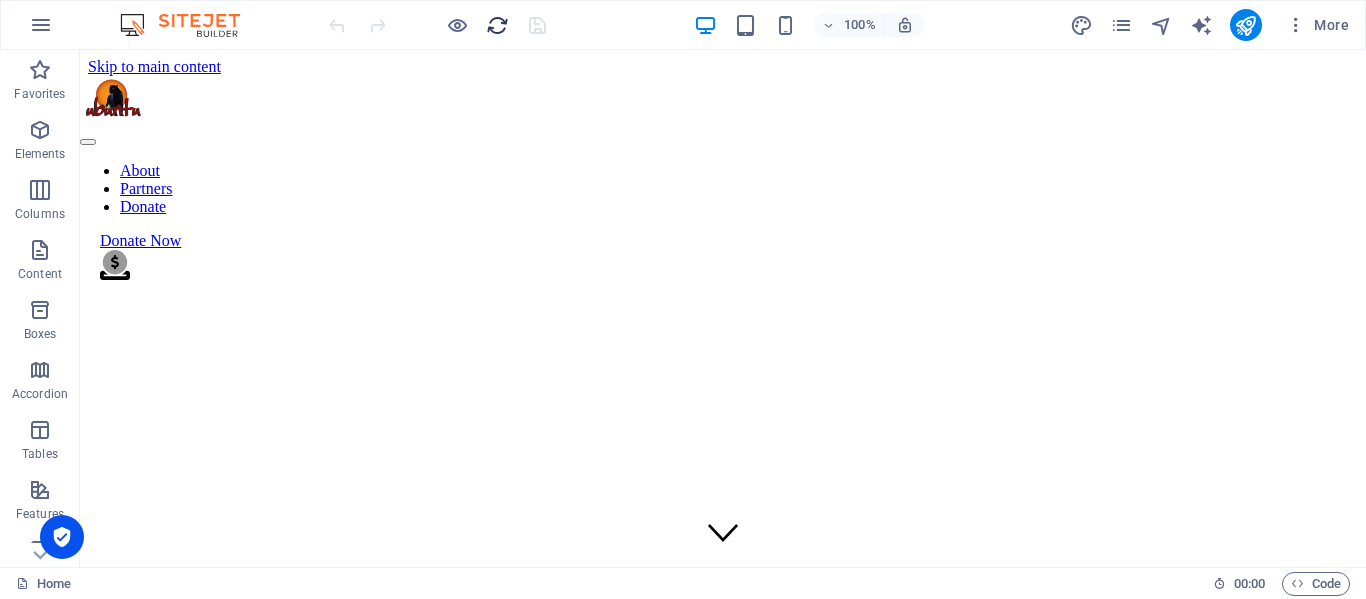 scroll, scrollTop: 0, scrollLeft: 0, axis: both 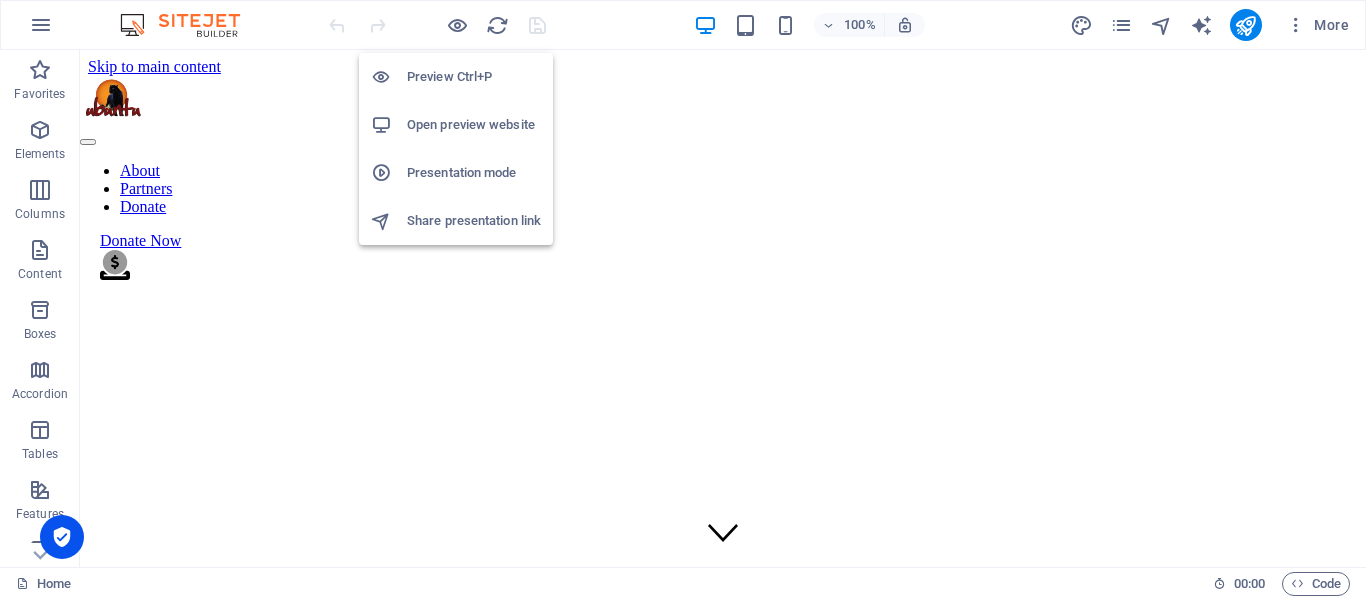 click on "Open preview website" at bounding box center (474, 125) 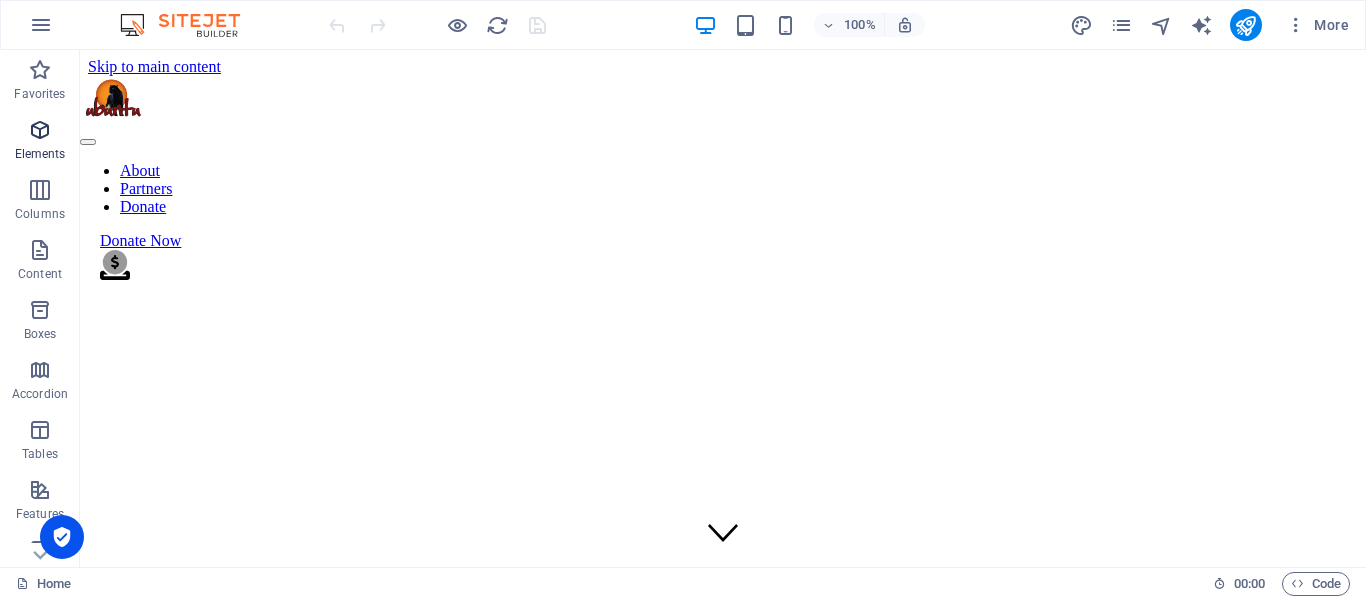 click at bounding box center (40, 130) 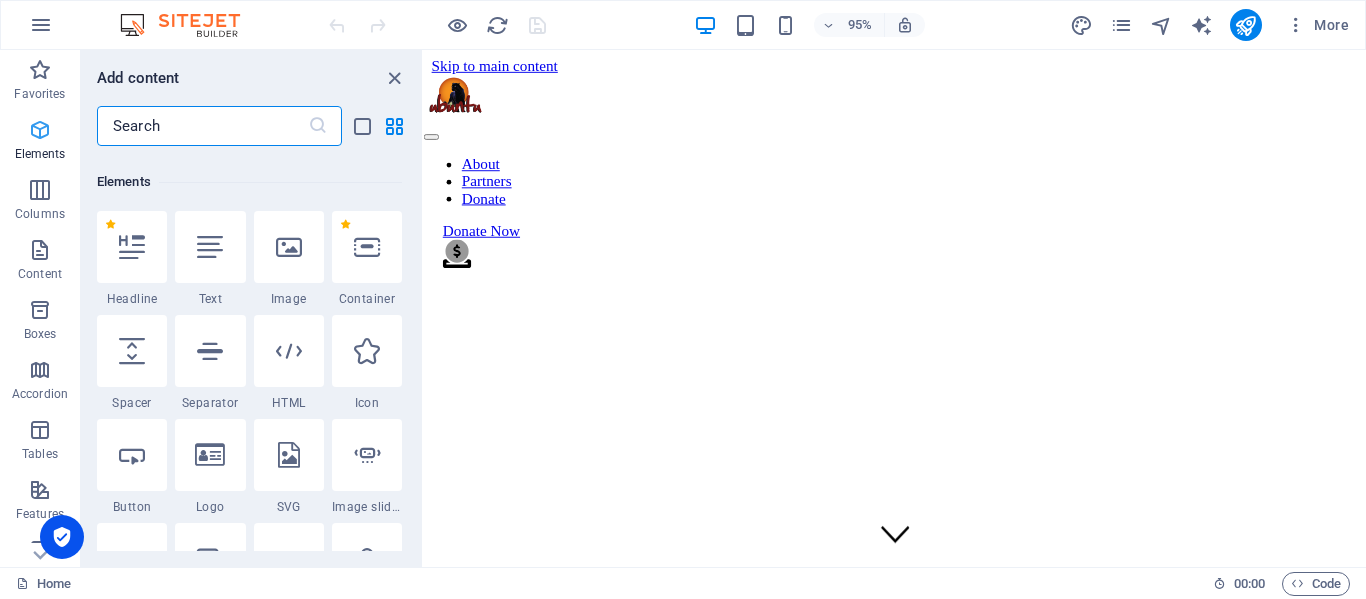 scroll, scrollTop: 213, scrollLeft: 0, axis: vertical 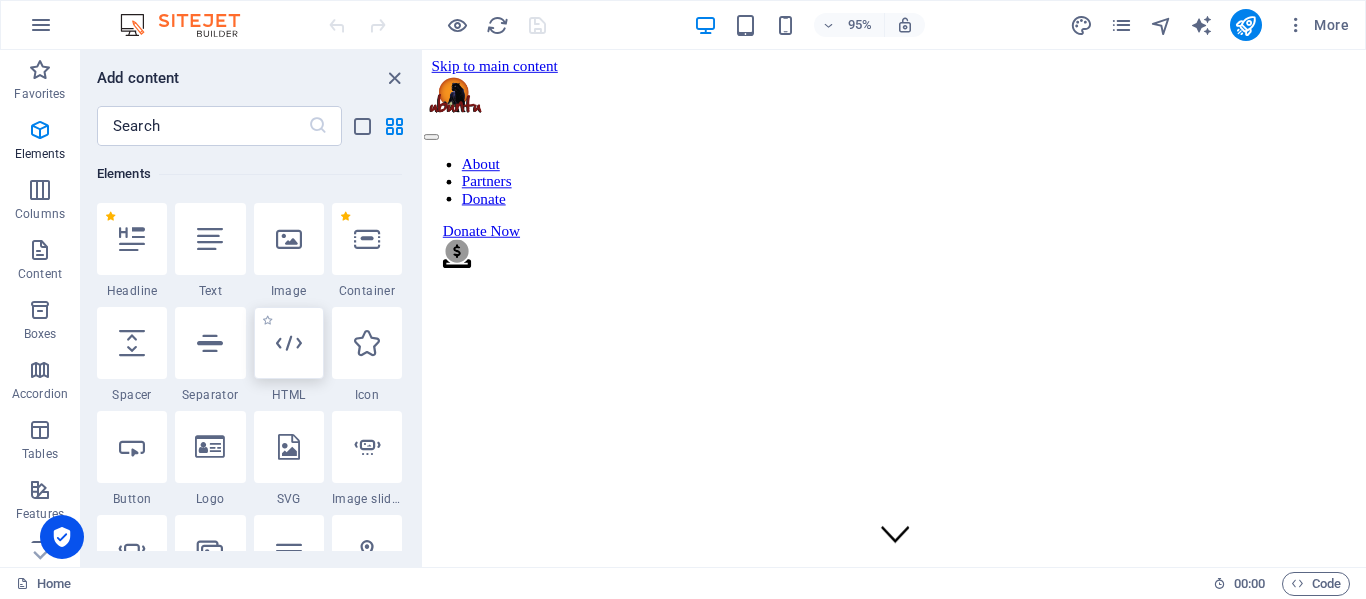click at bounding box center (289, 343) 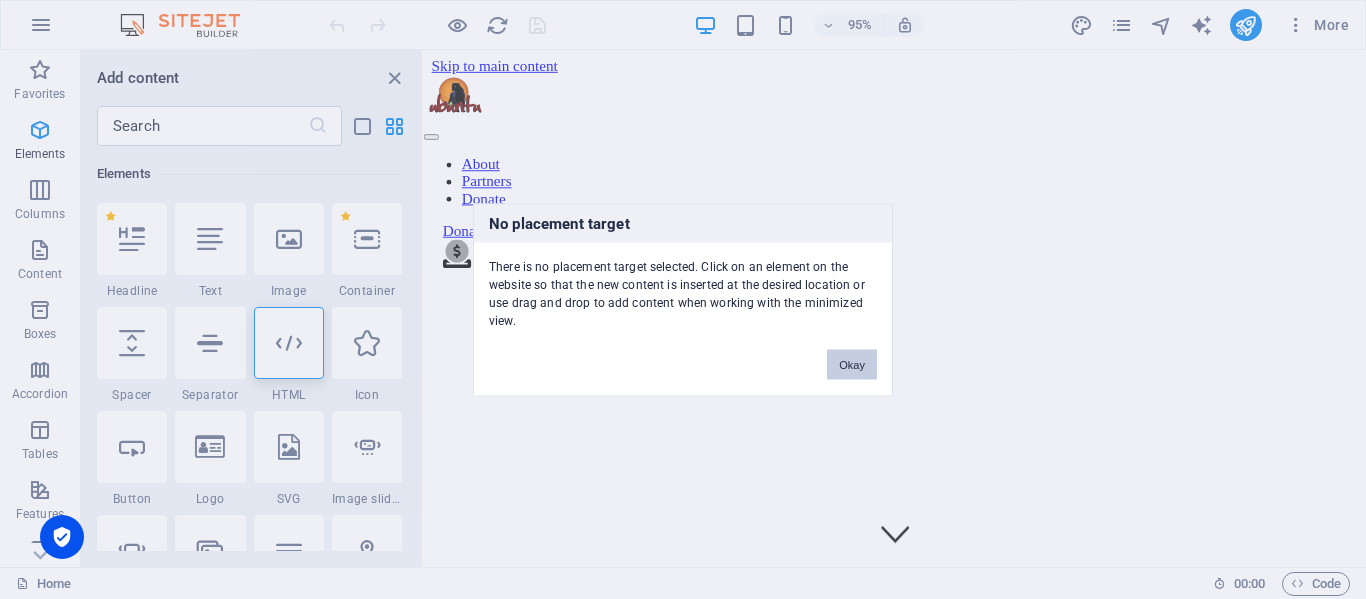 click on "Okay" at bounding box center (852, 364) 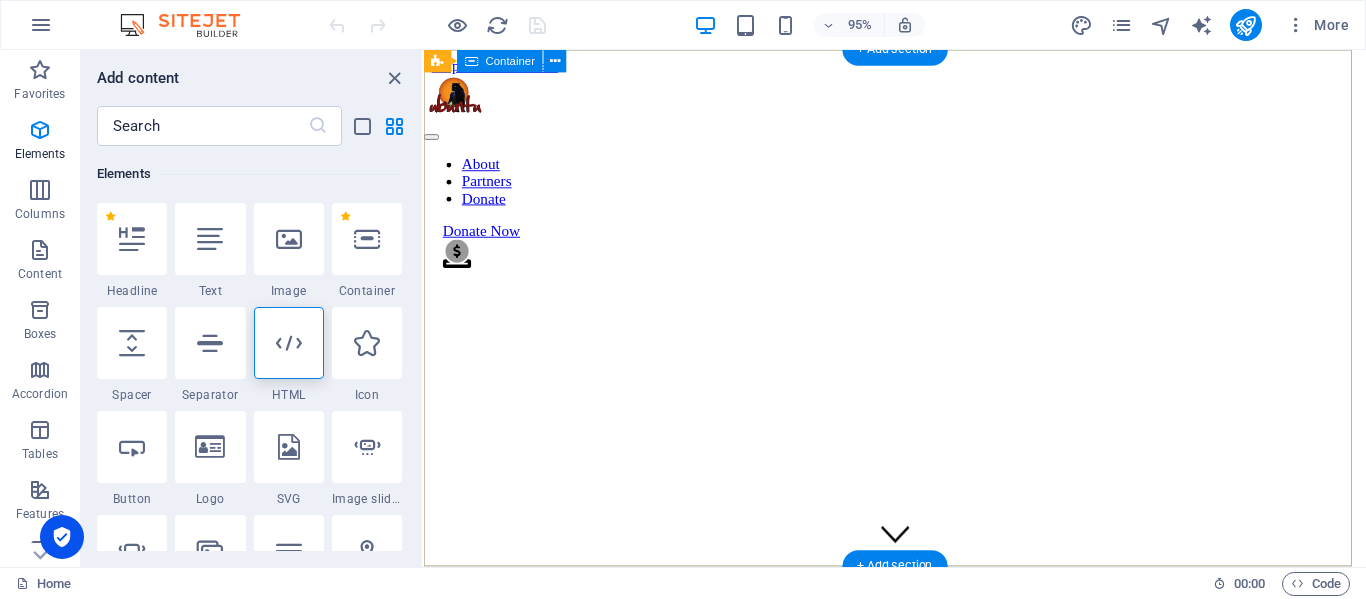 click on "Welcome to Ubuntu We have 16 lions and 2 tigers. We have provided our predators with a safe haven, free from poaching and exploitation, where they can prosper for the rest of their lives. Ubuntu Wildlife Sanctuary is a non-profit company (NPC no.: 2016/147448/08) situated in the [GEOGRAPHIC_DATA] in the [GEOGRAPHIC_DATA]. At Ubuntu we are joining hands with these smaller community projects by firstly allowing them onto our platform to get a wider audience and secondly we try to assist financially where we can." at bounding box center (920, 731) 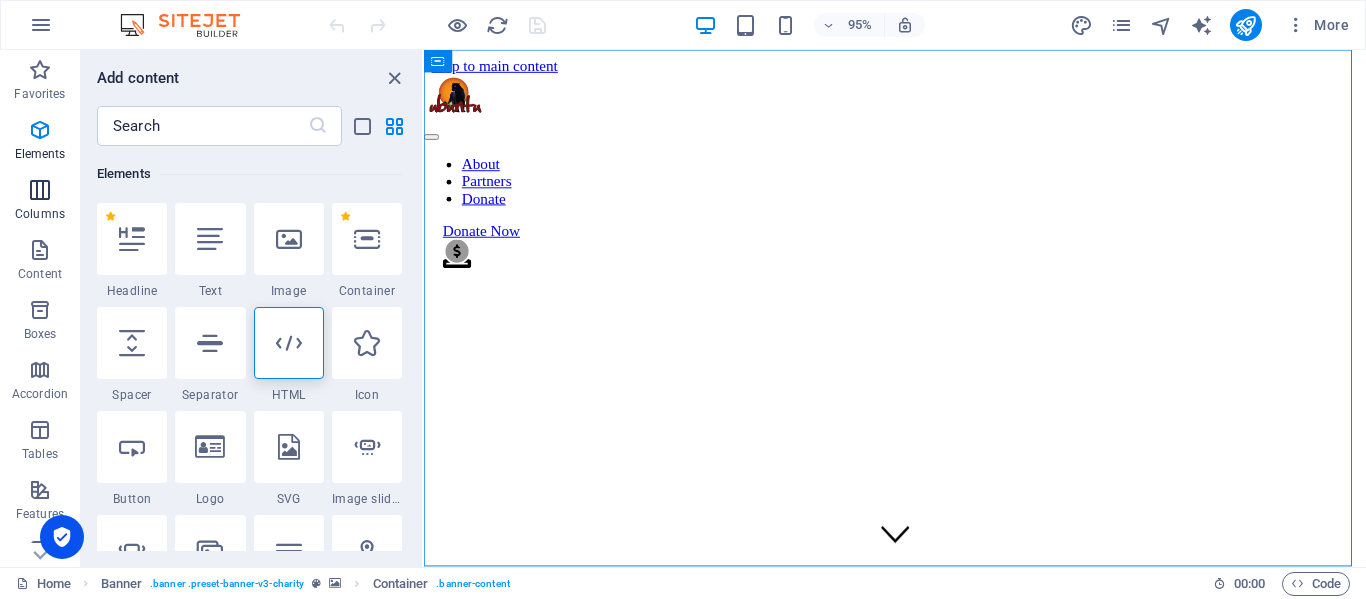 click at bounding box center (40, 190) 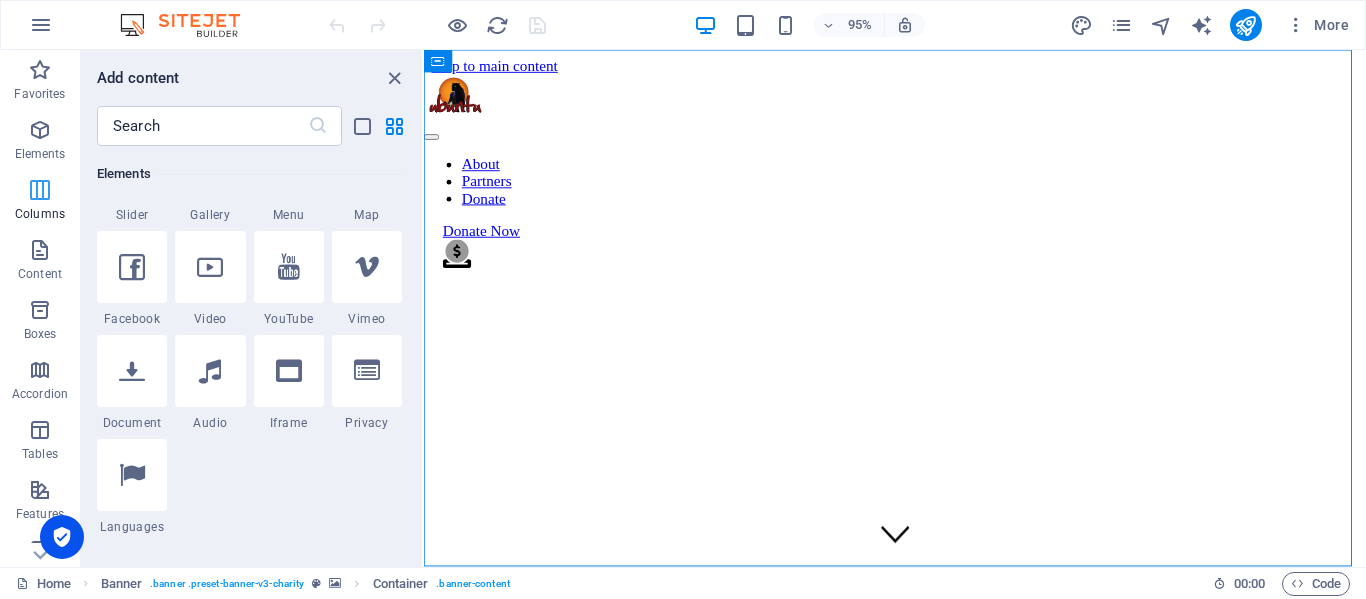 scroll, scrollTop: 990, scrollLeft: 0, axis: vertical 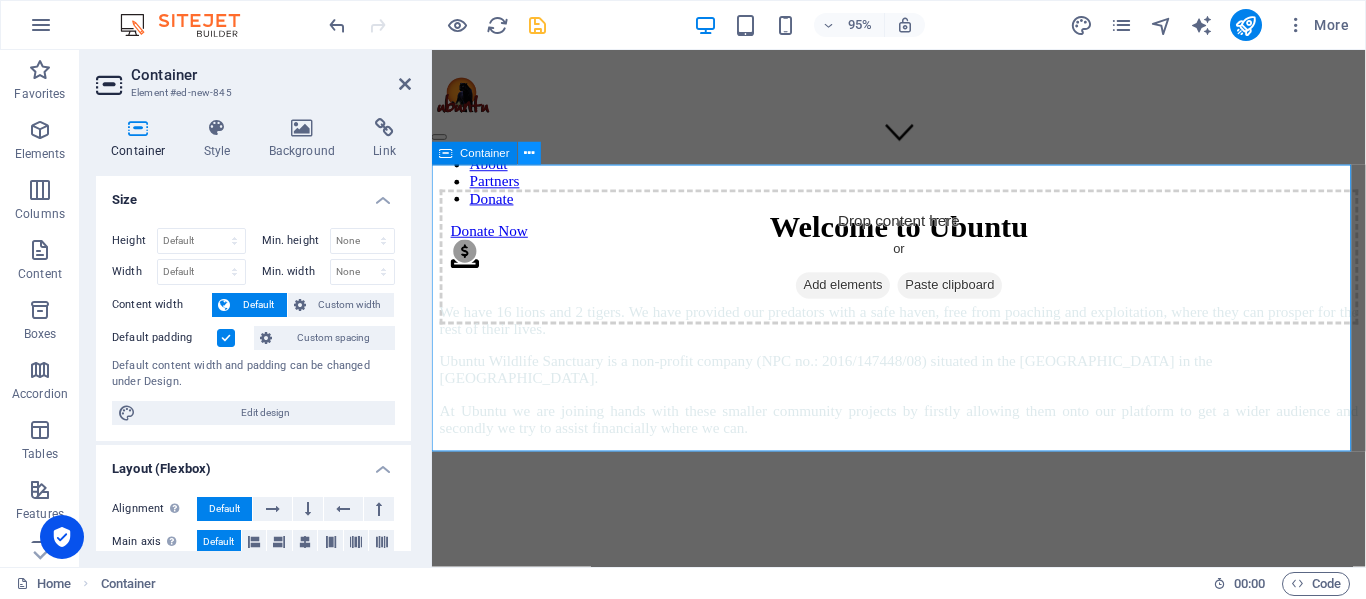 click at bounding box center (530, 154) 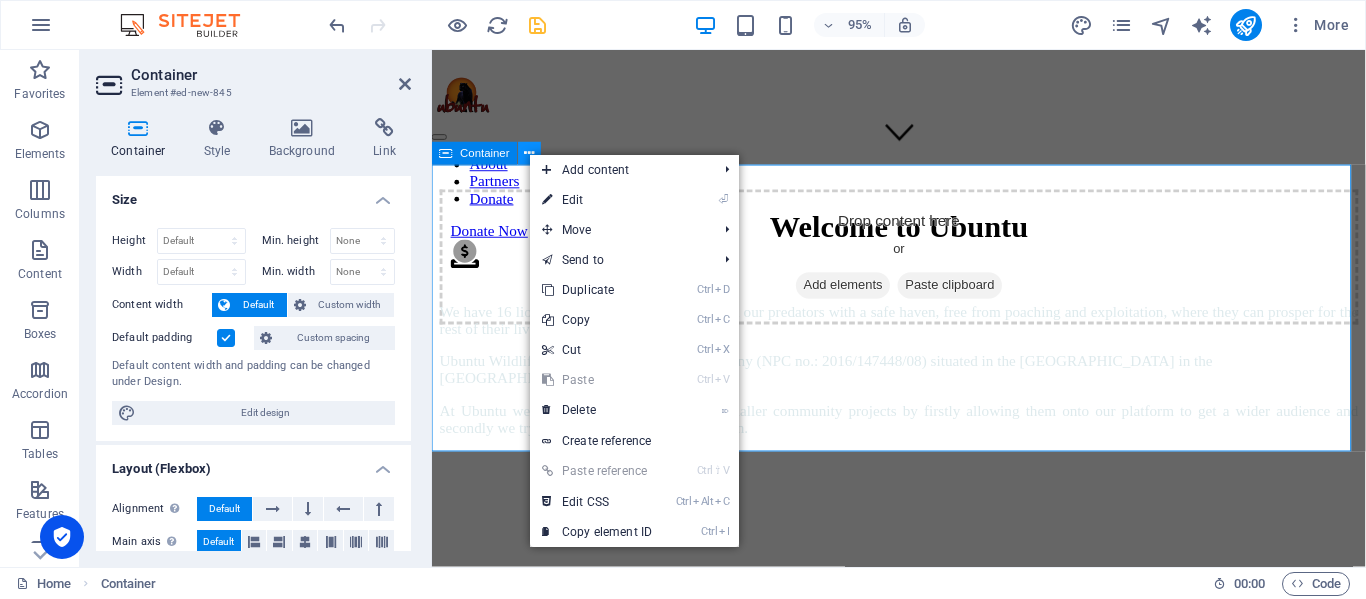click at bounding box center [530, 154] 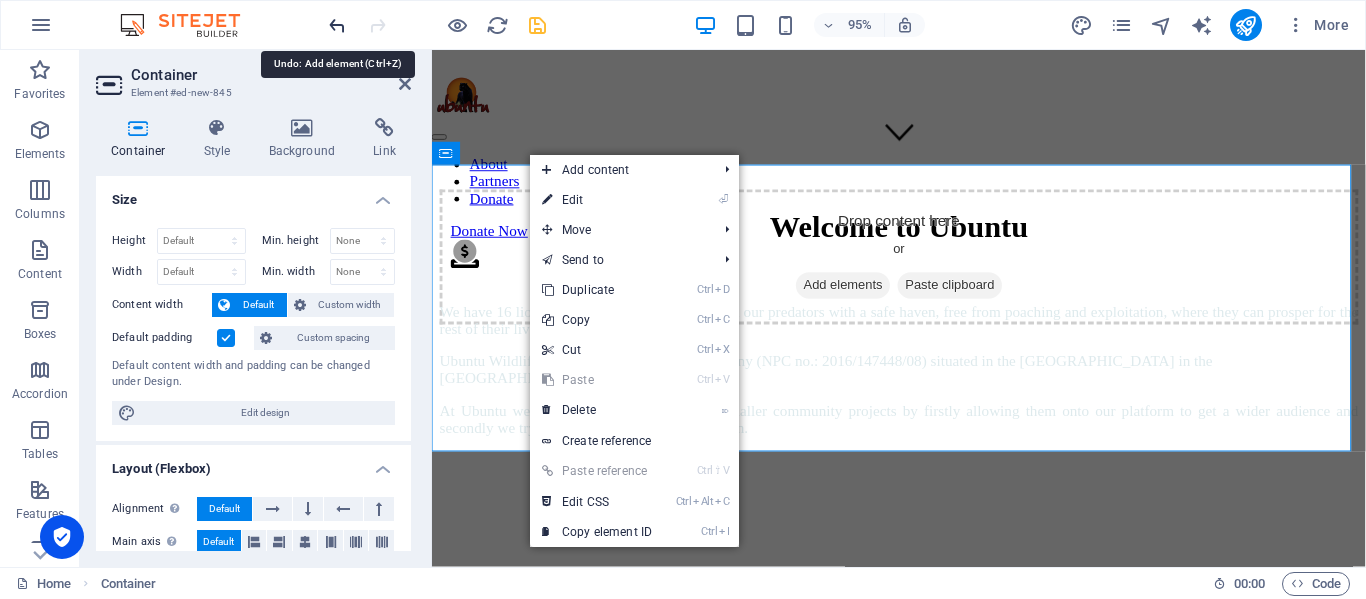 click at bounding box center (337, 25) 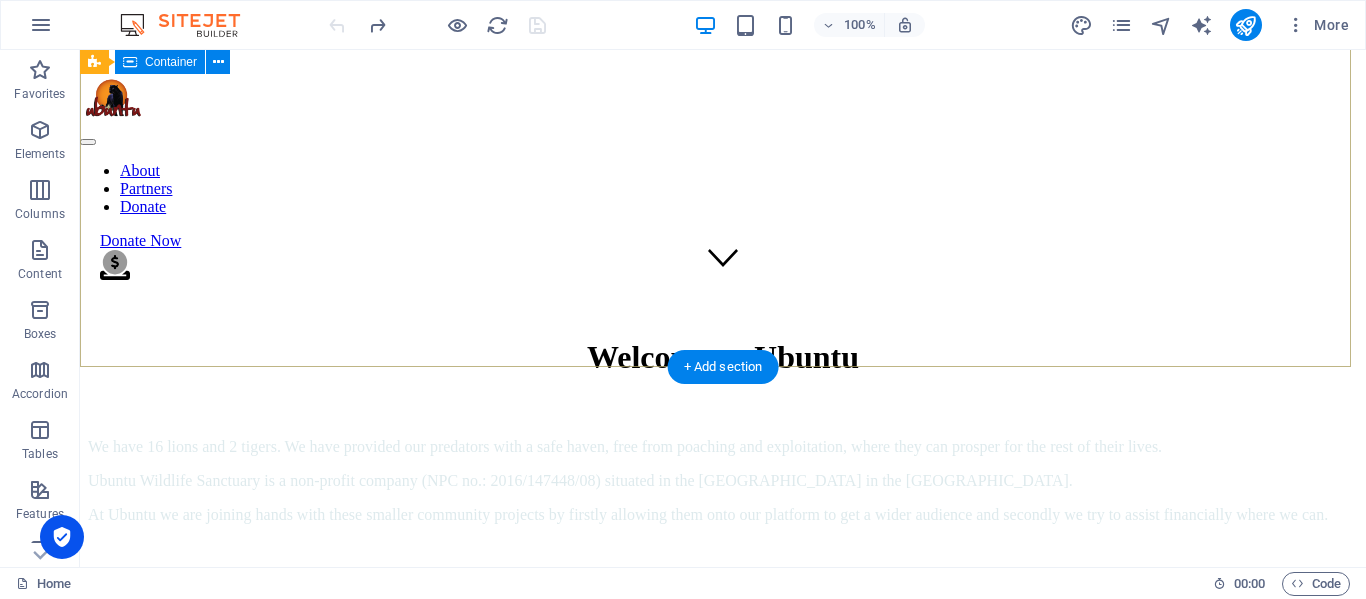scroll, scrollTop: 200, scrollLeft: 0, axis: vertical 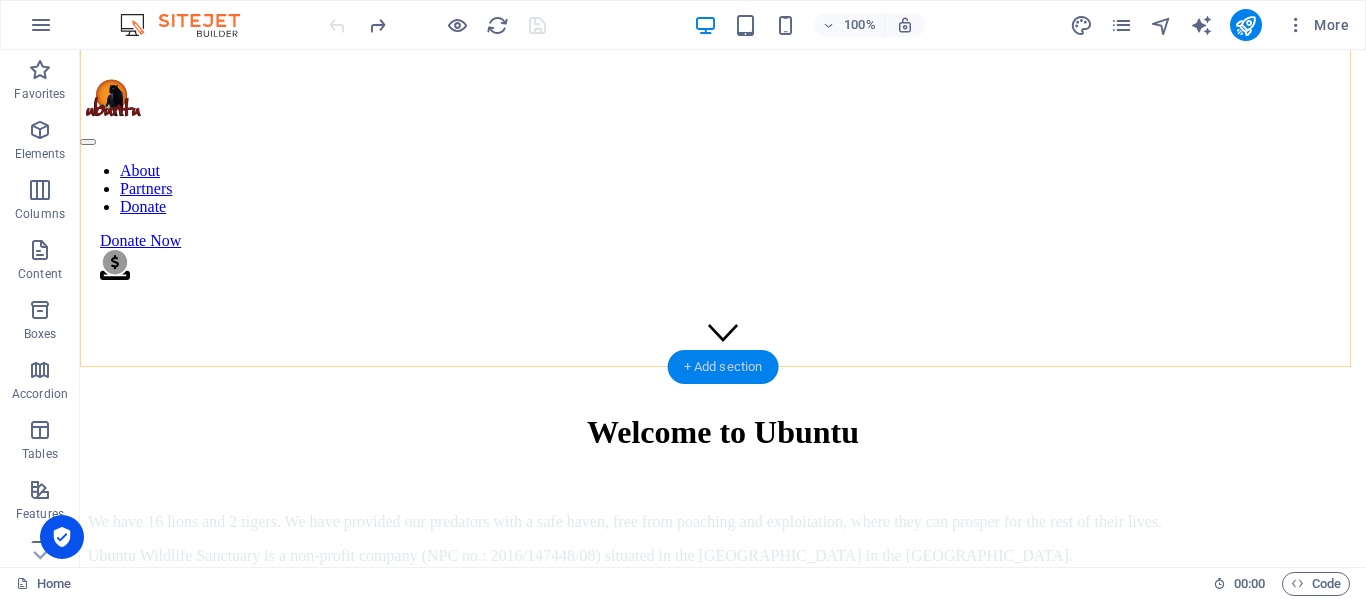 drag, startPoint x: 688, startPoint y: 362, endPoint x: 413, endPoint y: 339, distance: 275.96014 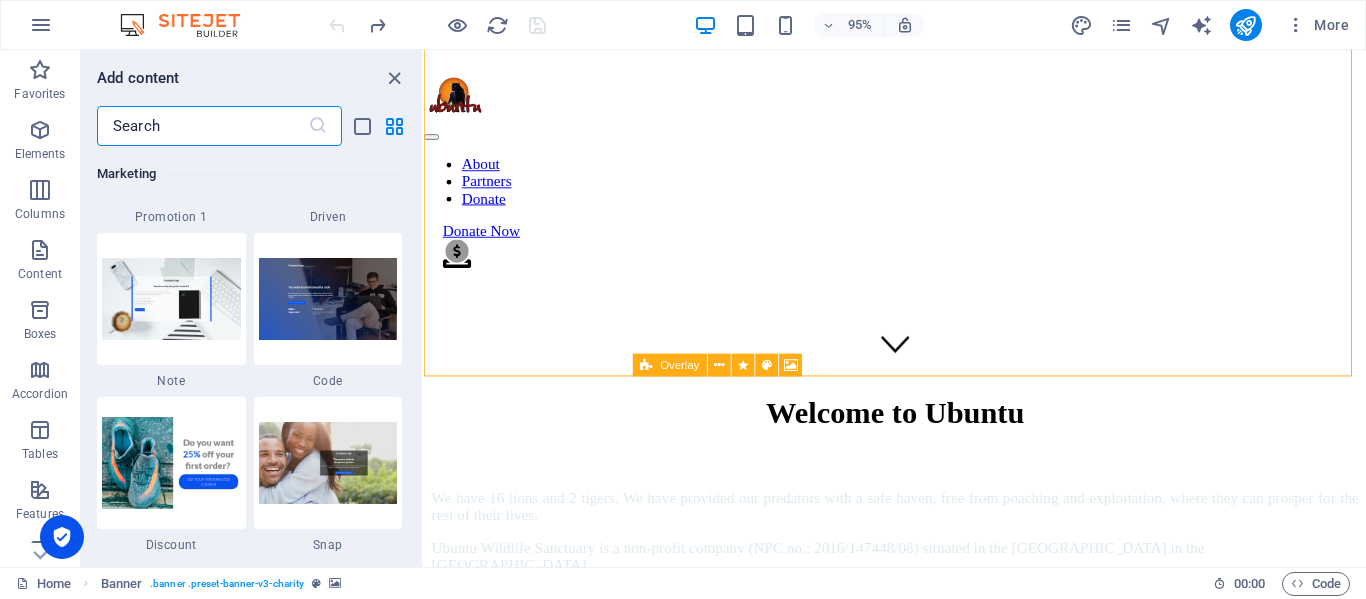 scroll, scrollTop: 17201, scrollLeft: 0, axis: vertical 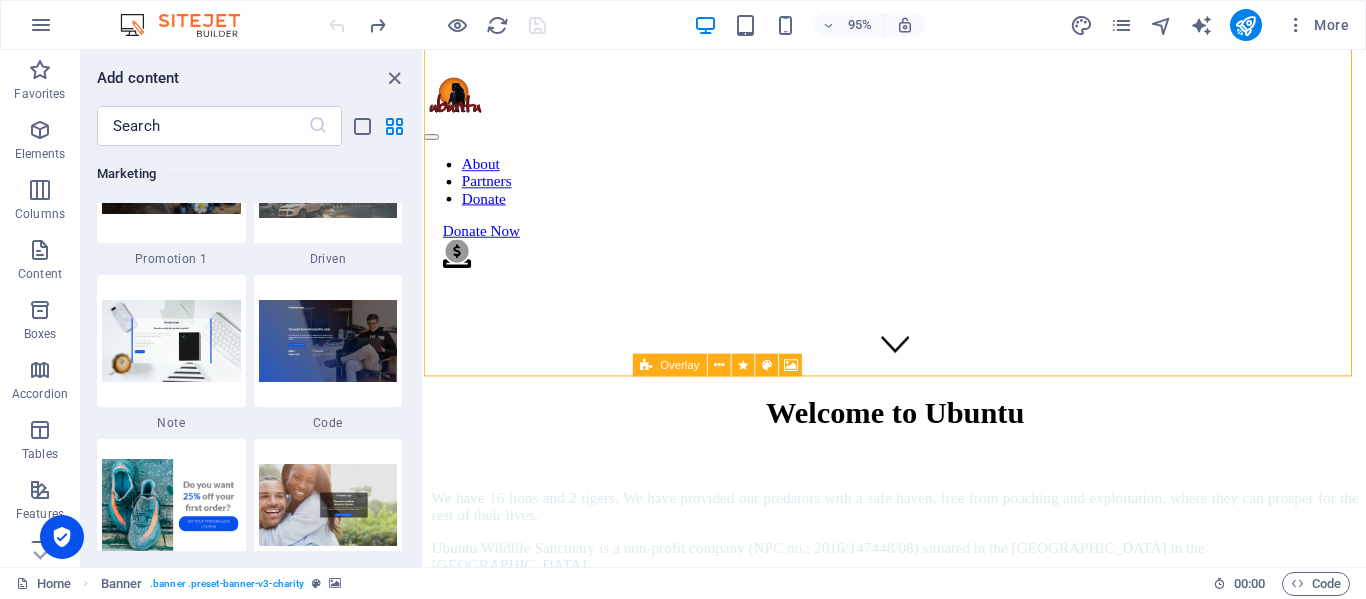 click at bounding box center (328, 340) 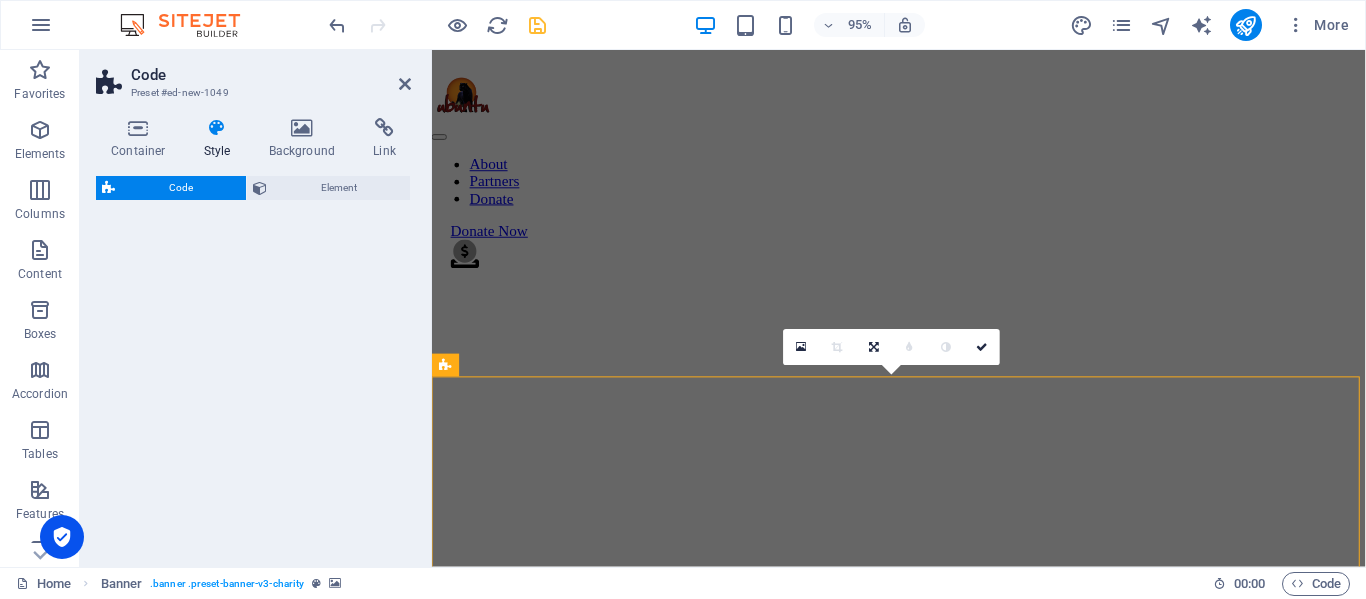 select on "%" 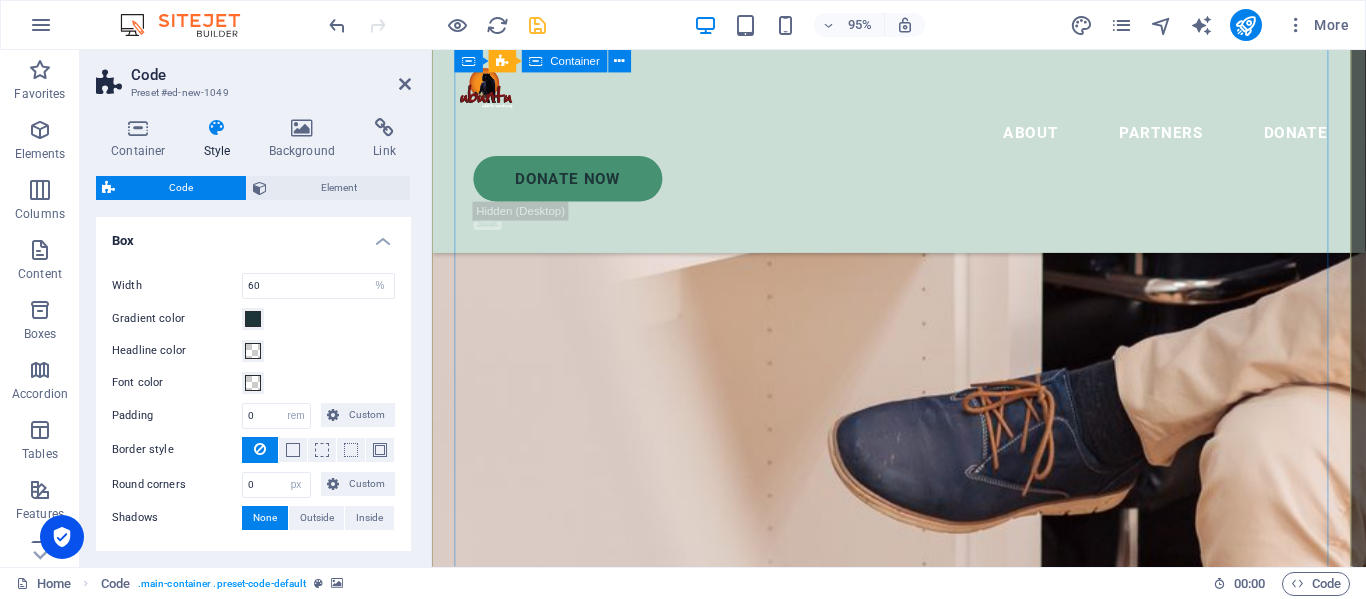 scroll, scrollTop: 1200, scrollLeft: 0, axis: vertical 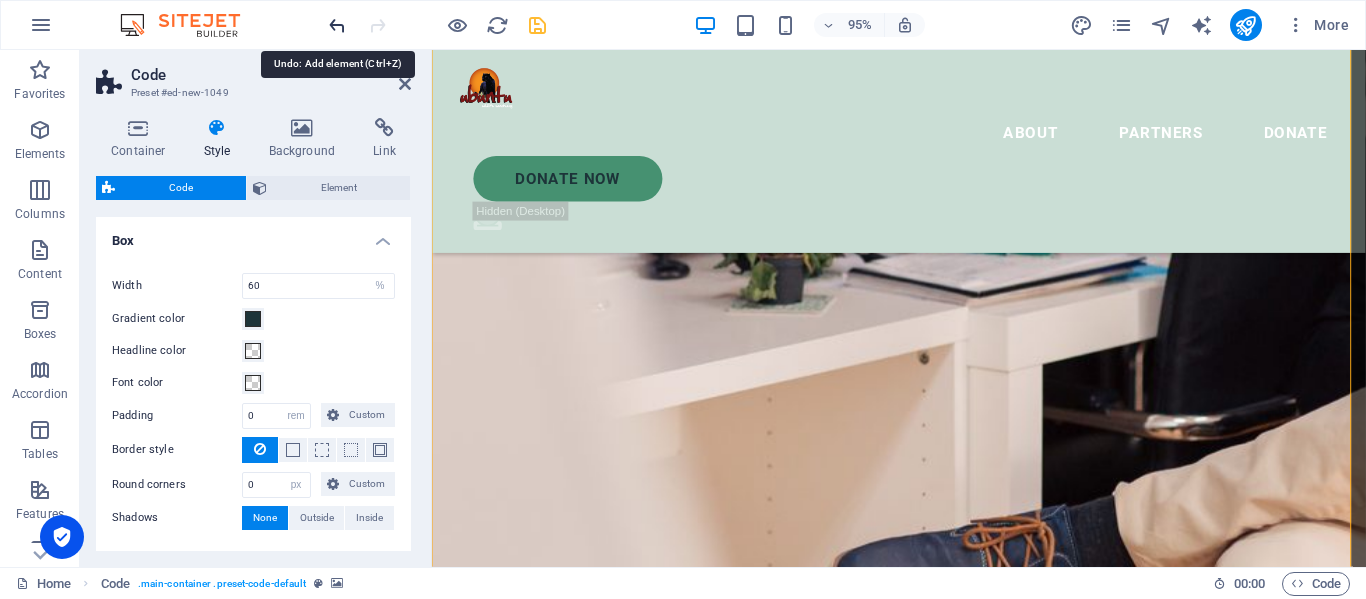 click at bounding box center [337, 25] 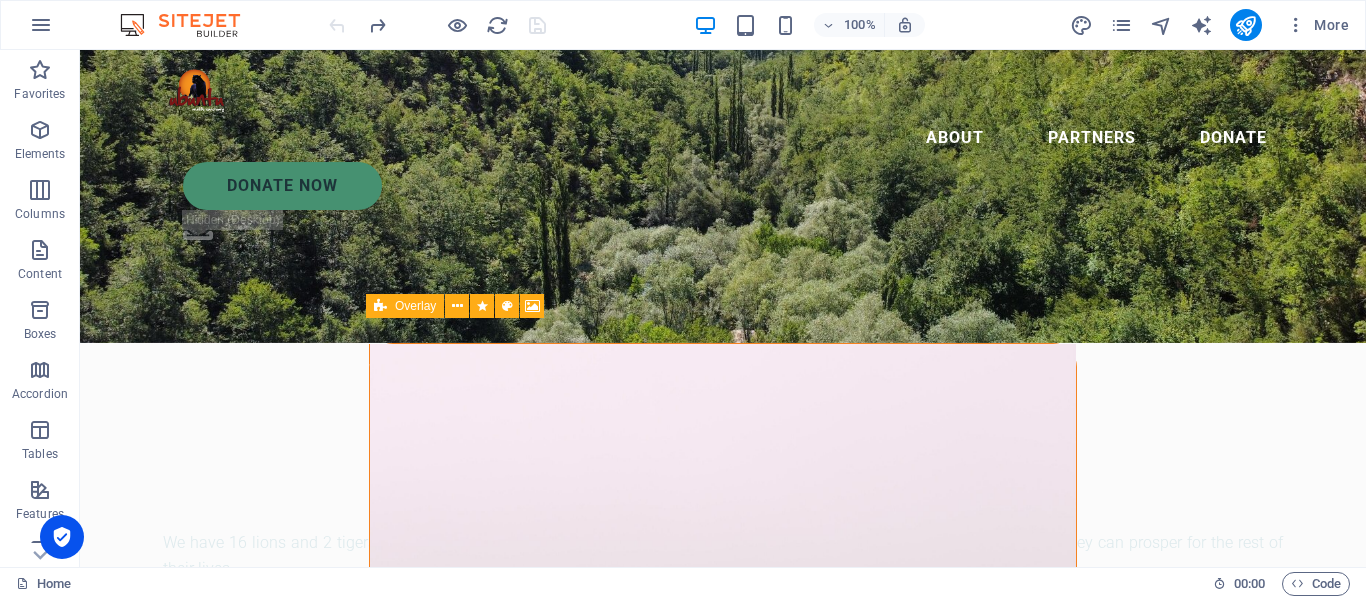 scroll, scrollTop: 200, scrollLeft: 0, axis: vertical 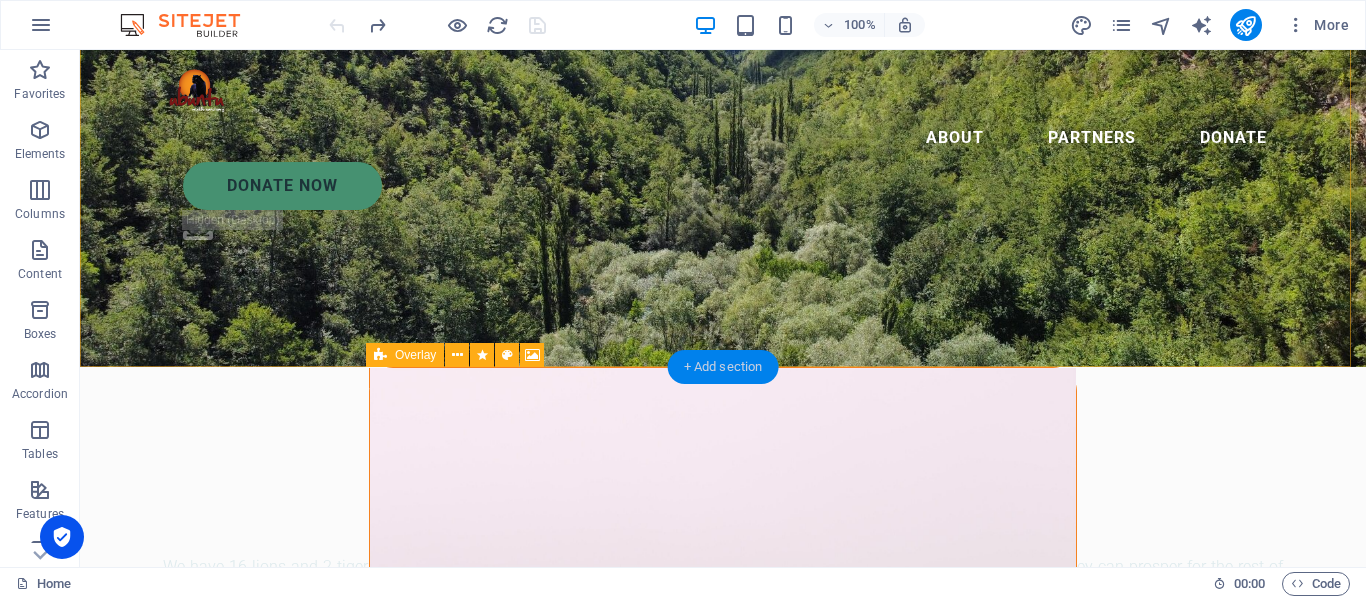click on "+ Add section" at bounding box center [723, 367] 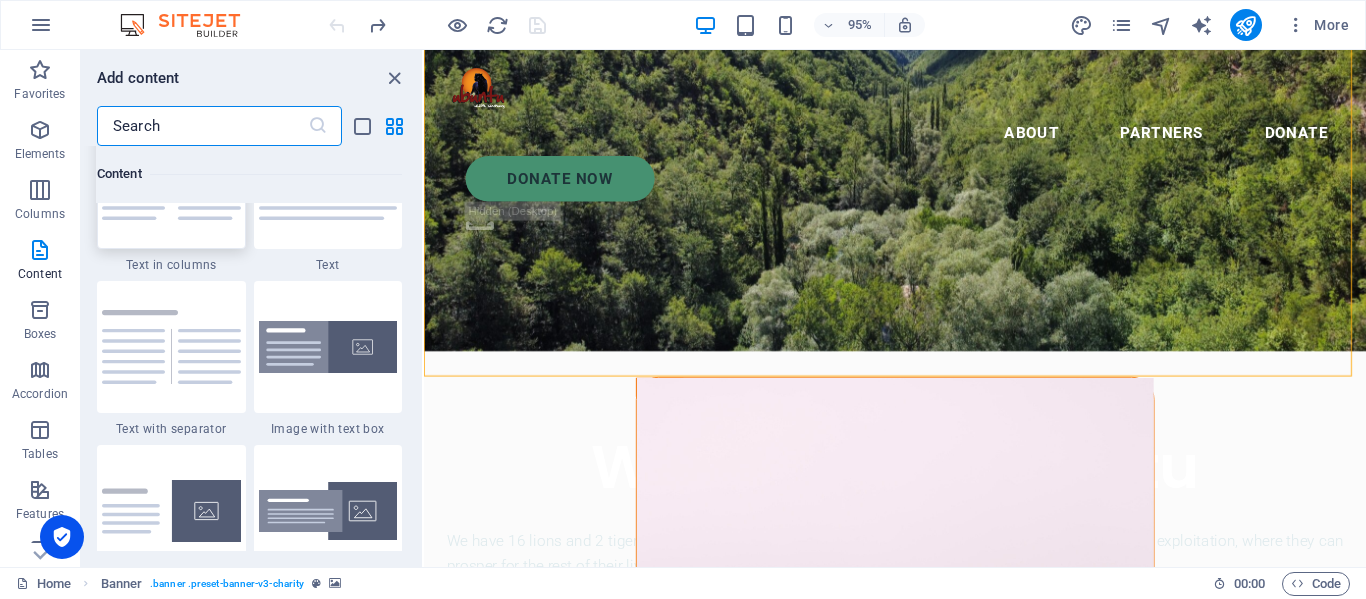 scroll, scrollTop: 3699, scrollLeft: 0, axis: vertical 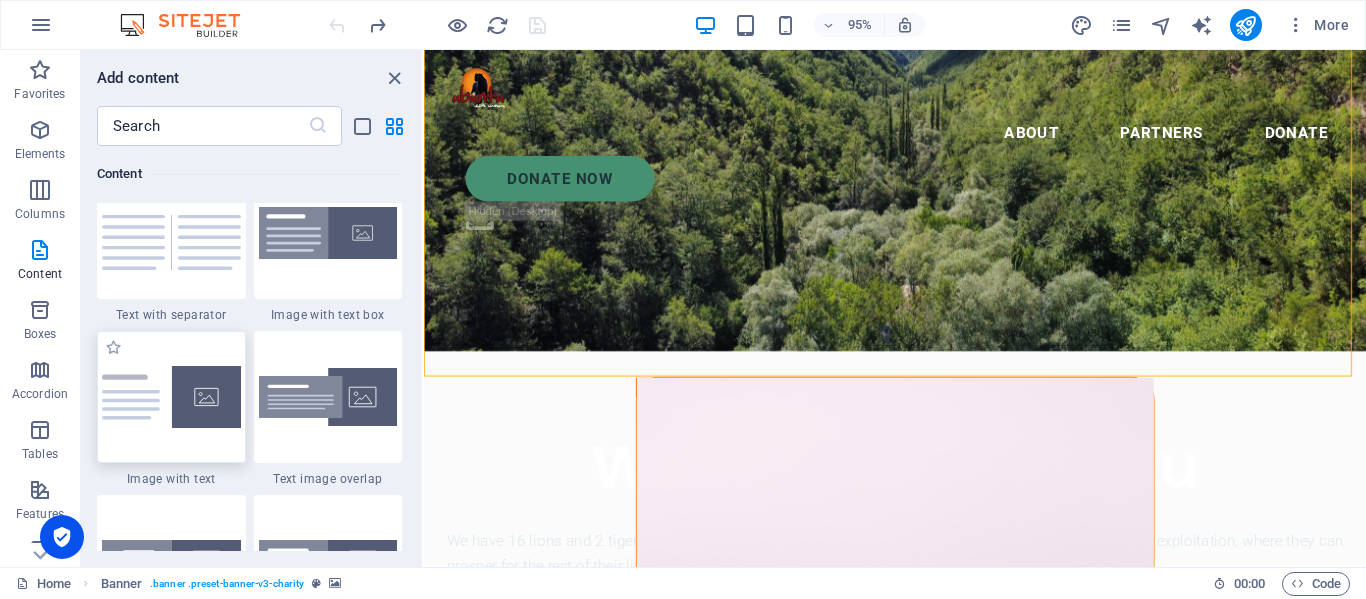 click at bounding box center (171, 397) 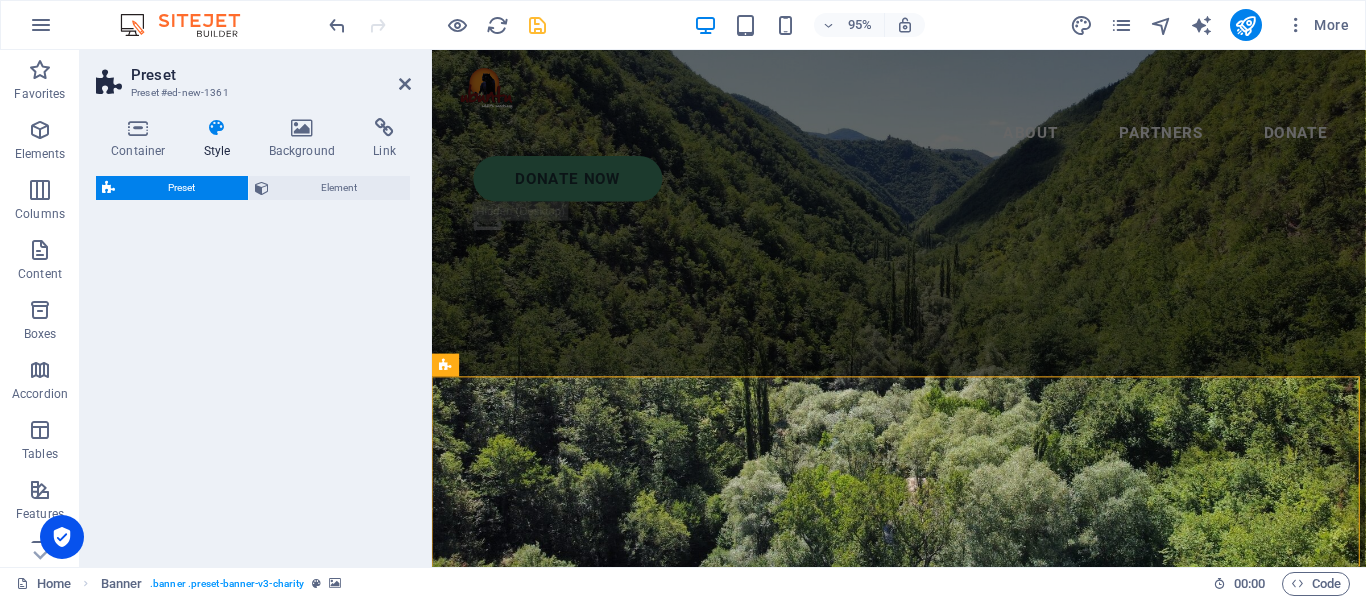 select on "rem" 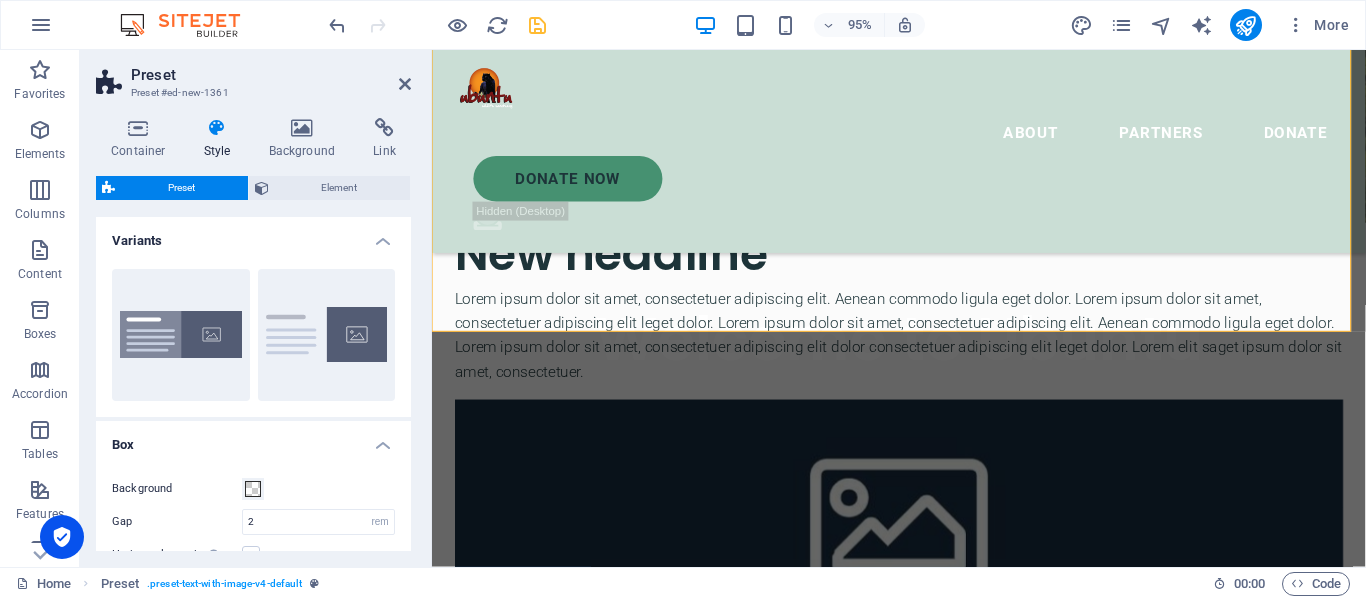 scroll, scrollTop: 400, scrollLeft: 0, axis: vertical 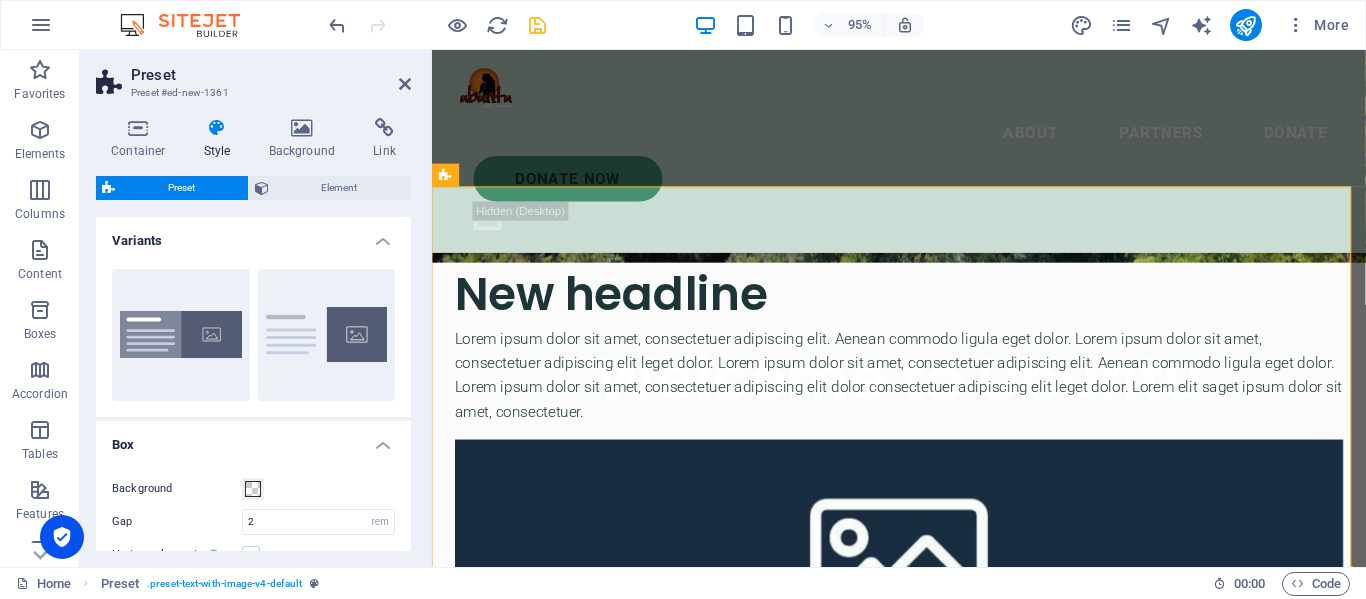 click at bounding box center [923, 583] 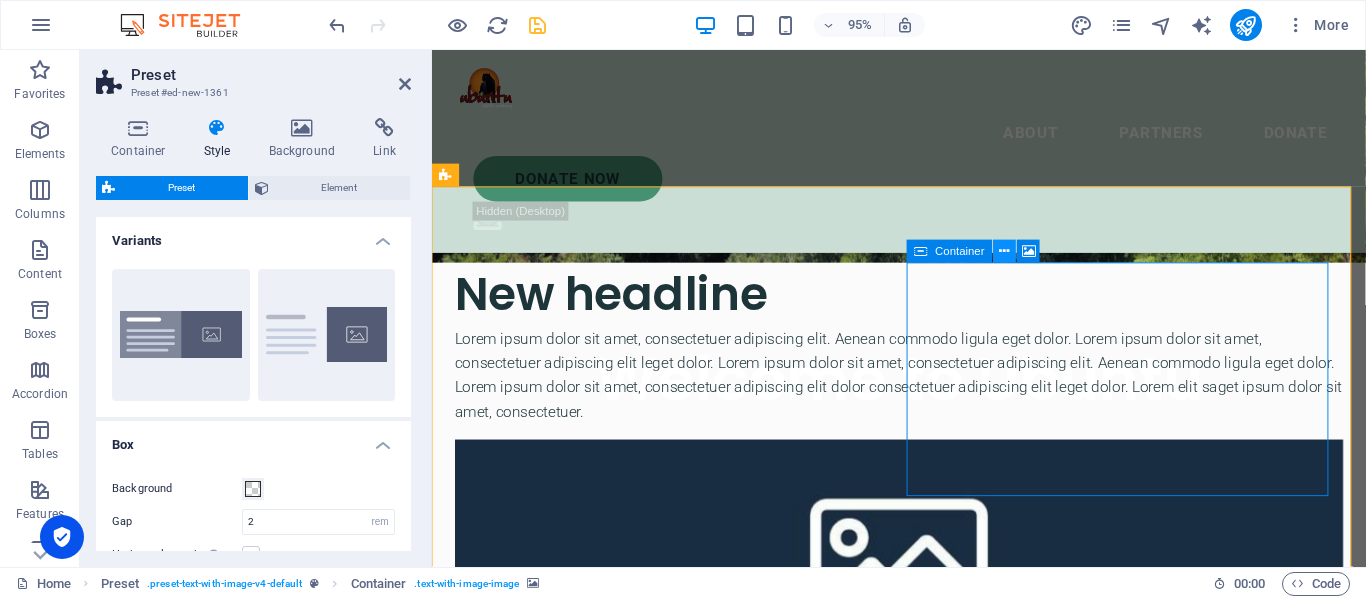 click at bounding box center [1005, 251] 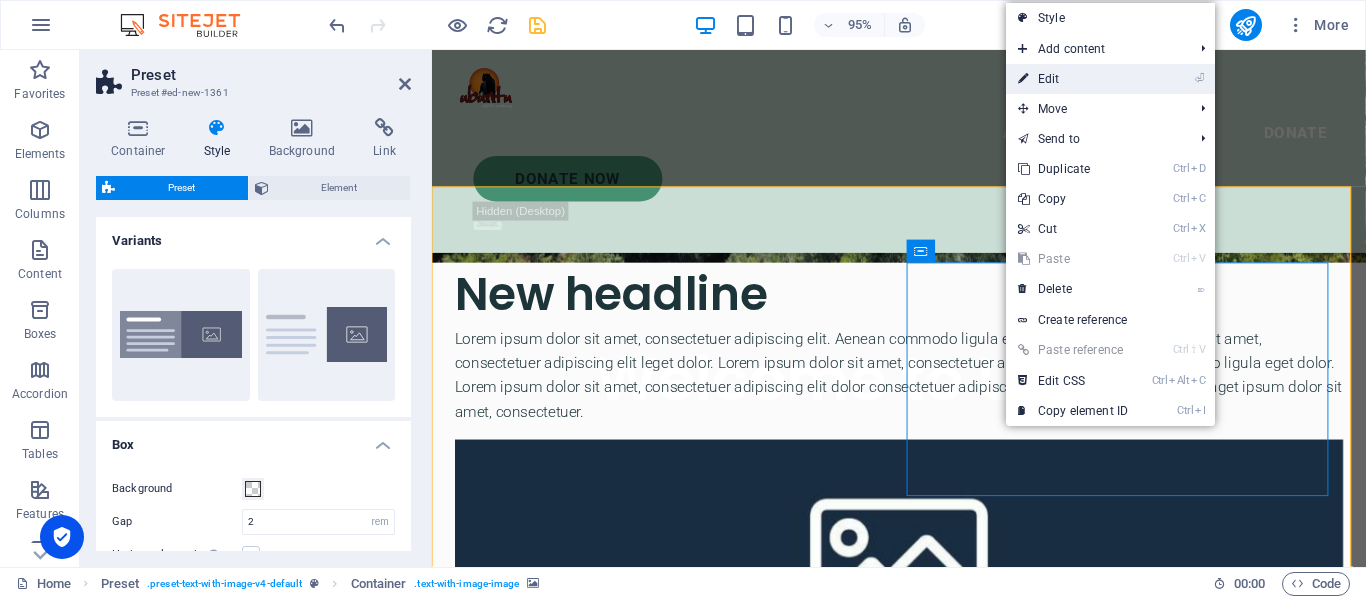 click on "⏎  Edit" at bounding box center [1073, 79] 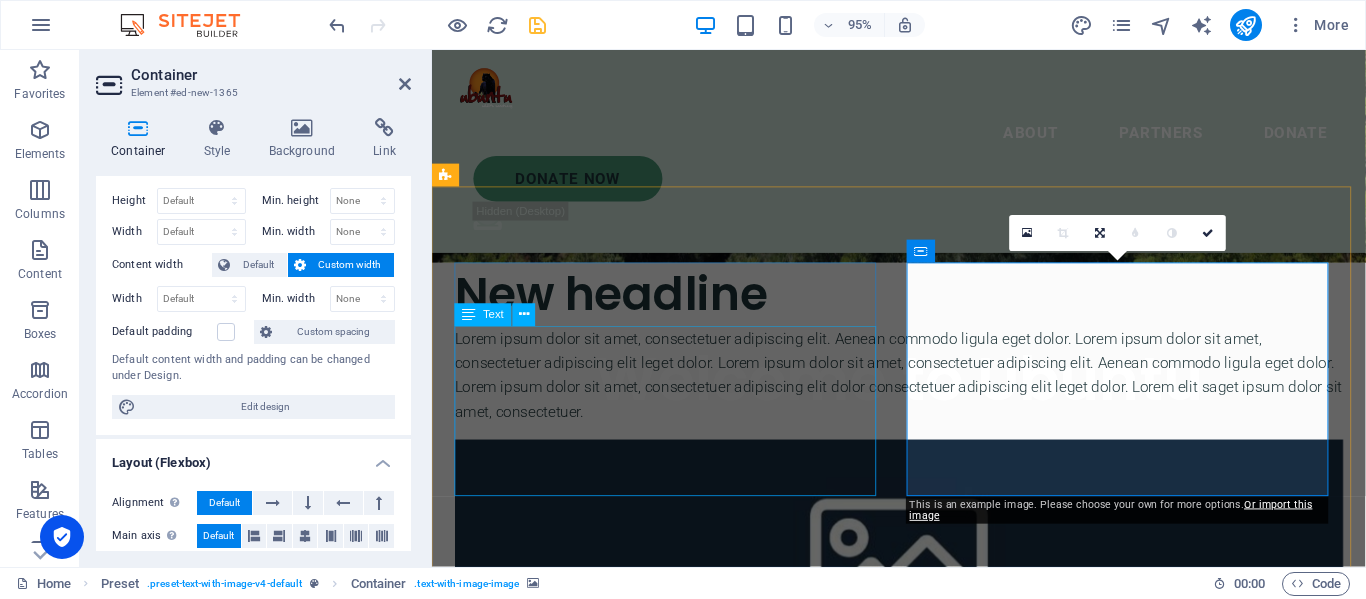 scroll, scrollTop: 34, scrollLeft: 0, axis: vertical 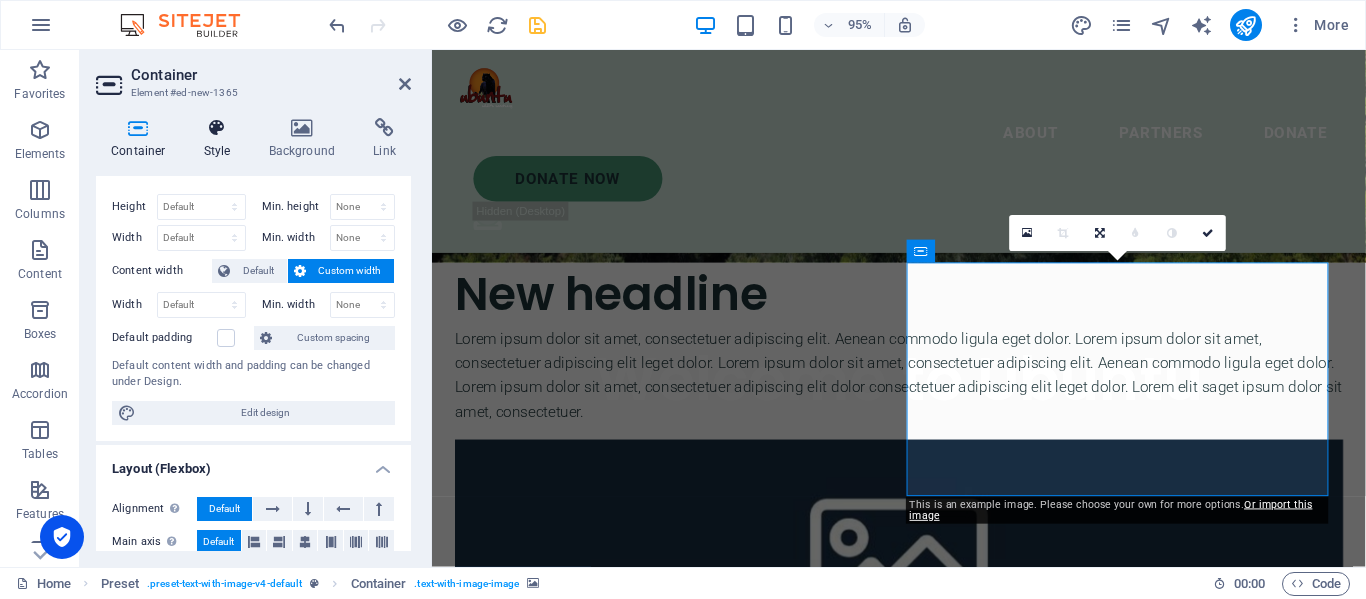 click at bounding box center (217, 128) 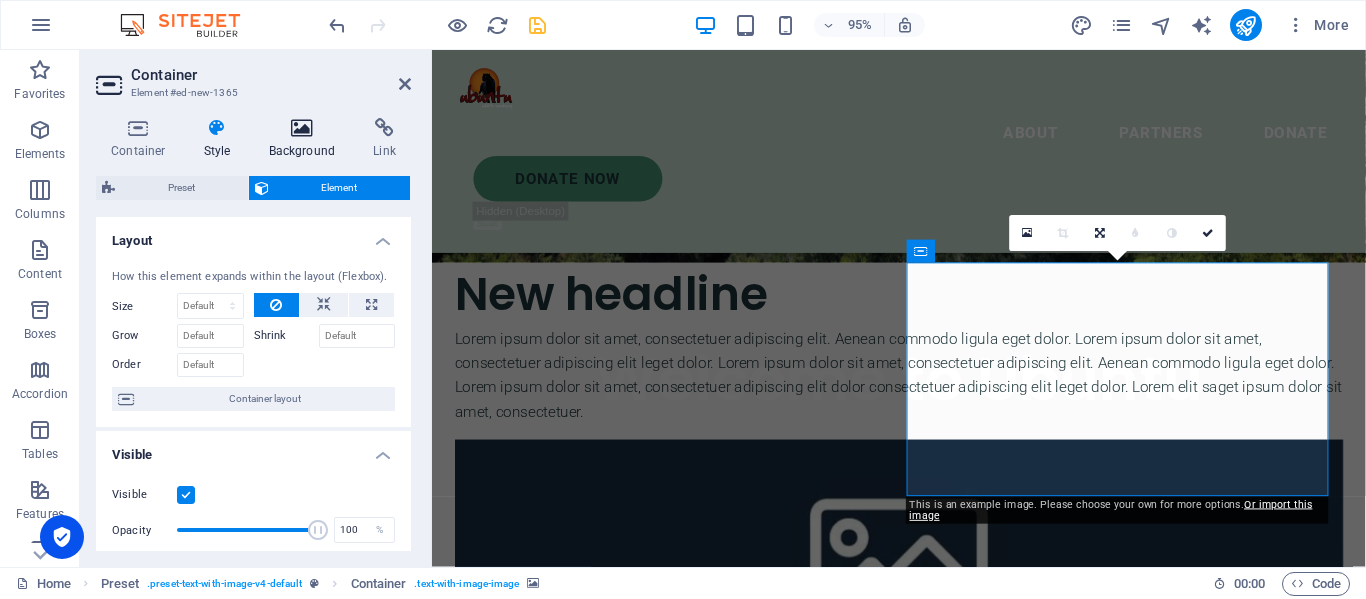 click at bounding box center [302, 128] 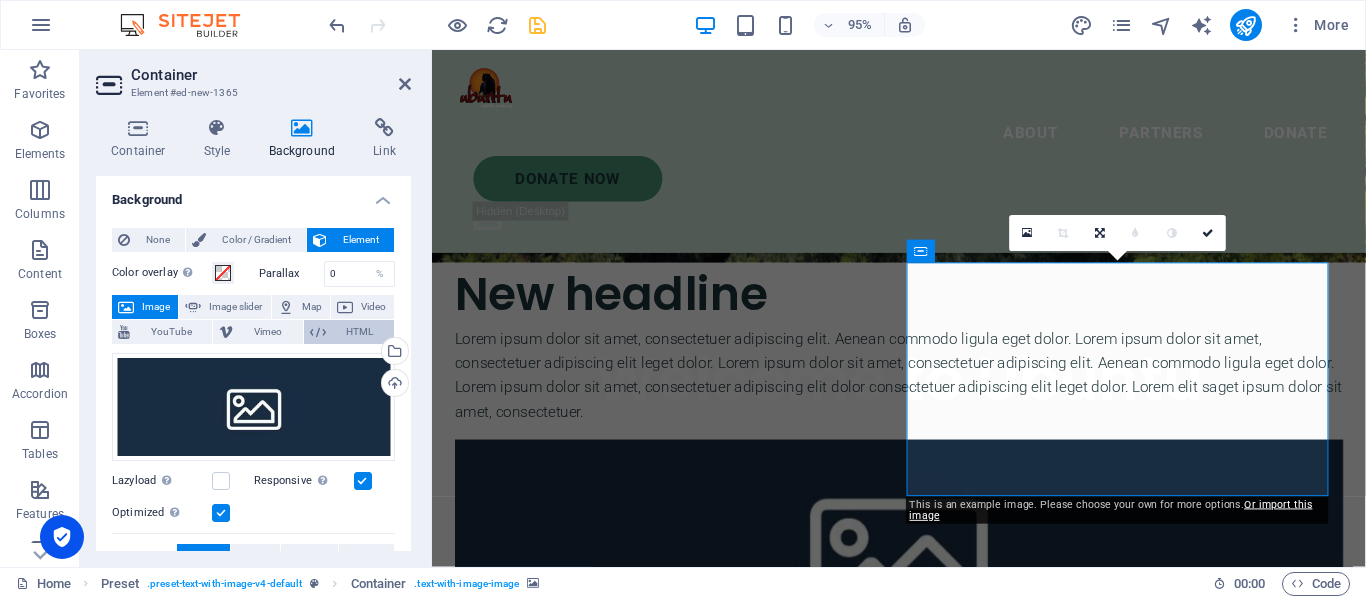click on "HTML" at bounding box center [360, 332] 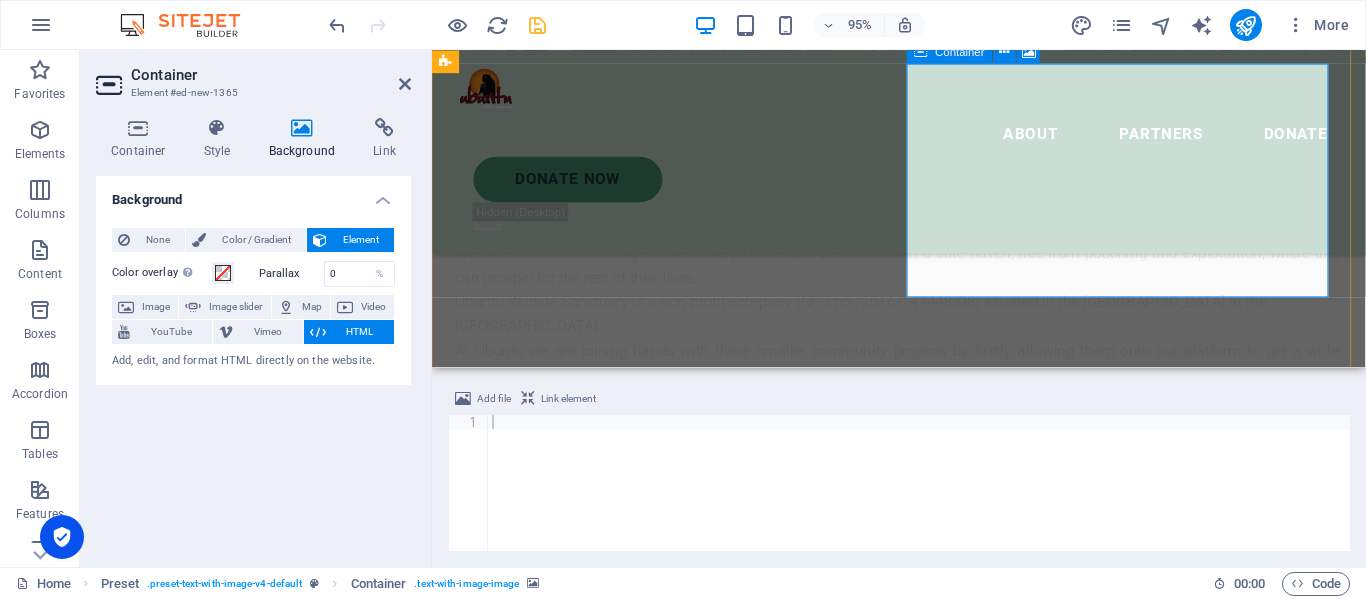 click on "Paste clipboard" at bounding box center [977, 598] 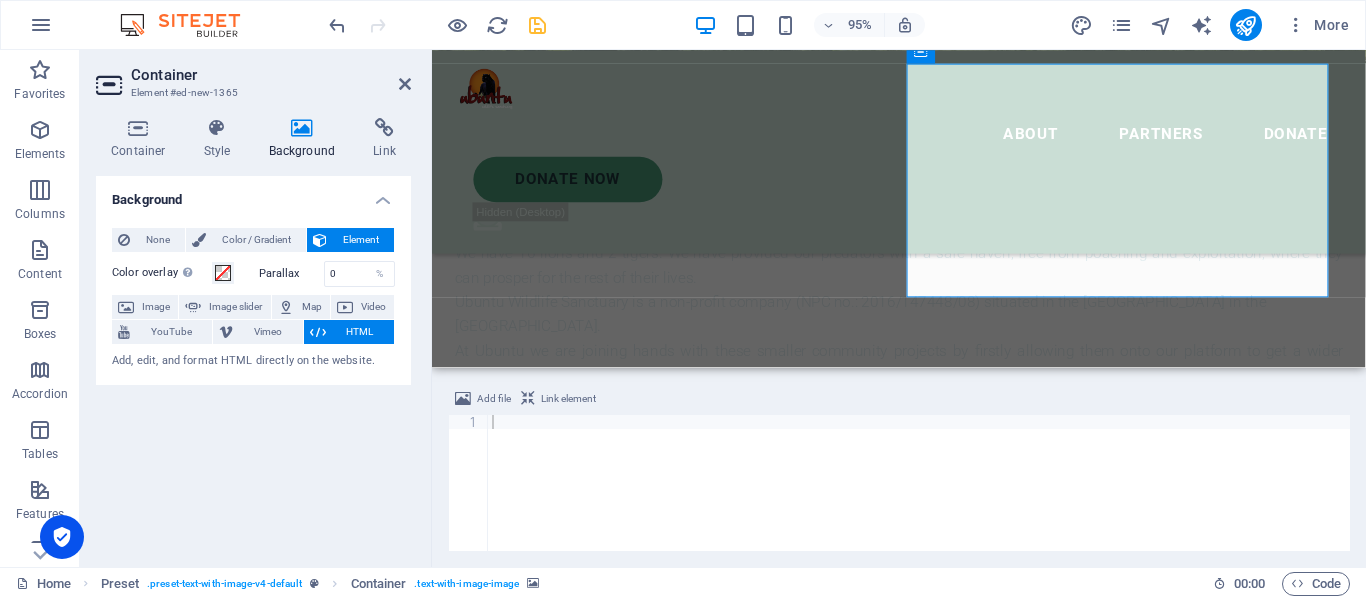 click at bounding box center (923, 373) 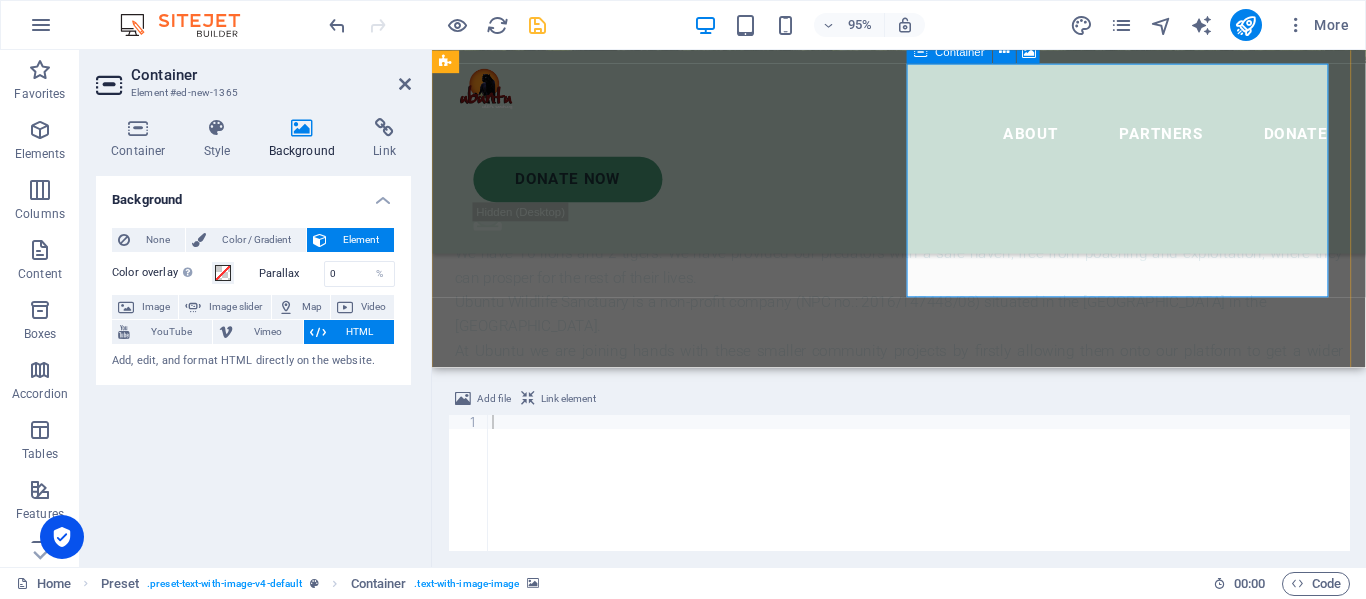 click on "Paste clipboard" at bounding box center [977, 598] 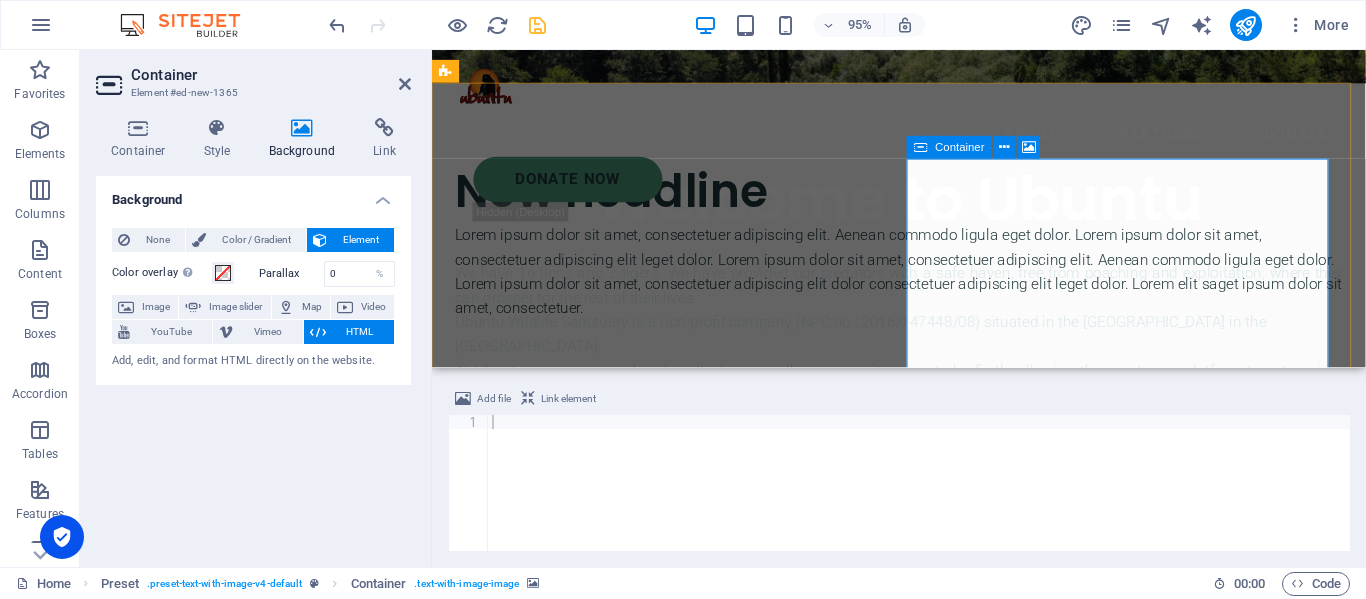 scroll, scrollTop: 300, scrollLeft: 0, axis: vertical 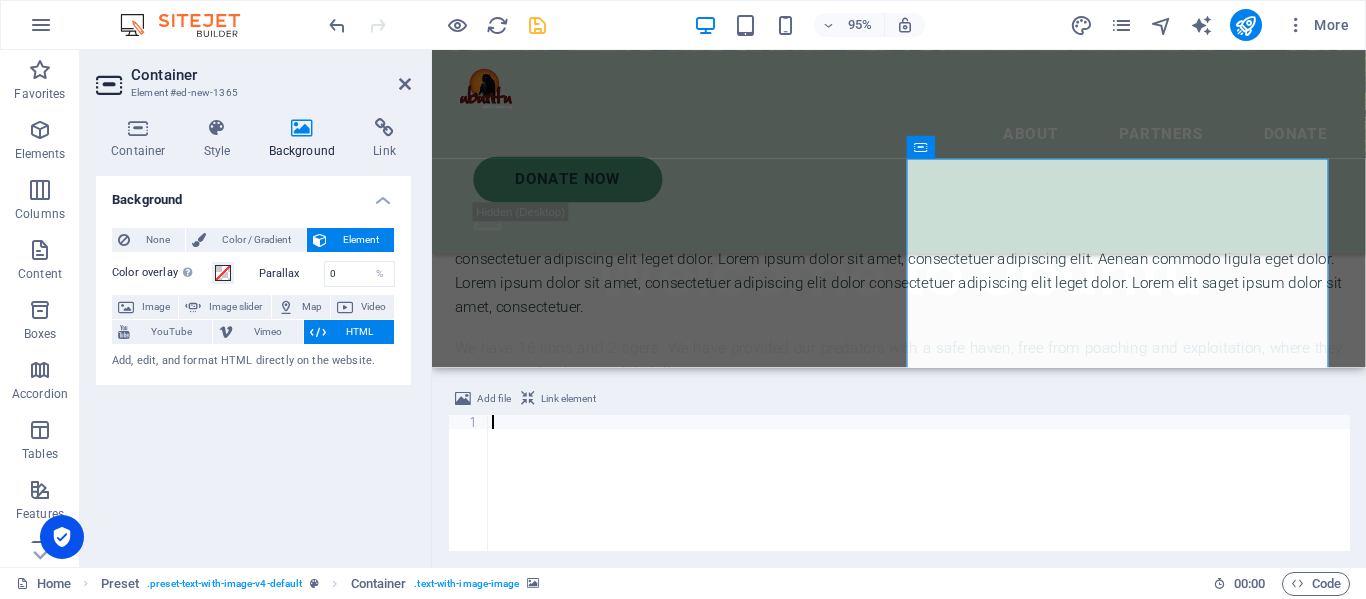 paste on "Iframes not supported. Broadcasting <a href="https://rtsp.me/" title = "rtsp video steaming service"> rtsp.me</a> player </iframe>" 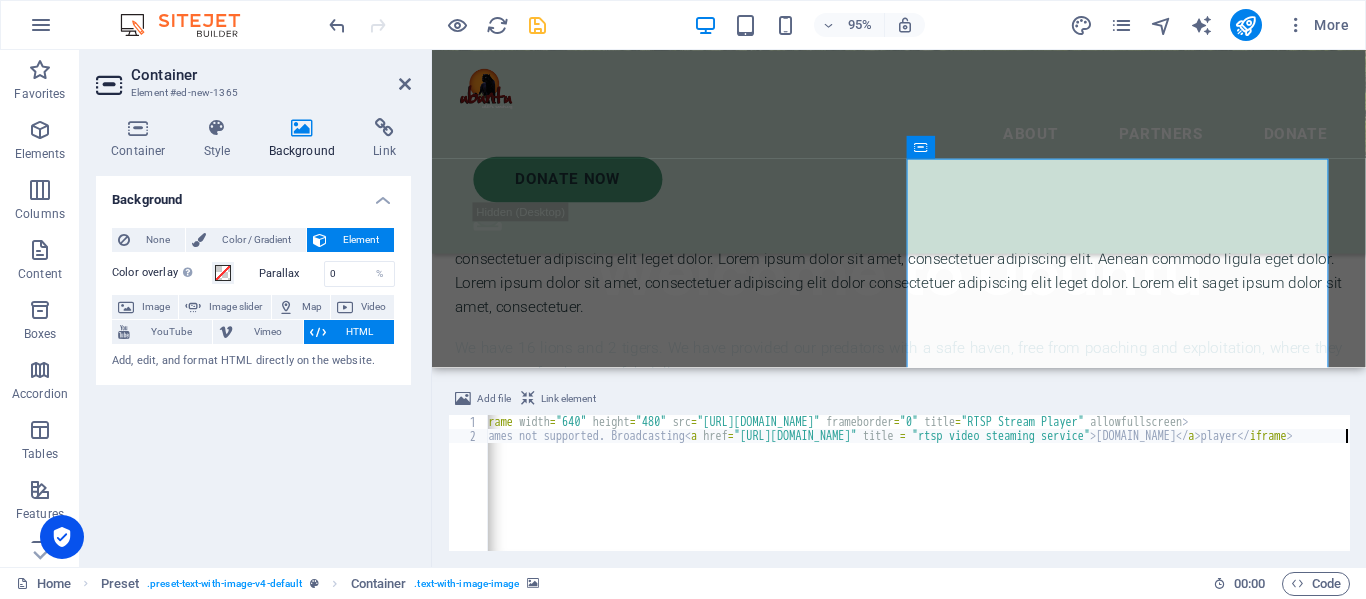 scroll, scrollTop: 0, scrollLeft: 22, axis: horizontal 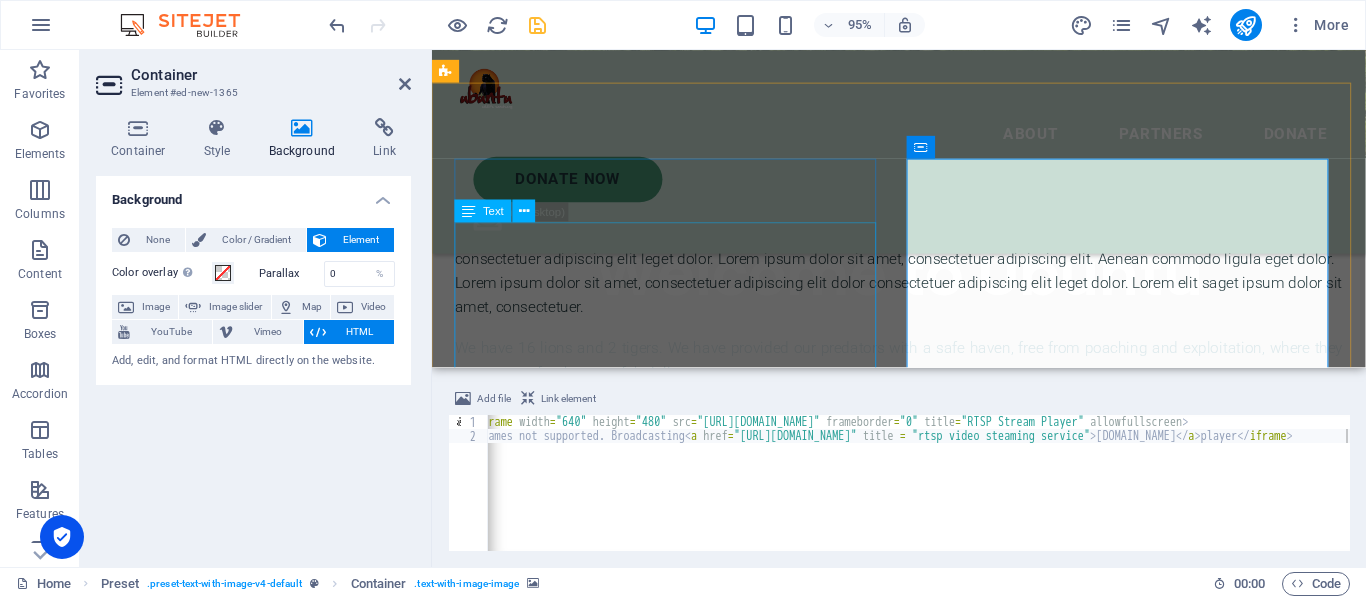 click on "Lorem ipsum dolor sit amet, consectetuer adipiscing elit. Aenean commodo ligula eget dolor. Lorem ipsum dolor sit amet, consectetuer adipiscing elit leget dolor. Lorem ipsum dolor sit amet, consectetuer adipiscing elit. Aenean commodo ligula eget dolor. Lorem ipsum dolor sit amet, consectetuer adipiscing elit dolor consectetuer adipiscing elit leget dolor. Lorem elit saget ipsum dolor sit amet, consectetuer." at bounding box center (923, 282) 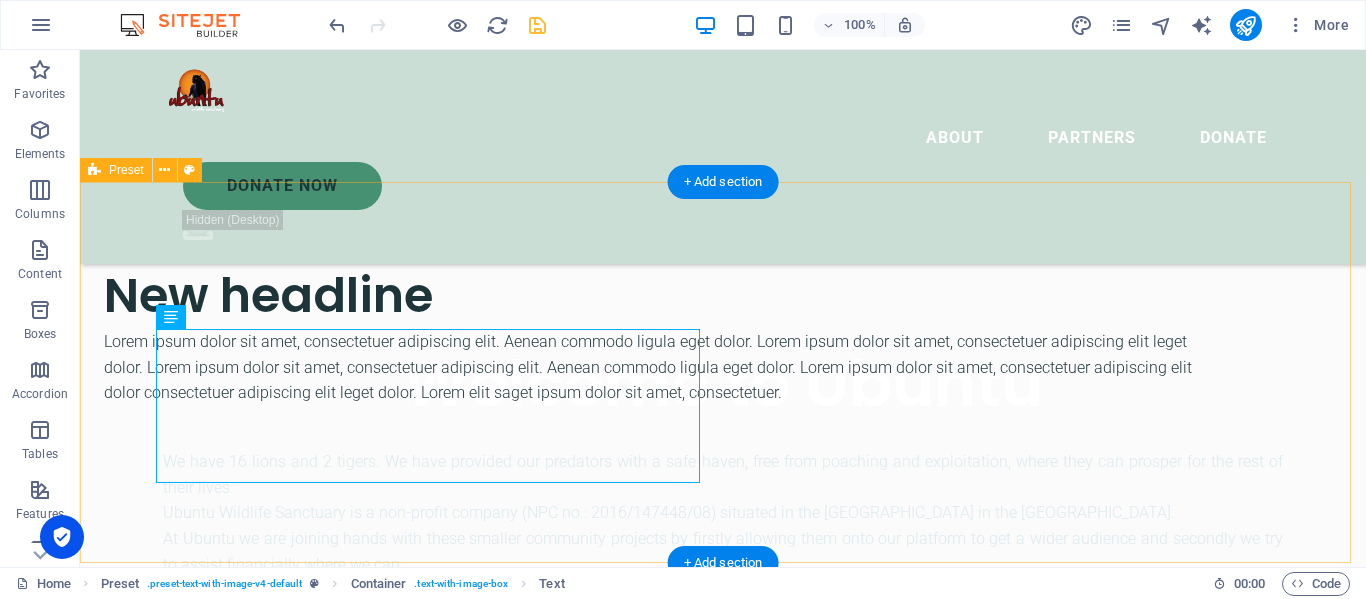 scroll, scrollTop: 400, scrollLeft: 0, axis: vertical 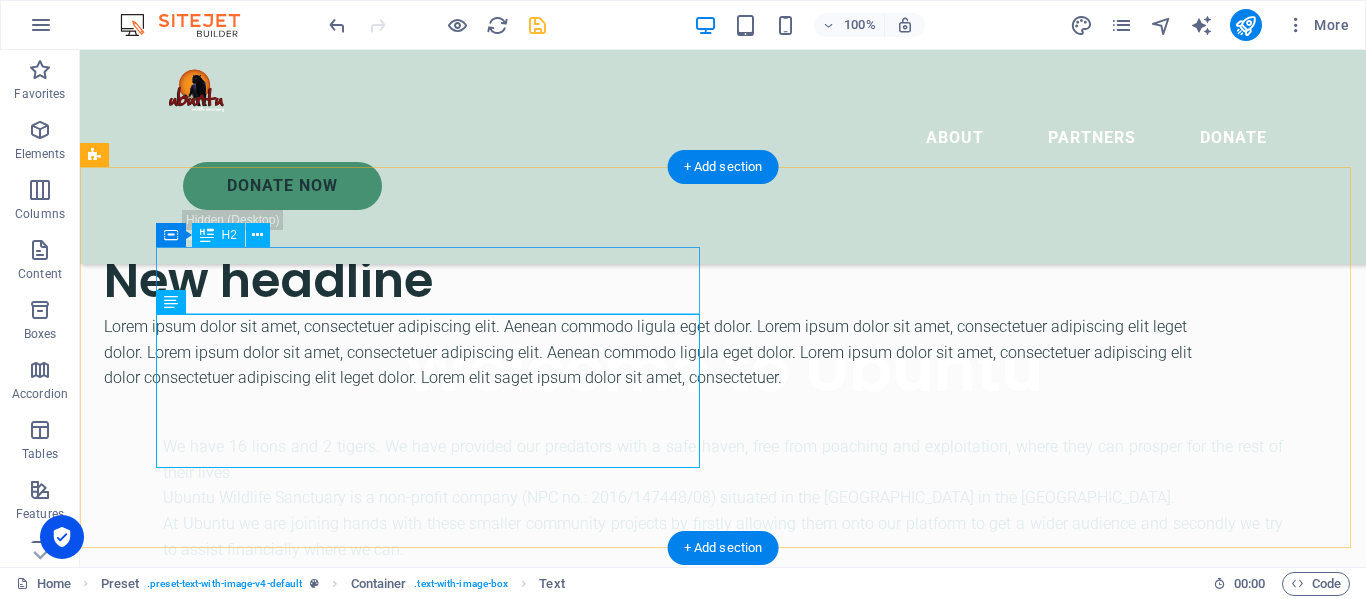 click on "New headline" at bounding box center (664, 280) 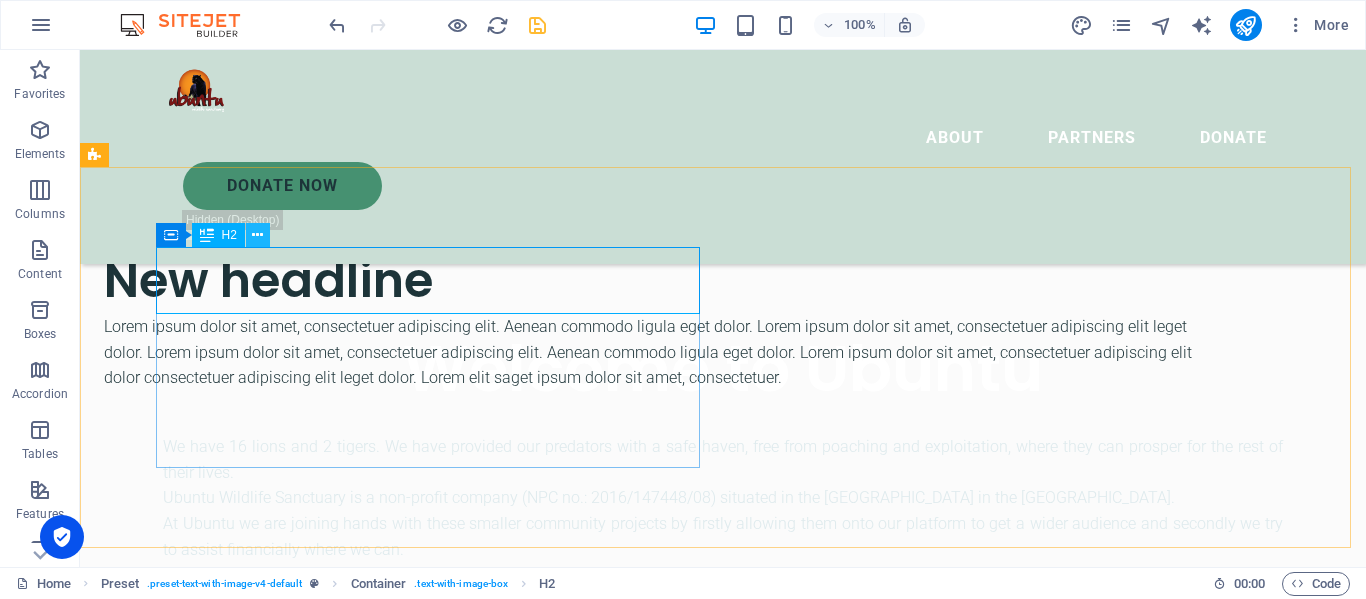 click at bounding box center [257, 235] 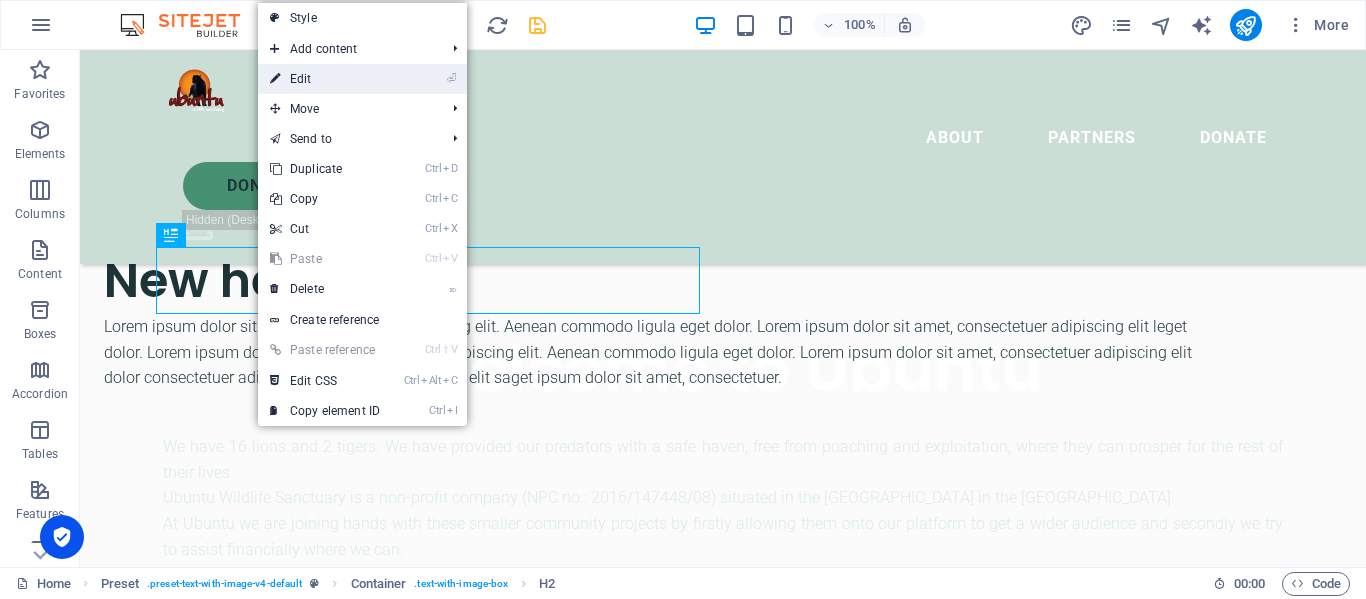click on "⏎  Edit" at bounding box center [325, 79] 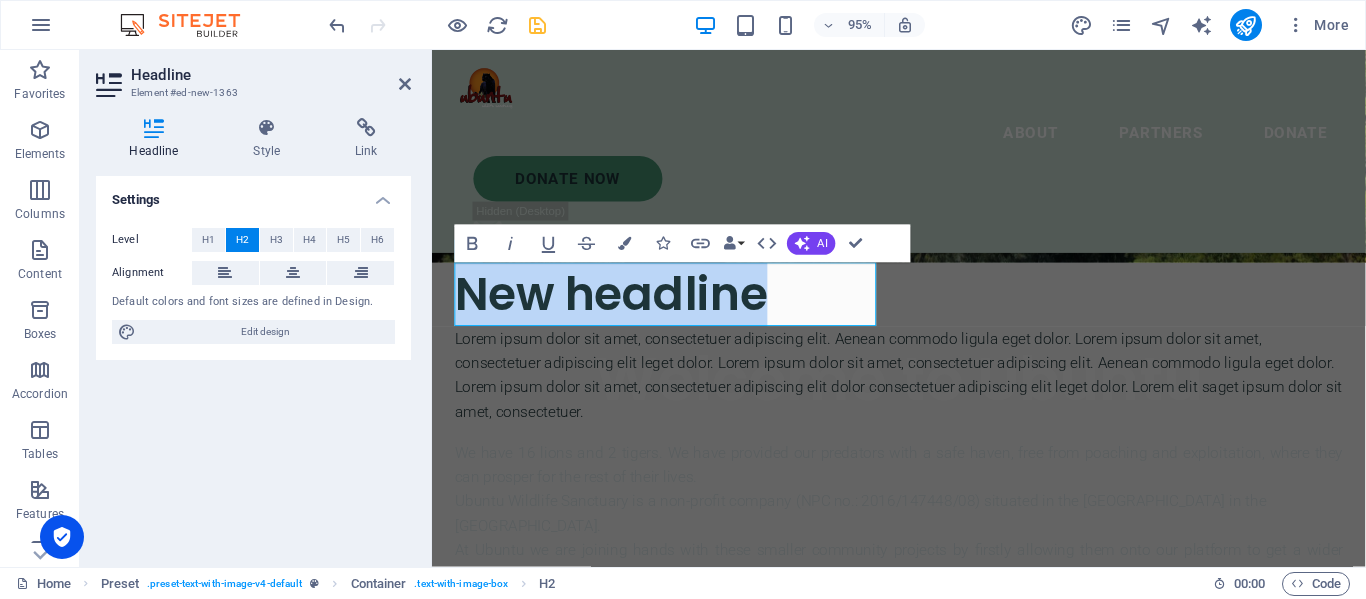 type 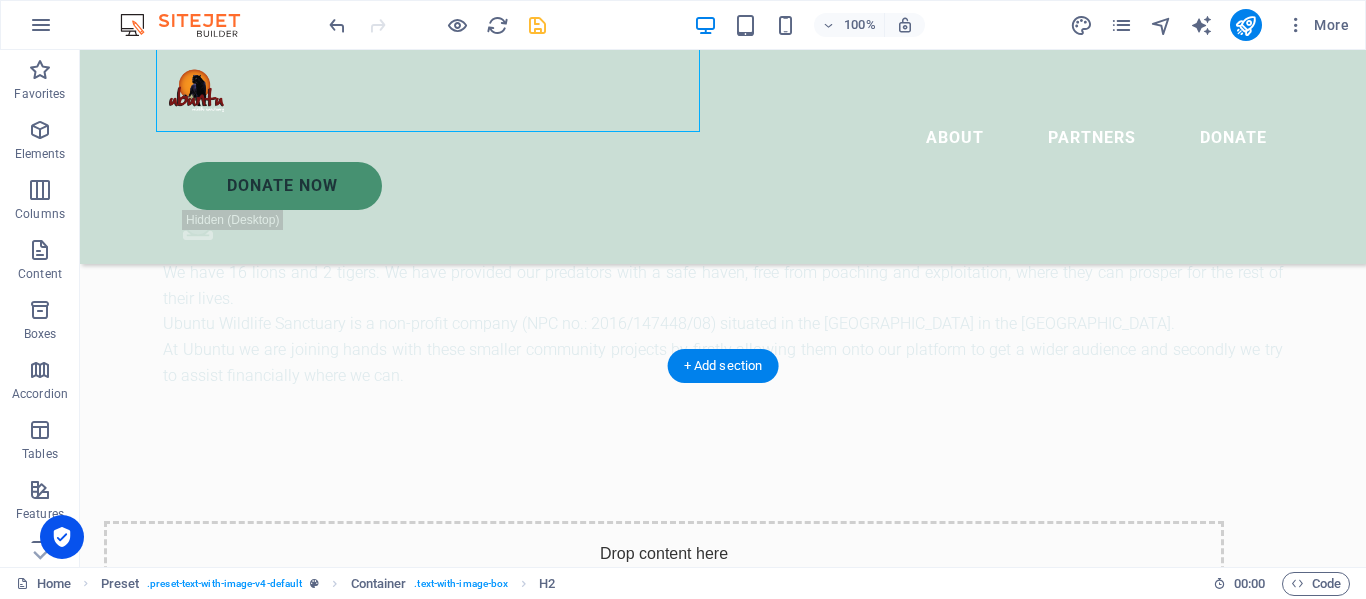 scroll, scrollTop: 573, scrollLeft: 0, axis: vertical 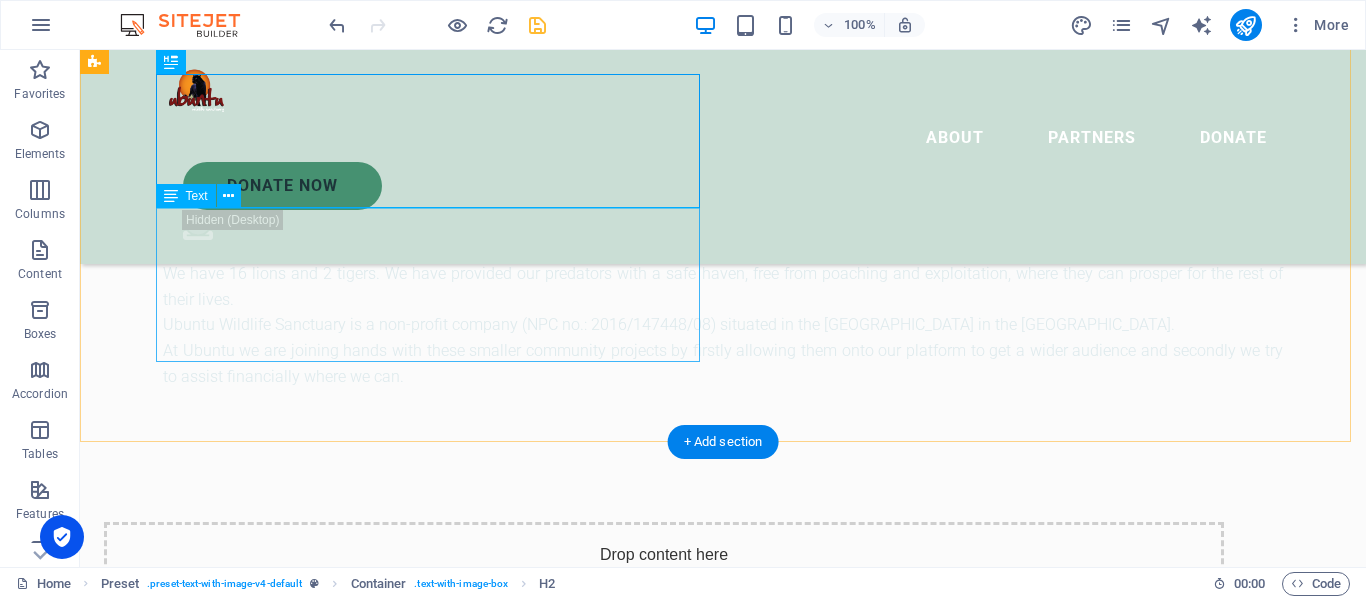 click on "Lorem ipsum dolor sit amet, consectetuer adipiscing elit. Aenean commodo ligula eget dolor. Lorem ipsum dolor sit amet, consectetuer adipiscing elit leget dolor. Lorem ipsum dolor sit amet, consectetuer adipiscing elit. Aenean commodo ligula eget dolor. Lorem ipsum dolor sit amet, consectetuer adipiscing elit dolor consectetuer adipiscing elit leget dolor. Lorem elit saget ipsum dolor sit amet, consectetuer." at bounding box center [664, 179] 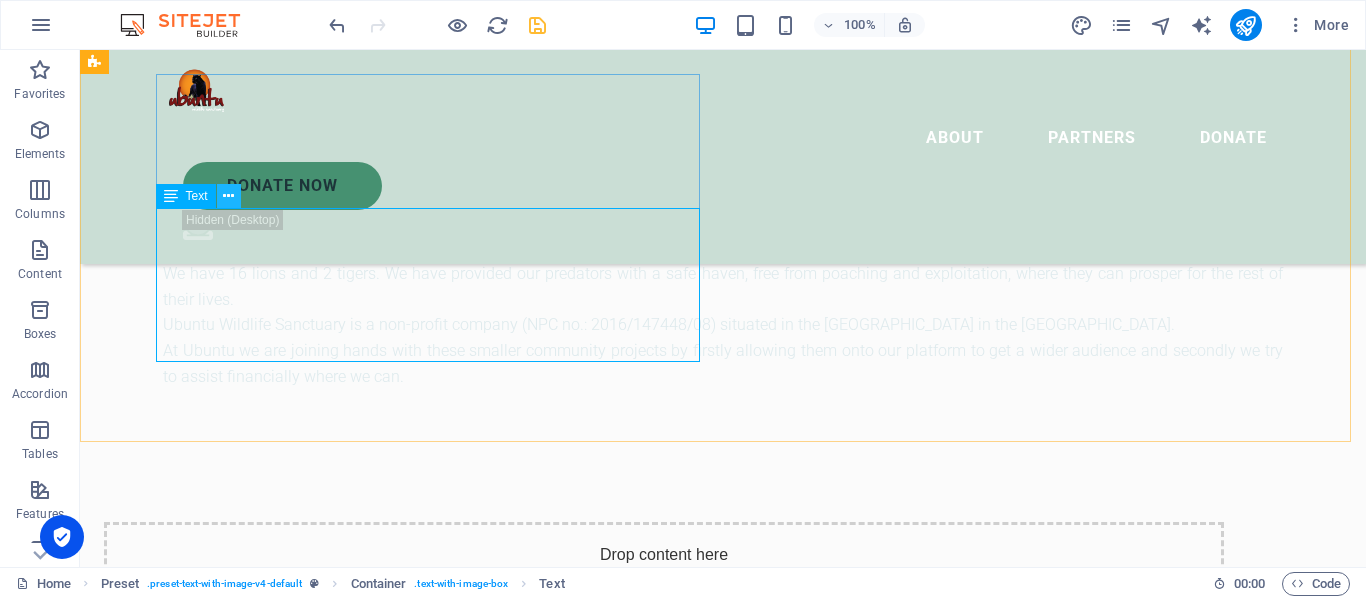 click at bounding box center [228, 196] 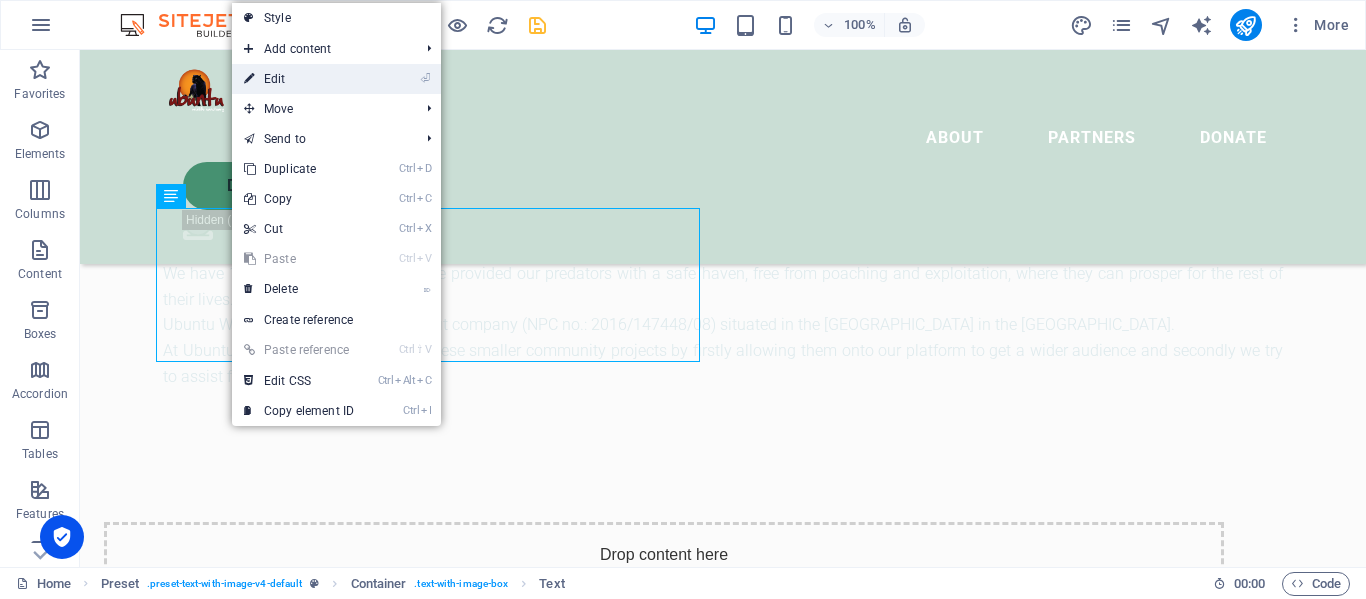 click on "⏎  Edit" at bounding box center (299, 79) 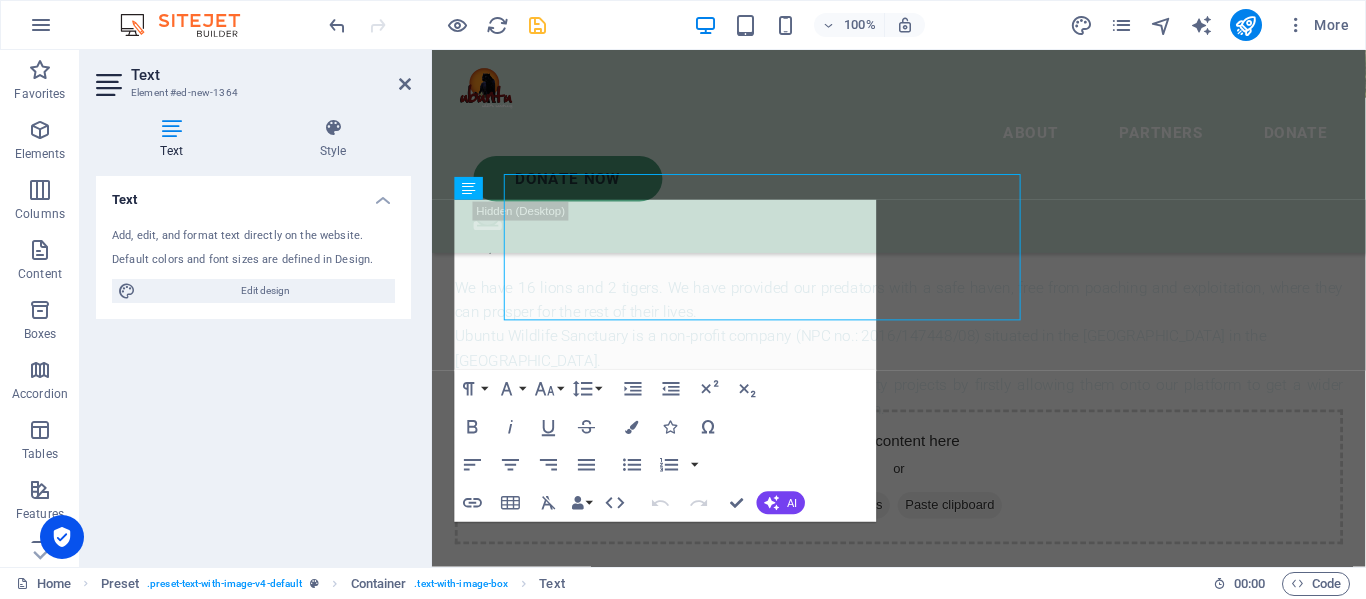 scroll, scrollTop: 600, scrollLeft: 0, axis: vertical 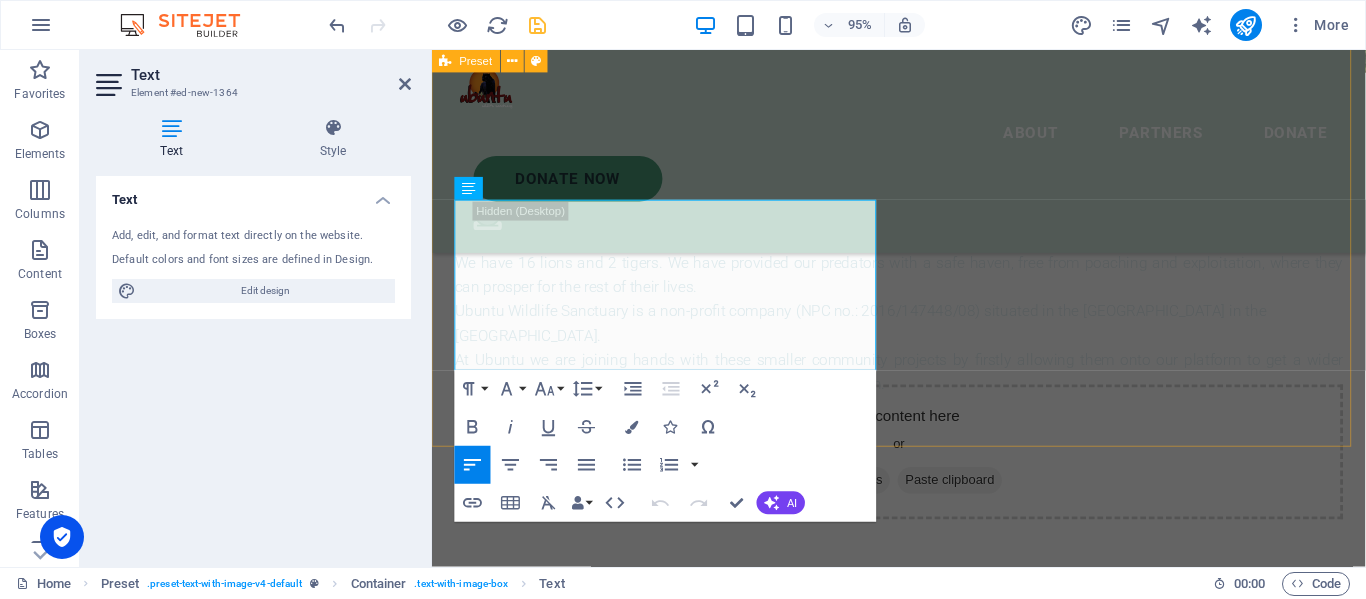 drag, startPoint x: 823, startPoint y: 376, endPoint x: 450, endPoint y: 215, distance: 406.26346 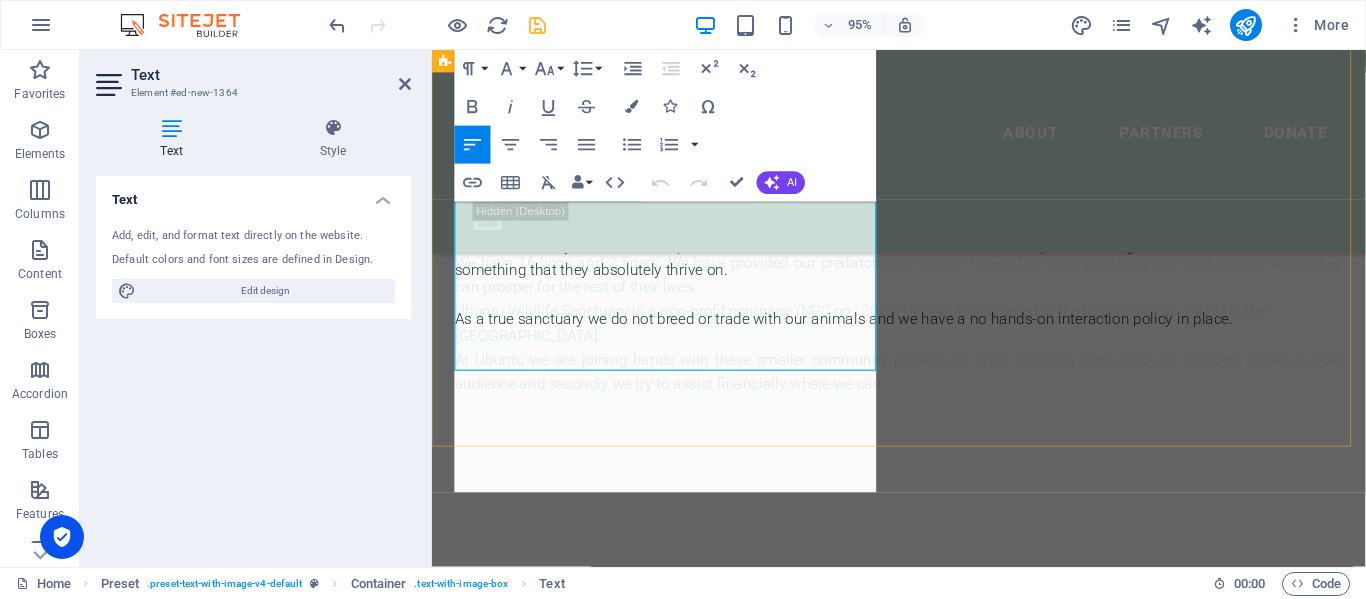 scroll, scrollTop: 9783, scrollLeft: 2, axis: both 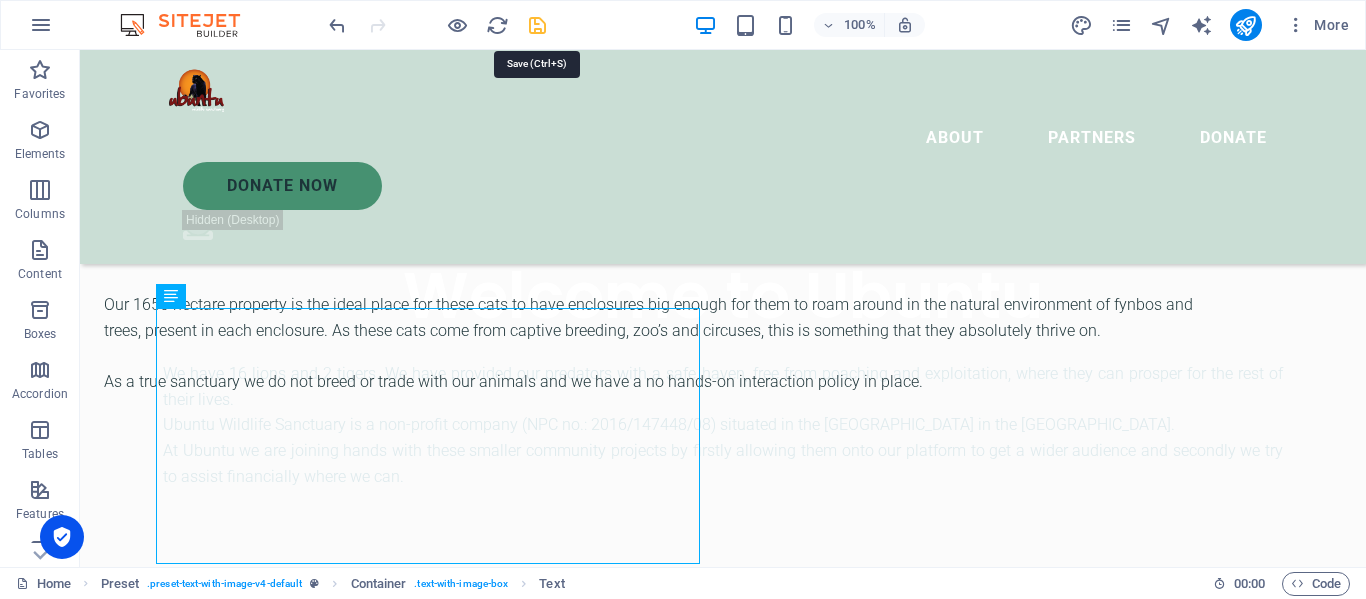 click at bounding box center (537, 25) 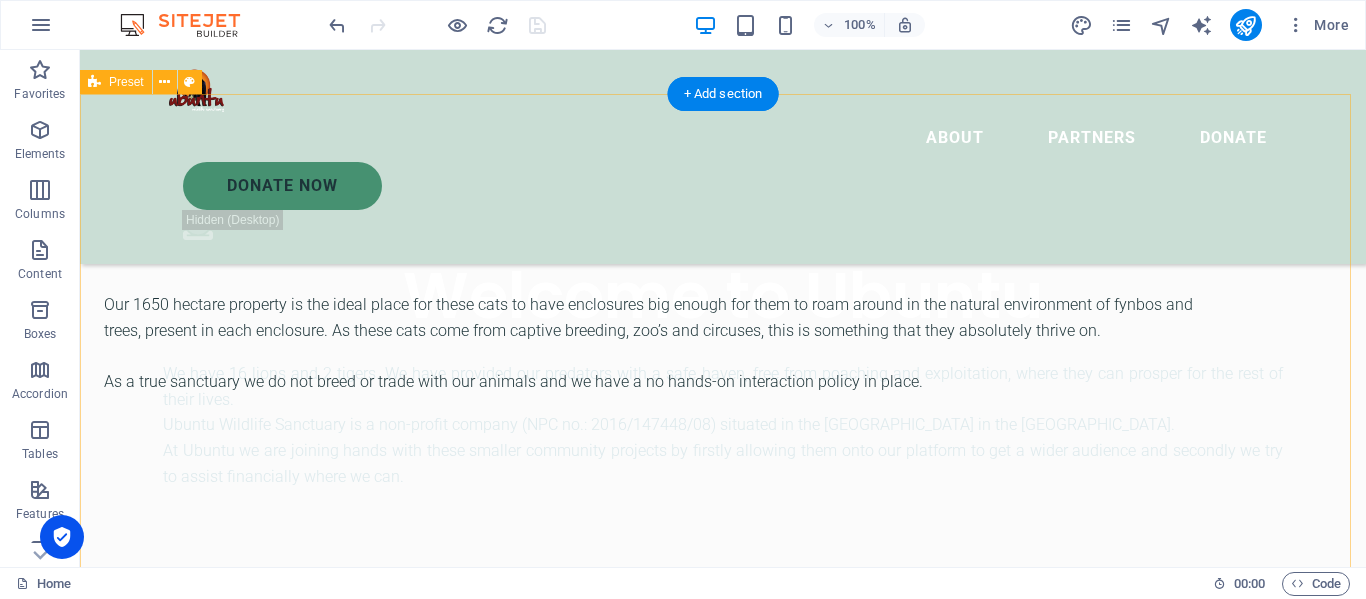 click on "Iframes not supported. Broadcasting <a href="[URL][DOMAIN_NAME]" title = "rtsp video steaming service"> [DOMAIN_NAME]</a> player" at bounding box center [664, 606] 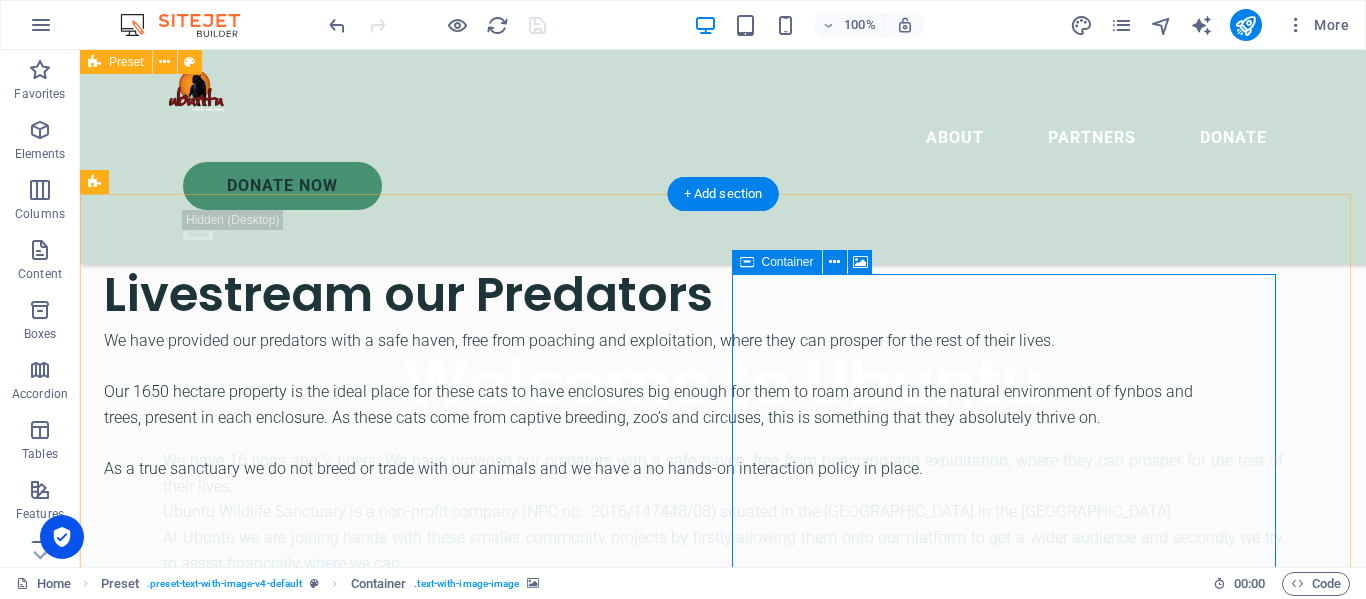 scroll, scrollTop: 373, scrollLeft: 0, axis: vertical 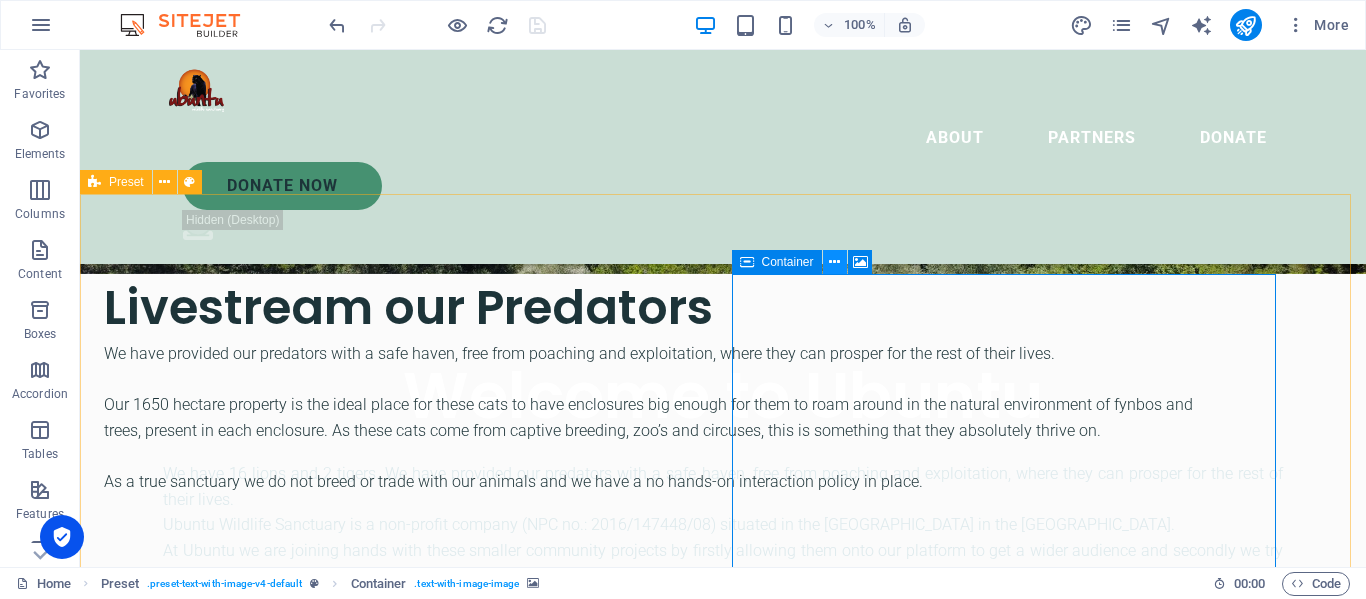 click at bounding box center [834, 262] 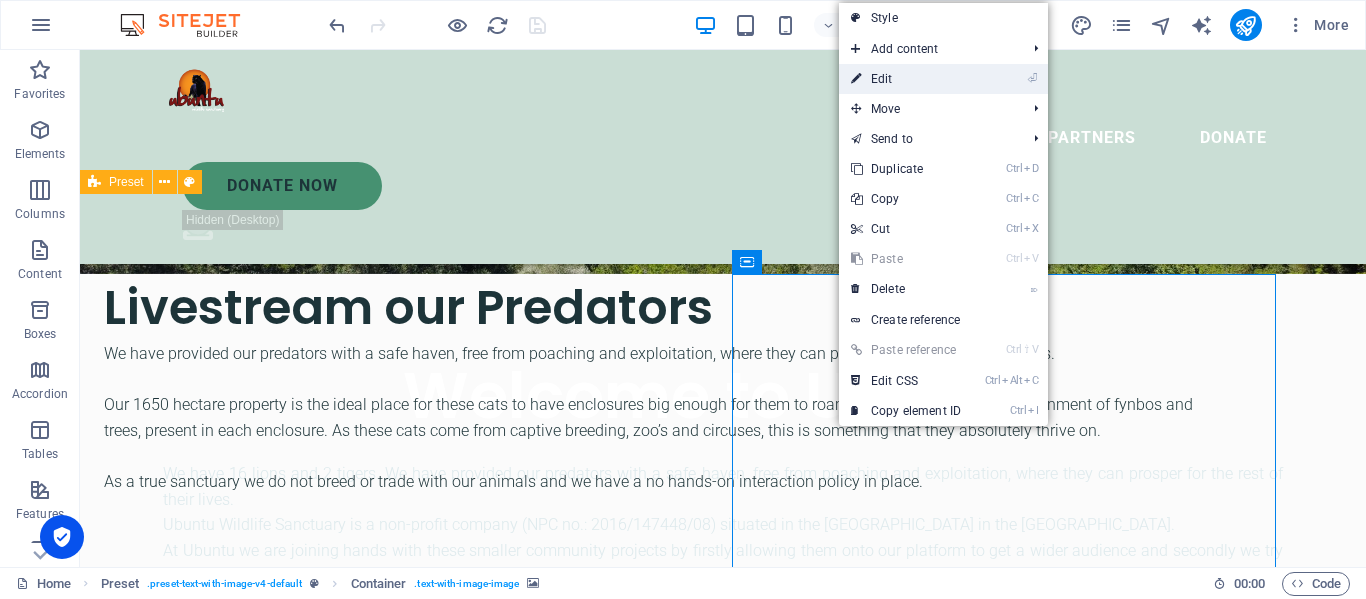 click on "⏎  Edit" at bounding box center (906, 79) 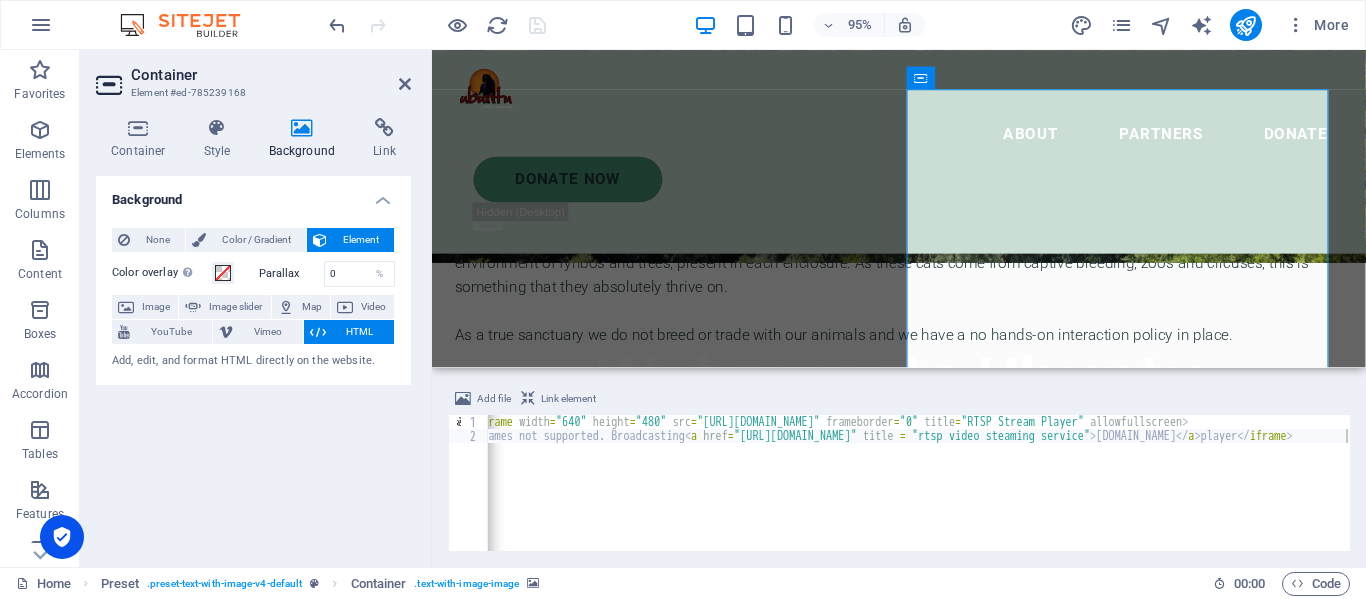 click on "< iframe   width = "640"   height = "480"   src = "https://rtsp.me/embed/8tR7Q3KS/"   frameborder = "0"   title = "RTSP Stream Player"   allowfullscreen > Iframes not supported. Broadcasting  < a   href = "https://rtsp.me/"   title   =   "rtsp video steaming service" >  rtsp.me </ a >  player  </ iframe >" at bounding box center (908, 497) 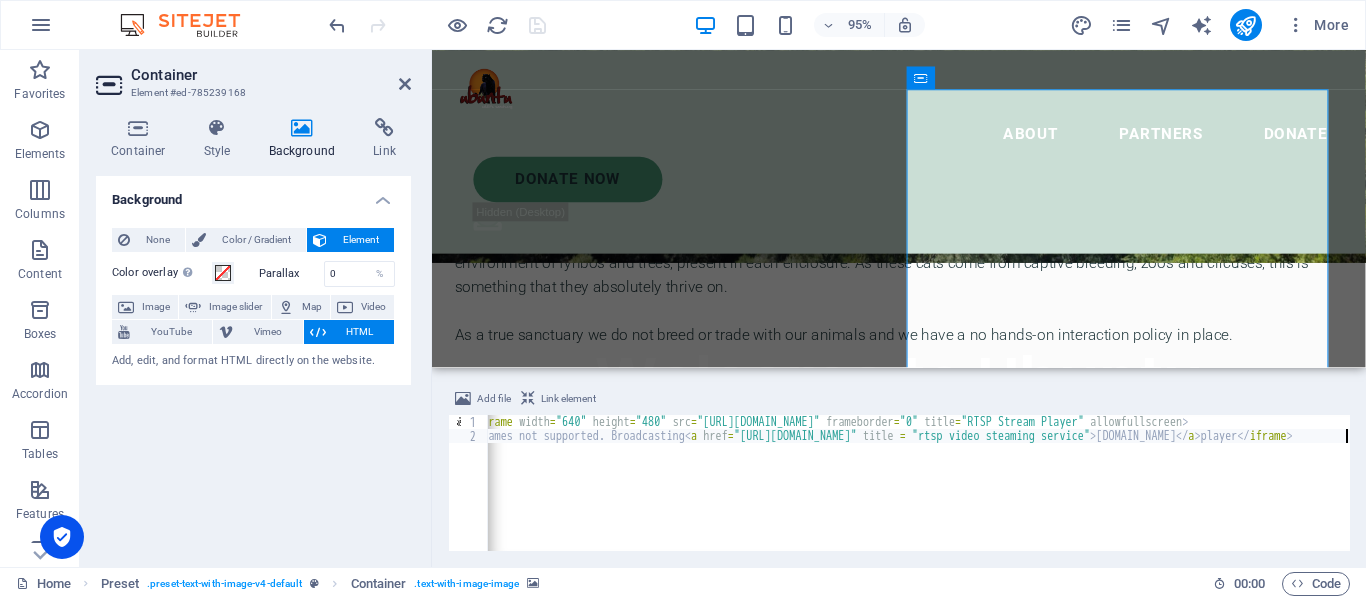 click on "< iframe   width = "640"   height = "480"   src = "https://rtsp.me/embed/8tR7Q3KS/"   frameborder = "0"   title = "RTSP Stream Player"   allowfullscreen > Iframes not supported. Broadcasting  < a   href = "https://rtsp.me/"   title   =   "rtsp video steaming service" >  rtsp.me </ a >  player  </ iframe >" at bounding box center [908, 495] 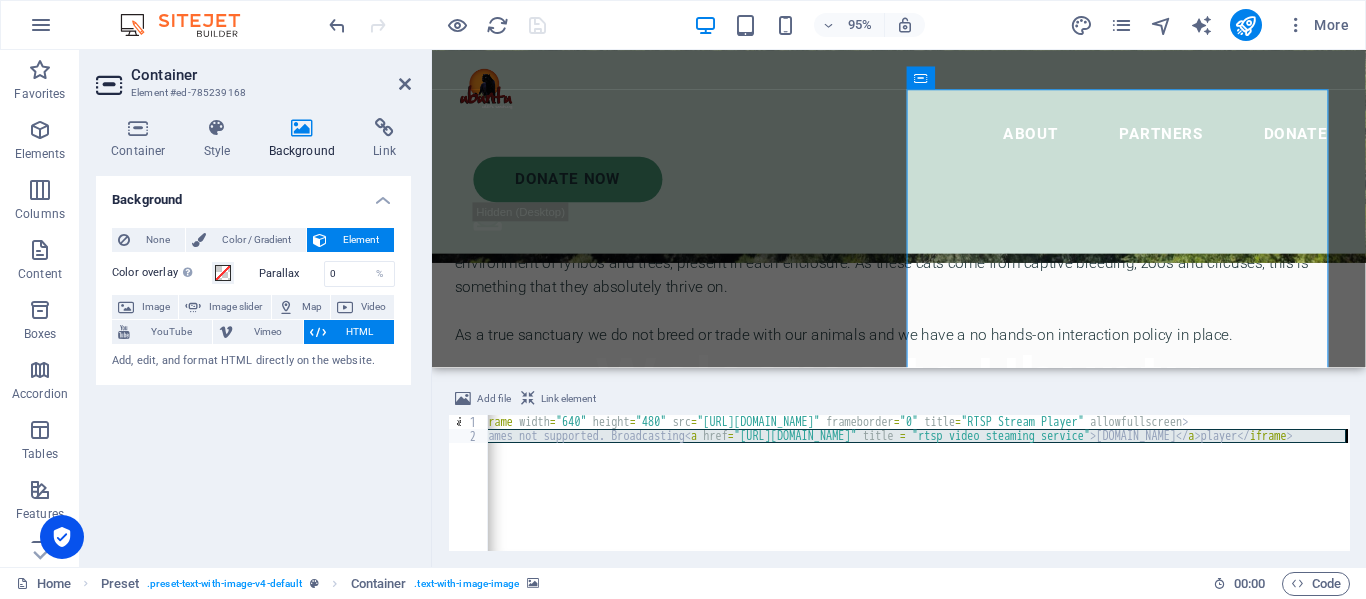 click on "< iframe   width = "640"   height = "480"   src = "https://rtsp.me/embed/8tR7Q3KS/"   frameborder = "0"   title = "RTSP Stream Player"   allowfullscreen > Iframes not supported. Broadcasting  < a   href = "https://rtsp.me/"   title   =   "rtsp video steaming service" >  rtsp.me </ a >  player  </ iframe >" at bounding box center [919, 483] 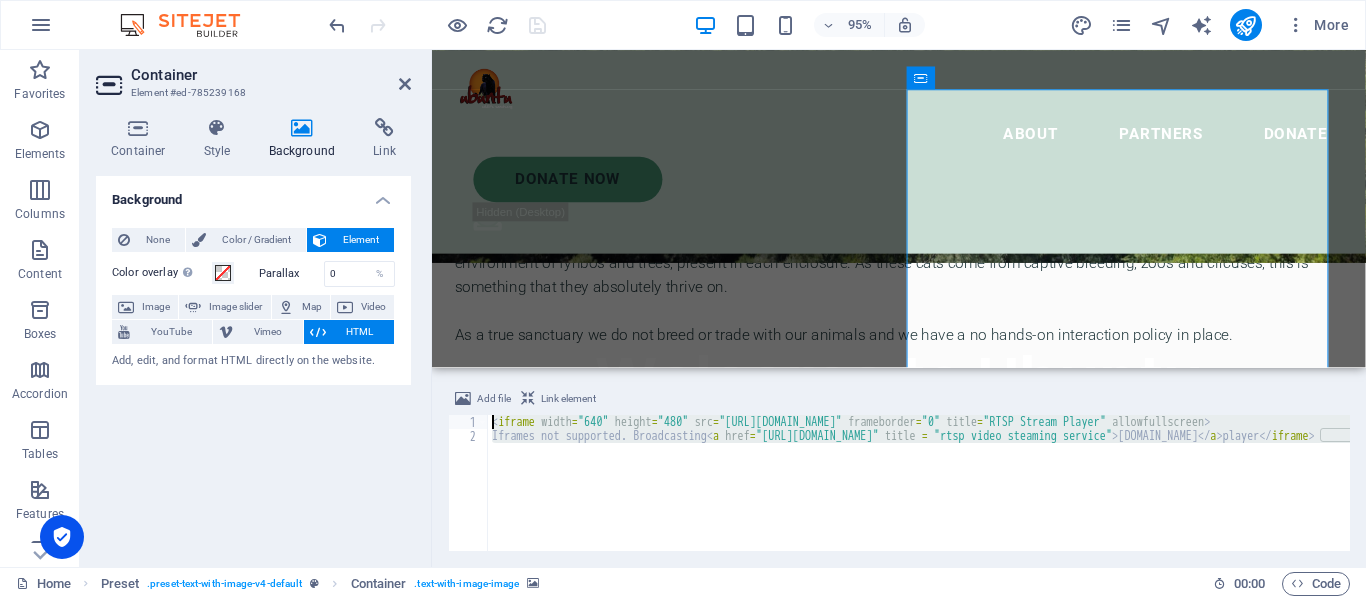 drag, startPoint x: 964, startPoint y: 495, endPoint x: 419, endPoint y: 410, distance: 551.5886 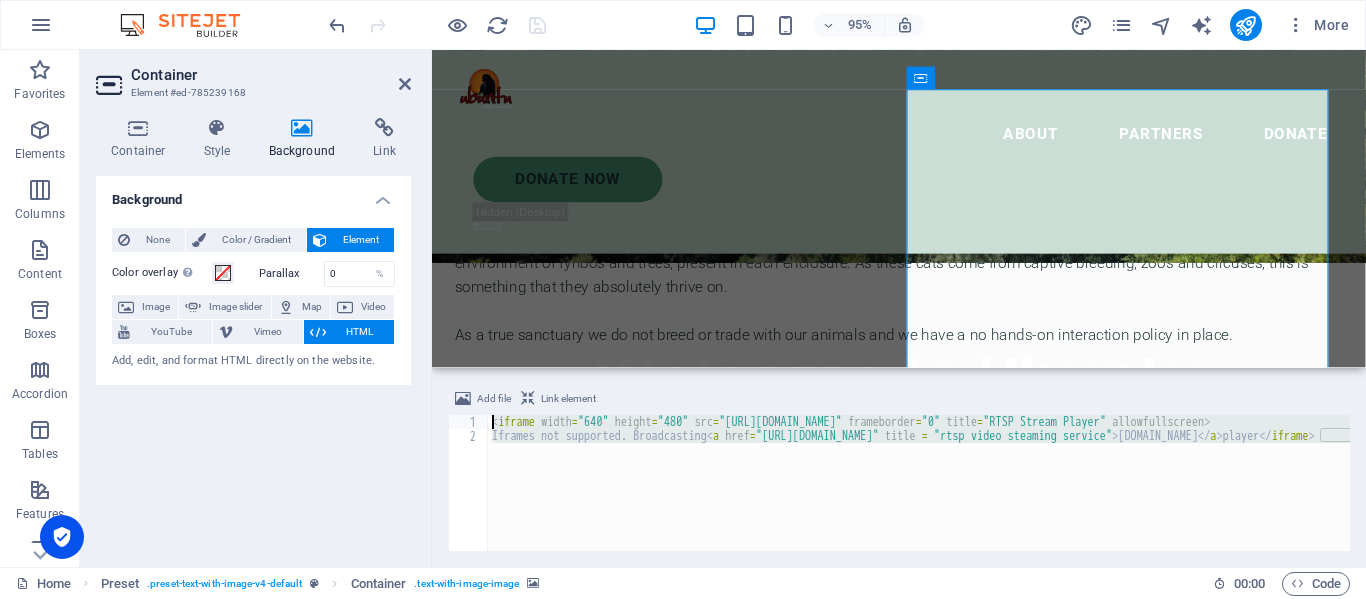 click on "< iframe   width = "640"   height = "480"   src = "https://rtsp.me/embed/8tR7Q3KS/"   frameborder = "0"   title = "RTSP Stream Player"   allowfullscreen > Iframes not supported. Broadcasting  < a   href = "https://rtsp.me/"   title   =   "rtsp video steaming service" >  rtsp.me </ a >  player  </ iframe >" at bounding box center (919, 483) 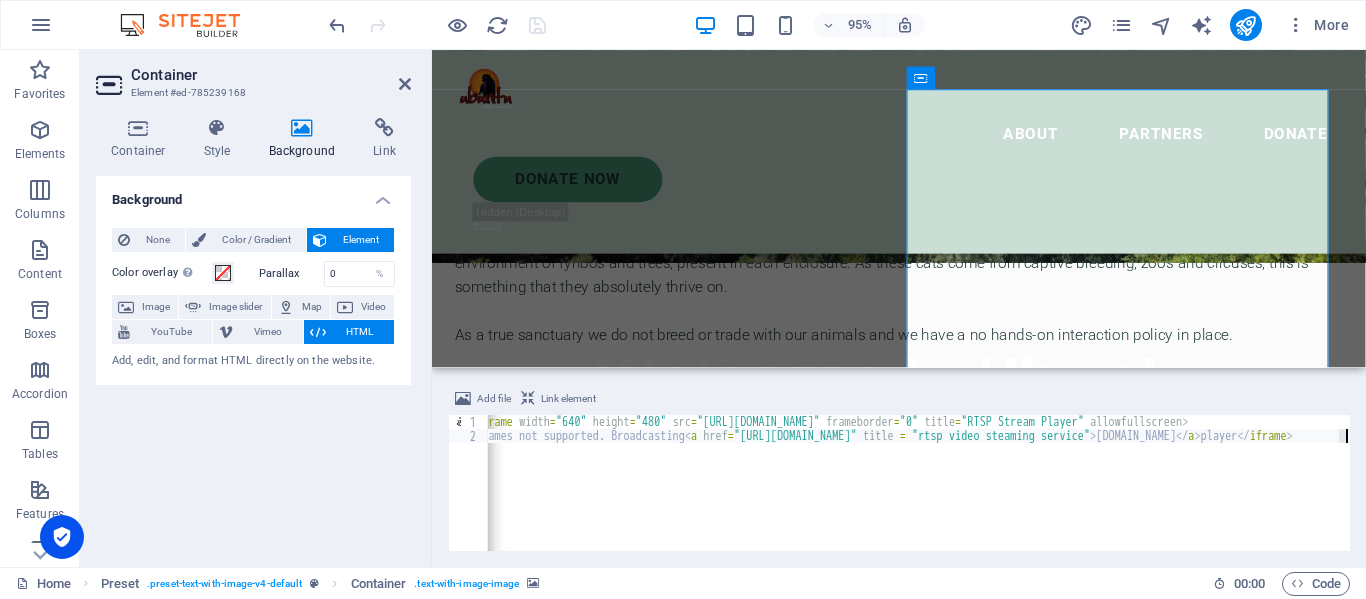 click on "< iframe   width = "640"   height = "480"   src = "https://rtsp.me/embed/8tR7Q3KS/"   frameborder = "0"   title = "RTSP Stream Player"   allowfullscreen > Iframes not supported. Broadcasting  < a   href = "https://rtsp.me/"   title   =   "rtsp video steaming service" >  rtsp.me </ a >  player  </ iframe >" at bounding box center (908, 495) 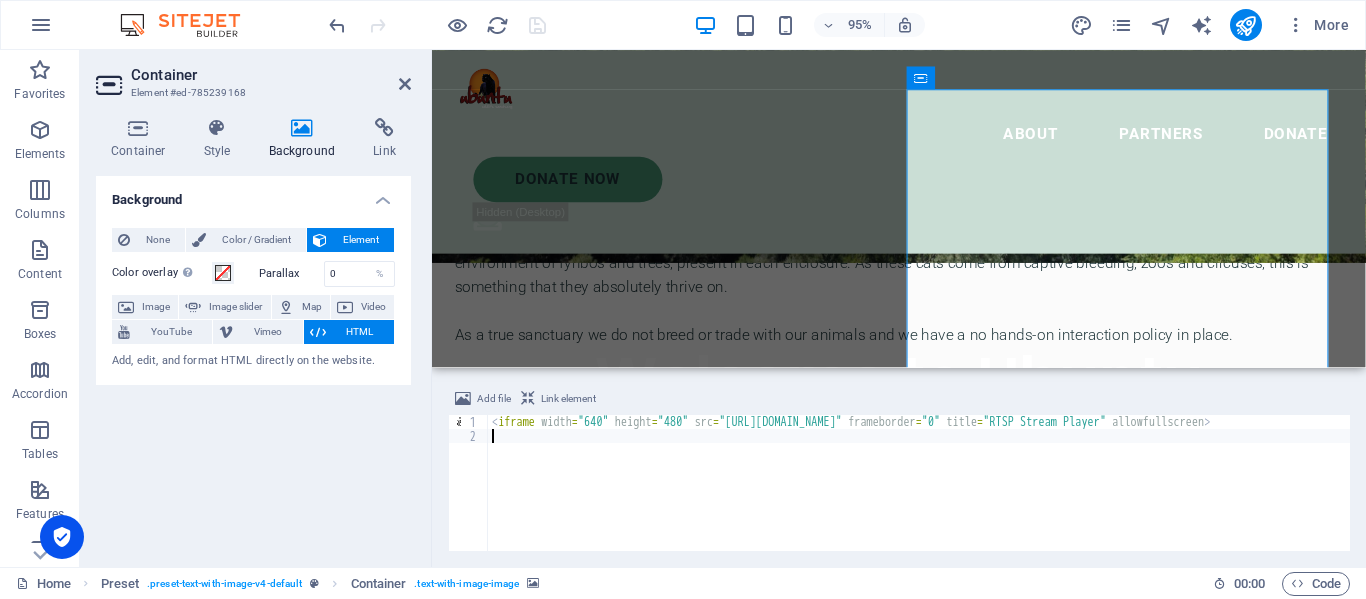 scroll, scrollTop: 0, scrollLeft: 0, axis: both 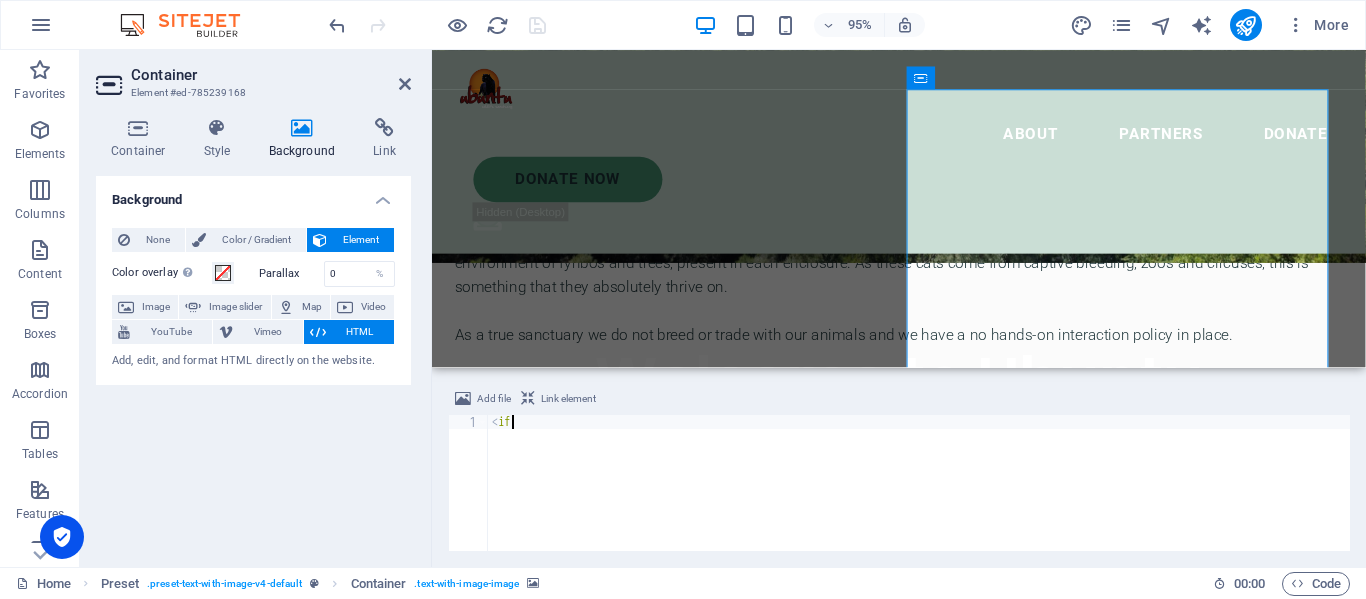 type on "<" 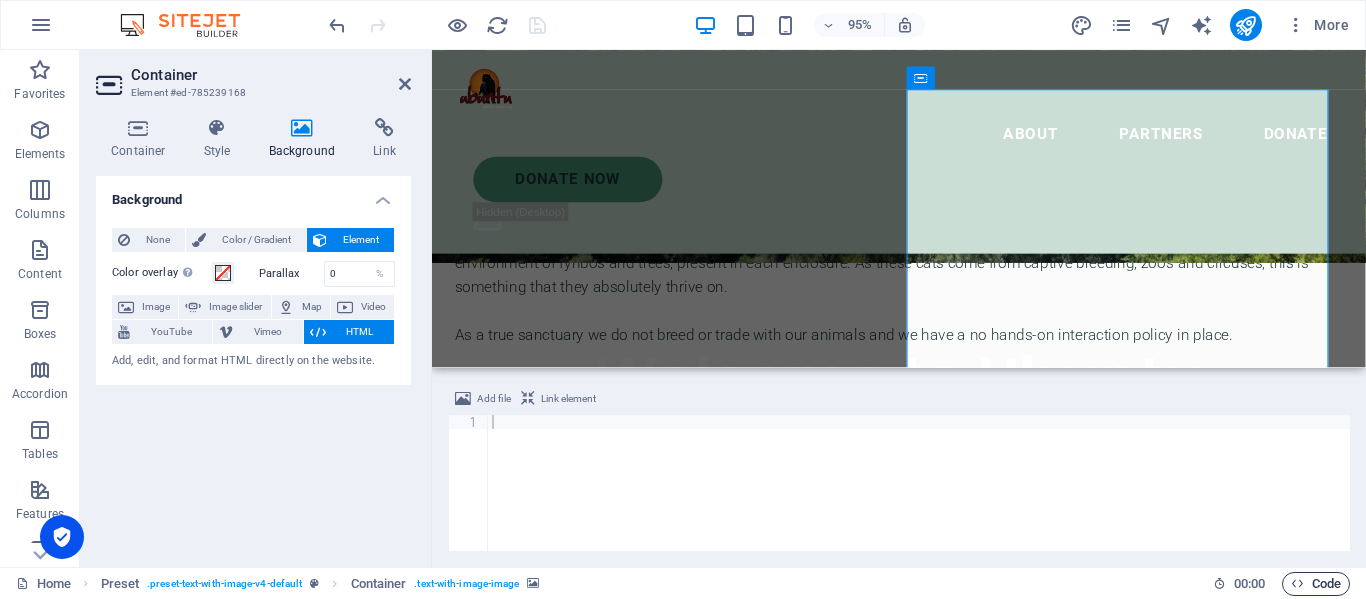click on "Code" at bounding box center (1316, 584) 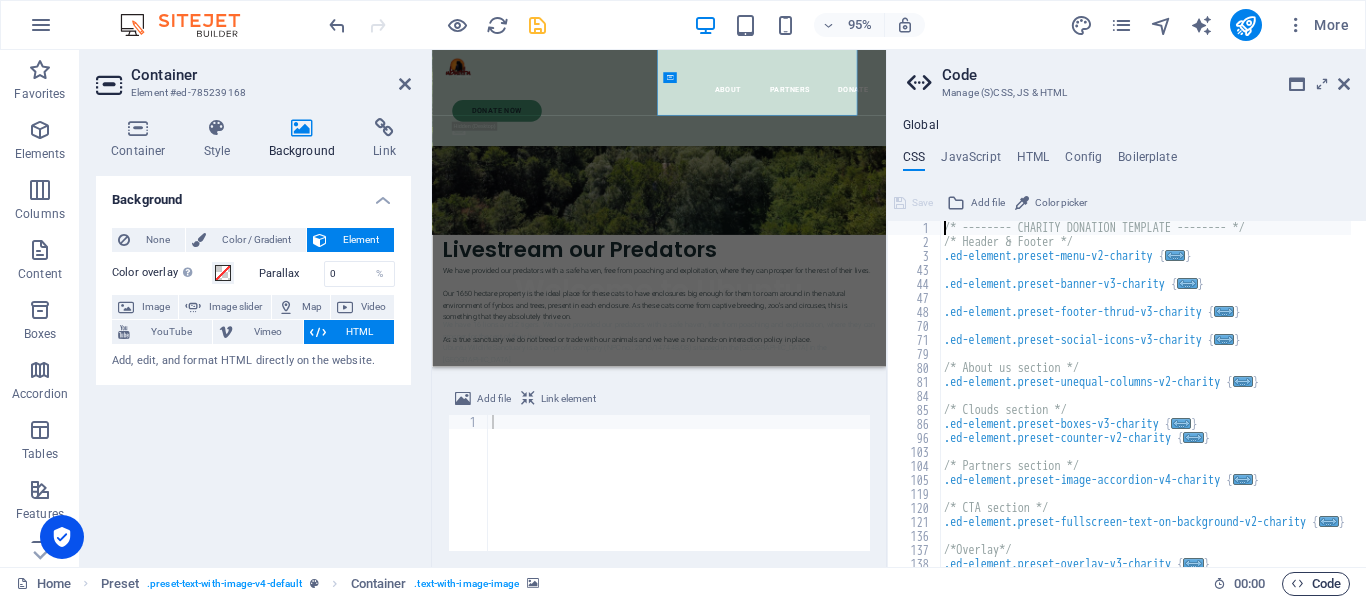 scroll, scrollTop: 710, scrollLeft: 0, axis: vertical 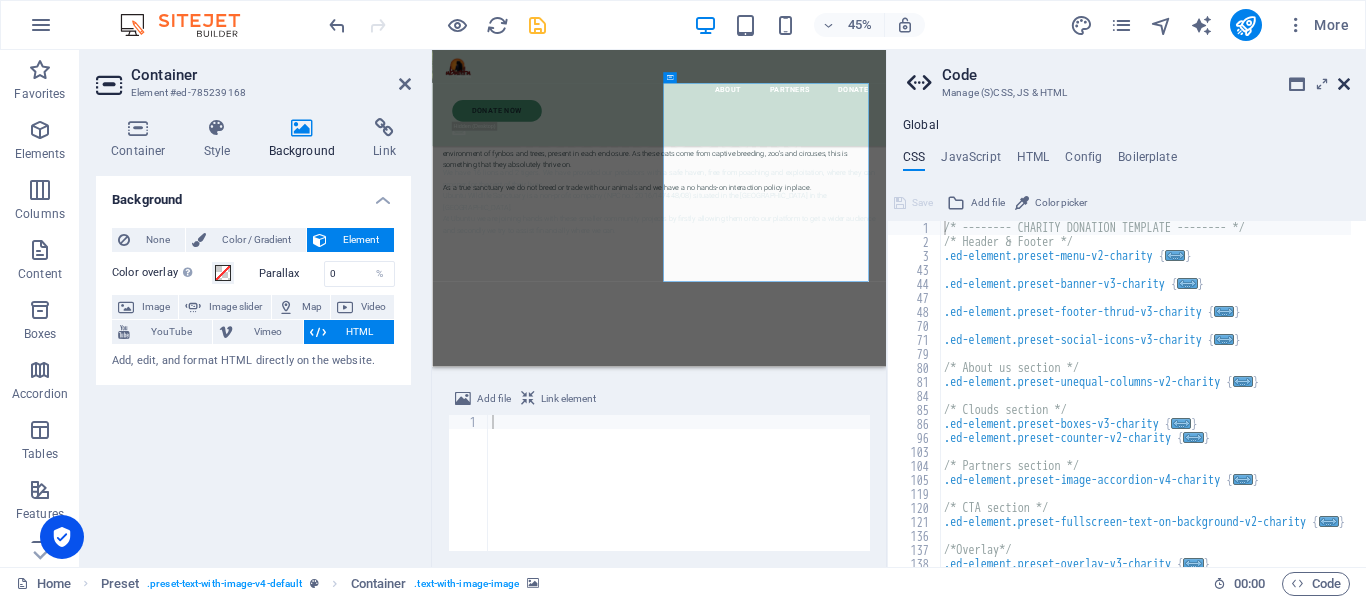 drag, startPoint x: 1343, startPoint y: 82, endPoint x: 917, endPoint y: 41, distance: 427.96844 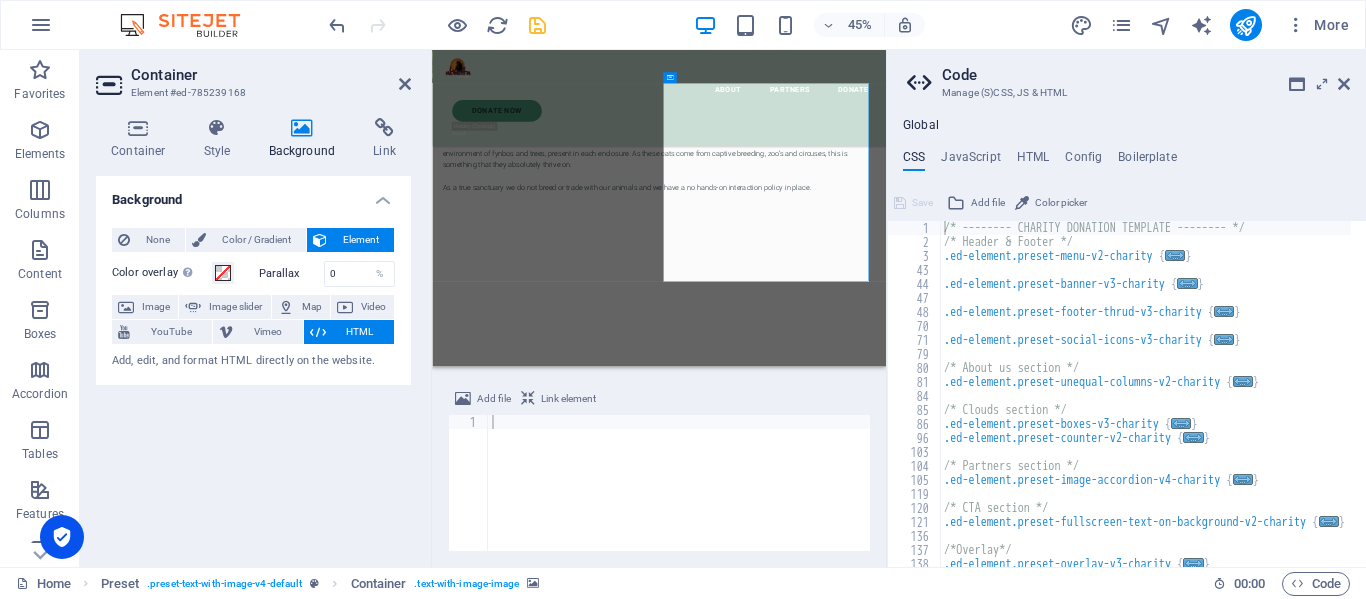 scroll, scrollTop: 340, scrollLeft: 0, axis: vertical 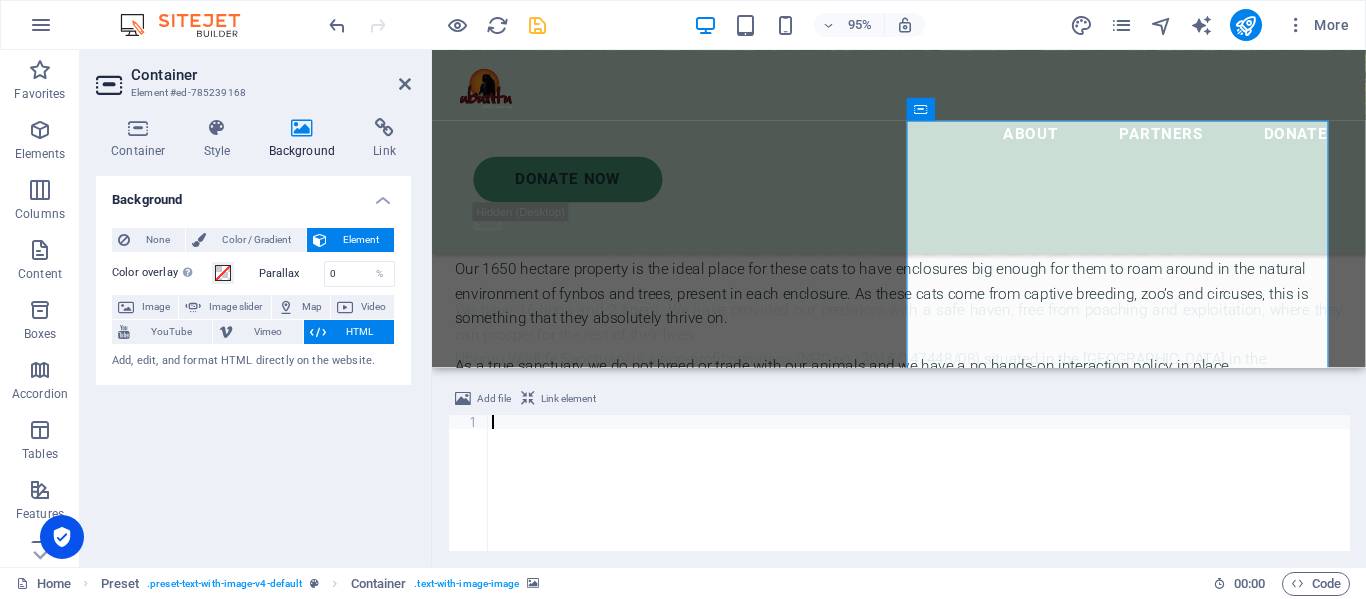 click at bounding box center [919, 497] 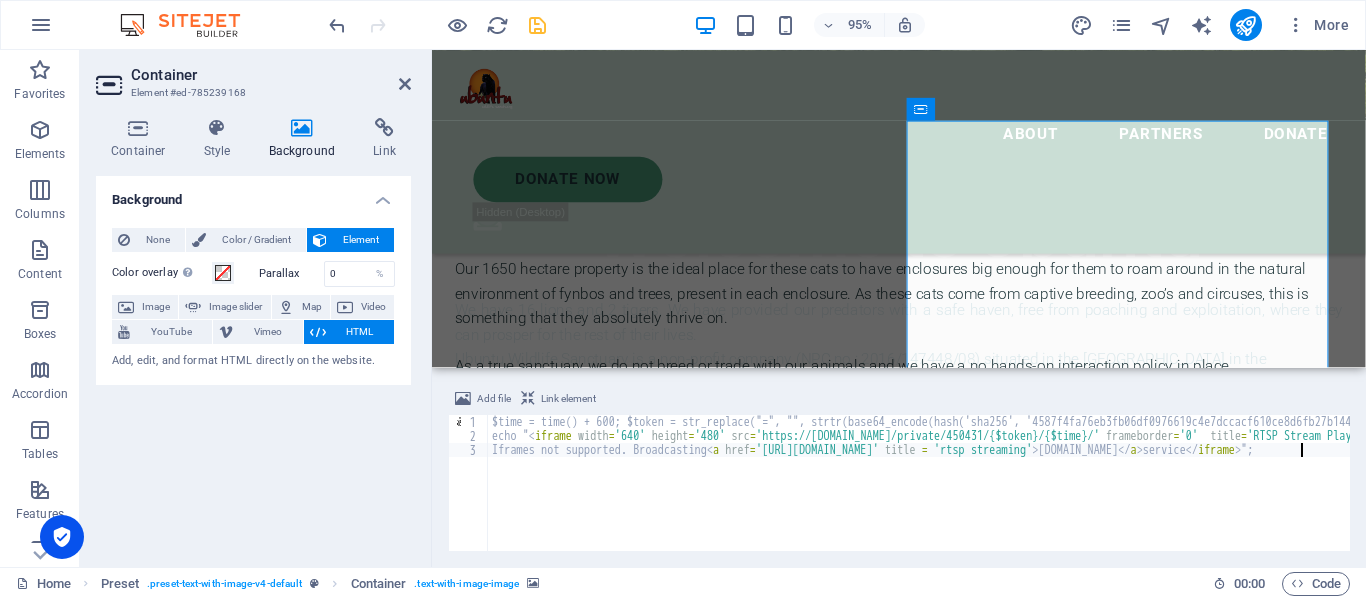 click on "$time = time() + 600; $token = str_replace("=", "", strtr(base64_encode(hash('sha256', '4587f4fa76eb3fb06df0976619c4e7dccacf610ce8d6fb27b144306bfba84037'.$time, true)), "+/", "-_")); echo " < iframe   width = '640'   height = '480'   src = 'https://rtsp.me/private/450431/{$token}/{$time}/'   frameborder = '0'    title = 'RTSP Stream Player'   allowfullscreen > Iframes not supported. Broadcasting   < a   href = 'https://rtsp.me/'   title   =   'rtsp streaming' >  rtsp.me </ a >  service </ iframe > ";" at bounding box center [1105, 497] 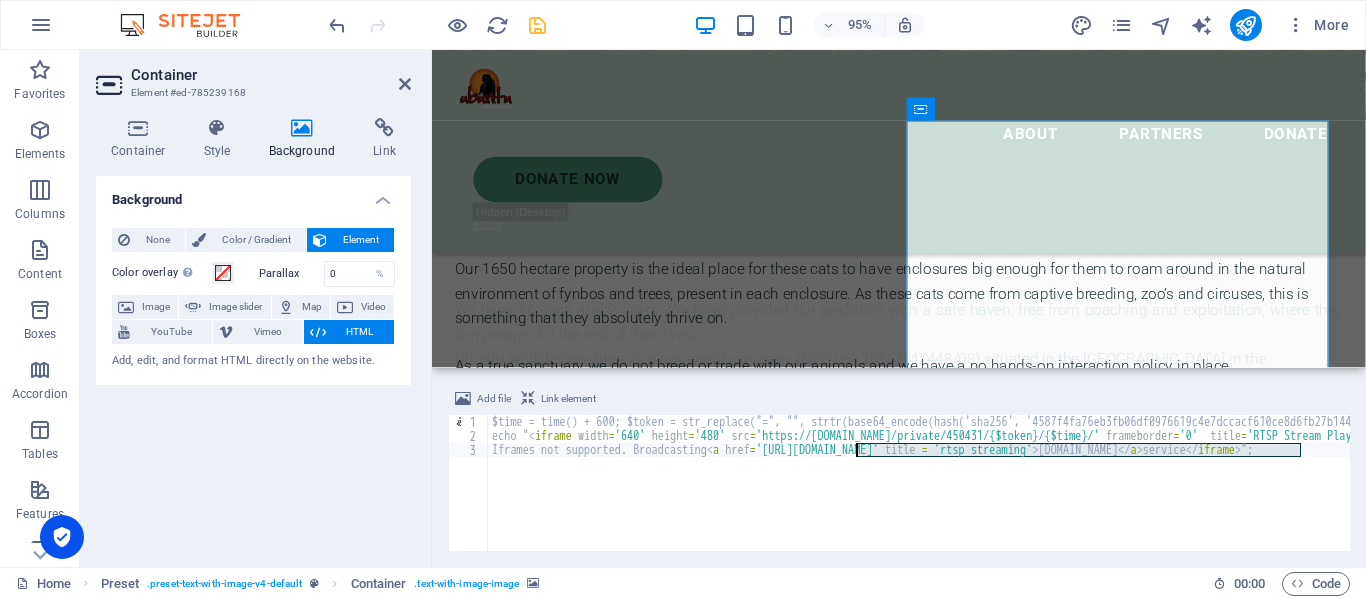 drag, startPoint x: 1322, startPoint y: 456, endPoint x: 855, endPoint y: 450, distance: 467.03854 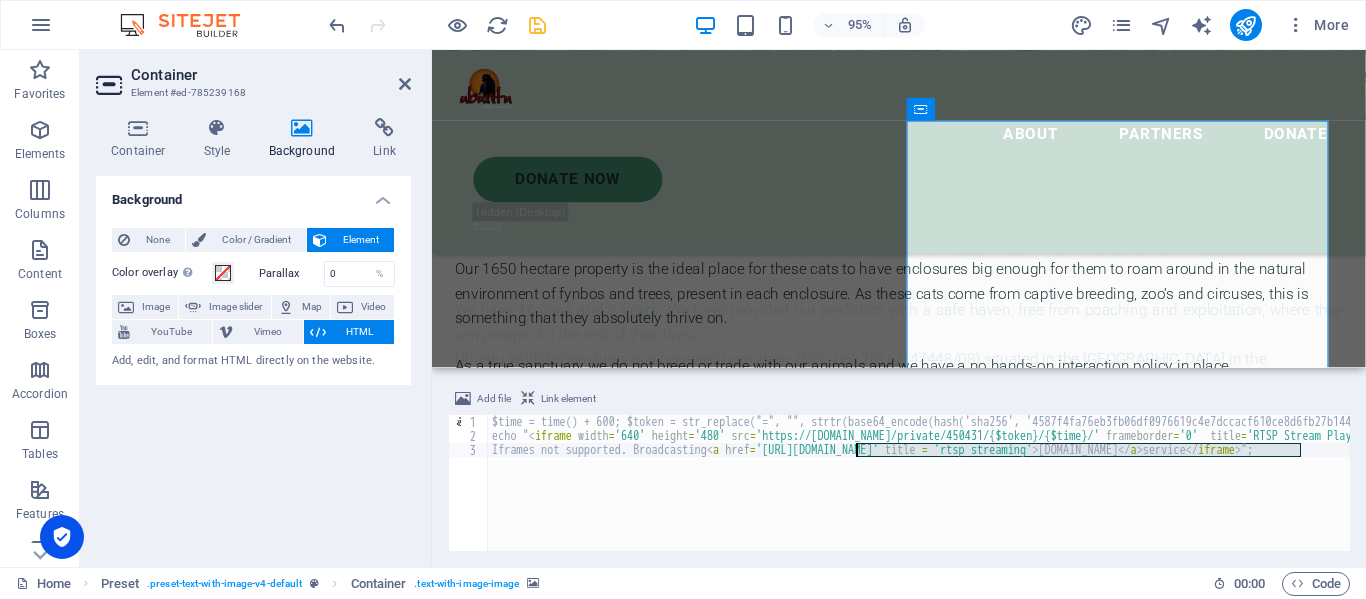 click on "$time = time() + 600; $token = str_replace("=", "", strtr(base64_encode(hash('sha256', '4587f4fa76eb3fb06df0976619c4e7dccacf610ce8d6fb27b144306bfba84037'.$time, true)), "+/", "-_")); echo " < iframe   width = '640'   height = '480'   src = 'https://rtsp.me/private/450431/{$token}/{$time}/'   frameborder = '0'    title = 'RTSP Stream Player'   allowfullscreen > Iframes not supported. Broadcasting   < a   href = 'https://rtsp.me/'   title   =   'rtsp streaming' >  rtsp.me </ a >  service </ iframe > ";" at bounding box center [919, 483] 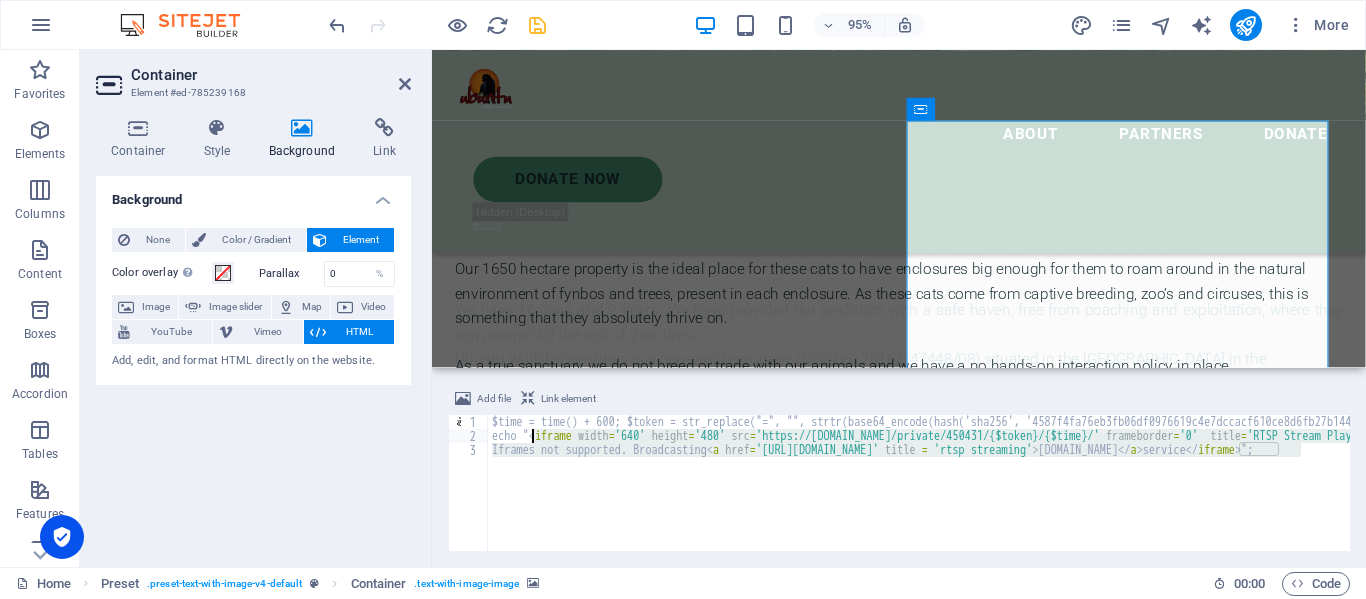 drag, startPoint x: 1314, startPoint y: 457, endPoint x: 502, endPoint y: 427, distance: 812.554 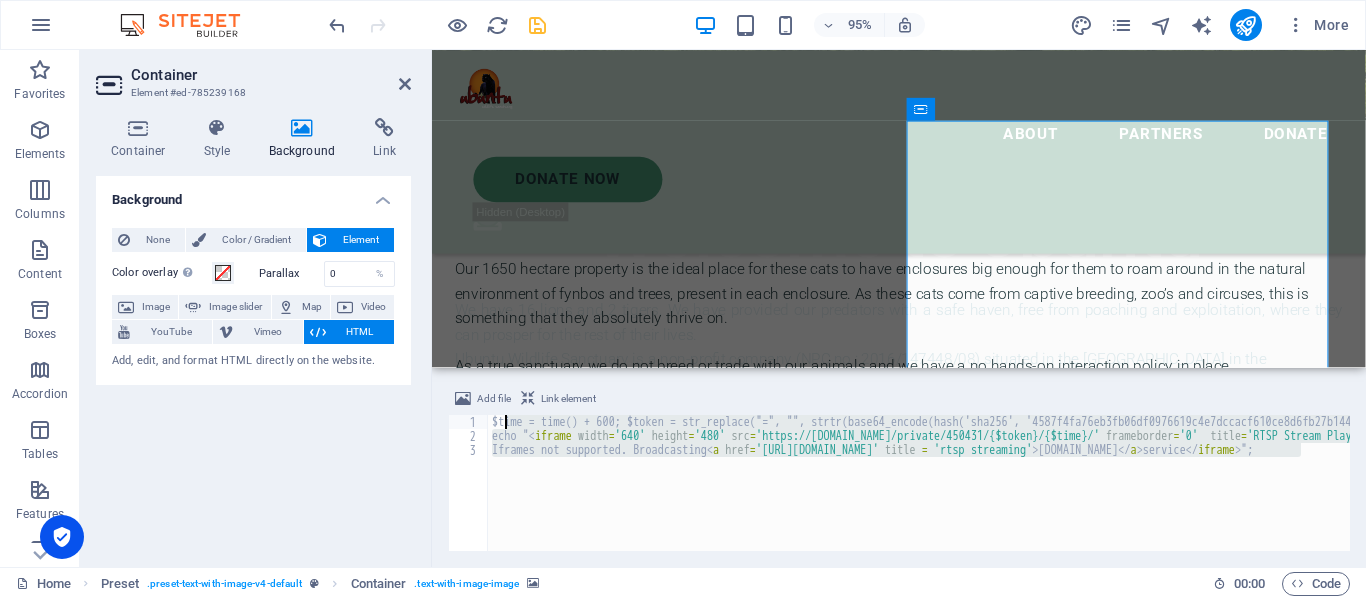 click on "$time = time() + 600; $token = str_replace("=", "", strtr(base64_encode(hash('sha256', '4587f4fa76eb3fb06df0976619c4e7dccacf610ce8d6fb27b144306bfba84037'.$time, true)), "+/", "-_")); echo " < iframe   width = '640'   height = '480'   src = 'https://rtsp.me/private/450431/{$token}/{$time}/'   frameborder = '0'    title = 'RTSP Stream Player'   allowfullscreen > Iframes not supported. Broadcasting   < a   href = 'https://rtsp.me/'   title   =   'rtsp streaming' >  rtsp.me </ a >  service </ iframe > ";" at bounding box center [919, 483] 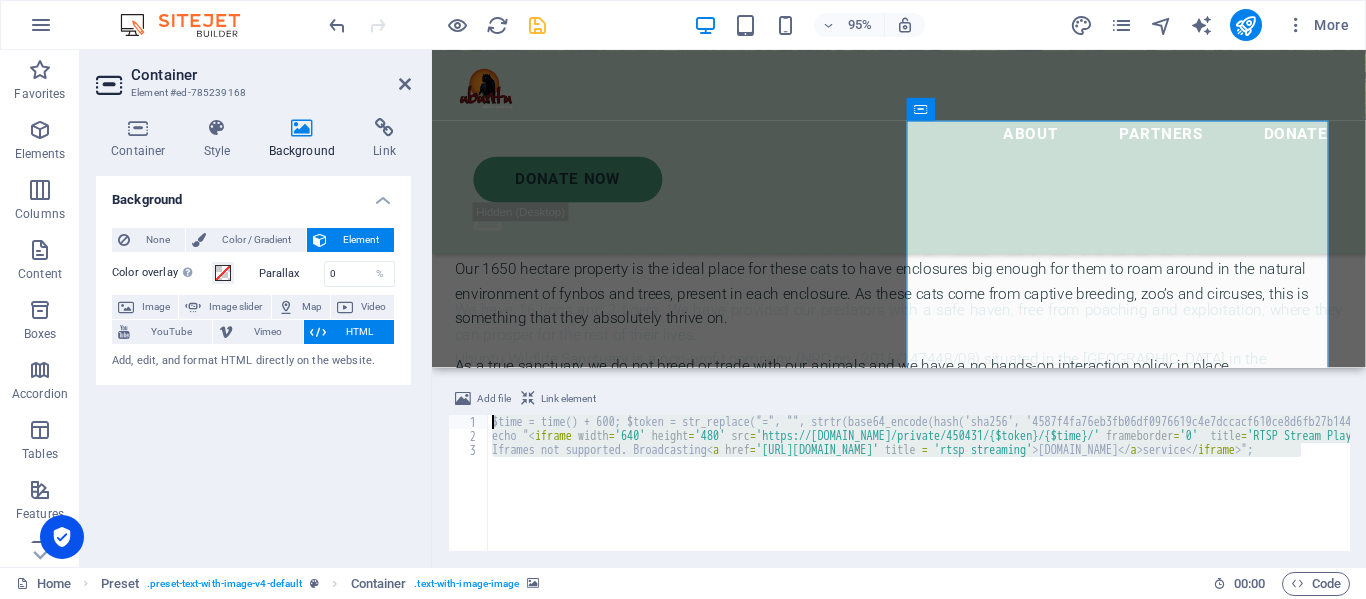 drag, startPoint x: 1307, startPoint y: 463, endPoint x: 413, endPoint y: 416, distance: 895.2346 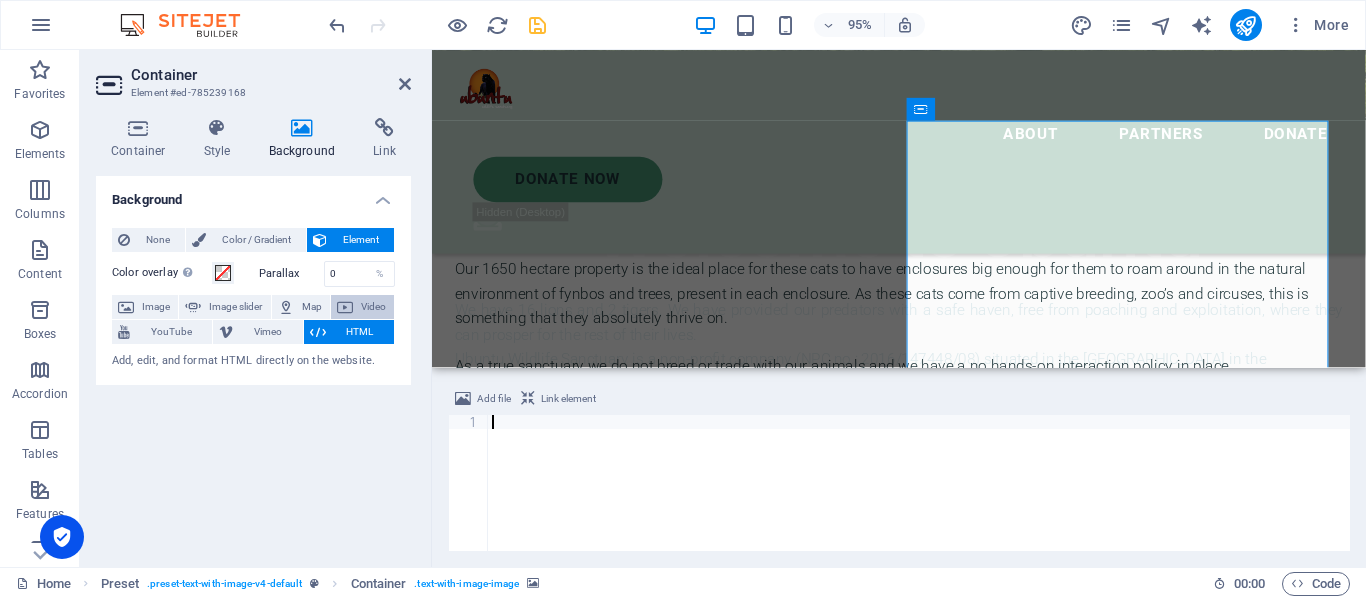 click on "Video" at bounding box center [373, 307] 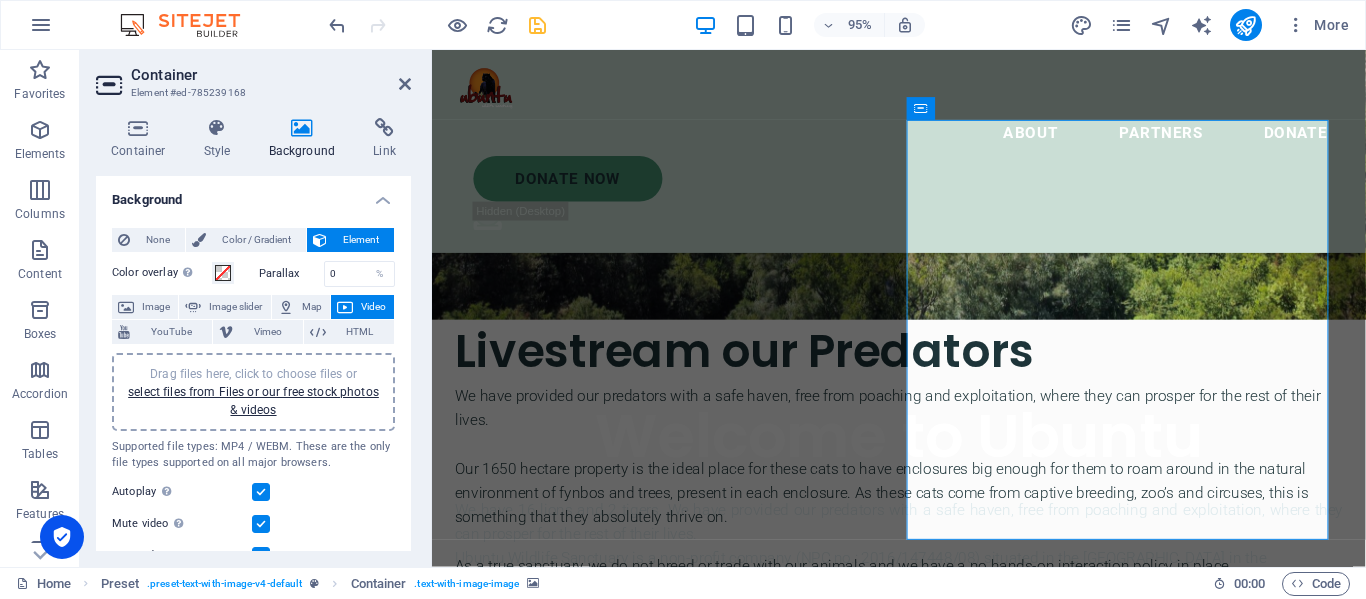 scroll, scrollTop: 550, scrollLeft: 0, axis: vertical 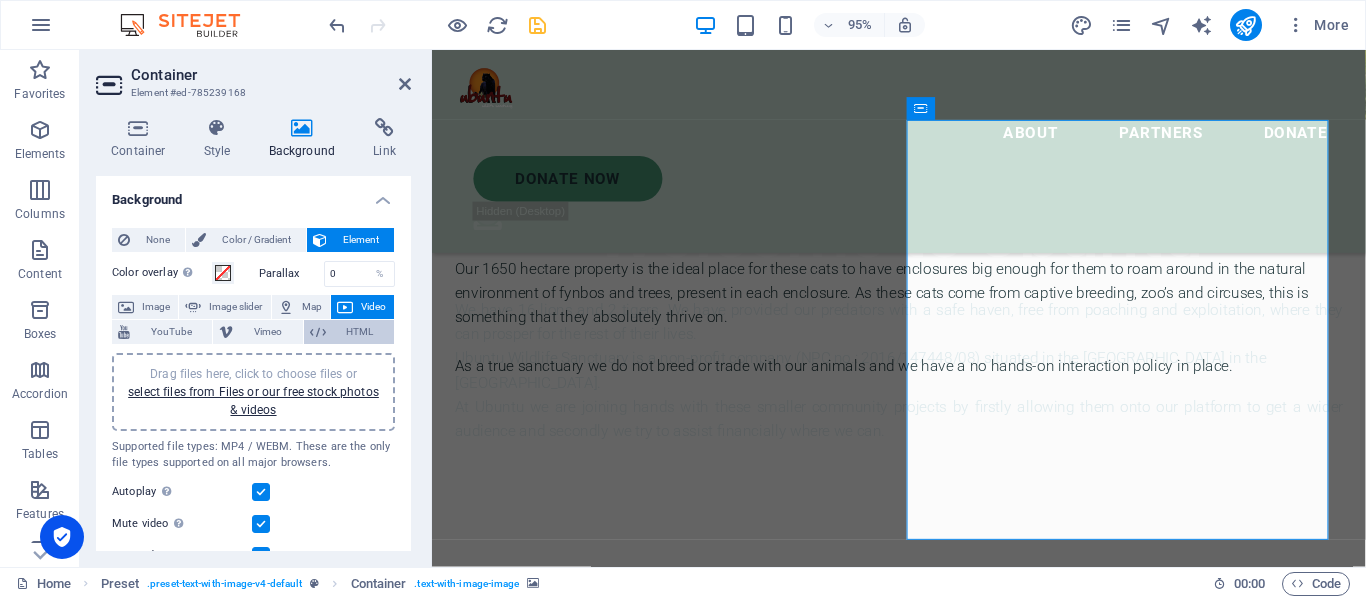 click at bounding box center [318, 332] 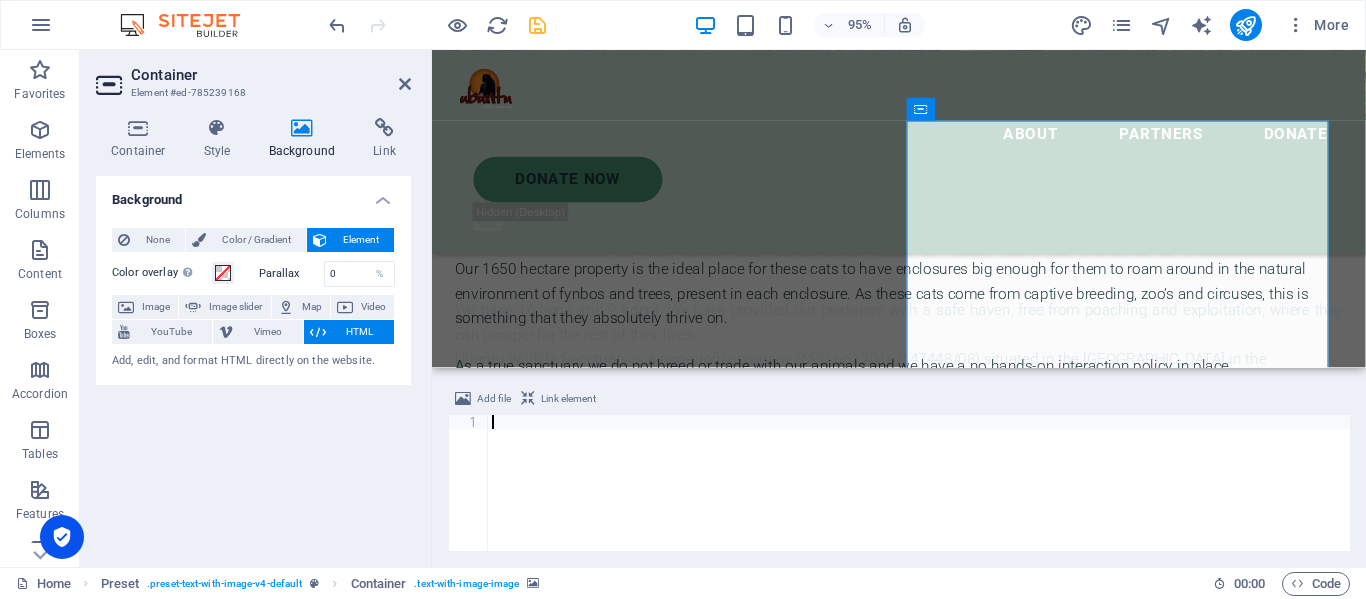 paste on "Iframes not supported. Broadcasting <a href="https://rtsp.me/" title = "rtsp video steaming service"> rtsp.me</a> player </iframe>" 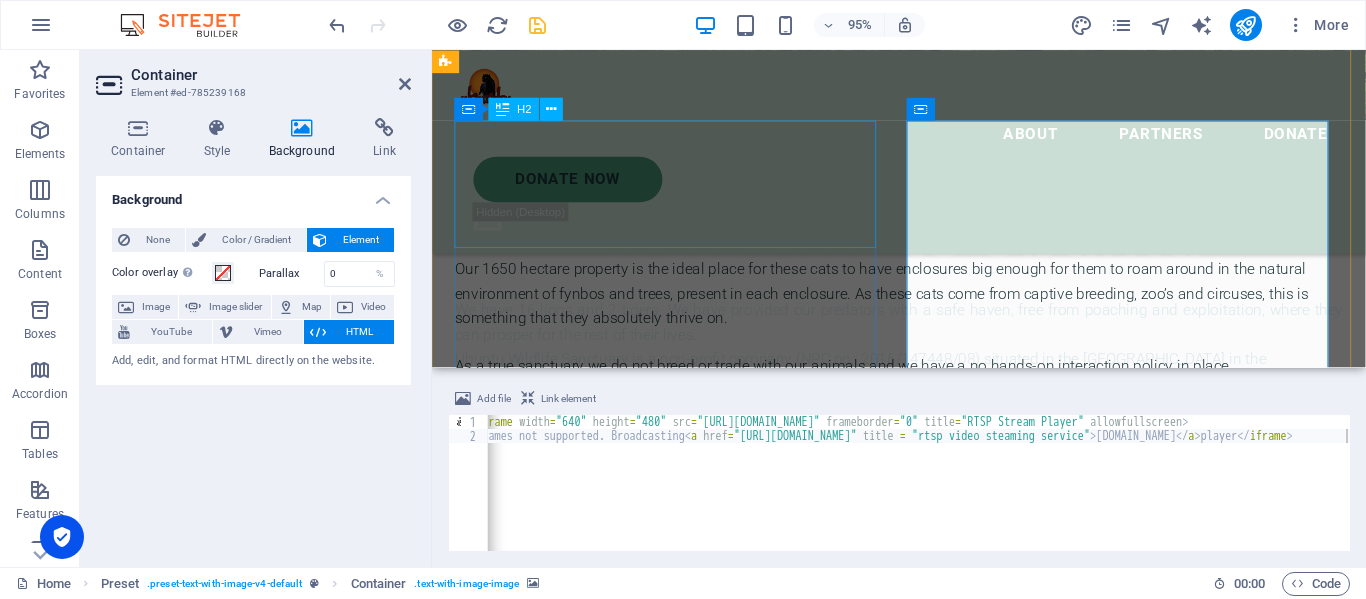 click on "Livestream our Predators" at bounding box center (923, 157) 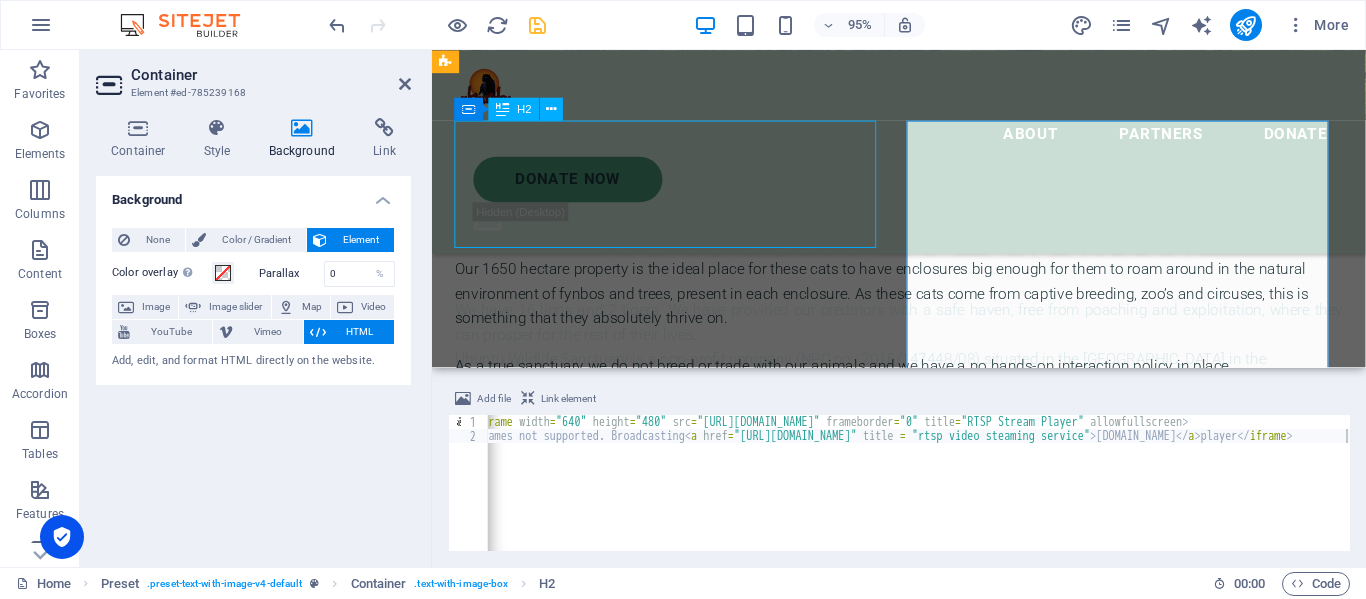 scroll, scrollTop: 523, scrollLeft: 0, axis: vertical 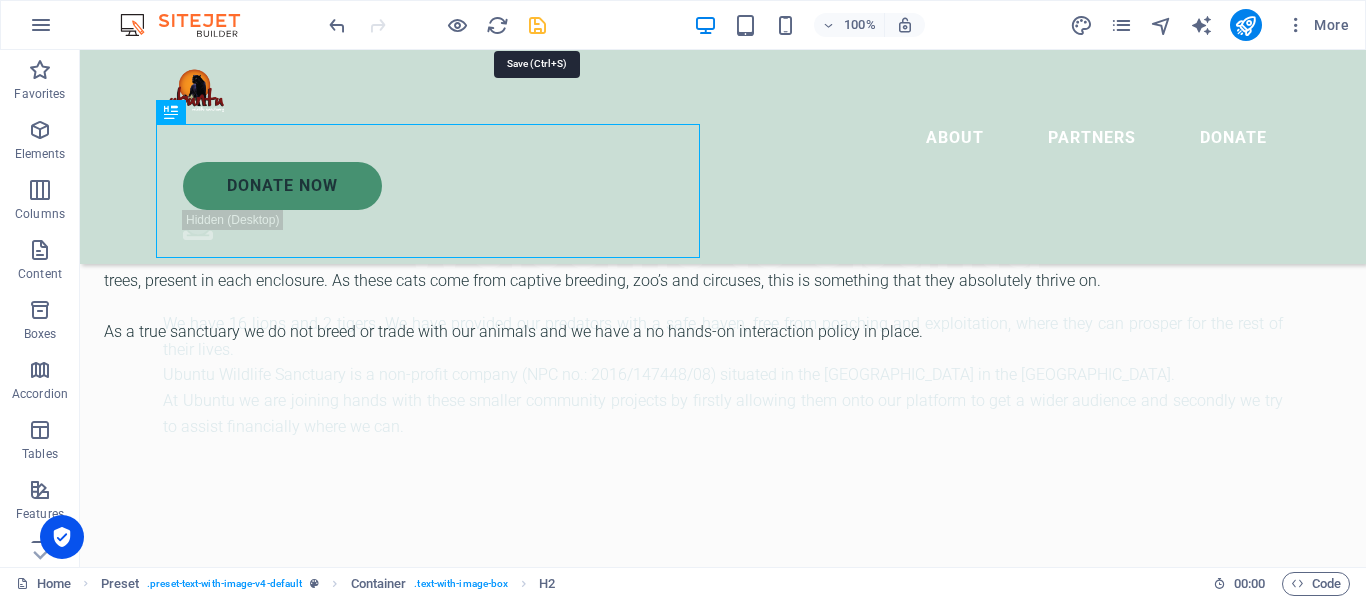 click at bounding box center [537, 25] 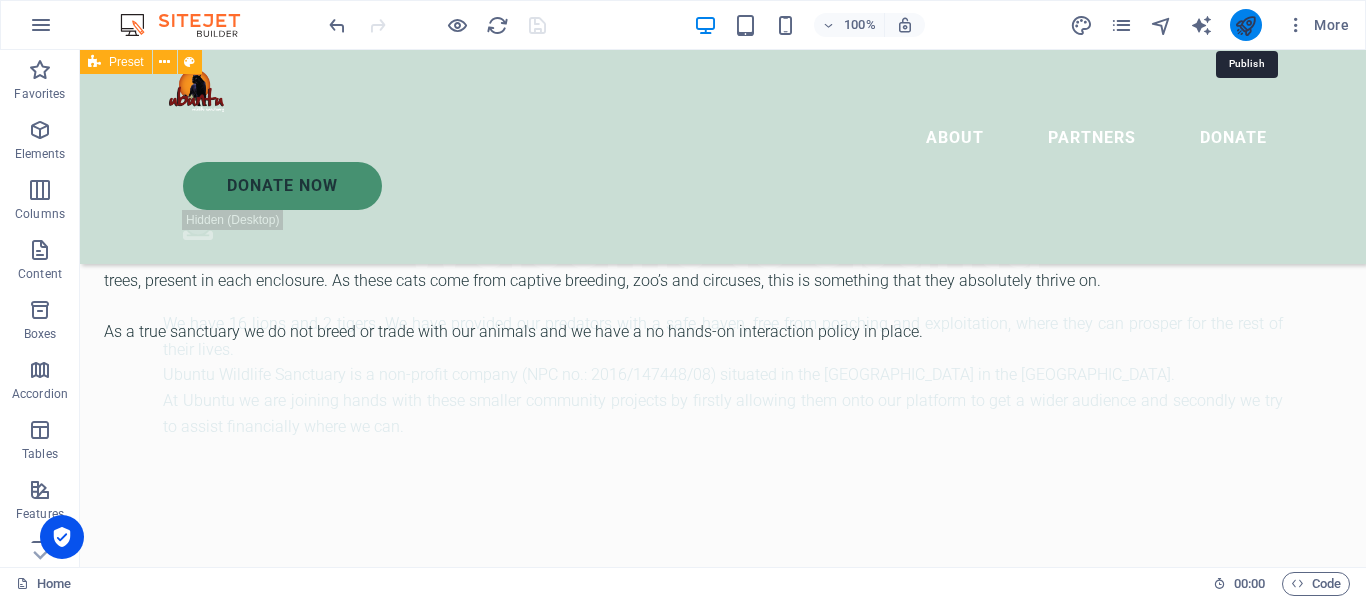 click at bounding box center [1245, 25] 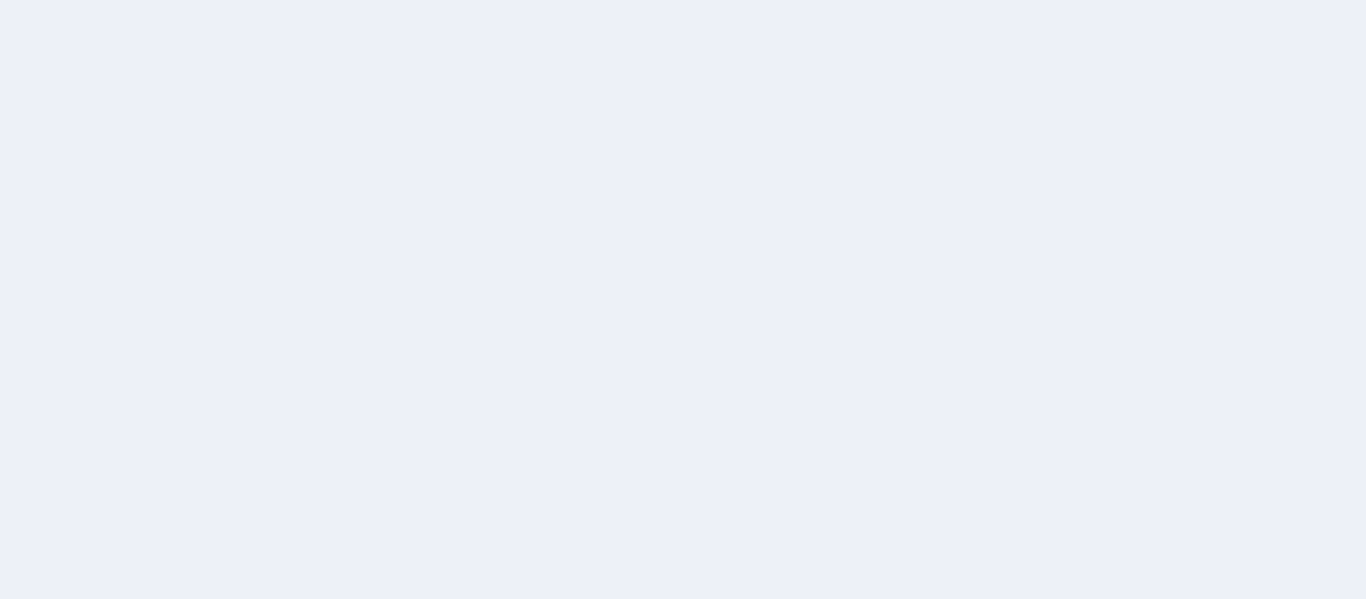 scroll, scrollTop: 0, scrollLeft: 0, axis: both 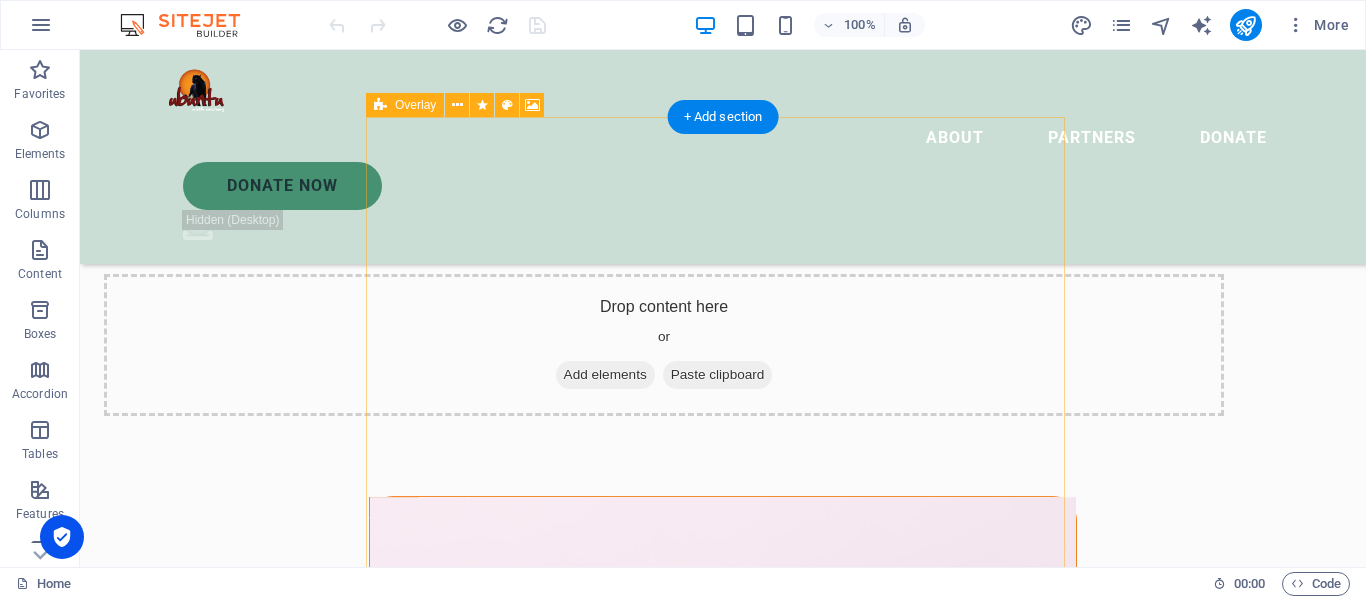 click at bounding box center (722, 863) 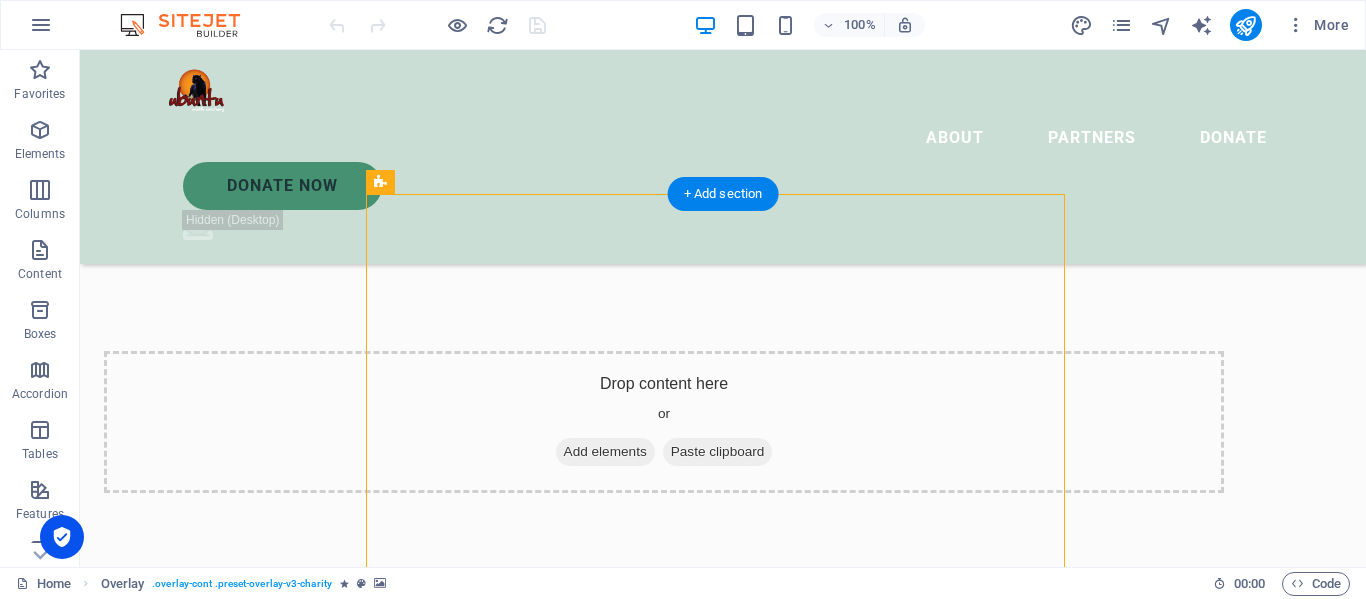 scroll, scrollTop: 800, scrollLeft: 0, axis: vertical 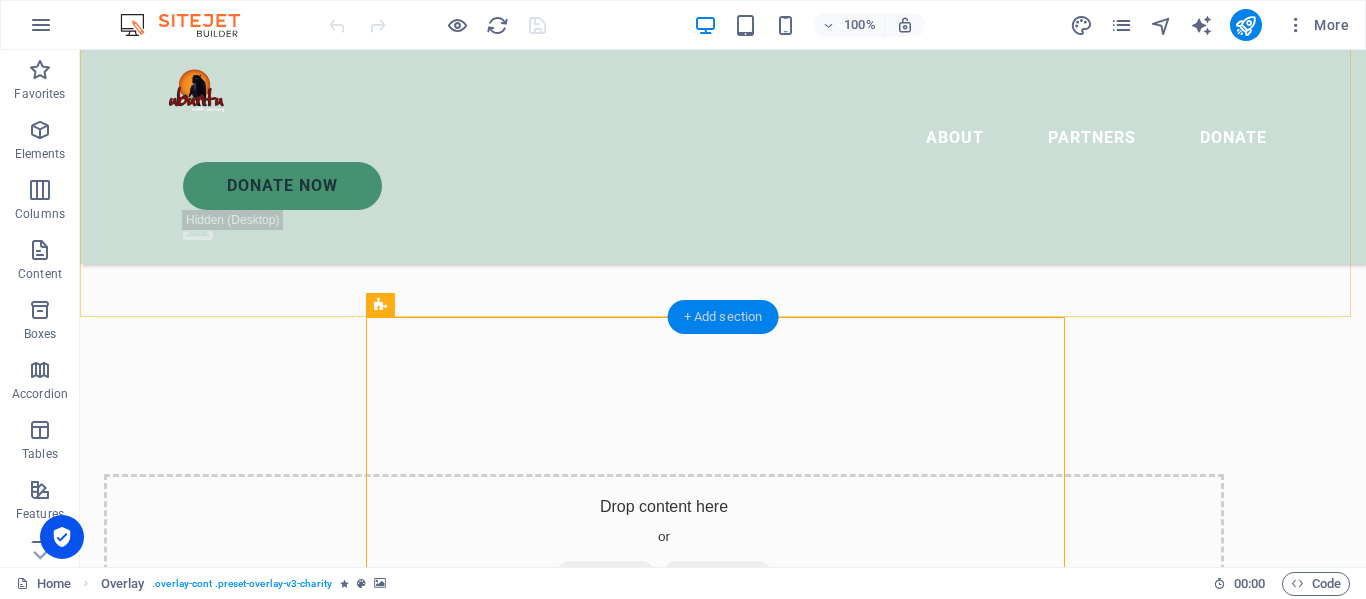 click on "+ Add section" at bounding box center (723, 317) 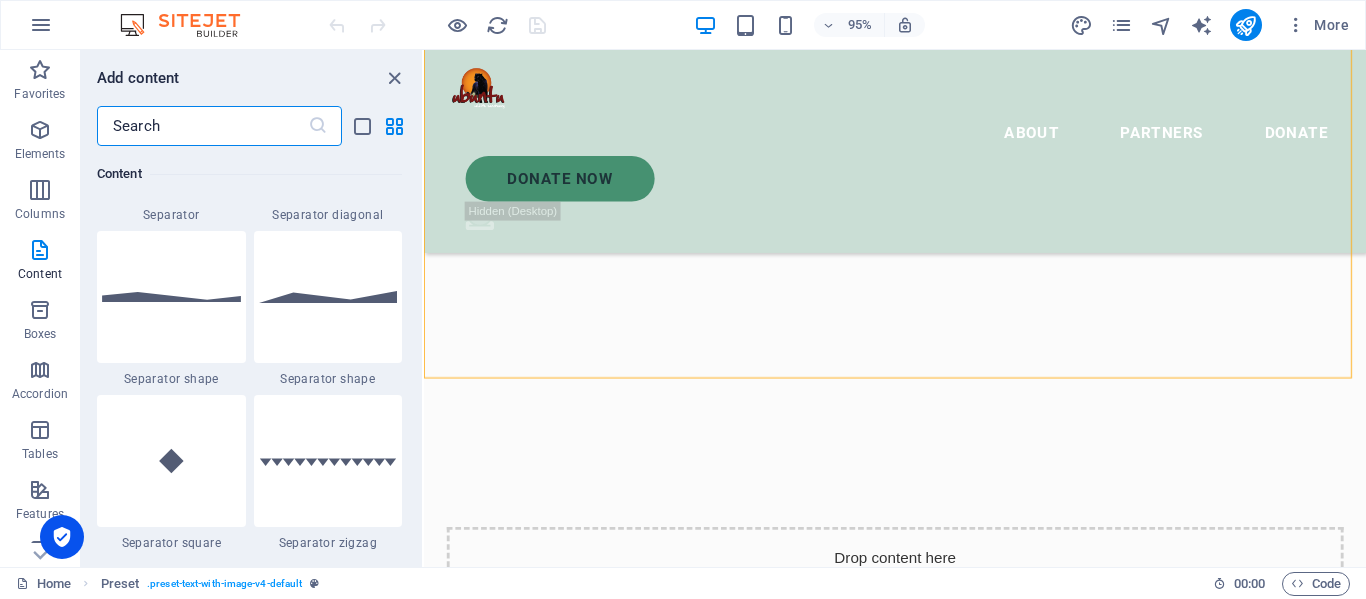 scroll, scrollTop: 4899, scrollLeft: 0, axis: vertical 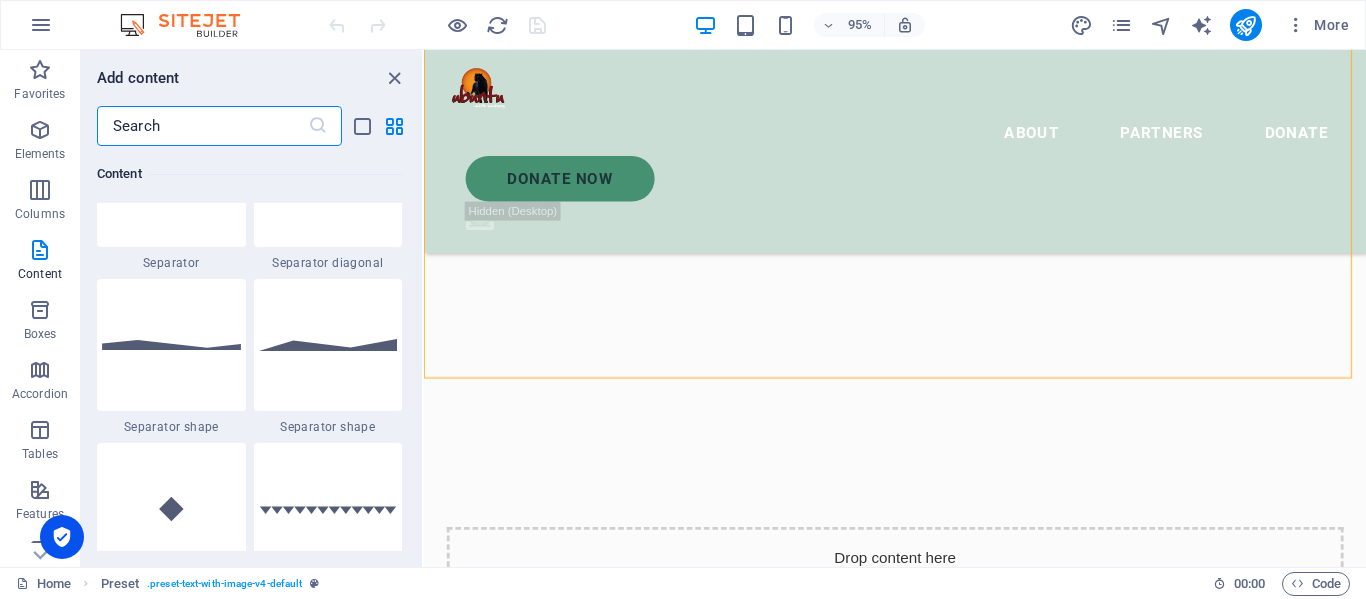 click at bounding box center [171, 345] 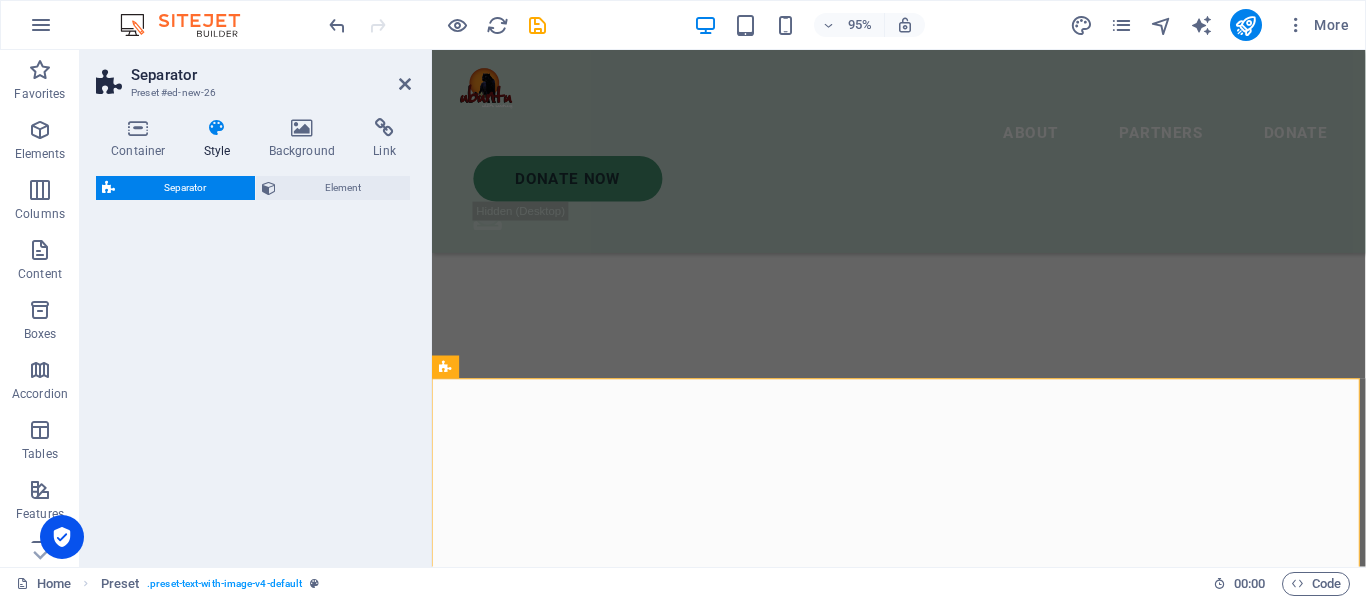 select on "polygon1" 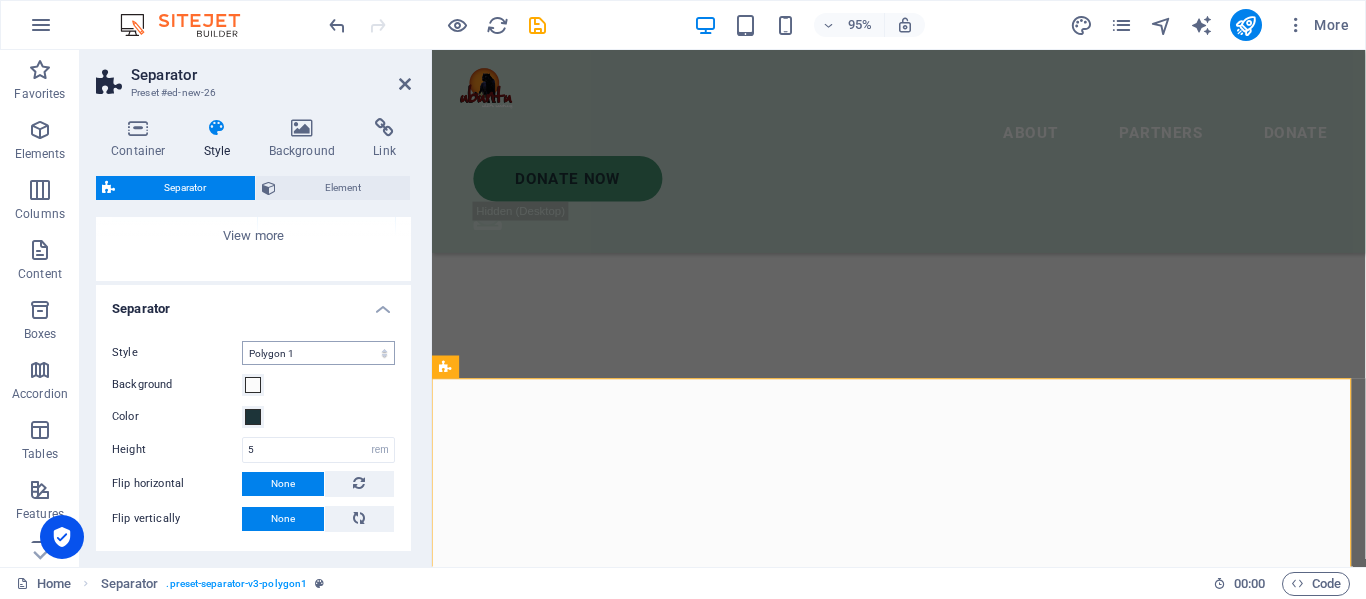 scroll, scrollTop: 300, scrollLeft: 0, axis: vertical 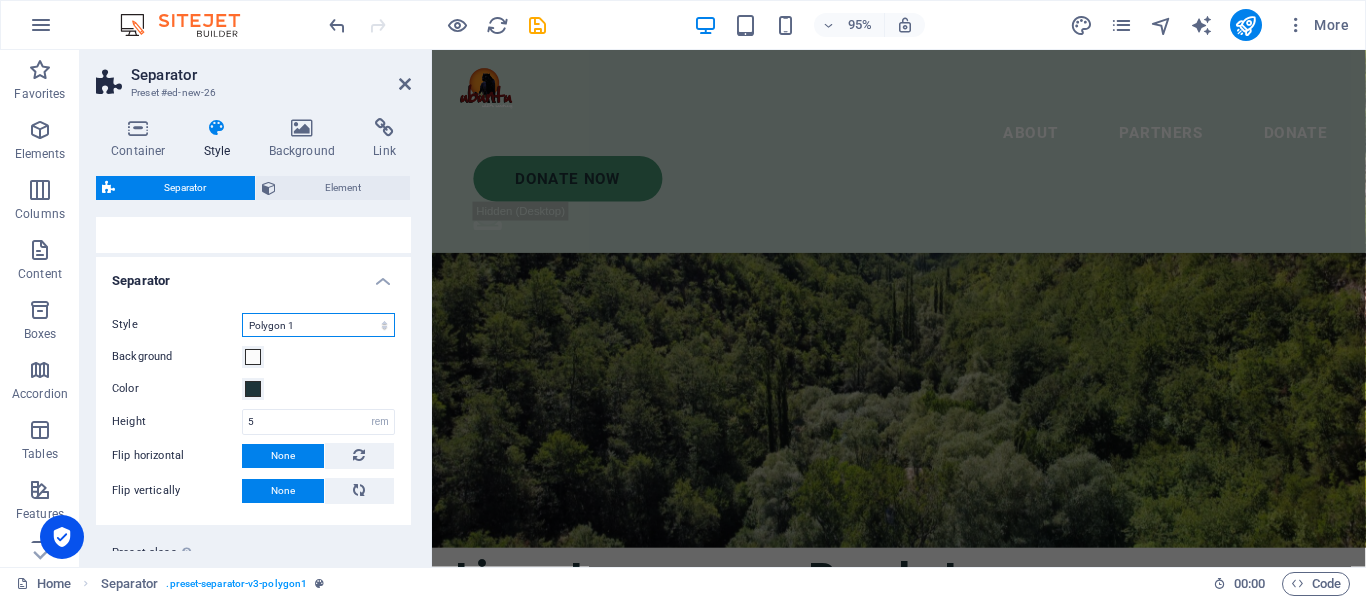 click on "Triangle Circle Diagonal Zigzag Polygon 1 Polygon 2 Square" at bounding box center [318, 325] 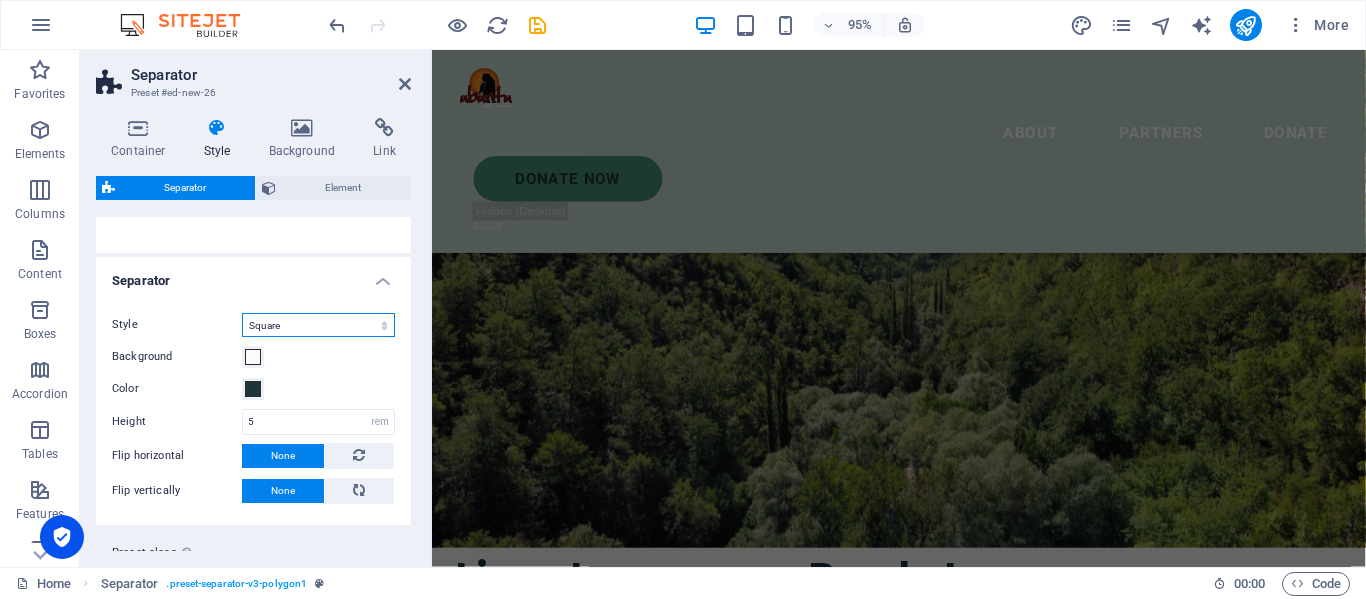 click on "Triangle Circle Diagonal Zigzag Polygon 1 Polygon 2 Square" at bounding box center (318, 325) 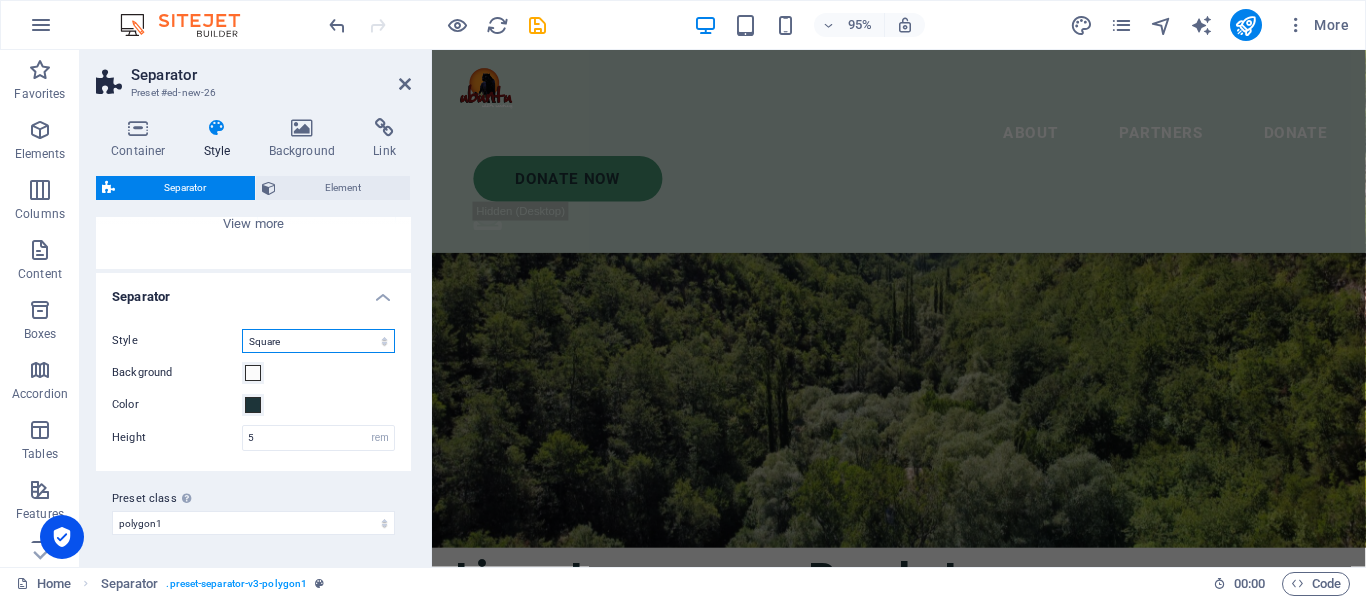 scroll, scrollTop: 443, scrollLeft: 0, axis: vertical 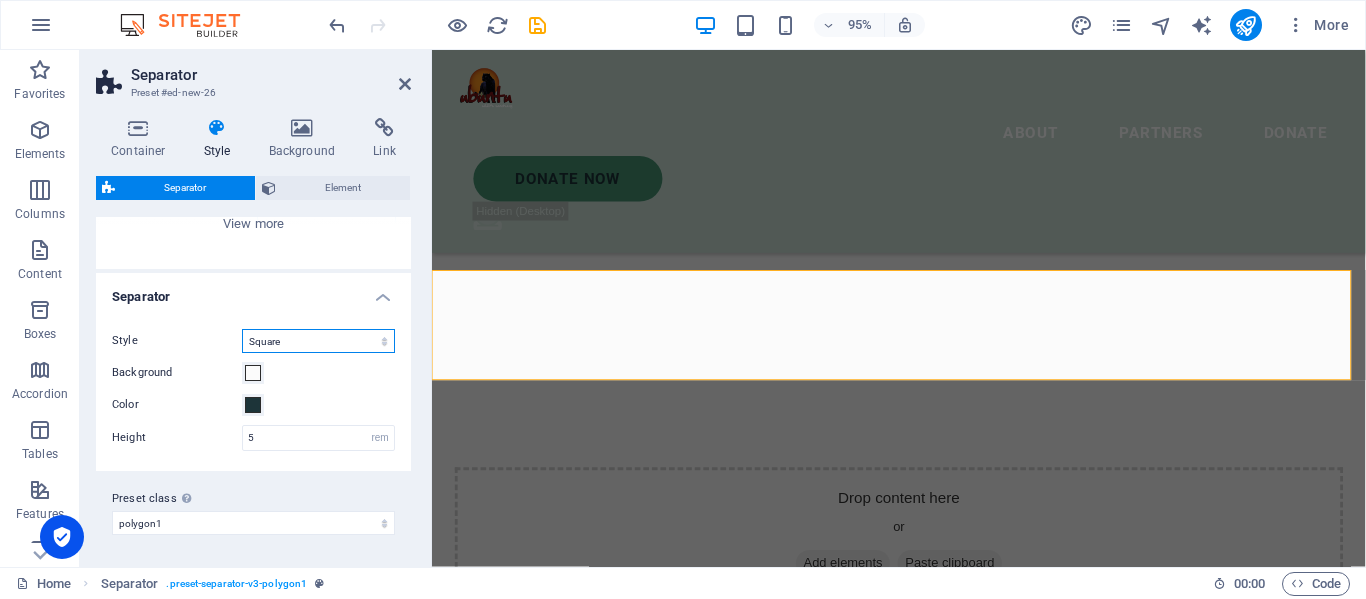 click on "Triangle Circle Diagonal Zigzag Polygon 1 Polygon 2 Square" at bounding box center [318, 341] 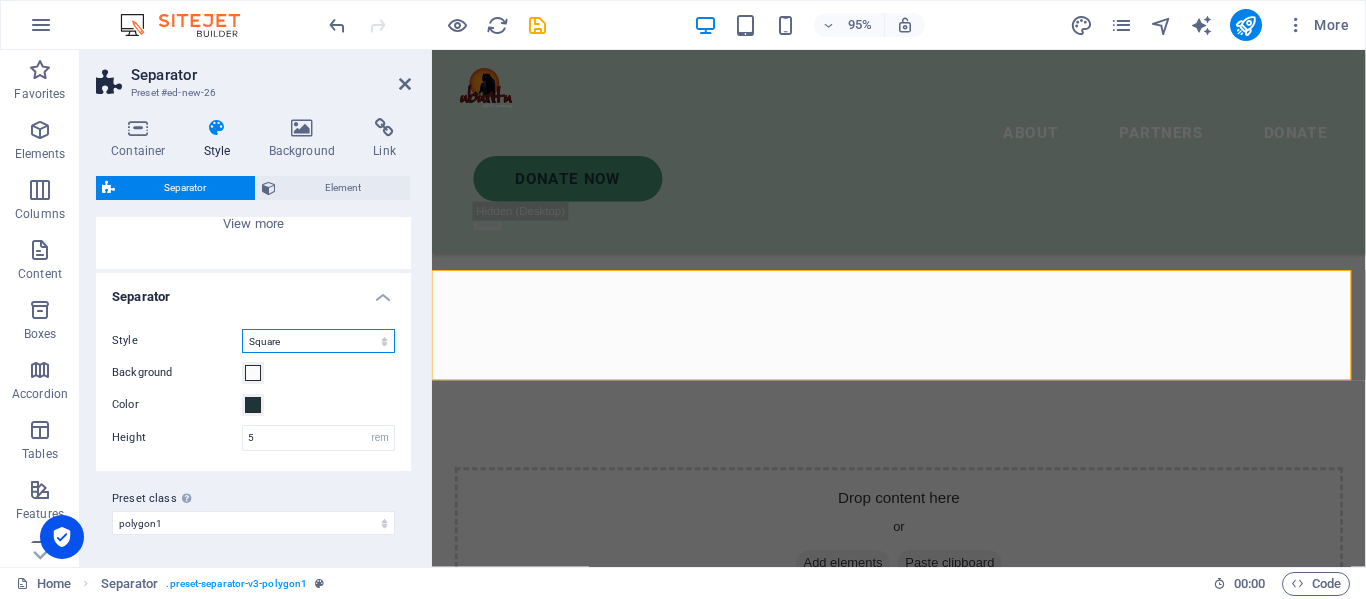 select on "diagonal" 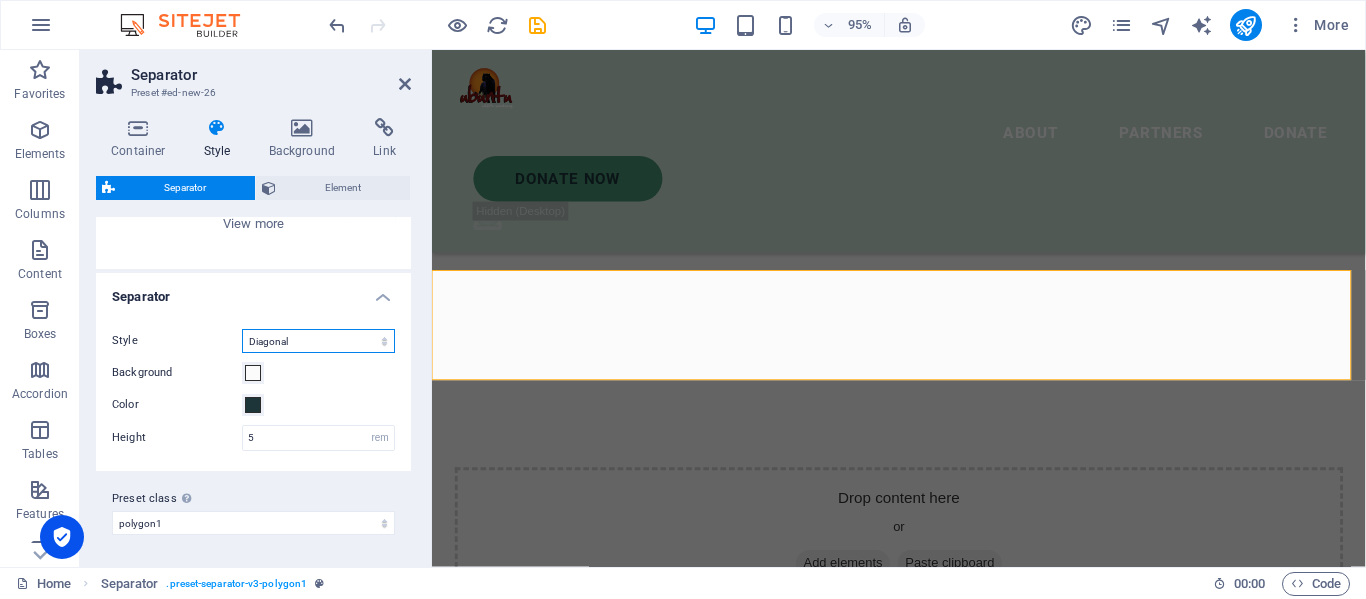 click on "Triangle Circle Diagonal Zigzag Polygon 1 Polygon 2 Square" at bounding box center (318, 341) 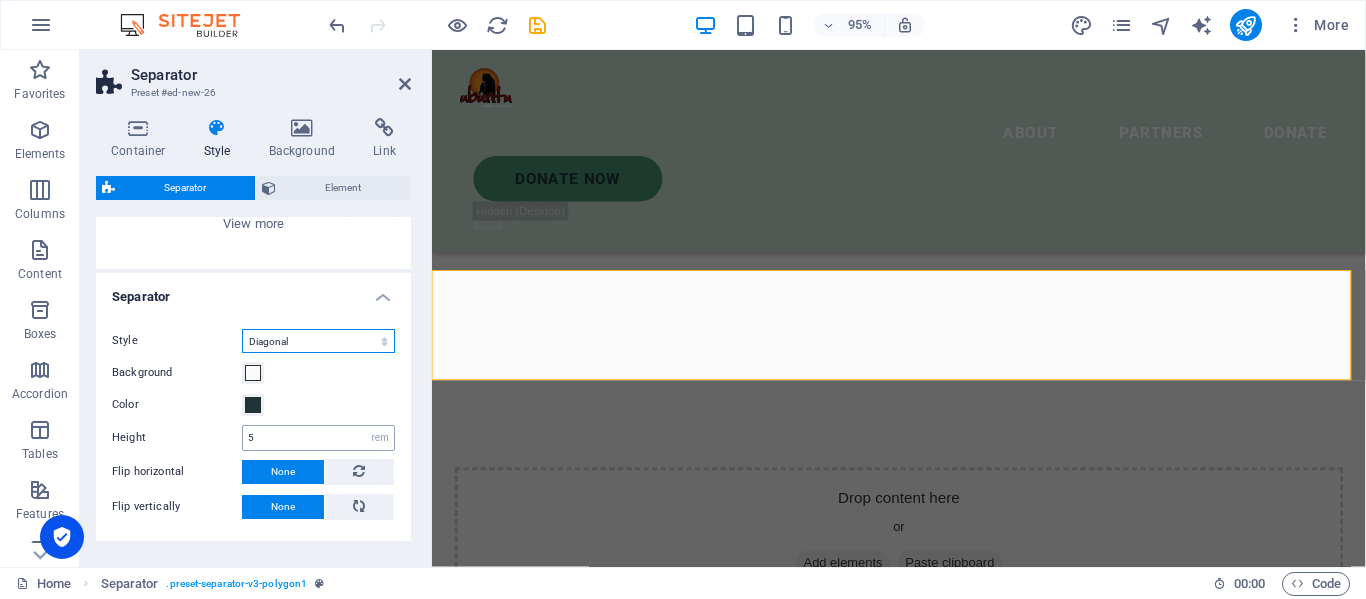 scroll, scrollTop: 300, scrollLeft: 0, axis: vertical 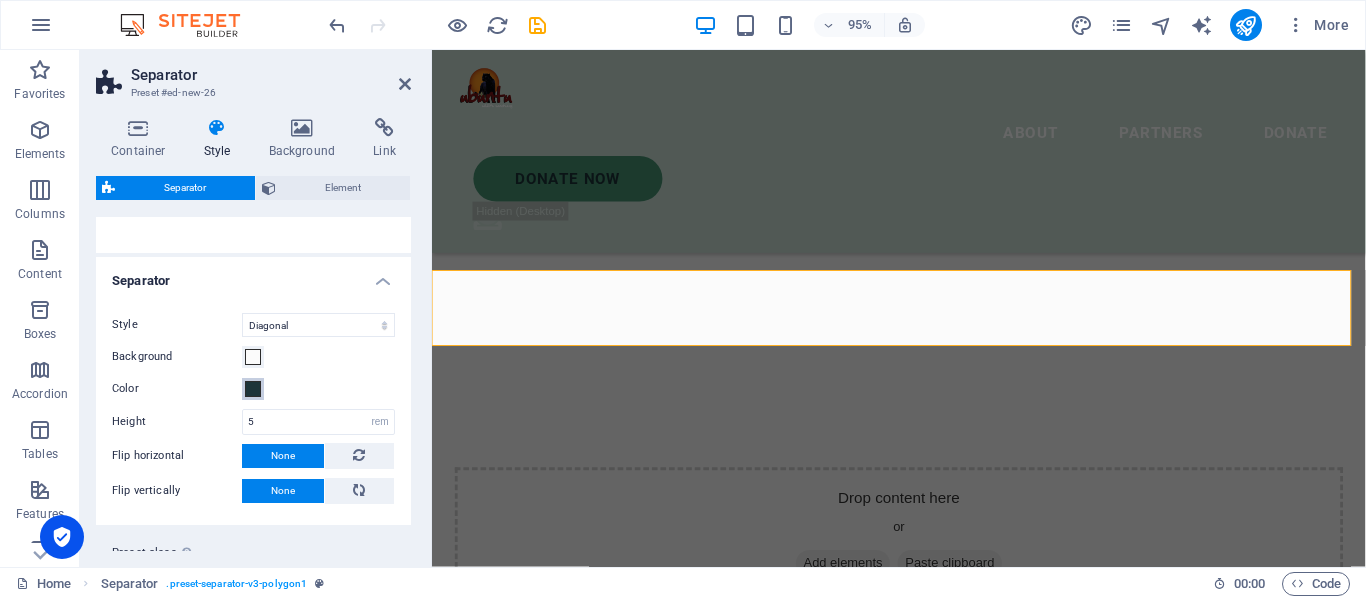 click at bounding box center (253, 389) 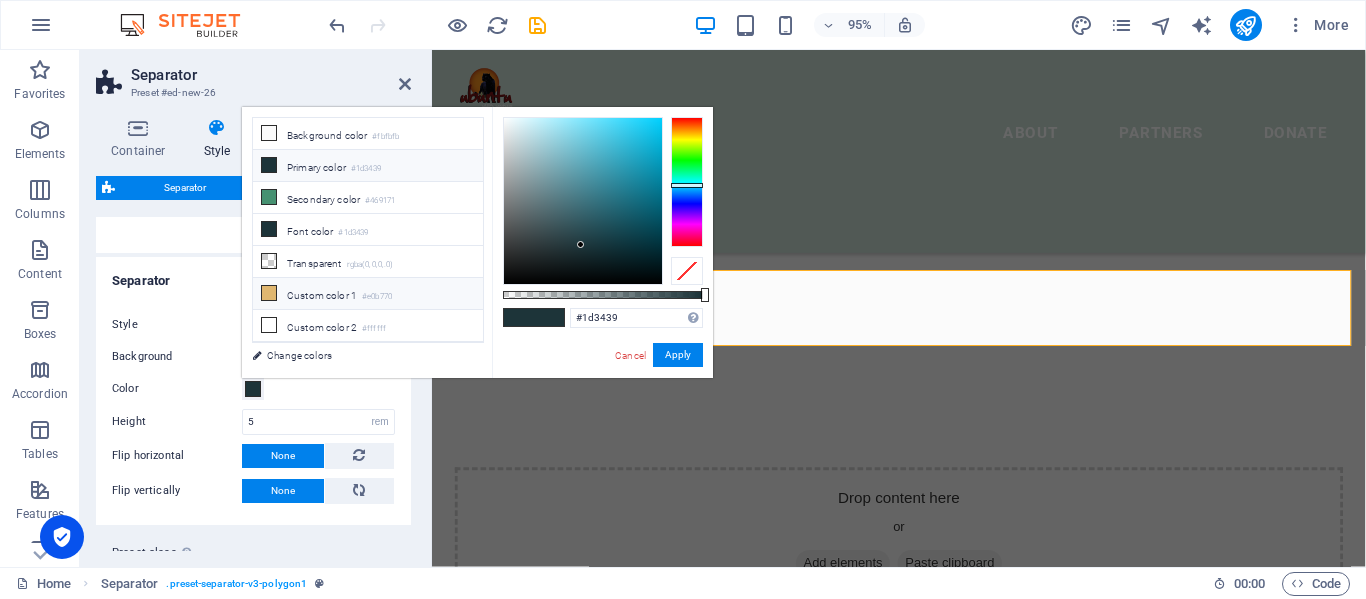 click at bounding box center (269, 293) 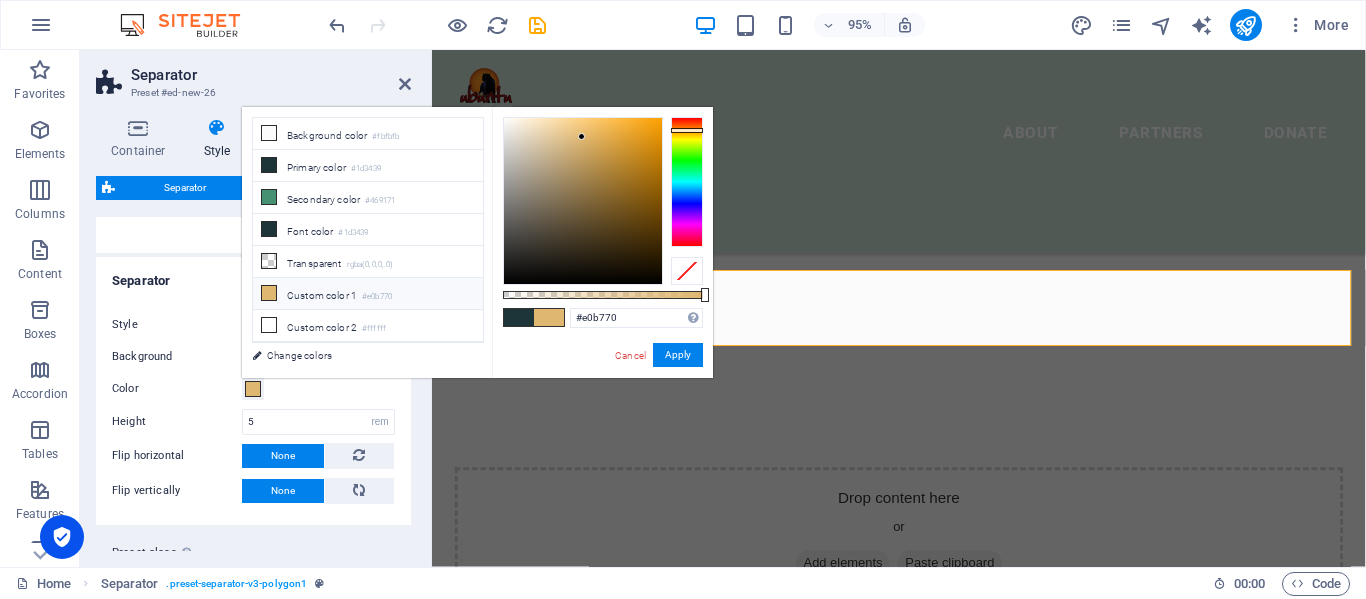 click on "Color" at bounding box center (253, 389) 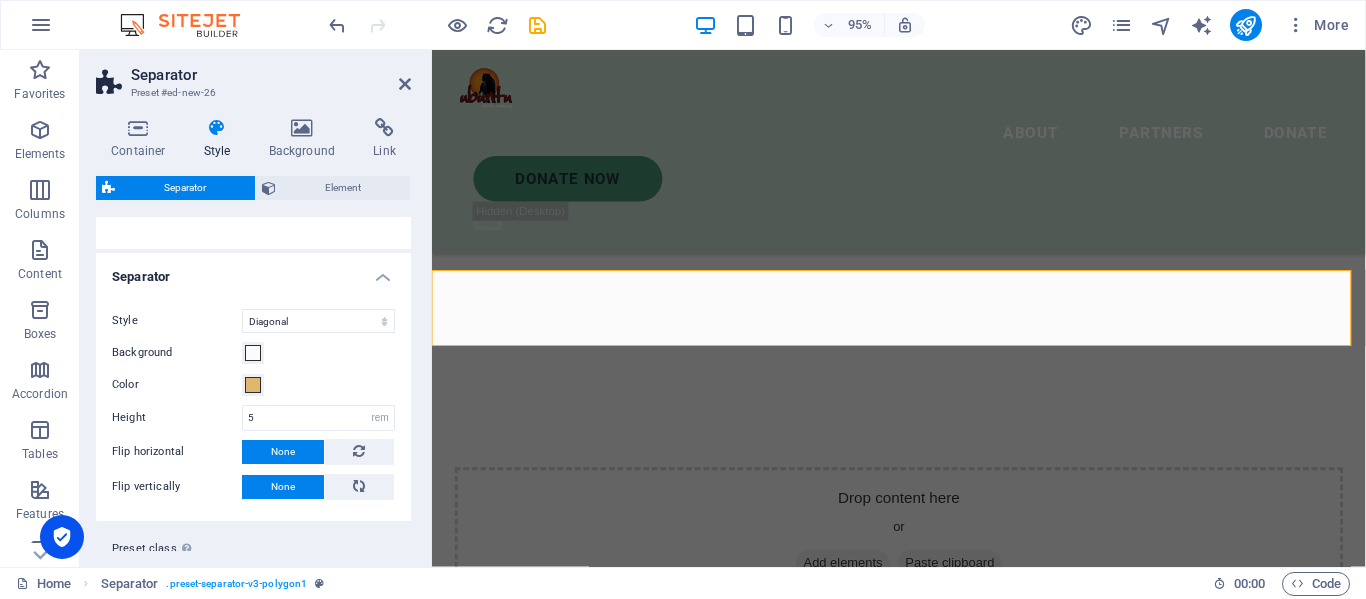 scroll, scrollTop: 354, scrollLeft: 0, axis: vertical 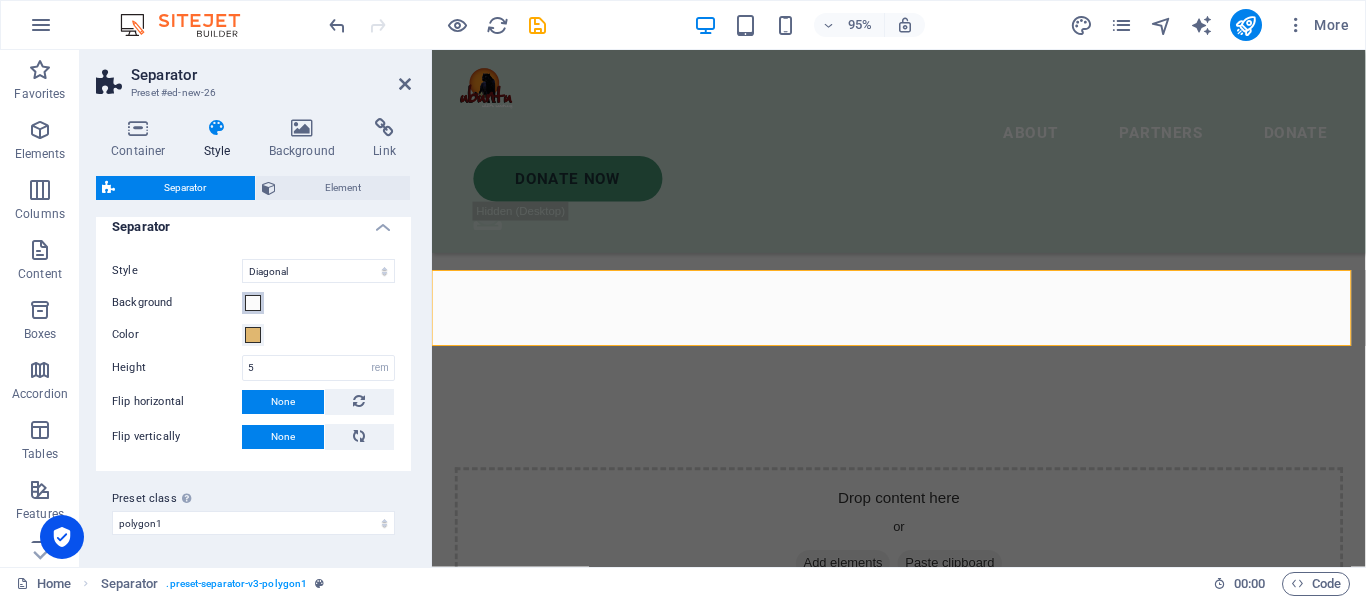 click at bounding box center (253, 303) 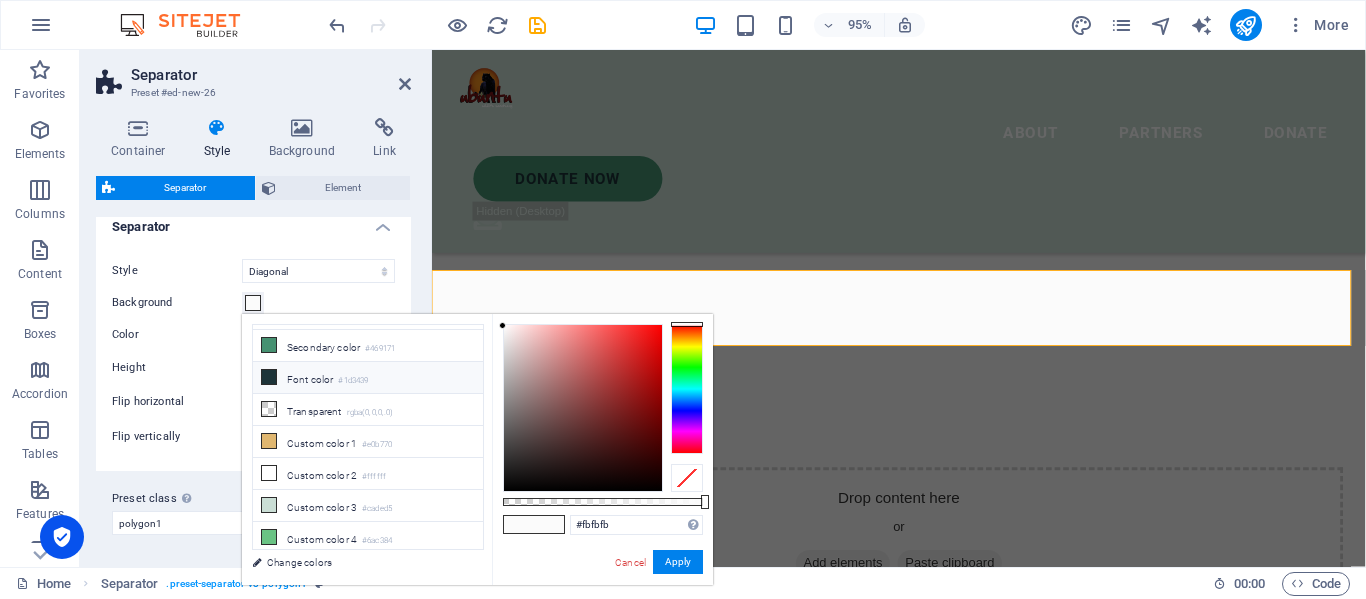 scroll, scrollTop: 86, scrollLeft: 0, axis: vertical 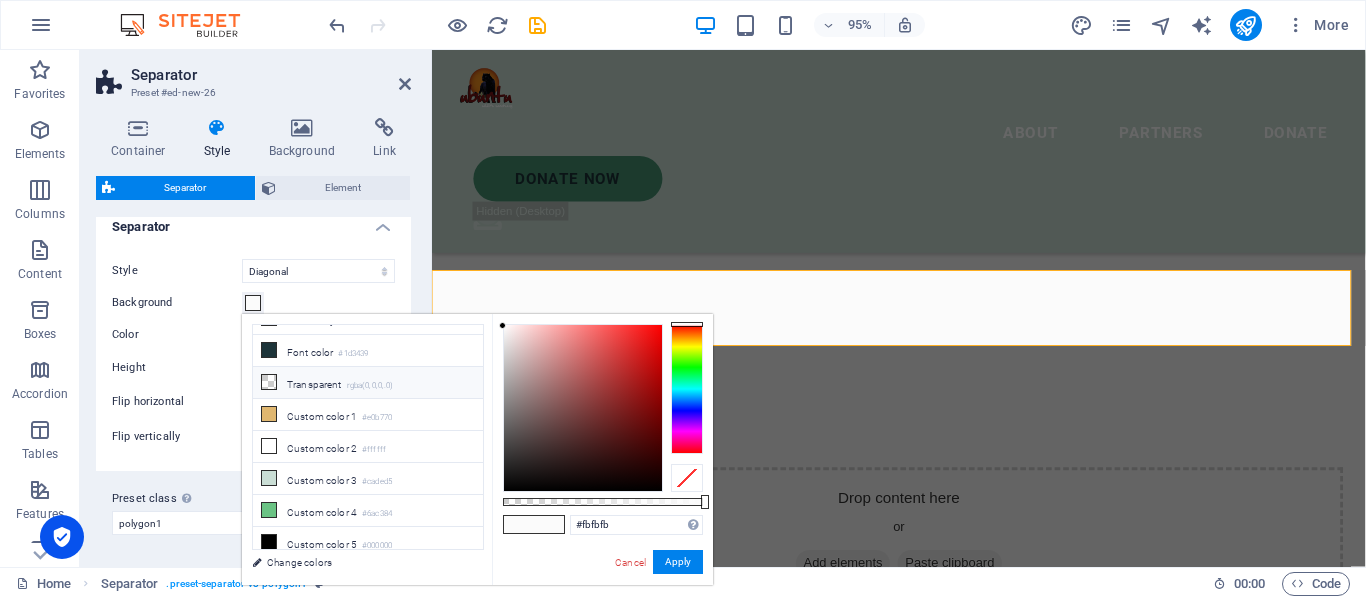 click on "Transparent
rgba(0,0,0,.0)" at bounding box center (368, 383) 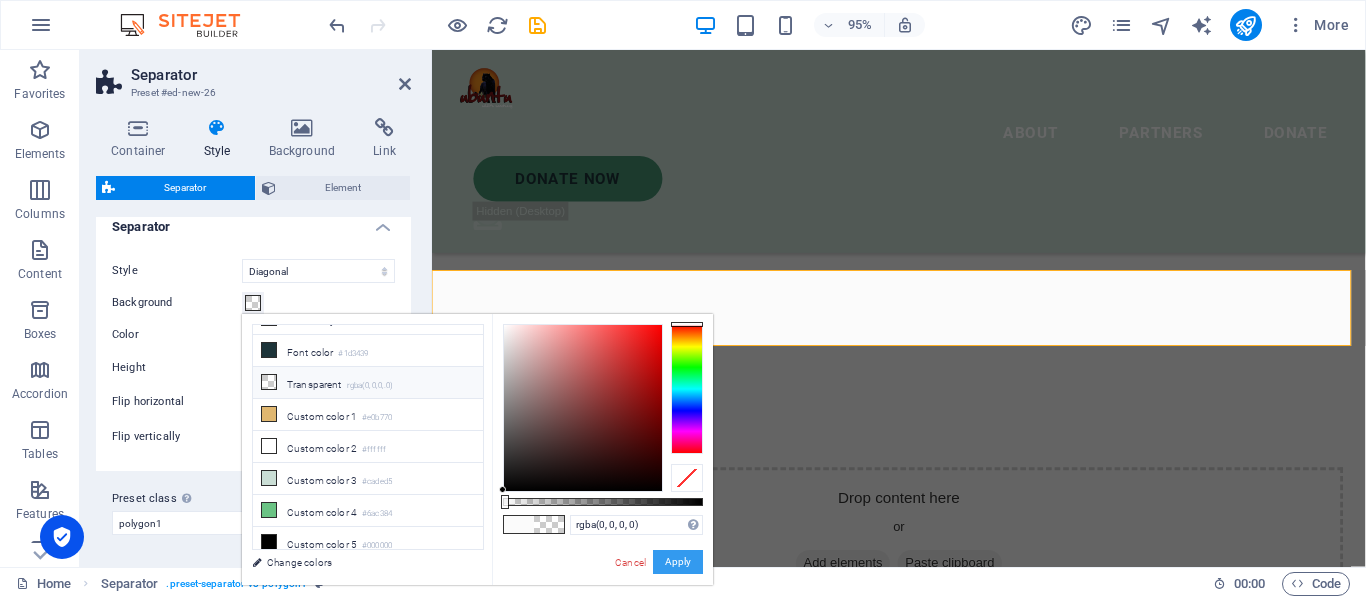 click on "Apply" at bounding box center (678, 562) 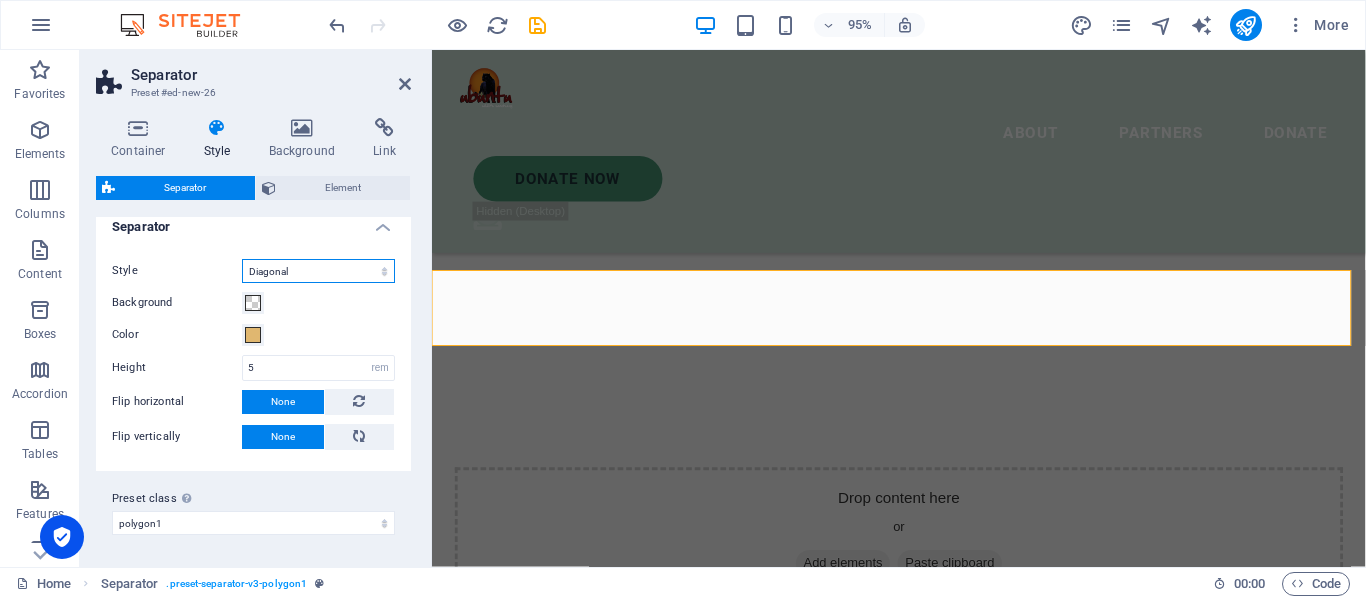 click on "Triangle Circle Diagonal Zigzag Polygon 1 Polygon 2 Square" at bounding box center (318, 271) 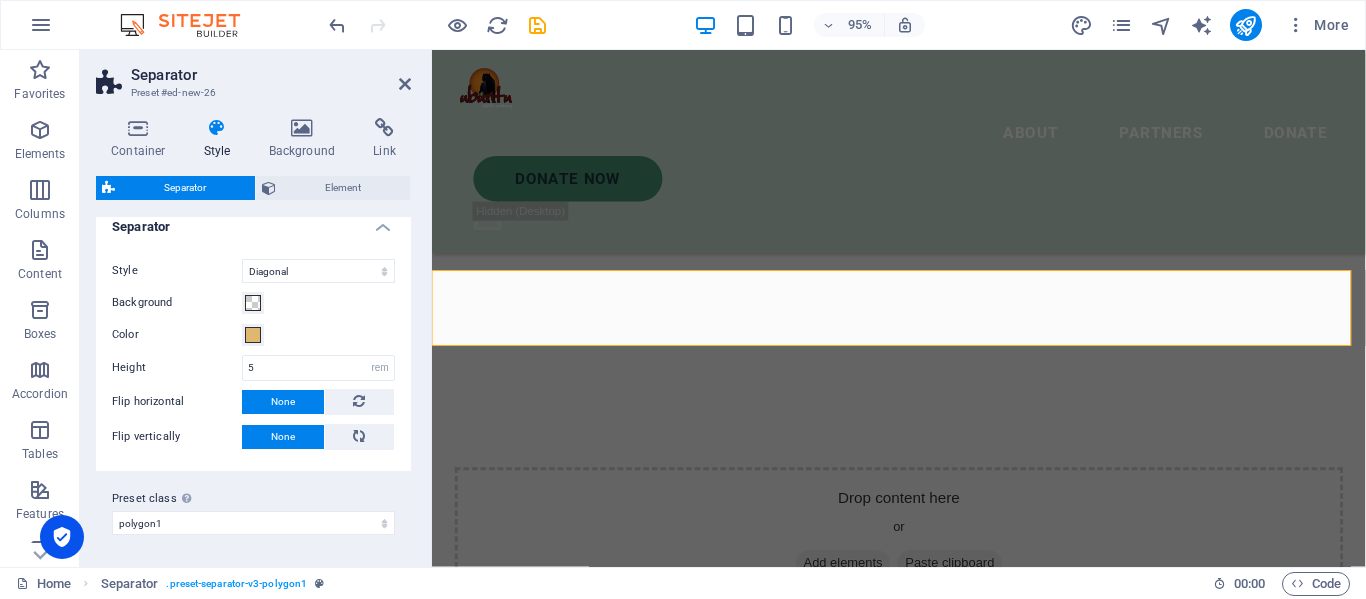 click on "Separator" at bounding box center (253, 221) 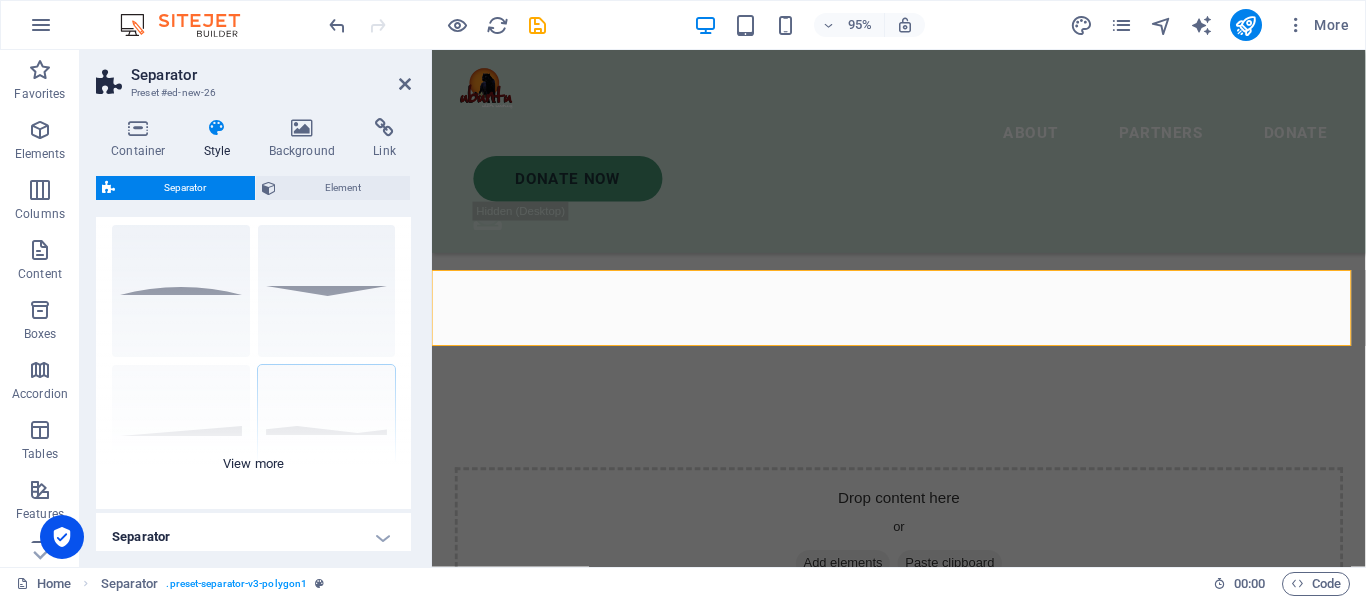 scroll, scrollTop: 0, scrollLeft: 0, axis: both 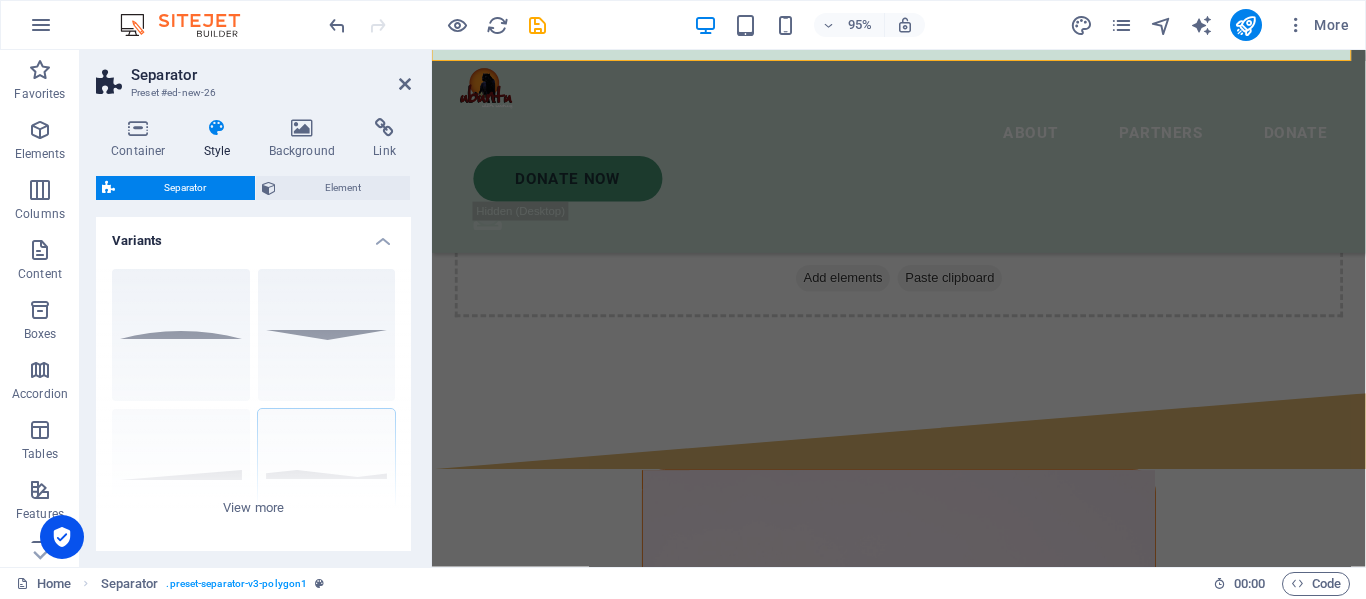 click at bounding box center [923, 915] 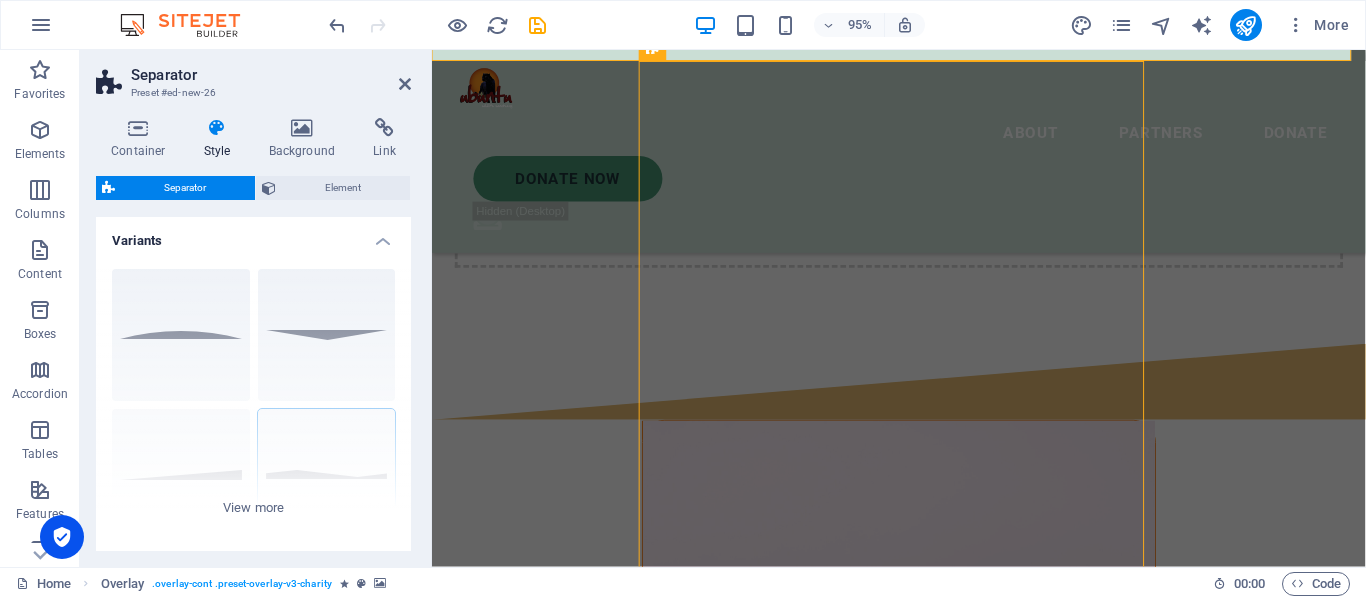 scroll, scrollTop: 1135, scrollLeft: 0, axis: vertical 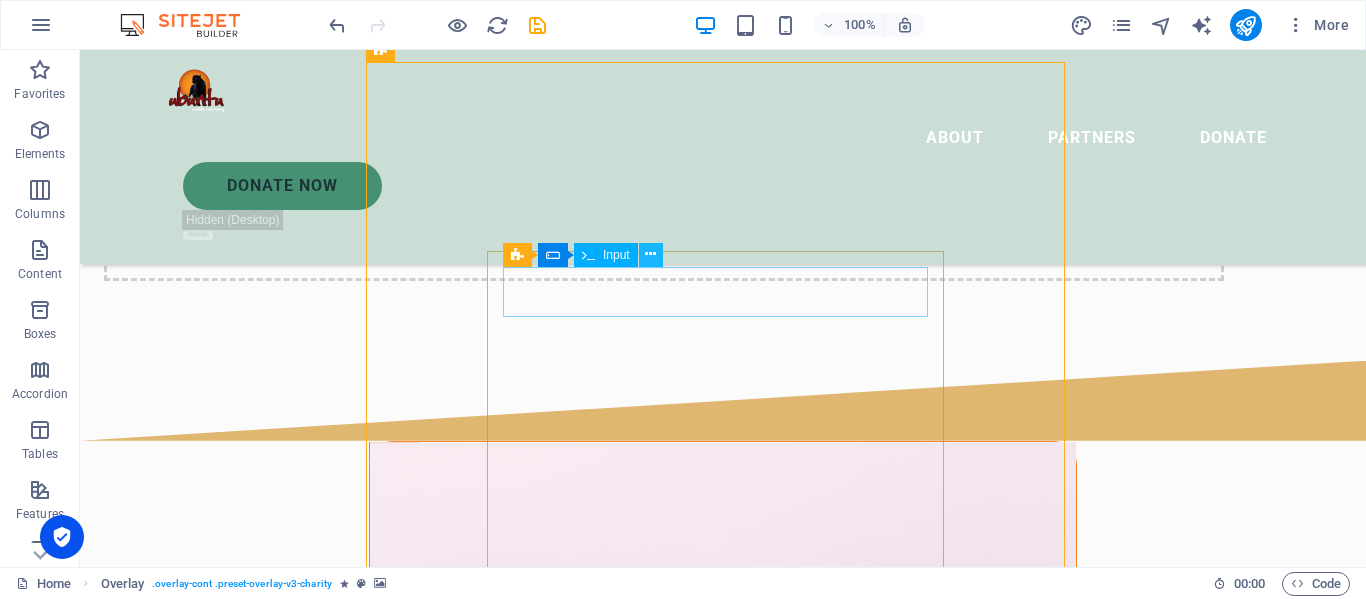 click at bounding box center [650, 254] 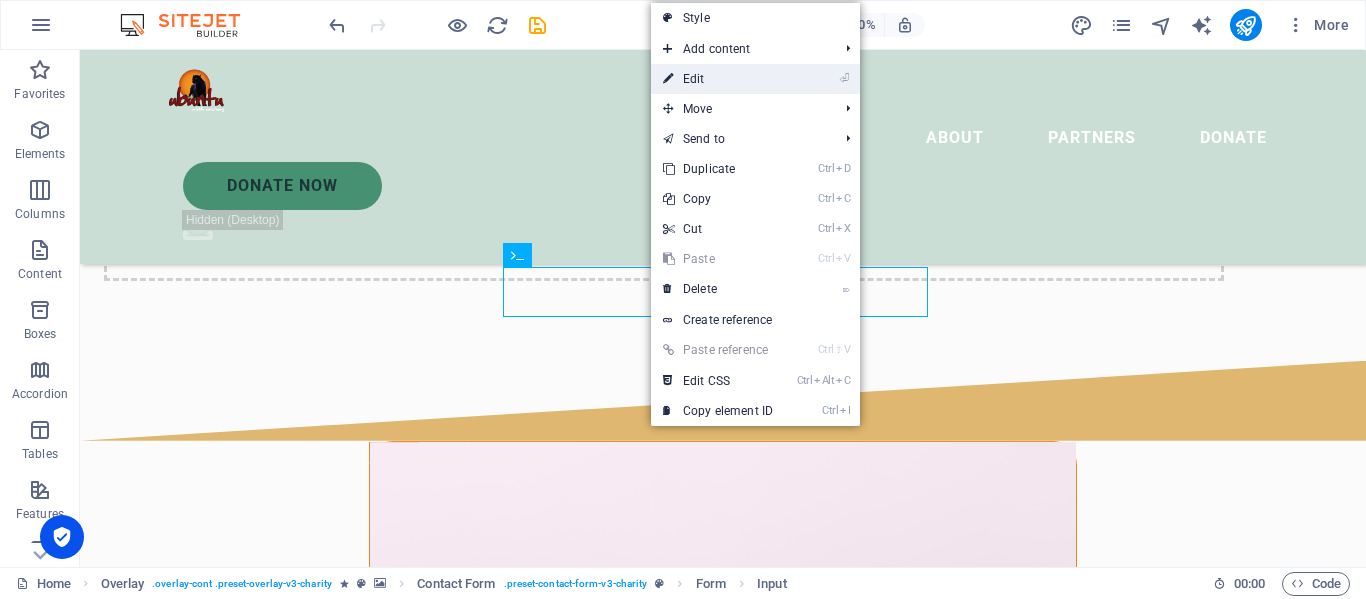 click on "⏎  Edit" at bounding box center [718, 79] 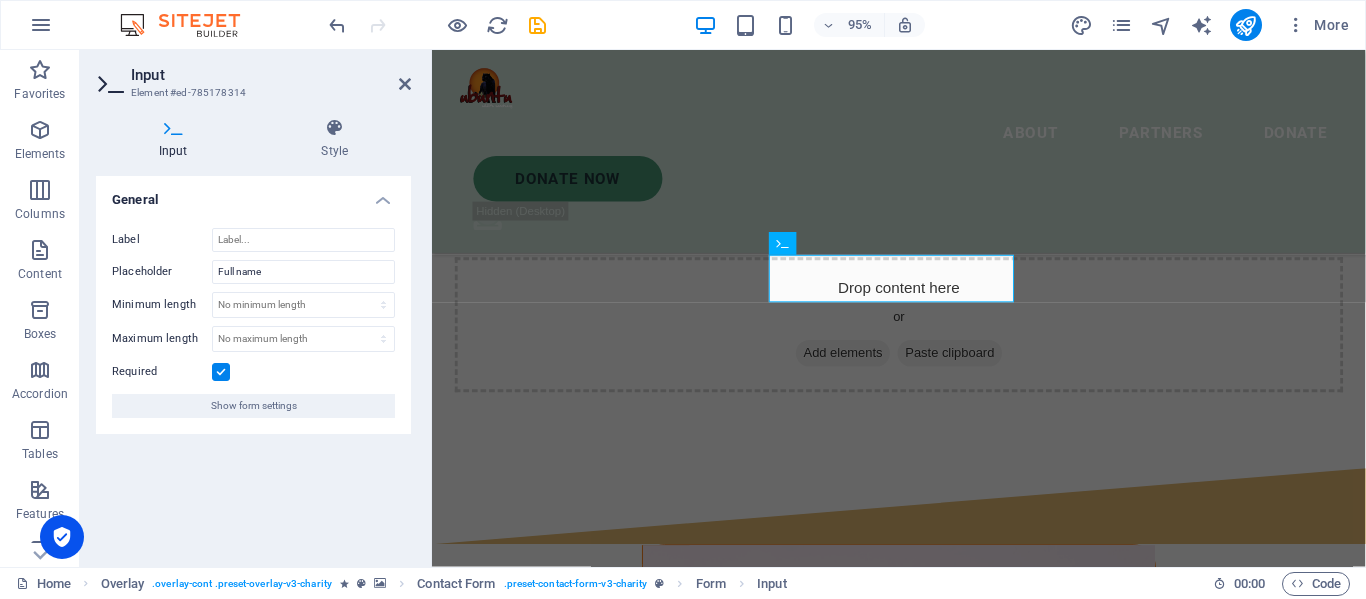 scroll, scrollTop: 1214, scrollLeft: 0, axis: vertical 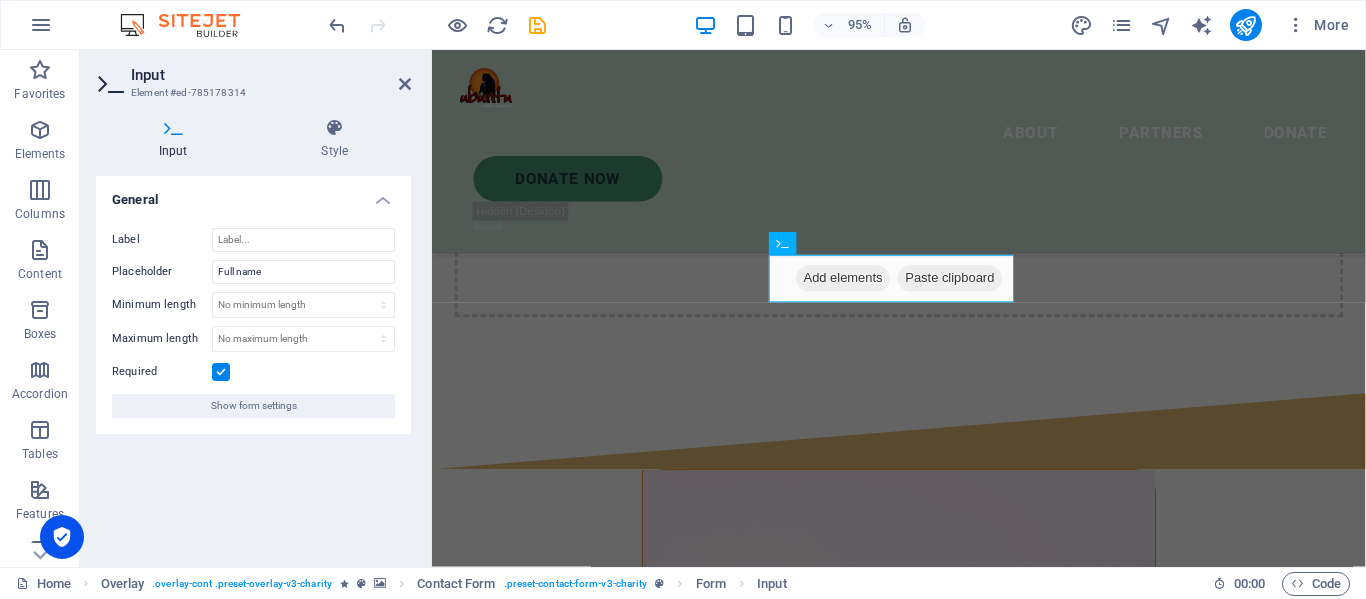 click at bounding box center (923, 915) 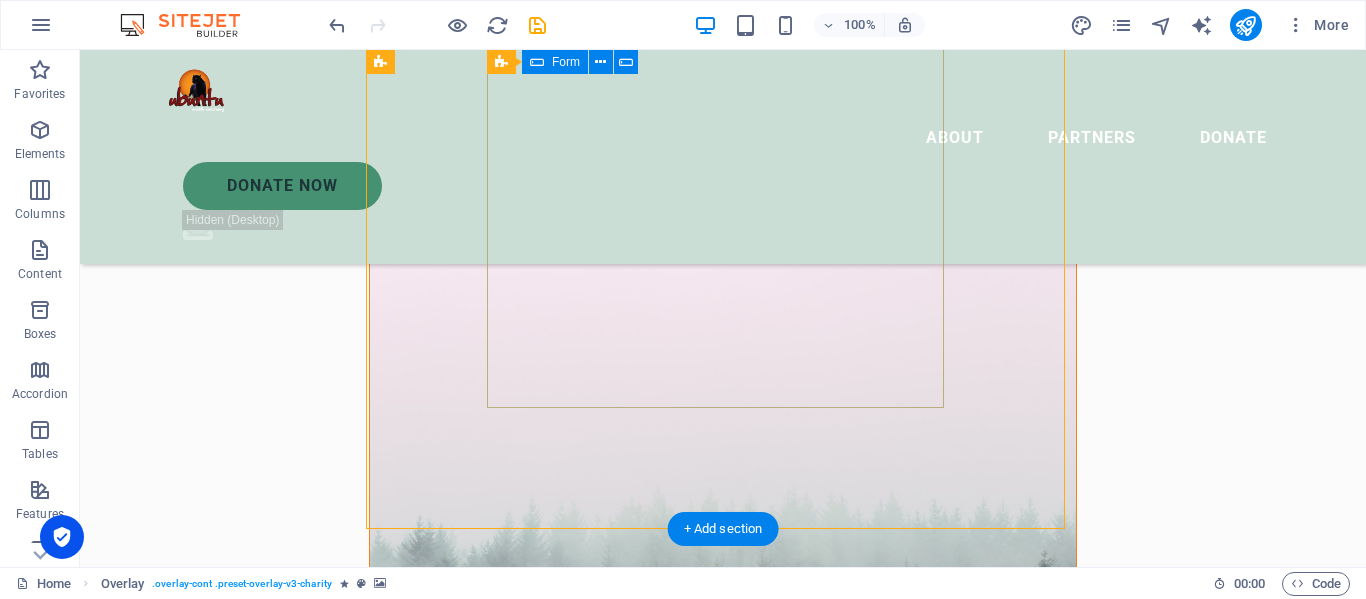 scroll, scrollTop: 1435, scrollLeft: 0, axis: vertical 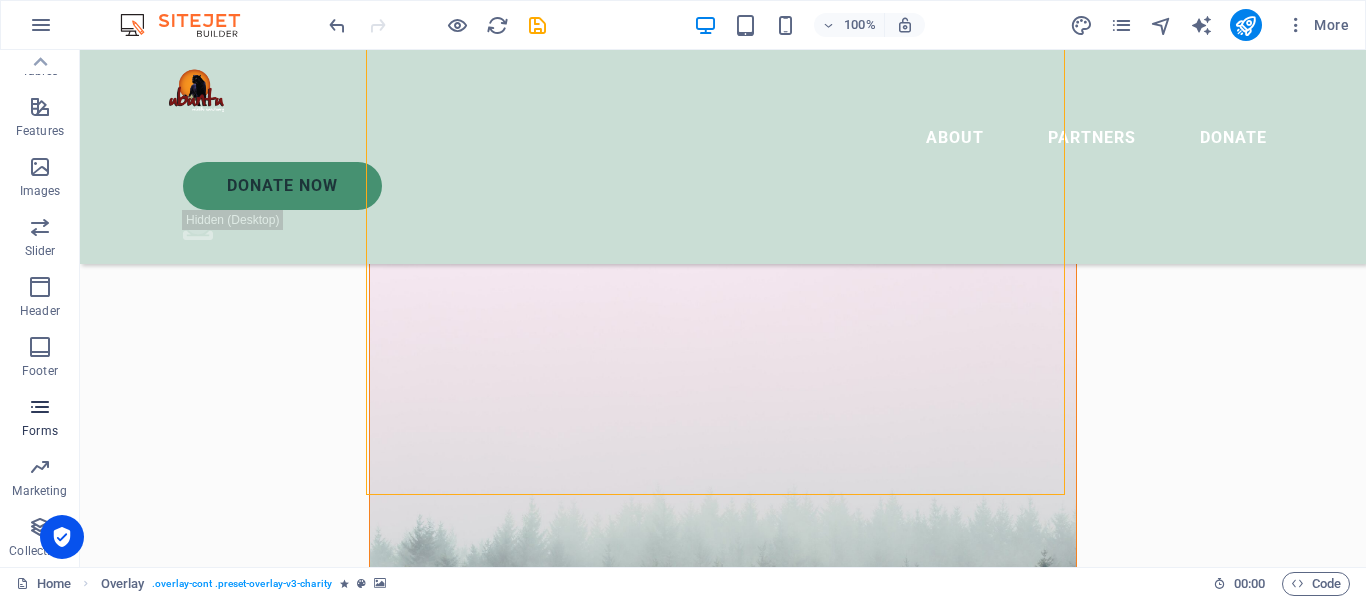 click at bounding box center (40, 407) 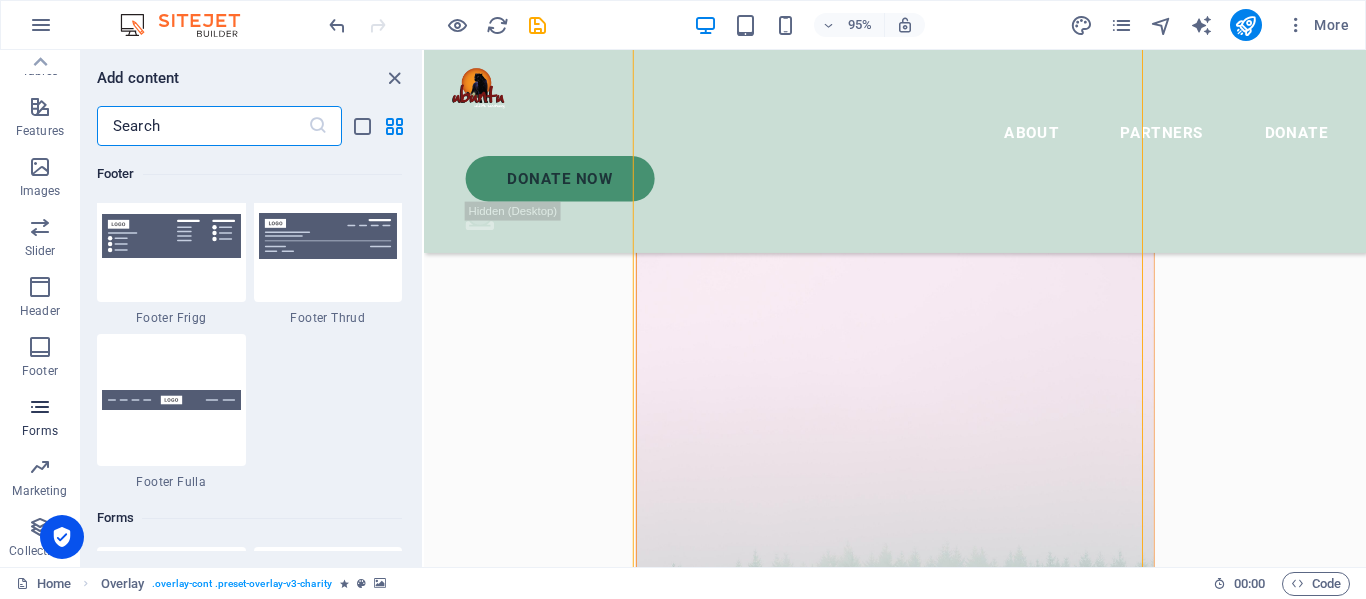 scroll, scrollTop: 14436, scrollLeft: 0, axis: vertical 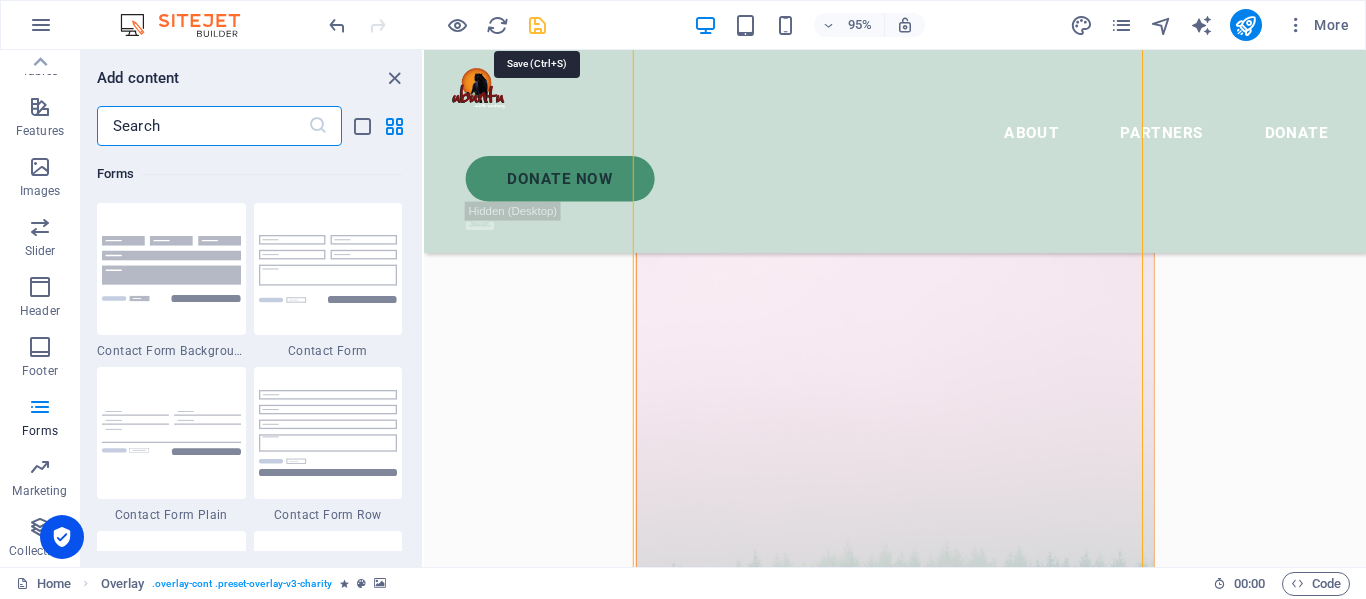 click at bounding box center (537, 25) 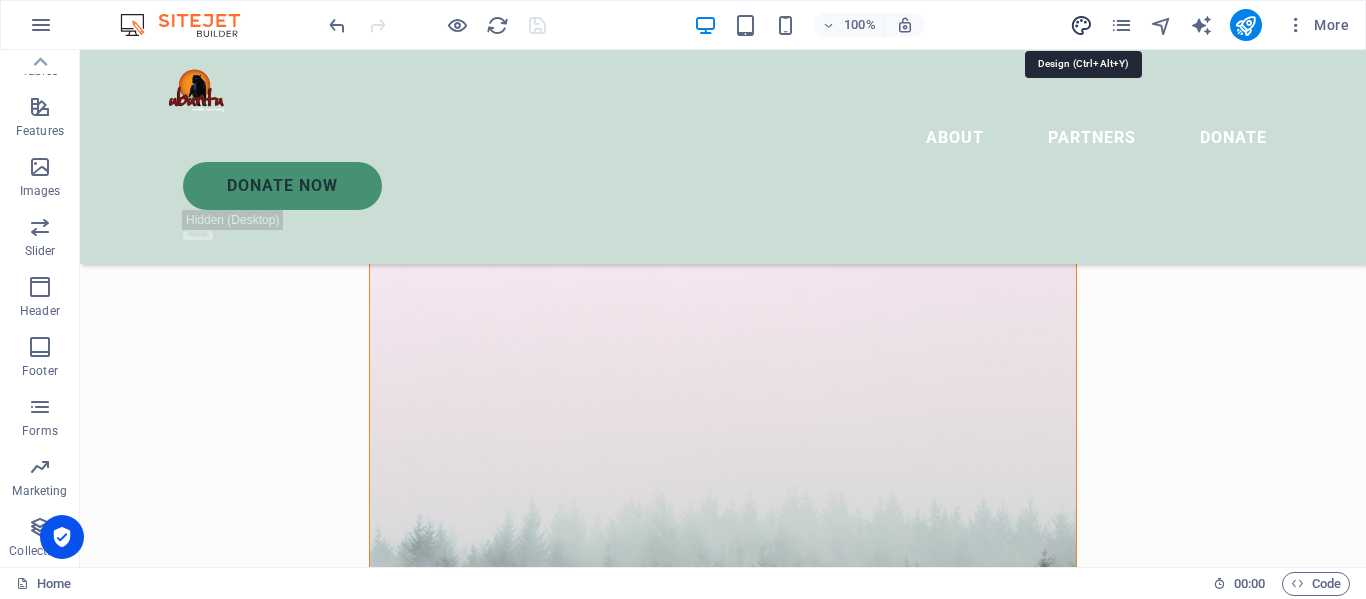 click at bounding box center [1081, 25] 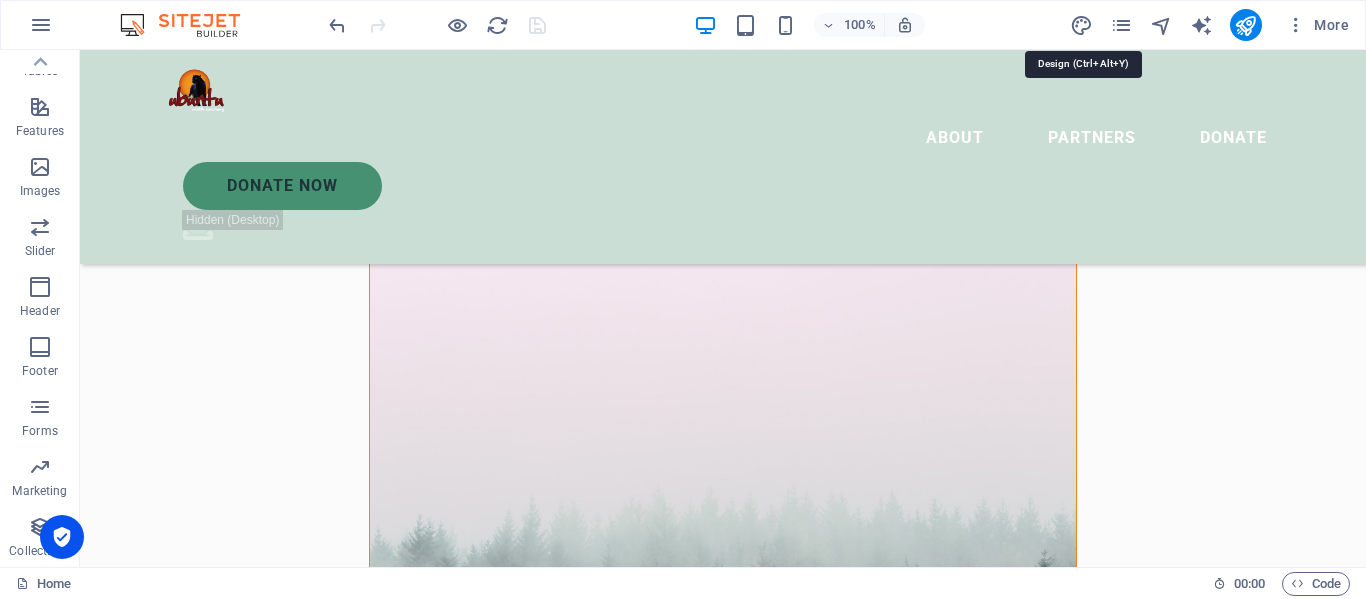 select on "px" 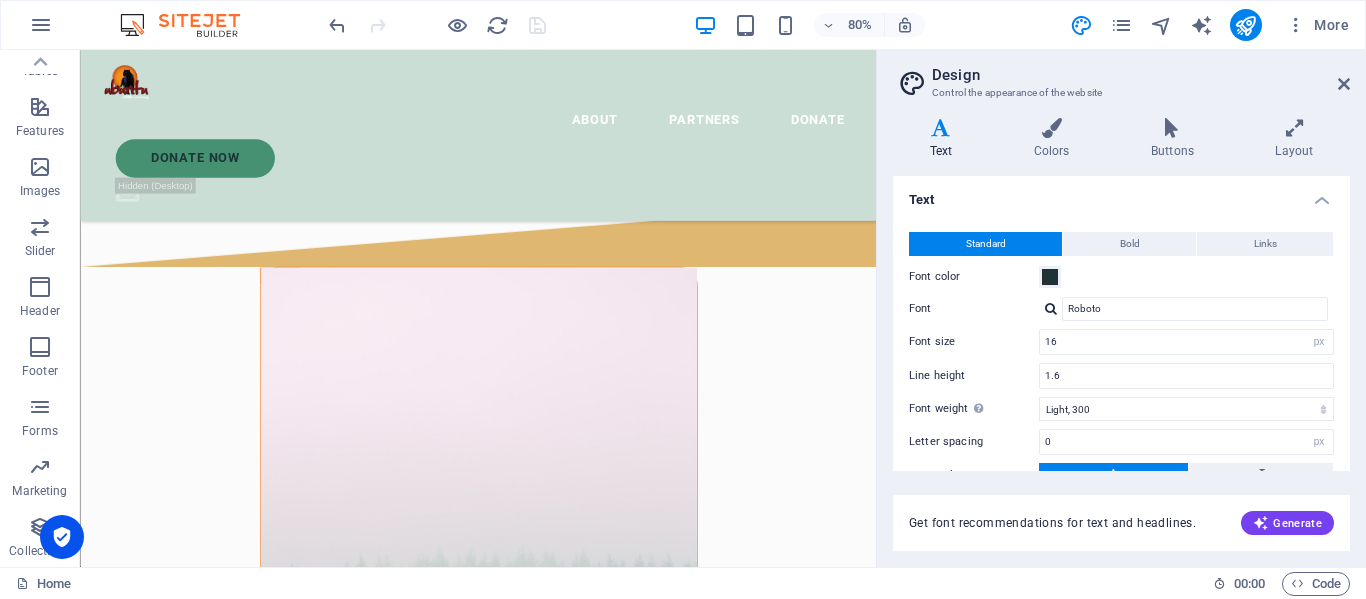 click on "About Partners Donate Donate Now .fa-secondary{opacity:.4} Welcome to Ubuntu We have 16 lions and 2 tigers. We have provided our predators with a safe haven, free from poaching and exploitation, where they can prosper for the rest of their lives. Ubuntu Wildlife Sanctuary is a non-profit company (NPC no.: 2016/147448/08) situated in the Western Cape in the Republic of South Africa. At Ubuntu we are joining hands with these smaller community projects by firstly allowing them onto our platform to get a wider audience and secondly we try to assist financially where we can.   Livestream our Predators We have provided our predators with a safe haven, free from poaching and exploitation, where they can prosper for the rest of their lives. As a true sanctuary we do not breed or trade with our animals and we have a no hands-on interaction policy in place.
Iframes not supported. Broadcasting <a href="https://rtsp.me/" title = "rtsp video steaming service"> rtsp.me</a> player  Drop content here or  Add elements" at bounding box center (577, 7330) 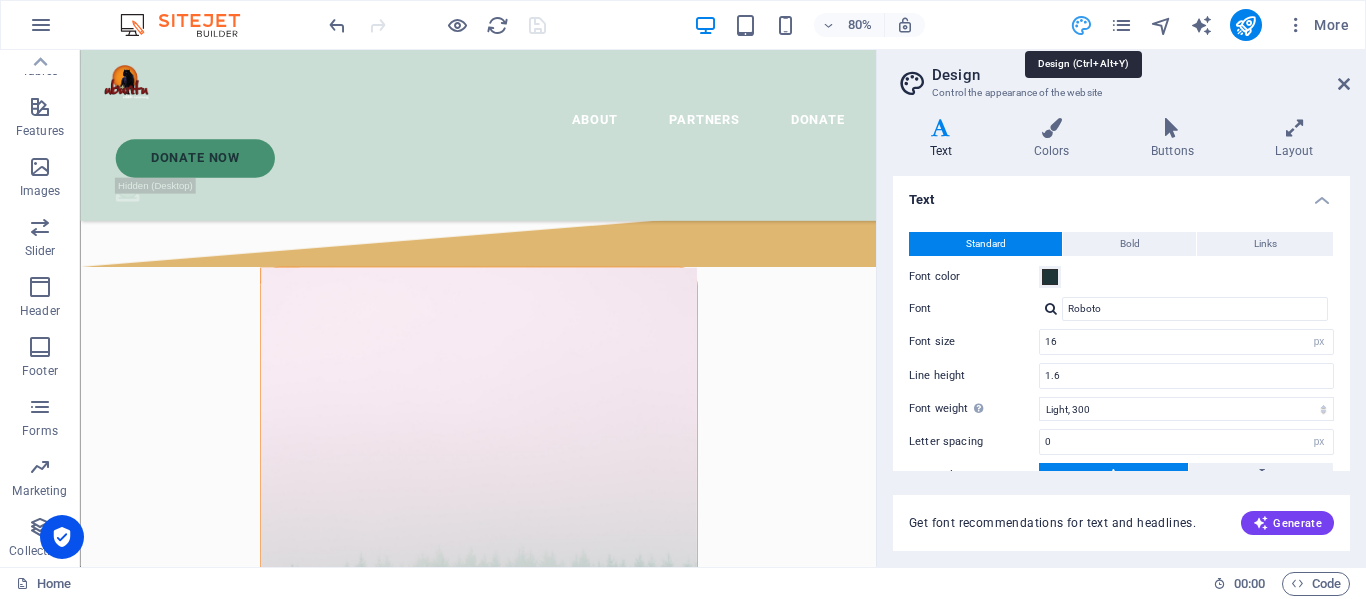 click at bounding box center (1081, 25) 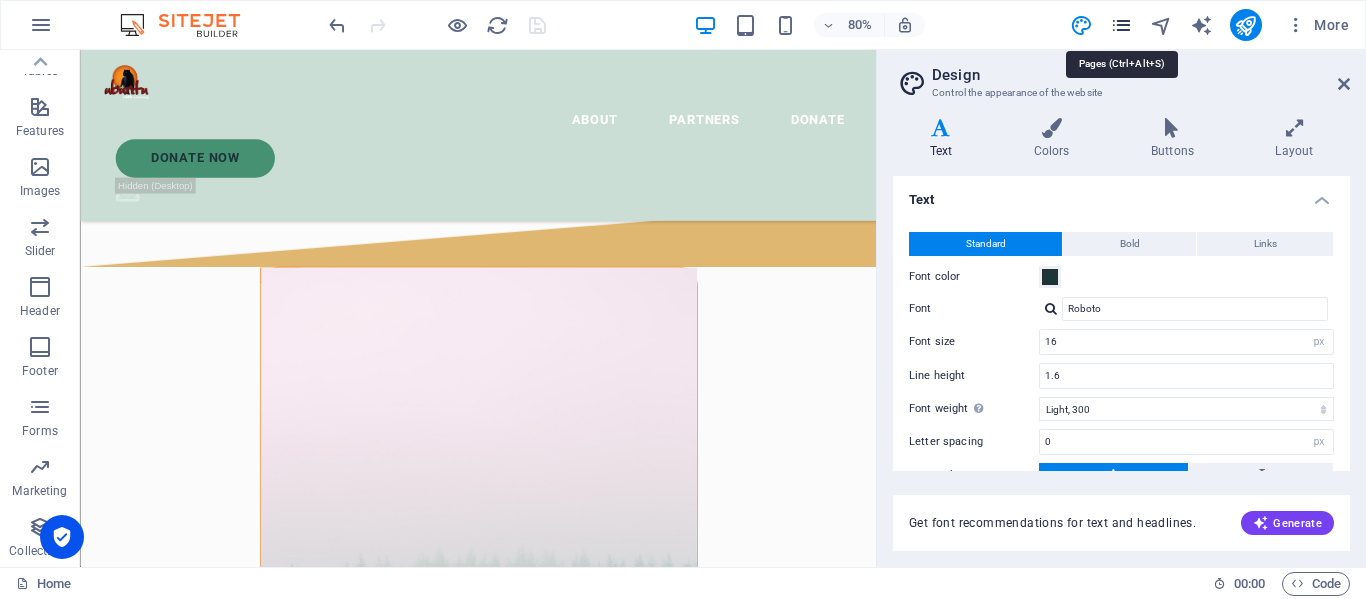 click at bounding box center (1121, 25) 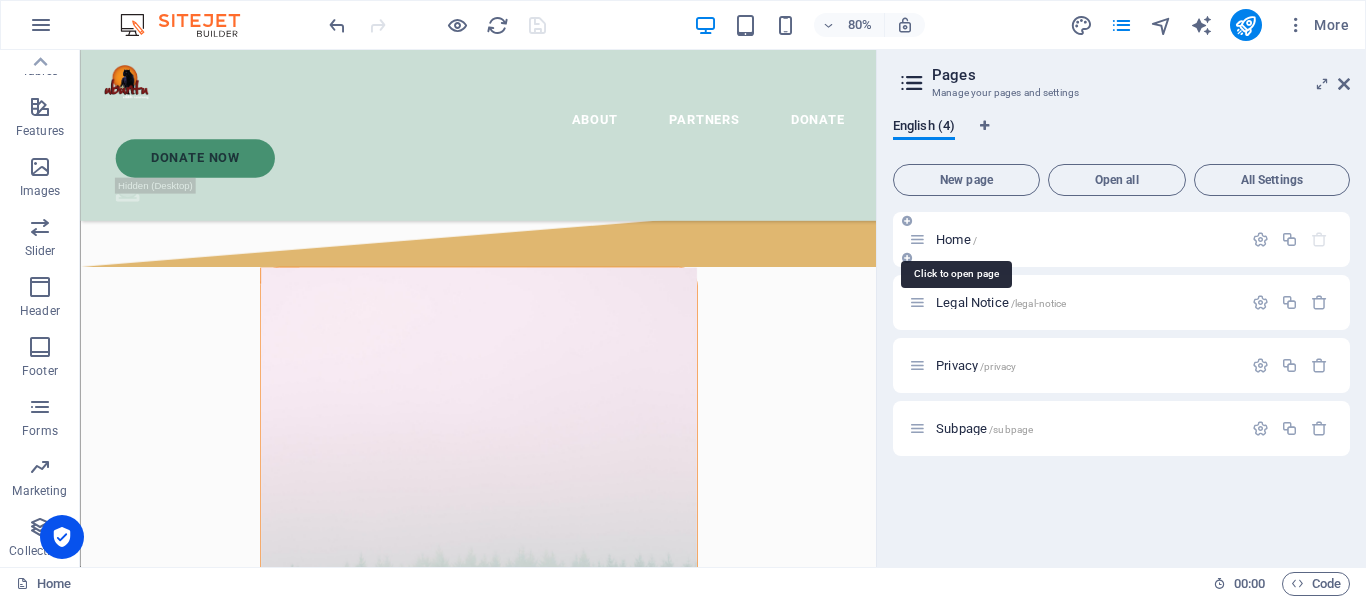 click on "Home /" at bounding box center (956, 239) 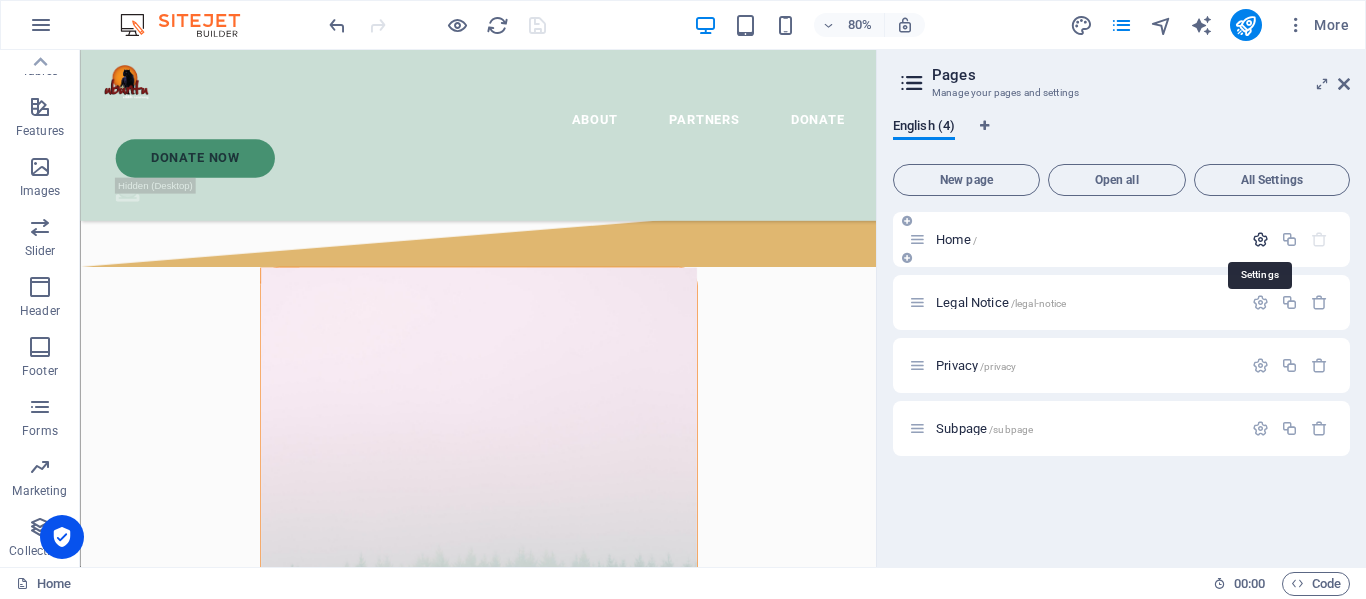 click at bounding box center (1260, 239) 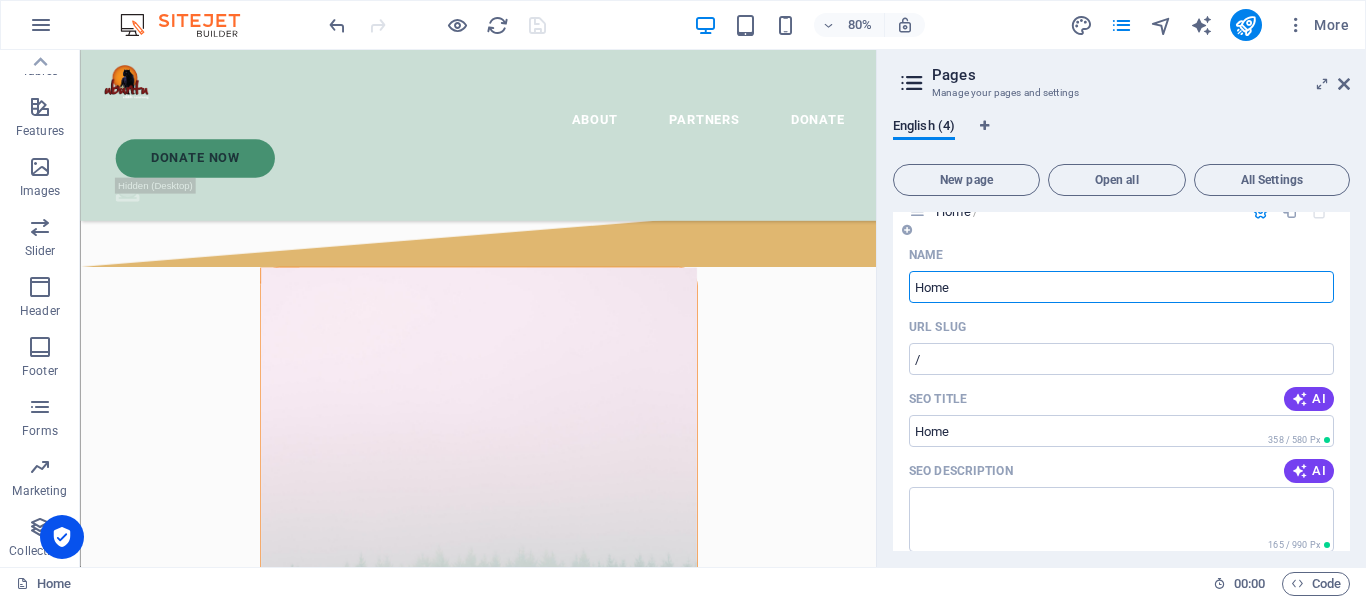 scroll, scrollTop: 0, scrollLeft: 0, axis: both 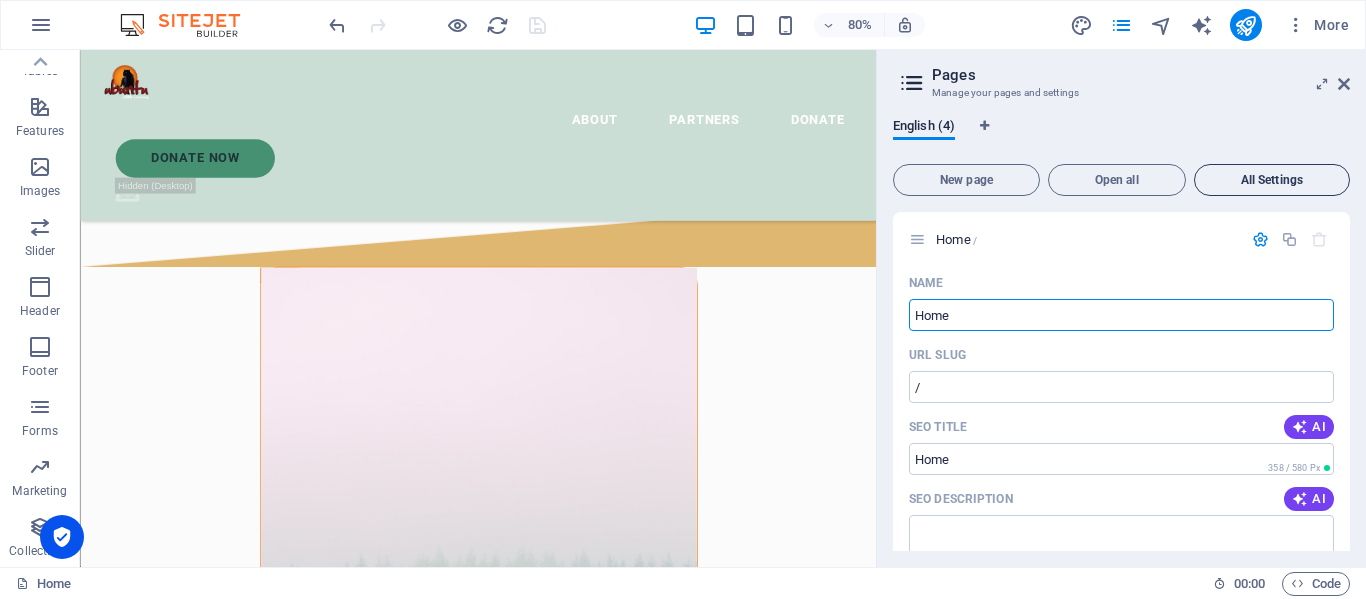 click on "All Settings" at bounding box center (1272, 180) 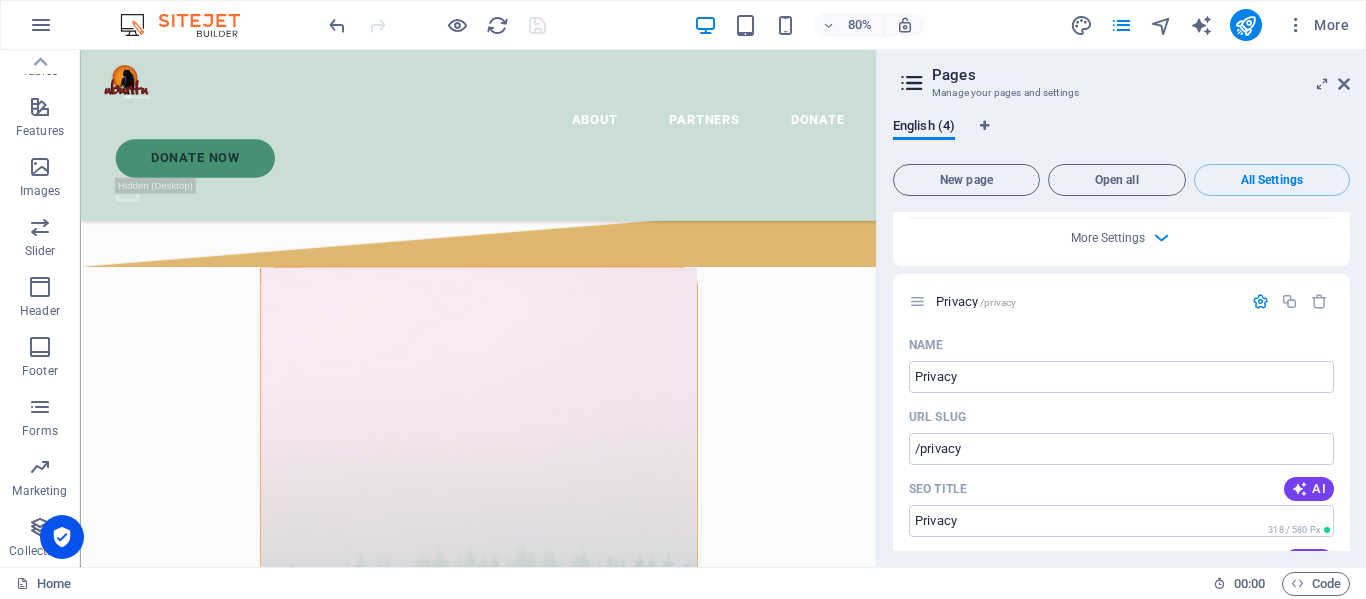 scroll, scrollTop: 1407, scrollLeft: 0, axis: vertical 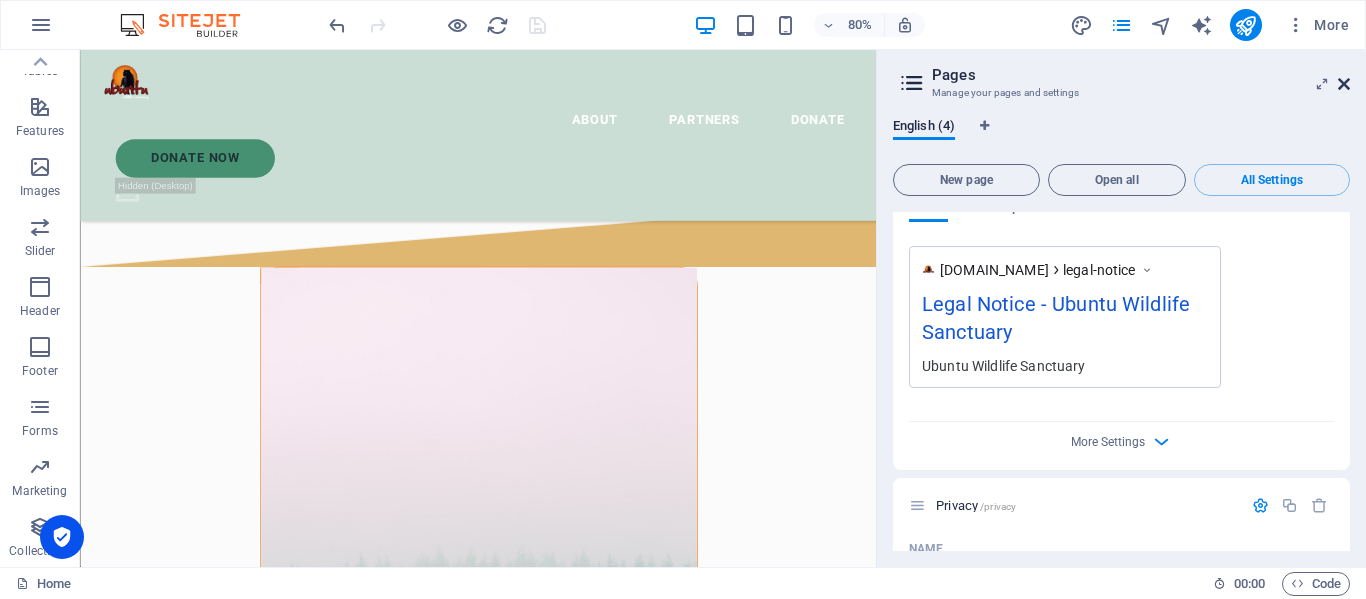 drag, startPoint x: 1345, startPoint y: 81, endPoint x: 1265, endPoint y: 41, distance: 89.44272 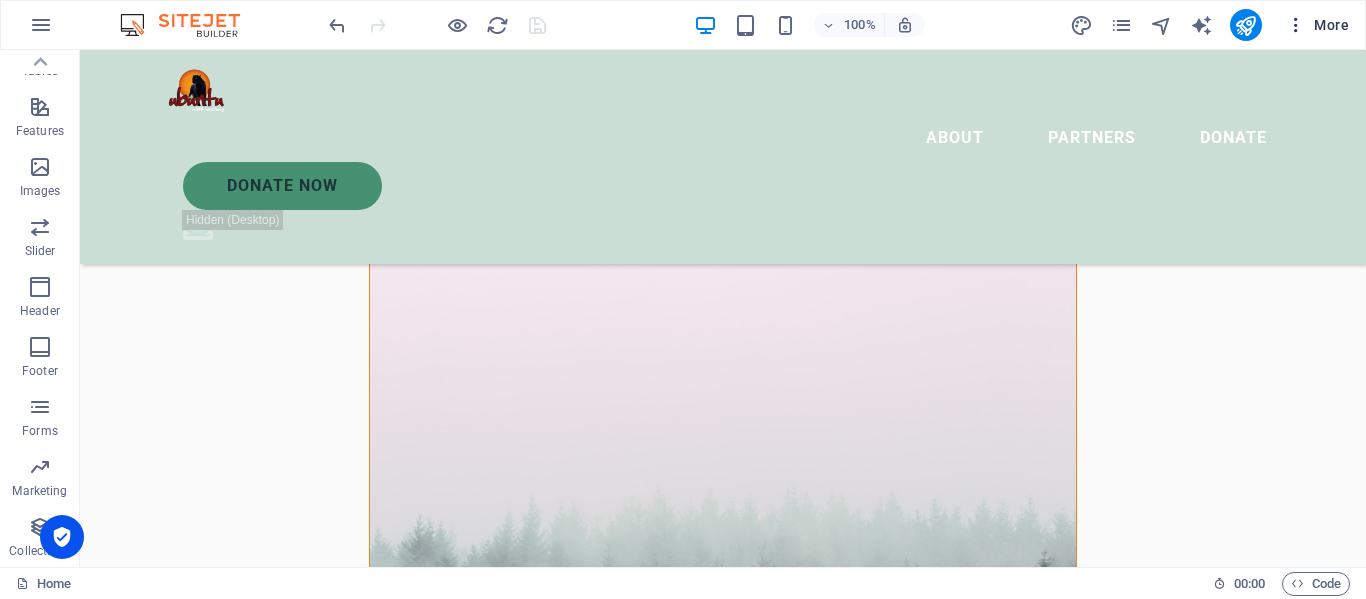 click on "More" at bounding box center [1317, 25] 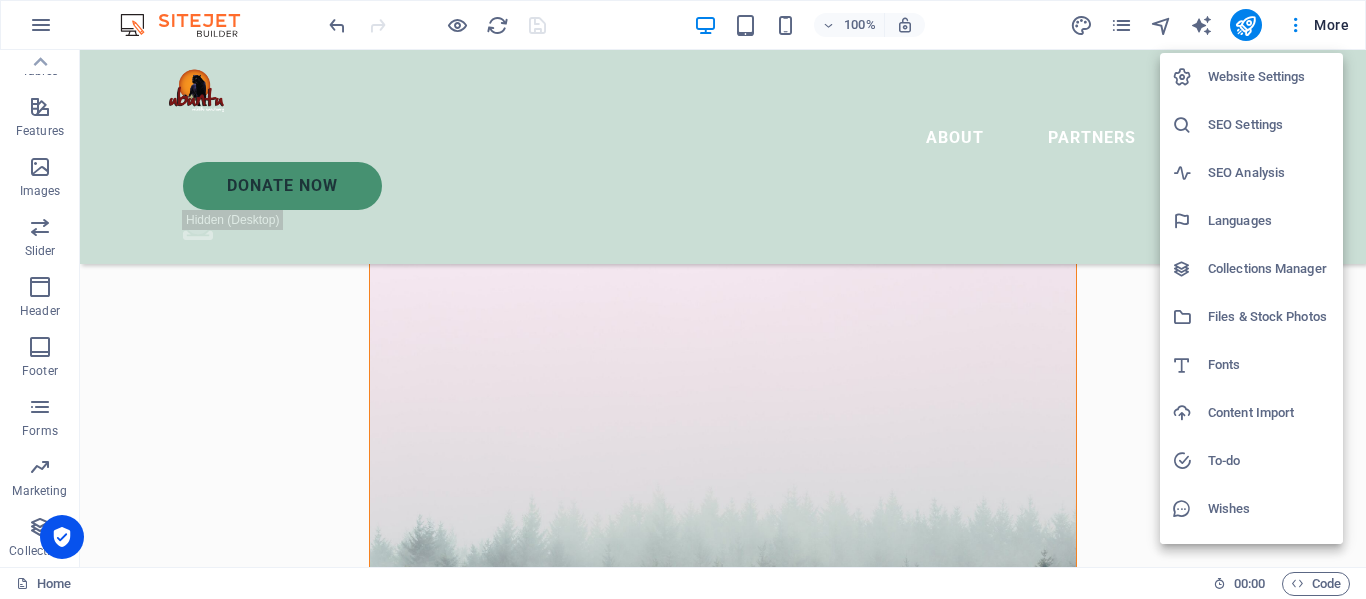 click at bounding box center [683, 299] 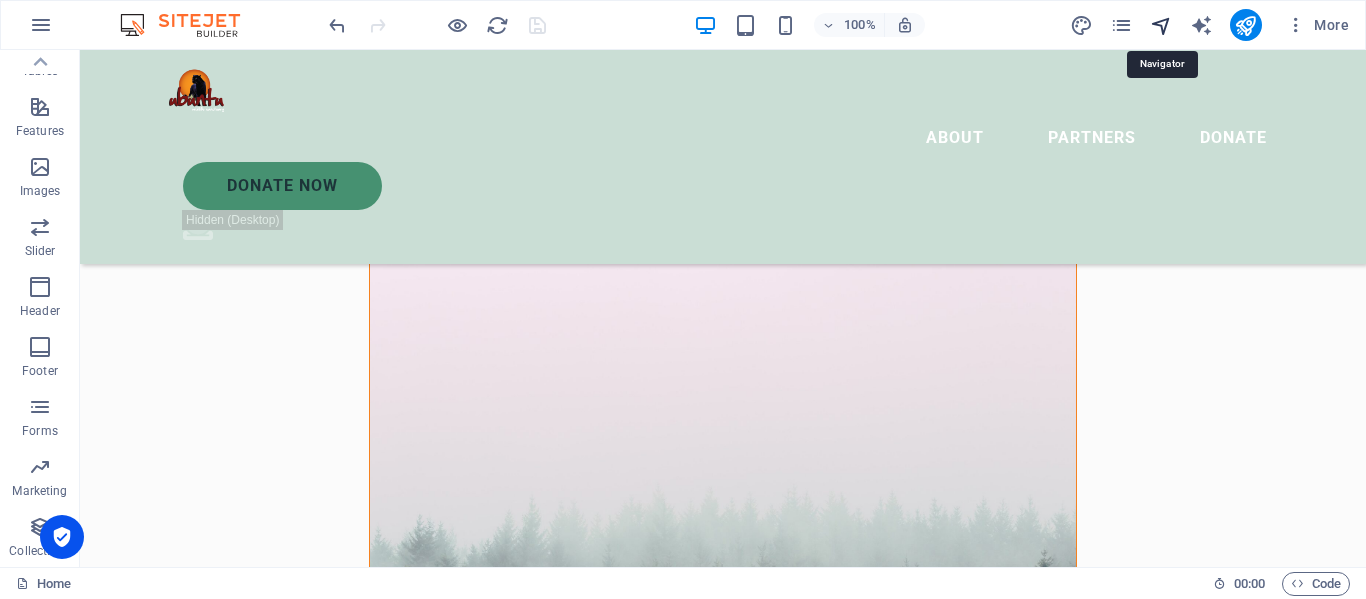 click at bounding box center [1161, 25] 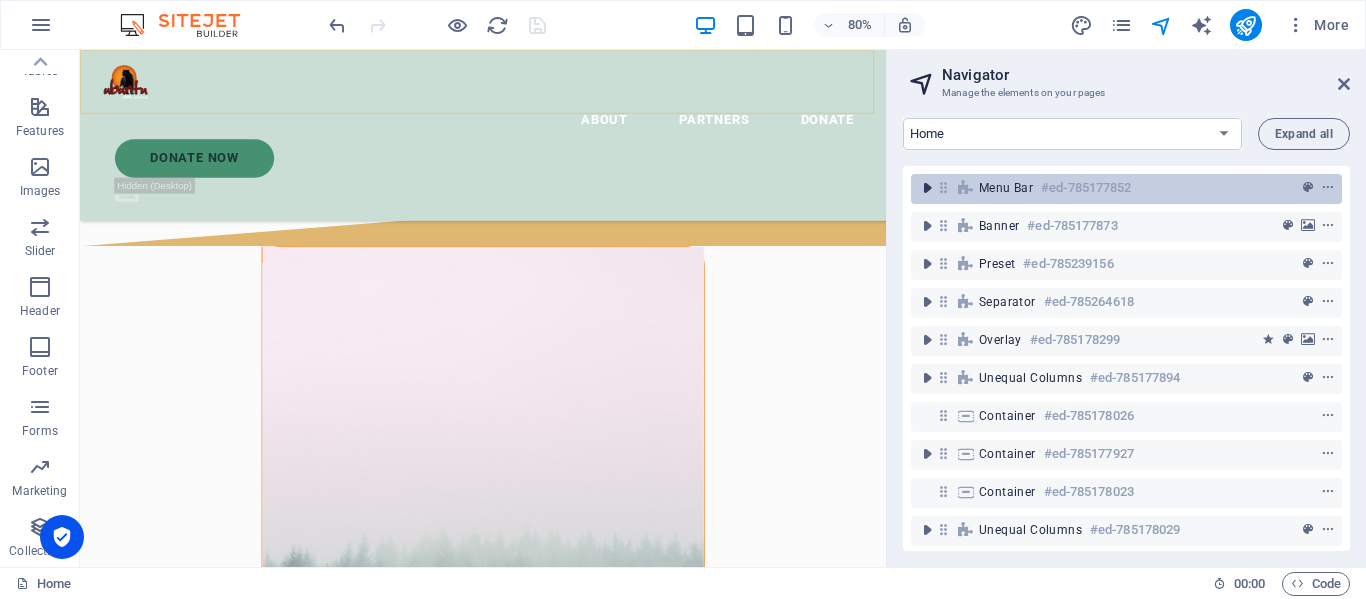 click at bounding box center [927, 188] 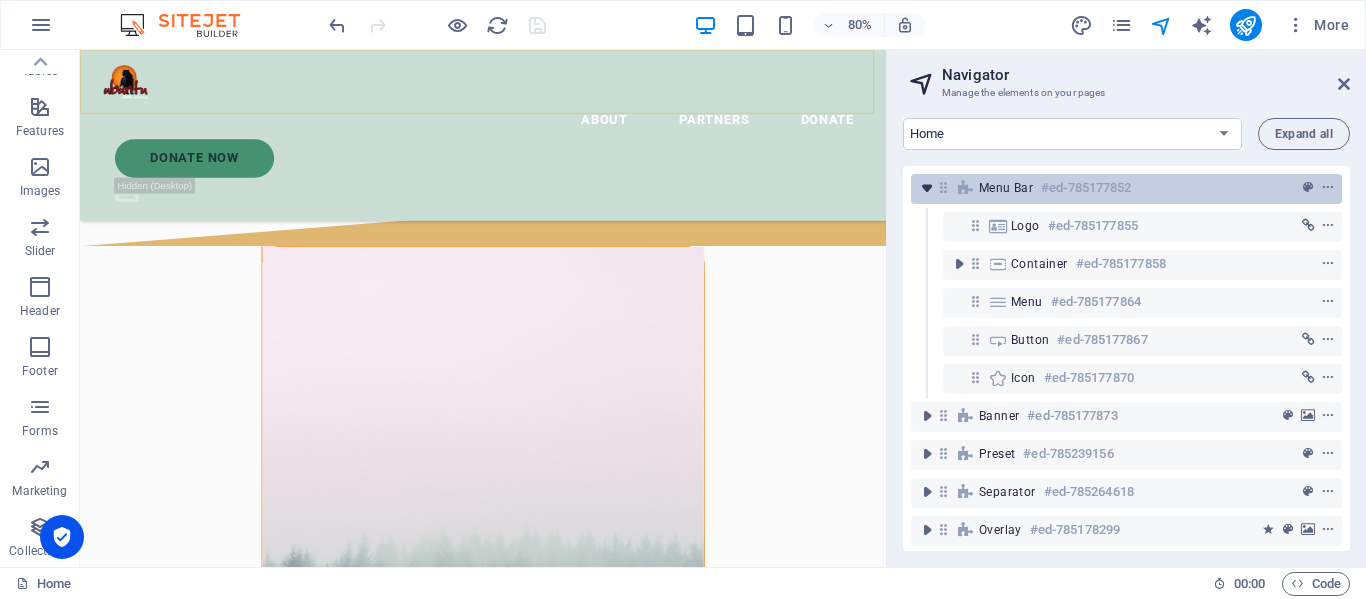 click at bounding box center (927, 188) 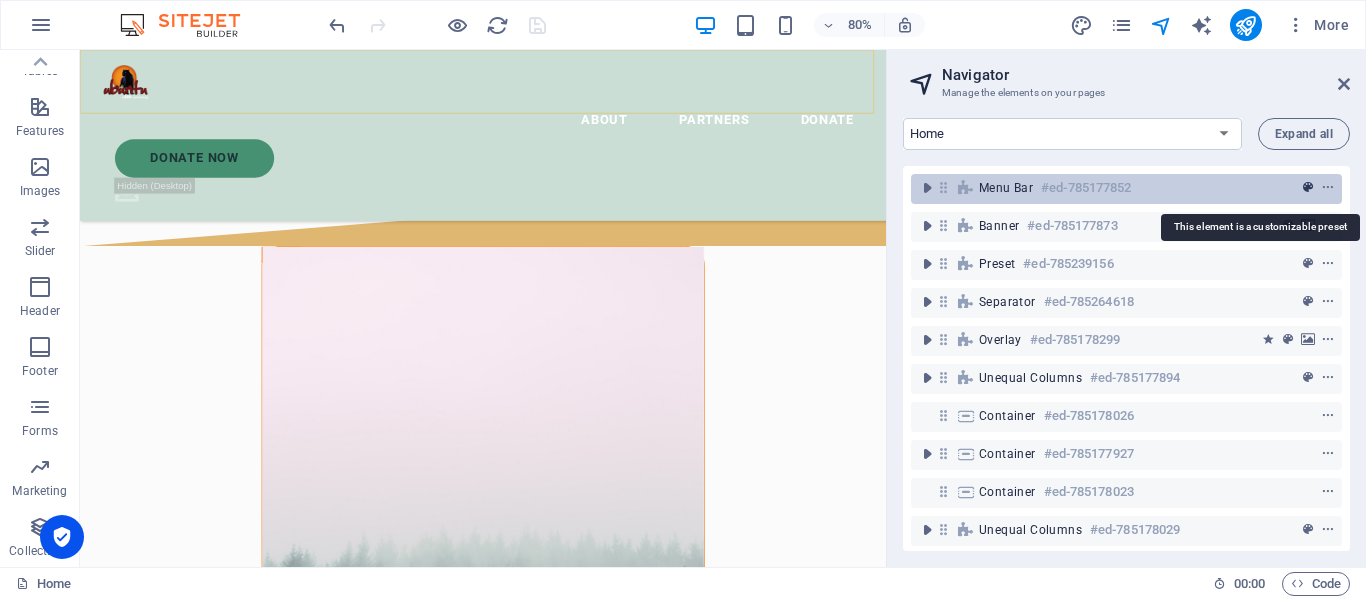 click at bounding box center [1308, 188] 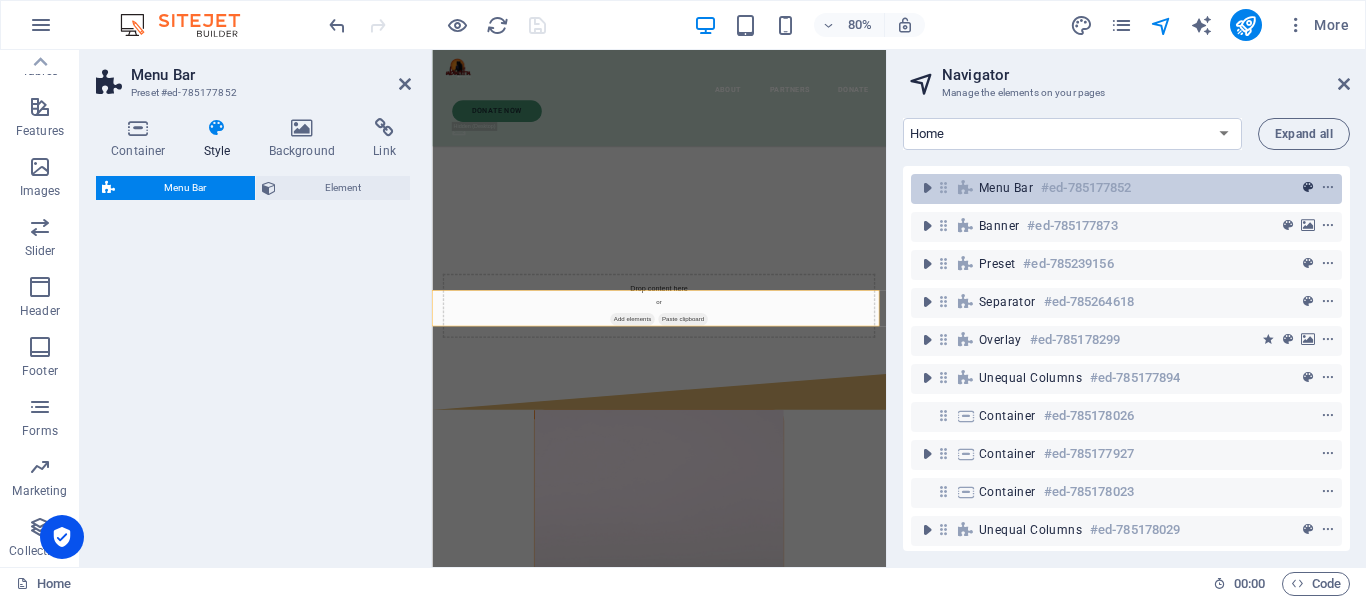 select on "rem" 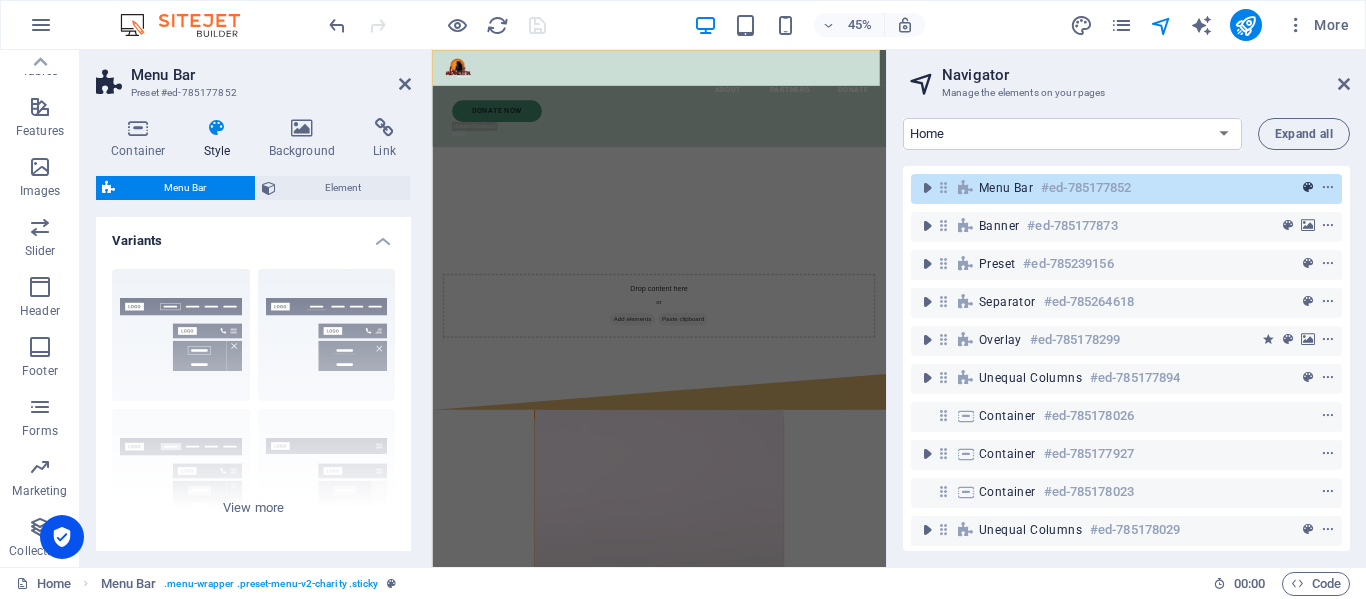 scroll, scrollTop: 901, scrollLeft: 0, axis: vertical 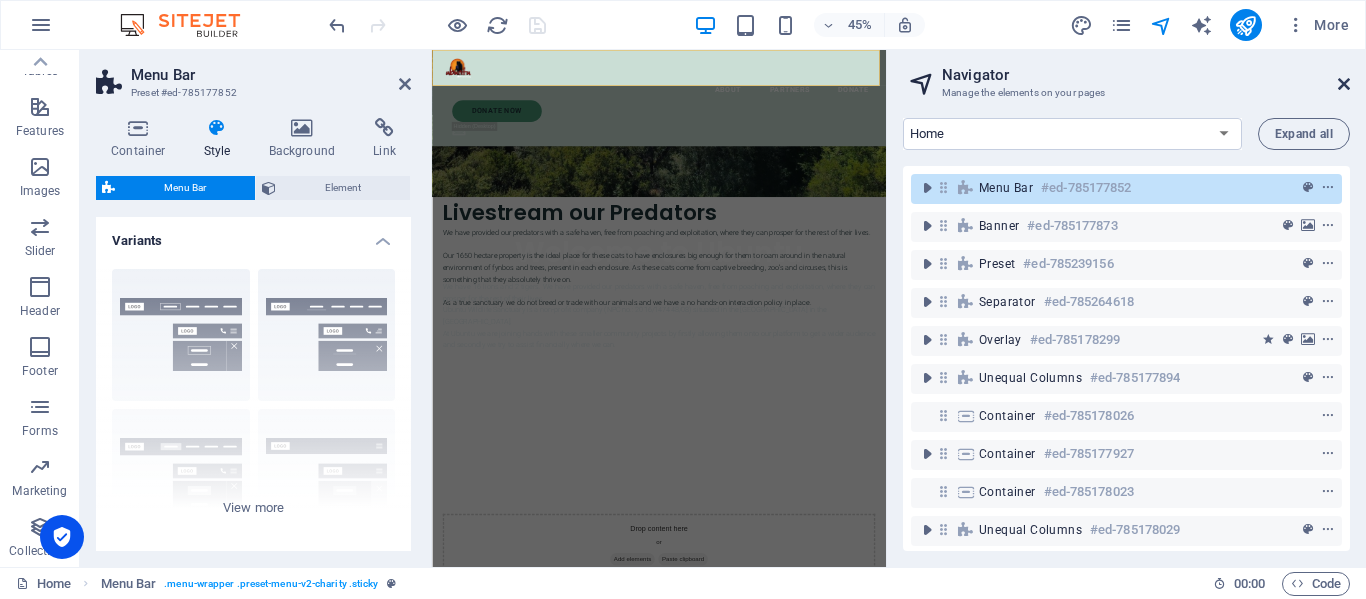 drag, startPoint x: 1344, startPoint y: 86, endPoint x: 901, endPoint y: 30, distance: 446.52548 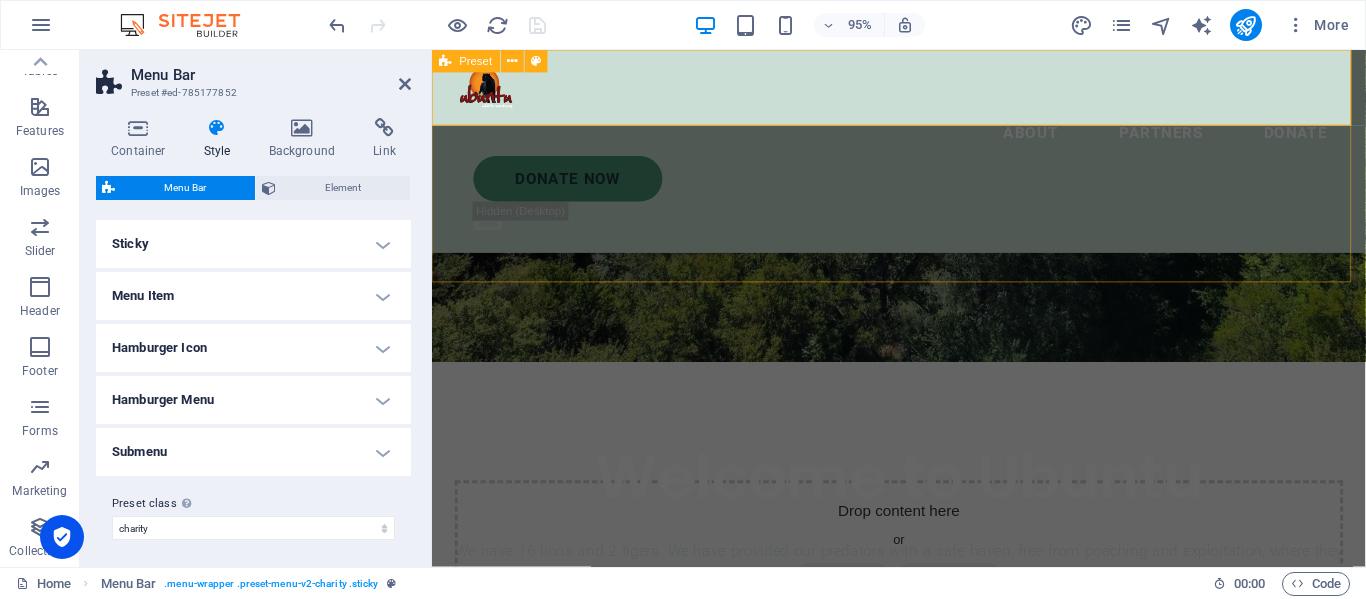 scroll, scrollTop: 621, scrollLeft: 0, axis: vertical 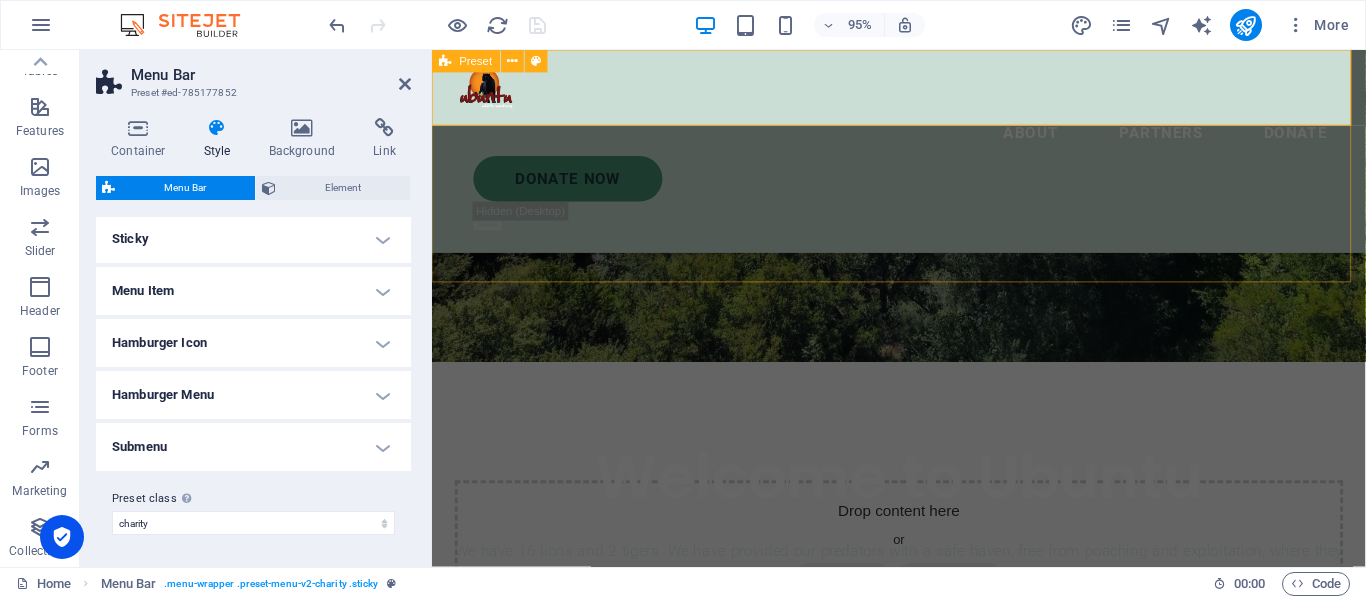 click on "Menu Item" at bounding box center (253, 291) 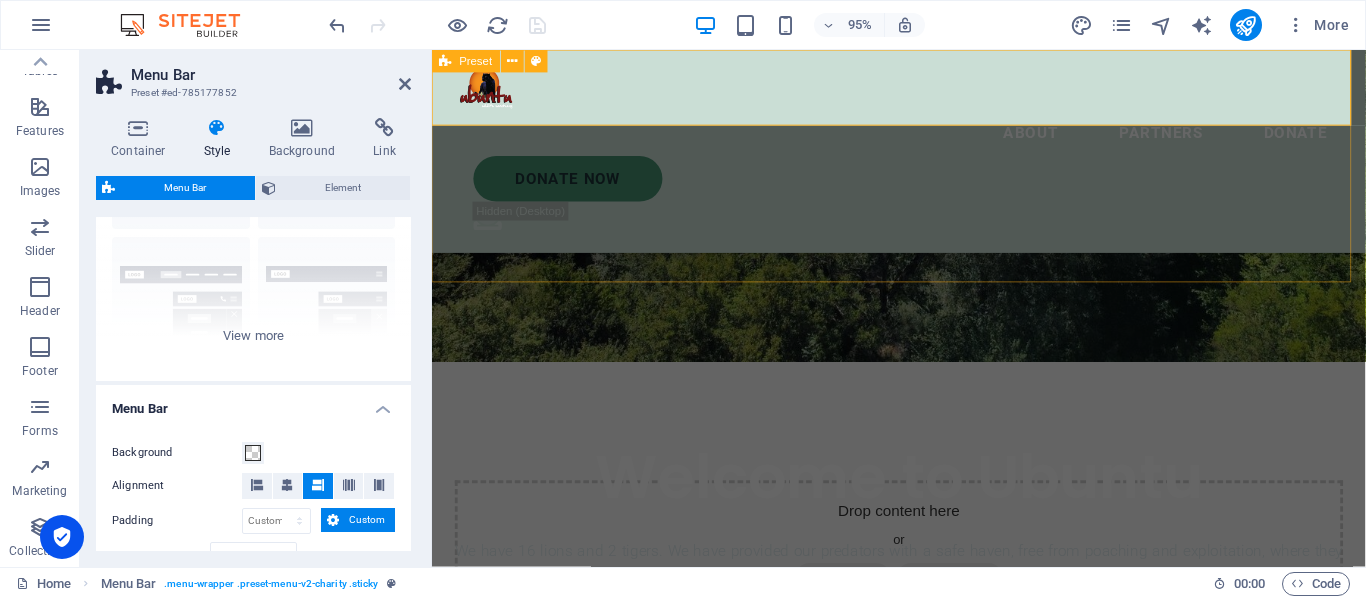 scroll, scrollTop: 0, scrollLeft: 0, axis: both 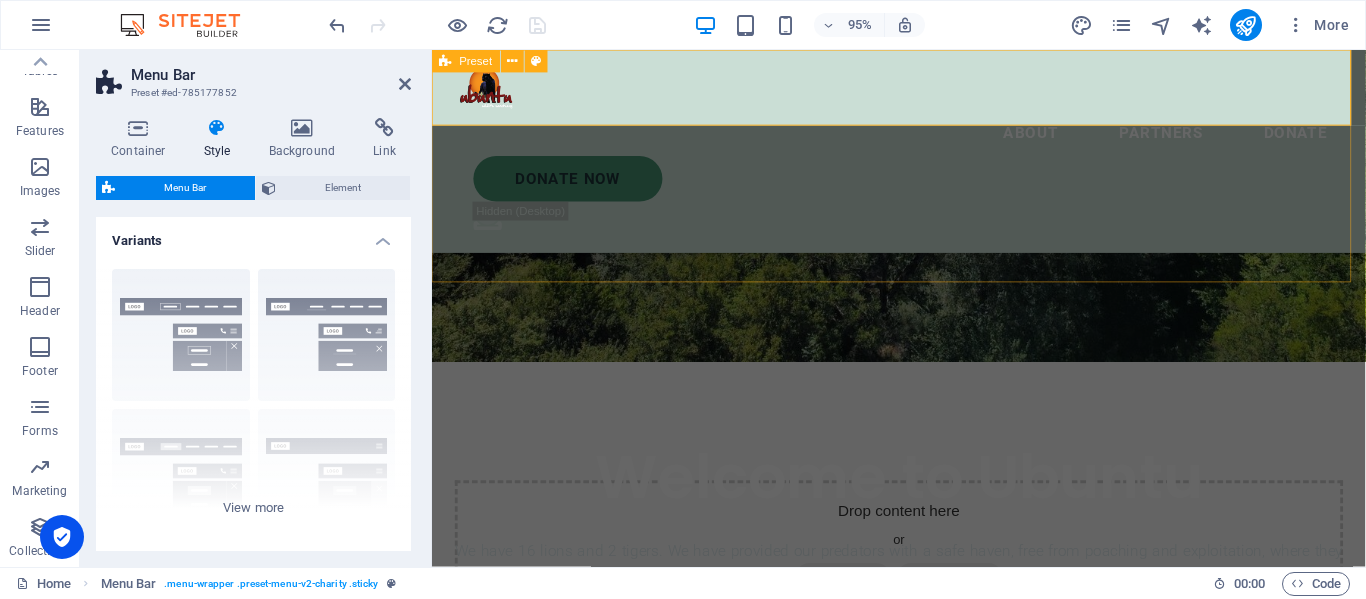 click on "Variants" at bounding box center (253, 235) 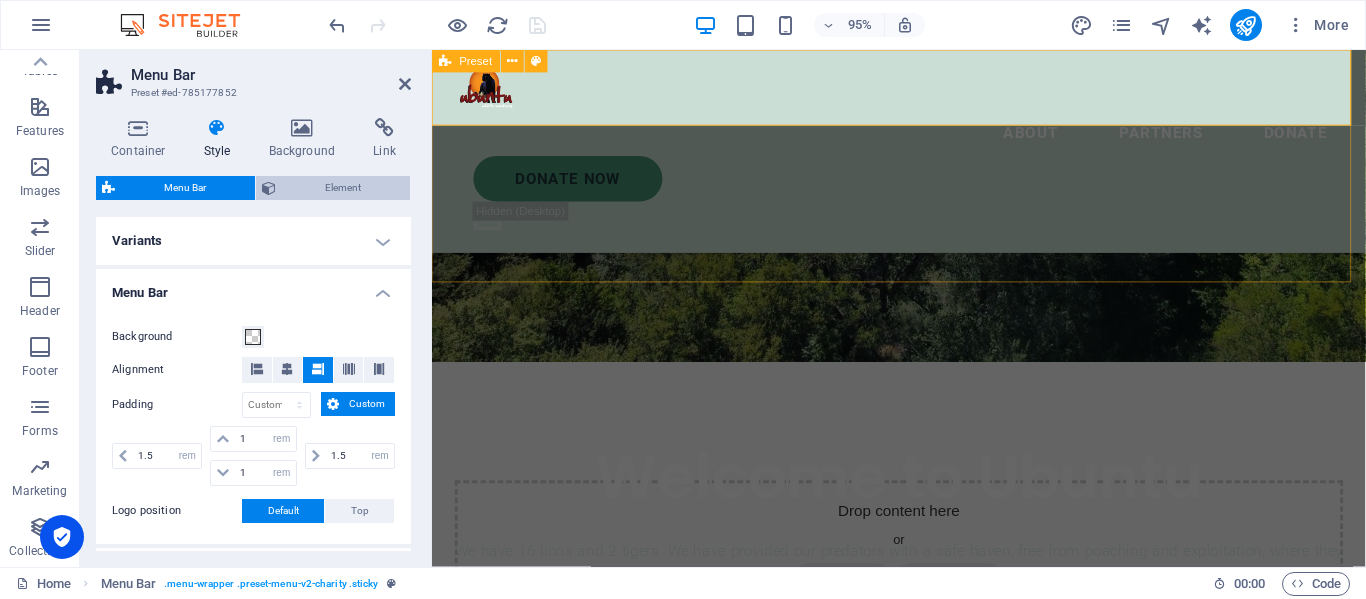 click on "Element" at bounding box center (343, 188) 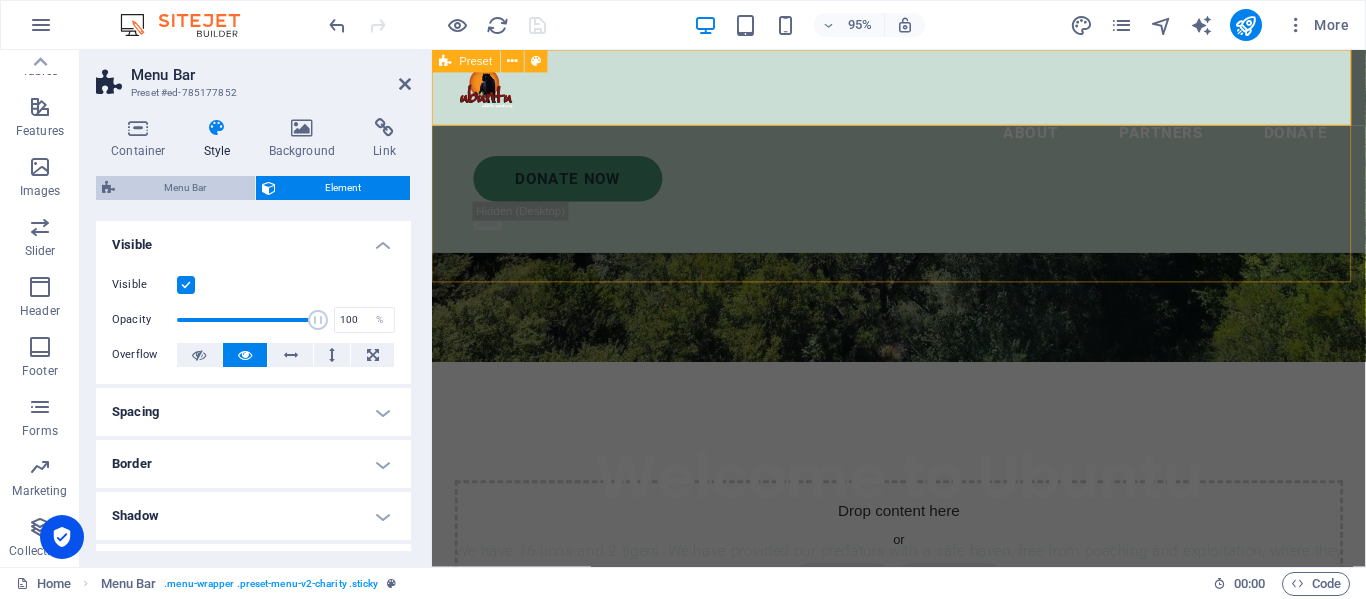 click on "Menu Bar" at bounding box center [185, 188] 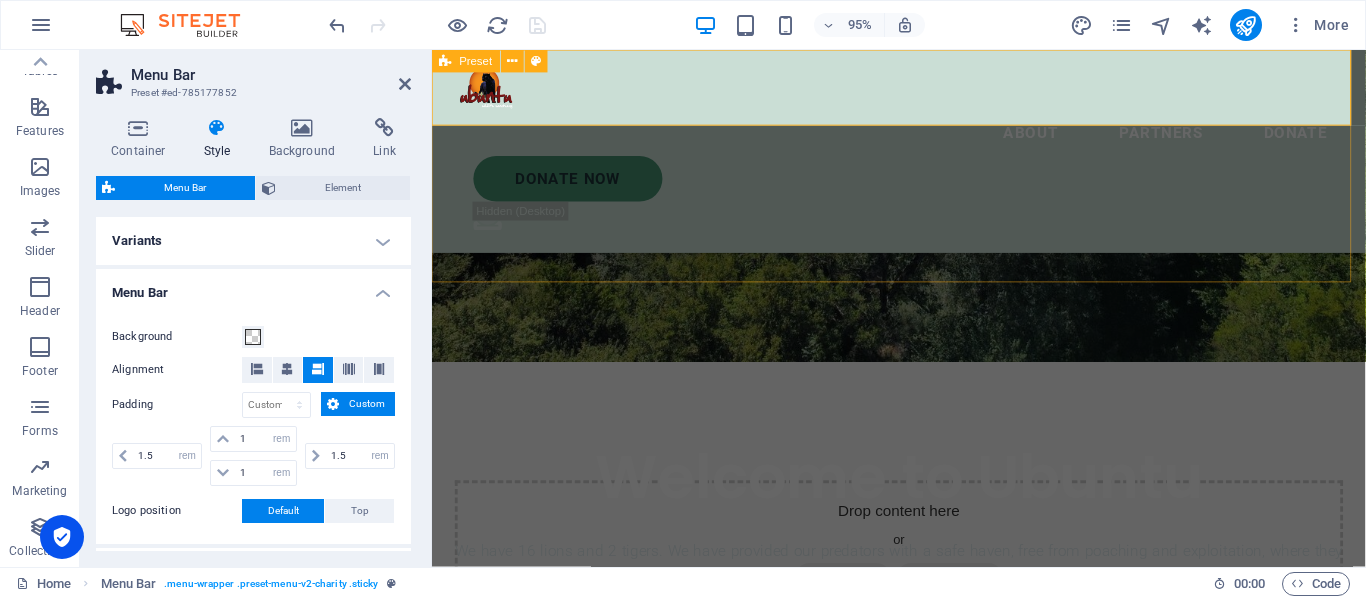 click on "Variants" at bounding box center [253, 241] 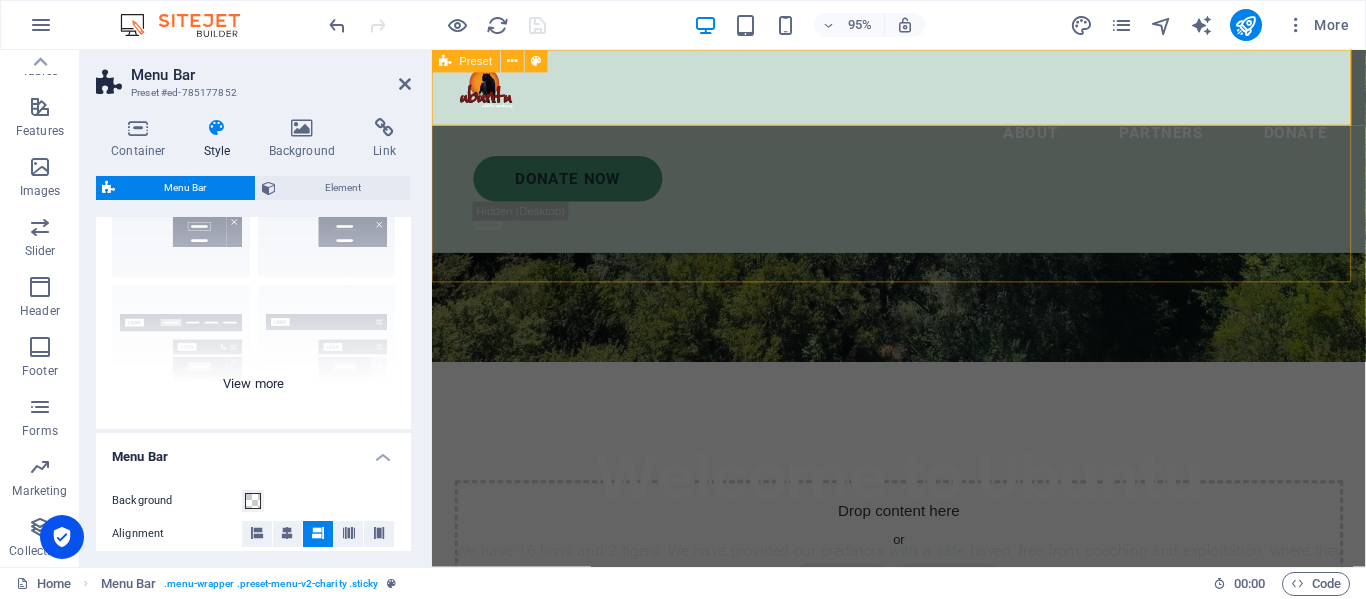 scroll, scrollTop: 100, scrollLeft: 0, axis: vertical 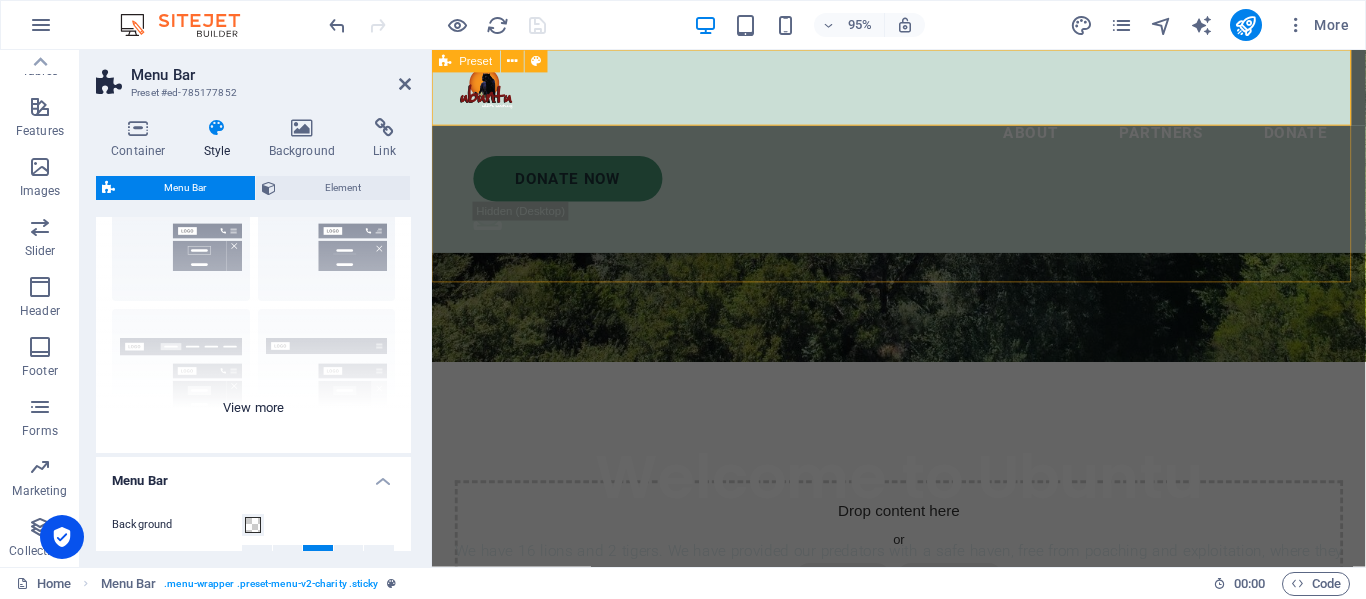 click on "Border Centered Default Fixed Loki Trigger Wide XXL" at bounding box center (253, 303) 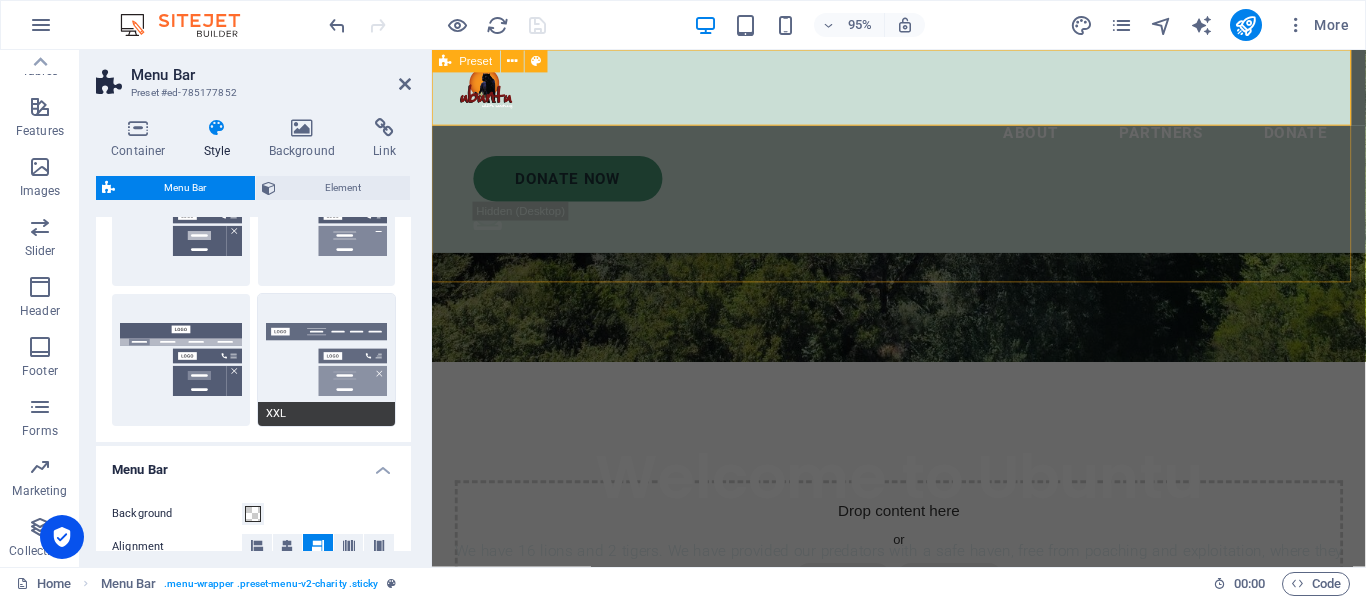 scroll, scrollTop: 400, scrollLeft: 0, axis: vertical 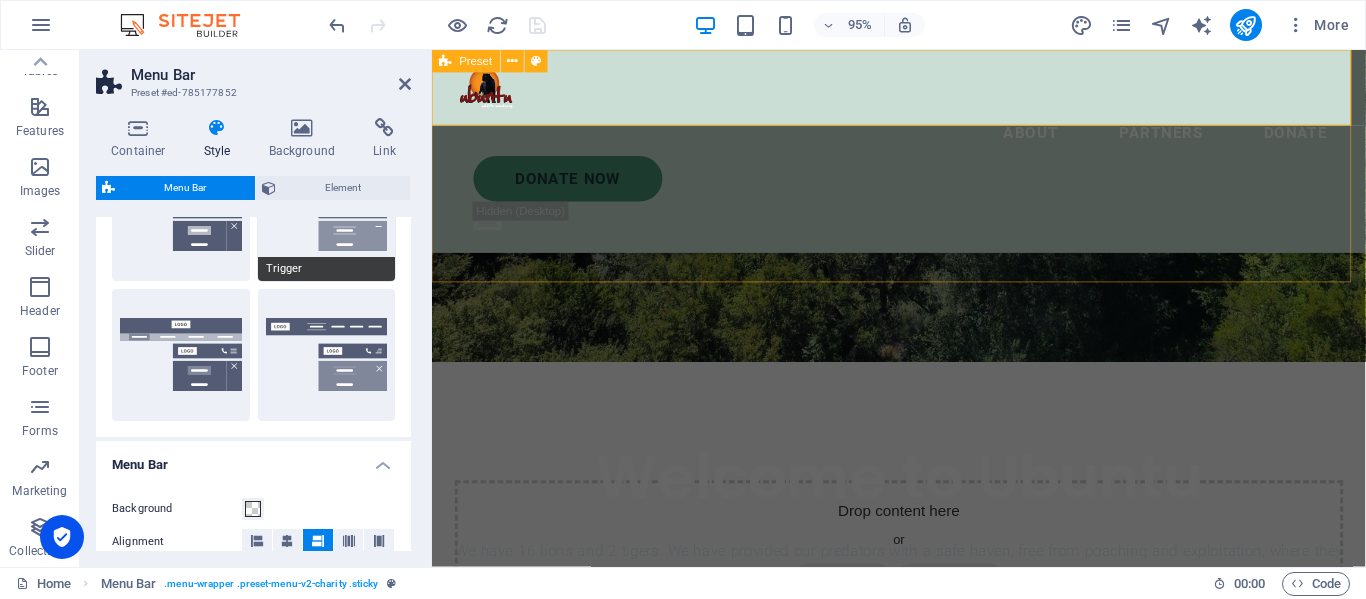 click on "Trigger" at bounding box center (327, 215) 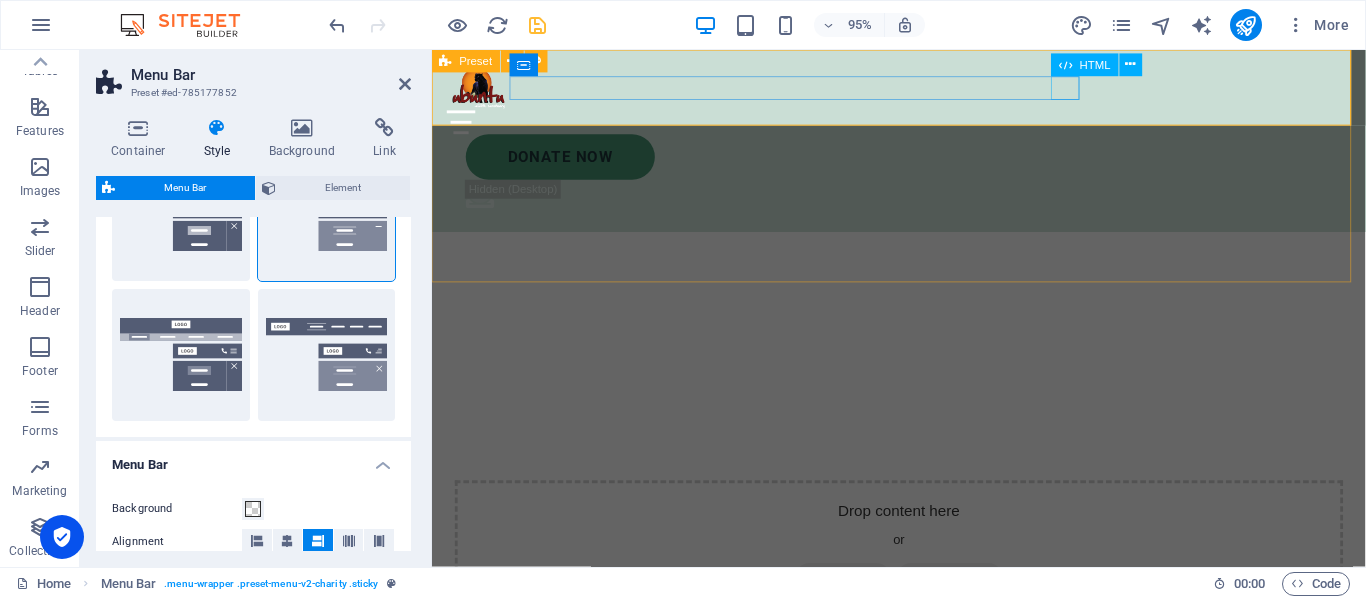 click at bounding box center (923, 126) 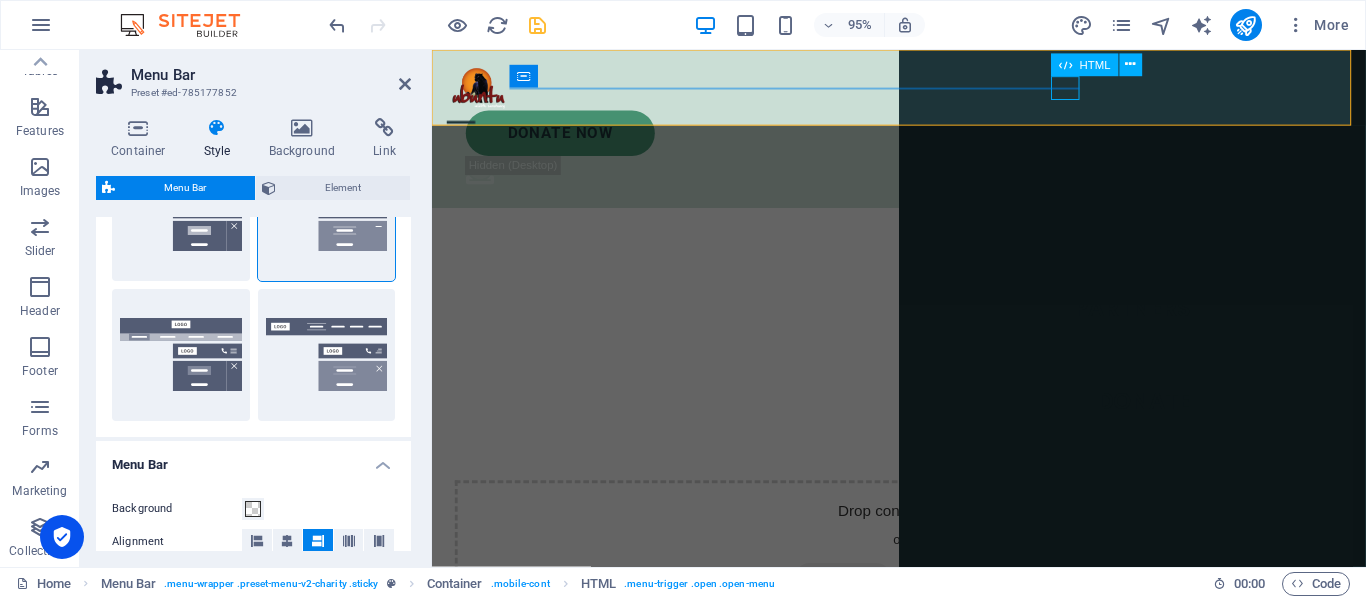 click at bounding box center (463, 126) 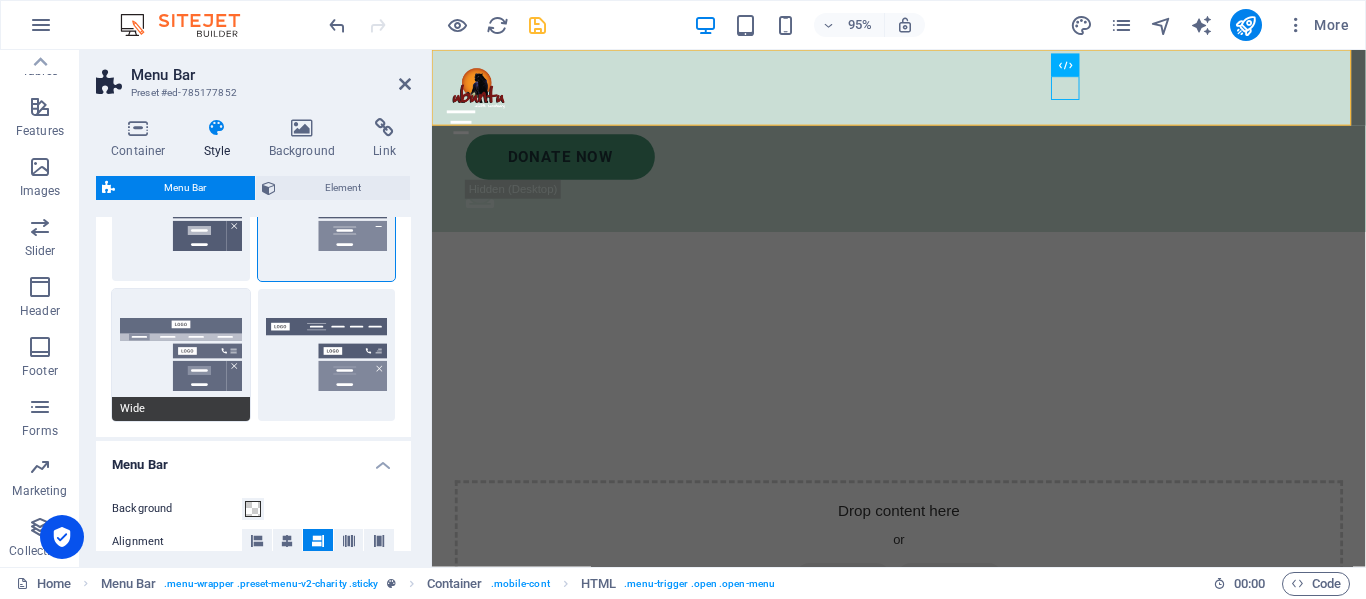 click on "Wide" at bounding box center [181, 355] 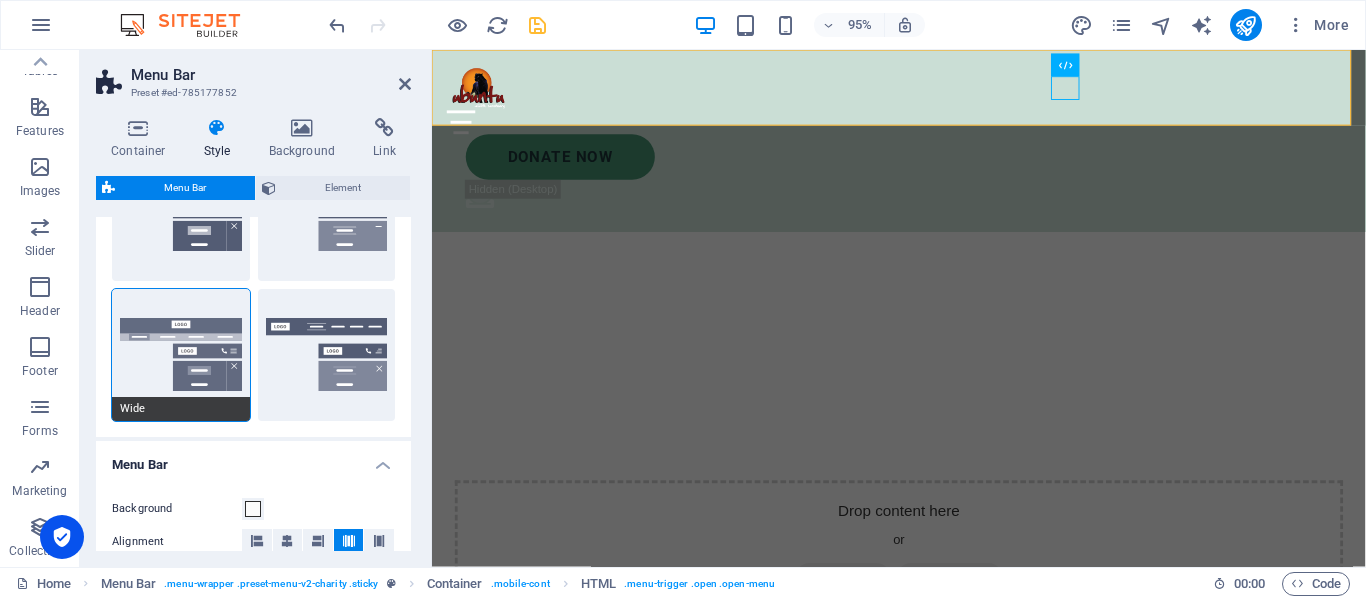 type on "16" 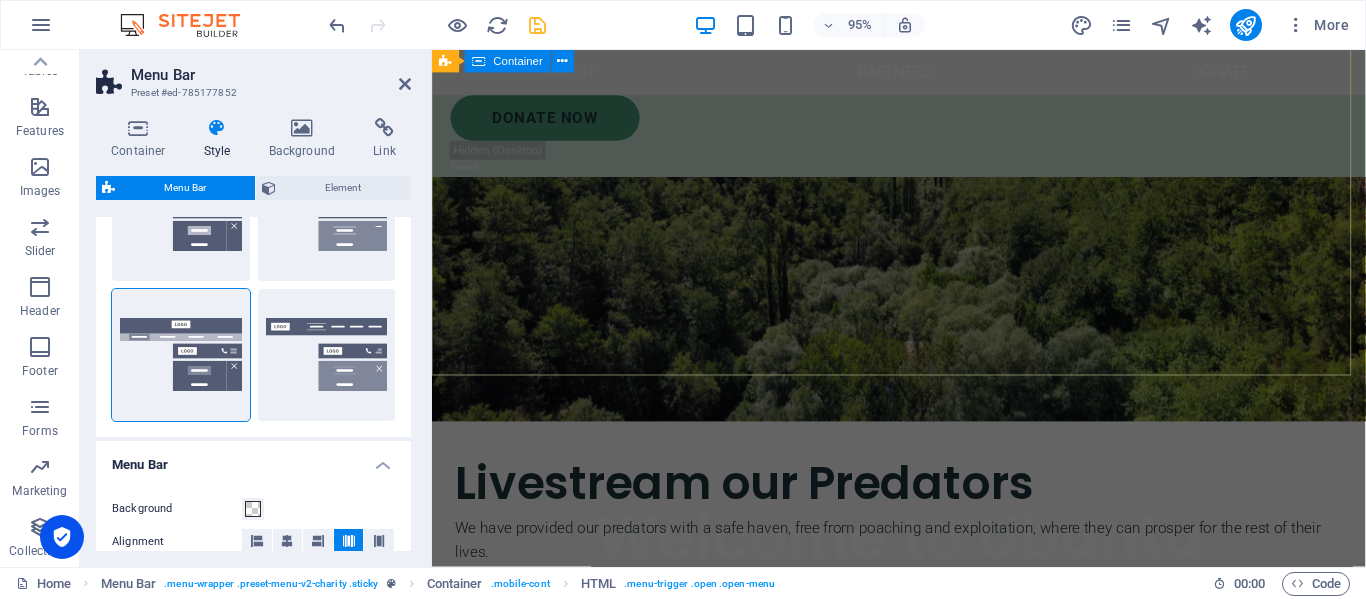 scroll, scrollTop: 0, scrollLeft: 0, axis: both 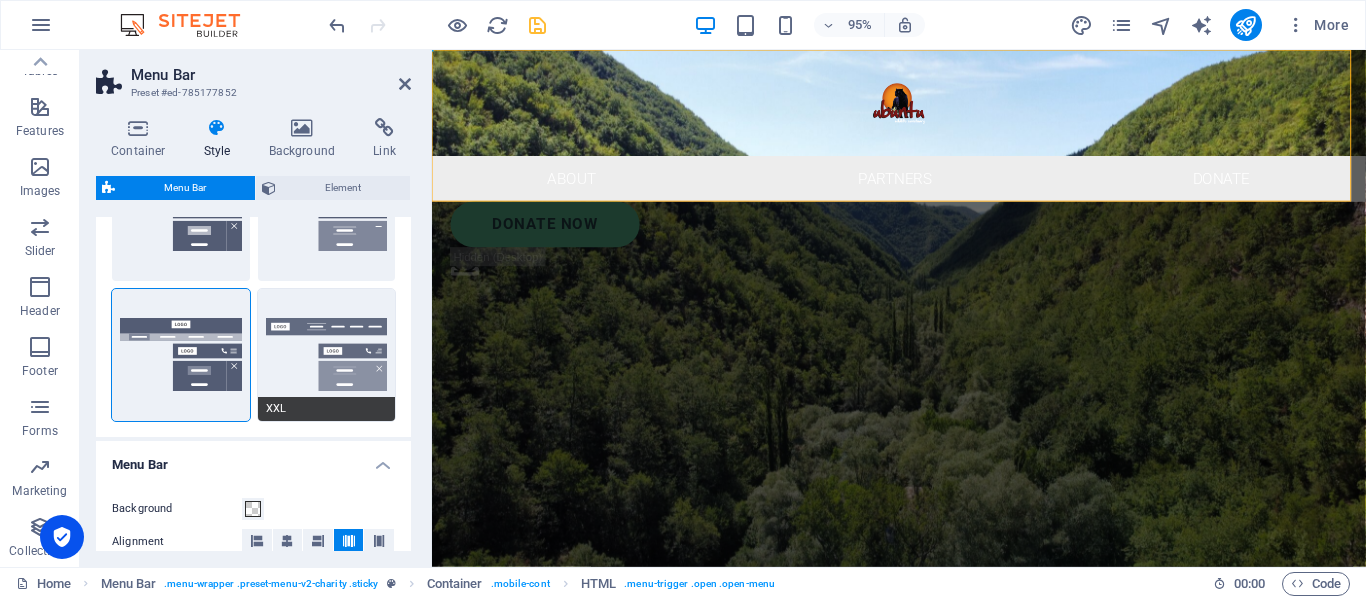 click on "XXL" at bounding box center [327, 355] 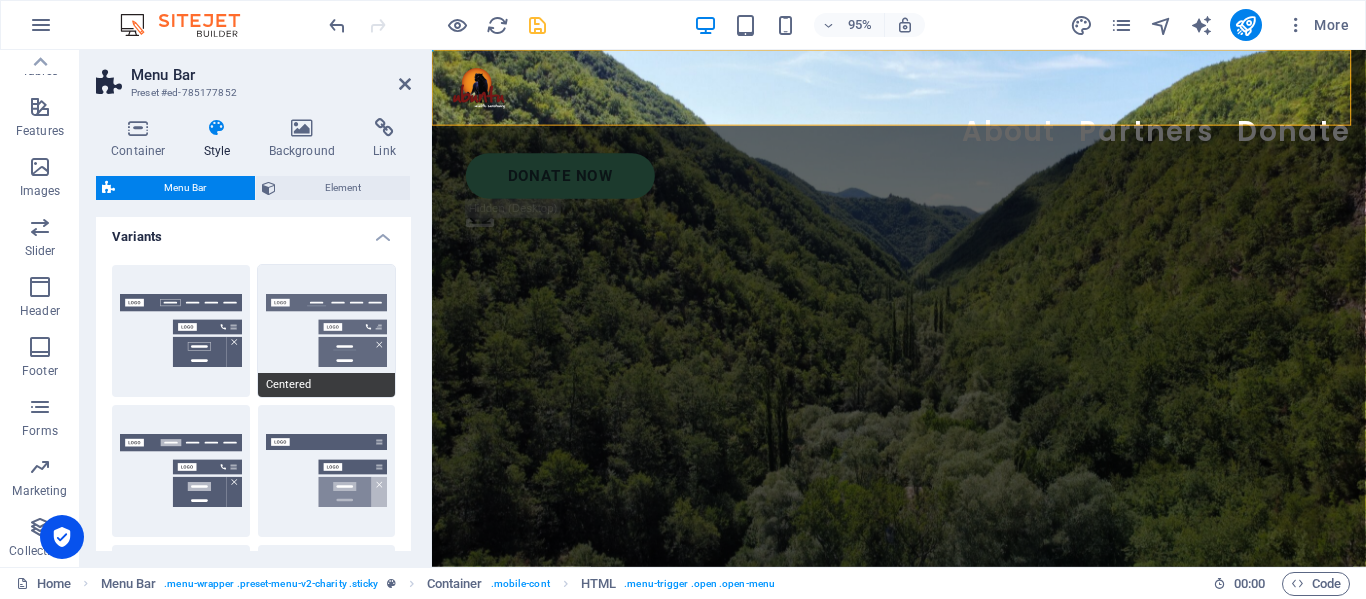scroll, scrollTop: 0, scrollLeft: 0, axis: both 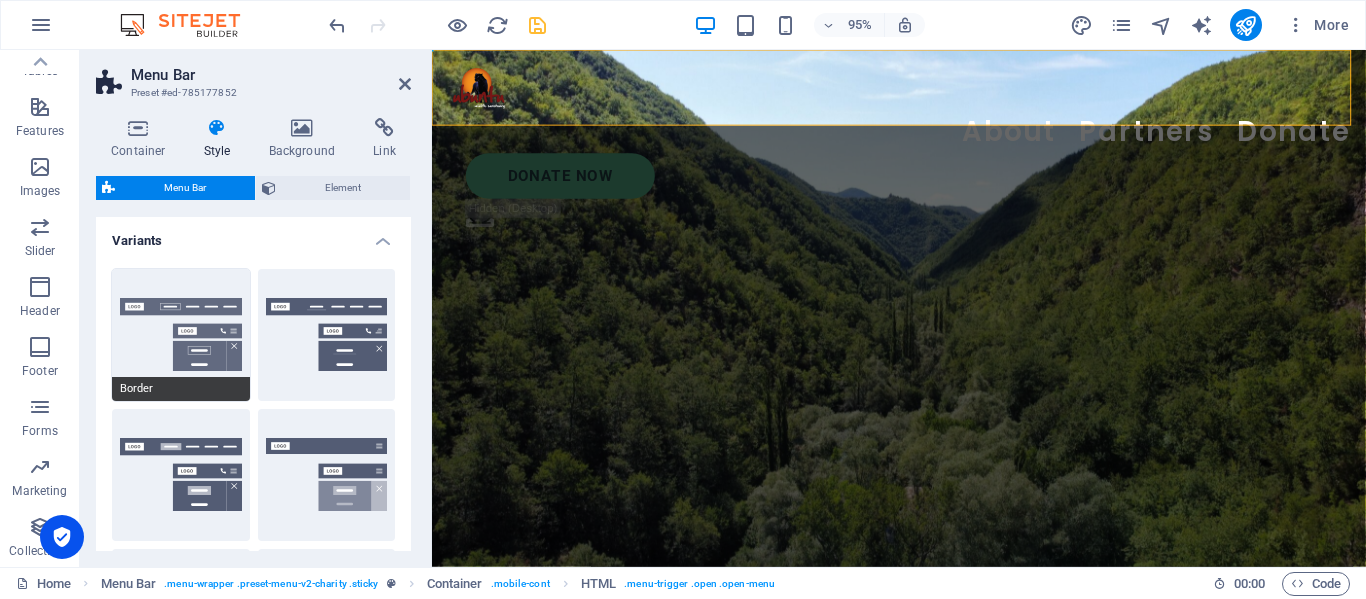 click on "Border" at bounding box center [181, 335] 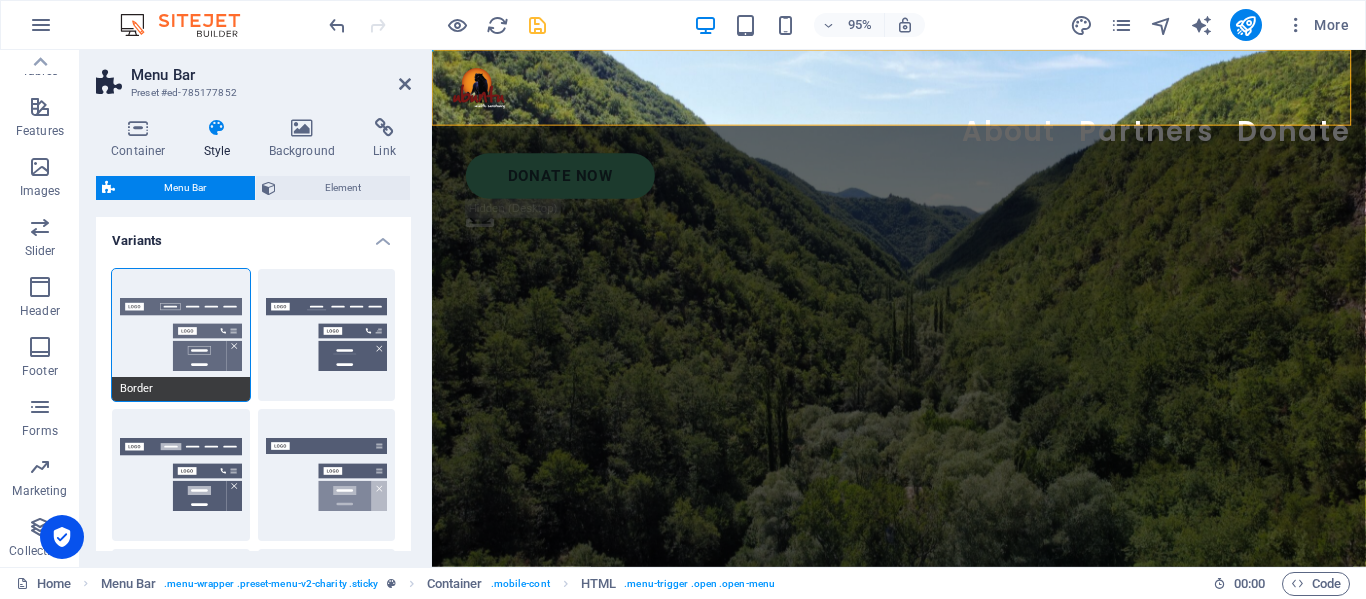 select on "300" 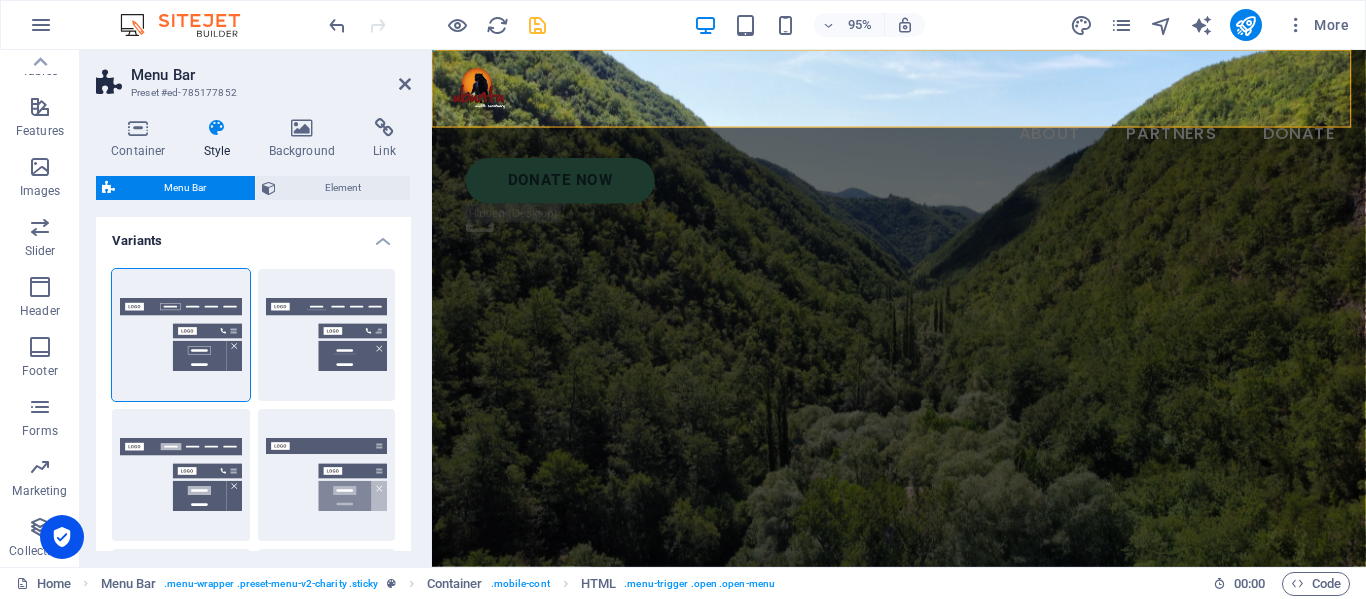 click on "Variants" at bounding box center (253, 235) 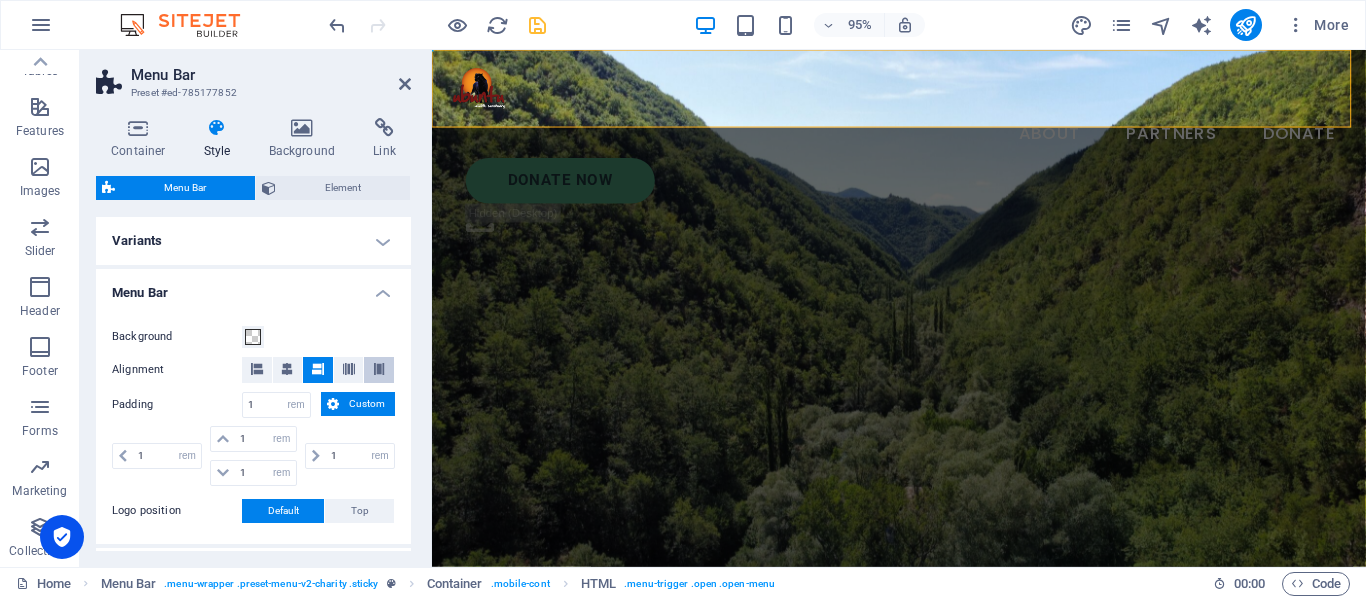 click at bounding box center (379, 369) 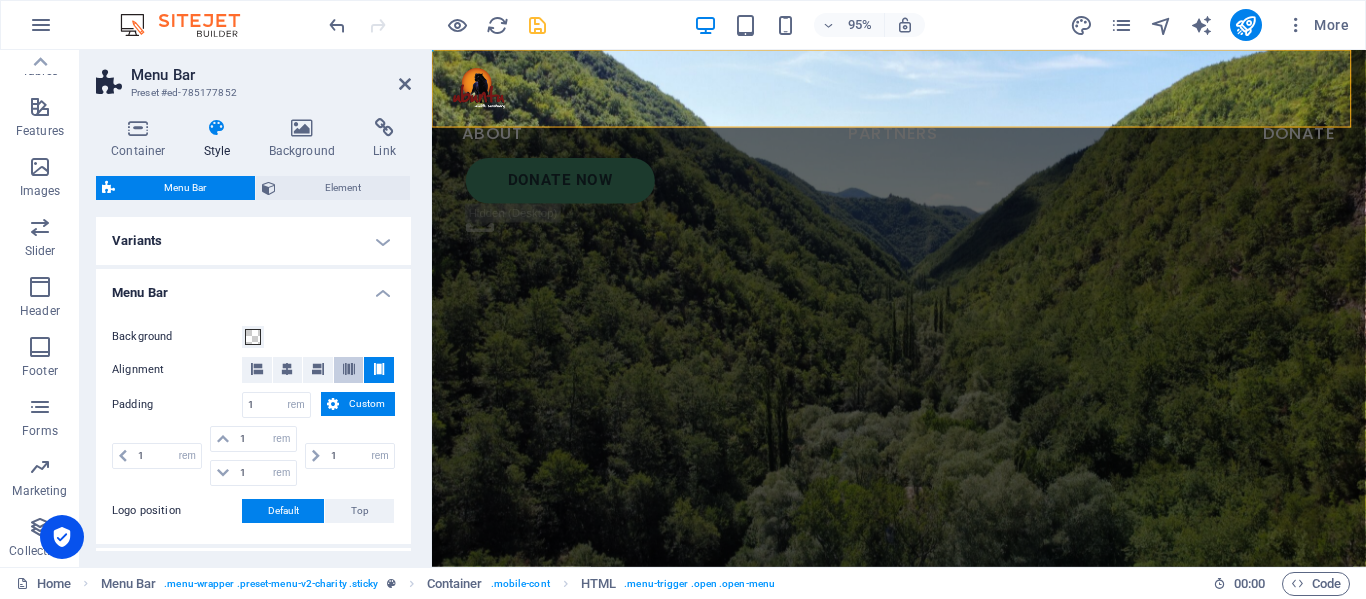click at bounding box center [349, 369] 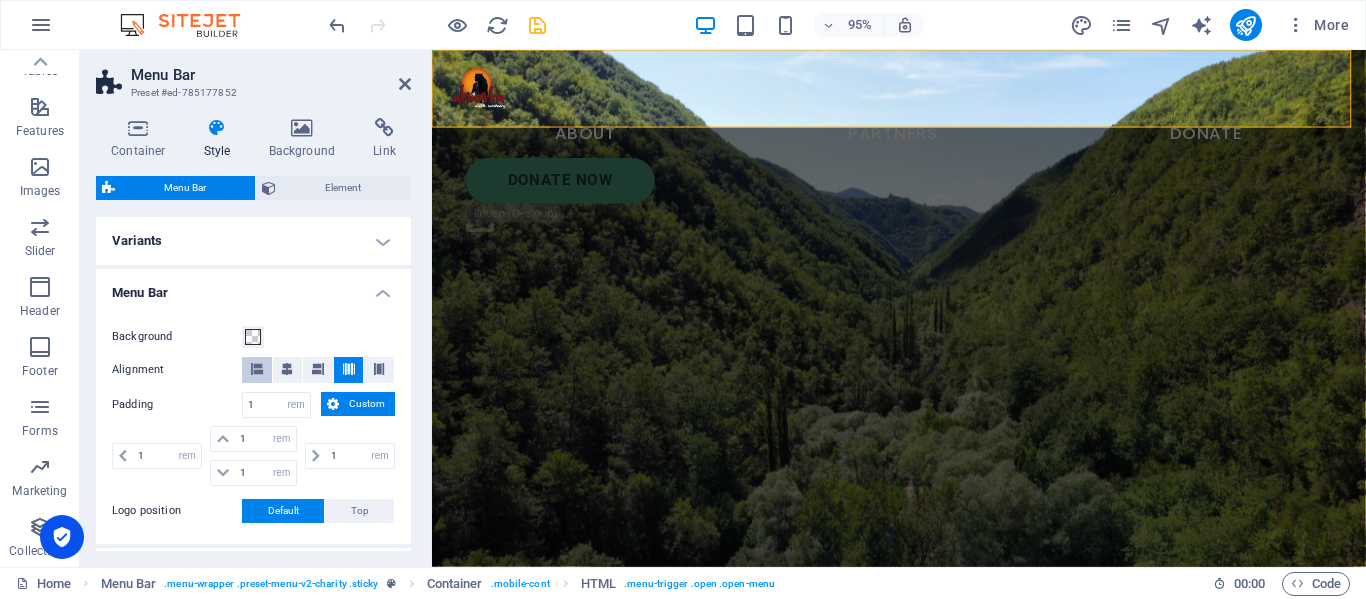 click at bounding box center (257, 369) 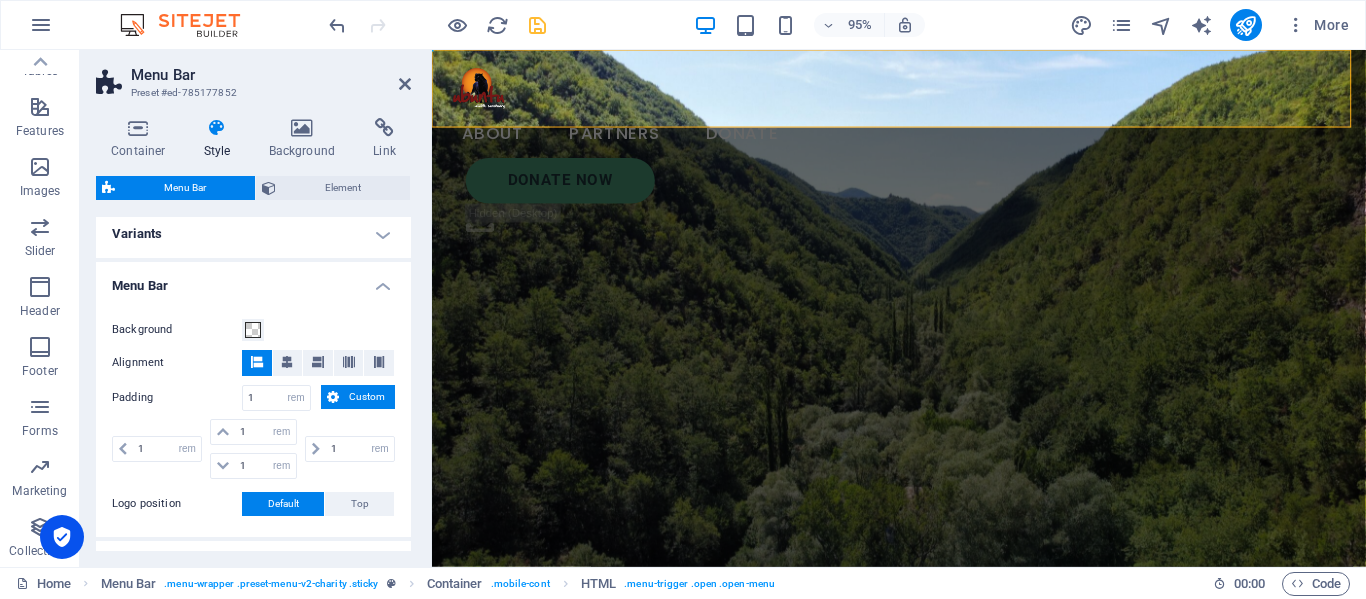 scroll, scrollTop: 0, scrollLeft: 0, axis: both 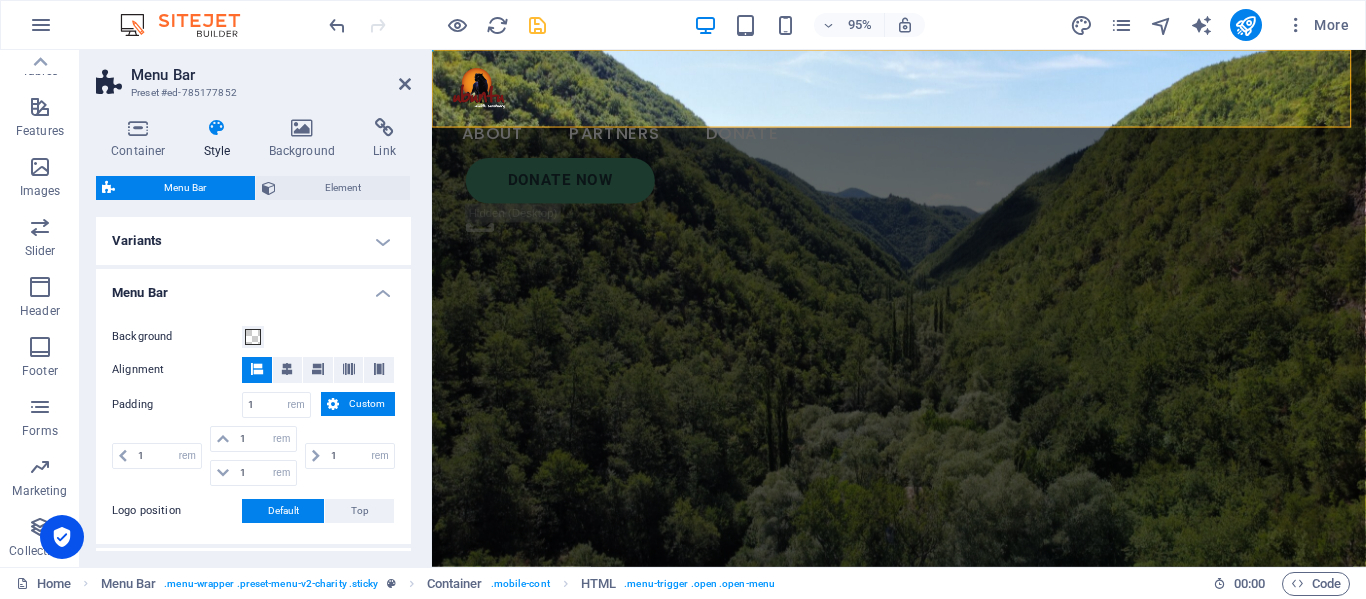 click on "Menu Bar" at bounding box center (253, 287) 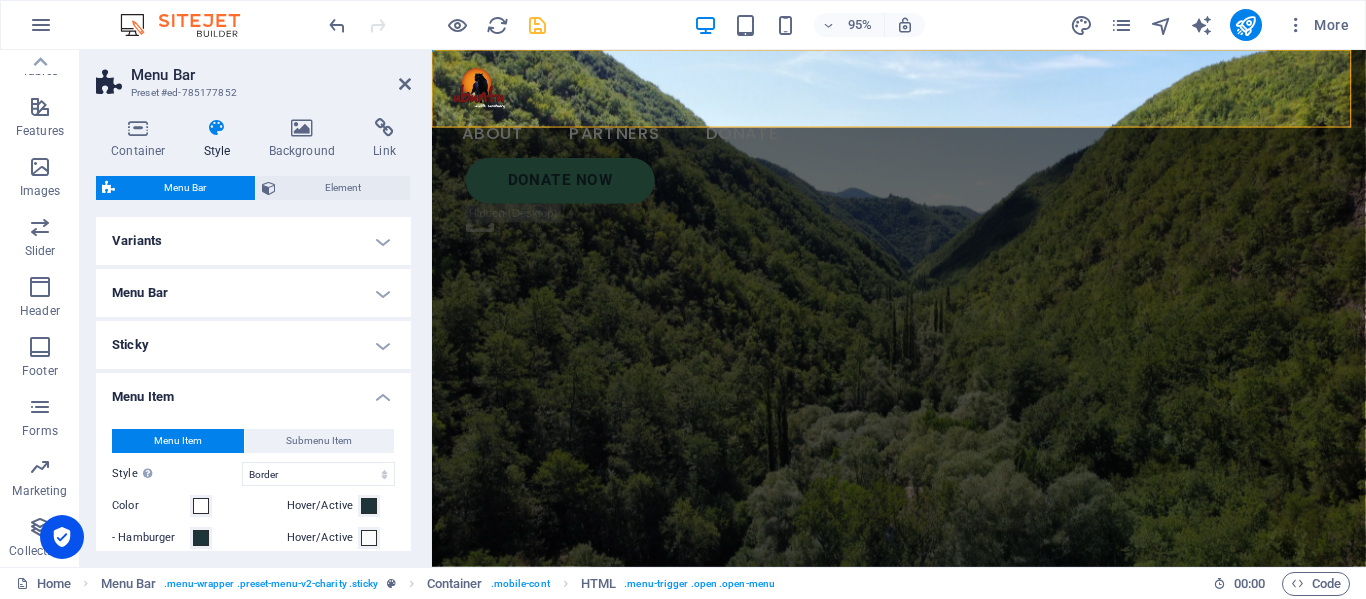 click on "Sticky" at bounding box center [253, 345] 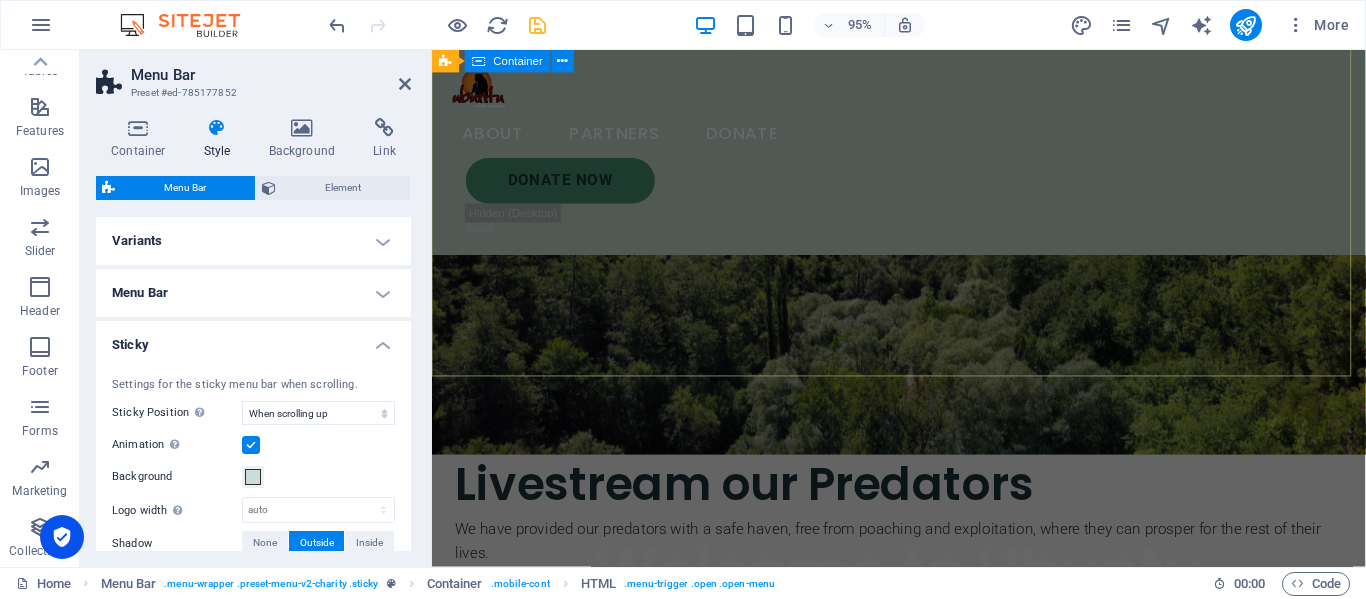 scroll, scrollTop: 0, scrollLeft: 0, axis: both 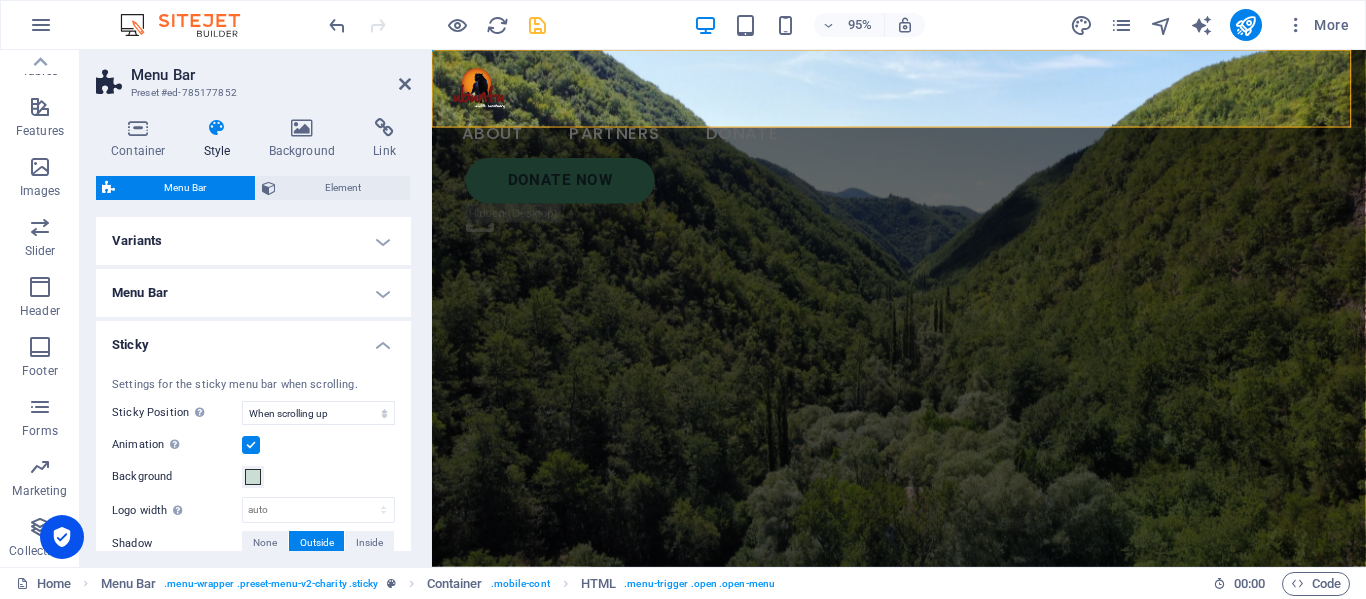 click on "Sticky" at bounding box center (253, 339) 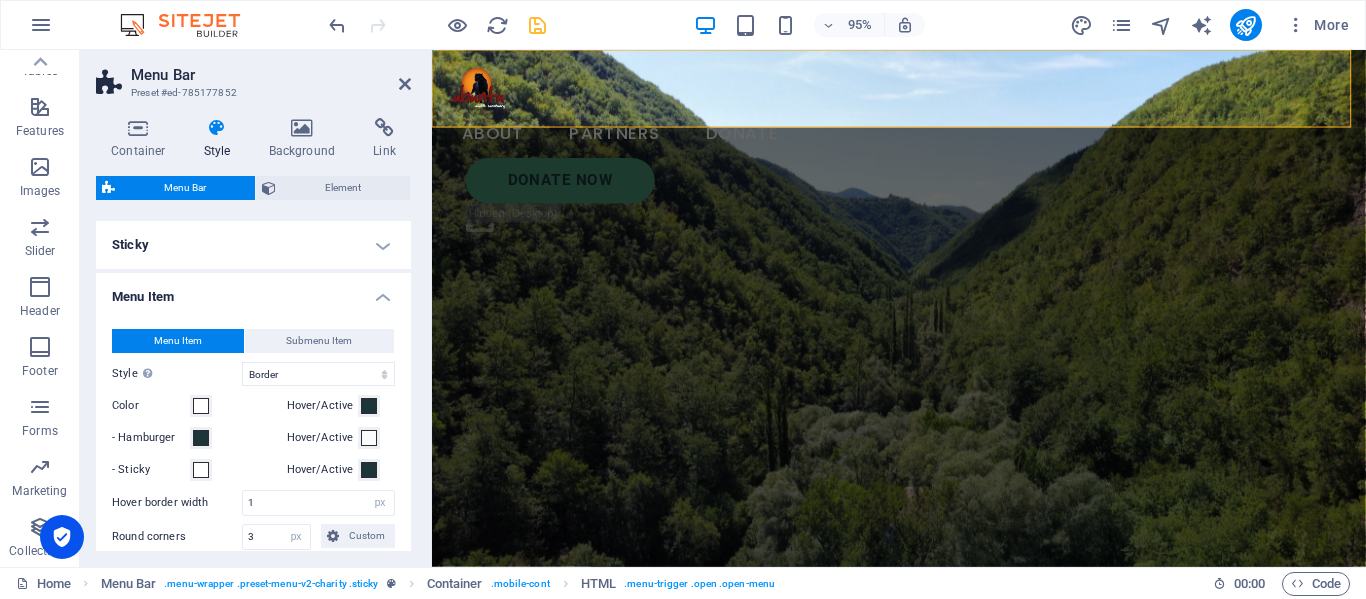 scroll, scrollTop: 200, scrollLeft: 0, axis: vertical 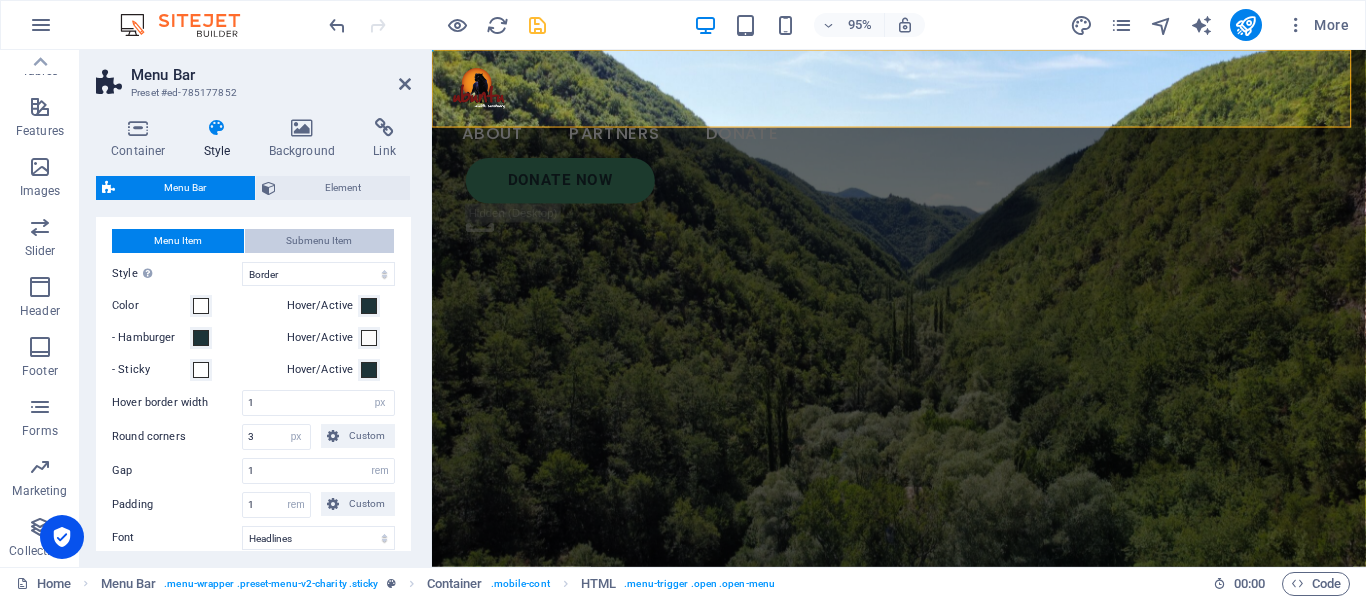 click on "Submenu Item" at bounding box center [319, 241] 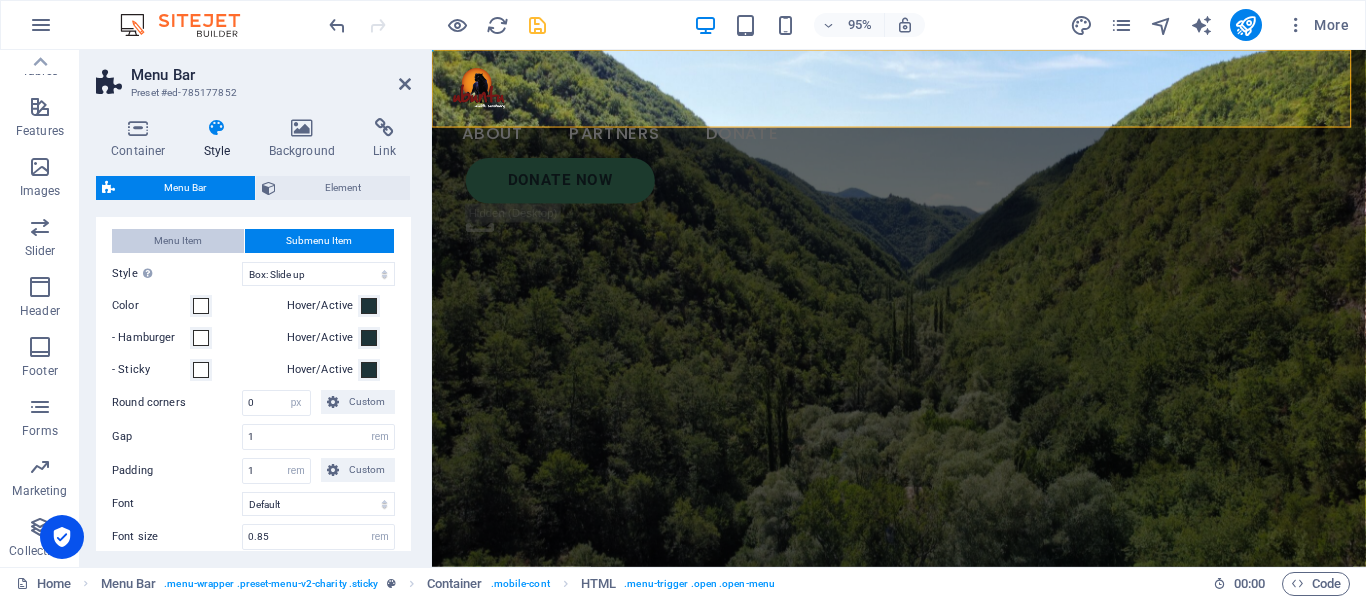 select 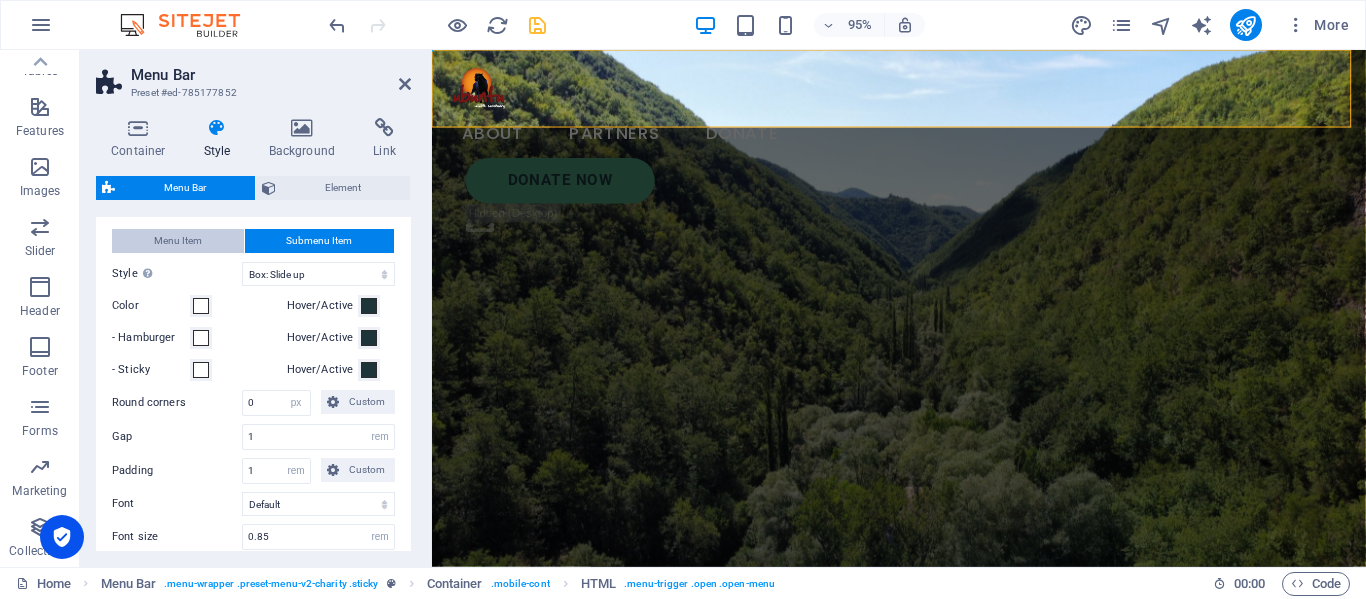 click on "Menu Item" at bounding box center (178, 241) 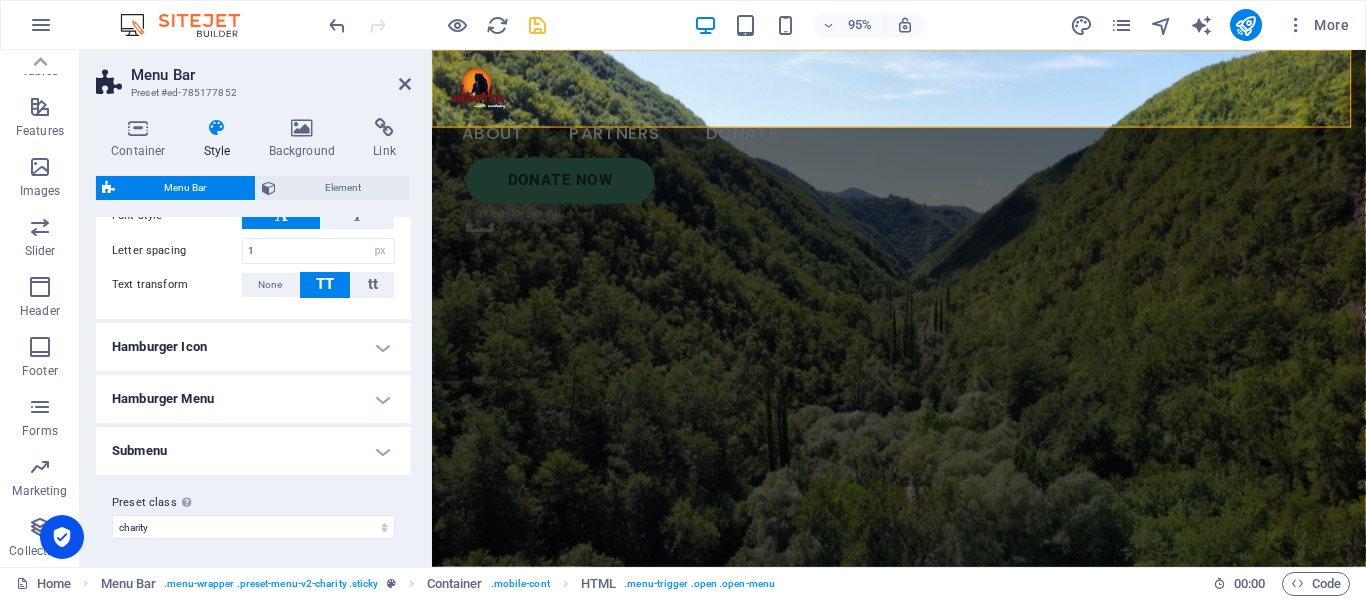 scroll, scrollTop: 625, scrollLeft: 0, axis: vertical 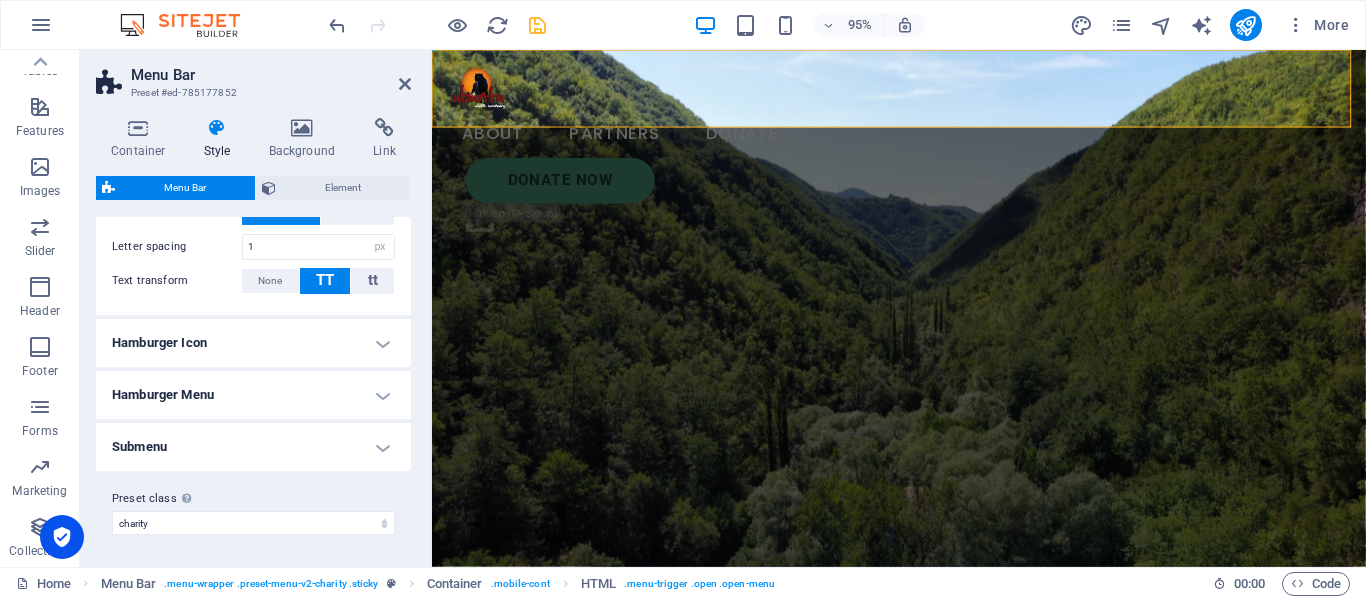 click on "Submenu" at bounding box center (253, 447) 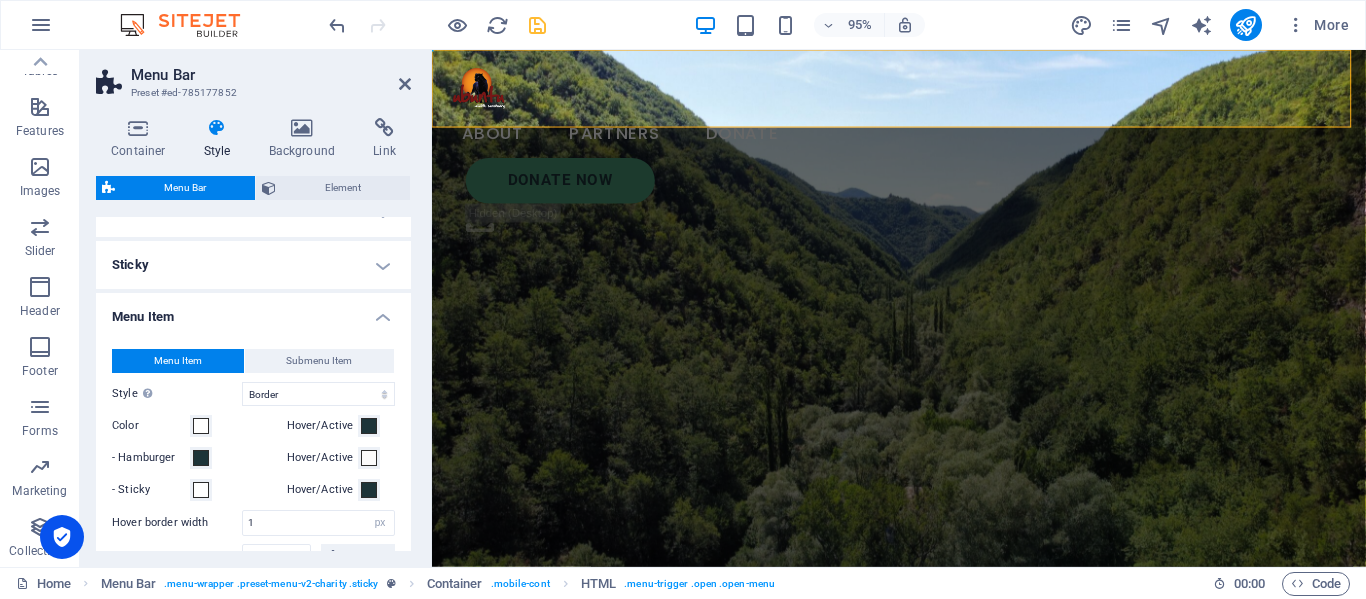 scroll, scrollTop: 0, scrollLeft: 0, axis: both 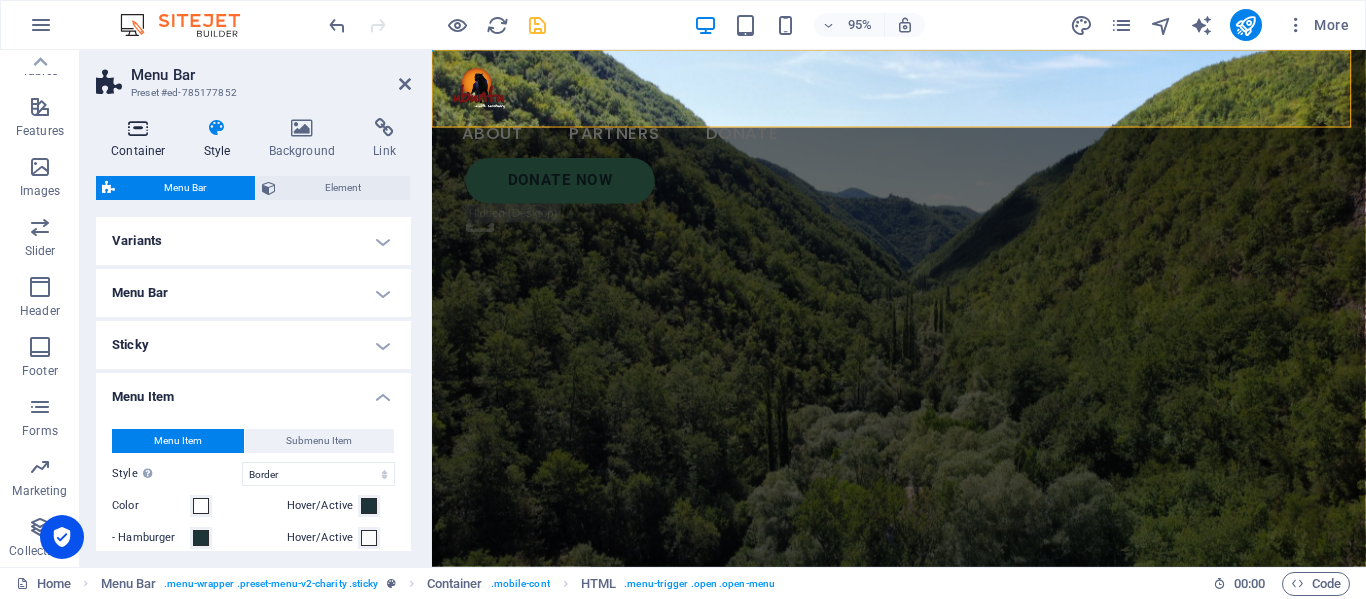 click at bounding box center [138, 128] 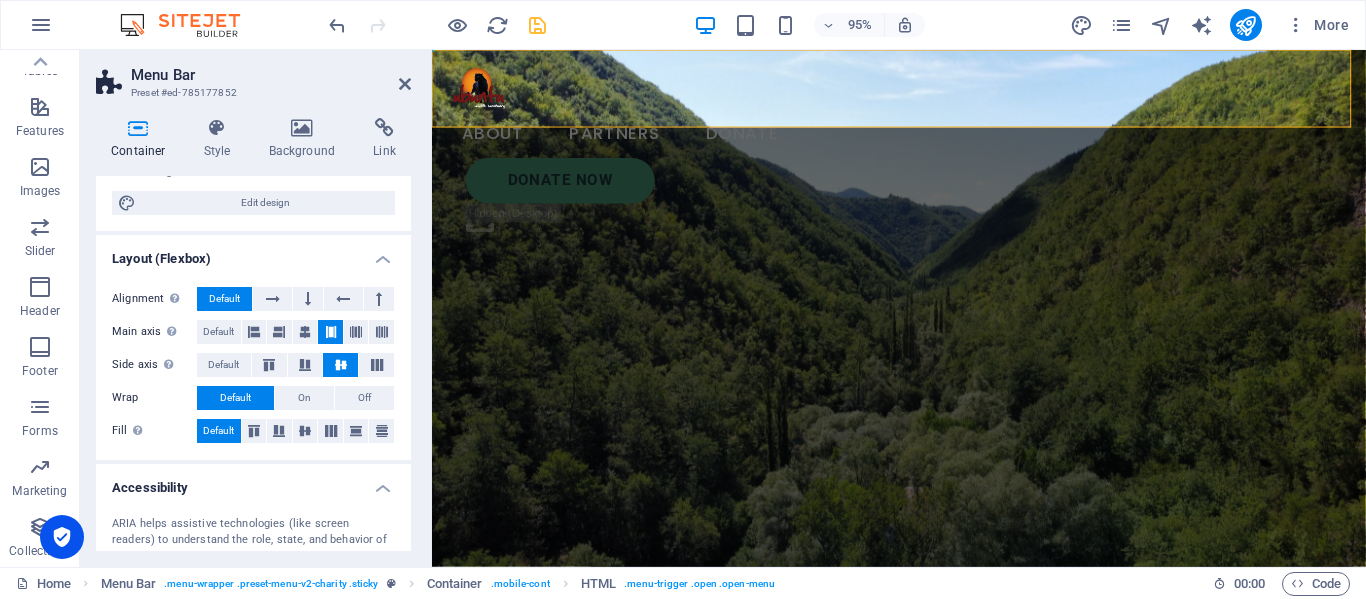 scroll, scrollTop: 0, scrollLeft: 0, axis: both 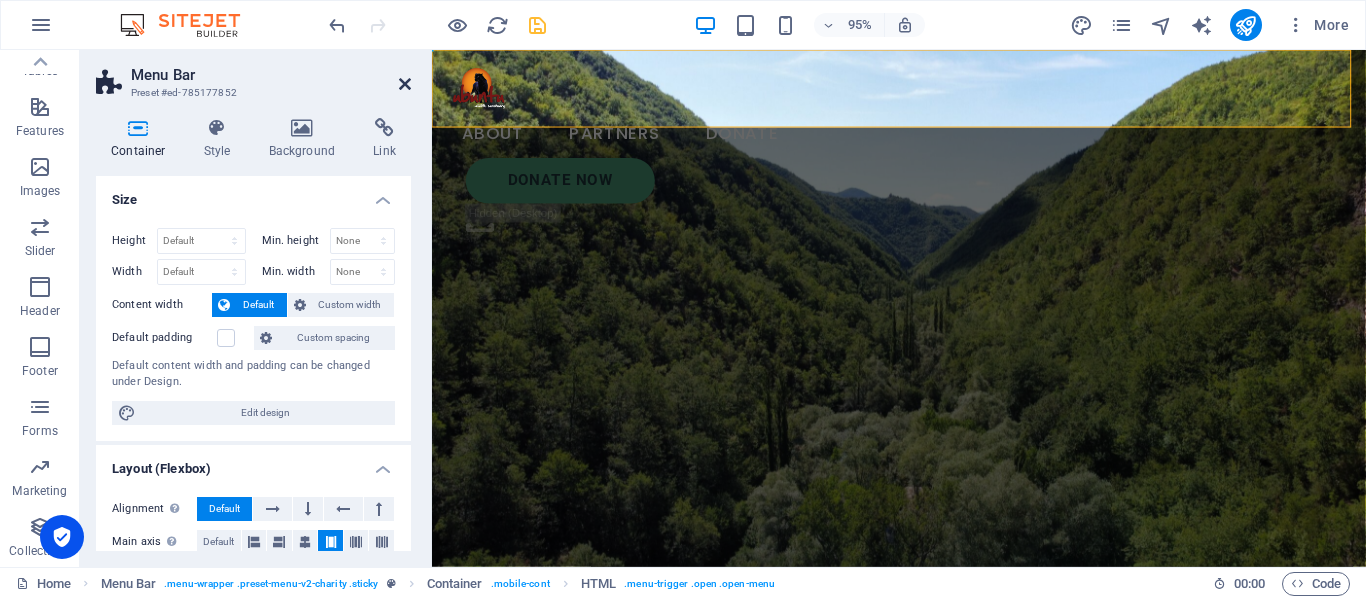click at bounding box center [405, 84] 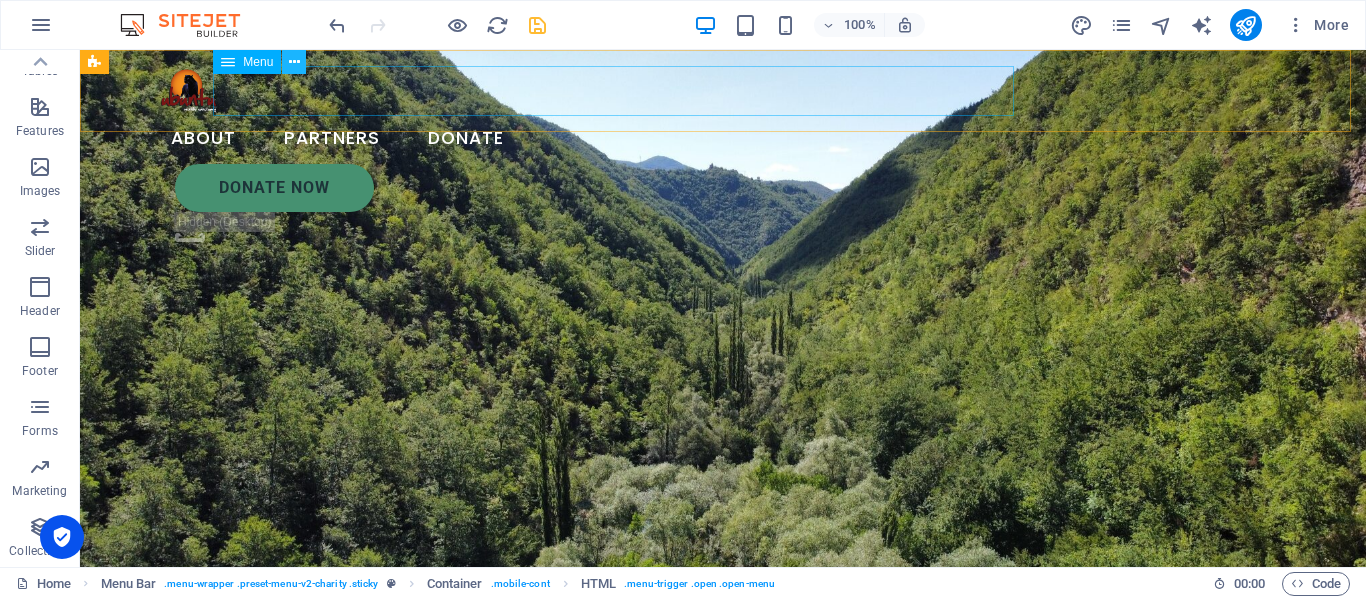 click at bounding box center [294, 62] 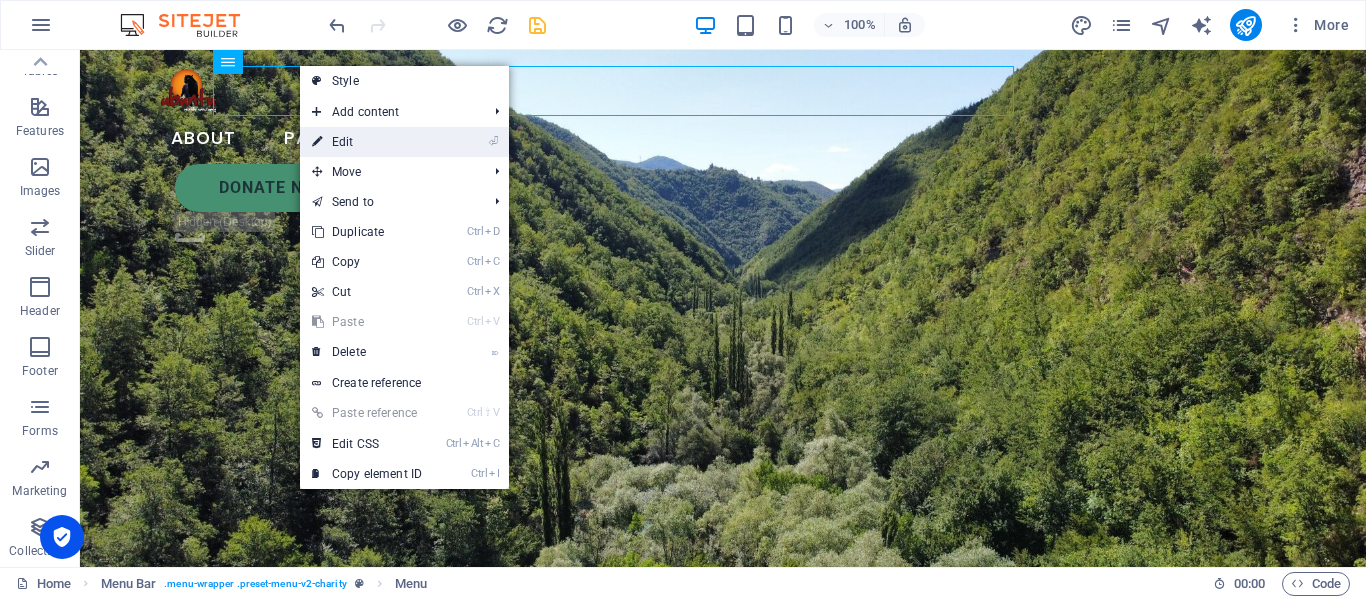 click on "⏎  Edit" at bounding box center [367, 142] 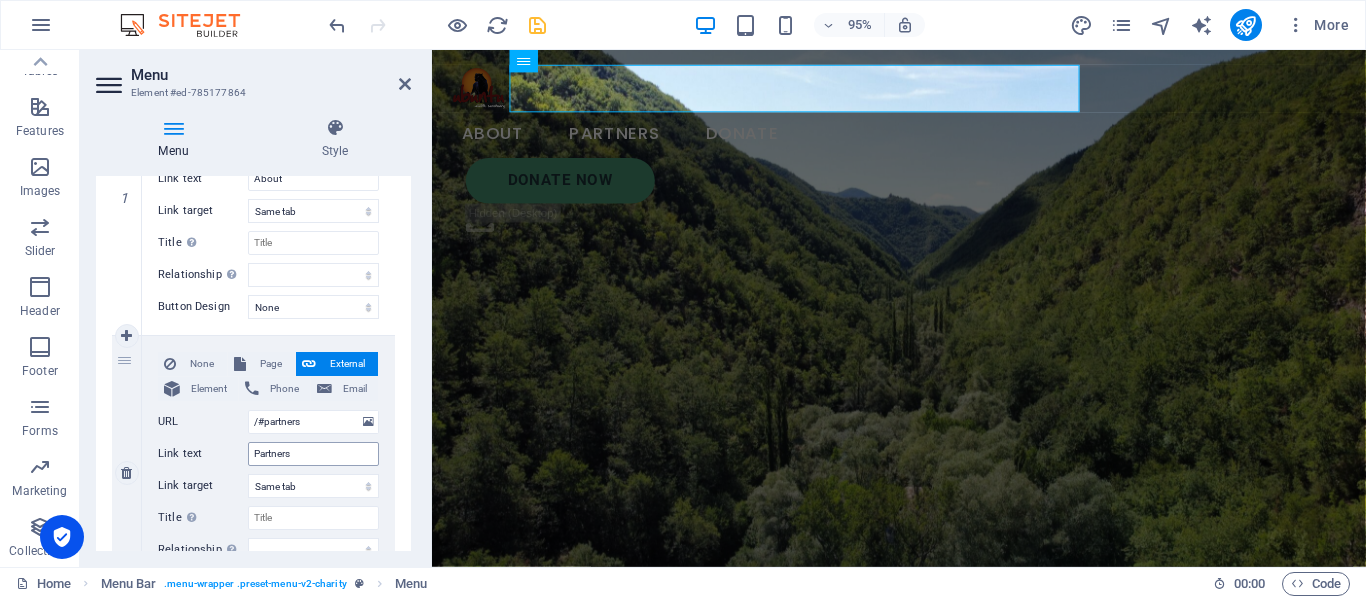 scroll, scrollTop: 200, scrollLeft: 0, axis: vertical 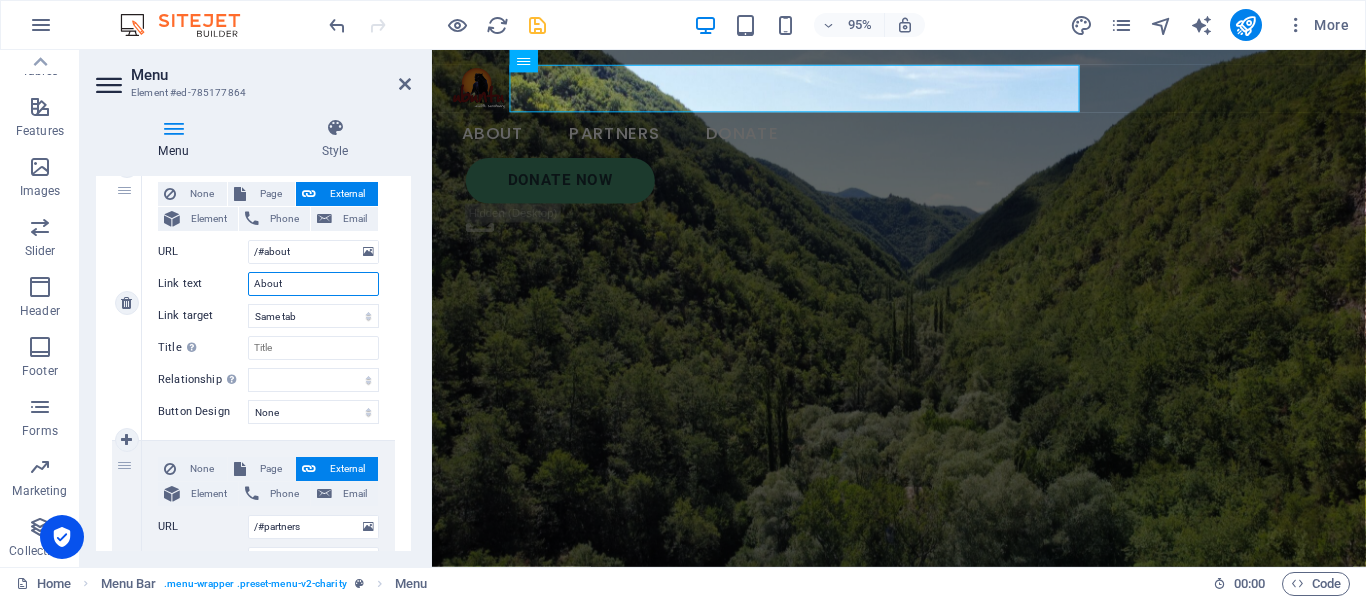 click on "About" at bounding box center [313, 284] 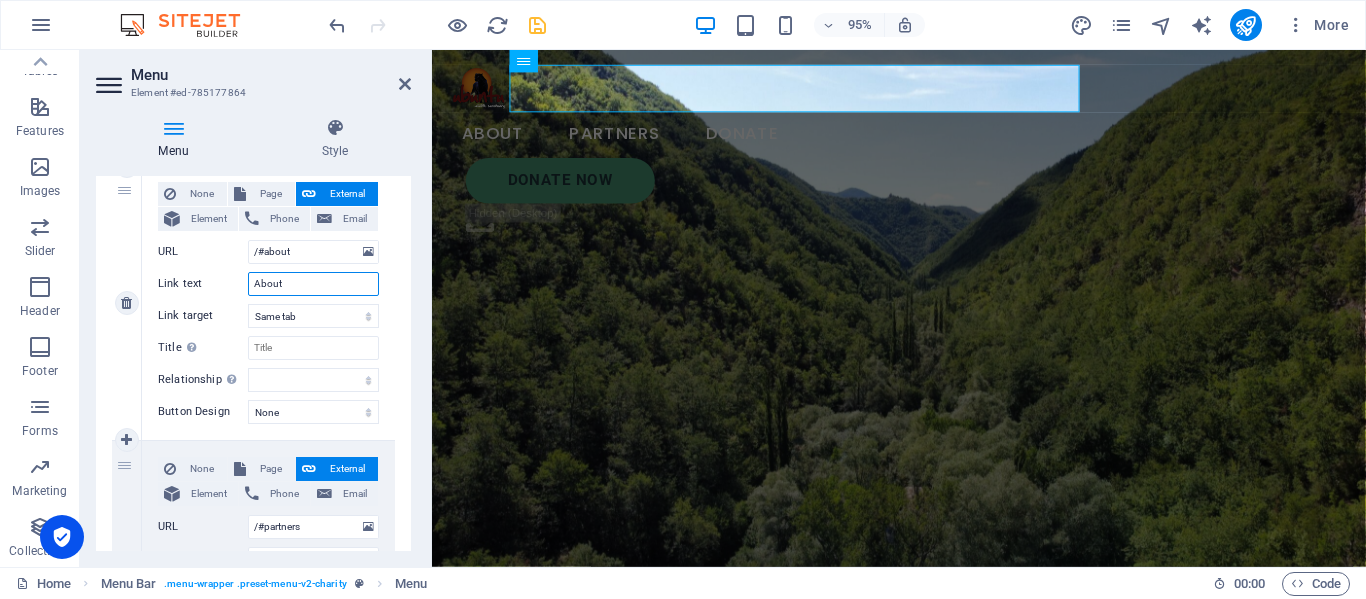 type on "About" 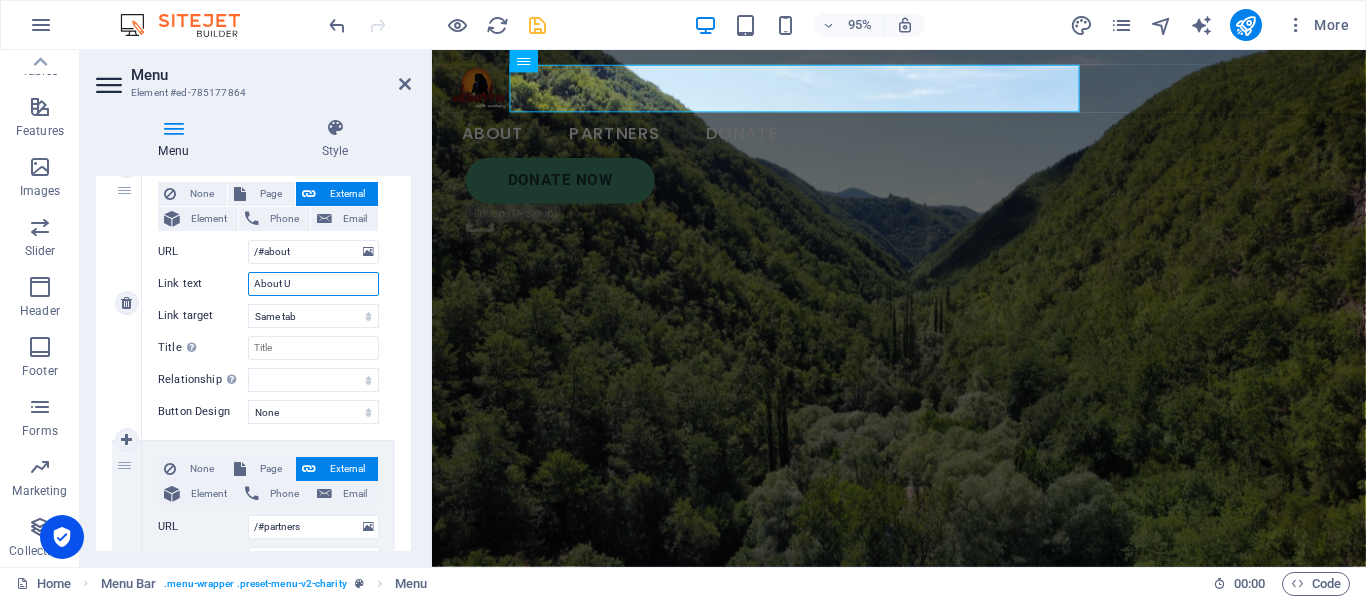 type on "About Us" 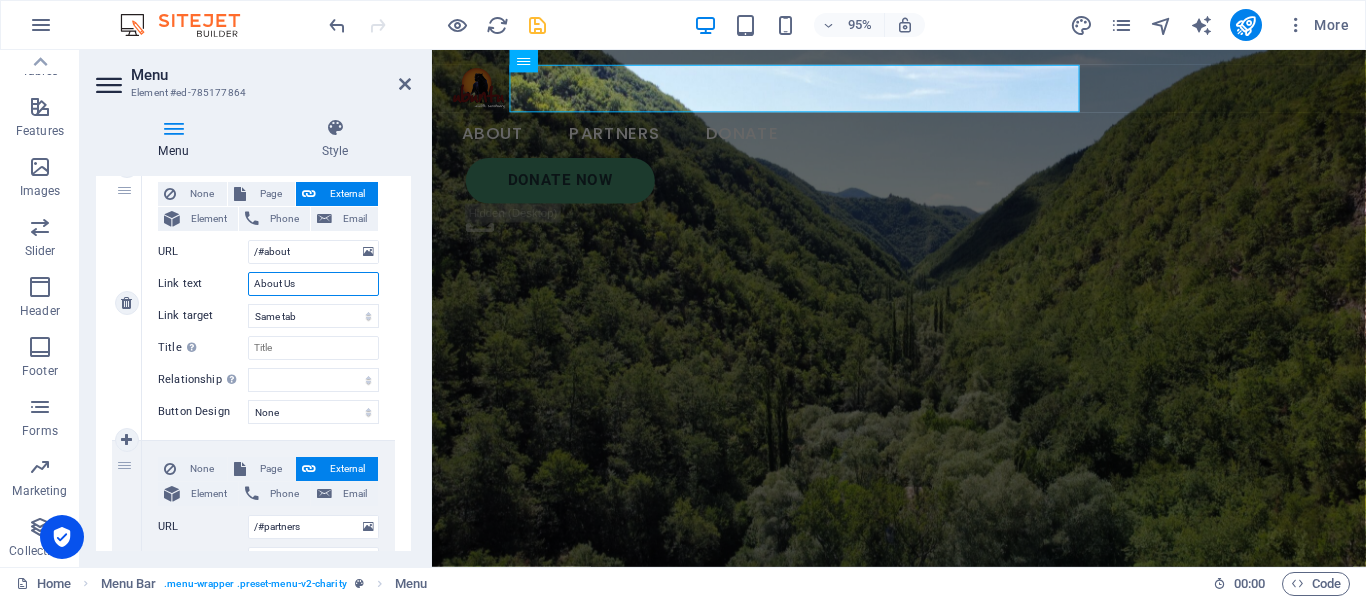 select 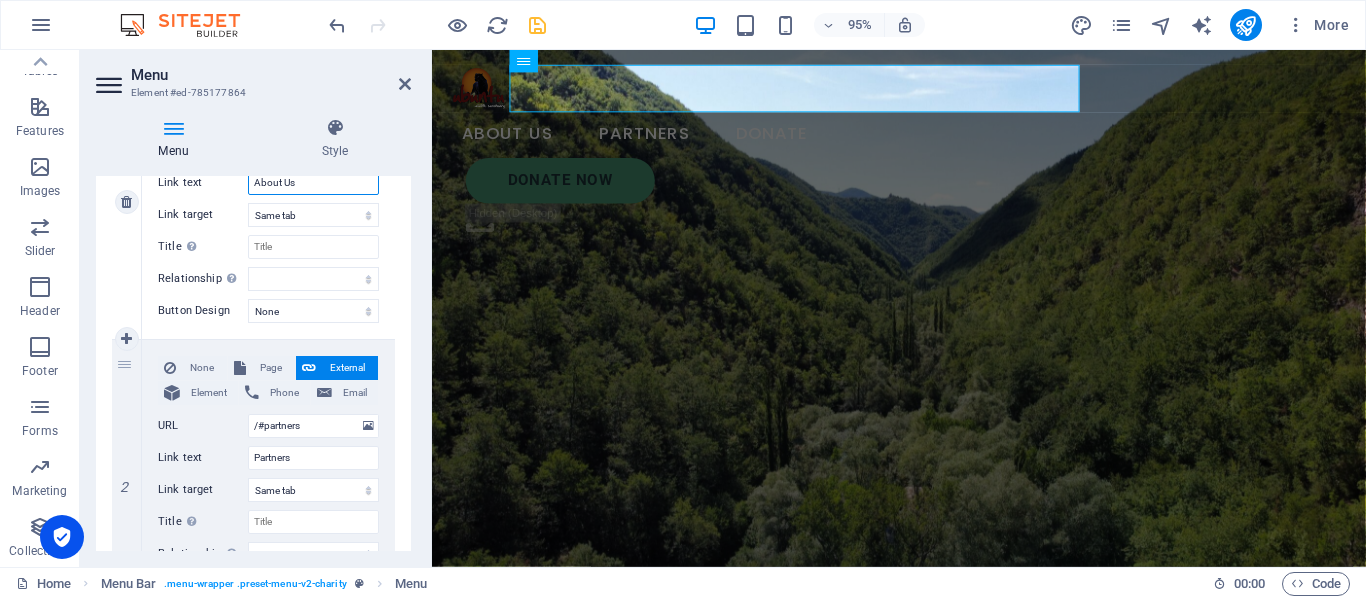 scroll, scrollTop: 400, scrollLeft: 0, axis: vertical 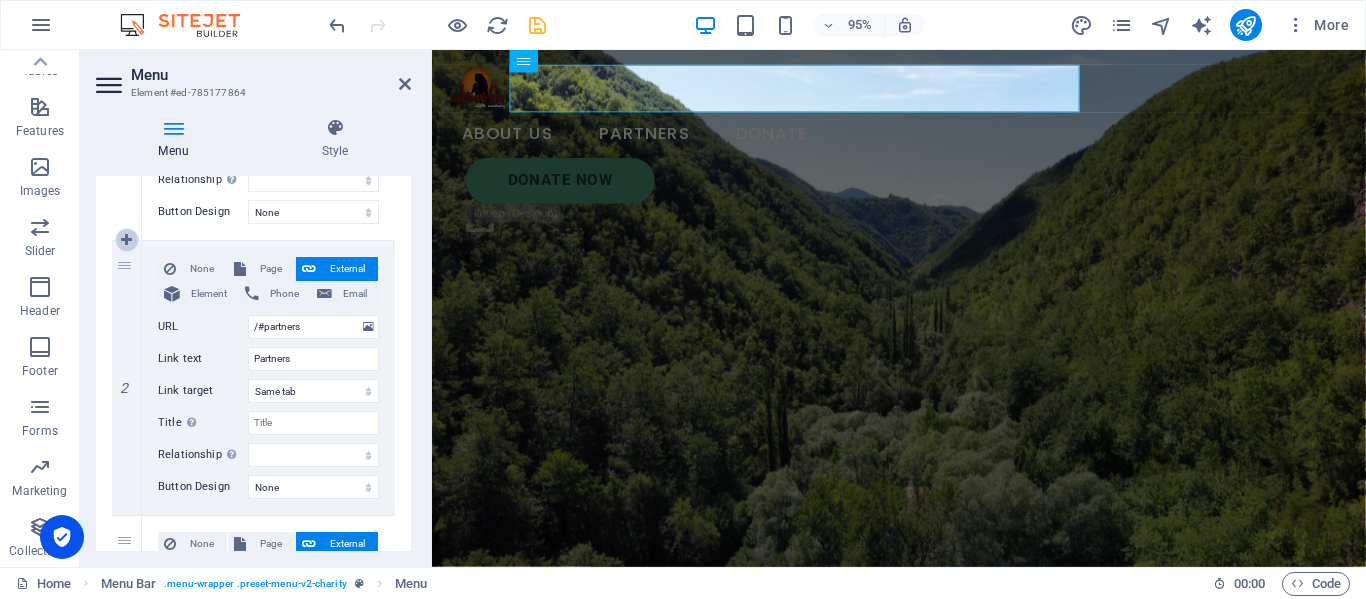 type on "About Us" 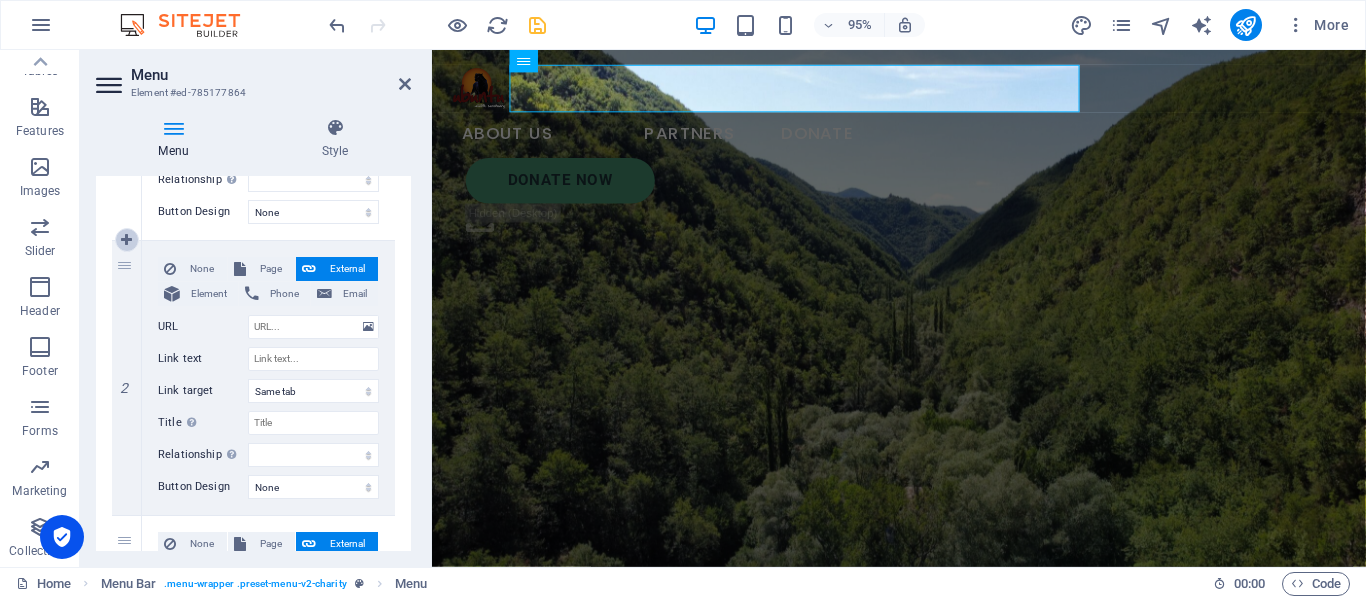 select 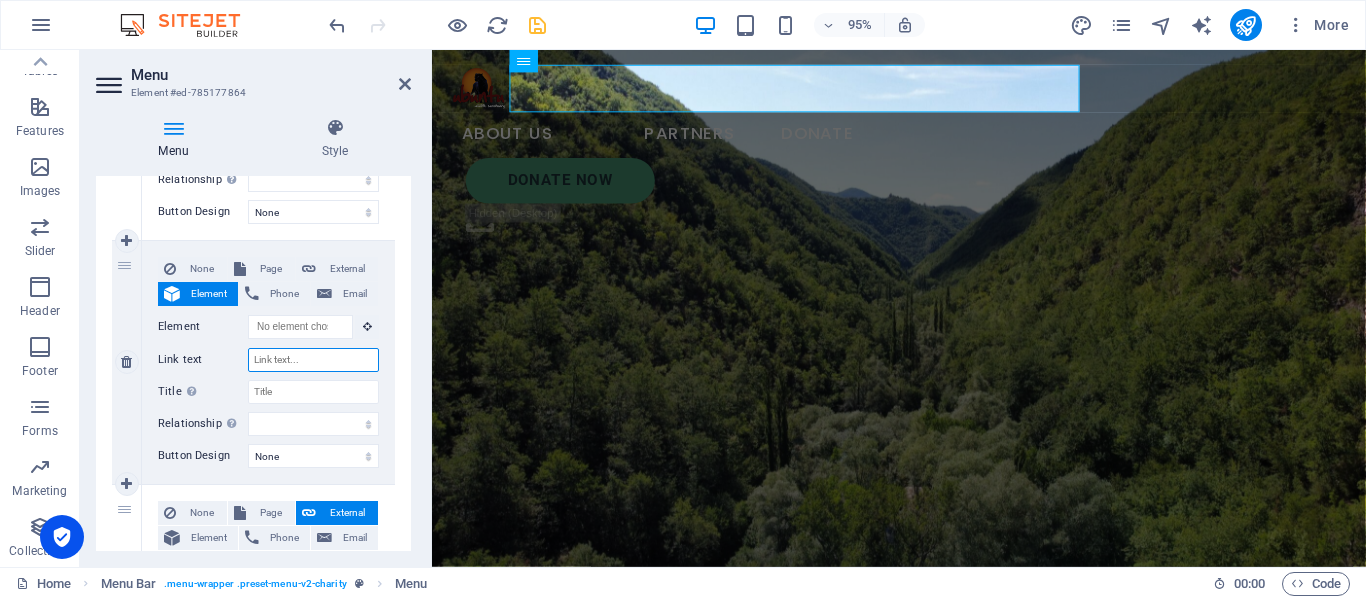 click on "Link text" at bounding box center (313, 360) 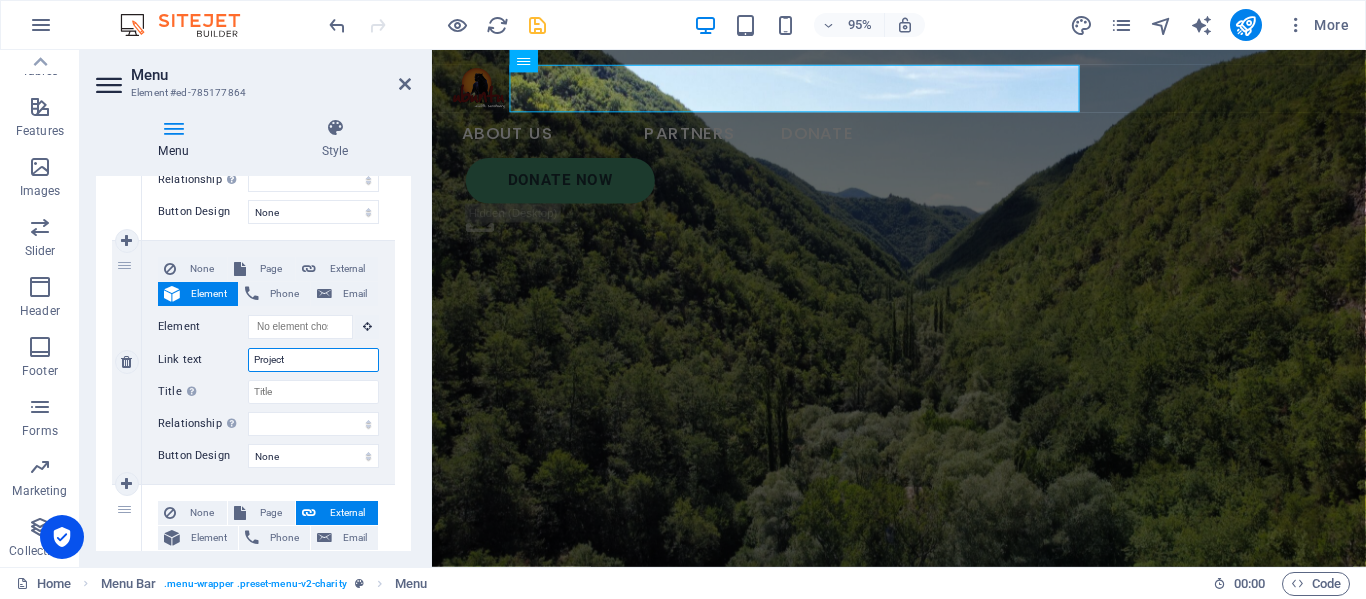 type on "Projects" 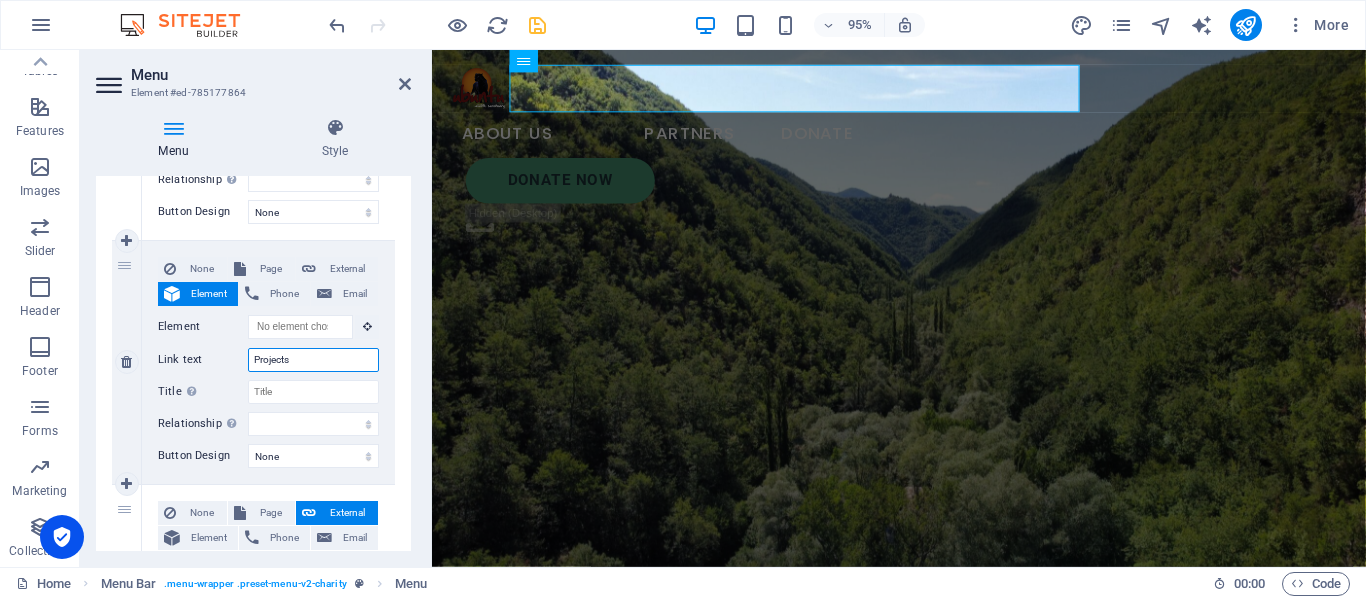 select 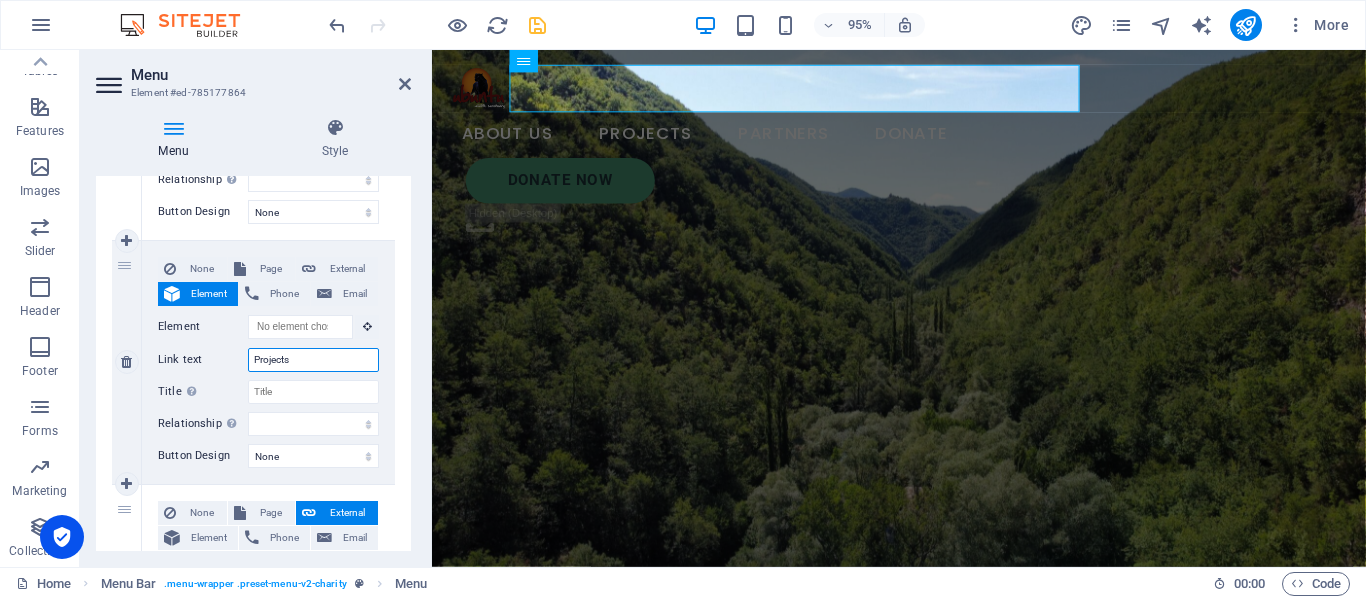 drag, startPoint x: 310, startPoint y: 359, endPoint x: 243, endPoint y: 358, distance: 67.00746 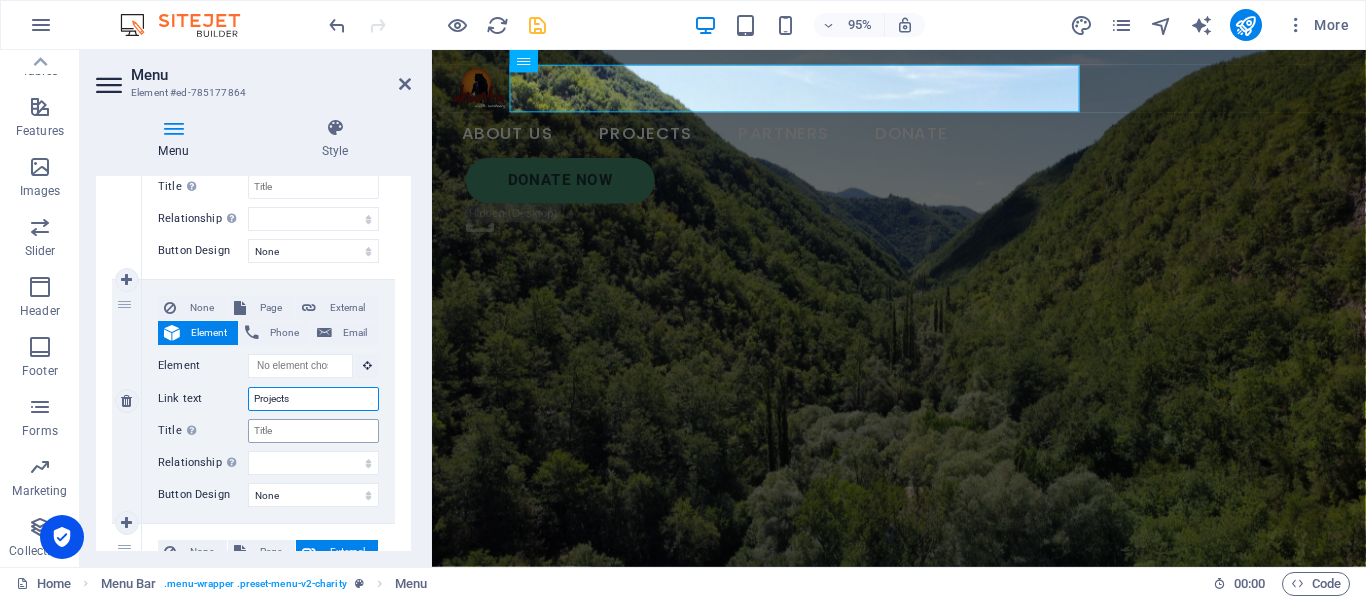 scroll, scrollTop: 400, scrollLeft: 0, axis: vertical 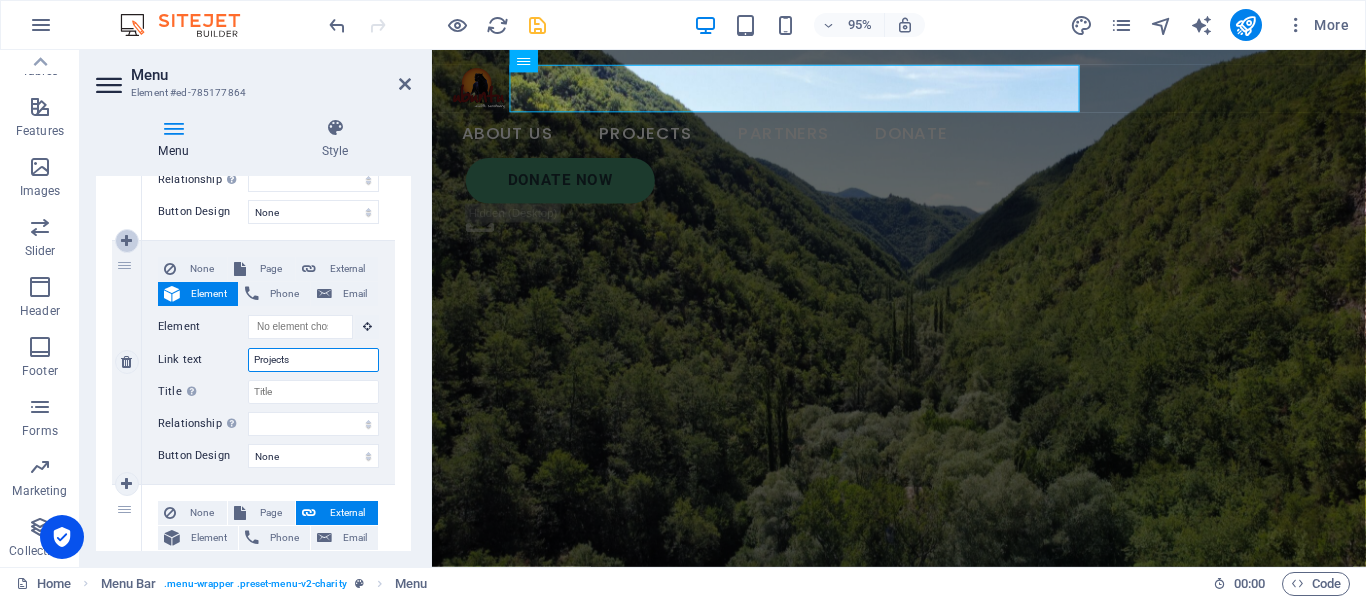 type on "Projects" 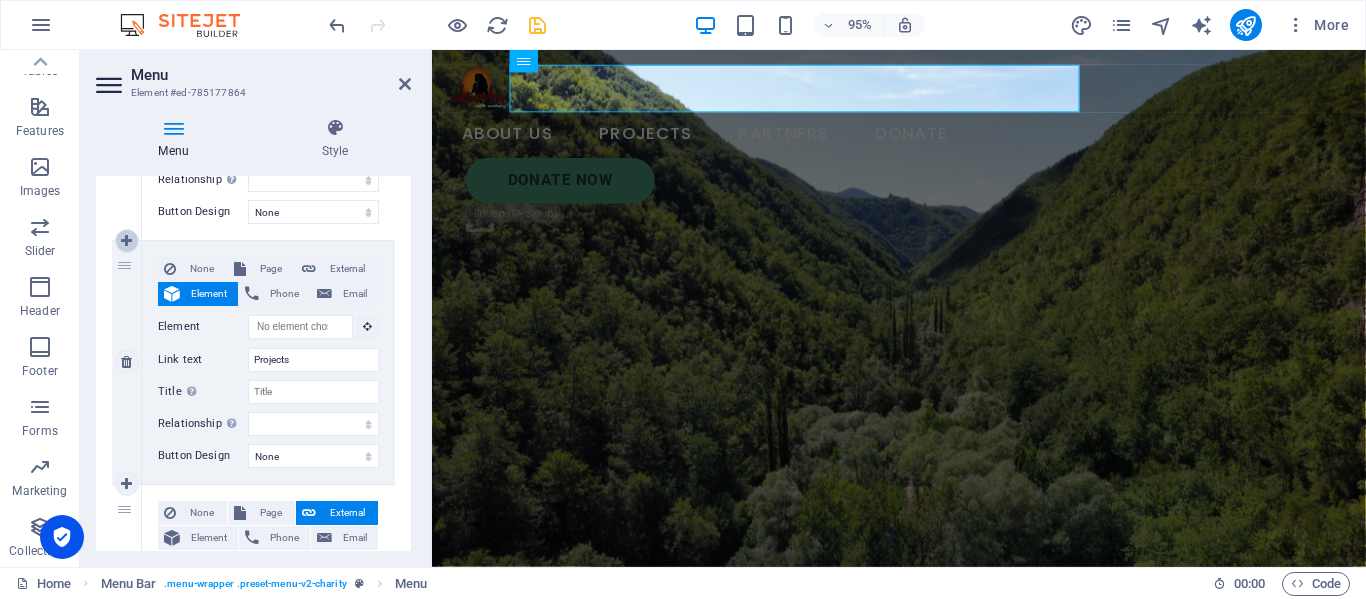 click at bounding box center (126, 241) 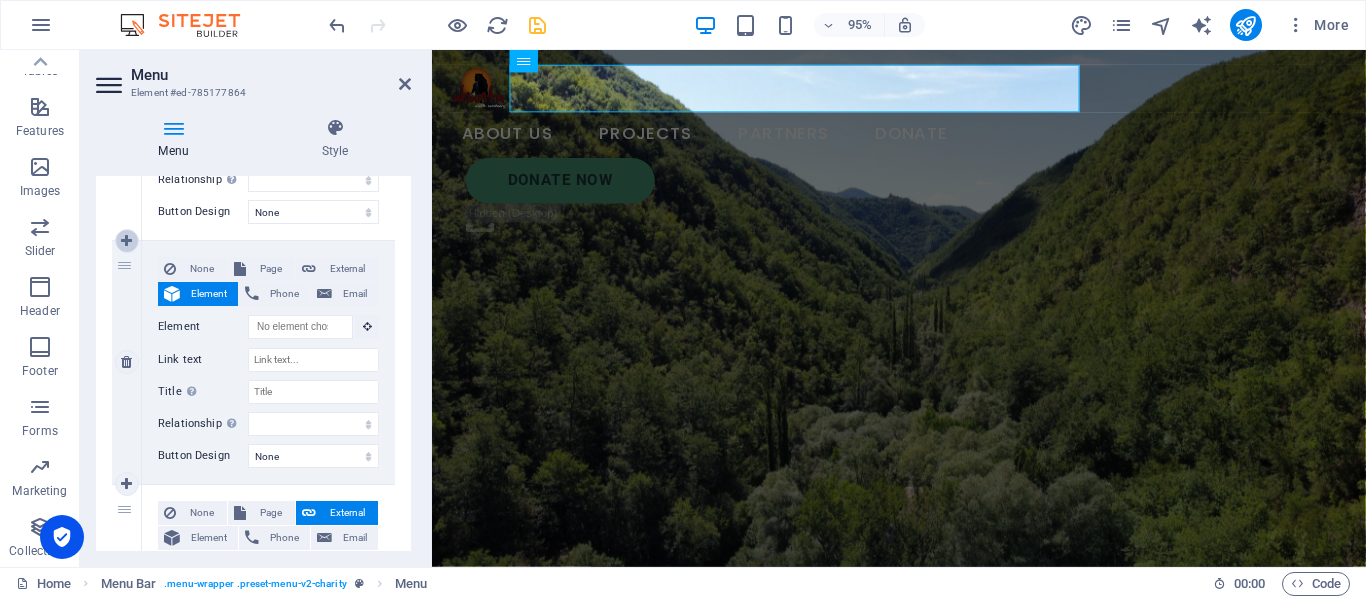 select 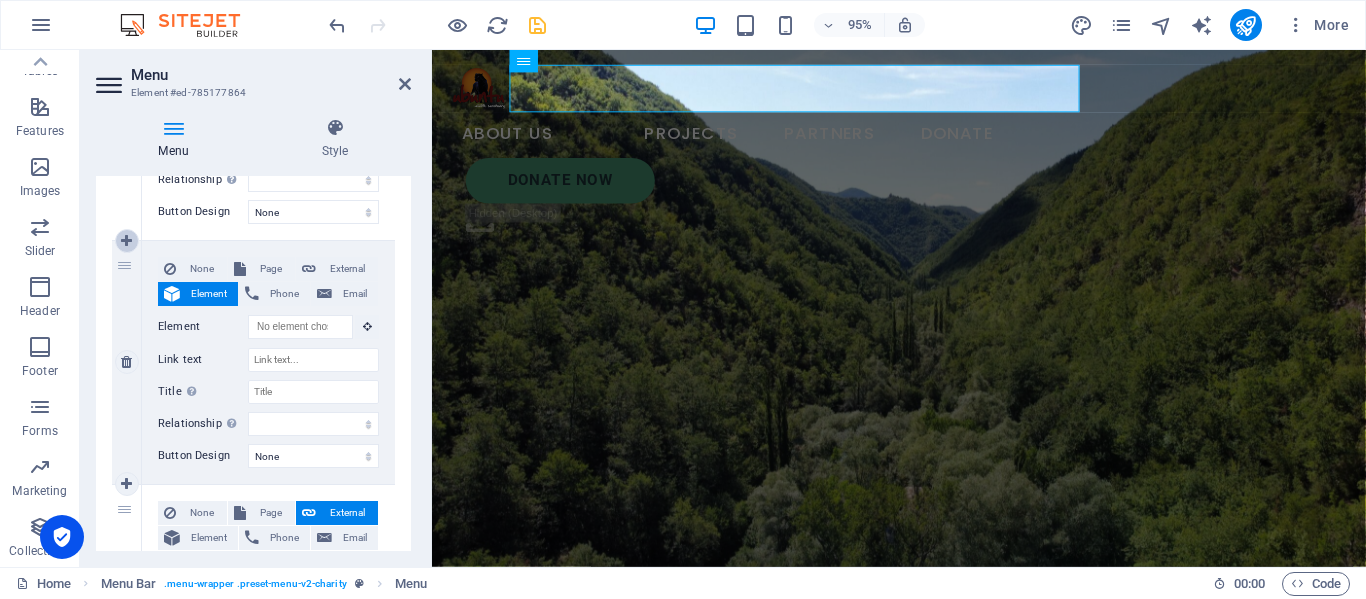 select 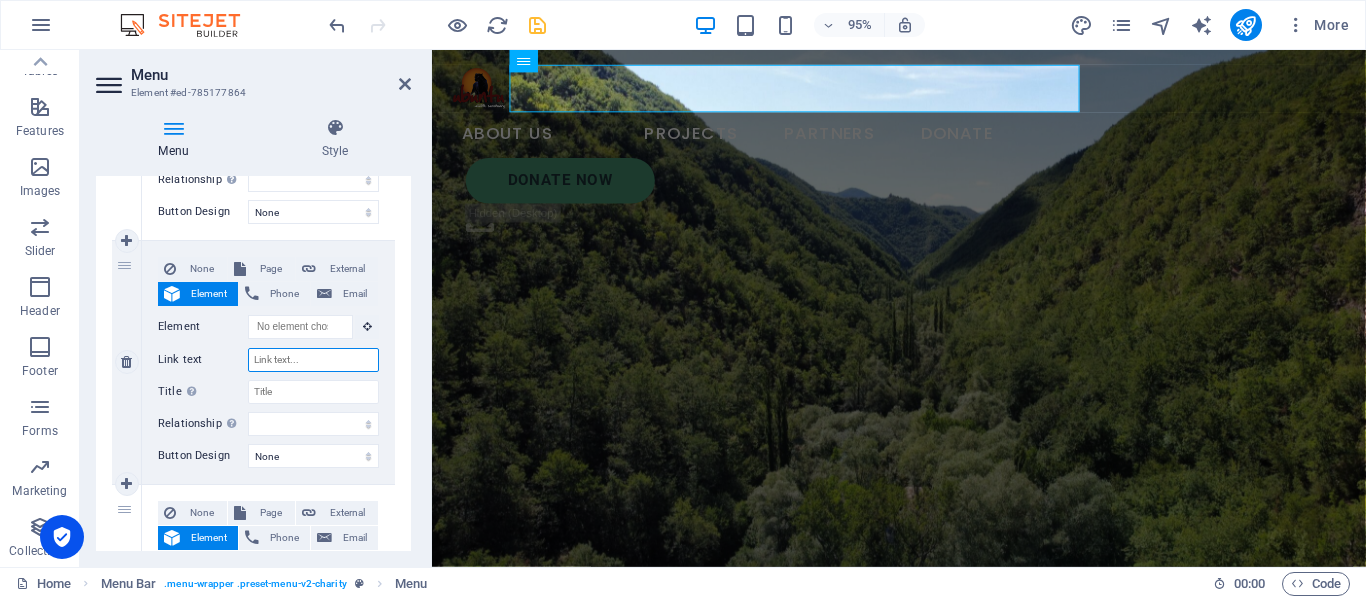 click on "Link text" at bounding box center (313, 360) 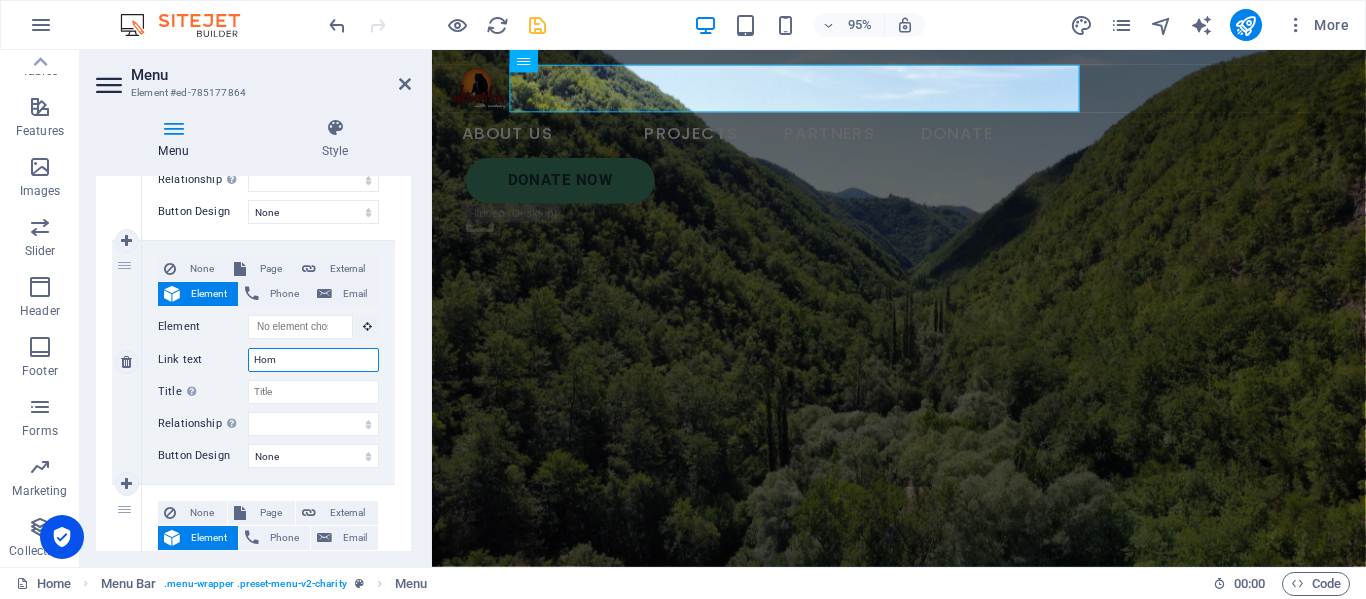 type on "Home" 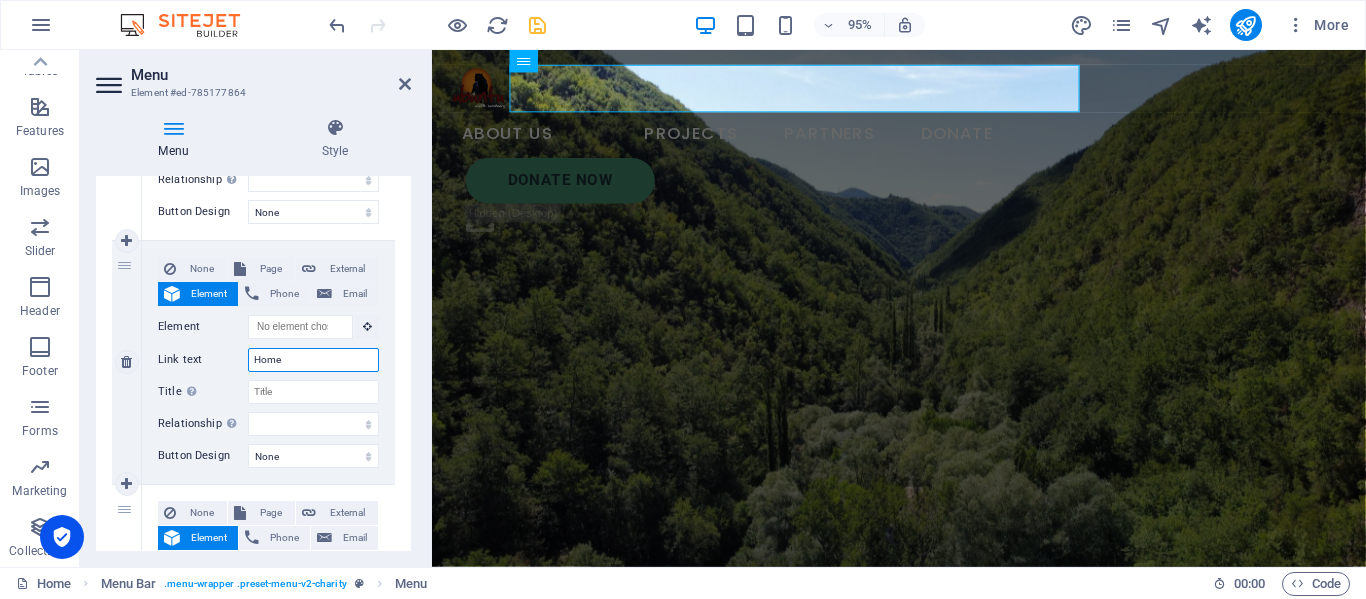 select 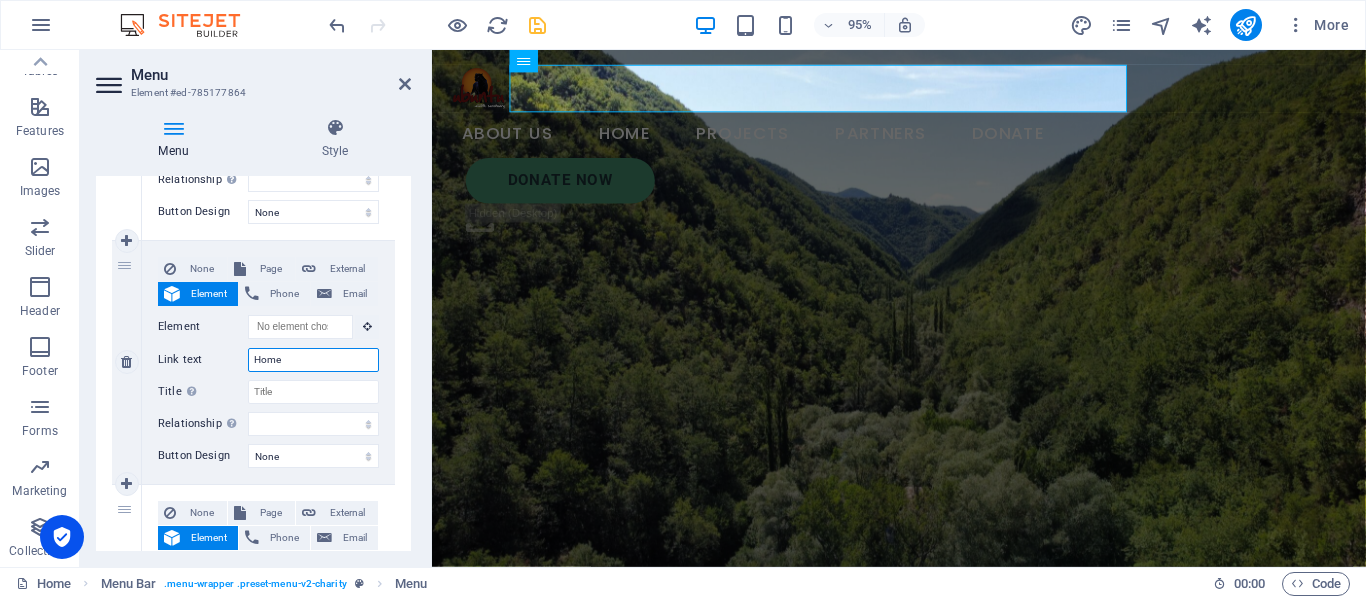type on "Home" 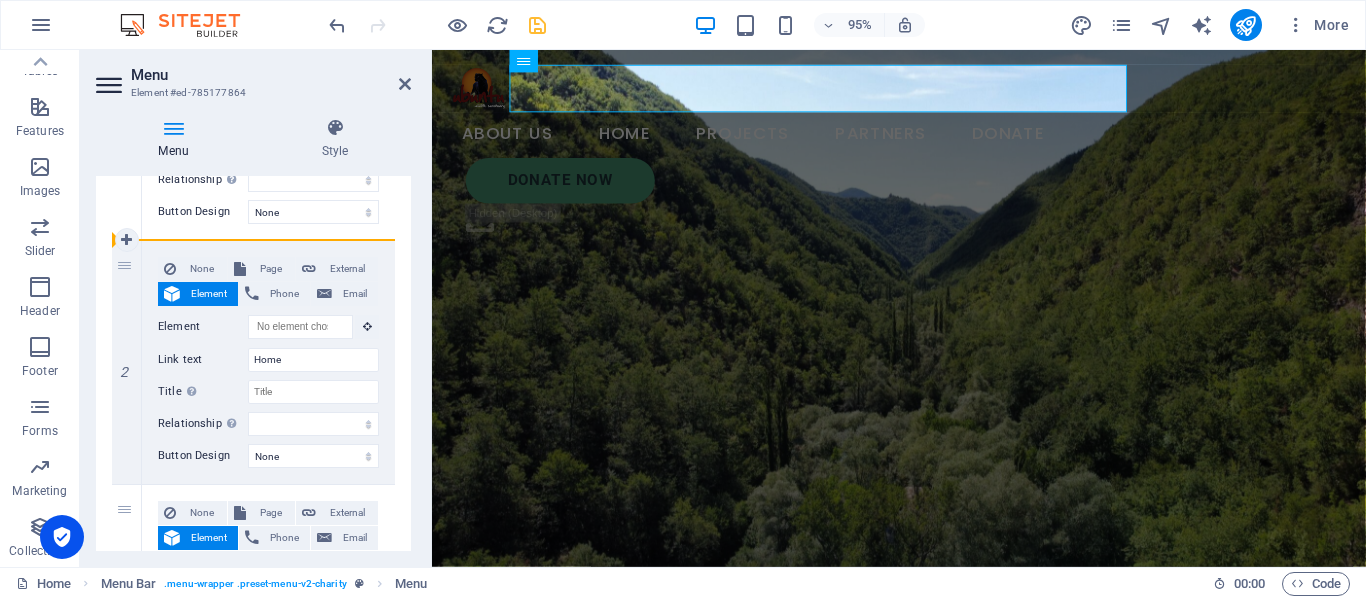 drag, startPoint x: 125, startPoint y: 265, endPoint x: 138, endPoint y: 207, distance: 59.439045 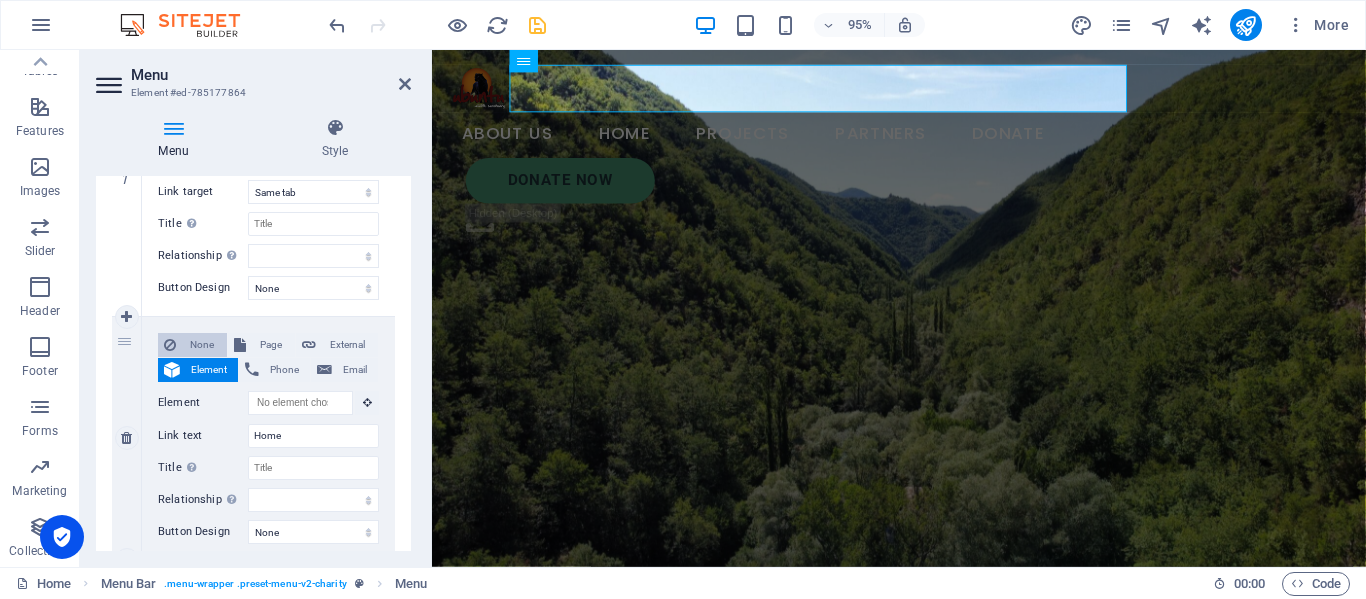 scroll, scrollTop: 200, scrollLeft: 0, axis: vertical 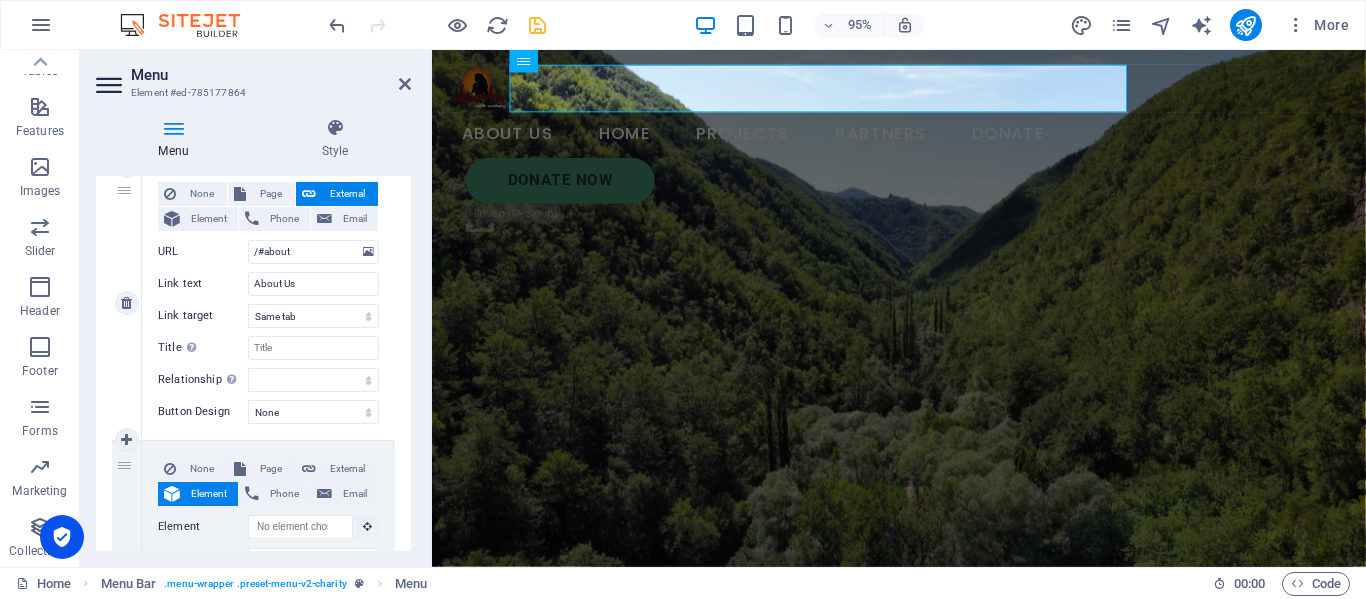 drag, startPoint x: 123, startPoint y: 463, endPoint x: 119, endPoint y: 181, distance: 282.02838 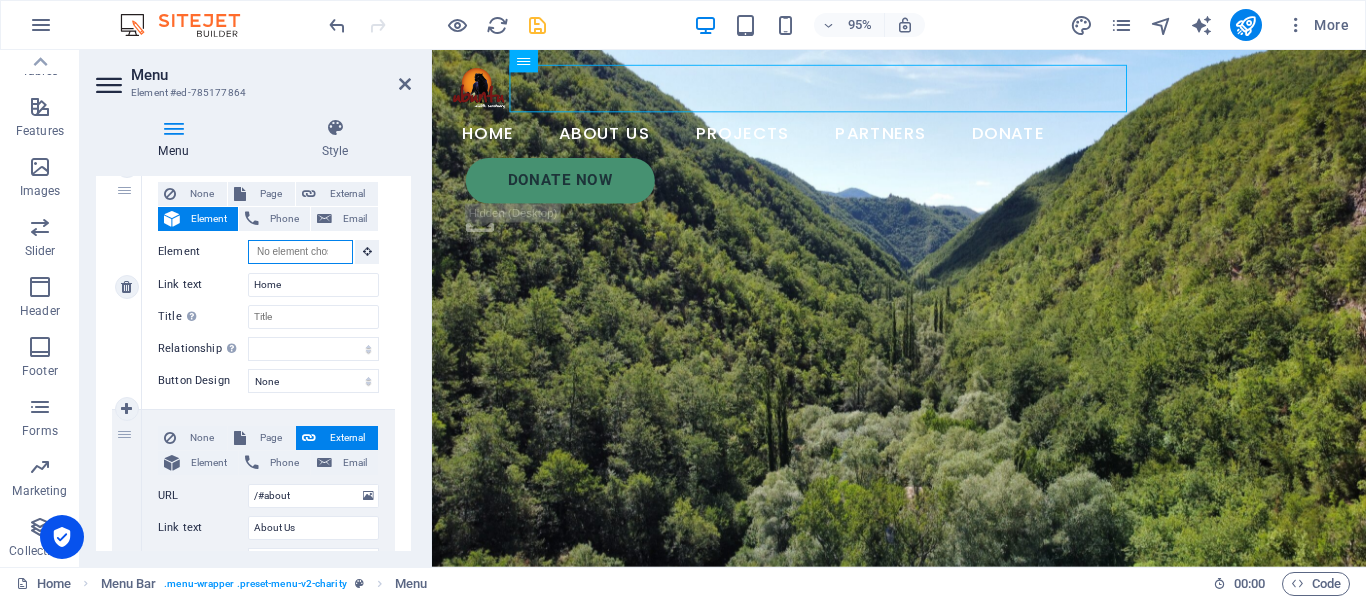 click on "Element" at bounding box center [300, 252] 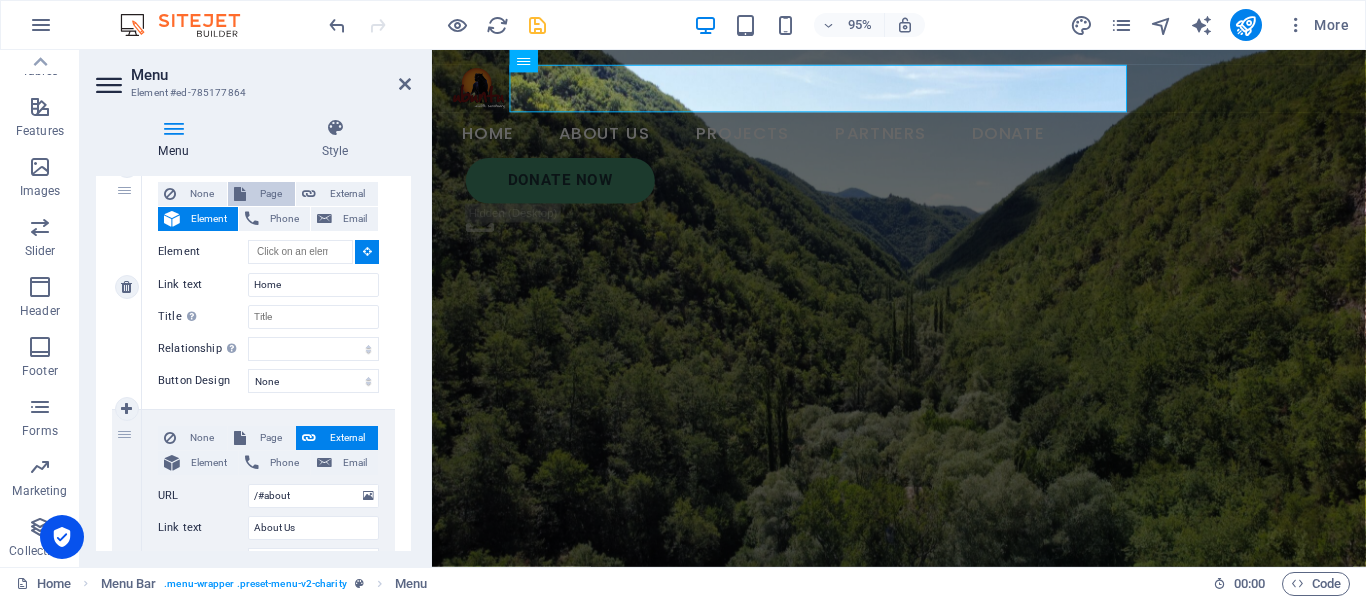 click on "Page" at bounding box center [270, 194] 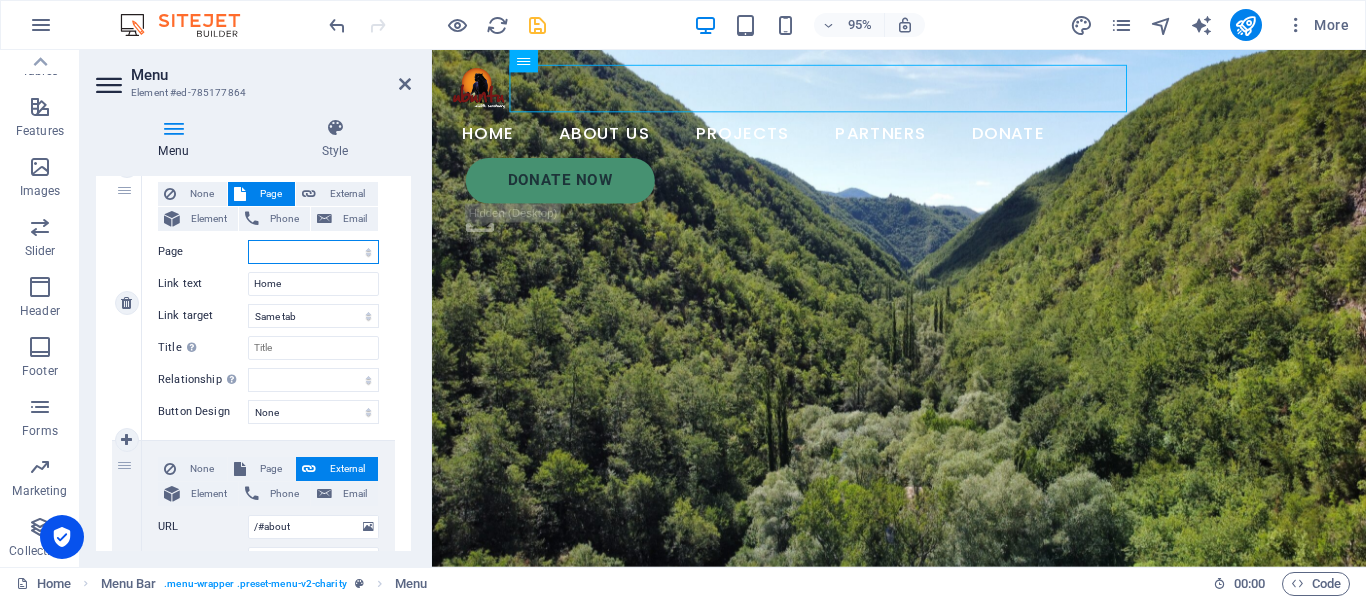 scroll, scrollTop: 231, scrollLeft: 0, axis: vertical 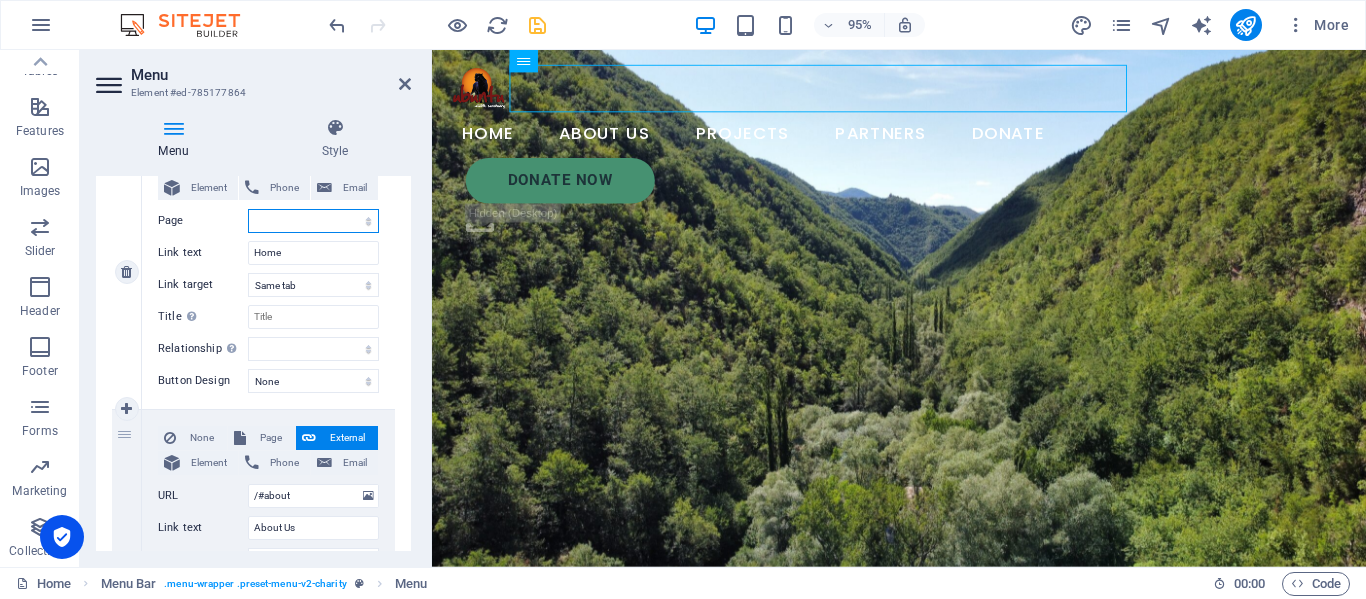click on "Home Legal Notice Privacy Subpage" at bounding box center (313, 221) 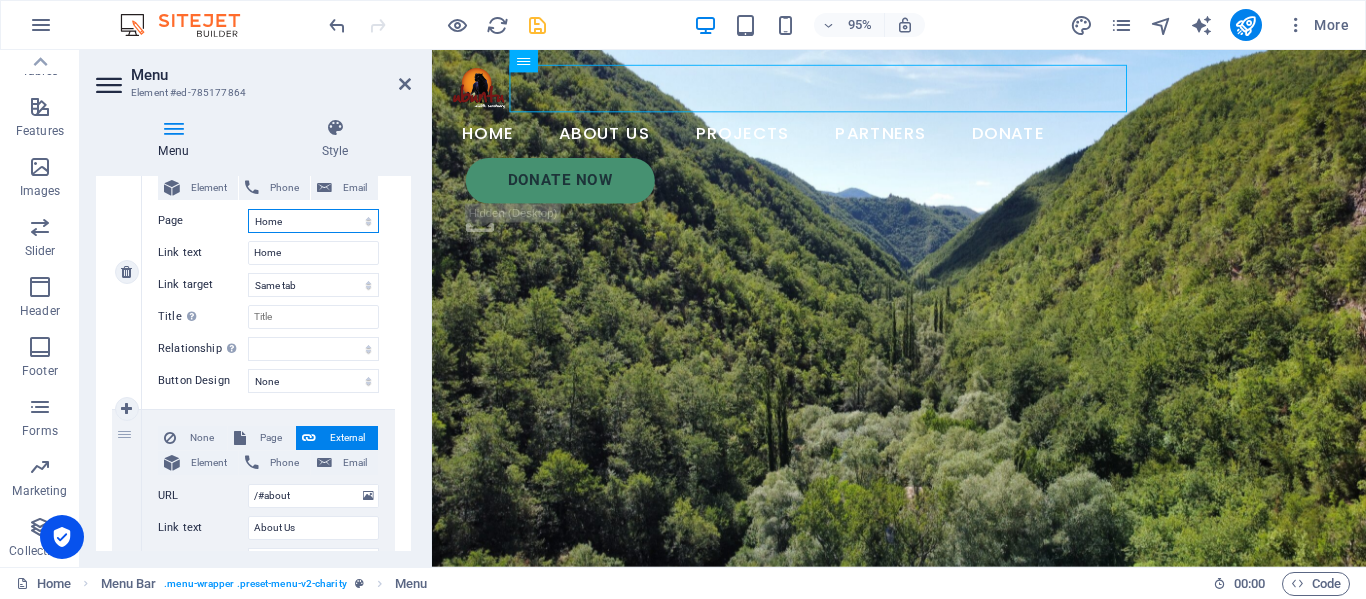 click on "Home Legal Notice Privacy Subpage" at bounding box center [313, 221] 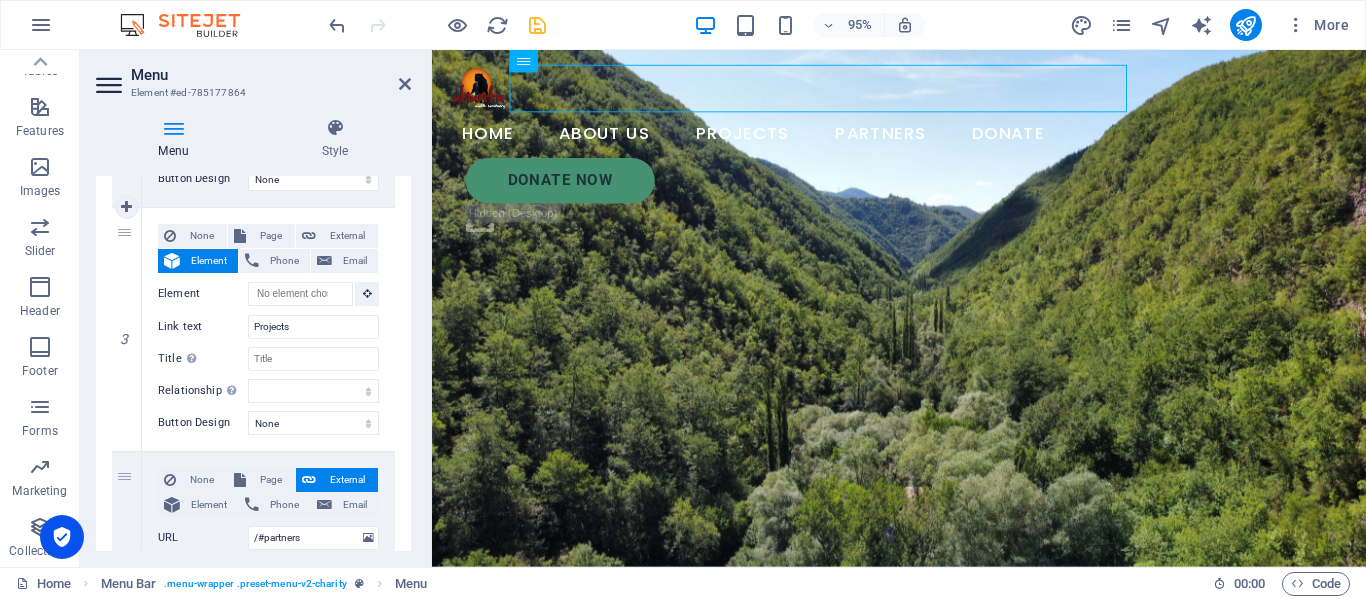 scroll, scrollTop: 731, scrollLeft: 0, axis: vertical 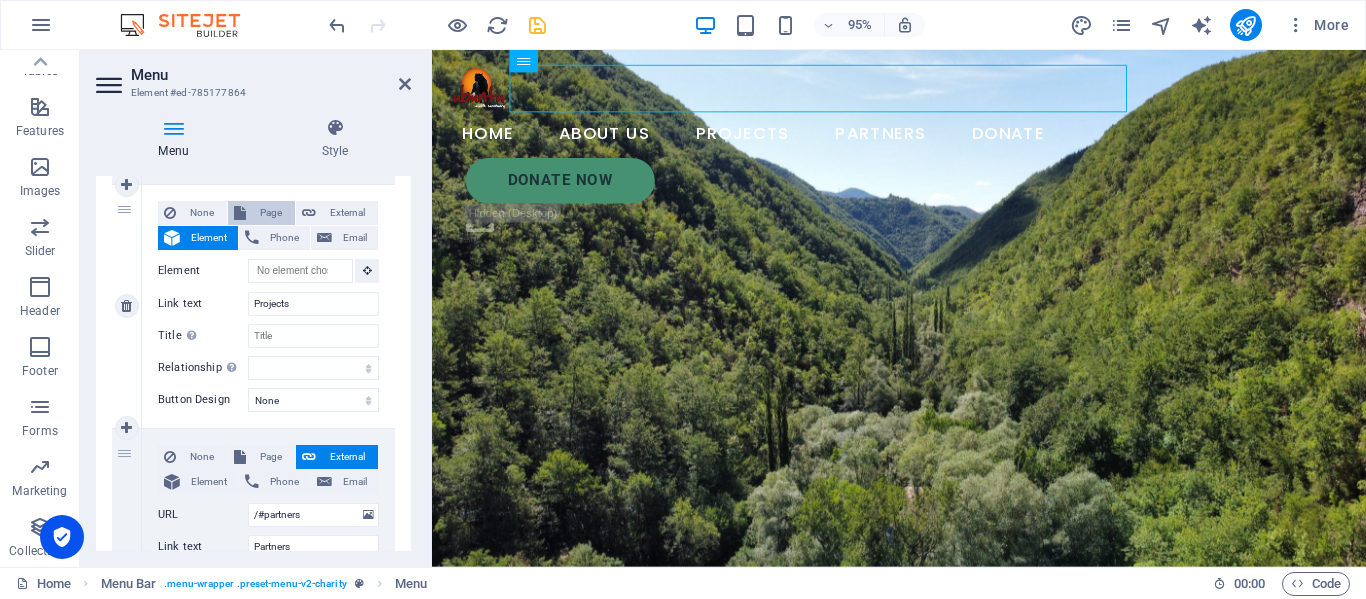 click on "Page" at bounding box center [270, 213] 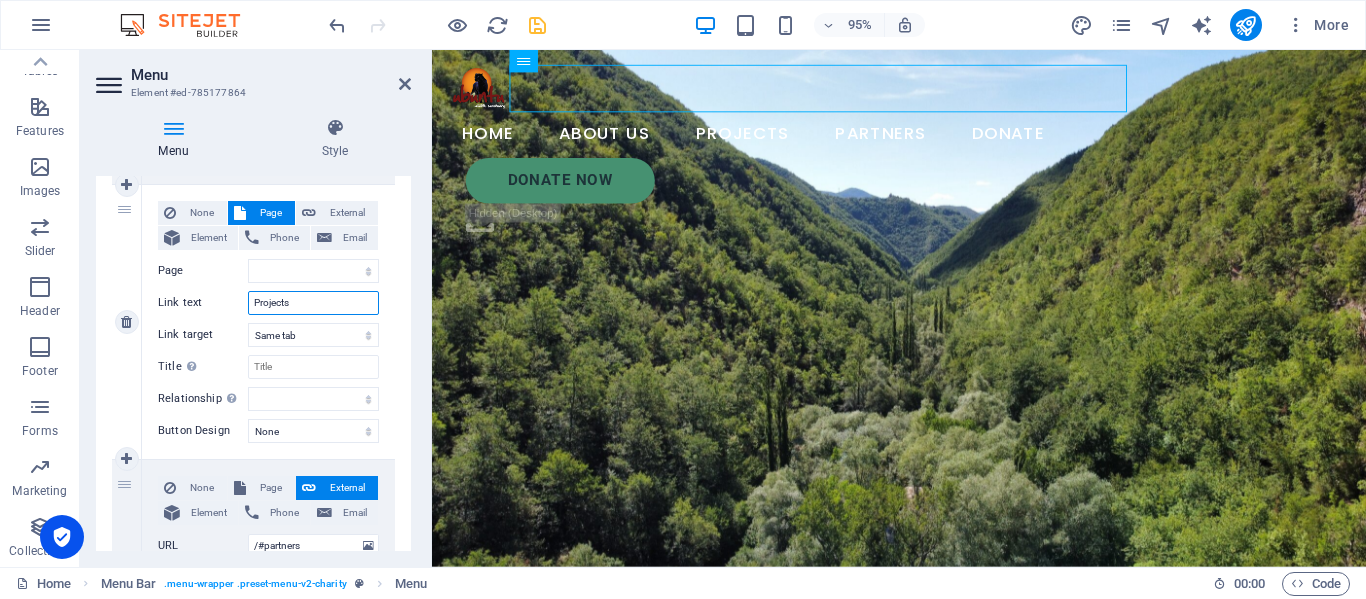 click on "Projects" at bounding box center [313, 303] 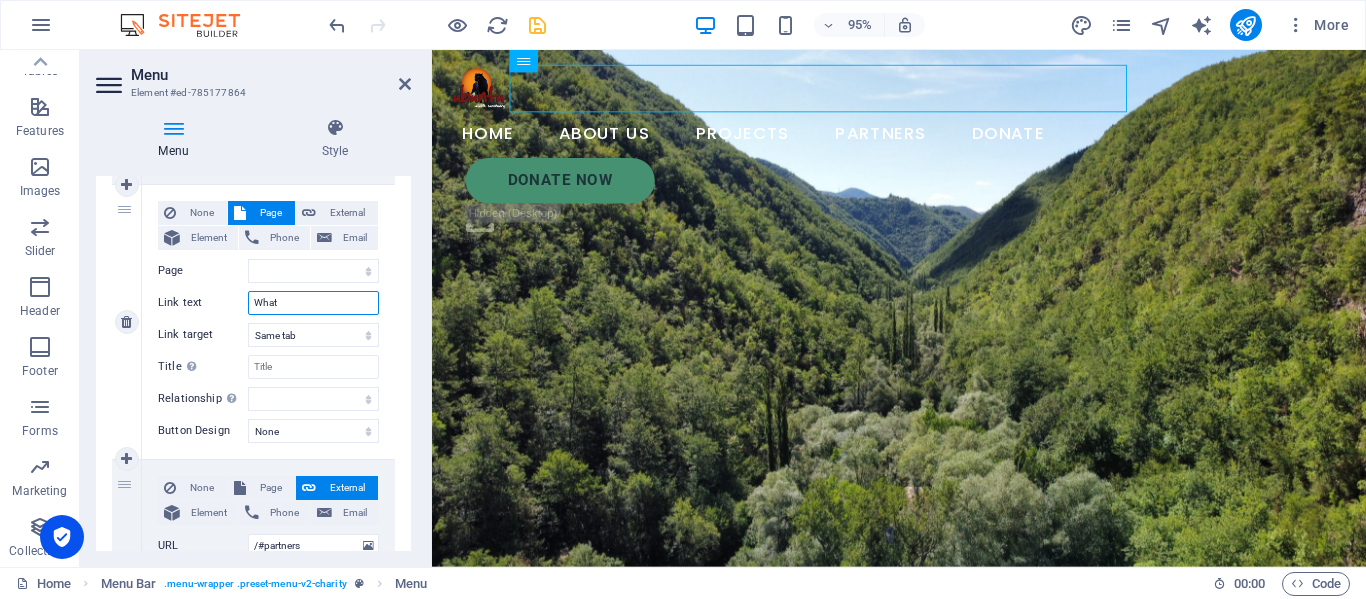 type on "What W" 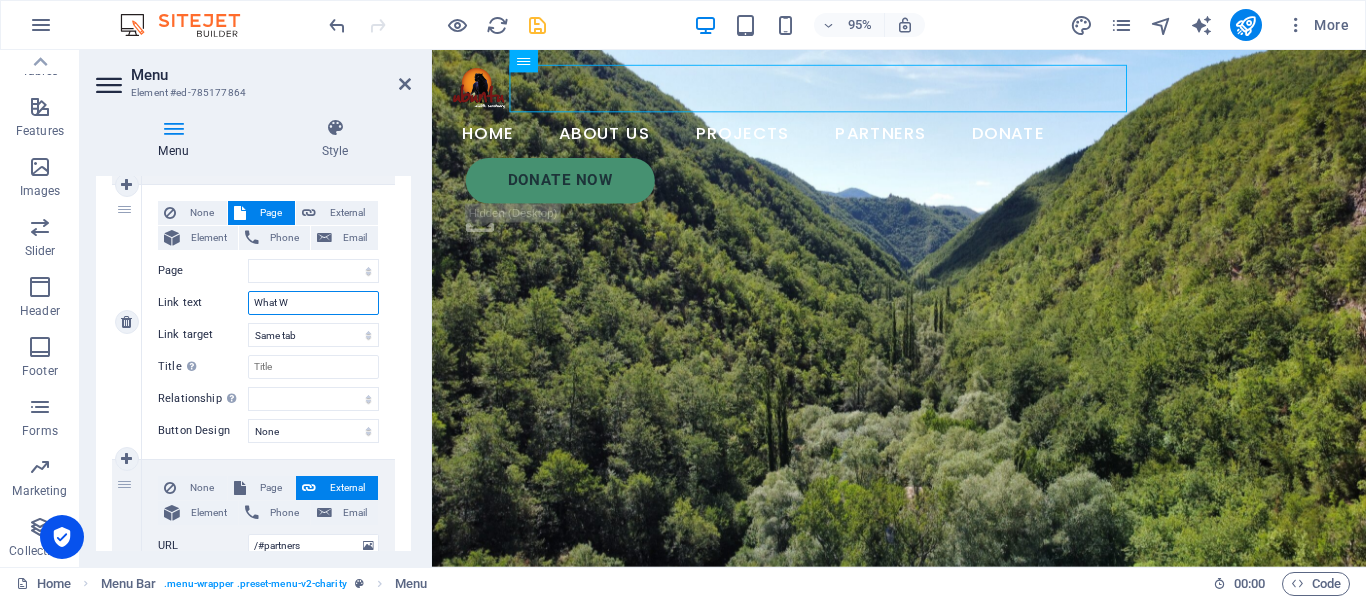 select 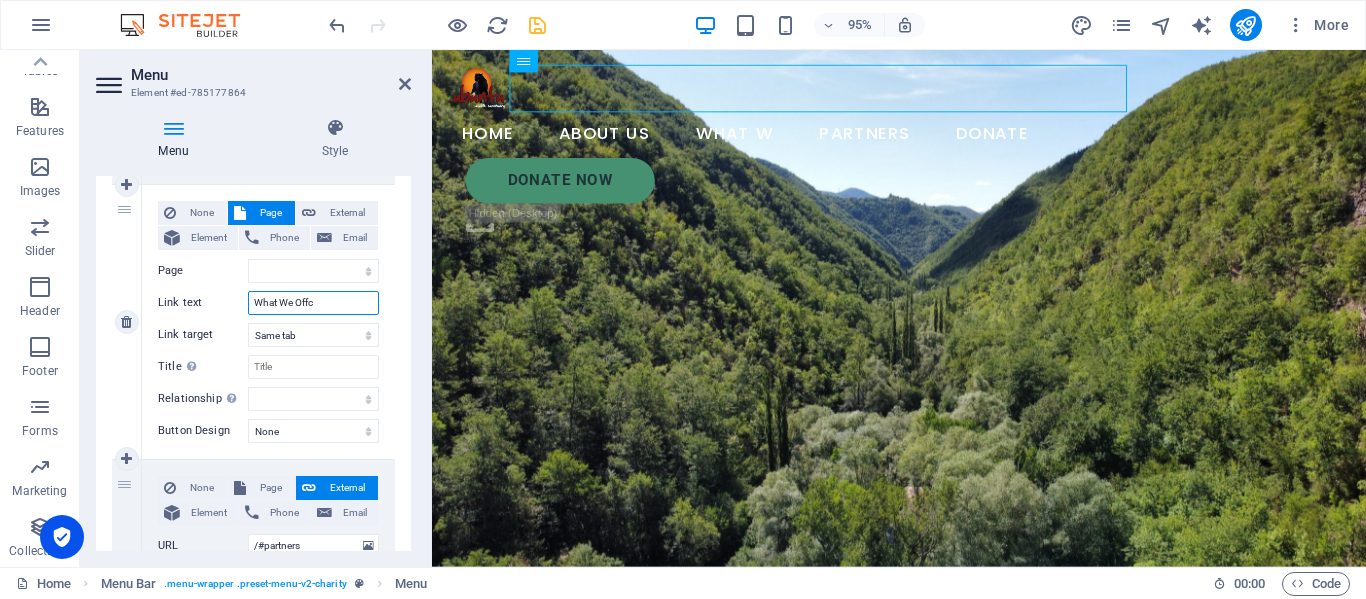 type on "What We Offce" 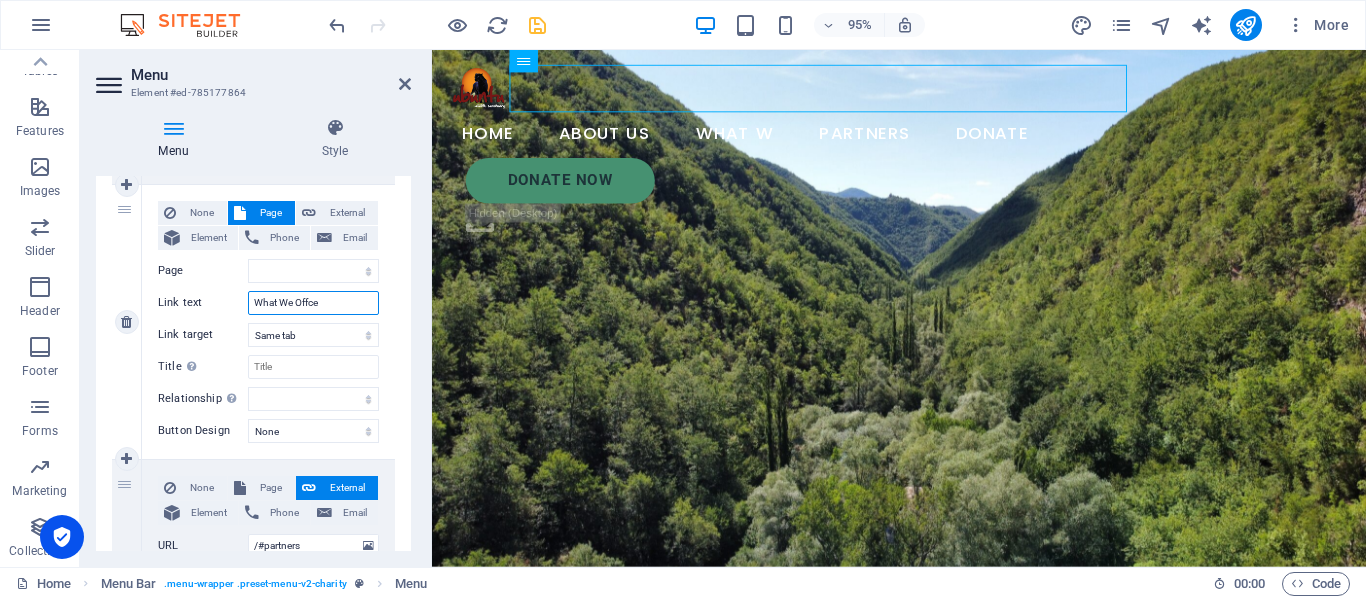 select 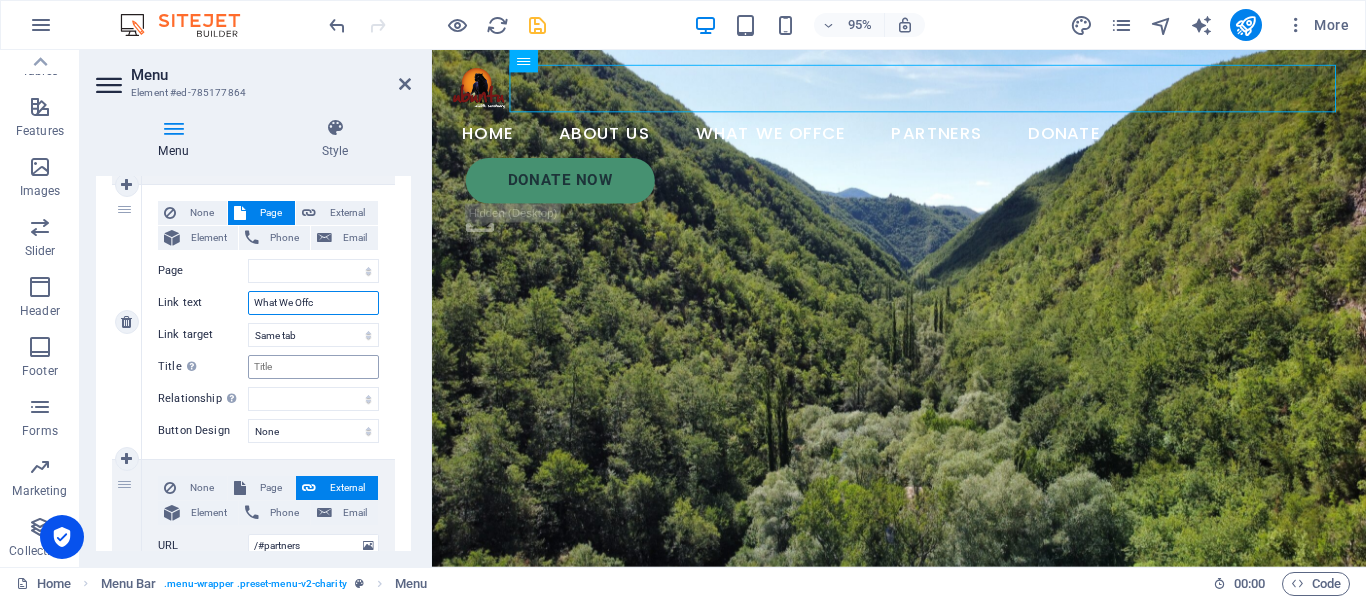 type on "What We Off" 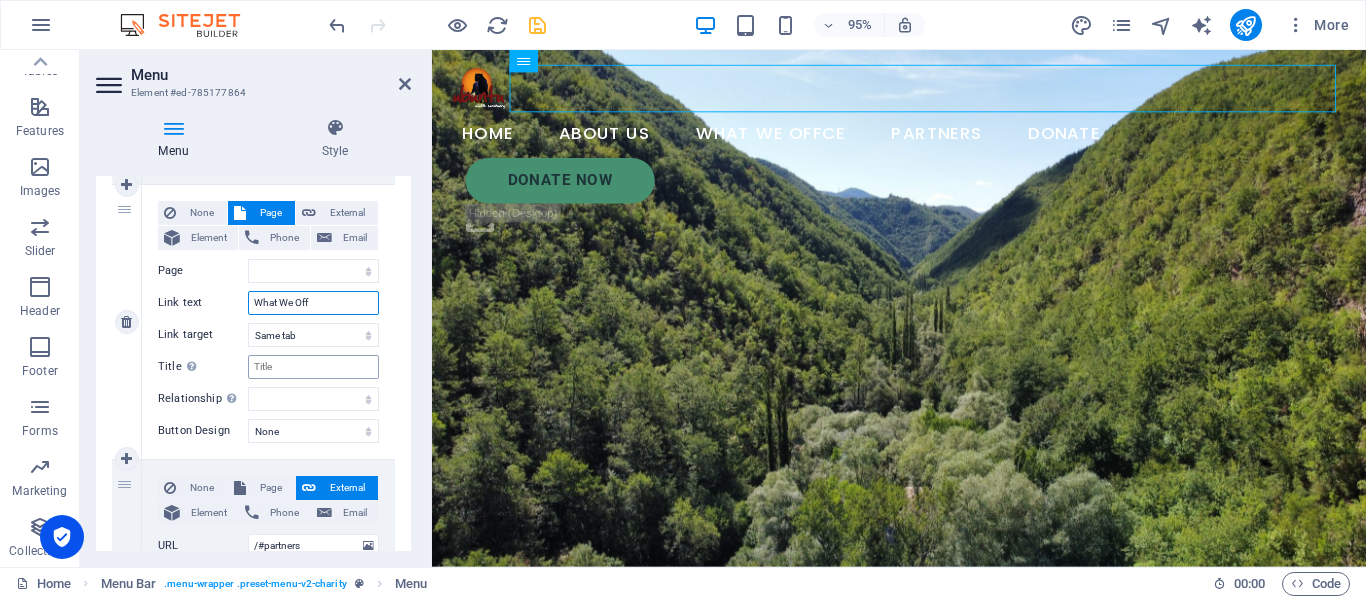 select 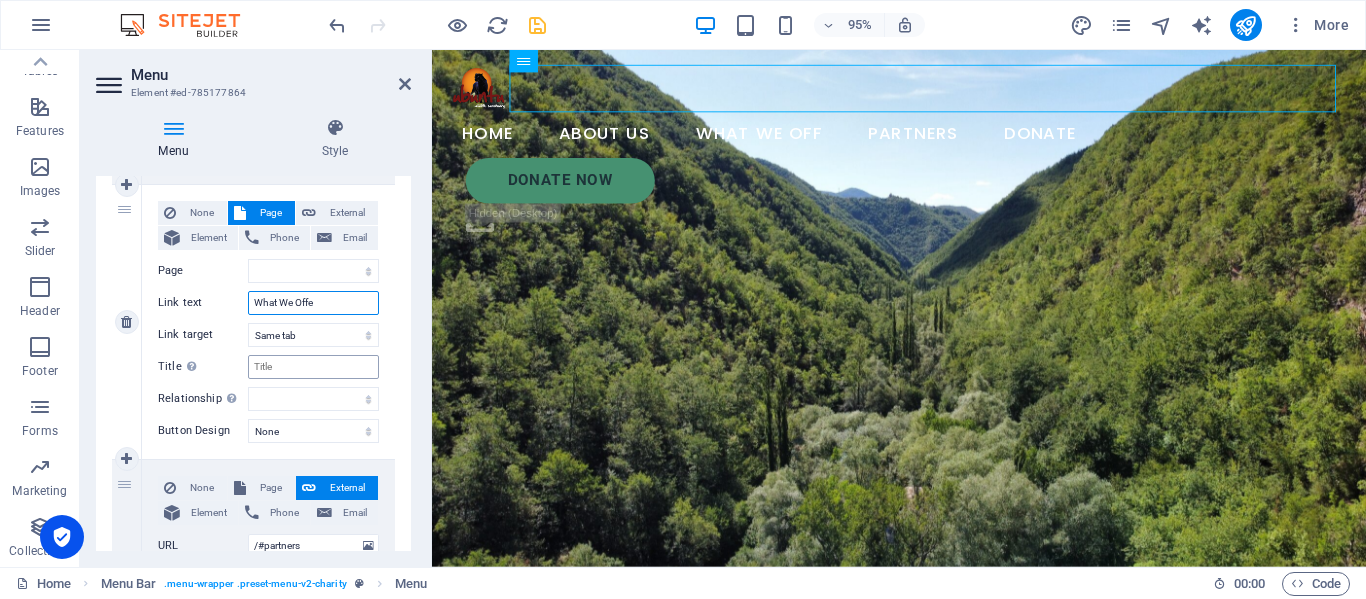 type on "What We Offer" 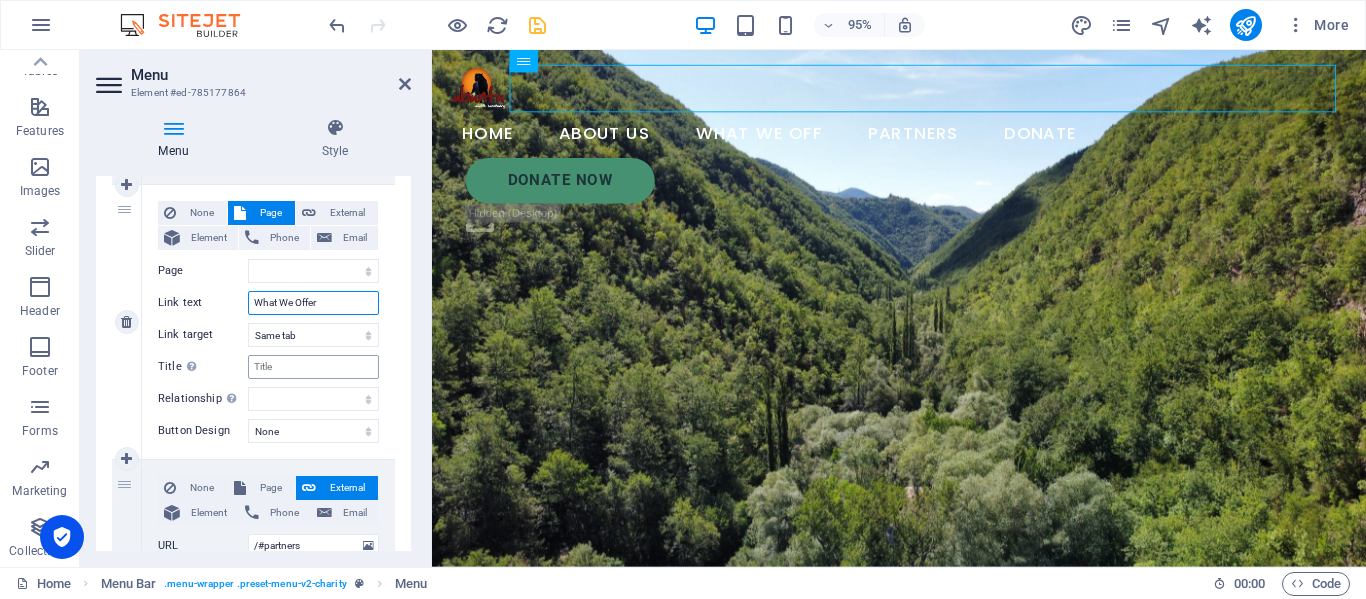 select 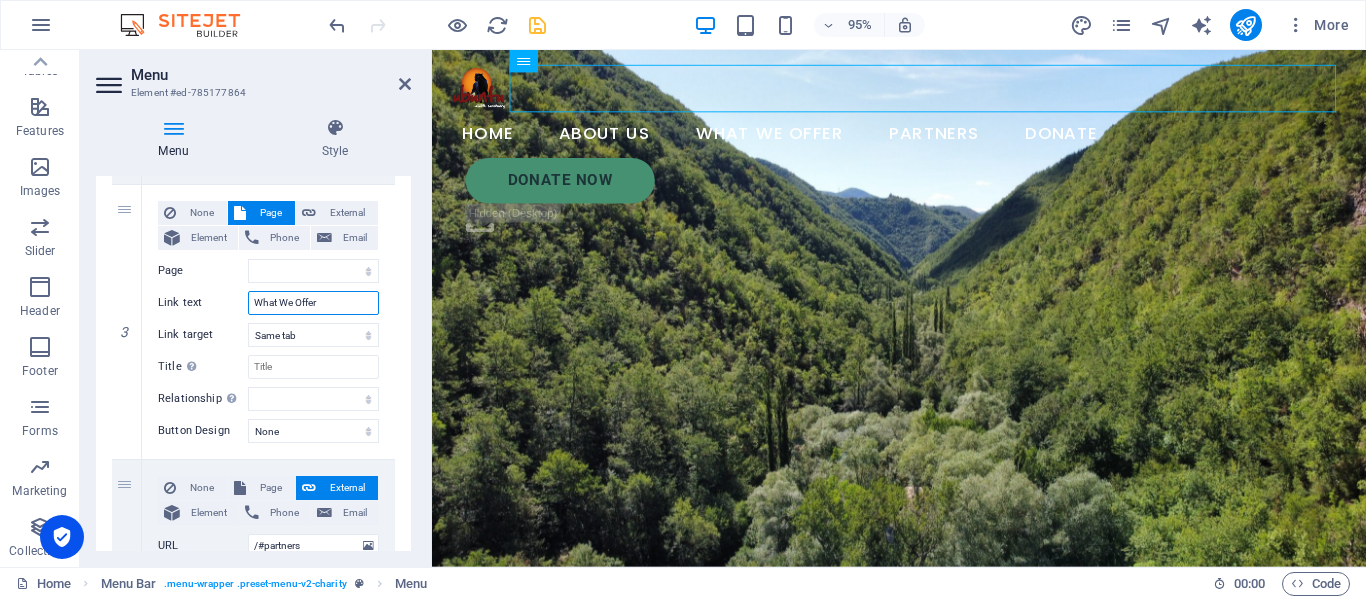 type on "What We Offer" 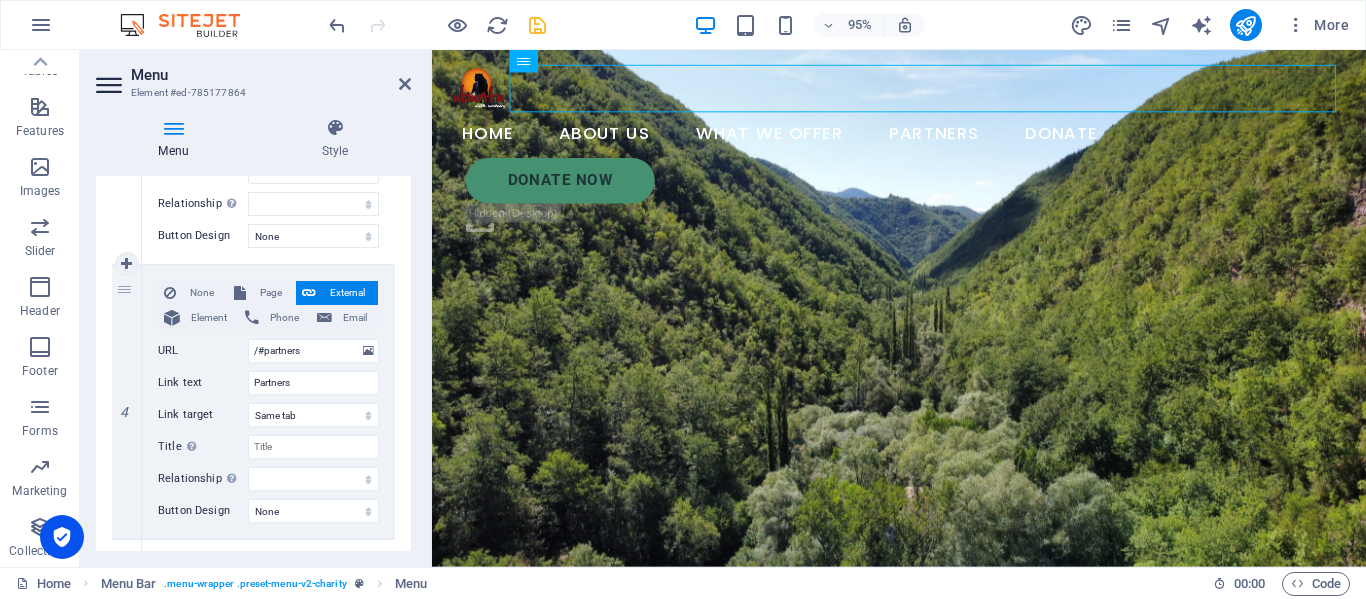 scroll, scrollTop: 931, scrollLeft: 0, axis: vertical 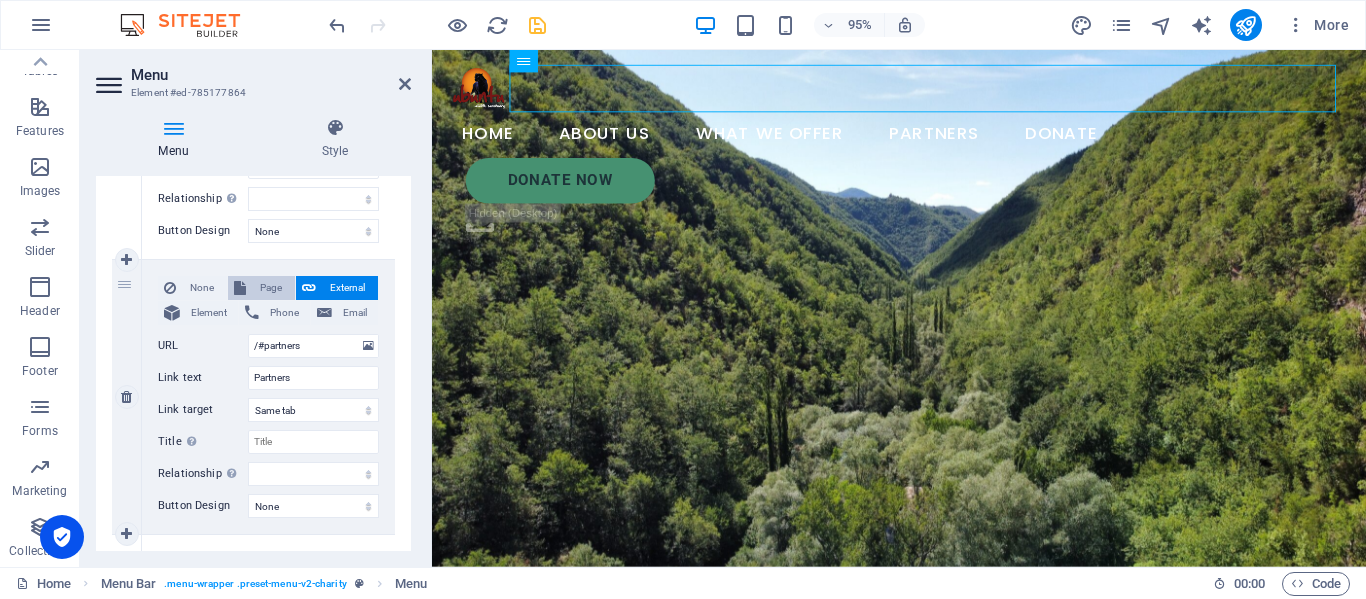 click on "Page" at bounding box center [270, 288] 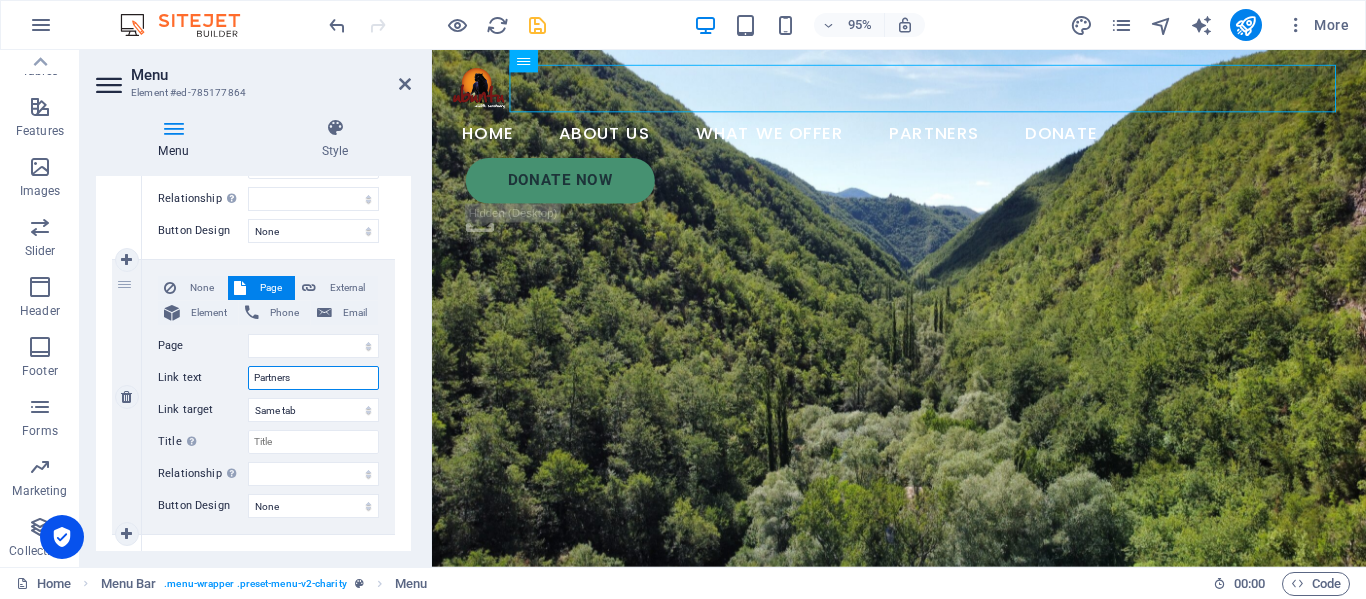 click on "Partners" at bounding box center (313, 378) 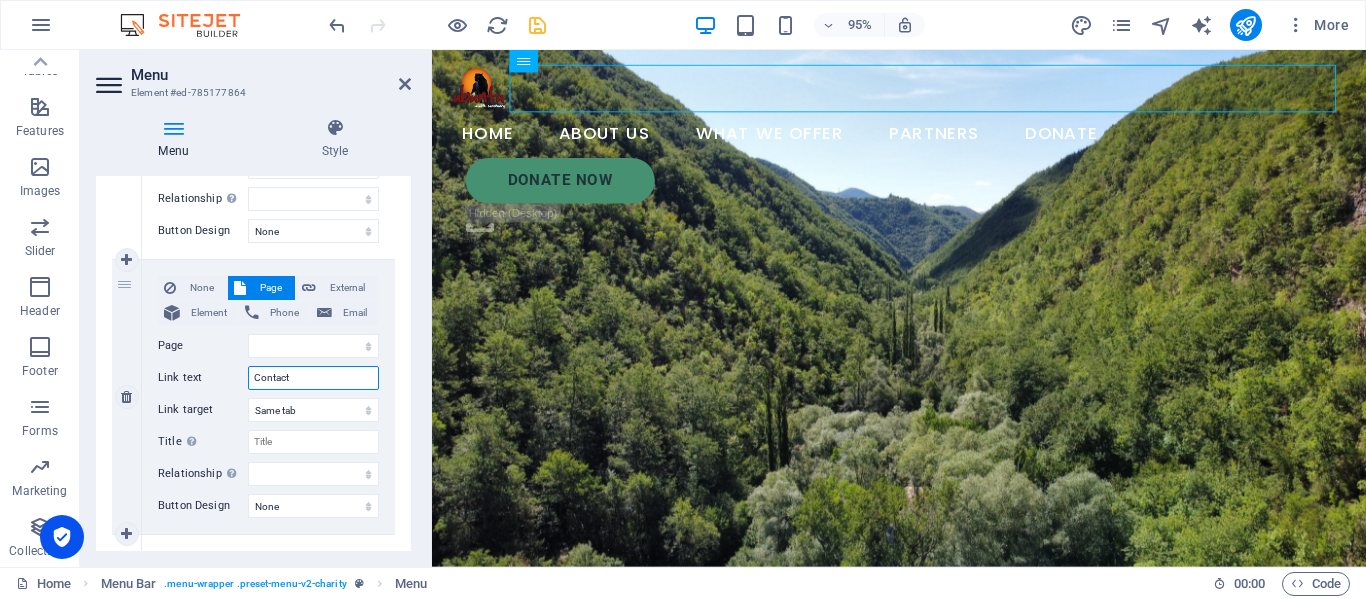 type on "Contact U" 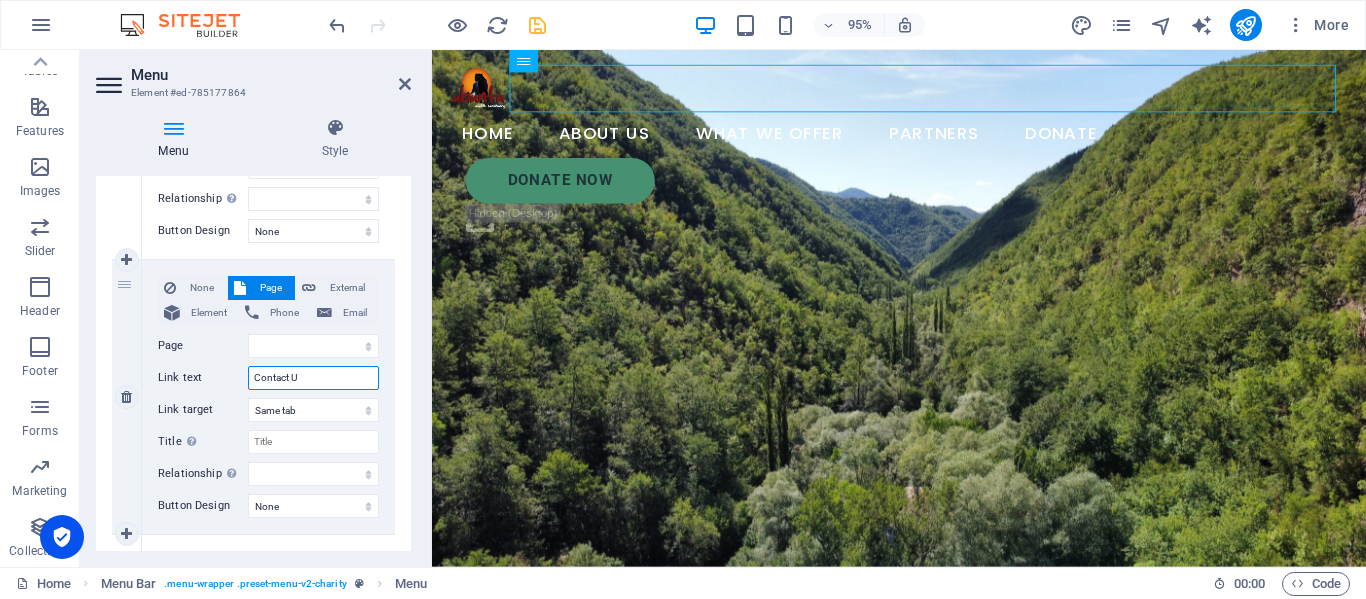 select 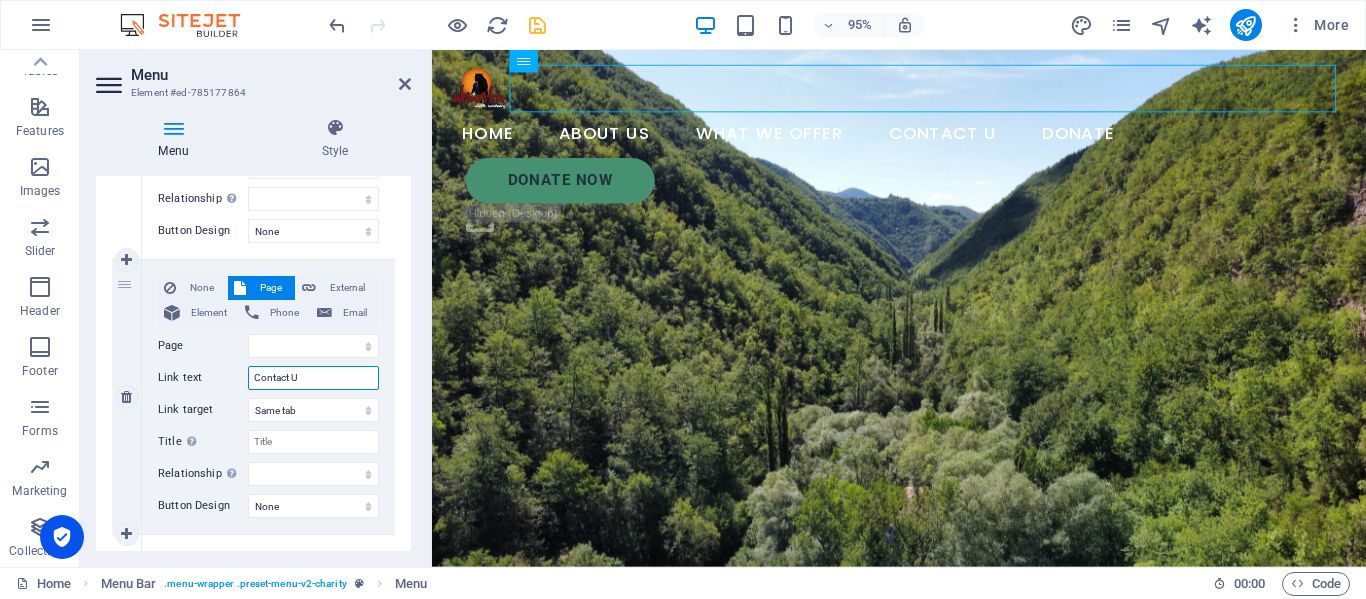 type on "Contact Us" 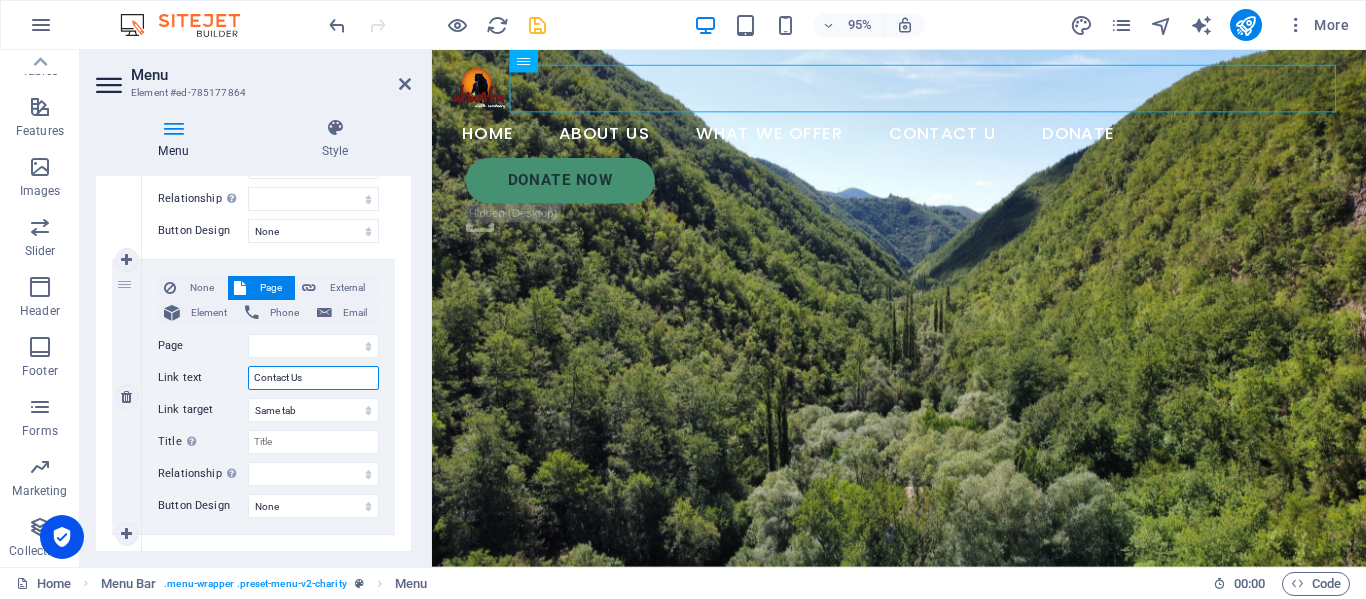 select 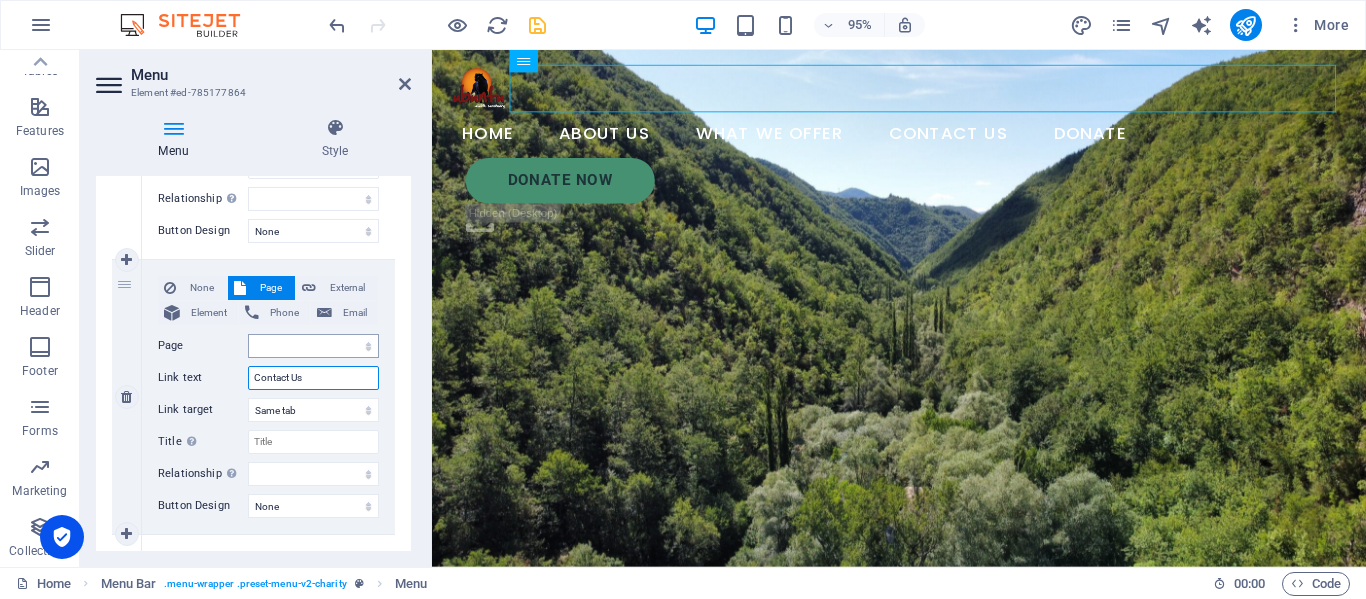 type on "Contact Us" 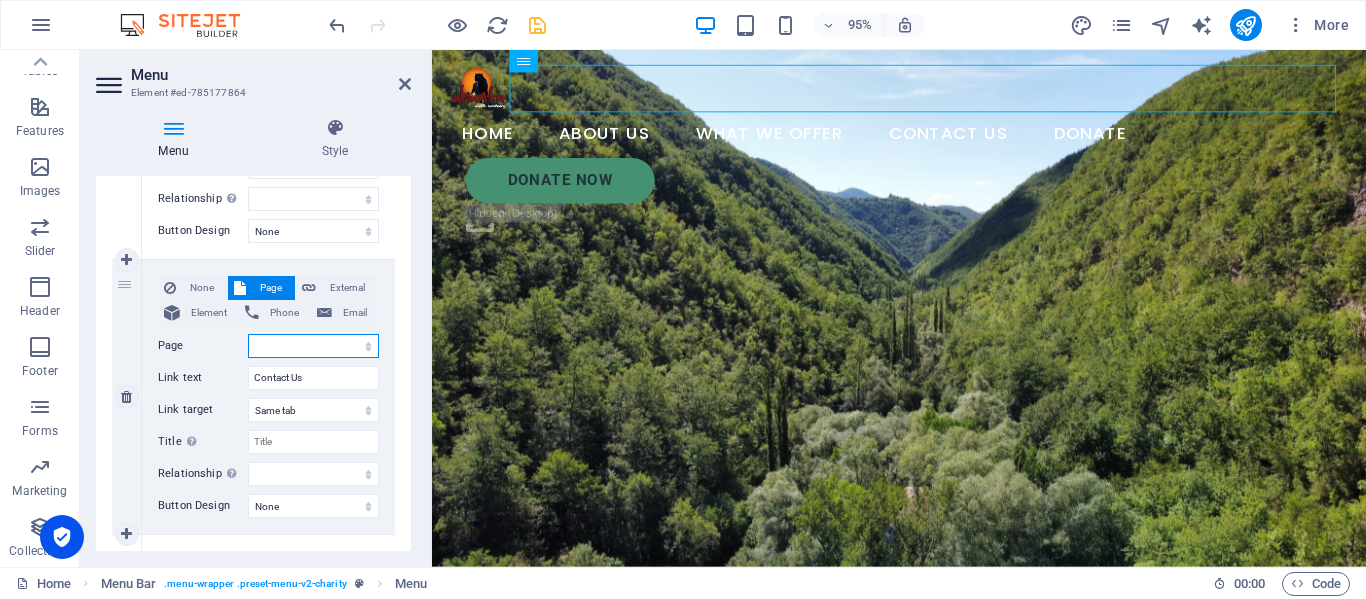 click on "Home Legal Notice Privacy Subpage" at bounding box center (313, 346) 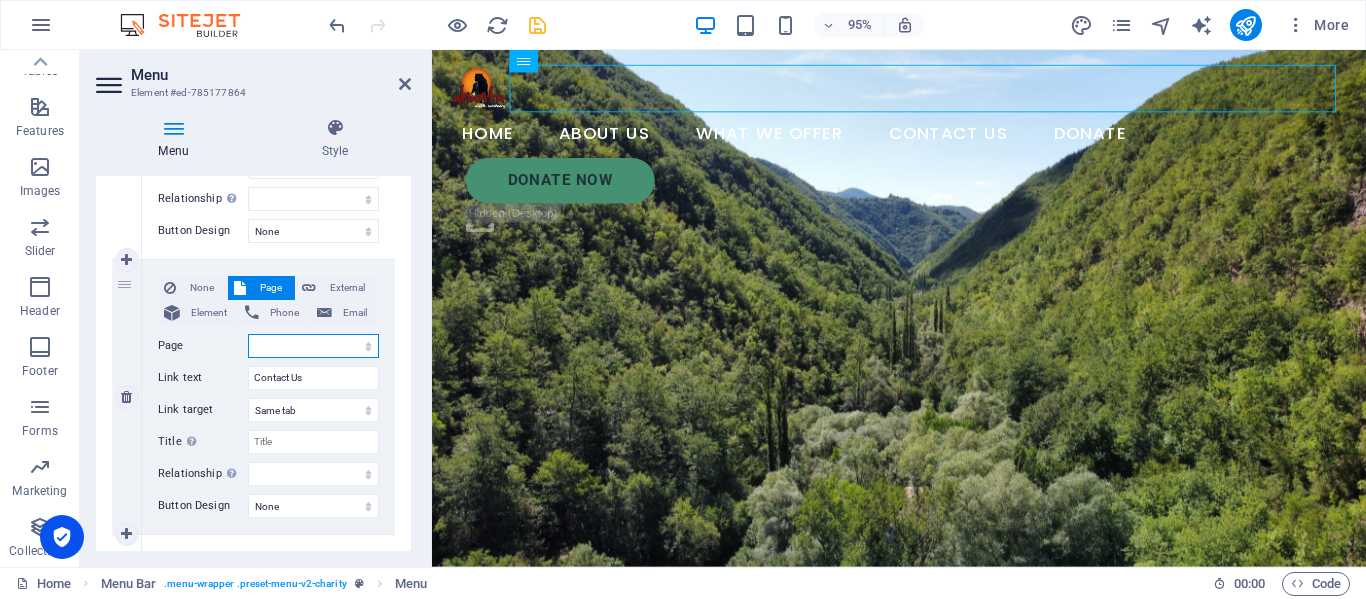 click on "Home Legal Notice Privacy Subpage" at bounding box center [313, 346] 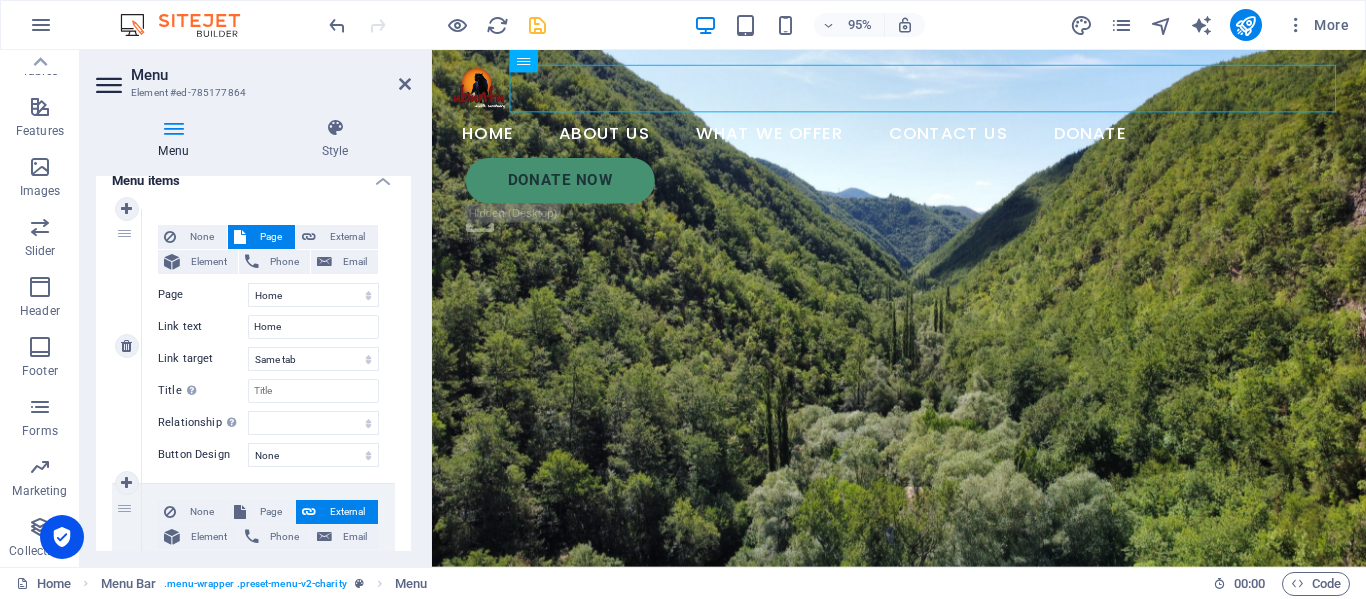 scroll, scrollTop: 145, scrollLeft: 0, axis: vertical 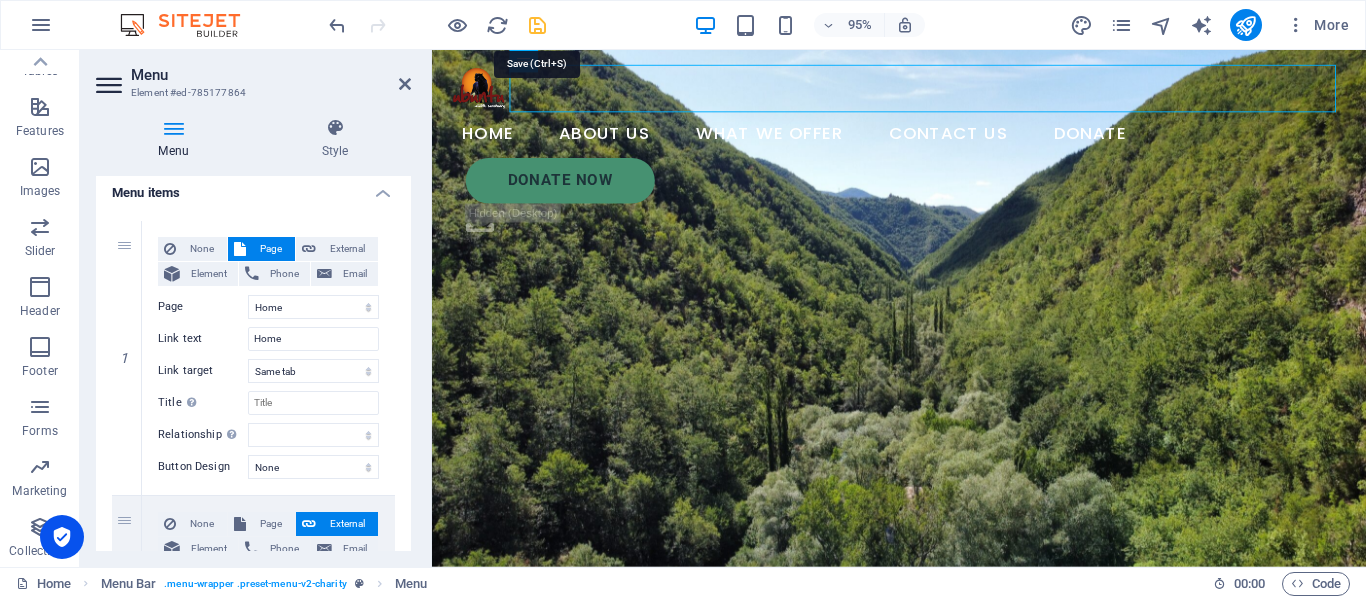 click at bounding box center [537, 25] 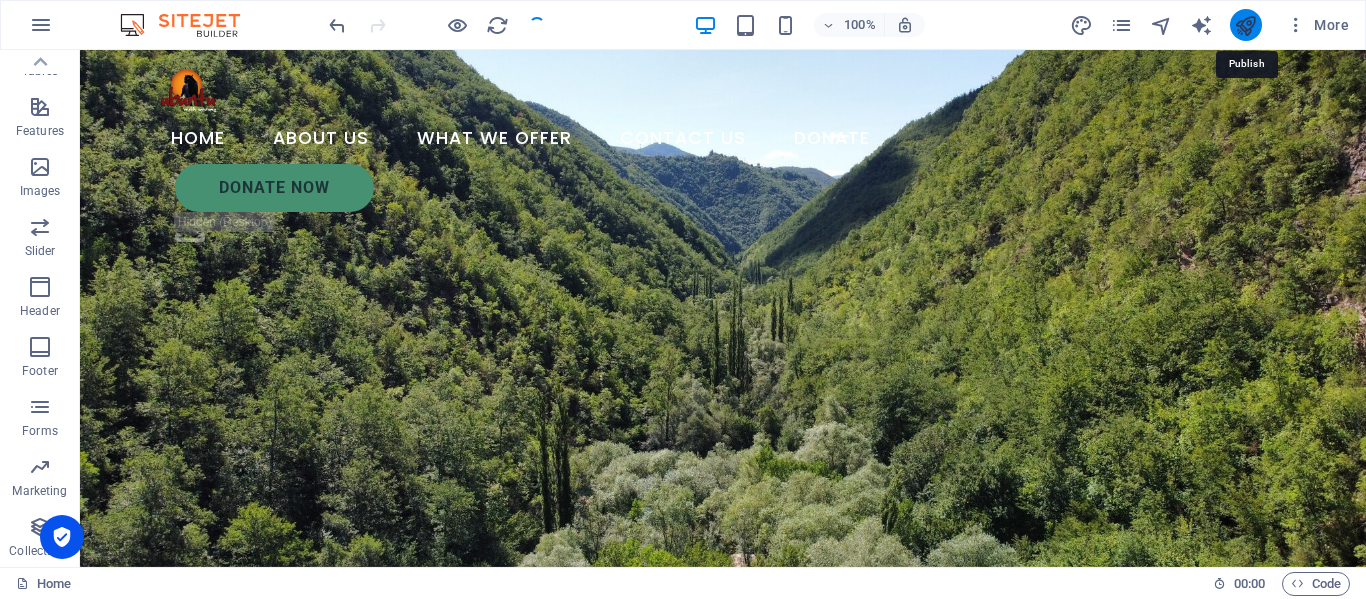 click at bounding box center [1245, 25] 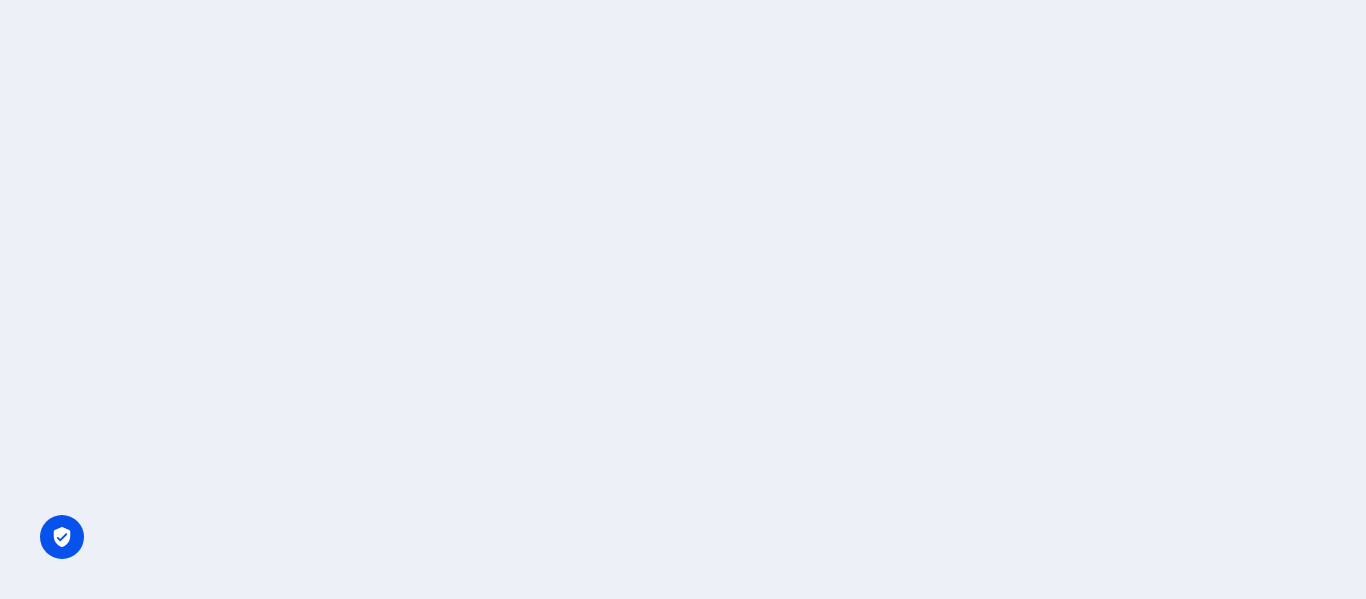 scroll, scrollTop: 0, scrollLeft: 0, axis: both 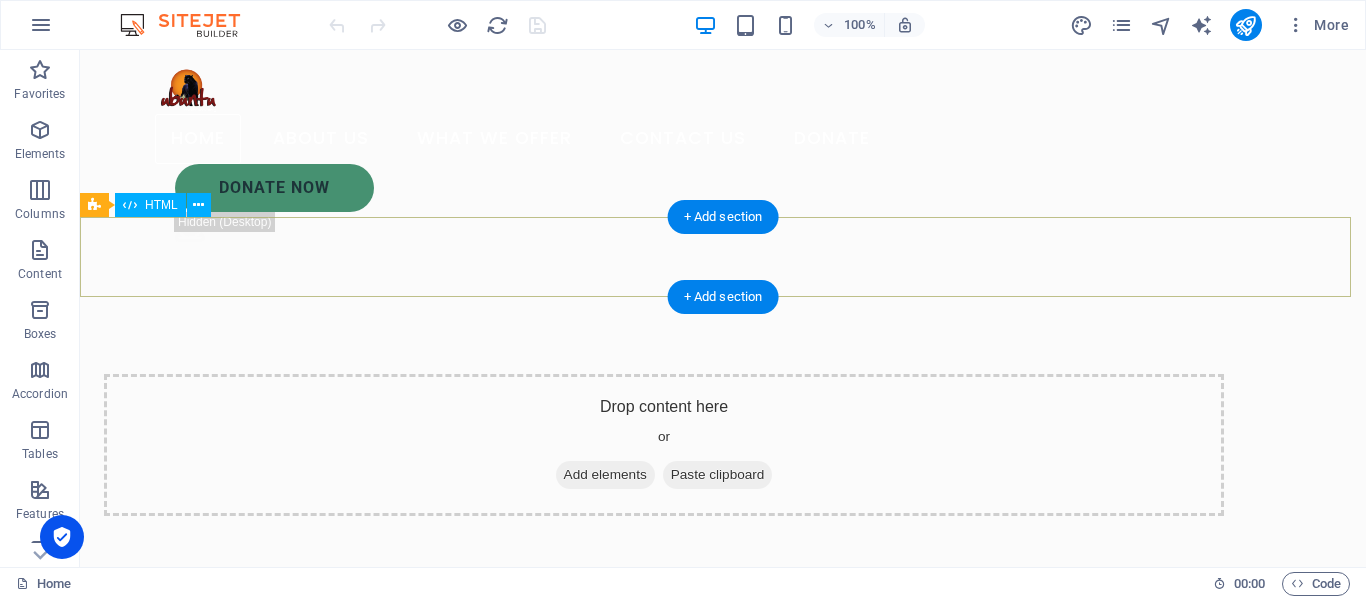 click at bounding box center [723, 636] 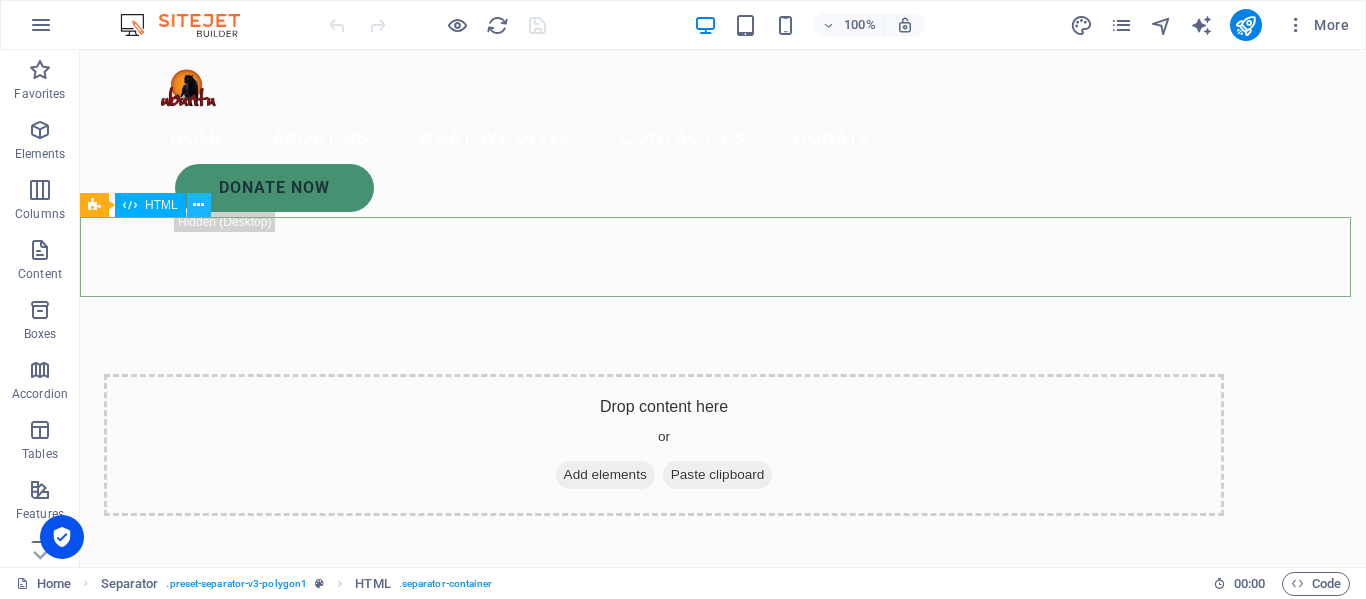 click at bounding box center [198, 205] 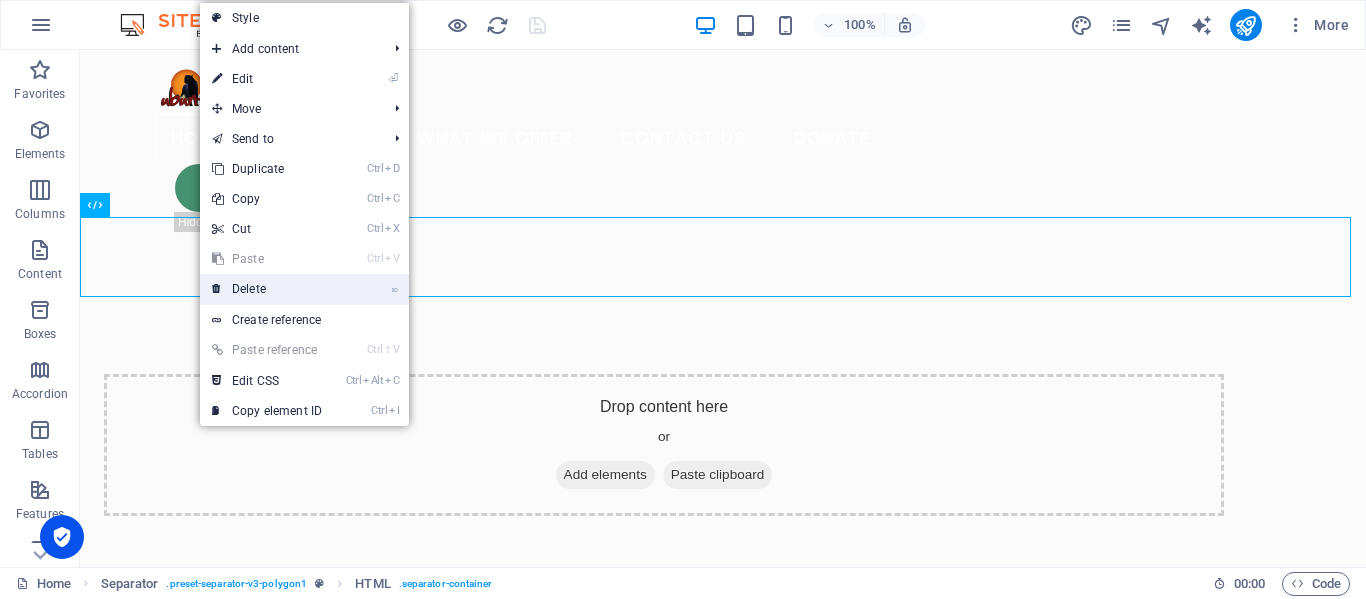 click on "⌦  Delete" at bounding box center [267, 289] 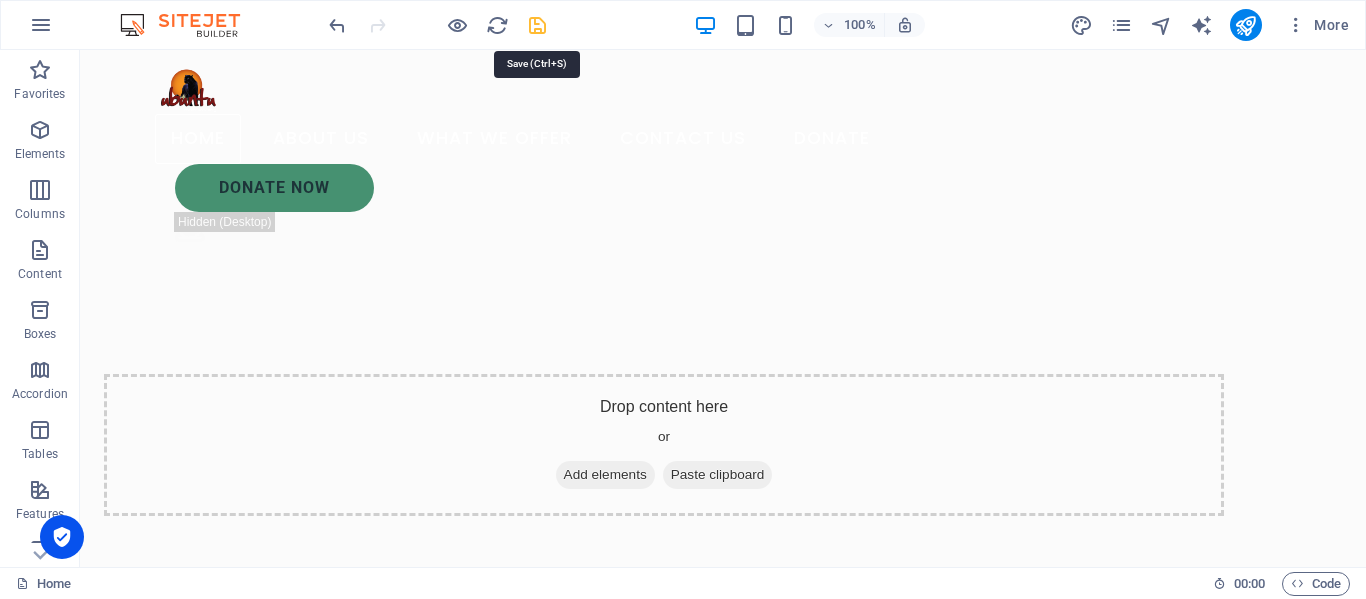 click at bounding box center [537, 25] 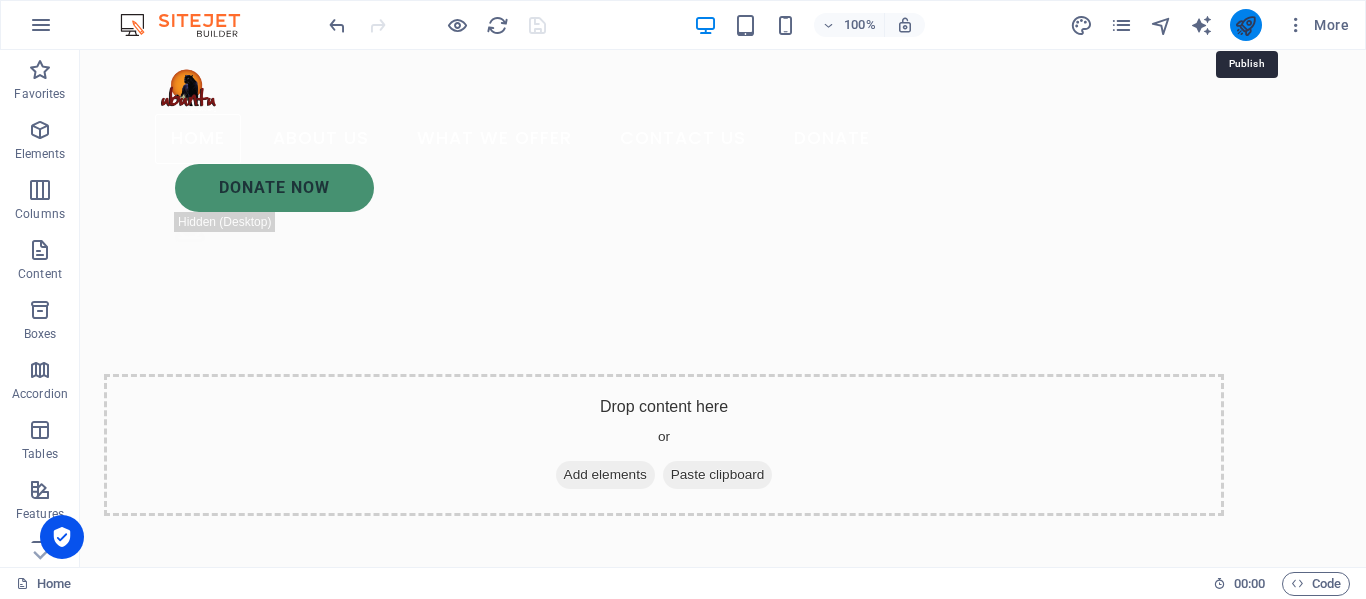 drag, startPoint x: 1255, startPoint y: 26, endPoint x: 1004, endPoint y: 6, distance: 251.79555 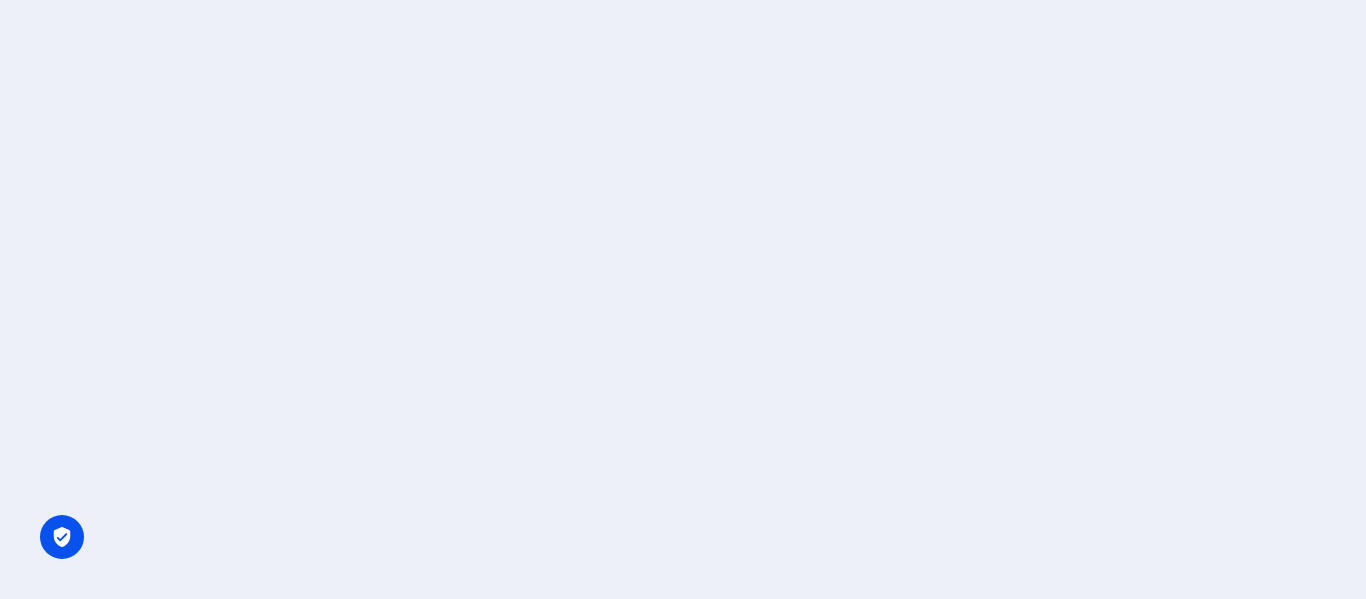 scroll, scrollTop: 0, scrollLeft: 0, axis: both 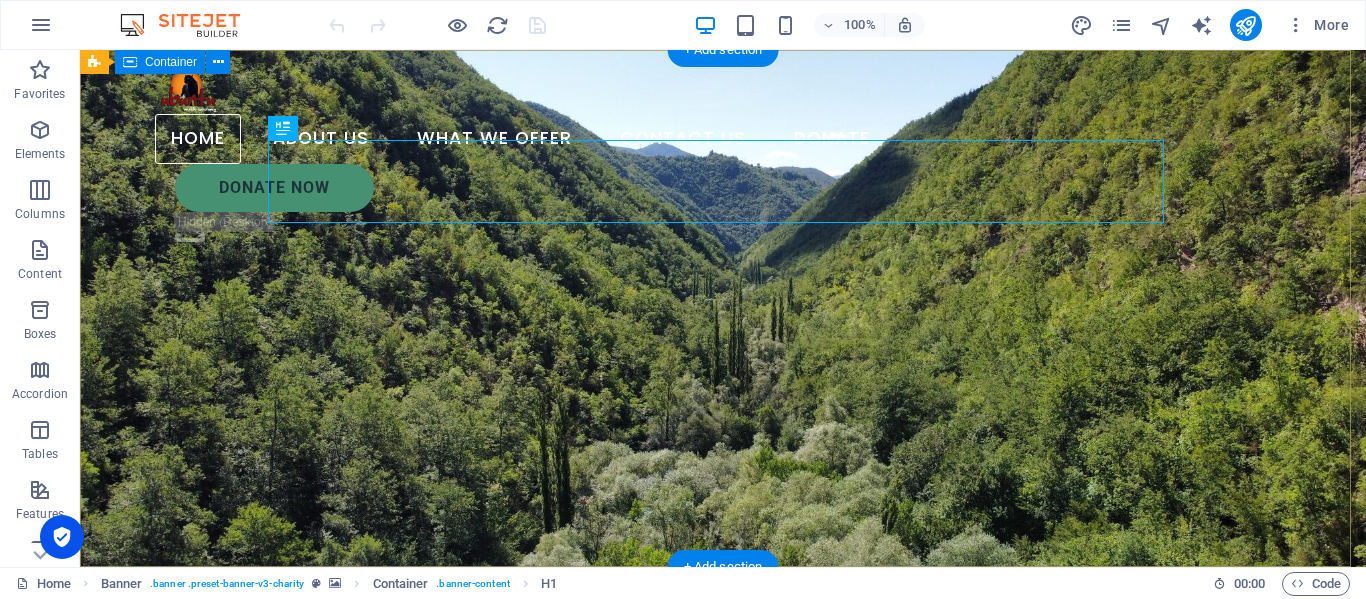 click on "Welcome to Ubuntu We have 16 lions and 2 tigers. We have provided our predators with a safe haven, free from poaching and exploitation, where they can prosper for the rest of their lives. Ubuntu Wildlife Sanctuary is a non-profit company (NPC no.: 2016/147448/08) situated in the [GEOGRAPHIC_DATA] in the [GEOGRAPHIC_DATA]. At Ubuntu we are joining hands with these smaller community projects by firstly allowing them onto our platform to get a wider audience and secondly we try to assist financially where we can." at bounding box center [723, 764] 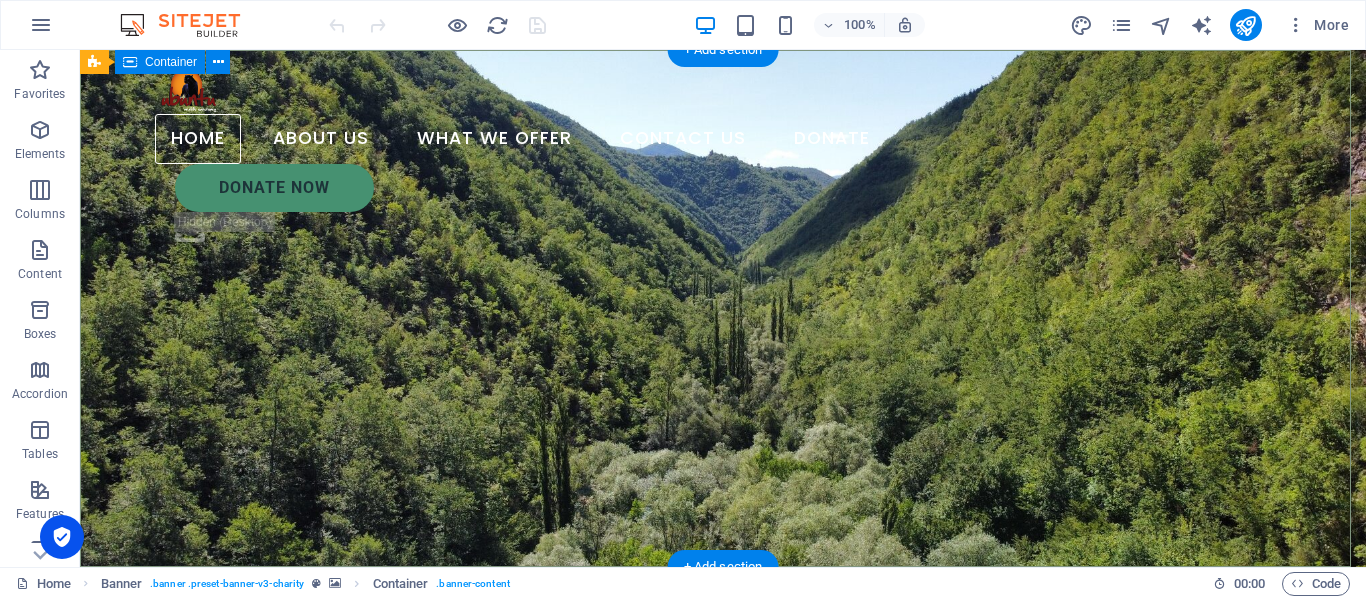 click on "Welcome to Ubuntu We have 16 lions and 2 tigers. We have provided our predators with a safe haven, free from poaching and exploitation, where they can prosper for the rest of their lives. Ubuntu Wildlife Sanctuary is a non-profit company (NPC no.: 2016/147448/08) situated in the [GEOGRAPHIC_DATA] in the [GEOGRAPHIC_DATA]. At Ubuntu we are joining hands with these smaller community projects by firstly allowing them onto our platform to get a wider audience and secondly we try to assist financially where we can." at bounding box center [723, 764] 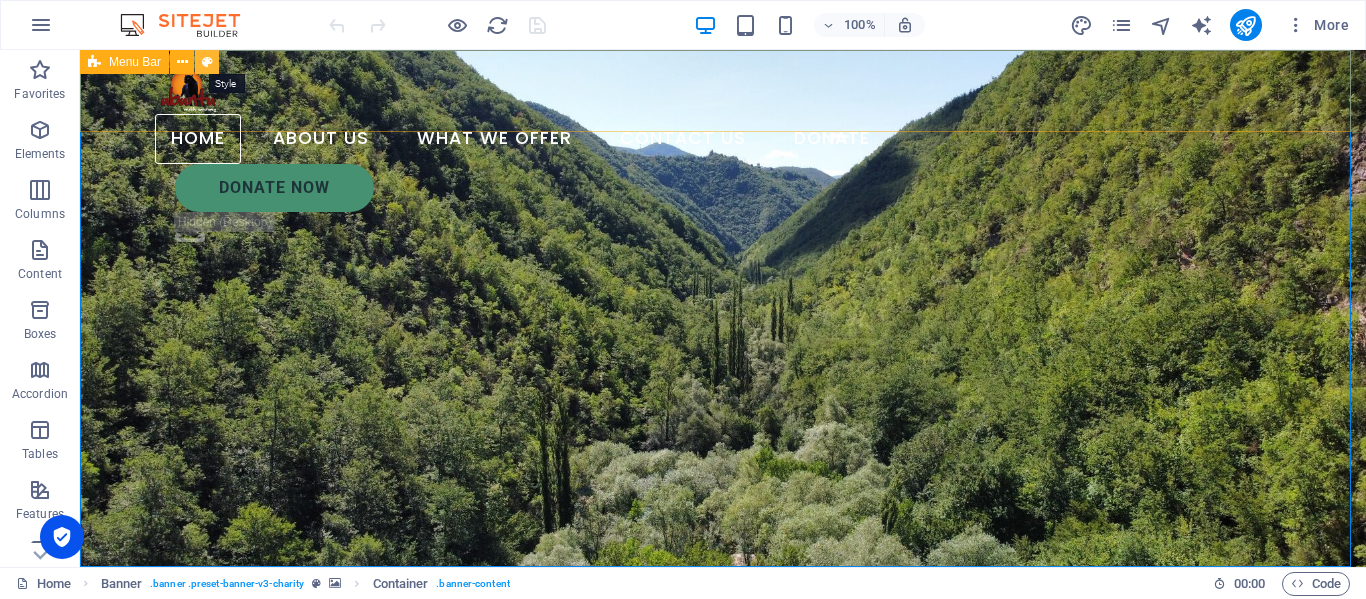 click at bounding box center (207, 62) 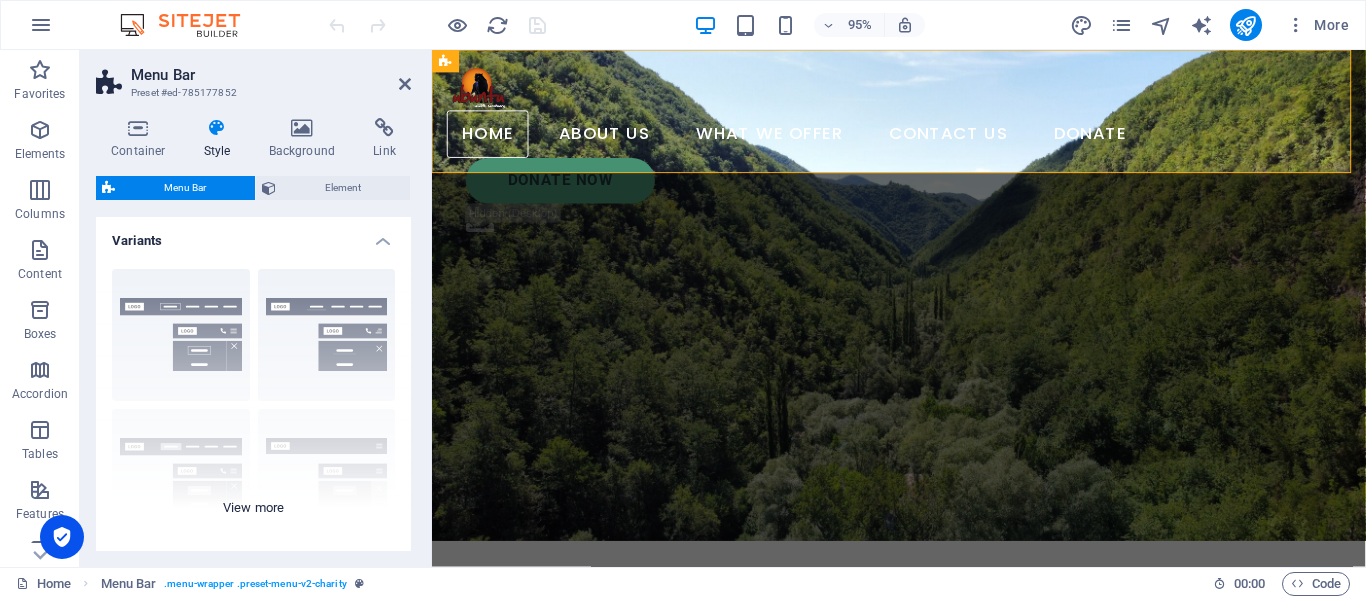 click on "Border Centered Default Fixed Loki Trigger Wide XXL" at bounding box center [253, 403] 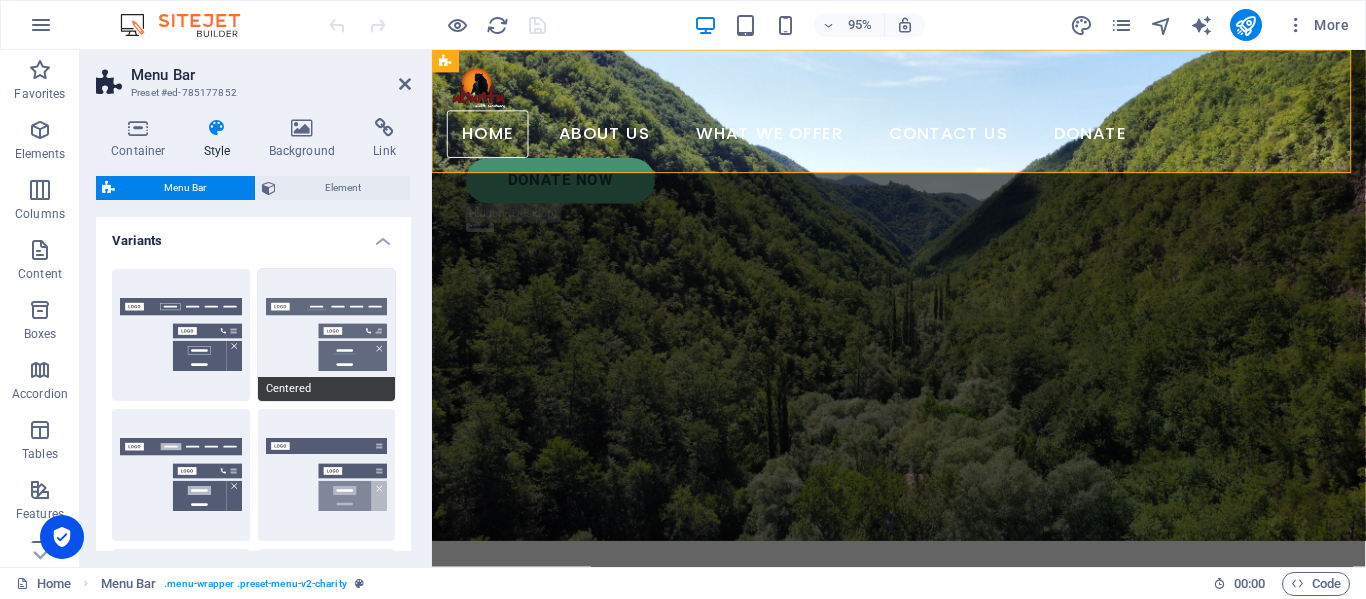 click on "Centered" at bounding box center (327, 335) 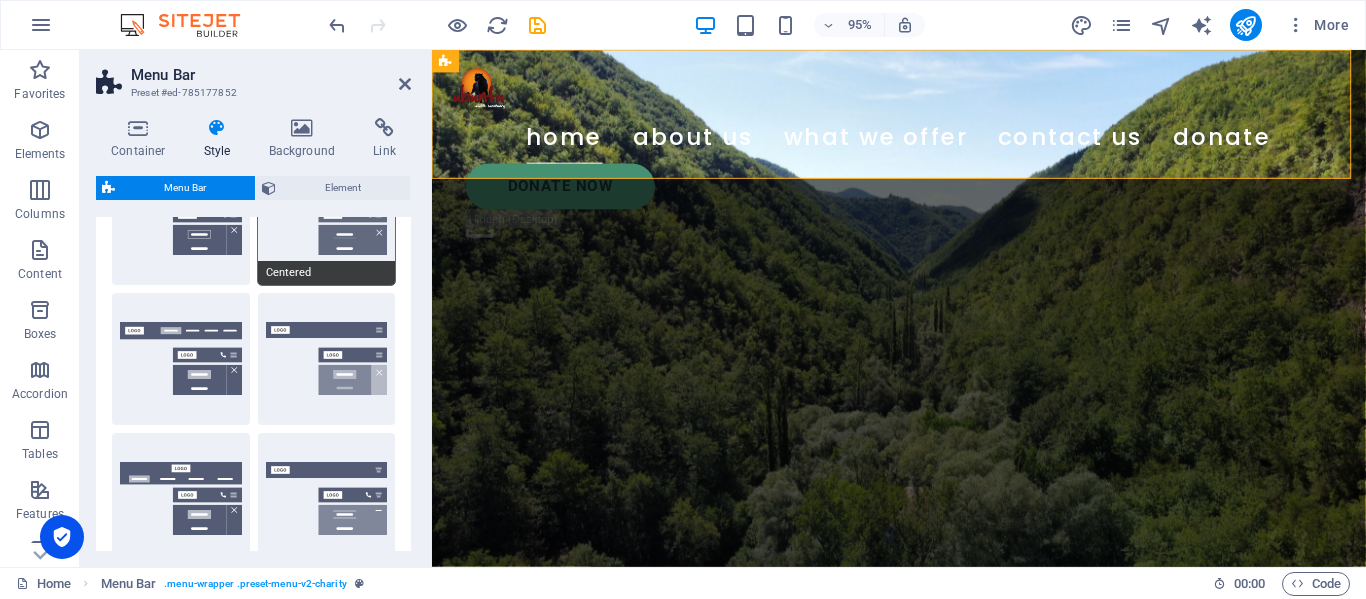 scroll, scrollTop: 200, scrollLeft: 0, axis: vertical 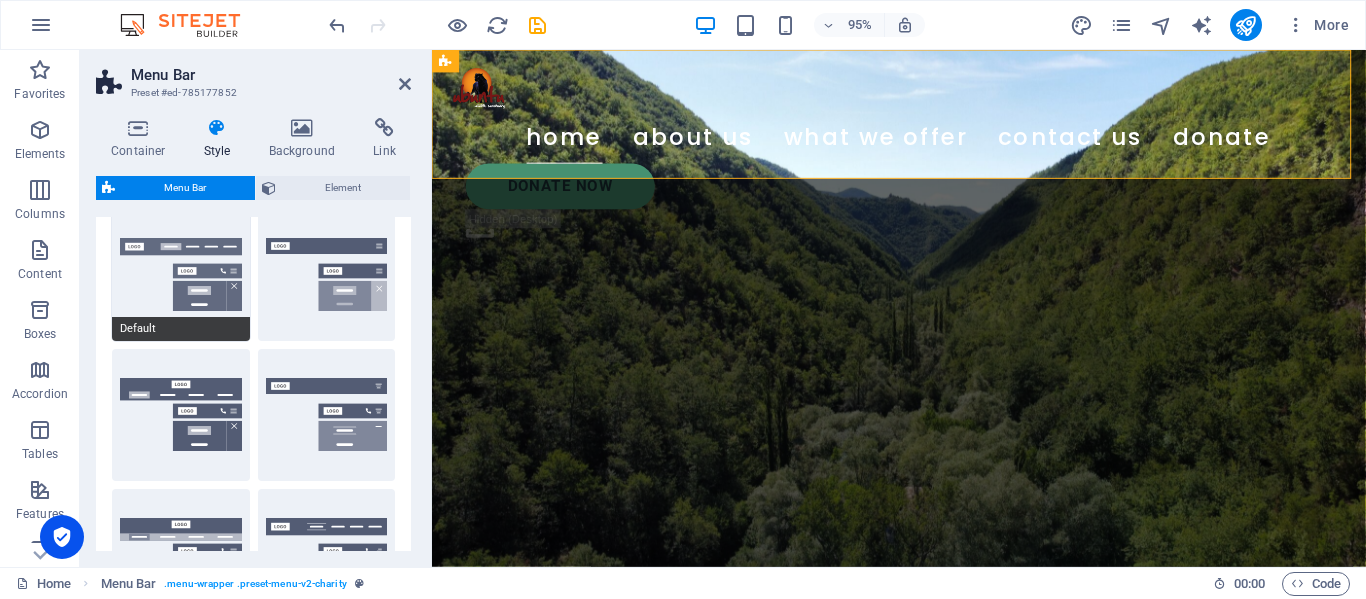 click on "Default" at bounding box center (181, 275) 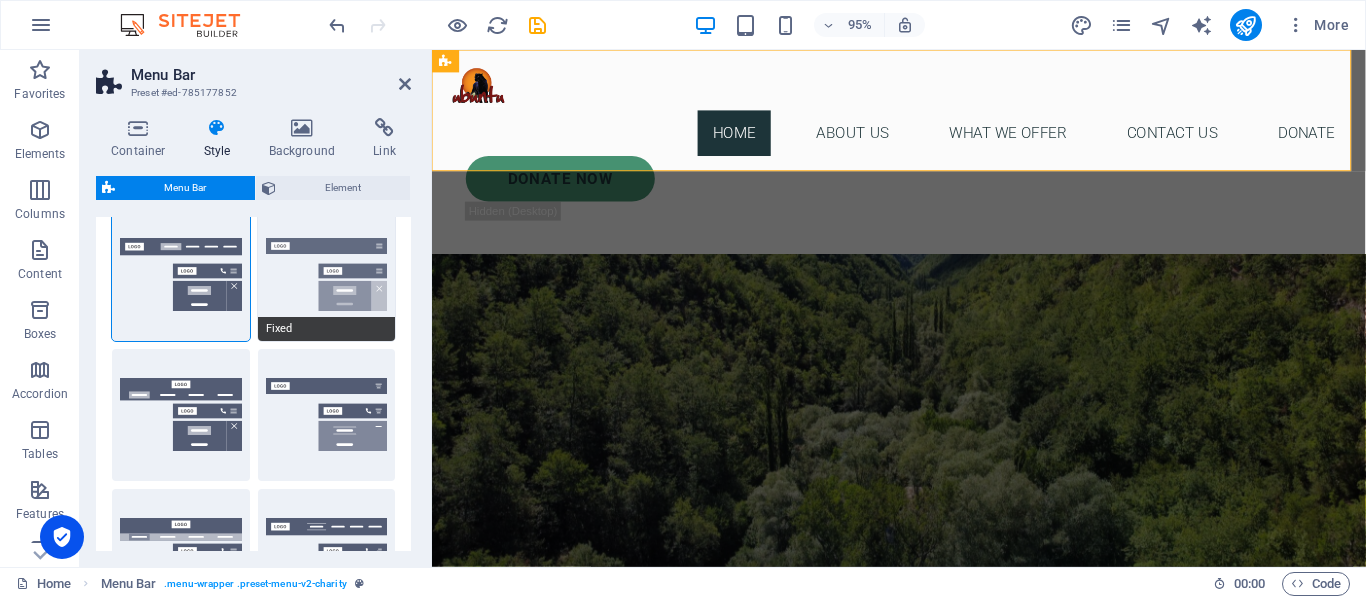 click on "Fixed" at bounding box center (327, 275) 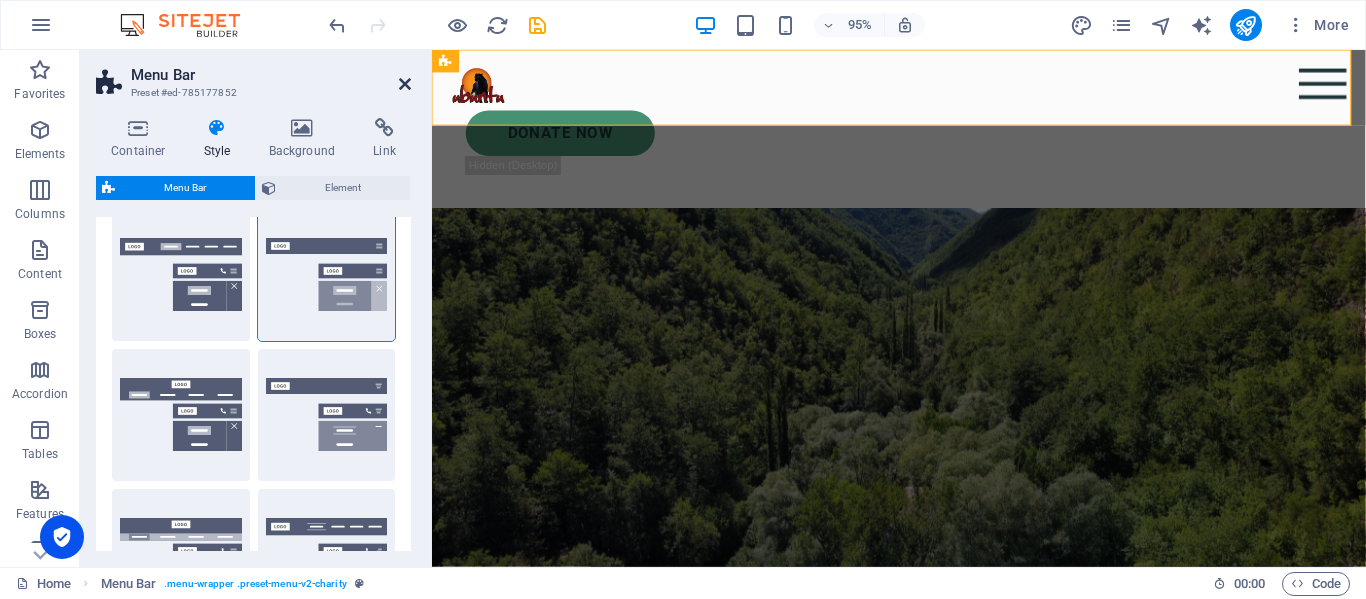 click at bounding box center (405, 84) 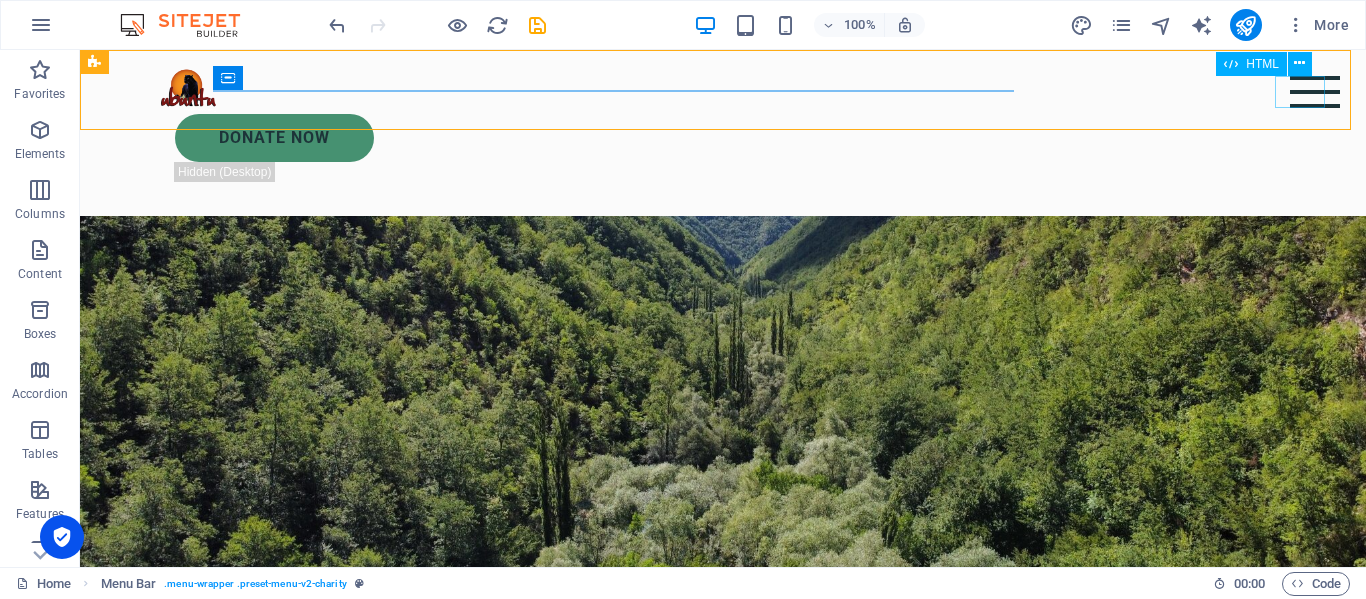 click at bounding box center [1315, 92] 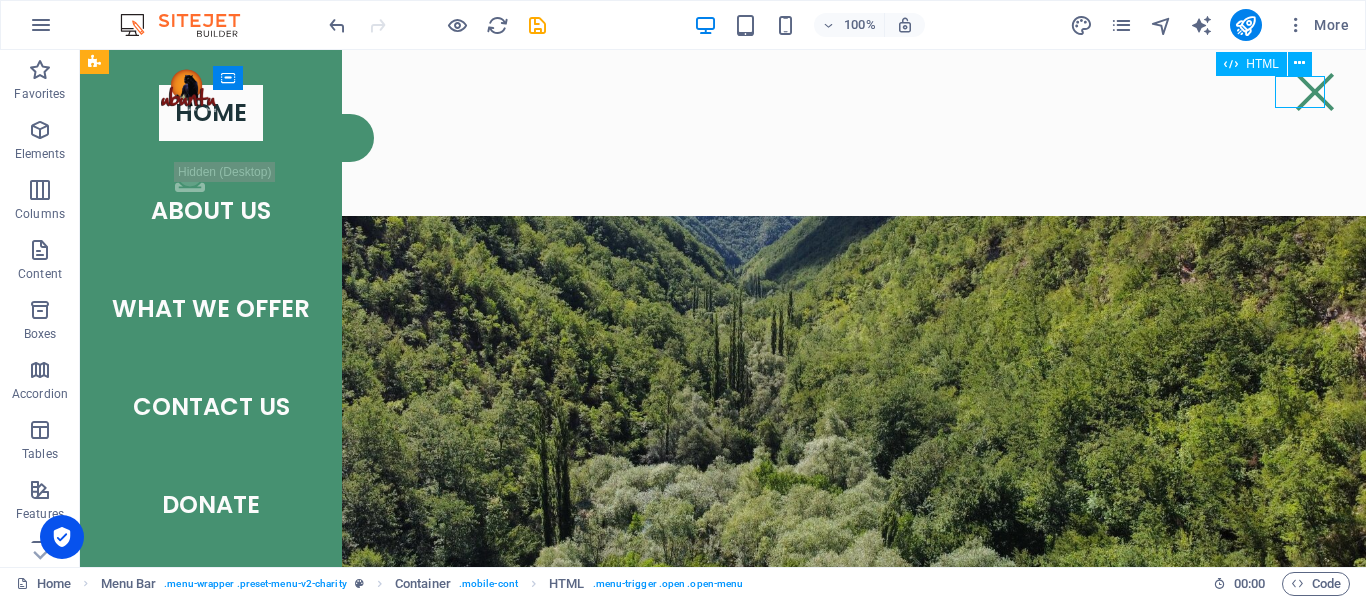 click at bounding box center [1315, 92] 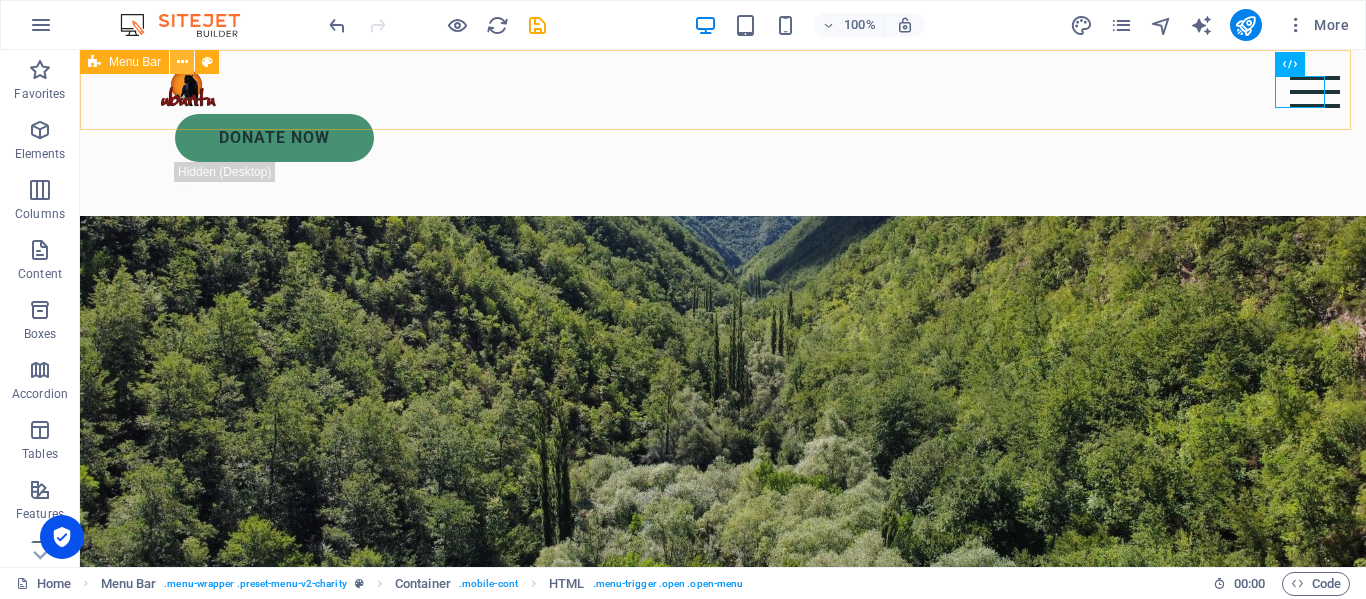 click at bounding box center (182, 62) 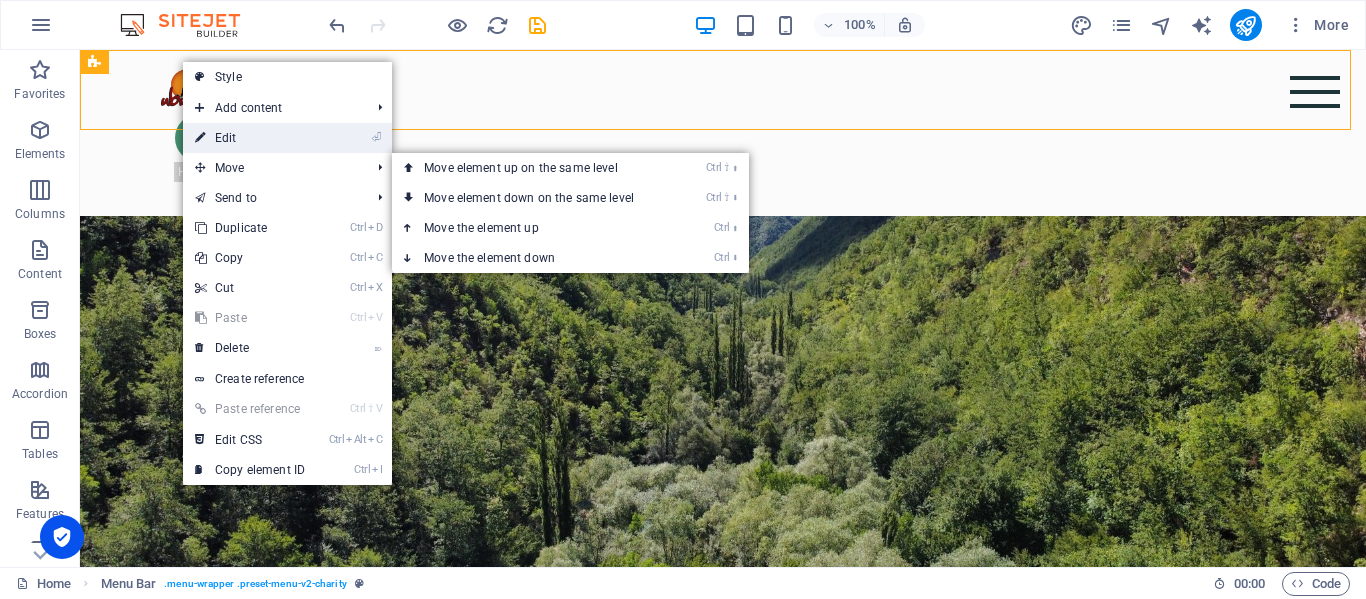 click on "⏎  Edit" at bounding box center [250, 138] 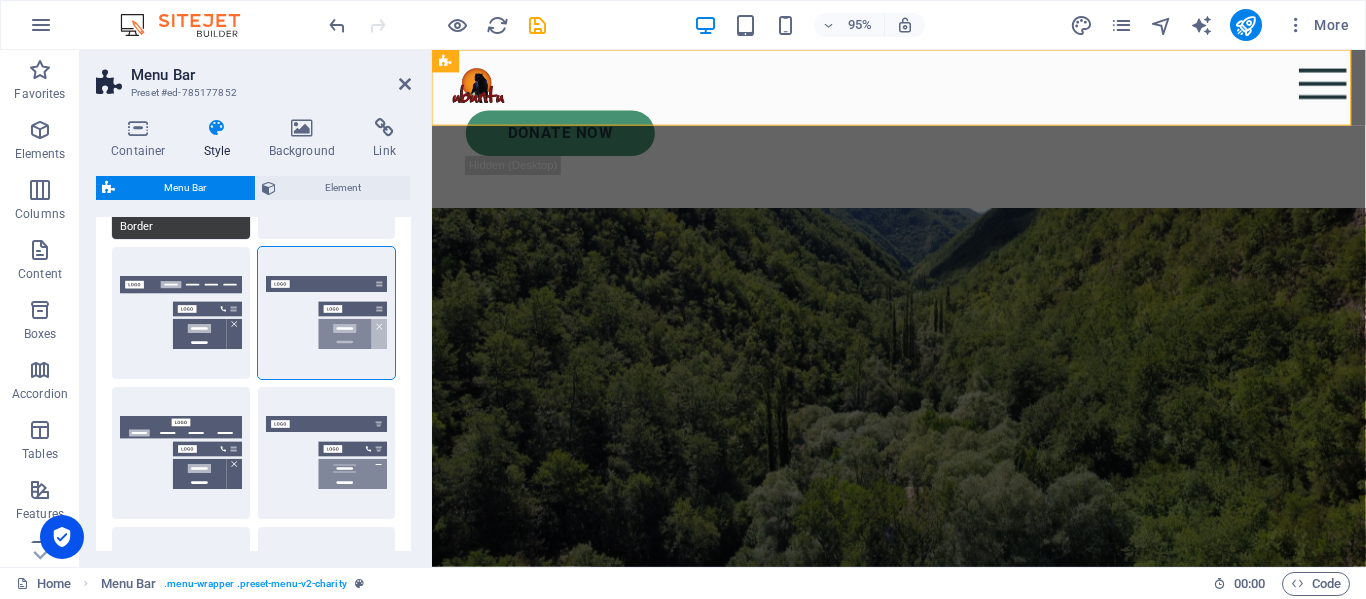scroll, scrollTop: 200, scrollLeft: 0, axis: vertical 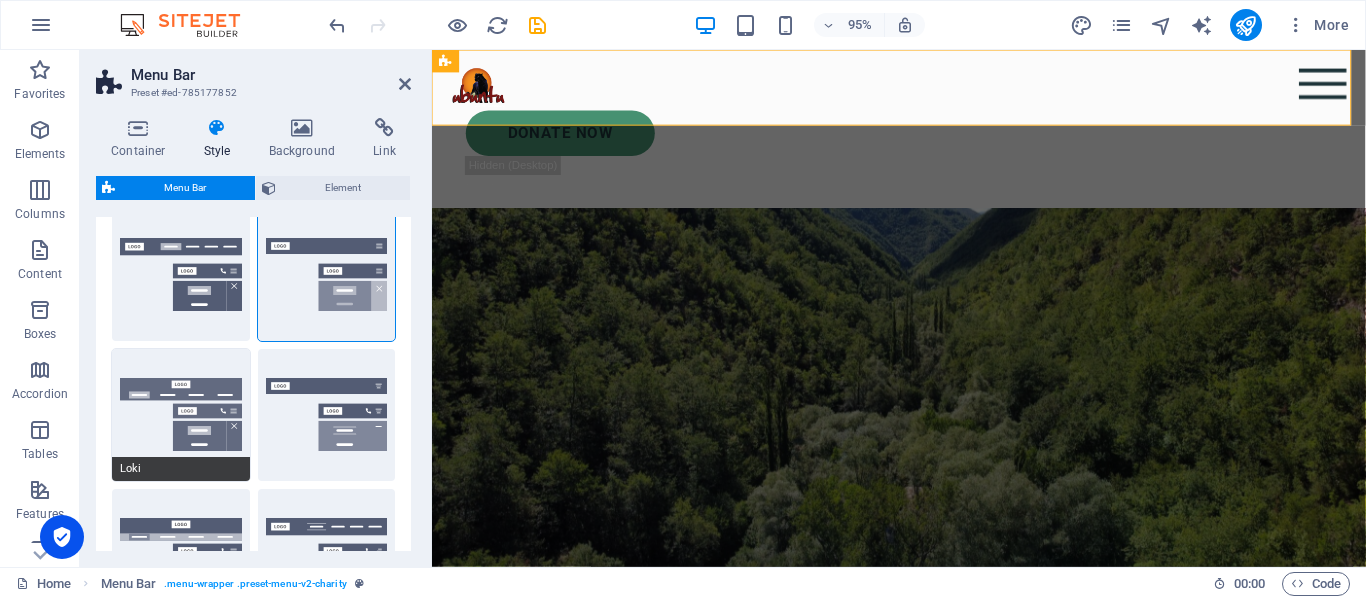click on "Loki" at bounding box center [181, 415] 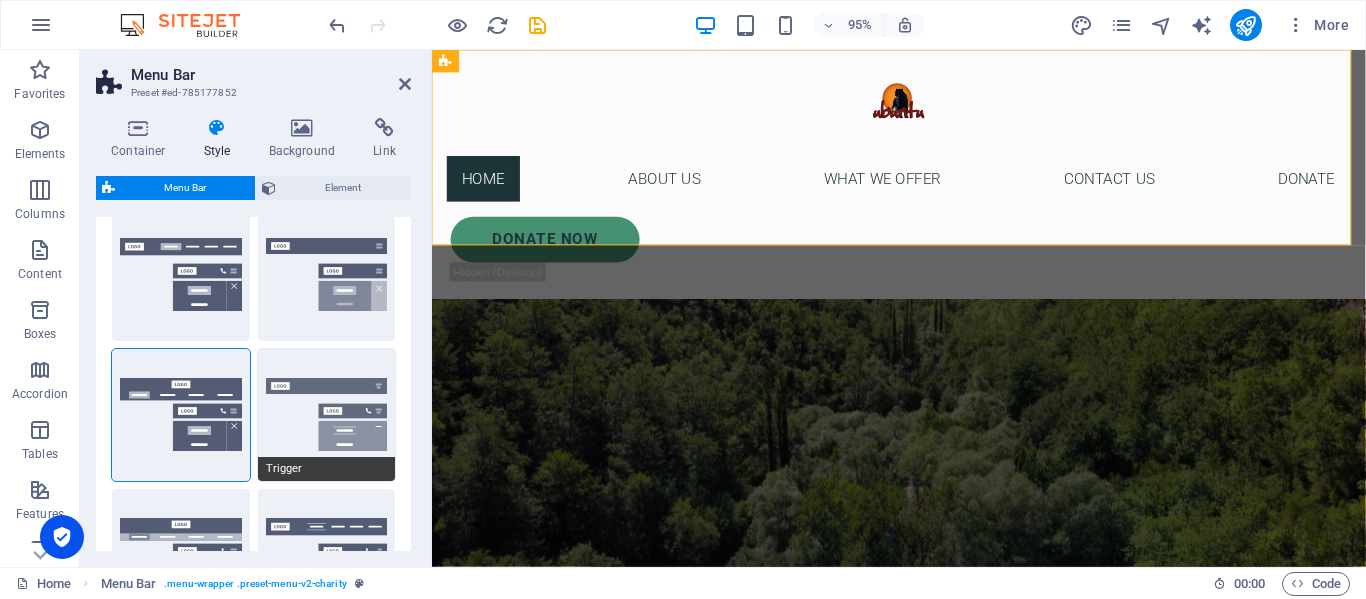 click on "Trigger" at bounding box center (327, 415) 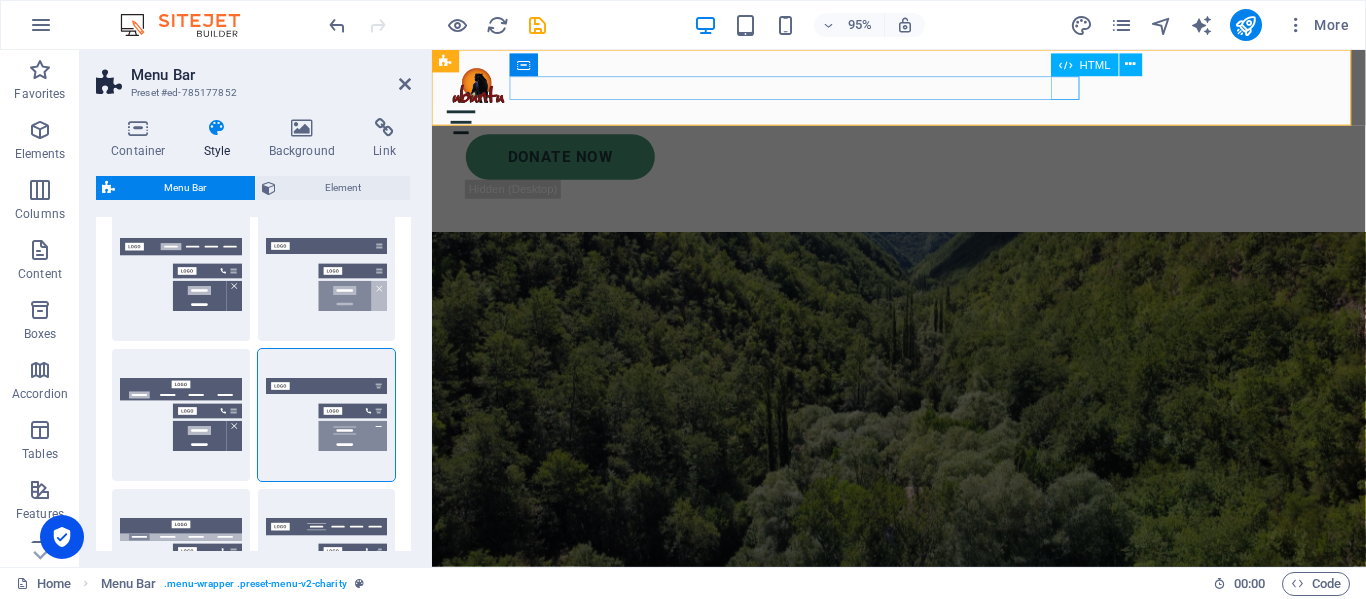 click at bounding box center (923, 126) 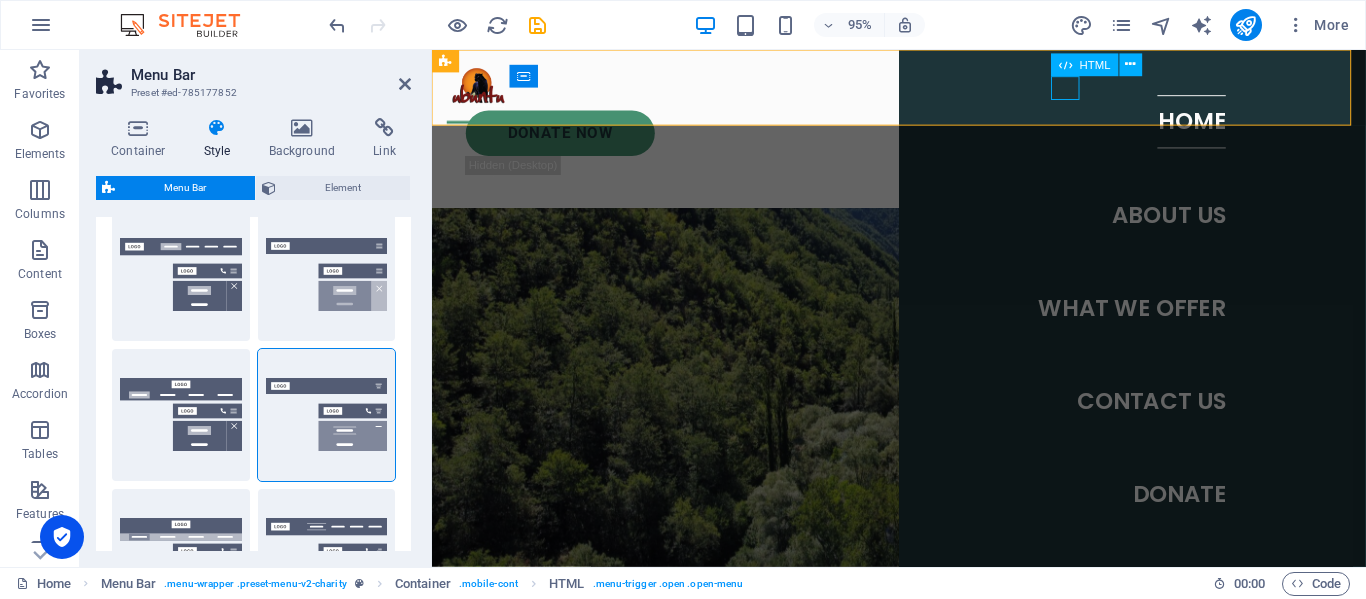 click at bounding box center (463, 126) 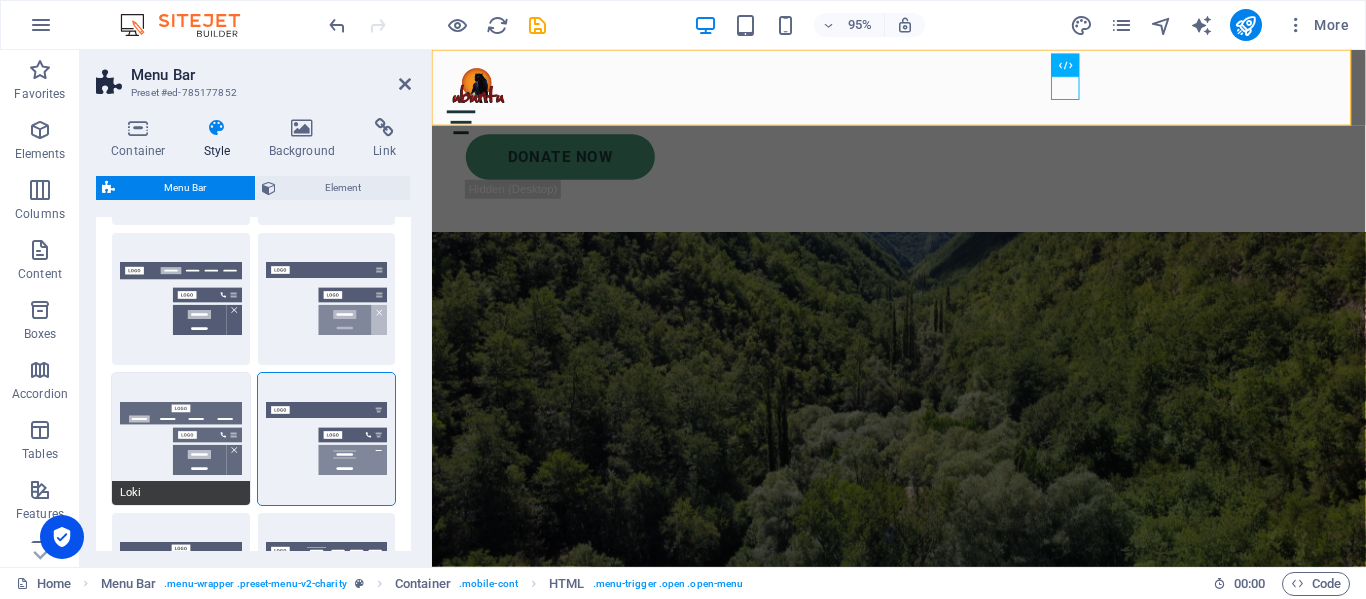 scroll, scrollTop: 200, scrollLeft: 0, axis: vertical 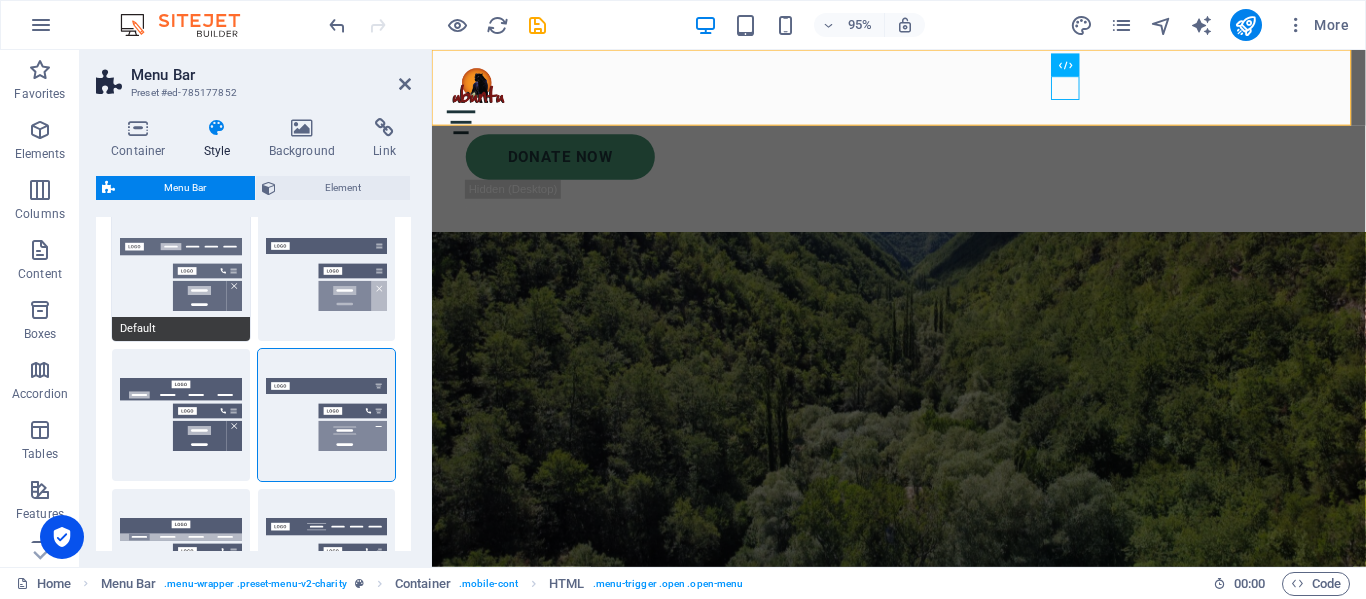 click on "Default" at bounding box center (181, 275) 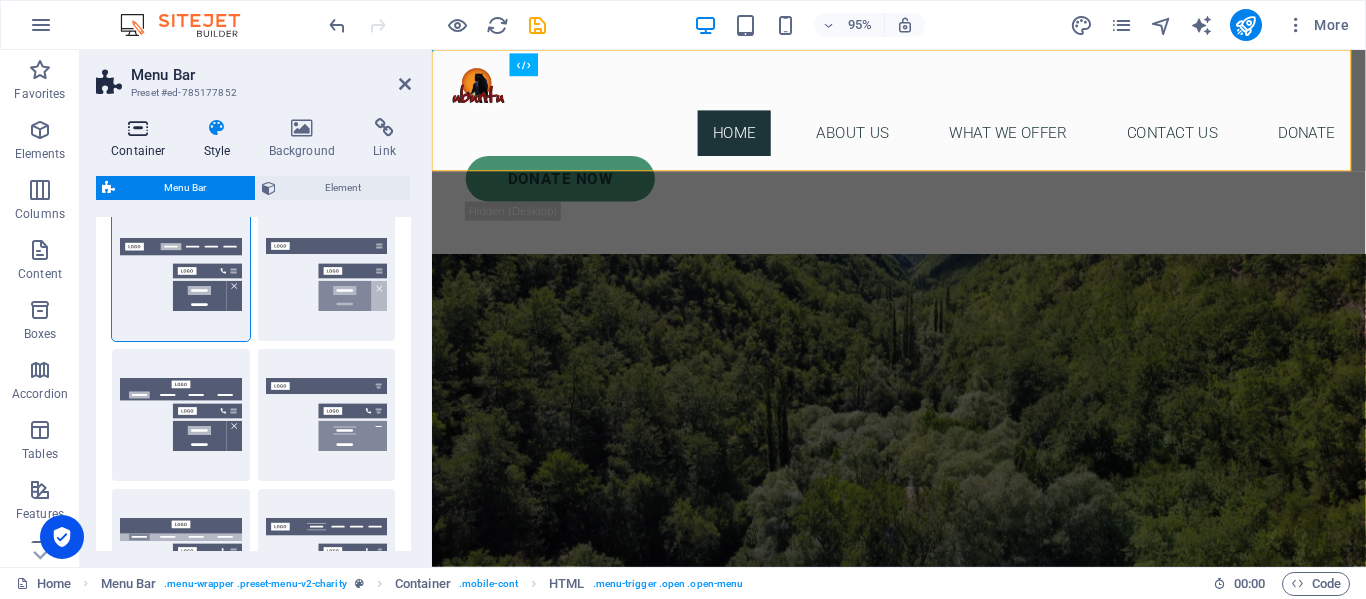 click at bounding box center [138, 128] 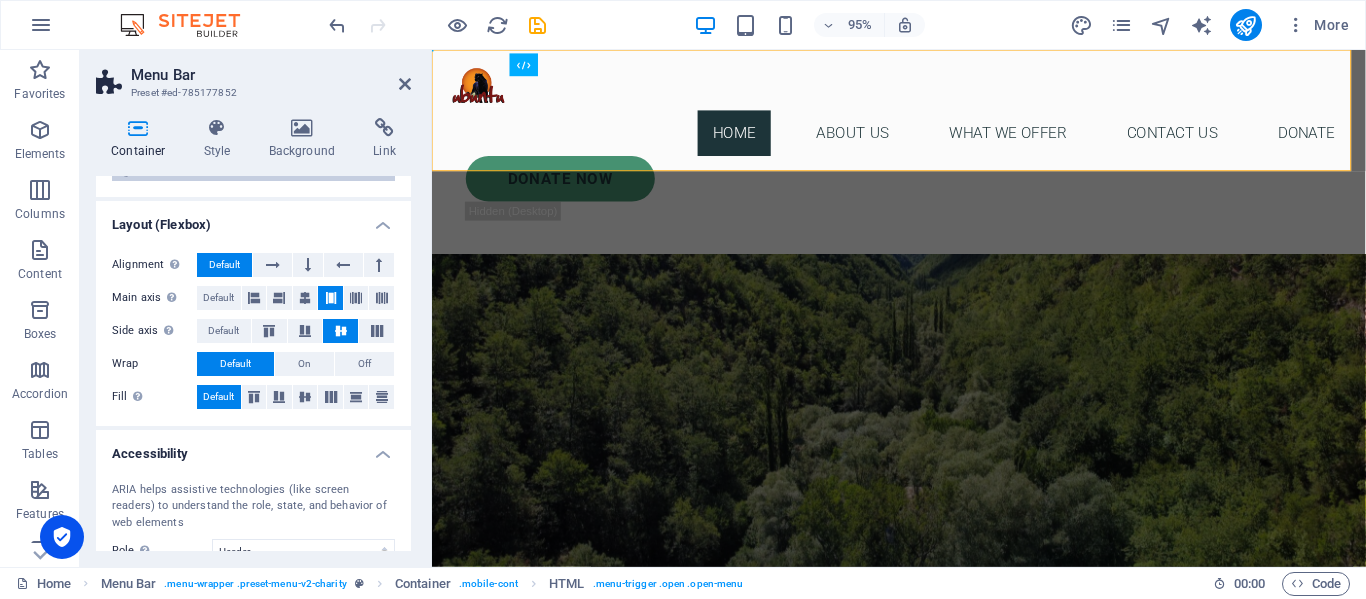 scroll, scrollTop: 0, scrollLeft: 0, axis: both 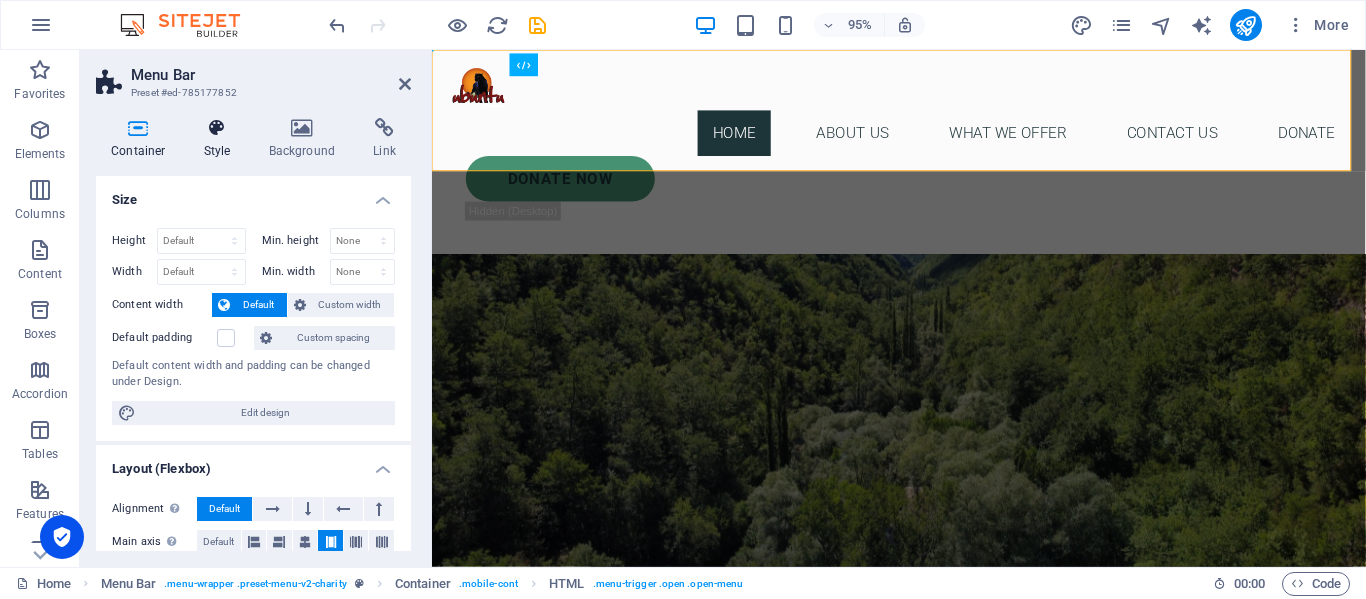 click at bounding box center (217, 128) 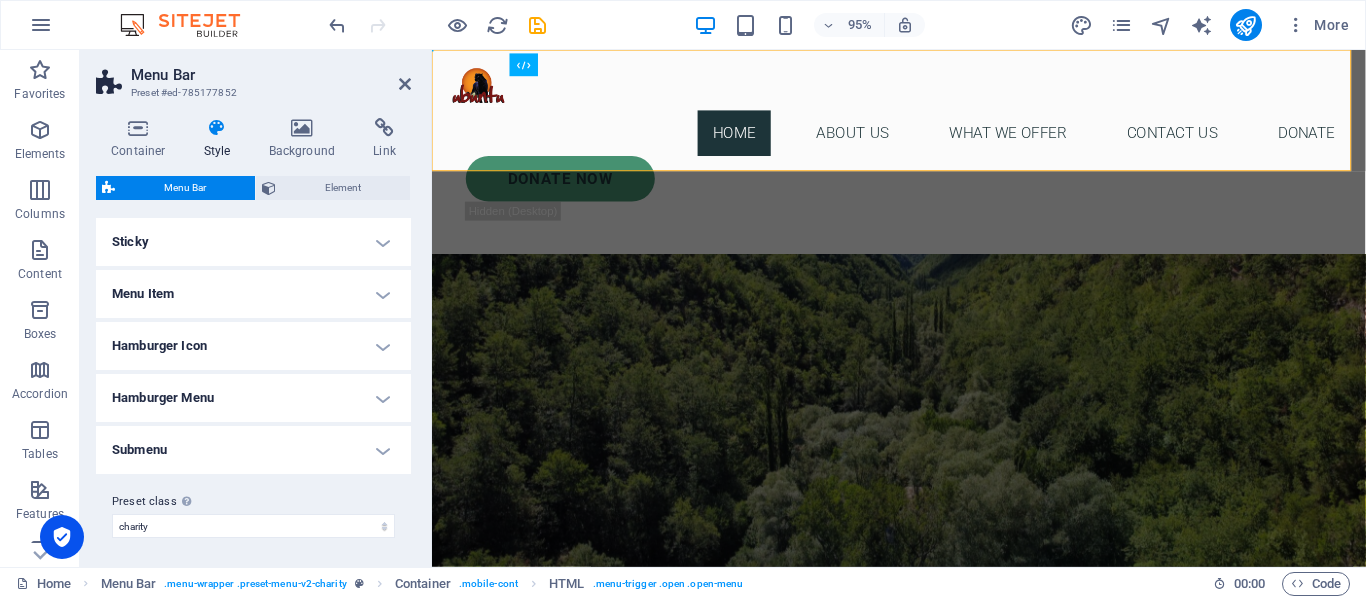 scroll, scrollTop: 832, scrollLeft: 0, axis: vertical 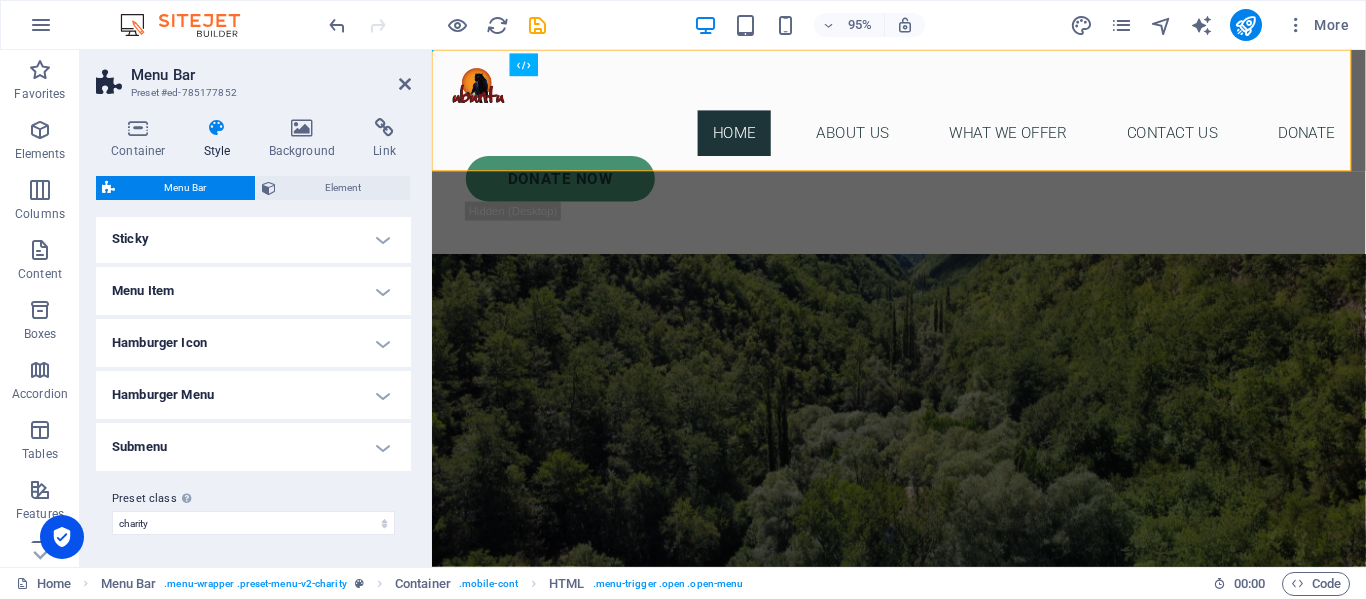 click on "Menu Item" at bounding box center [253, 291] 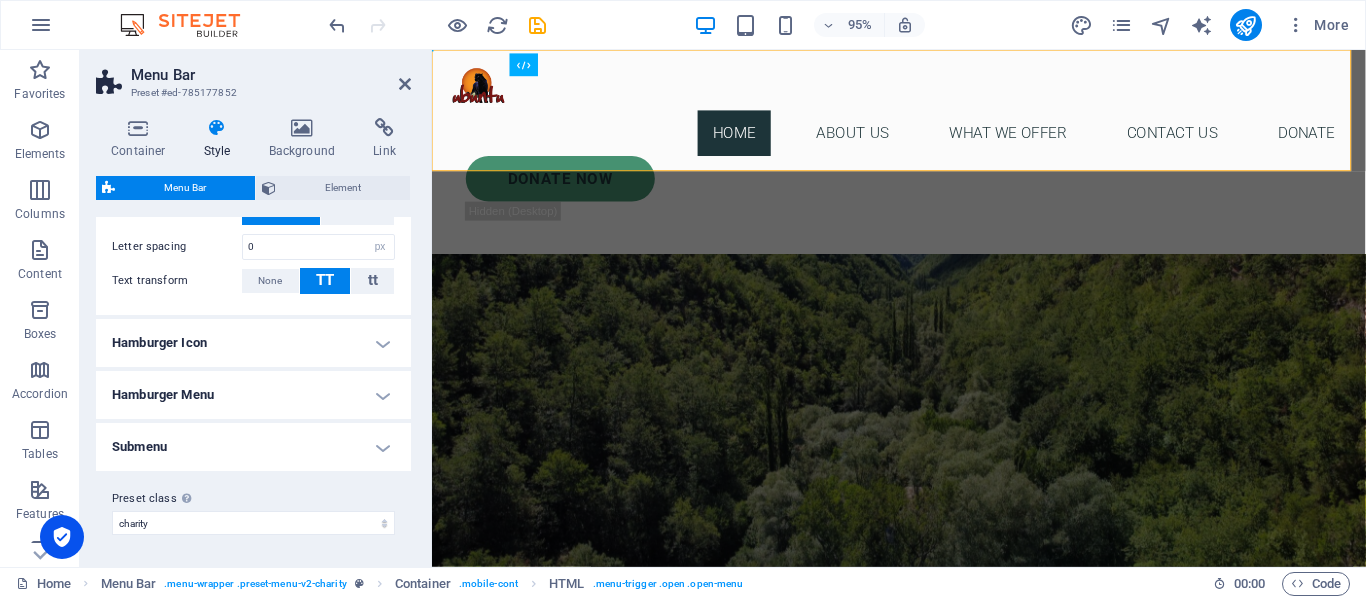 scroll, scrollTop: 990, scrollLeft: 0, axis: vertical 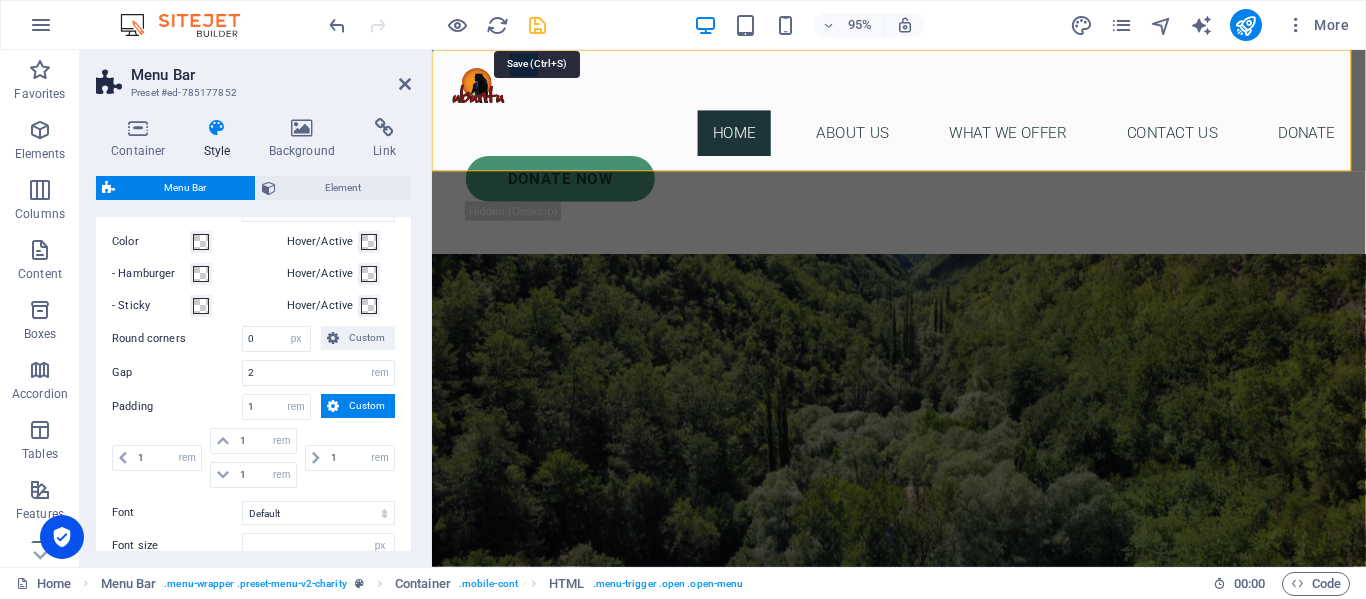 click at bounding box center [537, 25] 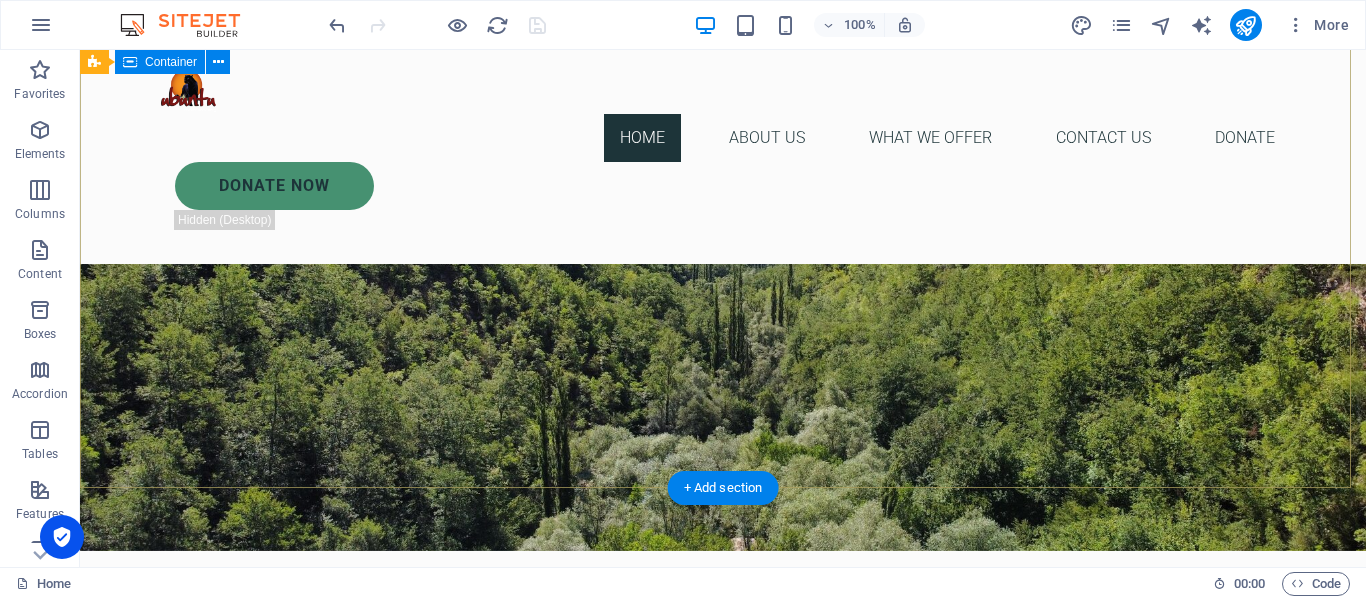 scroll, scrollTop: 0, scrollLeft: 0, axis: both 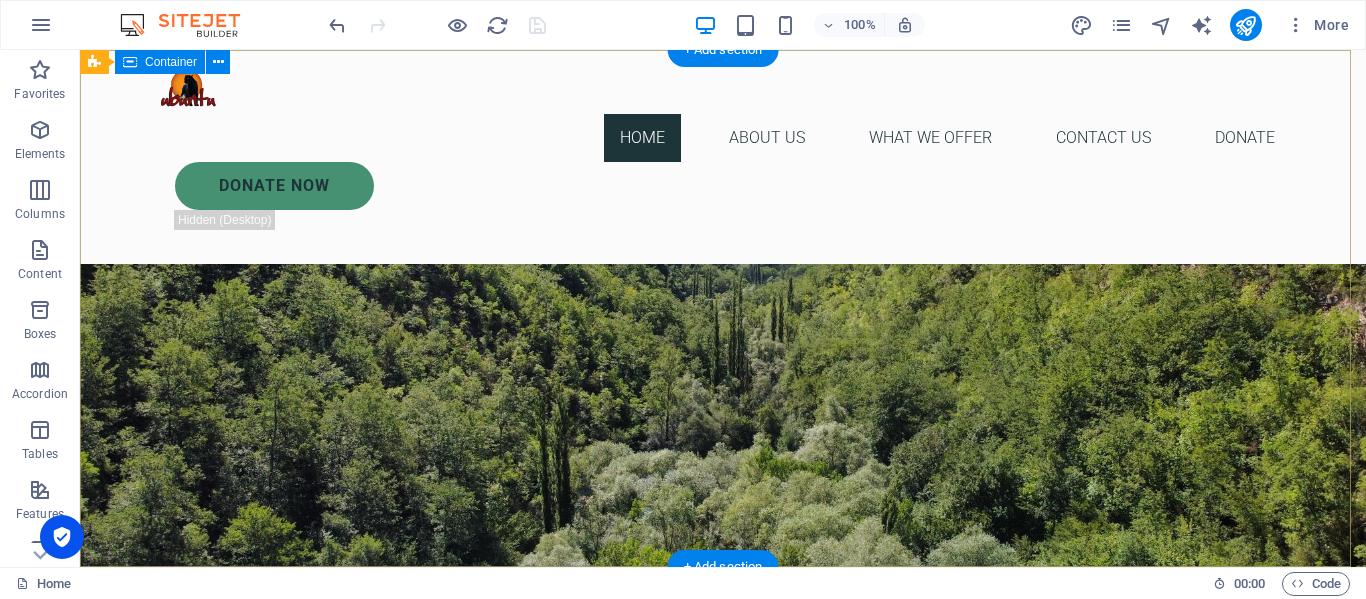 click on "Welcome to Ubuntu We have 16 lions and 2 tigers. We have provided our predators with a safe haven, free from poaching and exploitation, where they can prosper for the rest of their lives. Ubuntu Wildlife Sanctuary is a non-profit company (NPC no.: 2016/147448/08) situated in the [GEOGRAPHIC_DATA] in the [GEOGRAPHIC_DATA]. At Ubuntu we are joining hands with these smaller community projects by firstly allowing them onto our platform to get a wider audience and secondly we try to assist financially where we can." at bounding box center [723, 764] 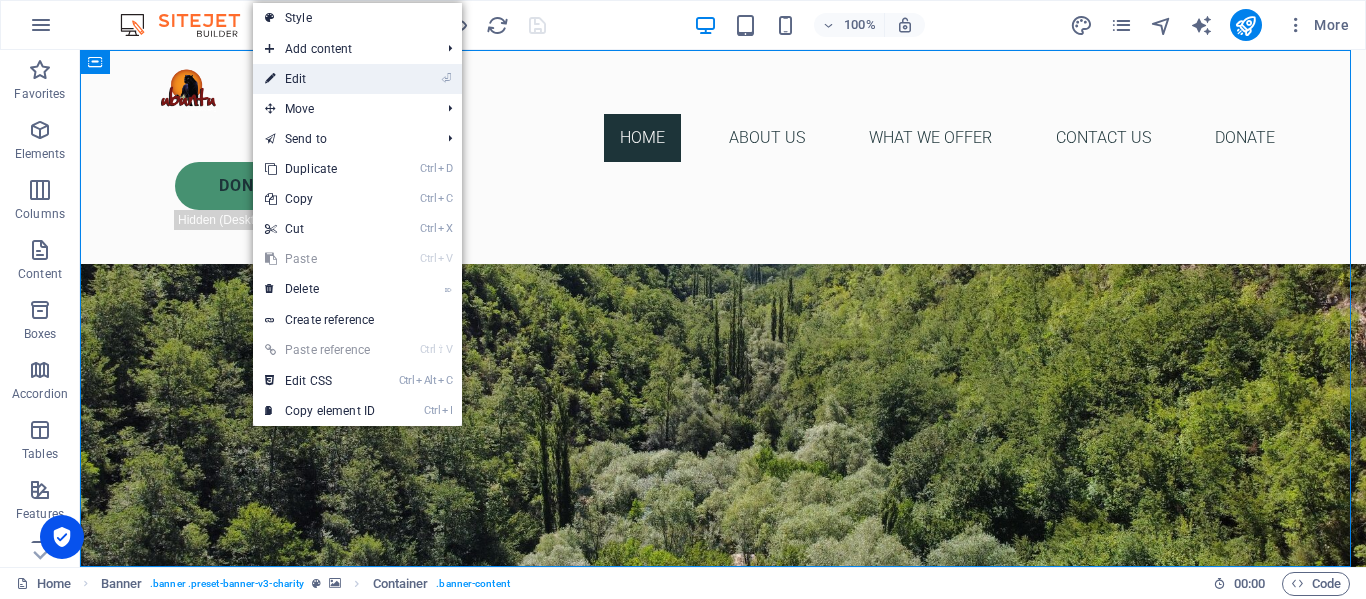 click on "⏎  Edit" at bounding box center (320, 79) 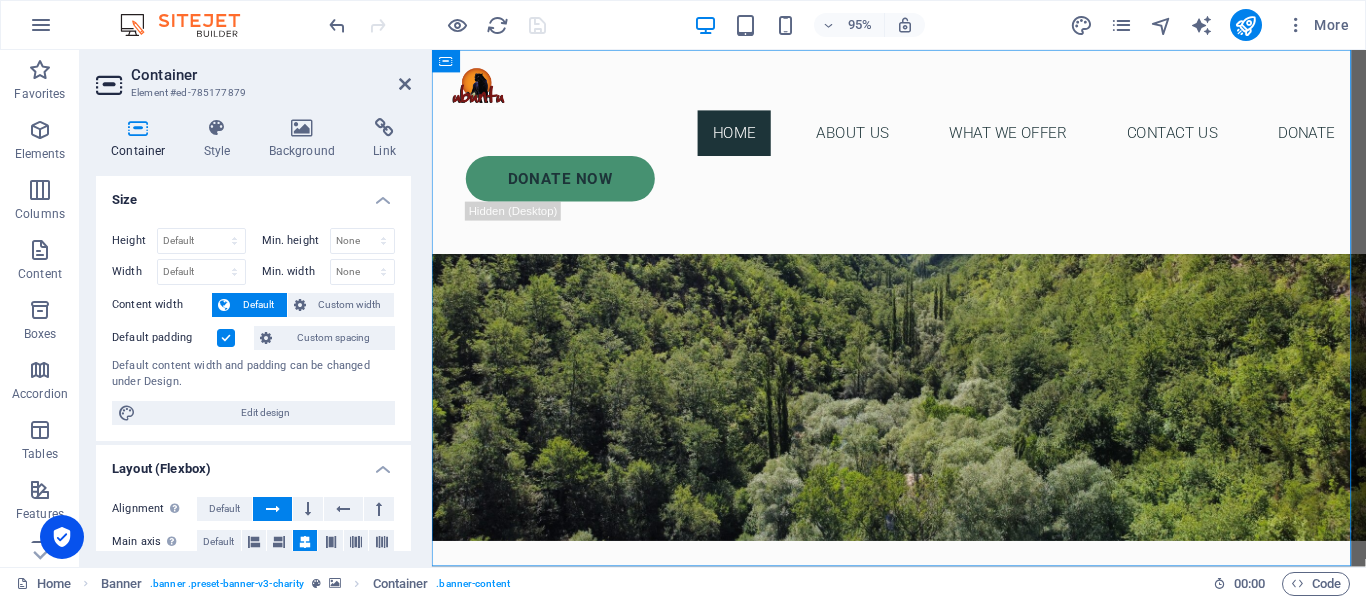 click on "Container Style Background Link Size Height Default px rem % vh vw Min. height None px rem % vh vw Width Default px rem % em vh vw Min. width None px rem % vh vw Content width Default Custom width Width Default px rem % em vh vw Min. width None px rem % vh vw Default padding Custom spacing Default content width and padding can be changed under Design. Edit design Layout (Flexbox) Alignment Determines the flex direction. Default Main axis Determine how elements should behave along the main axis inside this container (justify content). Default Side axis Control the vertical direction of the element inside of the container (align items). Default Wrap Default On Off Fill Controls the distances and direction of elements on the y-axis across several lines (align content). Default Accessibility ARIA helps assistive technologies (like screen readers) to understand the role, state, and behavior of web elements Role The ARIA role defines the purpose of an element.  None Alert Article Banner Comment Fan" at bounding box center [253, 334] 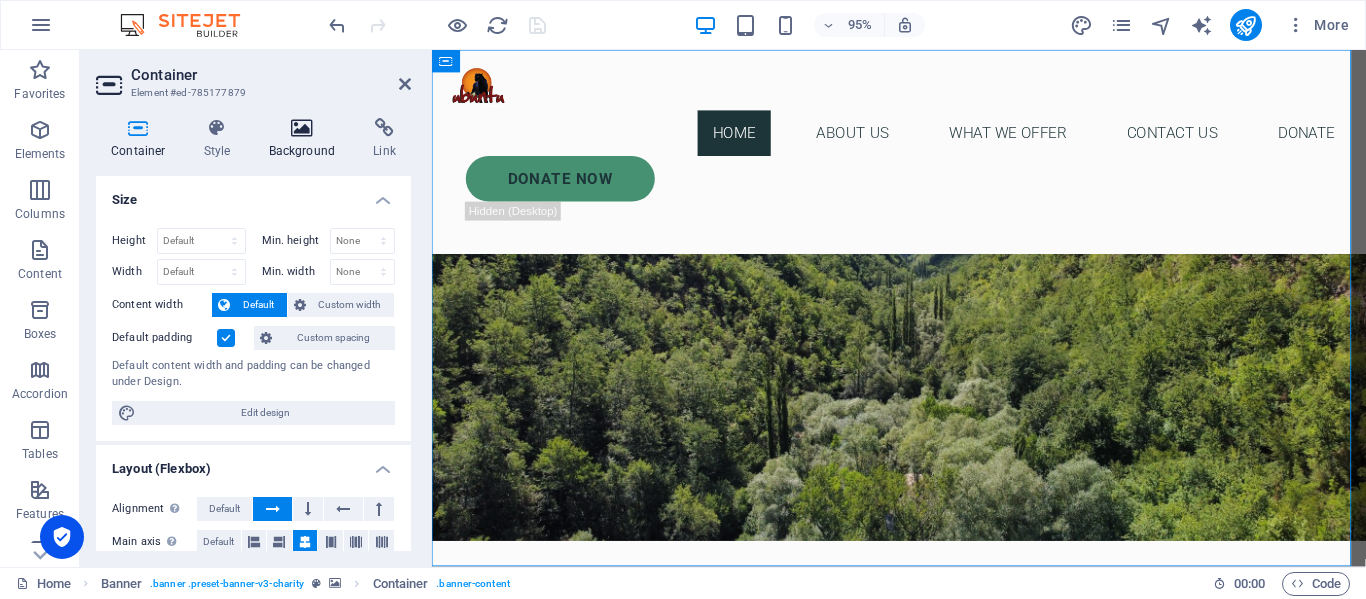 click at bounding box center (302, 128) 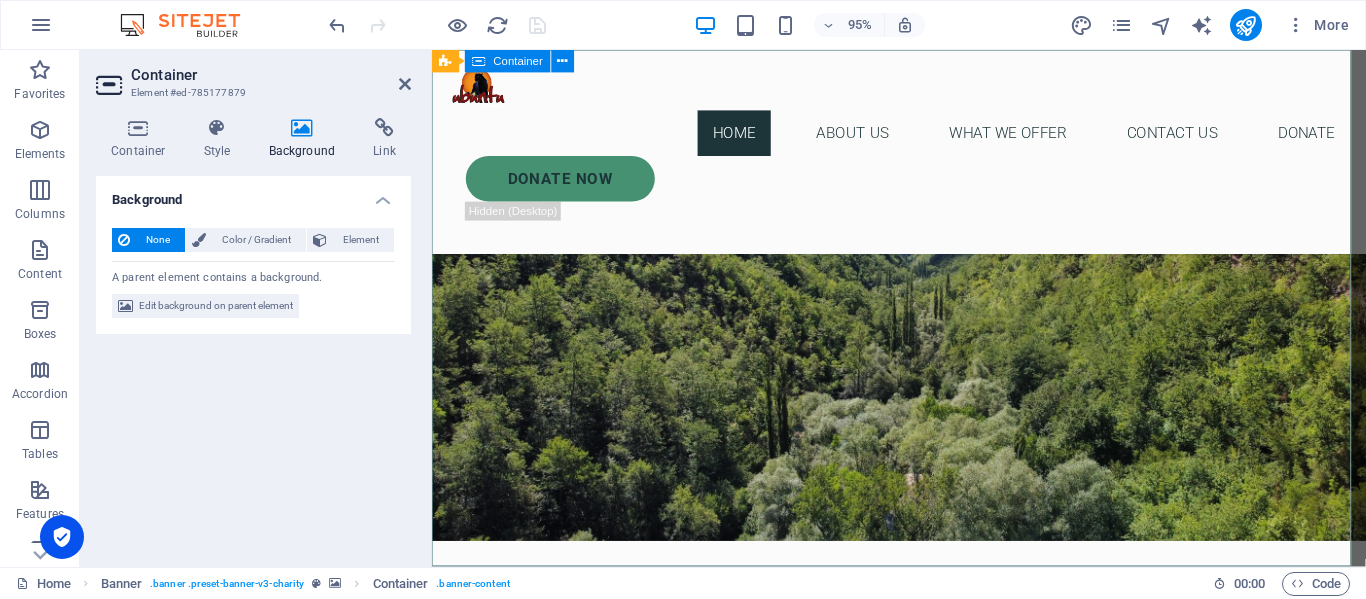 click on "Welcome to Ubuntu We have 16 lions and 2 tigers. We have provided our predators with a safe haven, free from poaching and exploitation, where they can prosper for the rest of their lives. Ubuntu Wildlife Sanctuary is a non-profit company (NPC no.: 2016/147448/08) situated in the [GEOGRAPHIC_DATA] in the [GEOGRAPHIC_DATA]. At Ubuntu we are joining hands with these smaller community projects by firstly allowing them onto our platform to get a wider audience and secondly we try to assist financially where we can." at bounding box center (923, 777) 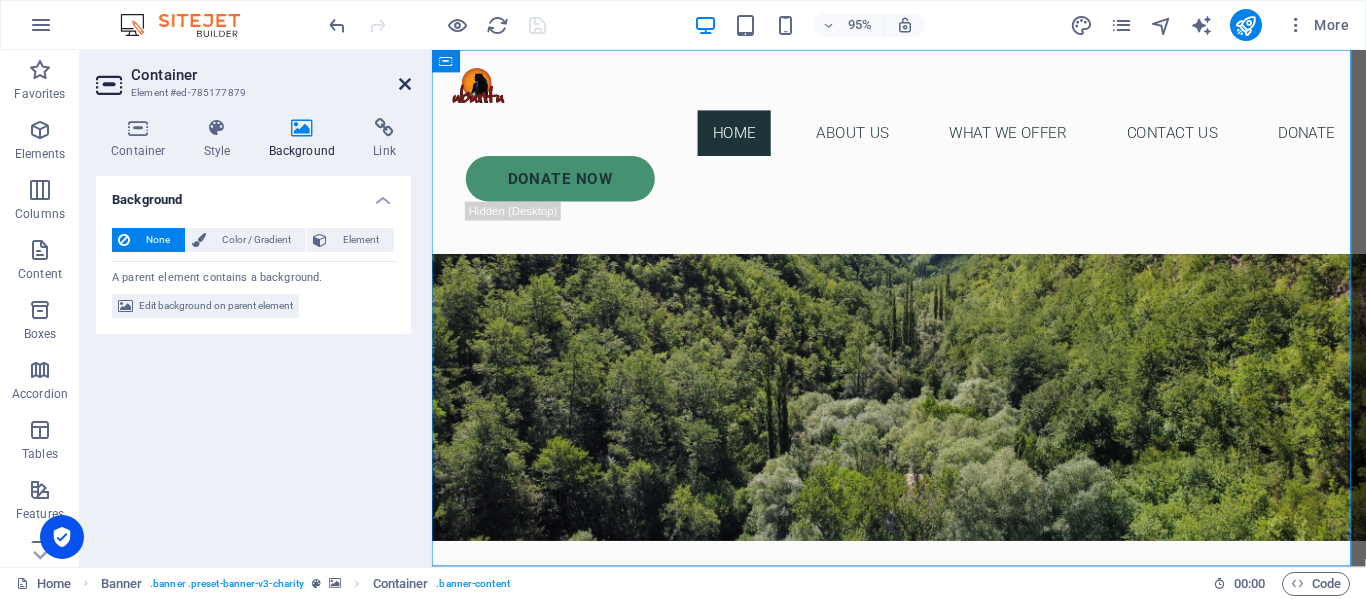 click at bounding box center (405, 84) 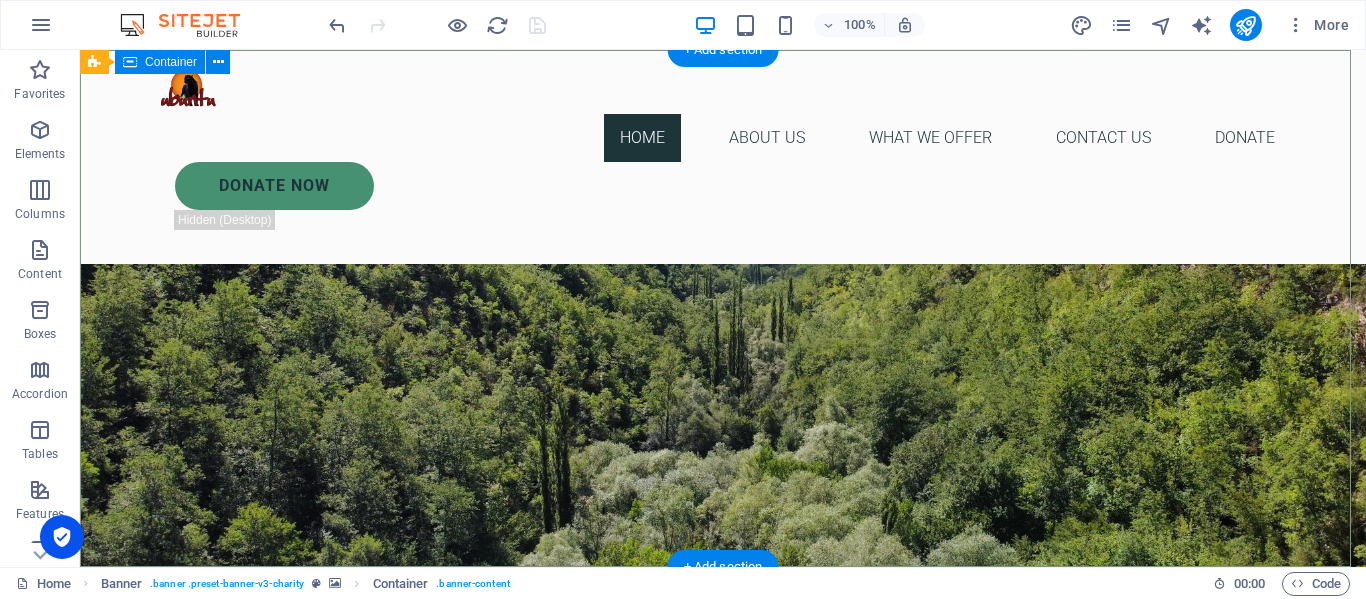 click on "Welcome to Ubuntu We have 16 lions and 2 tigers. We have provided our predators with a safe haven, free from poaching and exploitation, where they can prosper for the rest of their lives. Ubuntu Wildlife Sanctuary is a non-profit company (NPC no.: 2016/147448/08) situated in the [GEOGRAPHIC_DATA] in the [GEOGRAPHIC_DATA]. At Ubuntu we are joining hands with these smaller community projects by firstly allowing them onto our platform to get a wider audience and secondly we try to assist financially where we can." at bounding box center [723, 764] 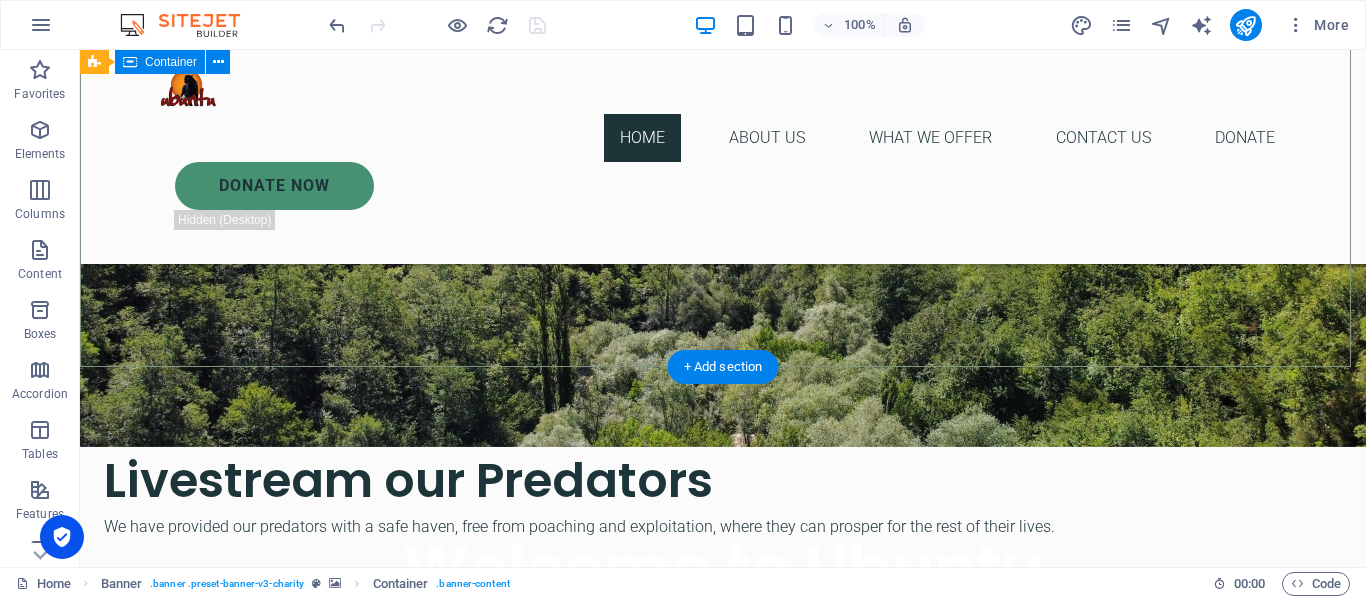 scroll, scrollTop: 0, scrollLeft: 0, axis: both 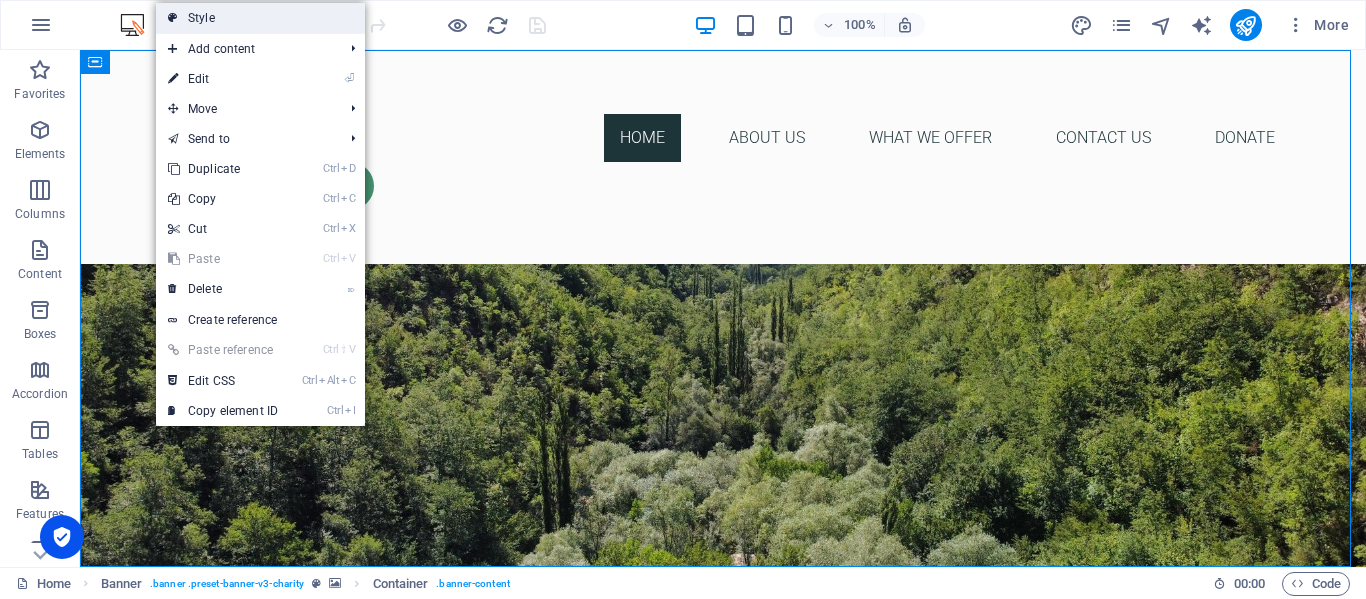 click on "Style" at bounding box center [260, 18] 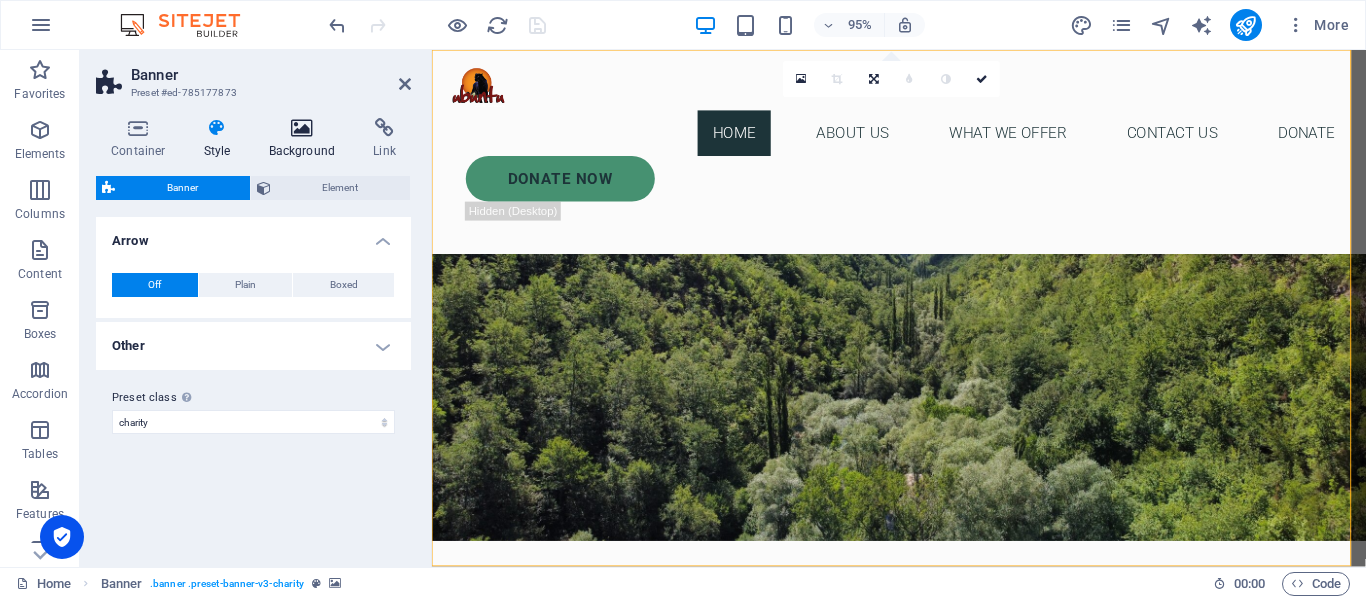 click at bounding box center [302, 128] 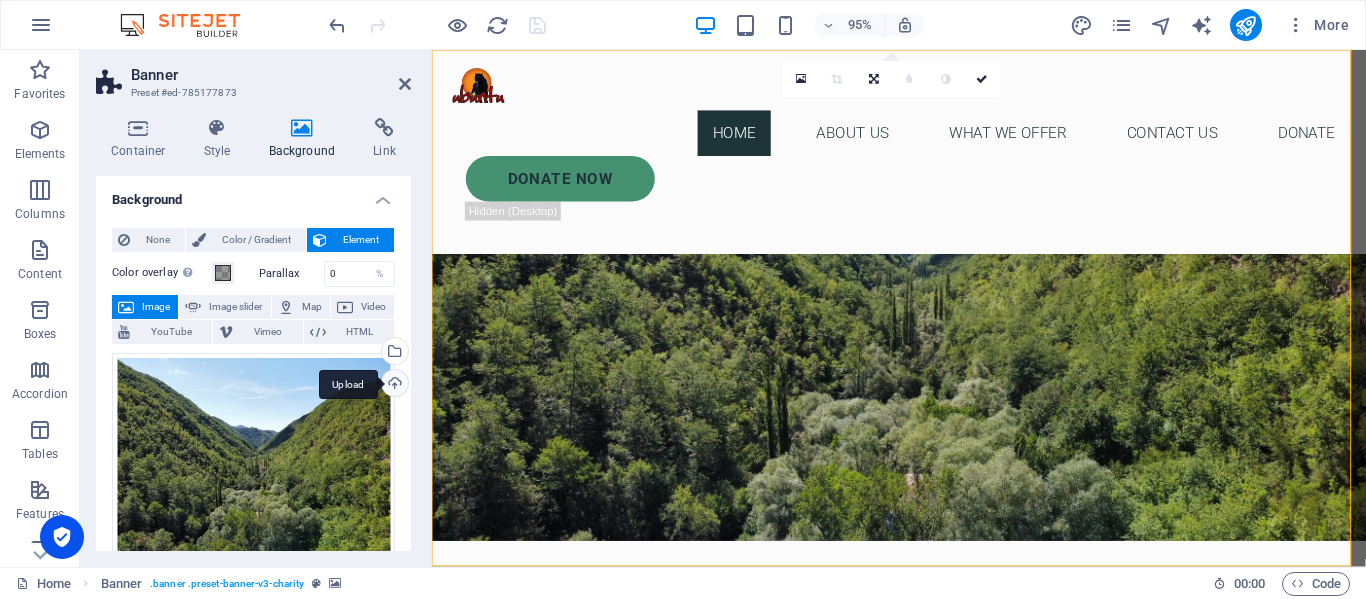 click on "Upload" at bounding box center (393, 385) 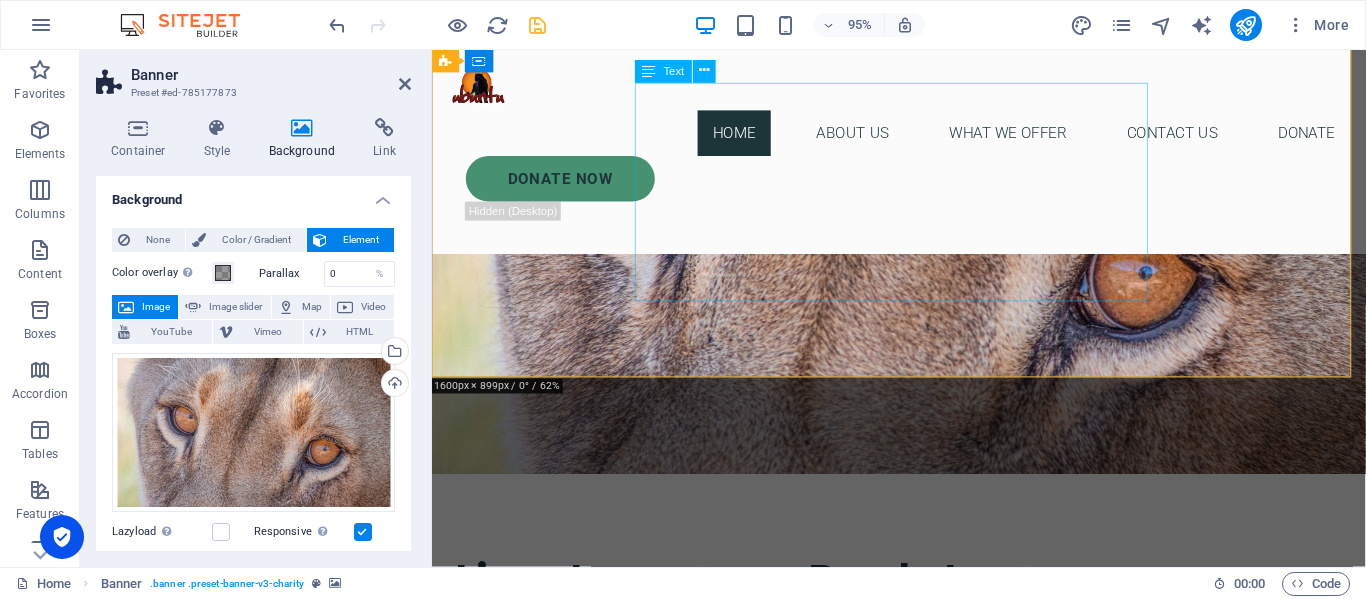 scroll, scrollTop: 0, scrollLeft: 0, axis: both 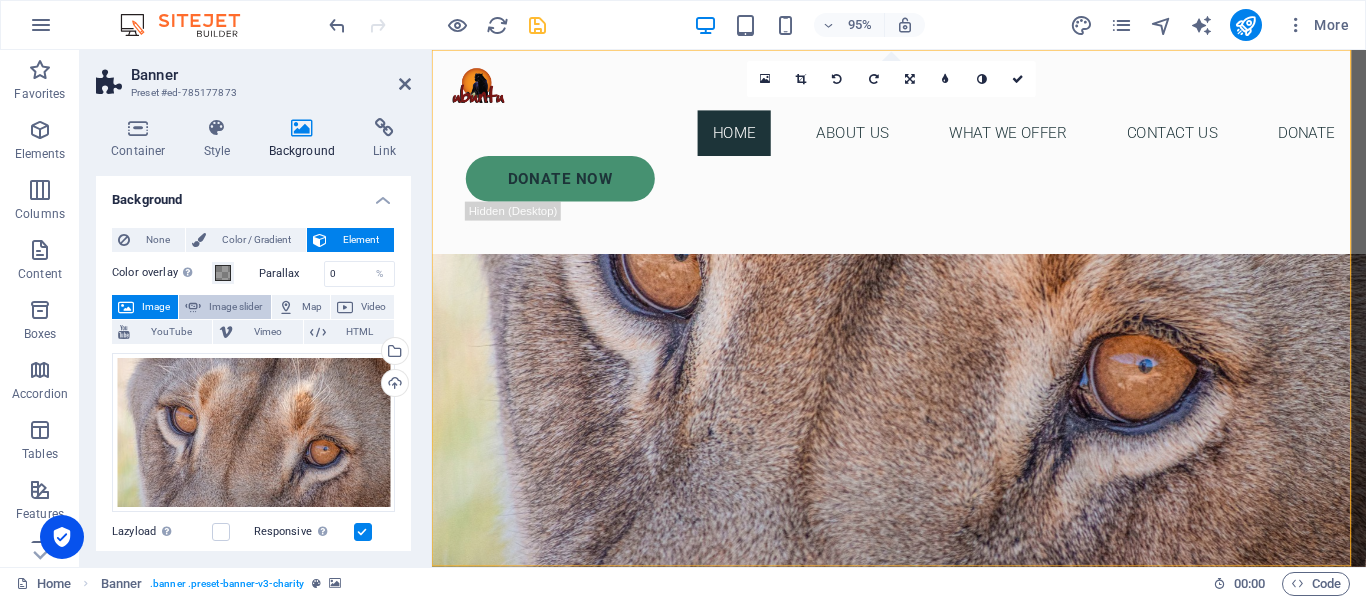 click on "Image slider" at bounding box center [235, 307] 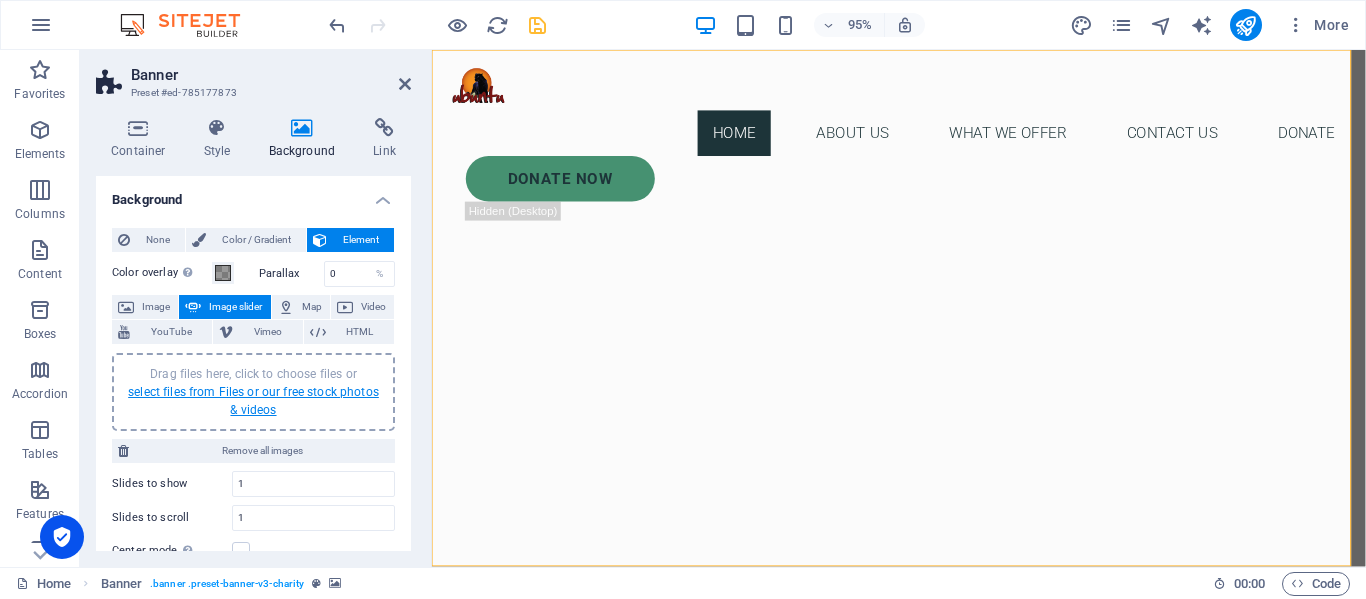 click on "select files from Files or our free stock photos & videos" at bounding box center (253, 401) 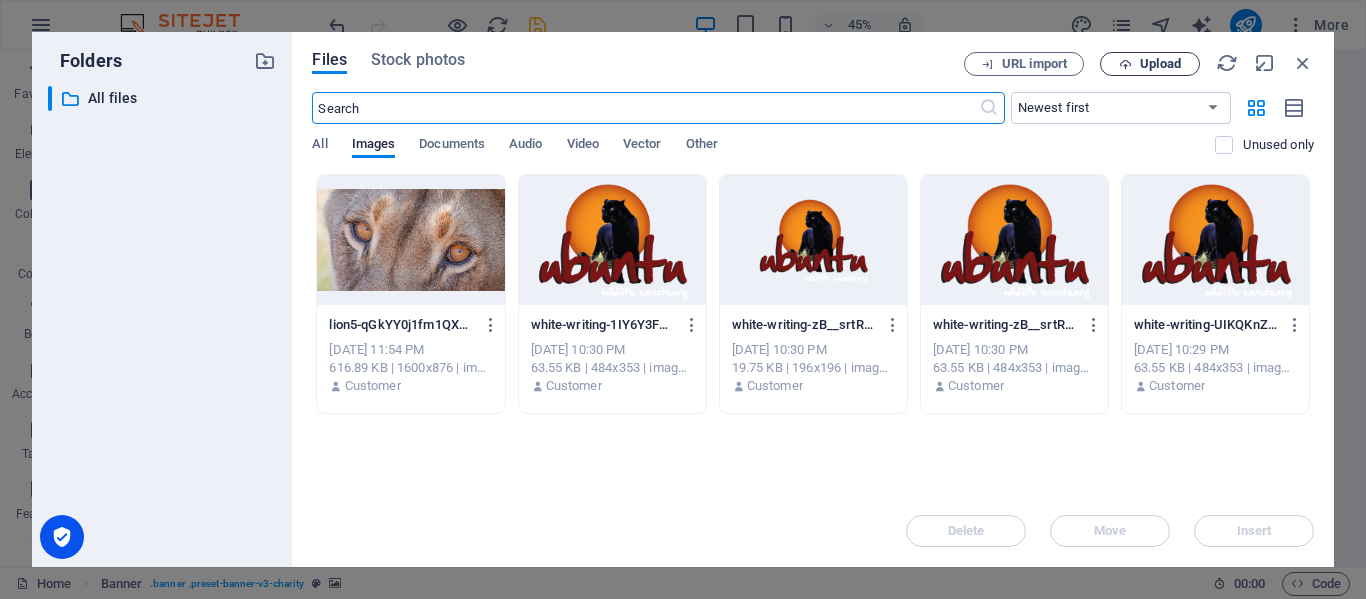 click on "Upload" at bounding box center (1160, 64) 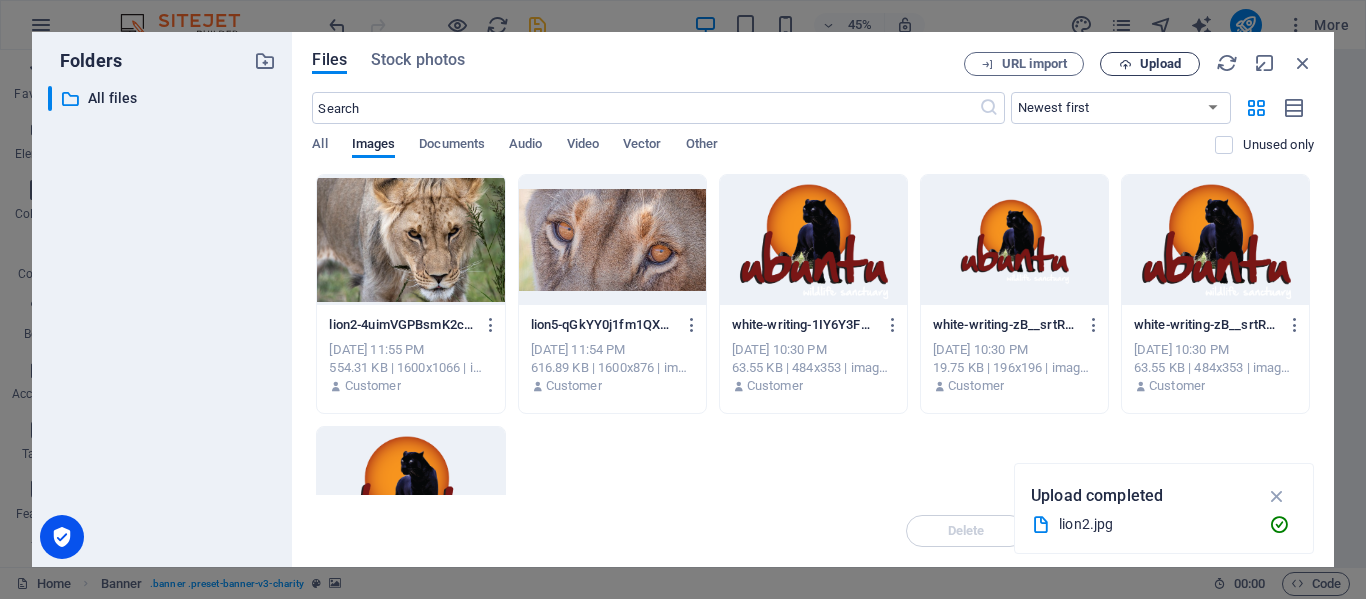 click on "Upload" at bounding box center [1160, 64] 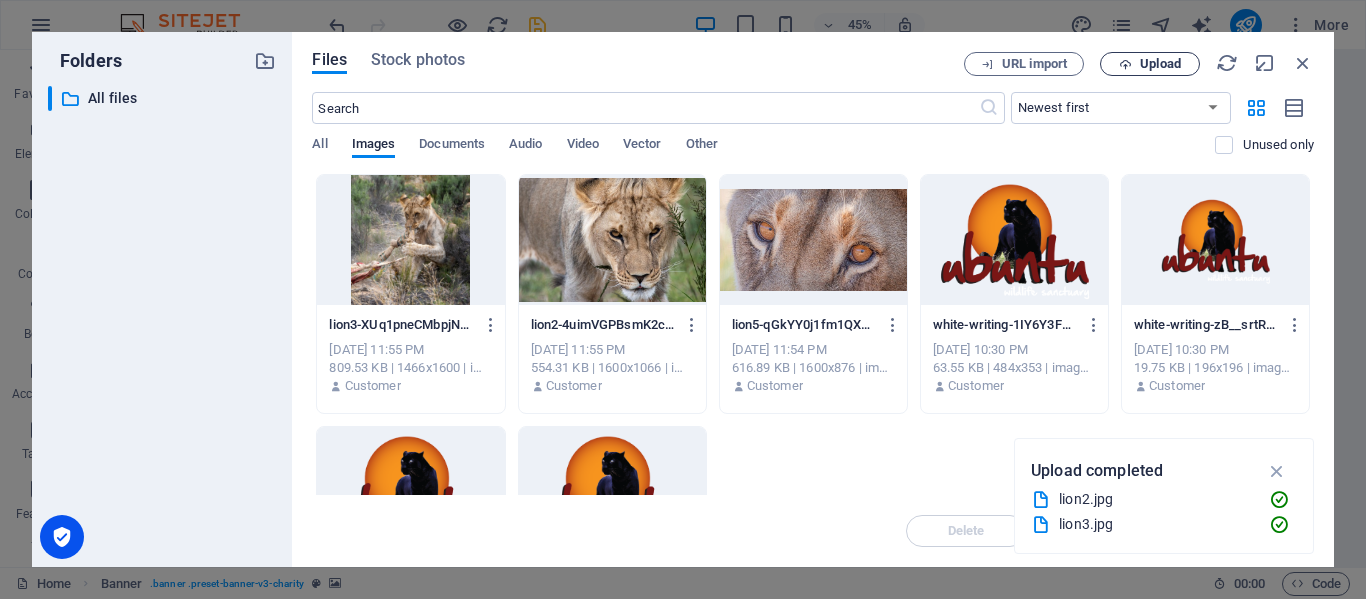 click on "Upload" at bounding box center [1160, 64] 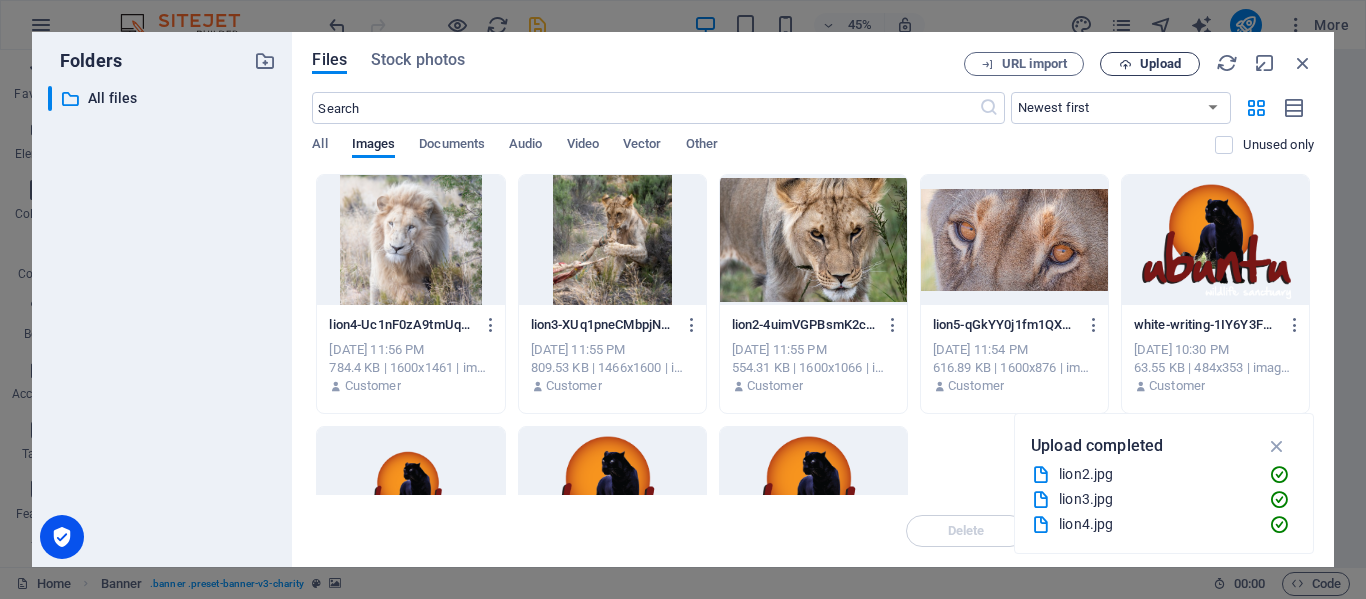 click on "Upload" at bounding box center (1160, 64) 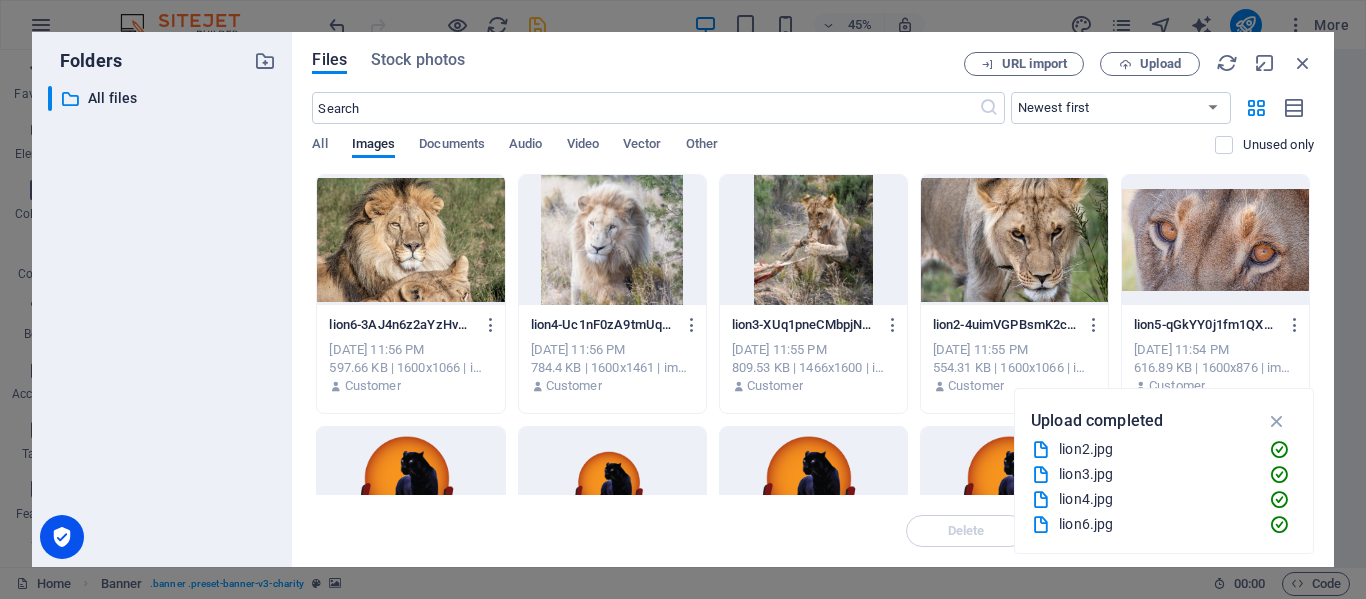 click at bounding box center (410, 240) 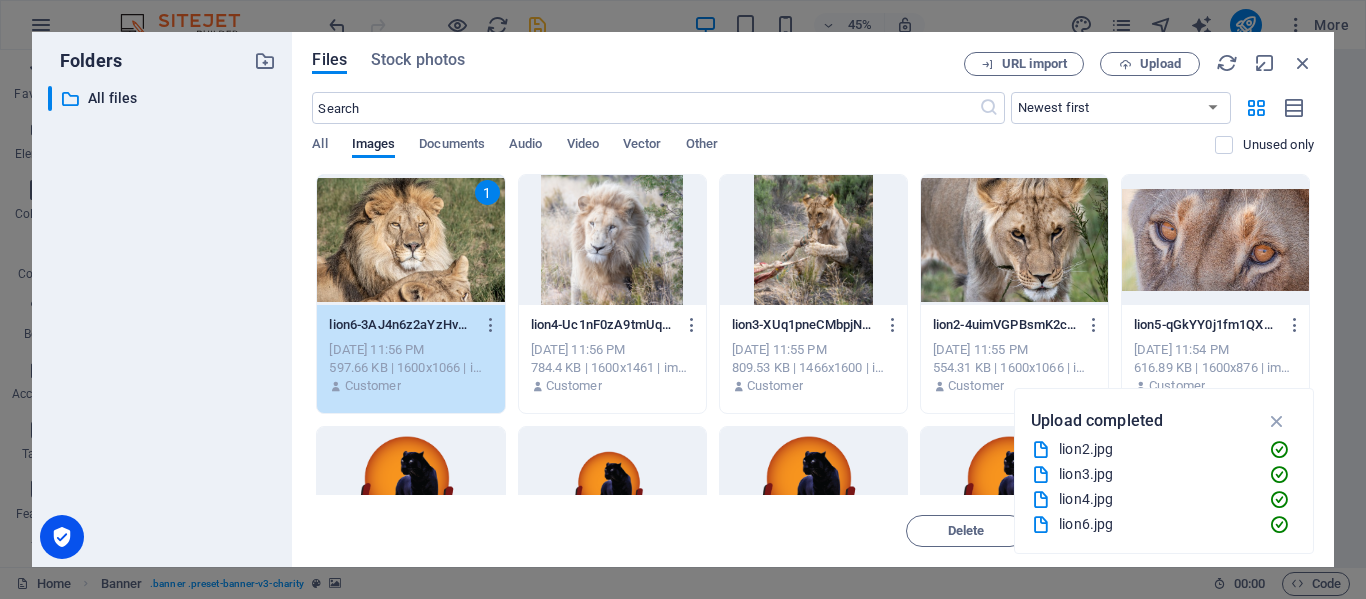 click on "1" at bounding box center (410, 240) 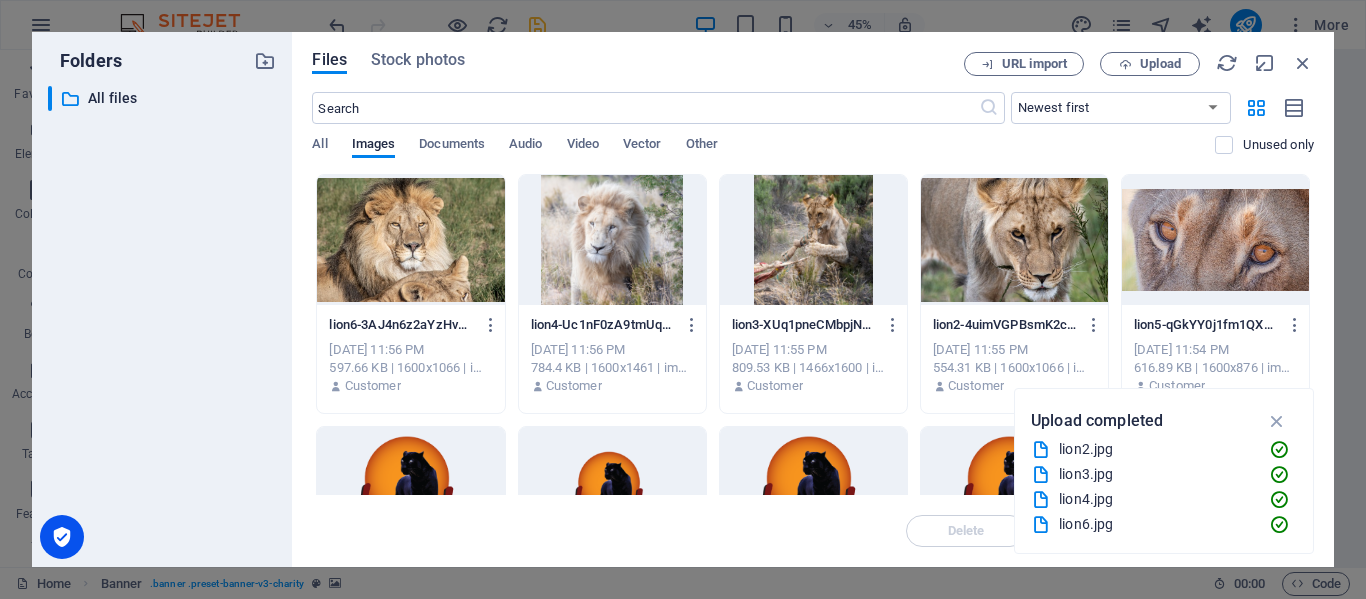 click at bounding box center (1215, 240) 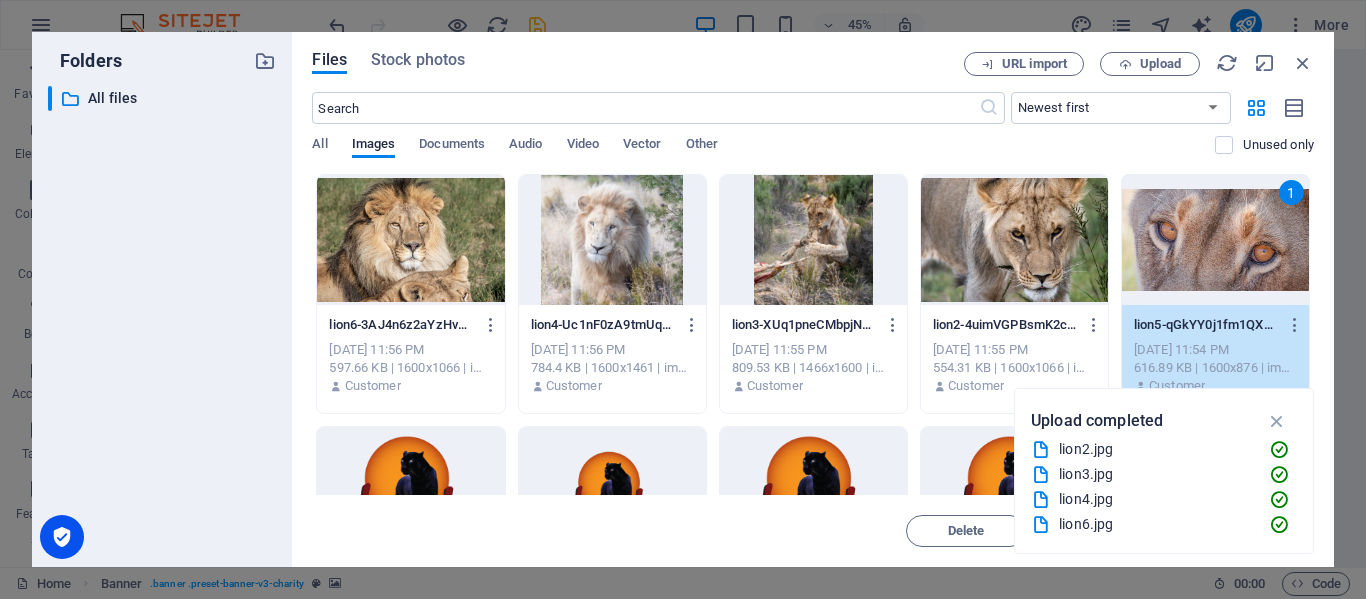 click at bounding box center [410, 240] 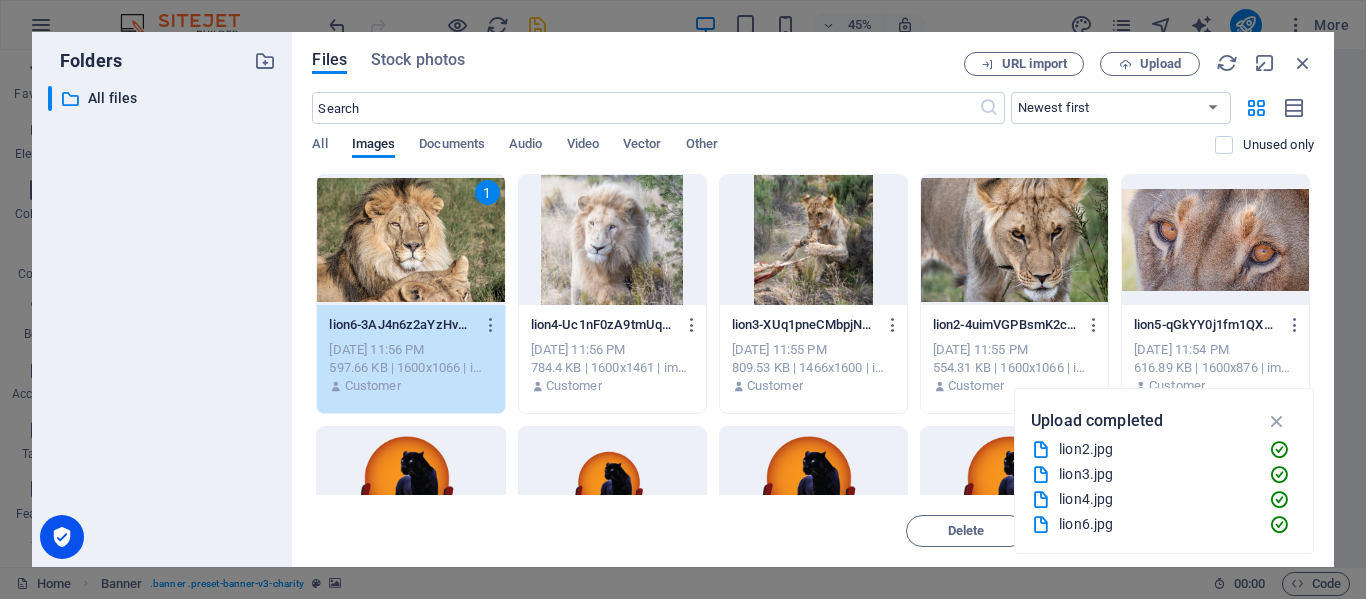 click at bounding box center [813, 240] 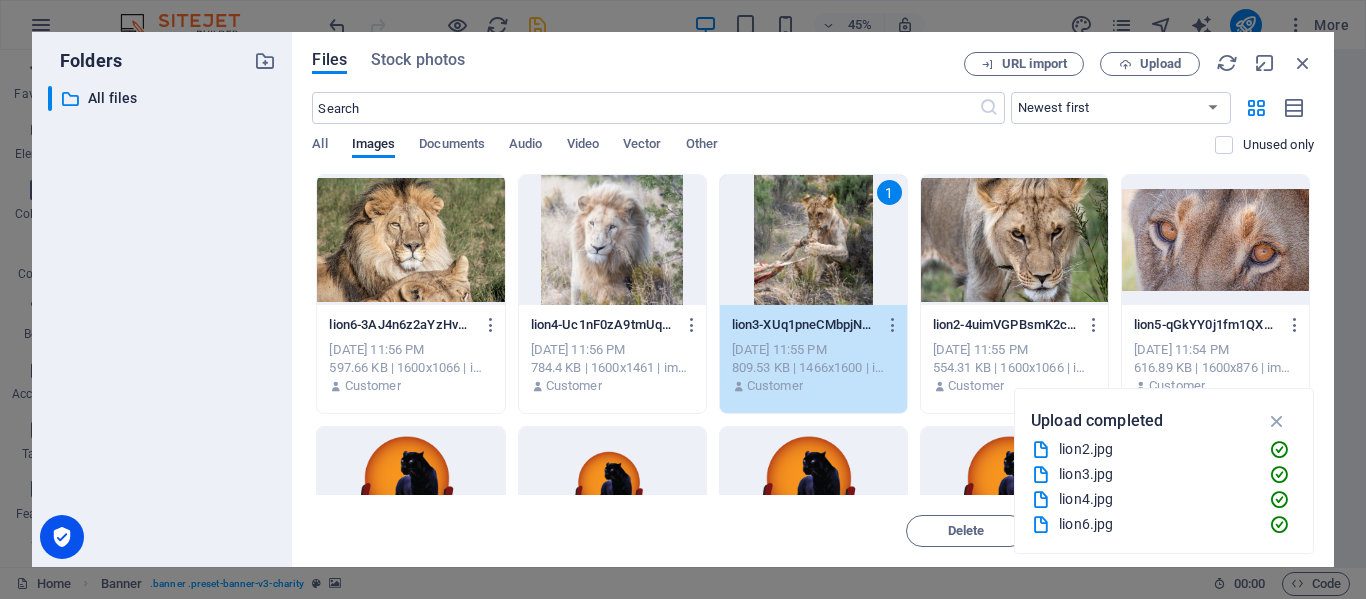 click at bounding box center (612, 240) 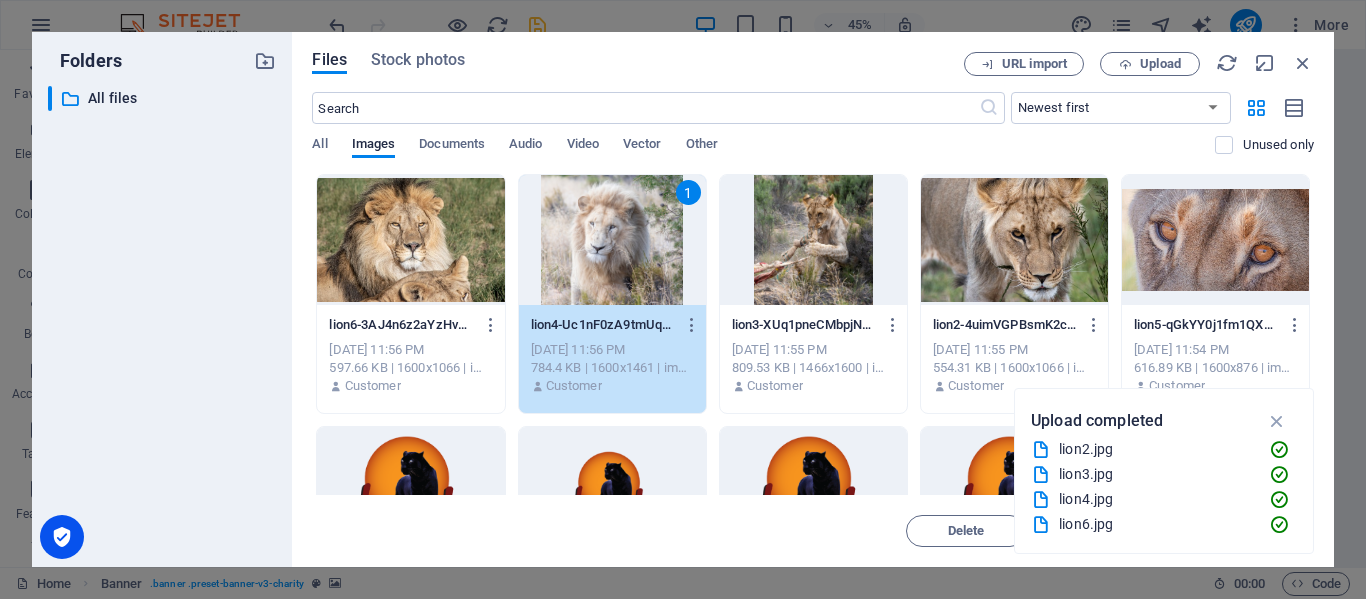 click at bounding box center (1014, 240) 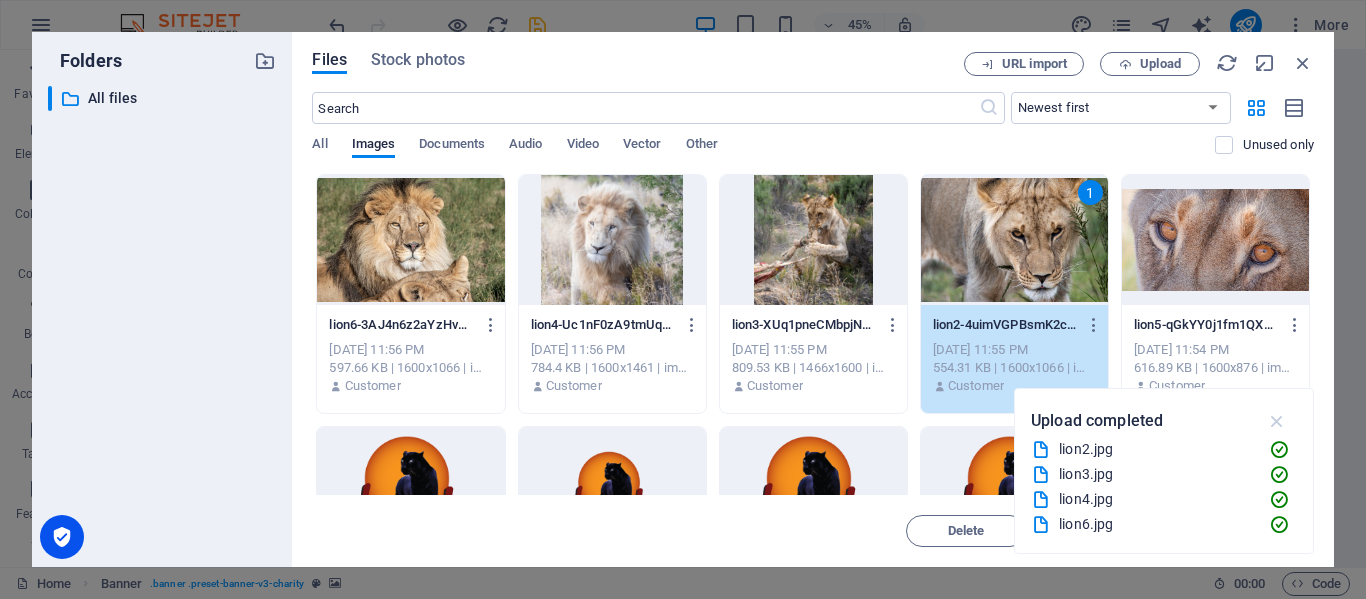 click at bounding box center (1277, 421) 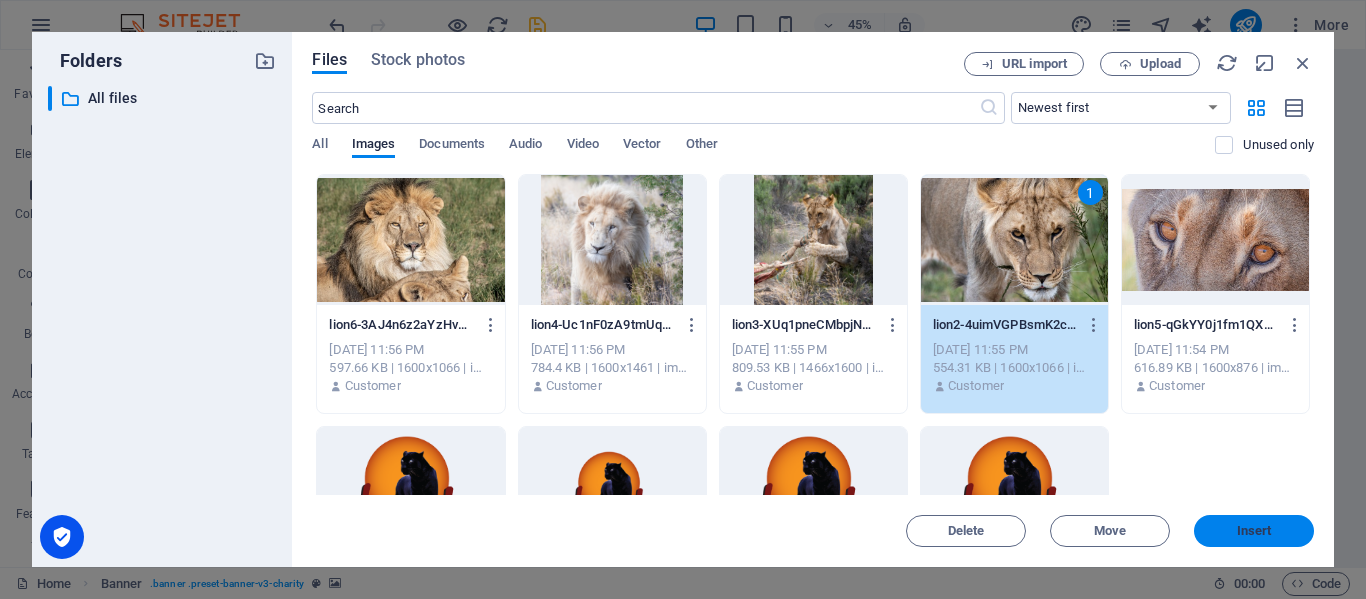 click on "Insert" at bounding box center (1254, 531) 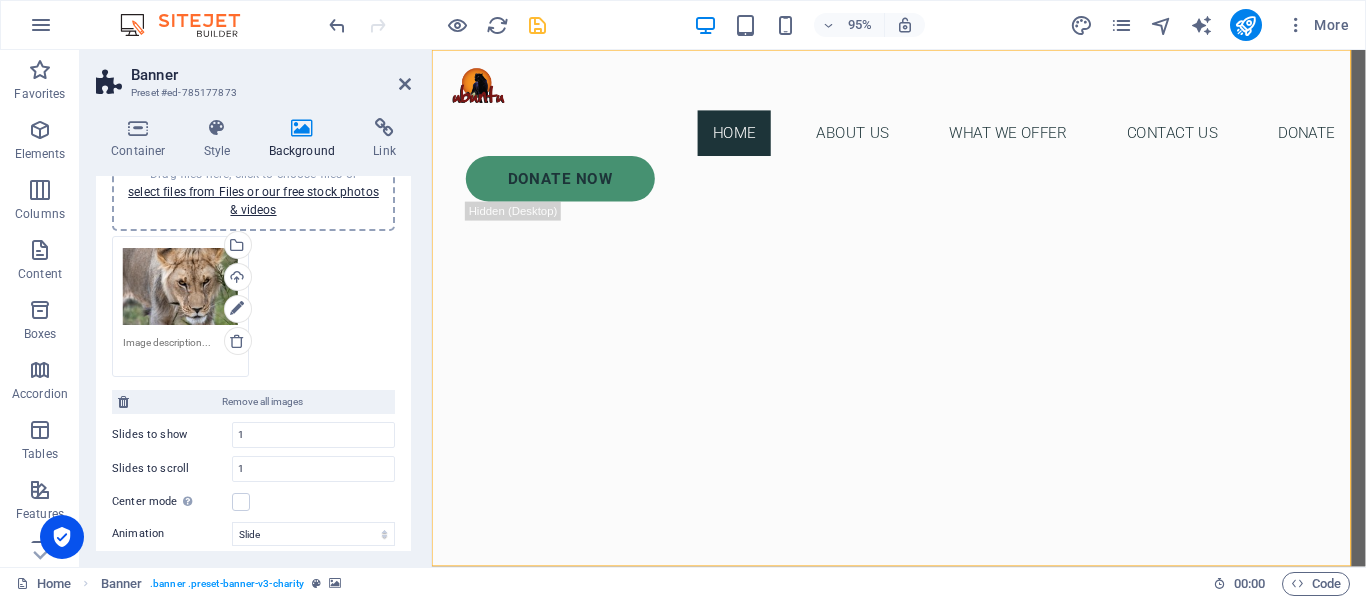 scroll, scrollTop: 400, scrollLeft: 0, axis: vertical 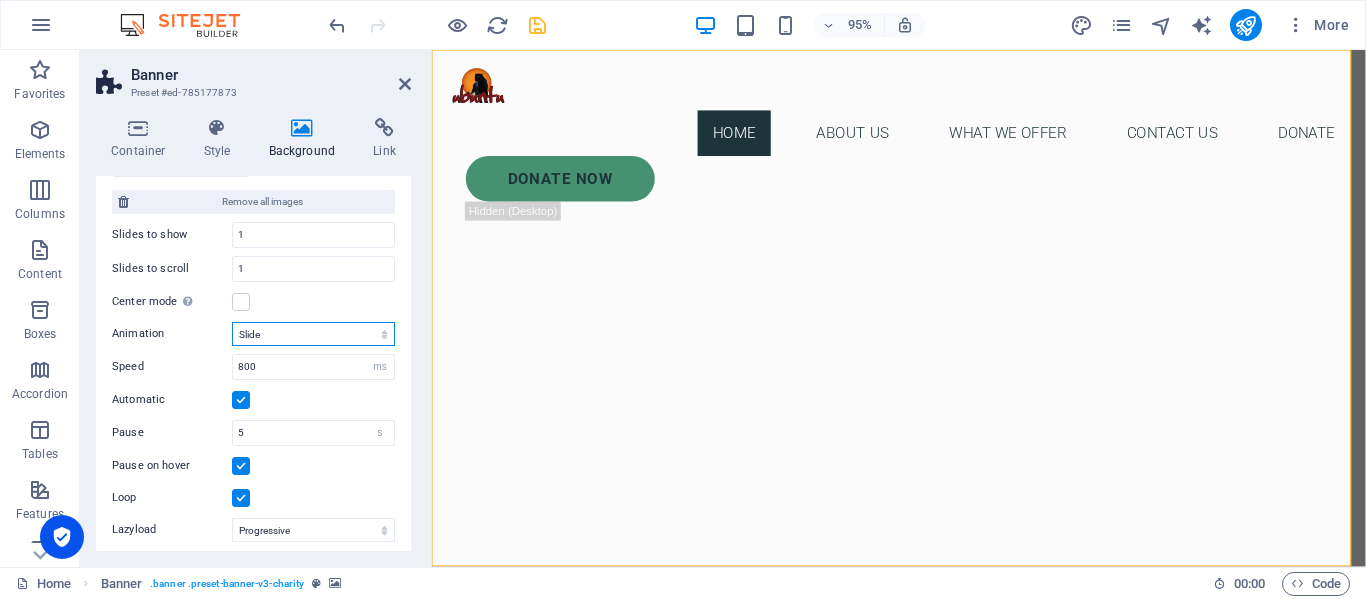 click on "Slide Fade" at bounding box center [313, 334] 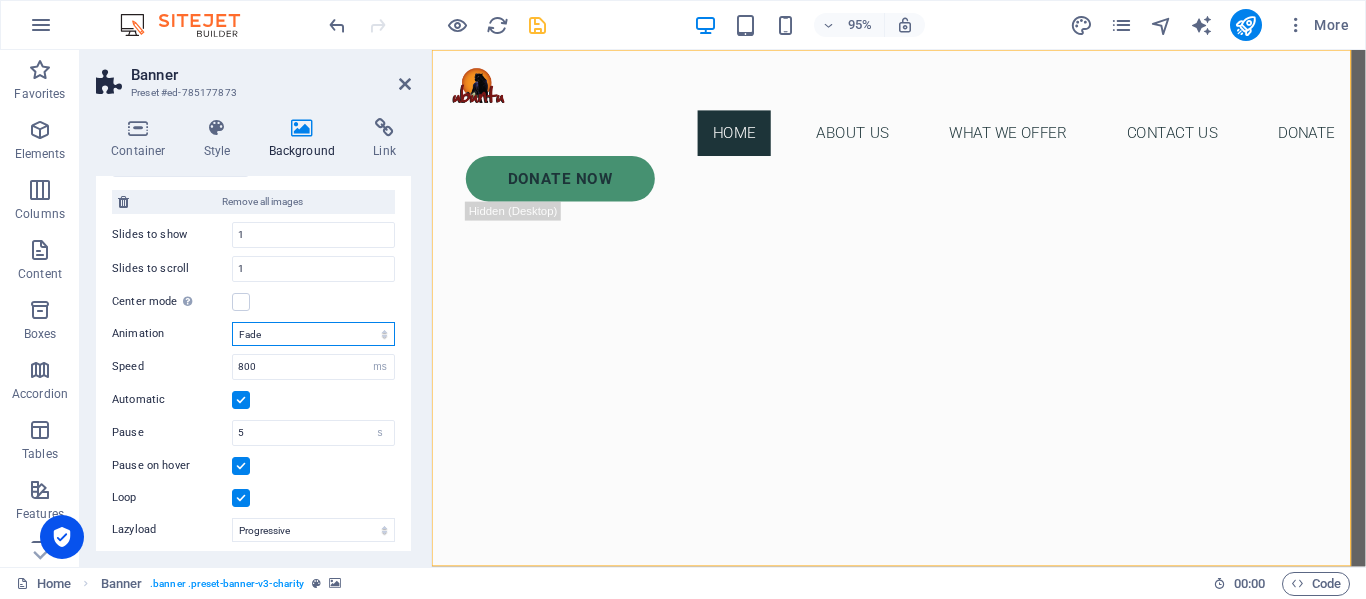 click on "Slide Fade" at bounding box center (313, 334) 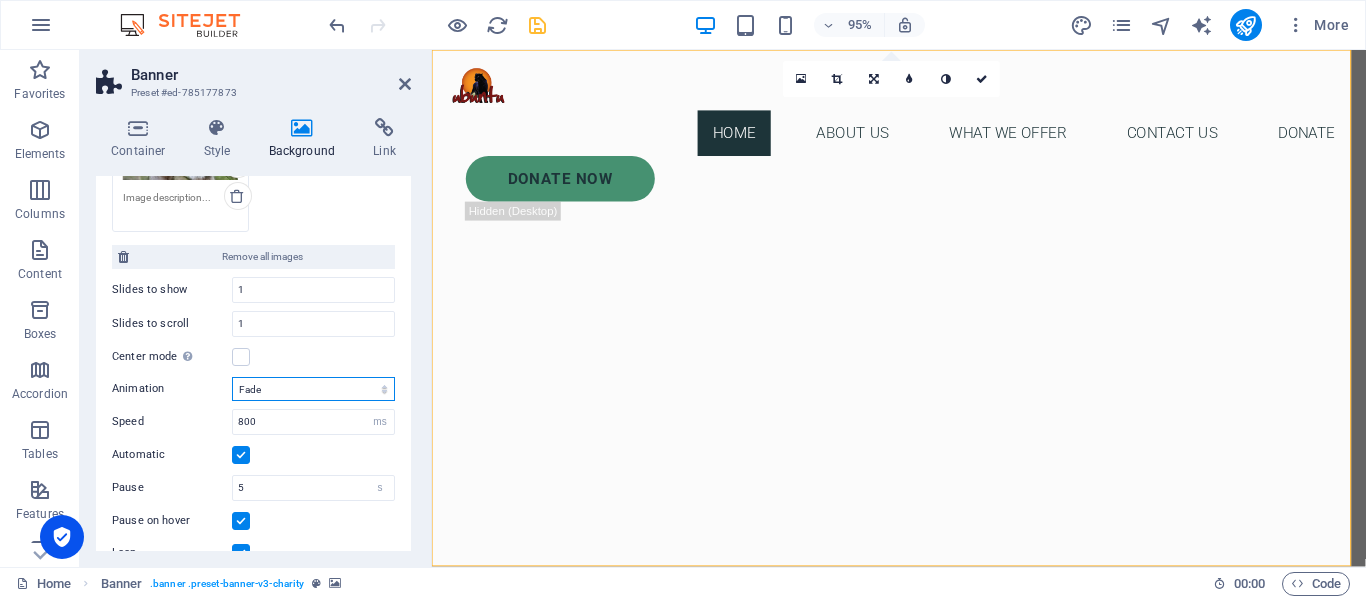 scroll, scrollTop: 471, scrollLeft: 0, axis: vertical 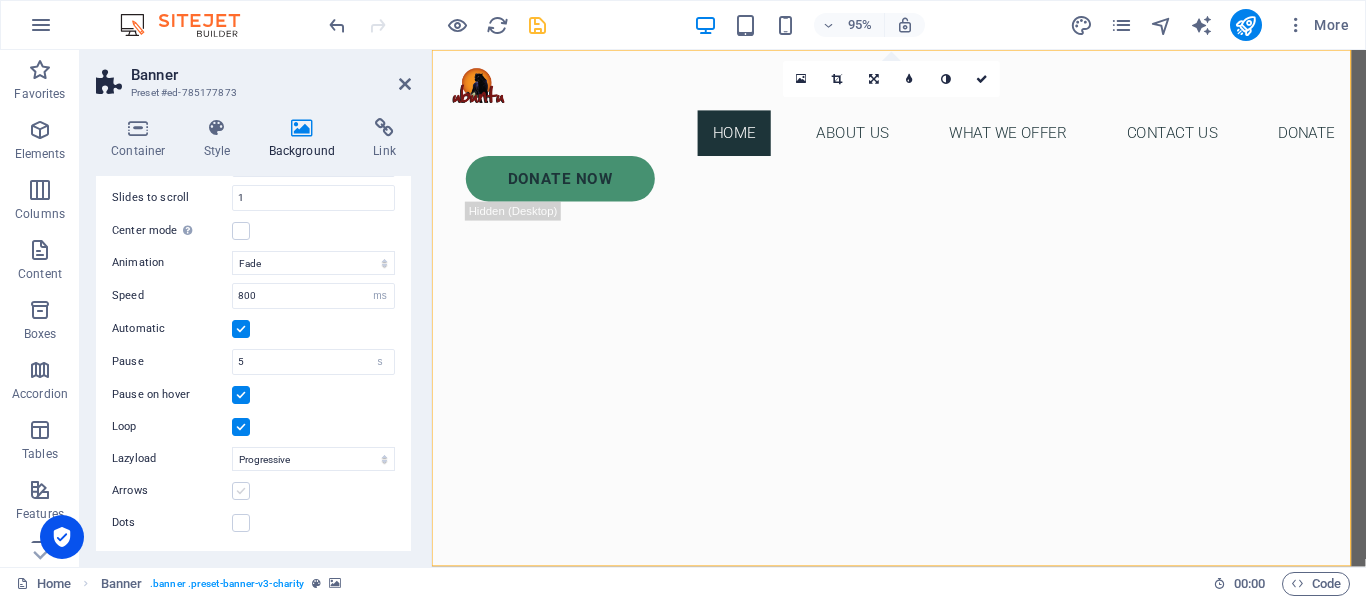 click at bounding box center [241, 491] 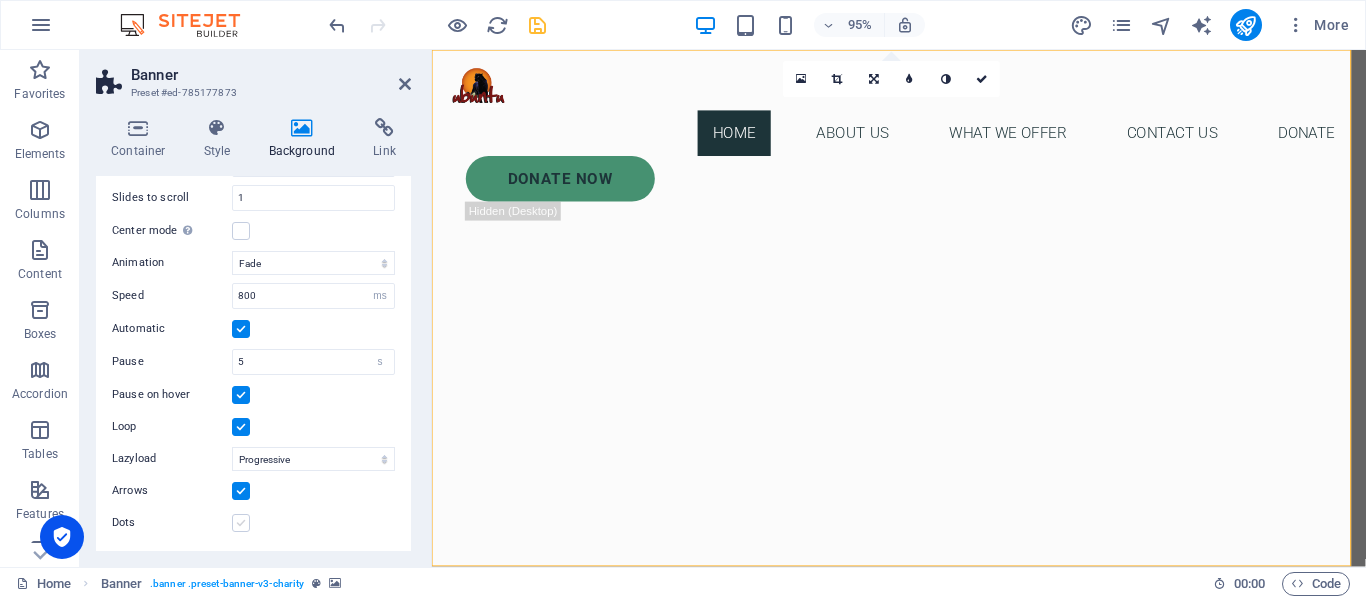 click at bounding box center (241, 523) 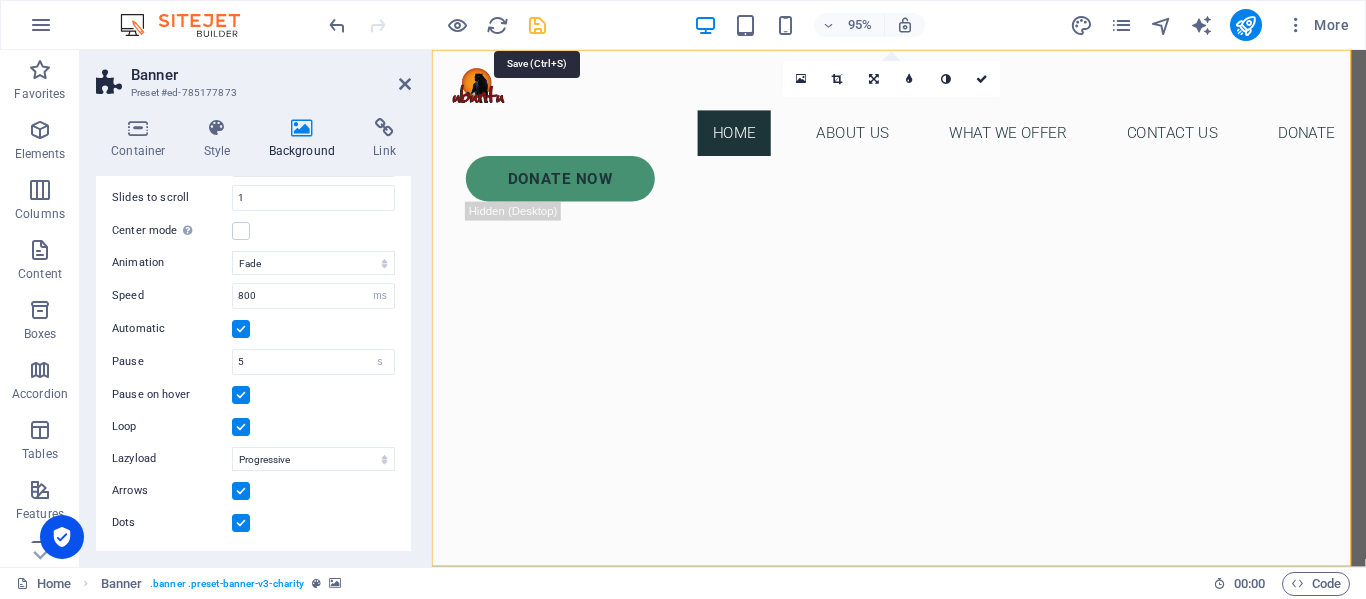 click at bounding box center (537, 25) 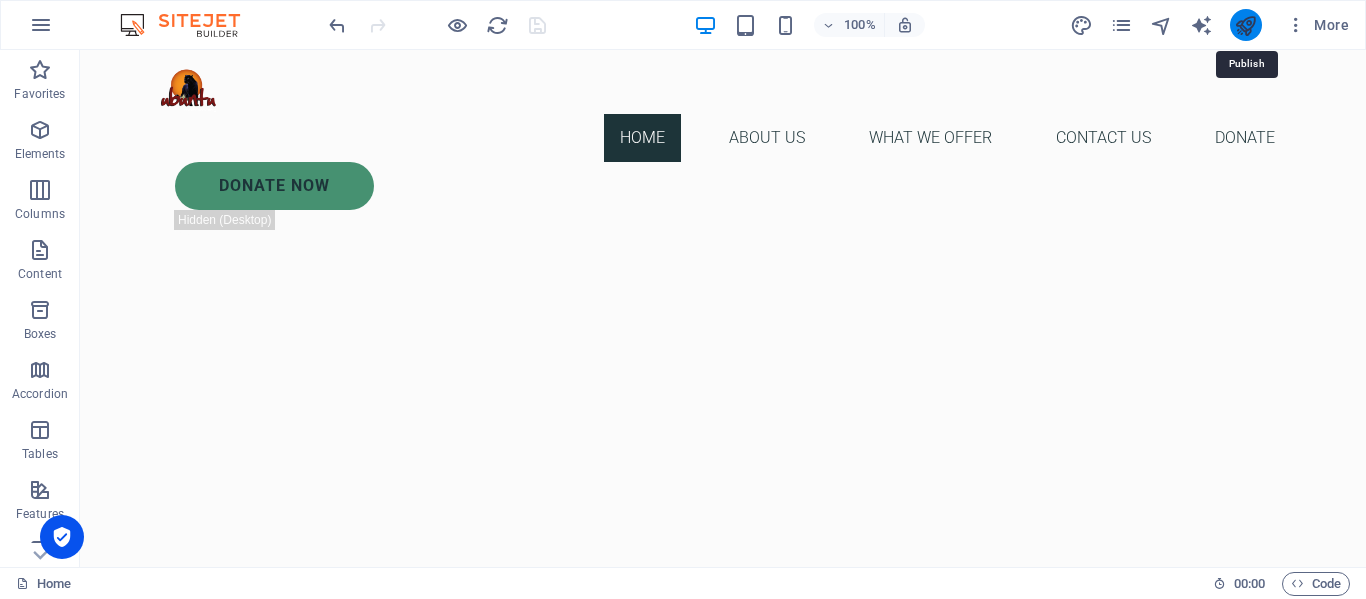 click at bounding box center [1245, 25] 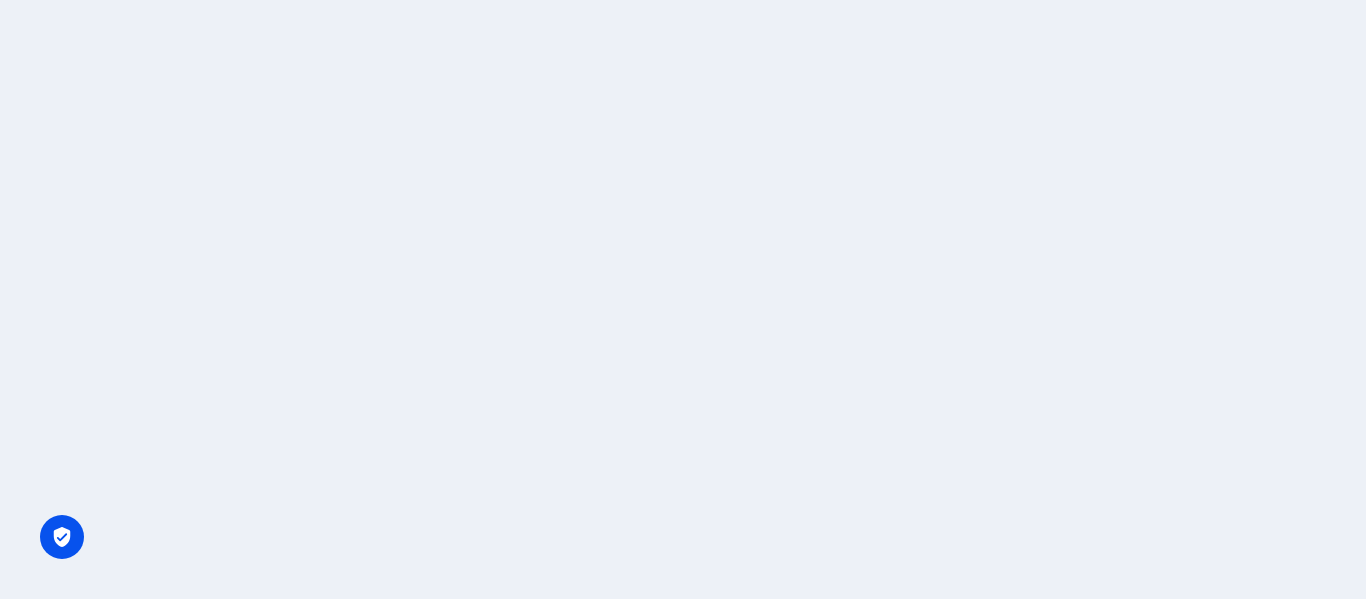 scroll, scrollTop: 0, scrollLeft: 0, axis: both 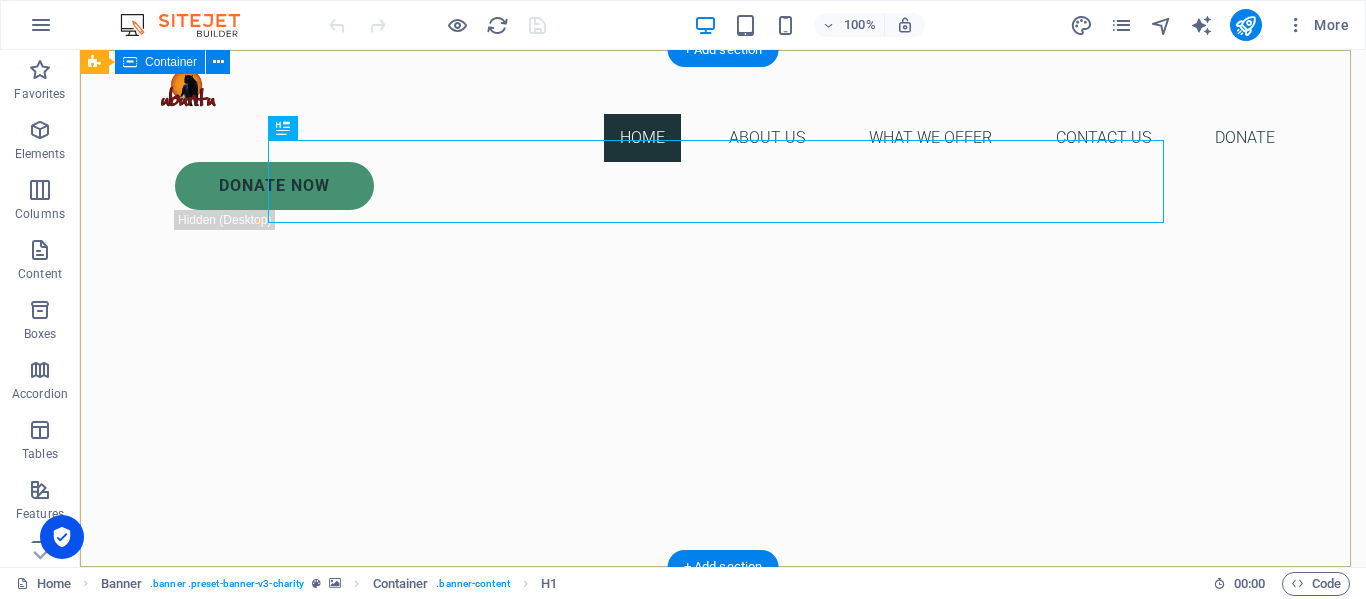 click on "Welcome to Ubuntu We have 16 lions and 2 tigers. We have provided our predators with a safe haven, free from poaching and exploitation, where they can prosper for the rest of their lives. Ubuntu Wildlife Sanctuary is a non-profit company (NPC no.: 2016/147448/08) situated in the [GEOGRAPHIC_DATA] in the [GEOGRAPHIC_DATA]. At Ubuntu we are joining hands with these smaller community projects by firstly allowing them onto our platform to get a wider audience and secondly we try to assist financially where we can." at bounding box center [723, 764] 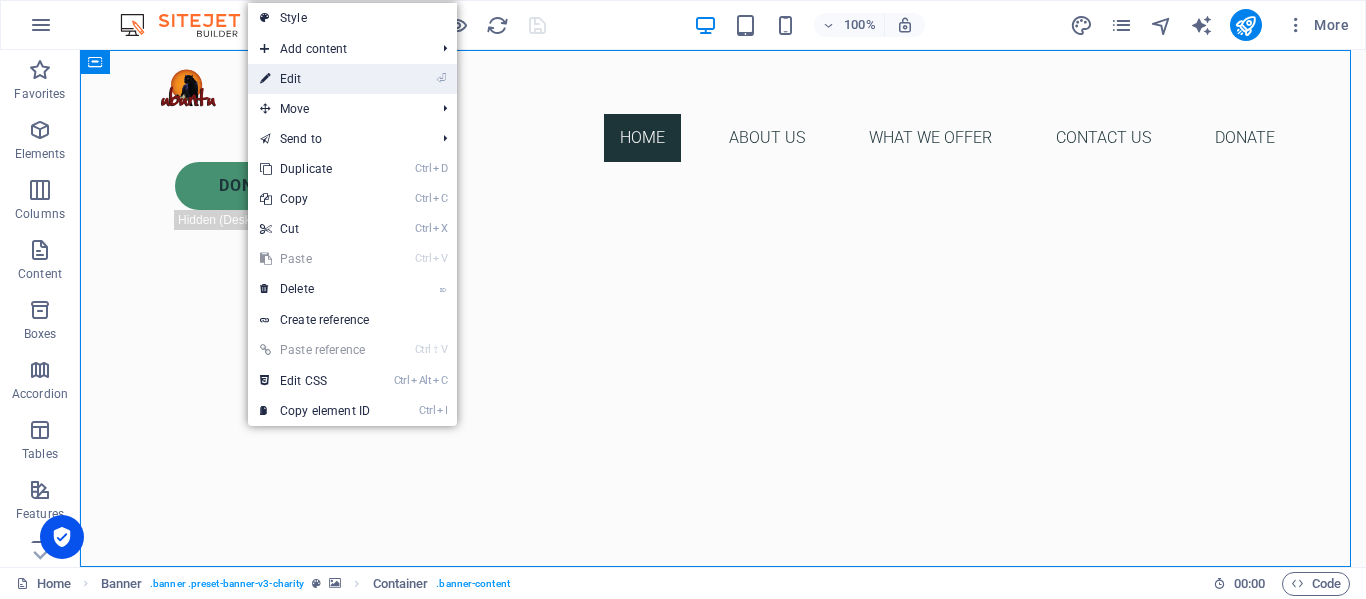 drag, startPoint x: 321, startPoint y: 73, endPoint x: 264, endPoint y: 234, distance: 170.79227 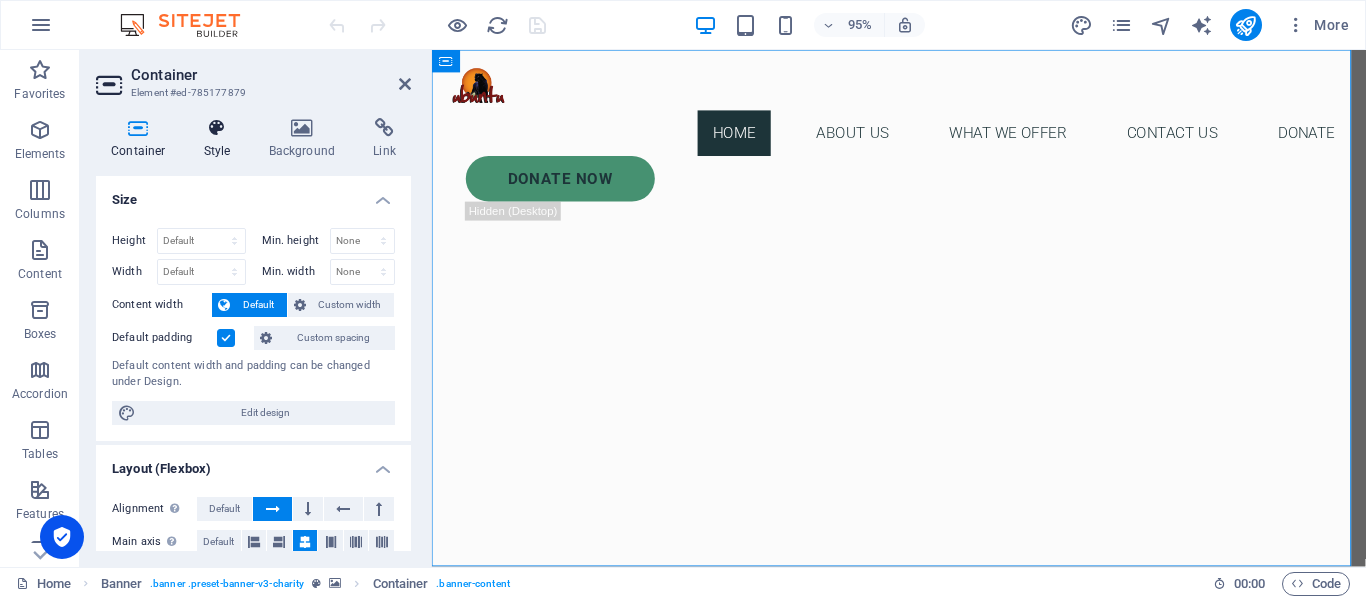click at bounding box center [217, 128] 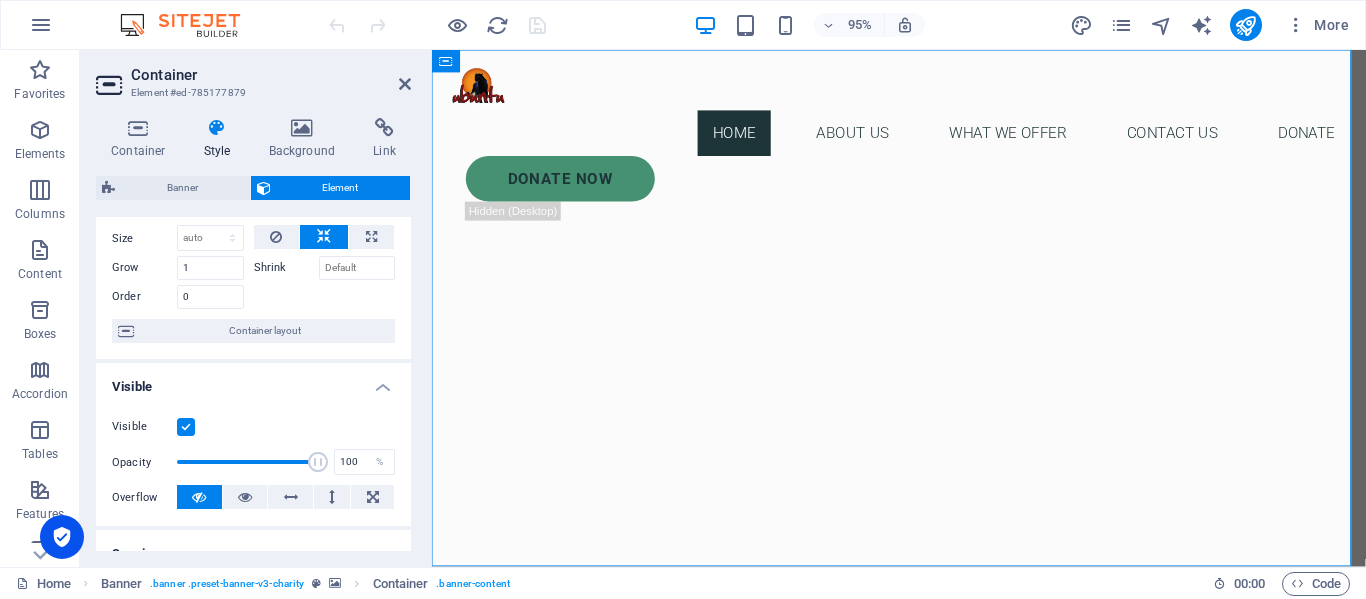 scroll, scrollTop: 100, scrollLeft: 0, axis: vertical 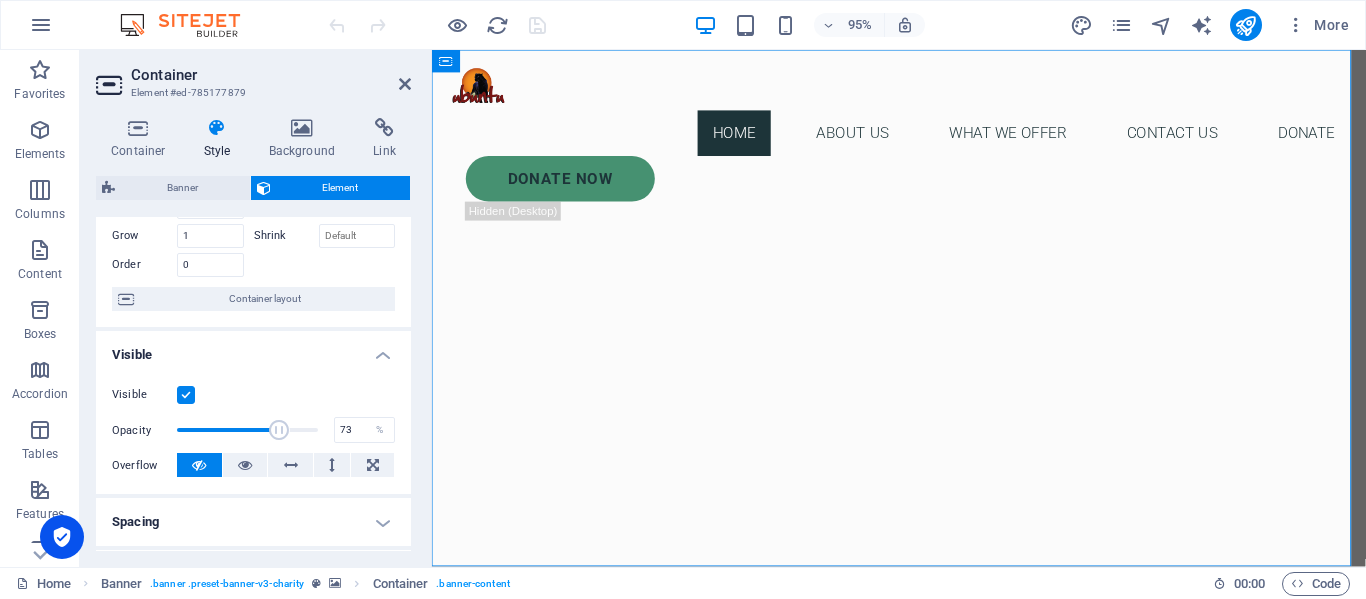 drag, startPoint x: 318, startPoint y: 434, endPoint x: 276, endPoint y: 435, distance: 42.0119 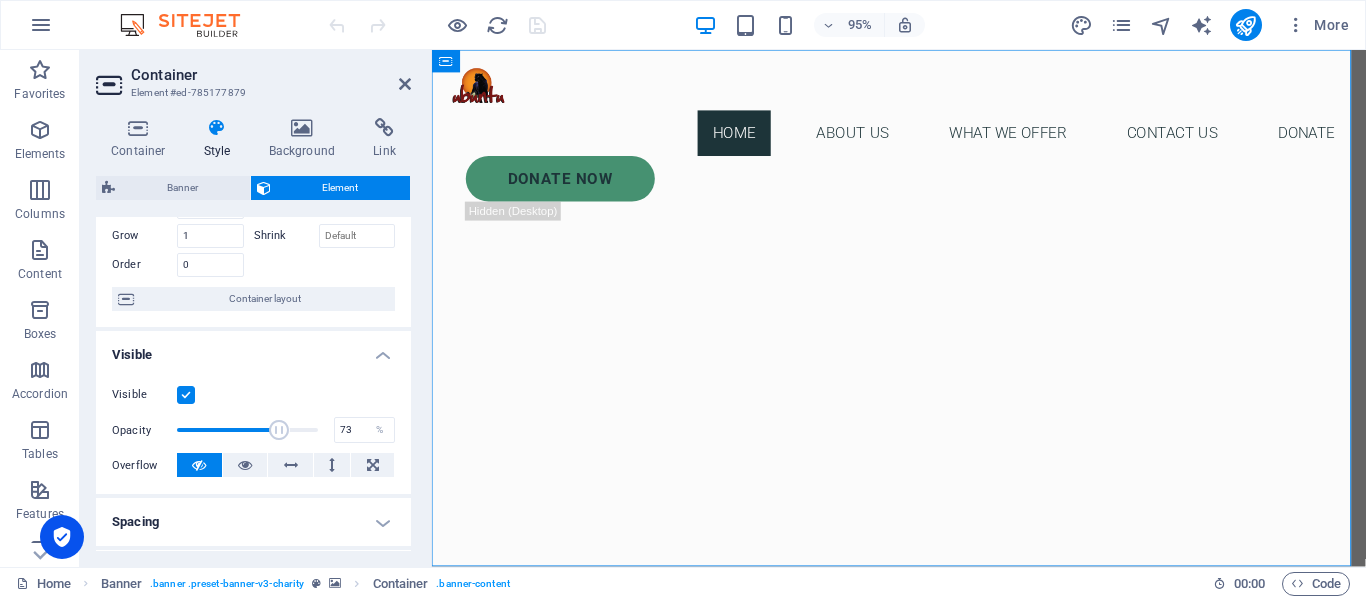 click at bounding box center (280, 430) 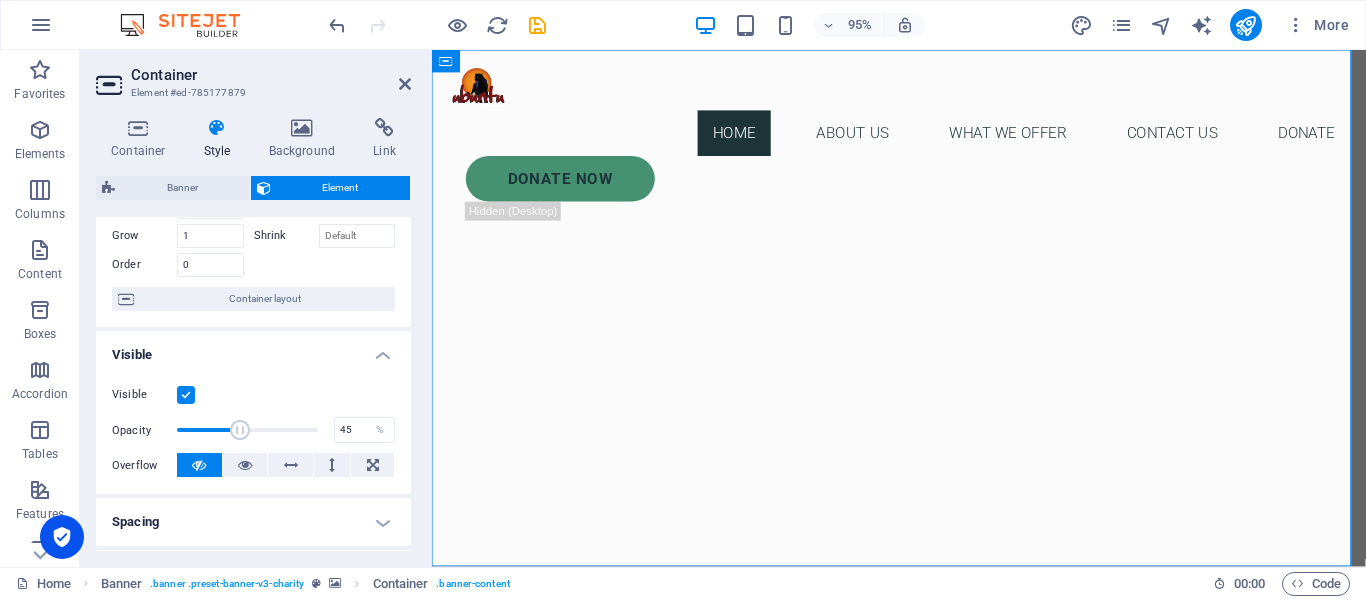 drag, startPoint x: 276, startPoint y: 435, endPoint x: 238, endPoint y: 437, distance: 38.052597 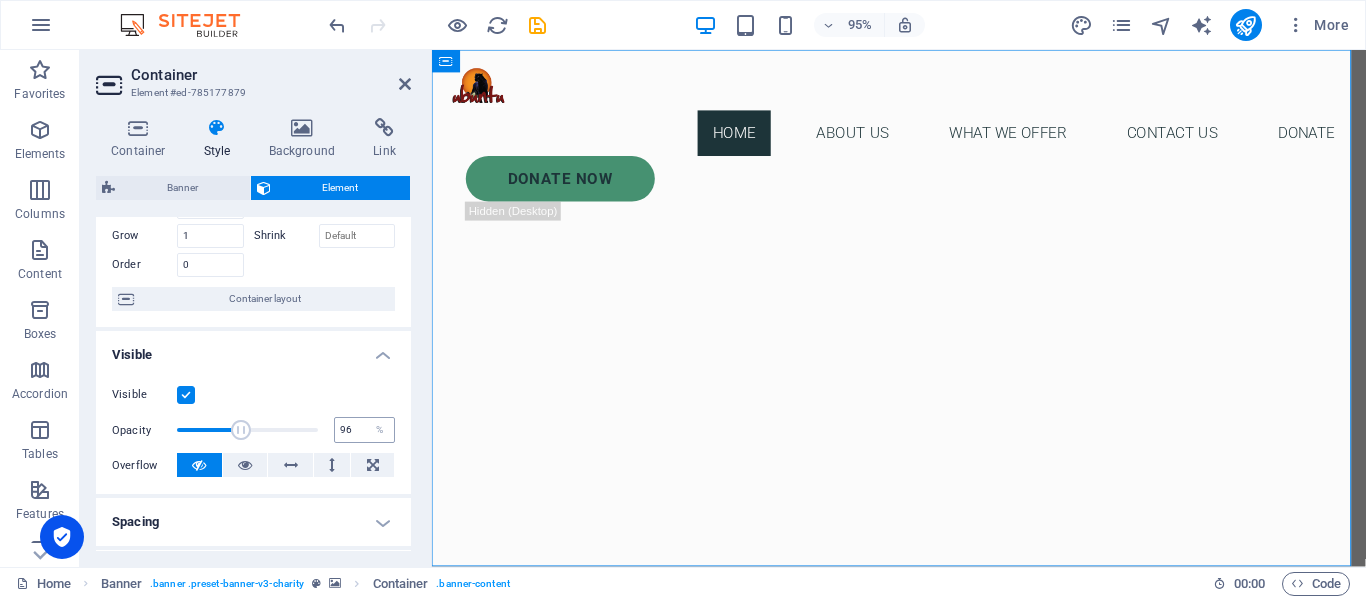 type on "100" 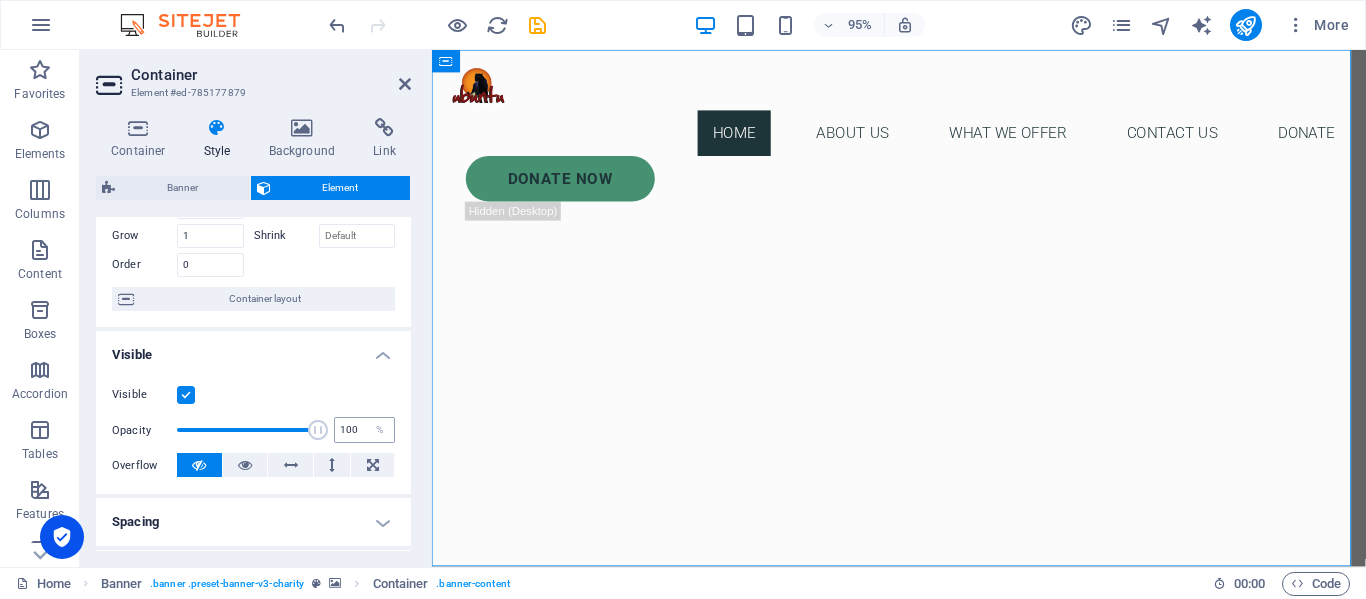 drag, startPoint x: 238, startPoint y: 430, endPoint x: 345, endPoint y: 429, distance: 107.00467 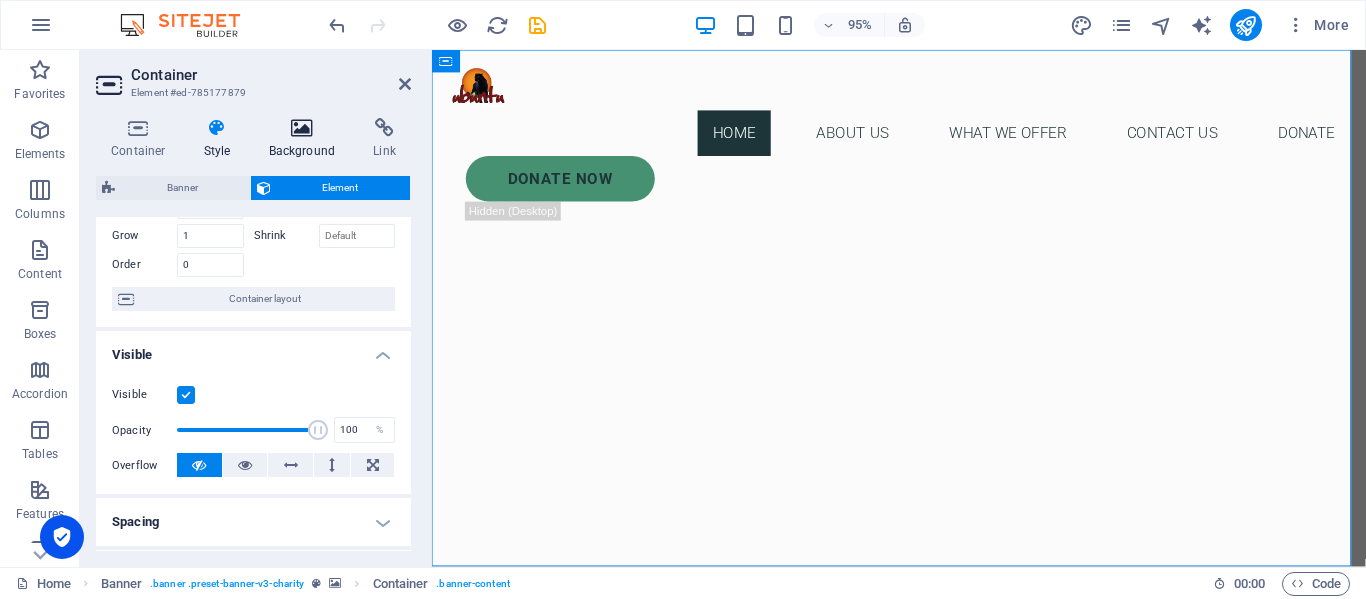 click at bounding box center [302, 128] 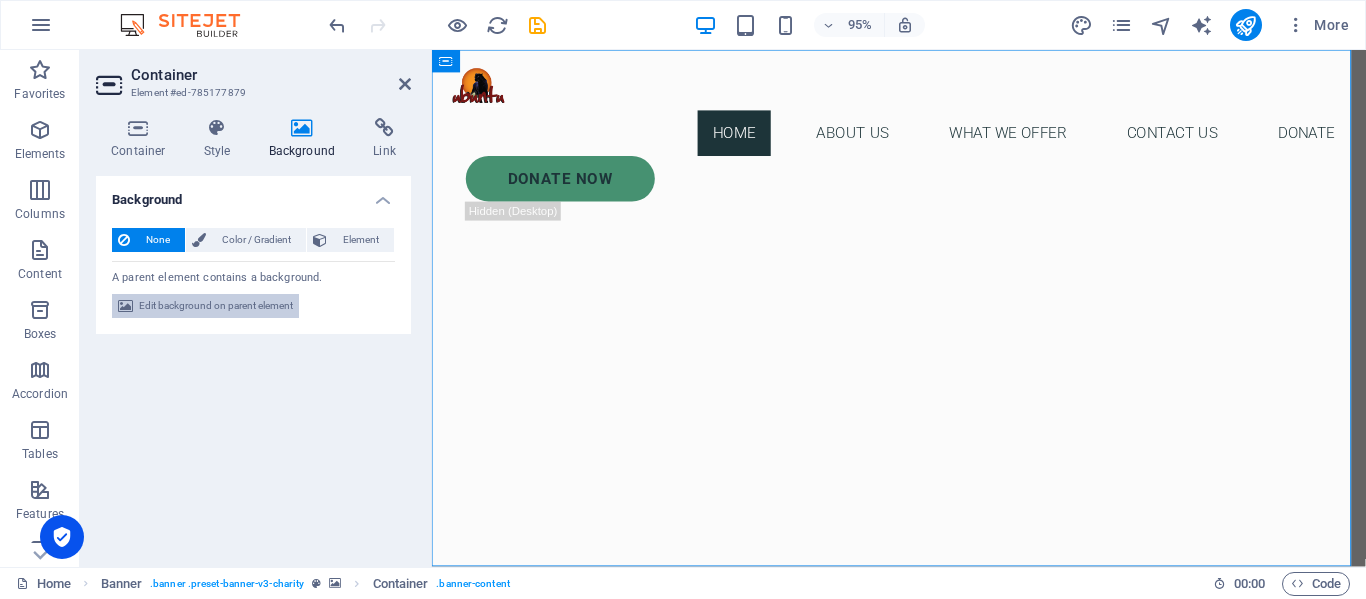 click on "Edit background on parent element" at bounding box center [216, 306] 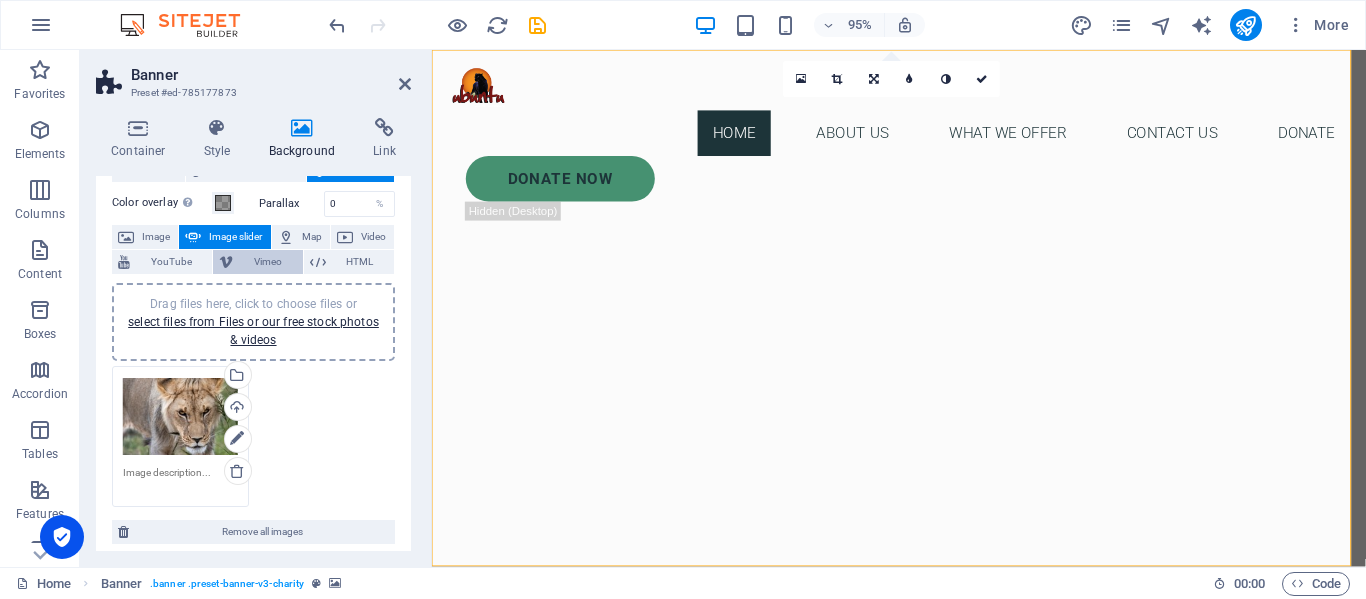 scroll, scrollTop: 100, scrollLeft: 0, axis: vertical 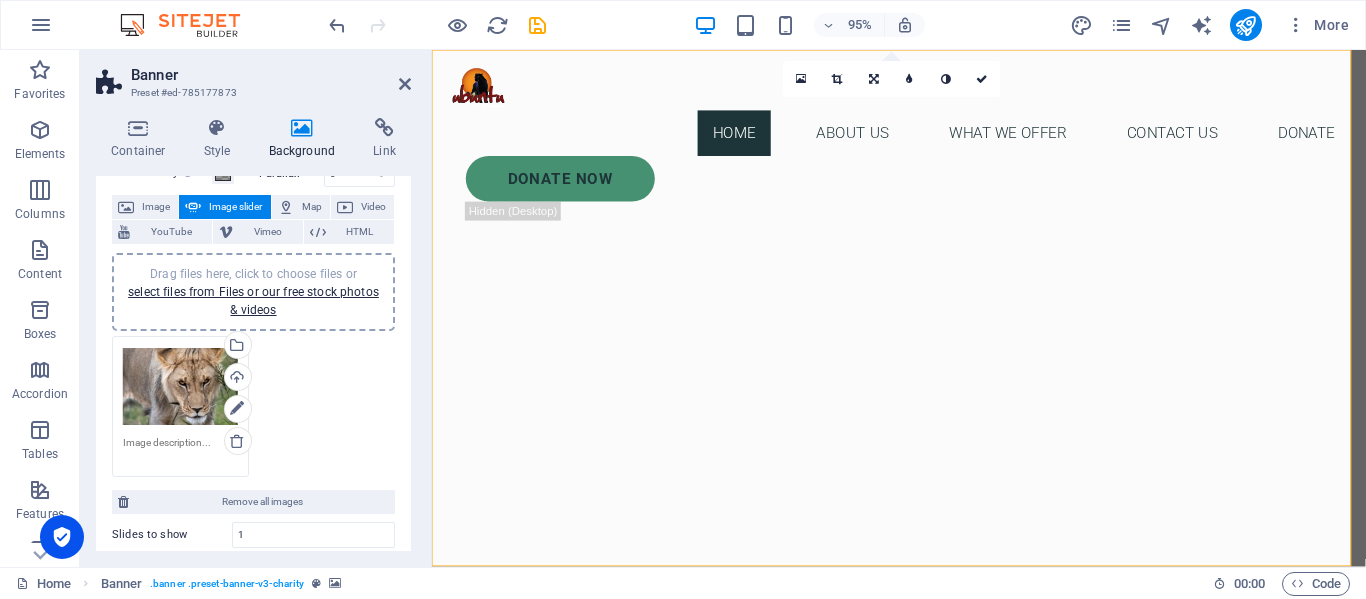 click on "Drag files here, click to choose files or select files from Files or our free stock photos & videos" at bounding box center [253, 292] 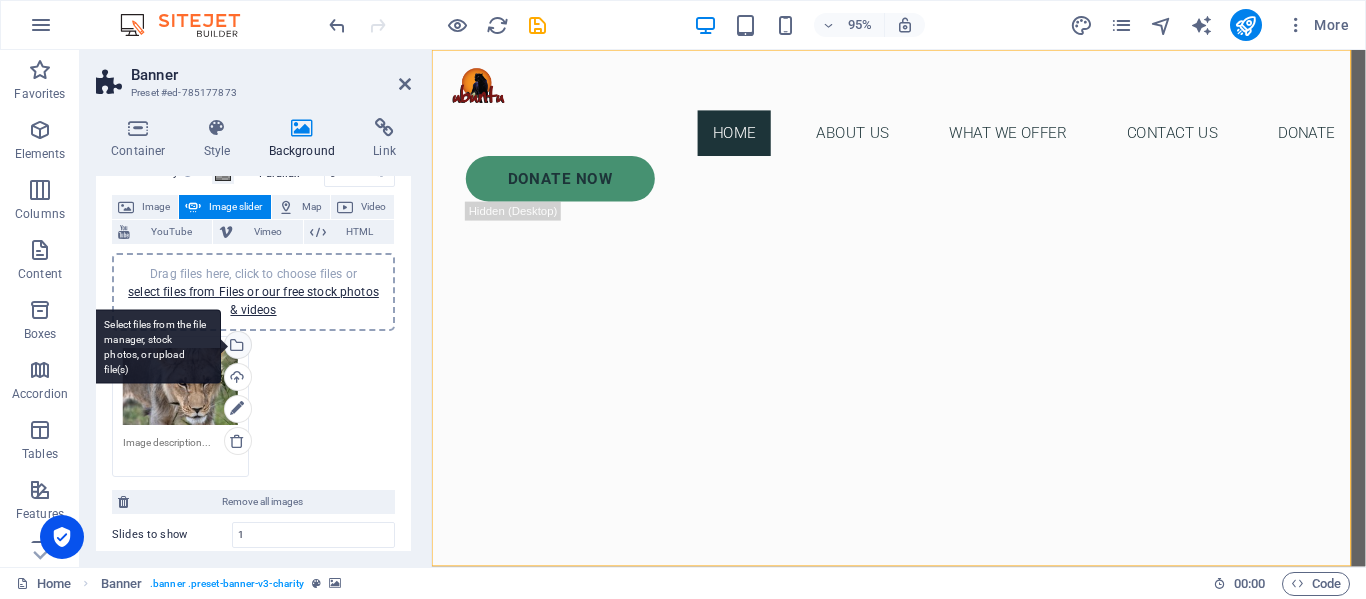 click on "Select files from the file manager, stock photos, or upload file(s)" at bounding box center [236, 347] 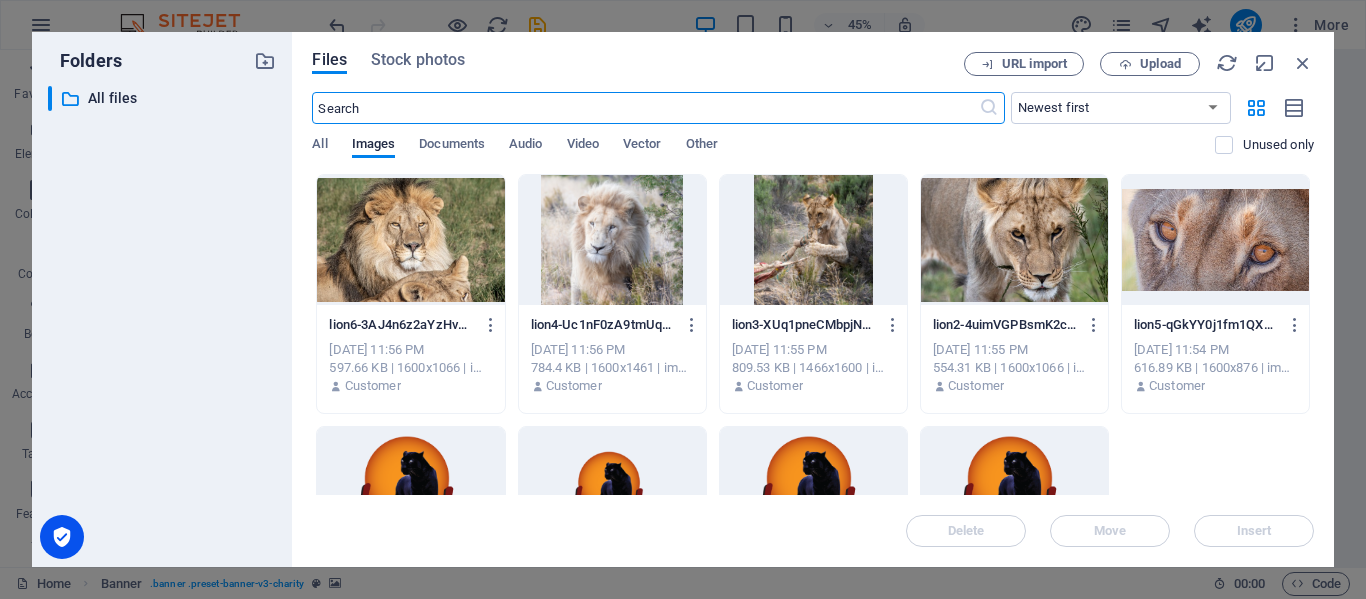 click at bounding box center [410, 240] 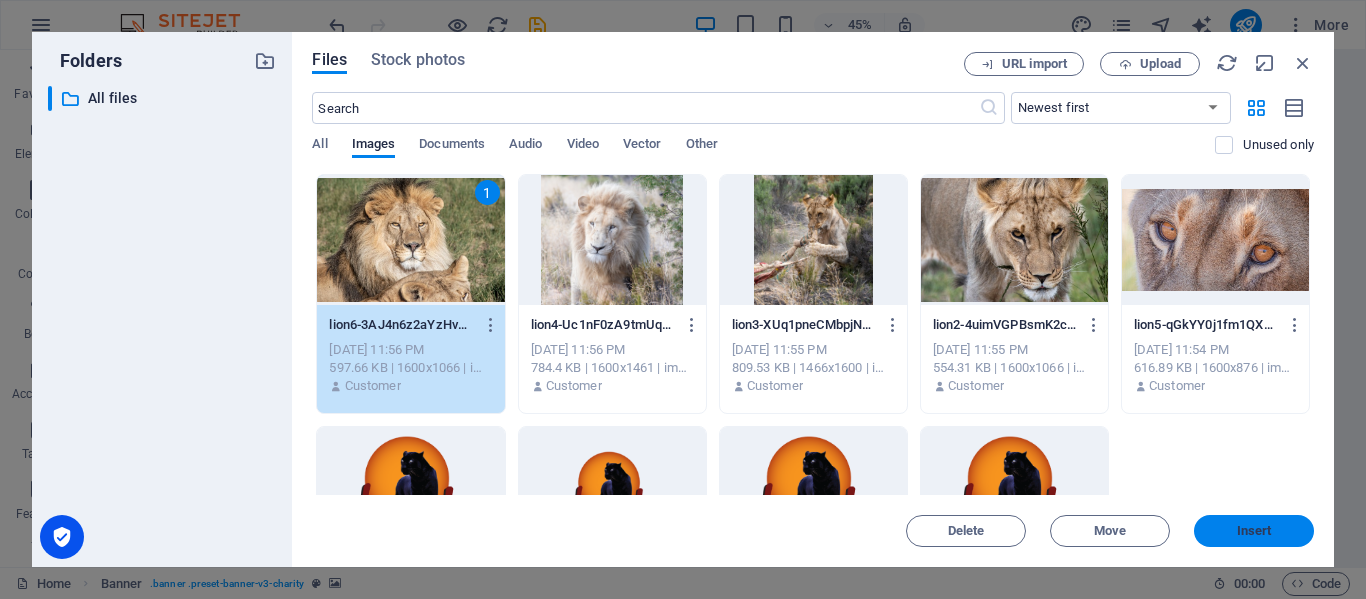 click on "Insert" at bounding box center (1254, 531) 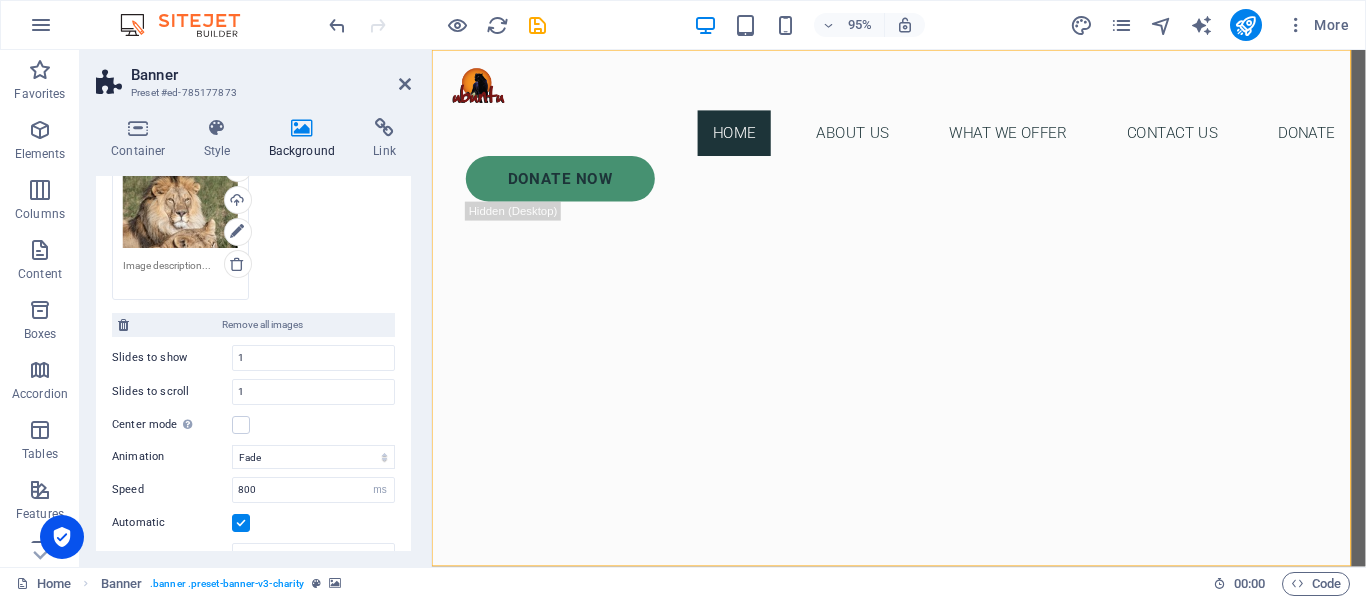 scroll, scrollTop: 300, scrollLeft: 0, axis: vertical 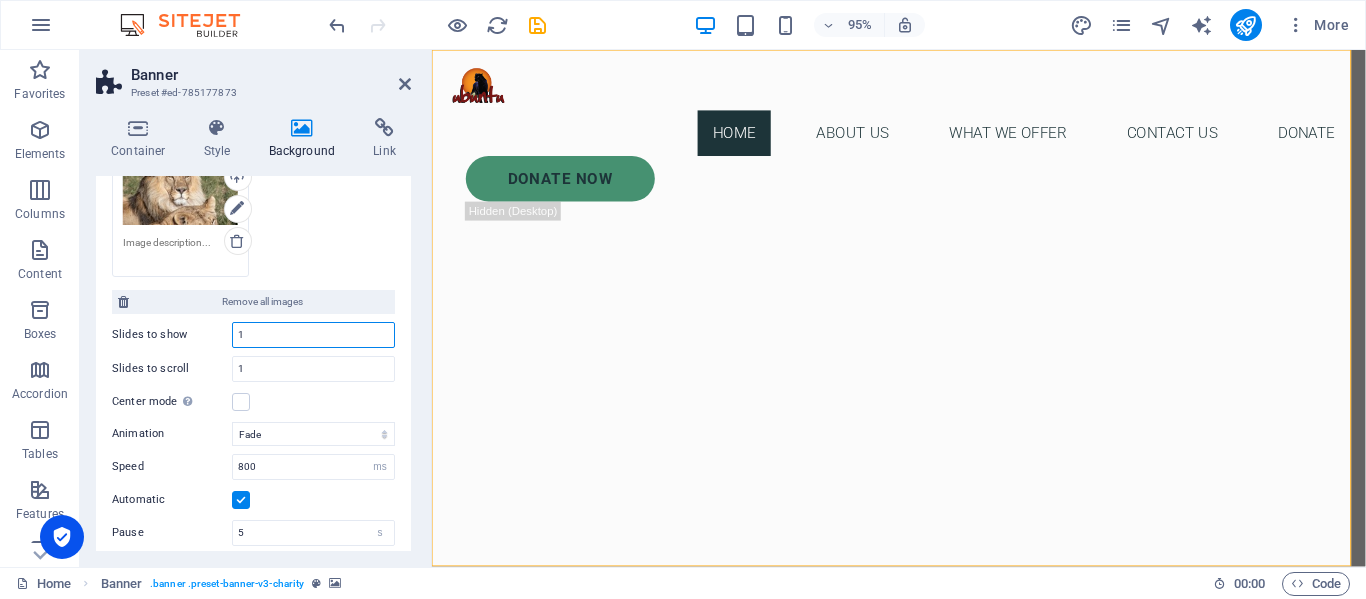 click on "1" at bounding box center (313, 335) 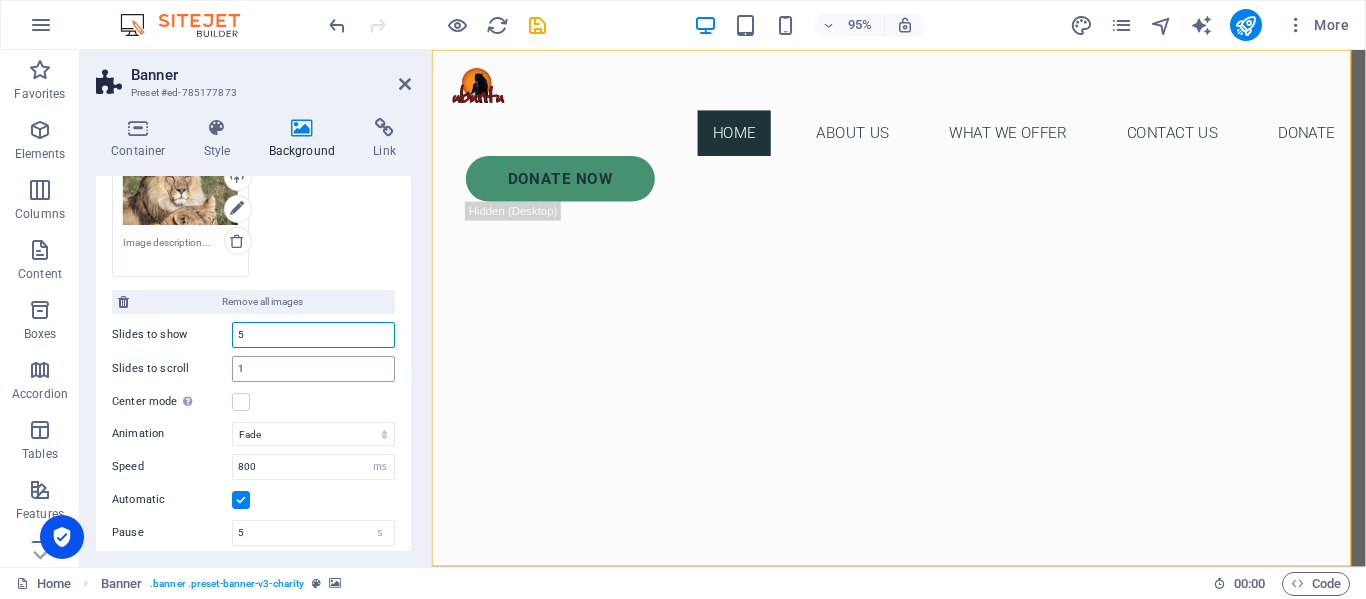 type on "5" 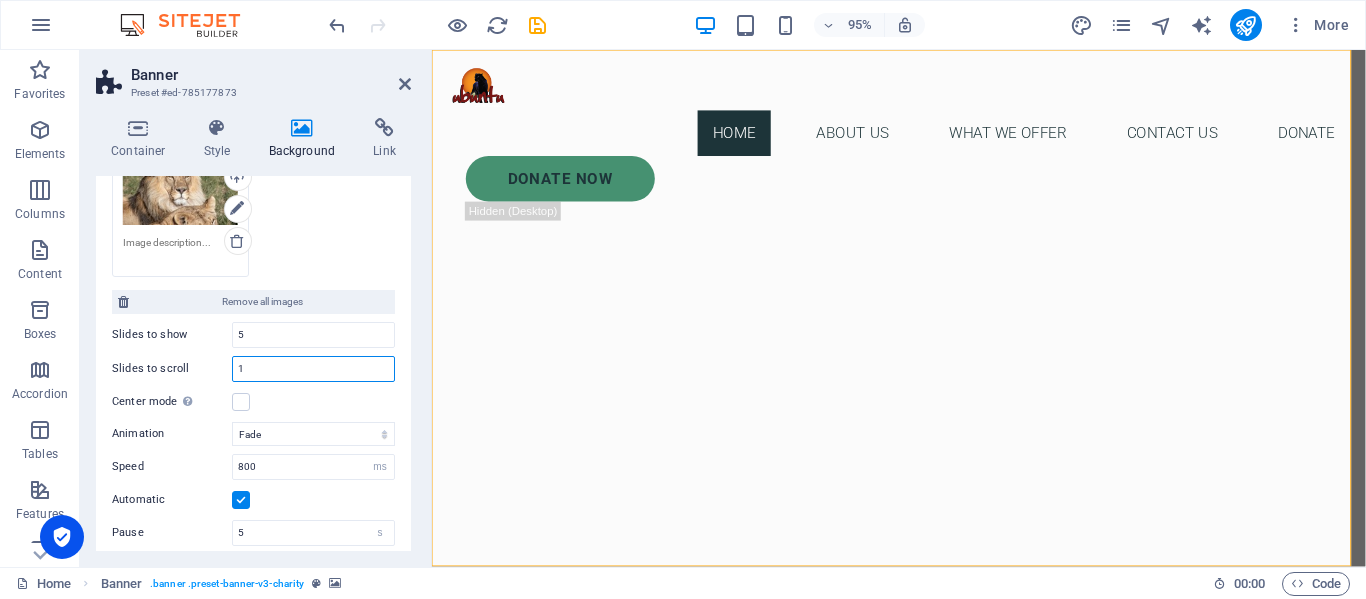 click on "1" at bounding box center [313, 369] 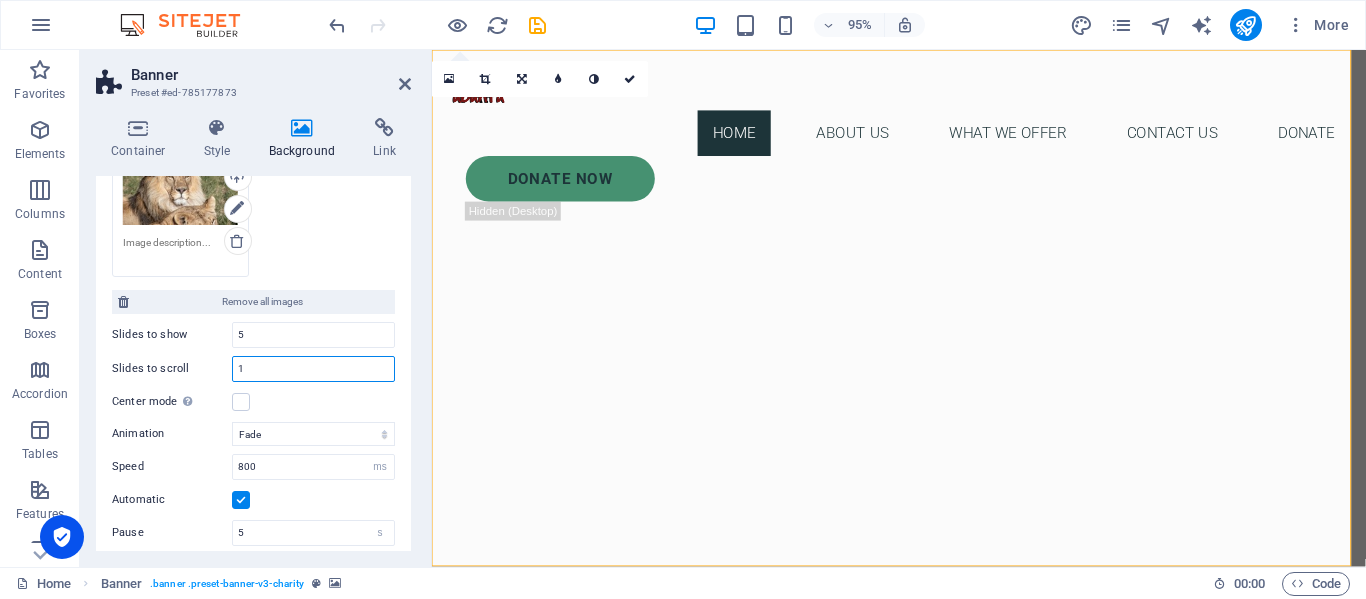 click on "1" at bounding box center (313, 369) 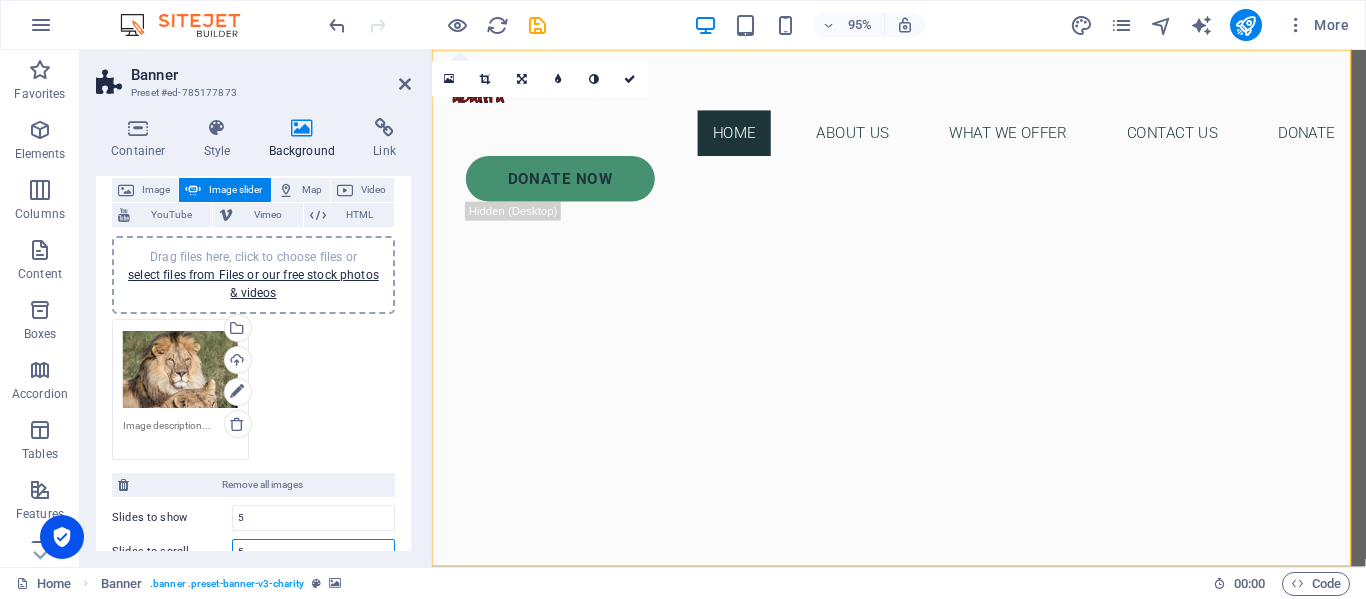 scroll, scrollTop: 100, scrollLeft: 0, axis: vertical 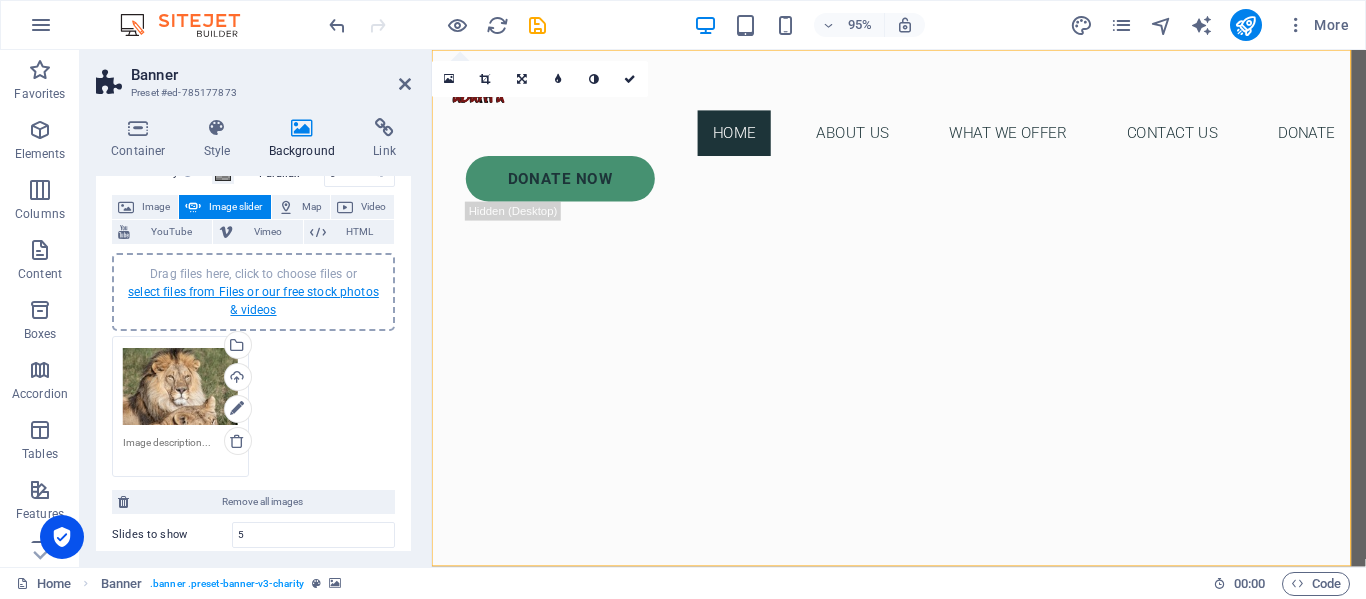 click on "select files from Files or our free stock photos & videos" at bounding box center (253, 301) 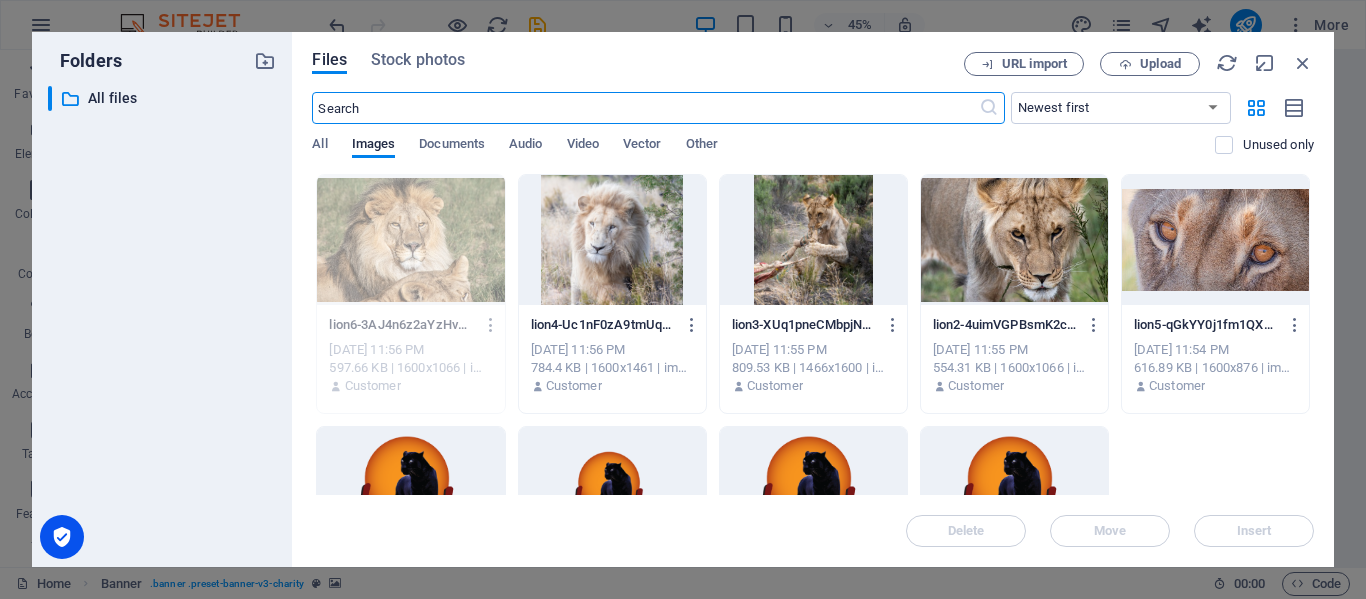 click at bounding box center (612, 240) 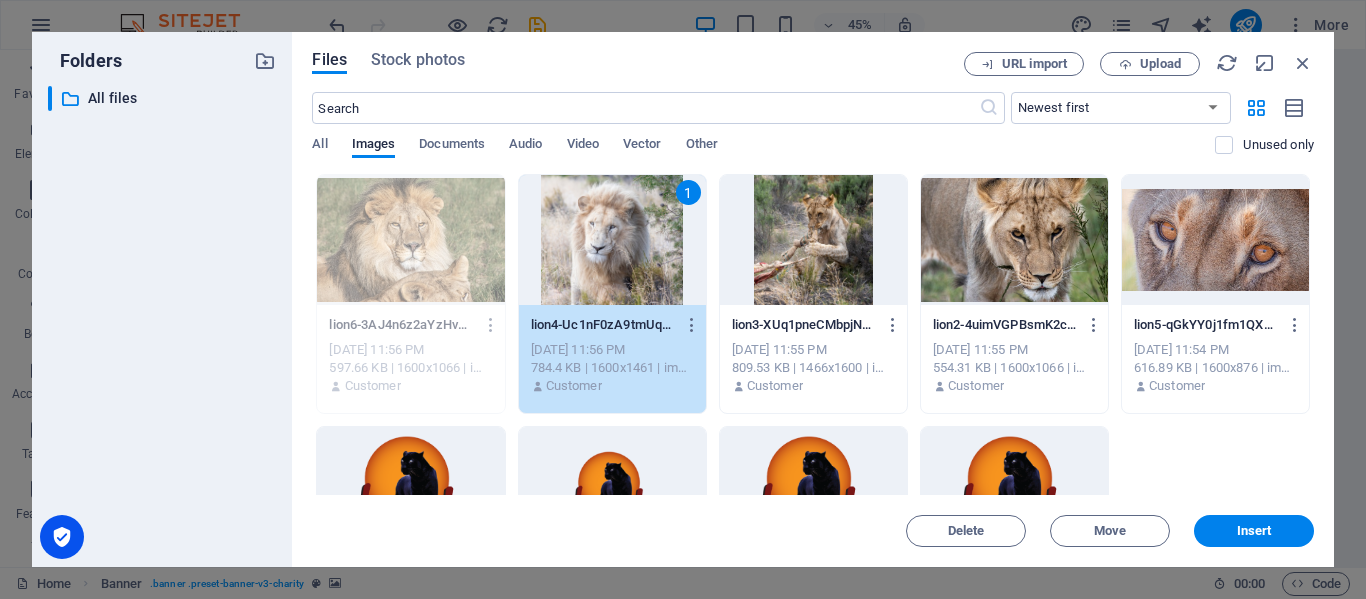 click at bounding box center (813, 240) 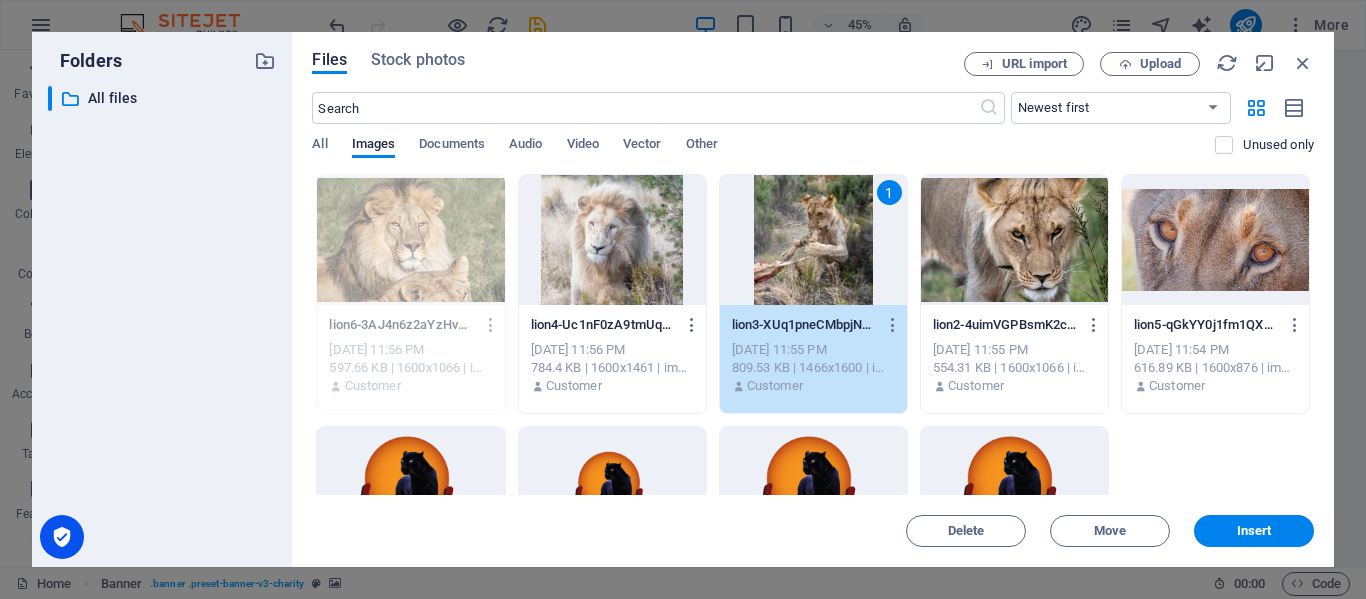 click at bounding box center (1014, 240) 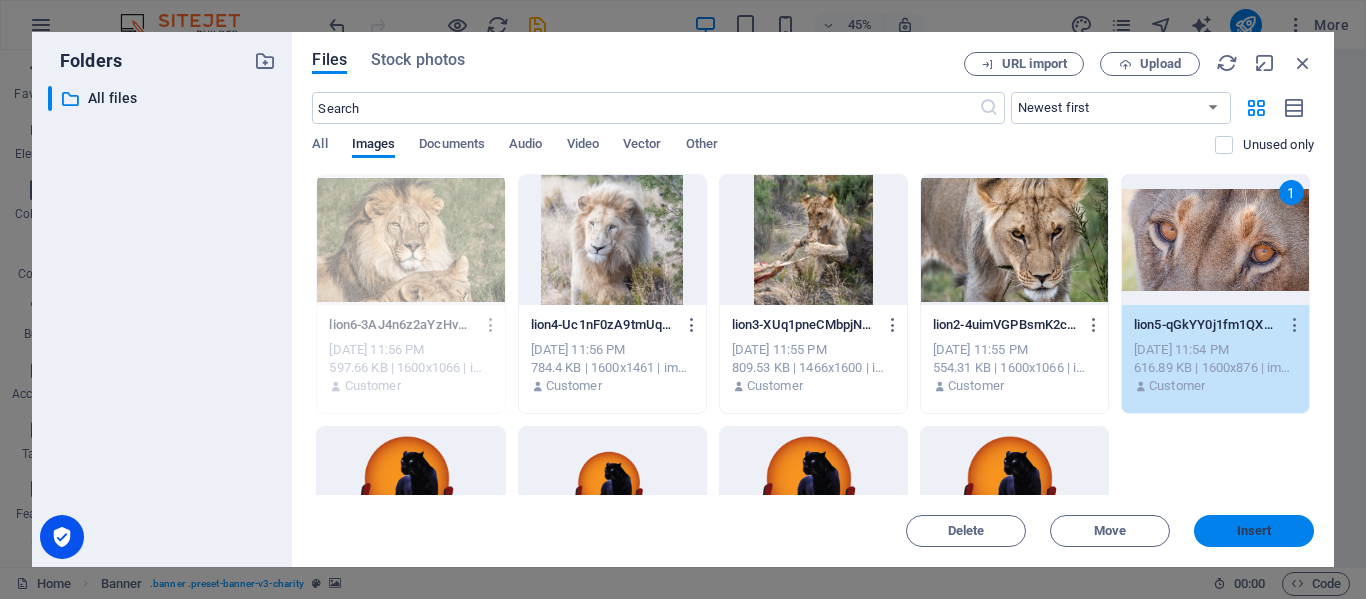 click on "Insert" at bounding box center (1254, 531) 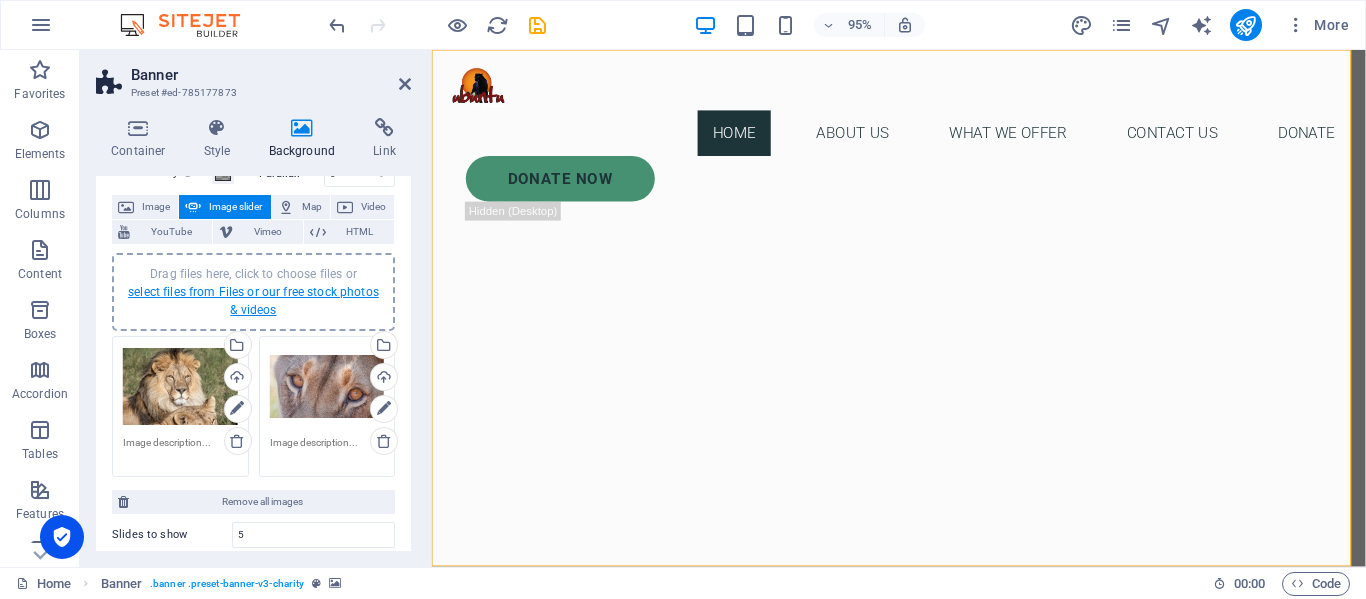 click on "select files from Files or our free stock photos & videos" at bounding box center (253, 301) 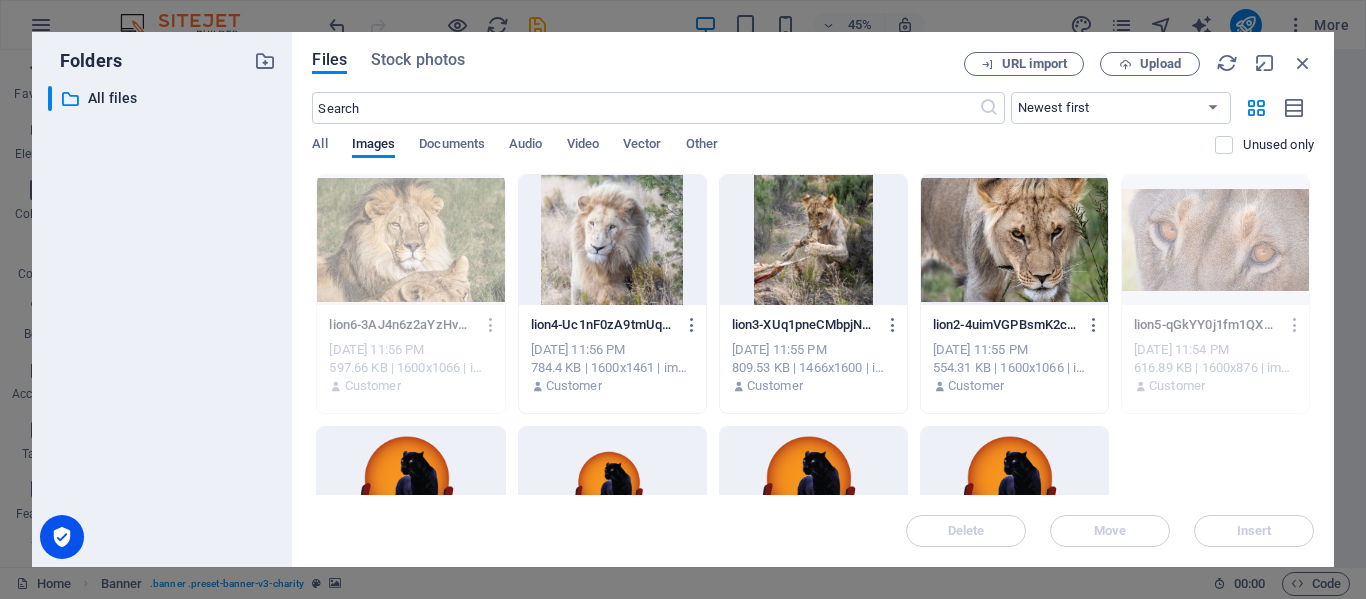 click at bounding box center [612, 240] 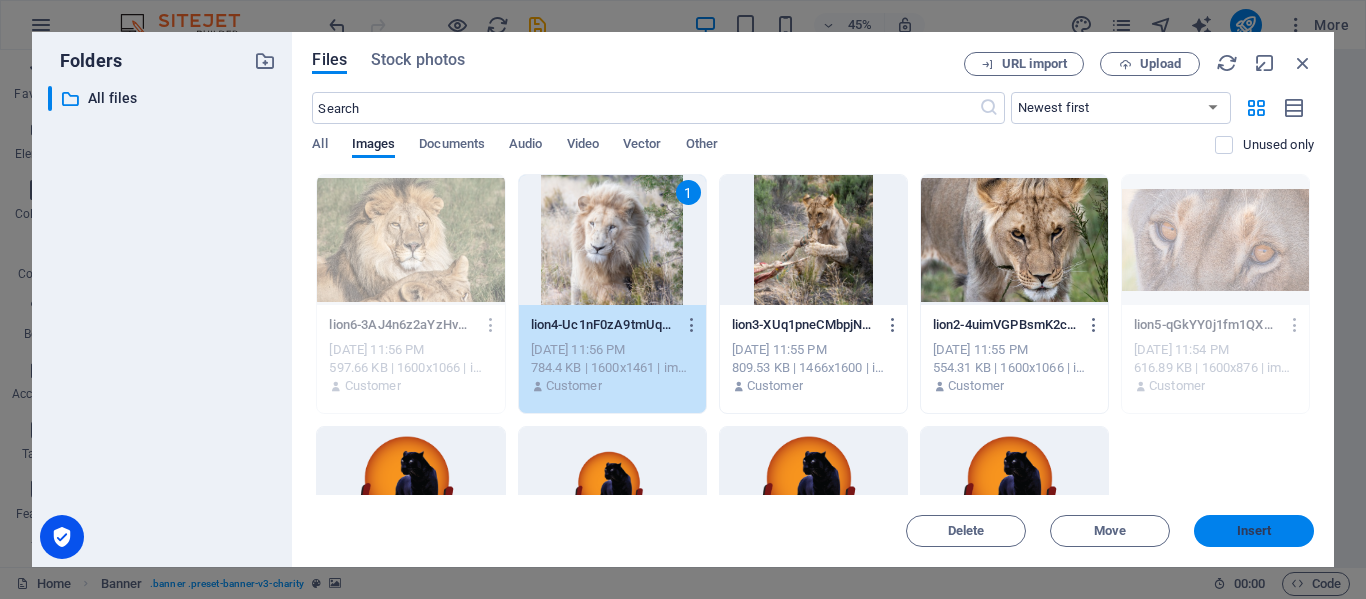 drag, startPoint x: 1272, startPoint y: 526, endPoint x: 813, endPoint y: 434, distance: 468.12924 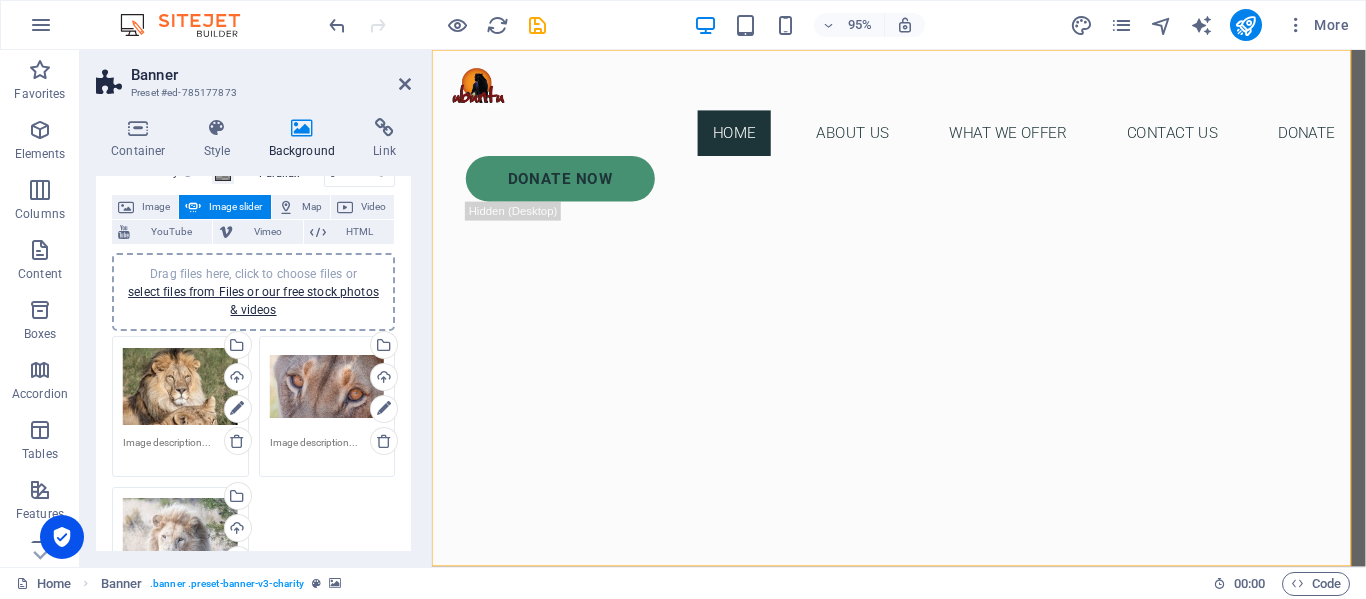 click on "Drag files here, click to choose files or select files from Files or our free stock photos & videos" at bounding box center [253, 292] 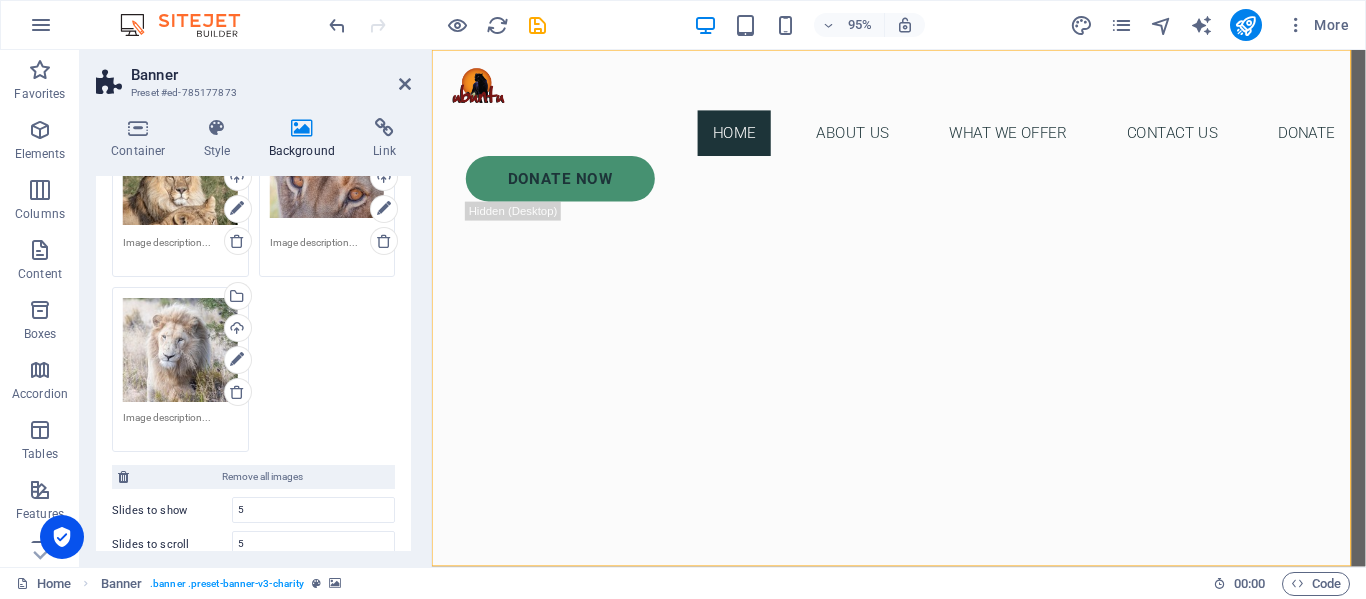 scroll, scrollTop: 200, scrollLeft: 0, axis: vertical 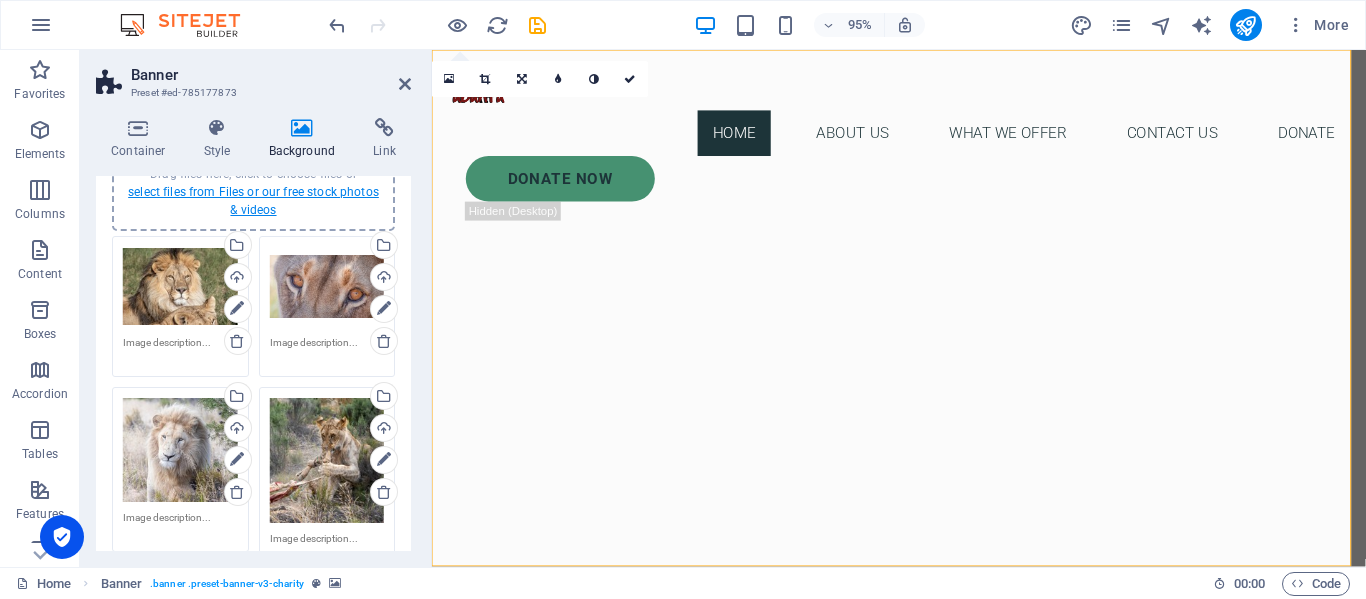 click on "select files from Files or our free stock photos & videos" at bounding box center [253, 201] 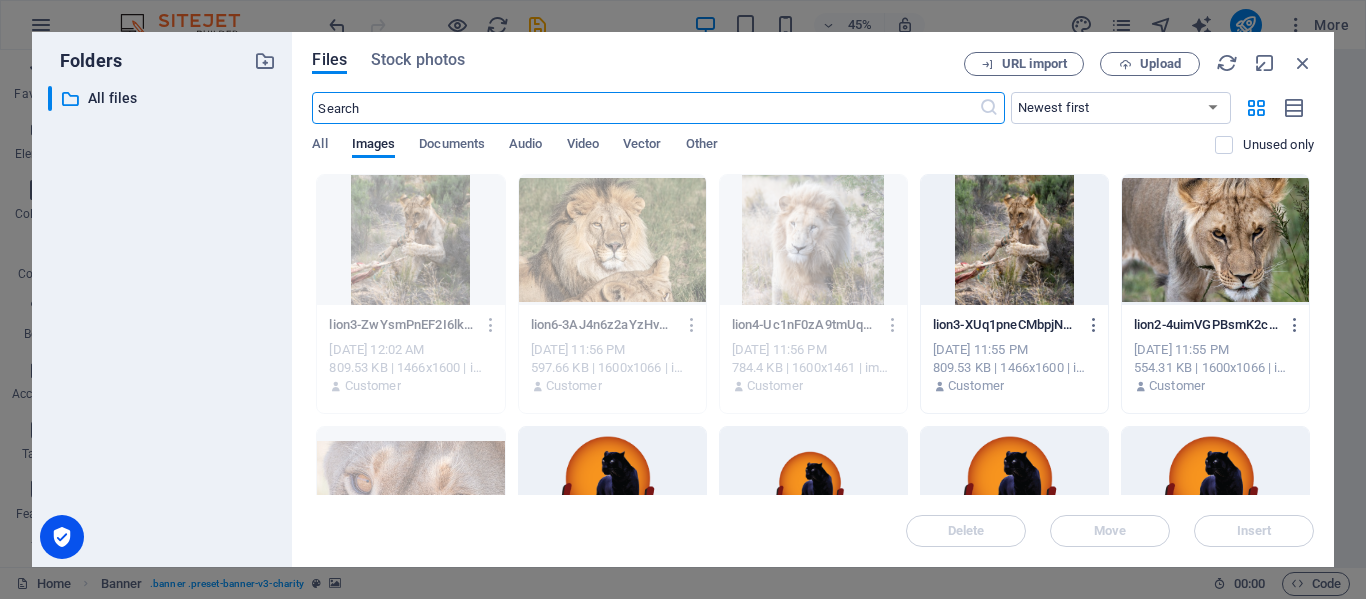 click at bounding box center (1215, 240) 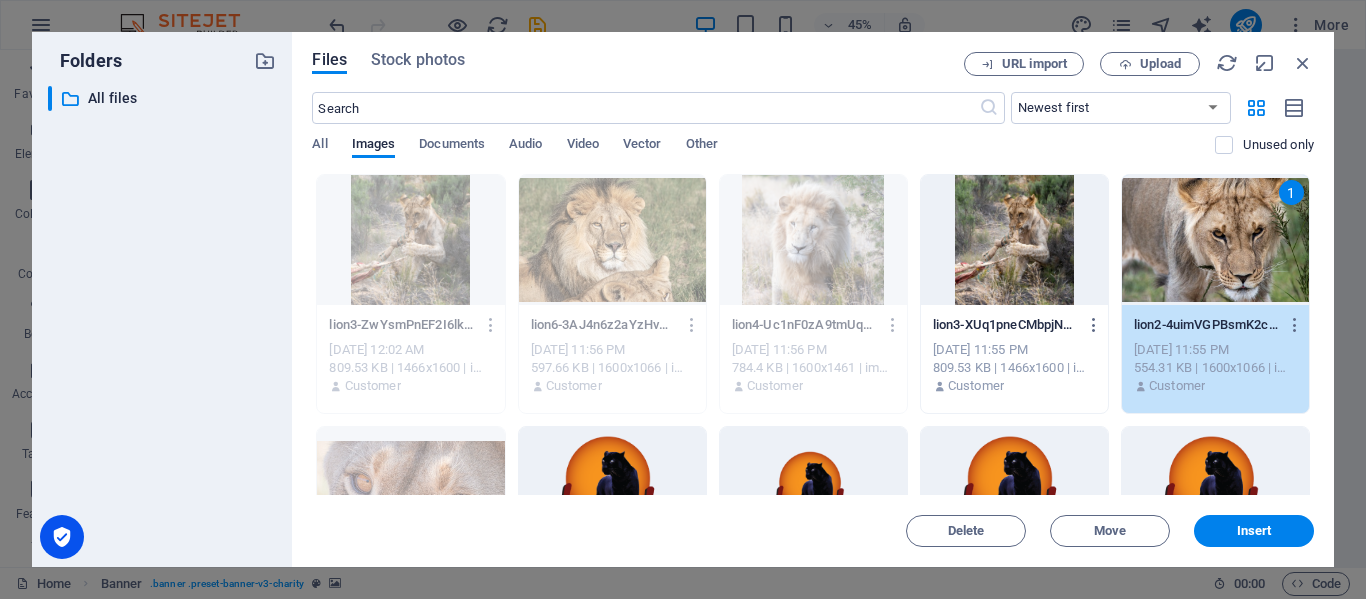 click on "1" at bounding box center [1215, 240] 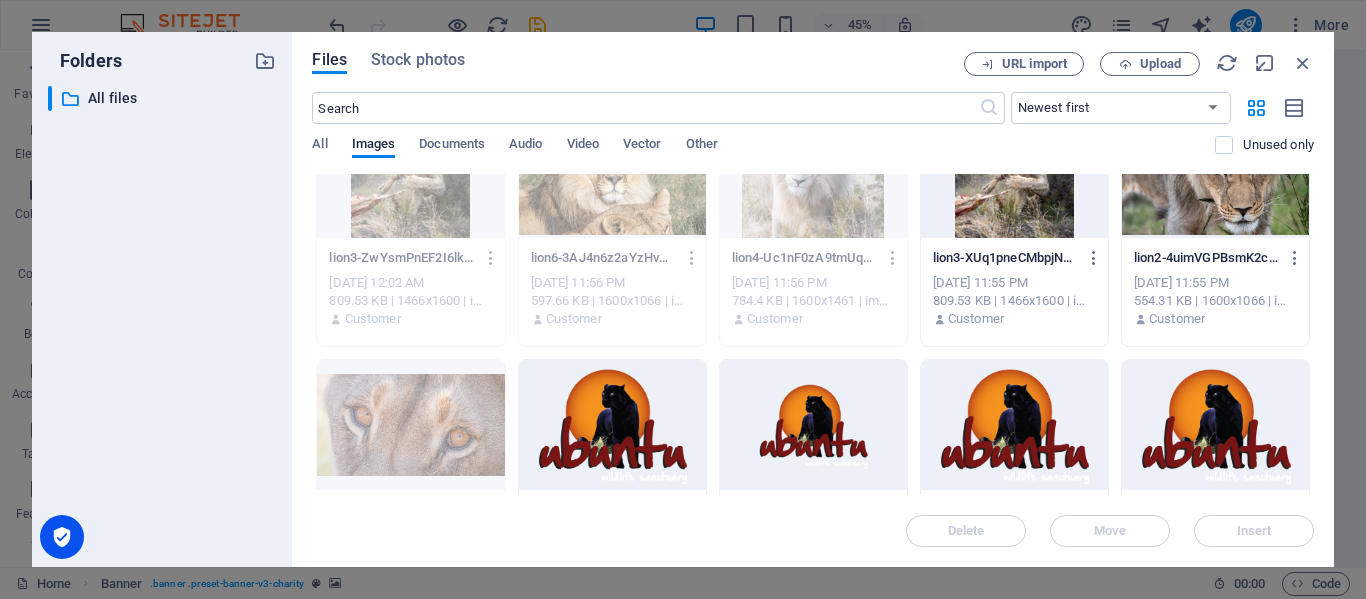 scroll, scrollTop: 171, scrollLeft: 0, axis: vertical 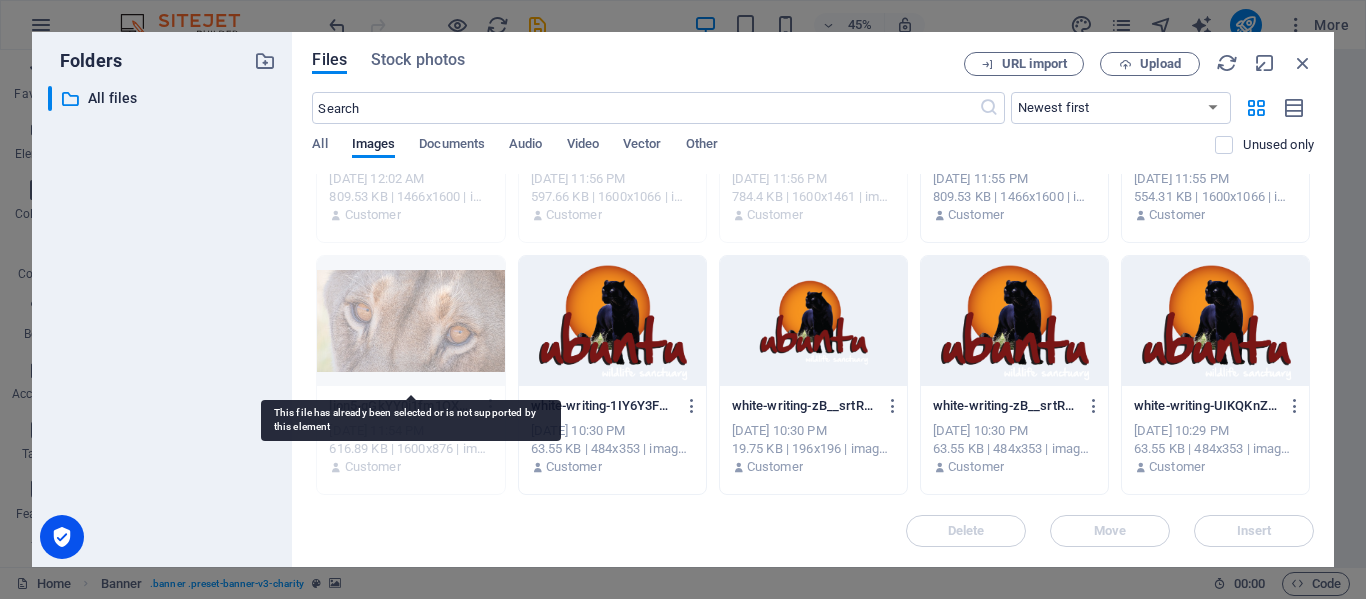 click at bounding box center [410, 321] 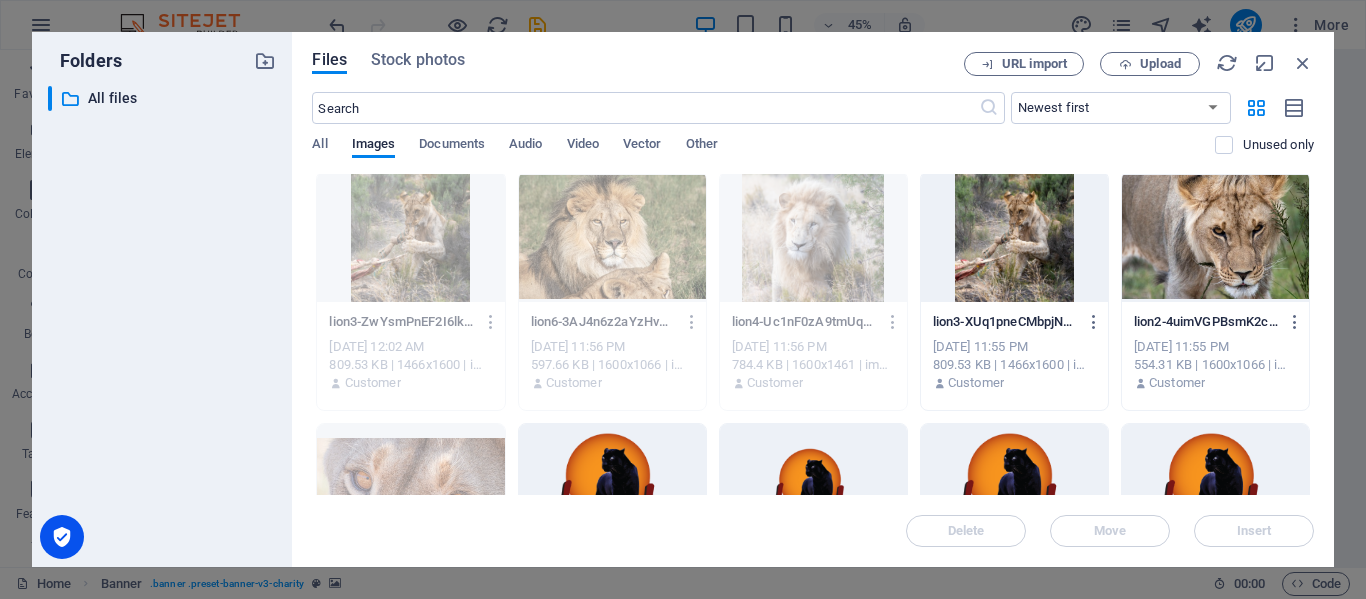 scroll, scrollTop: 0, scrollLeft: 0, axis: both 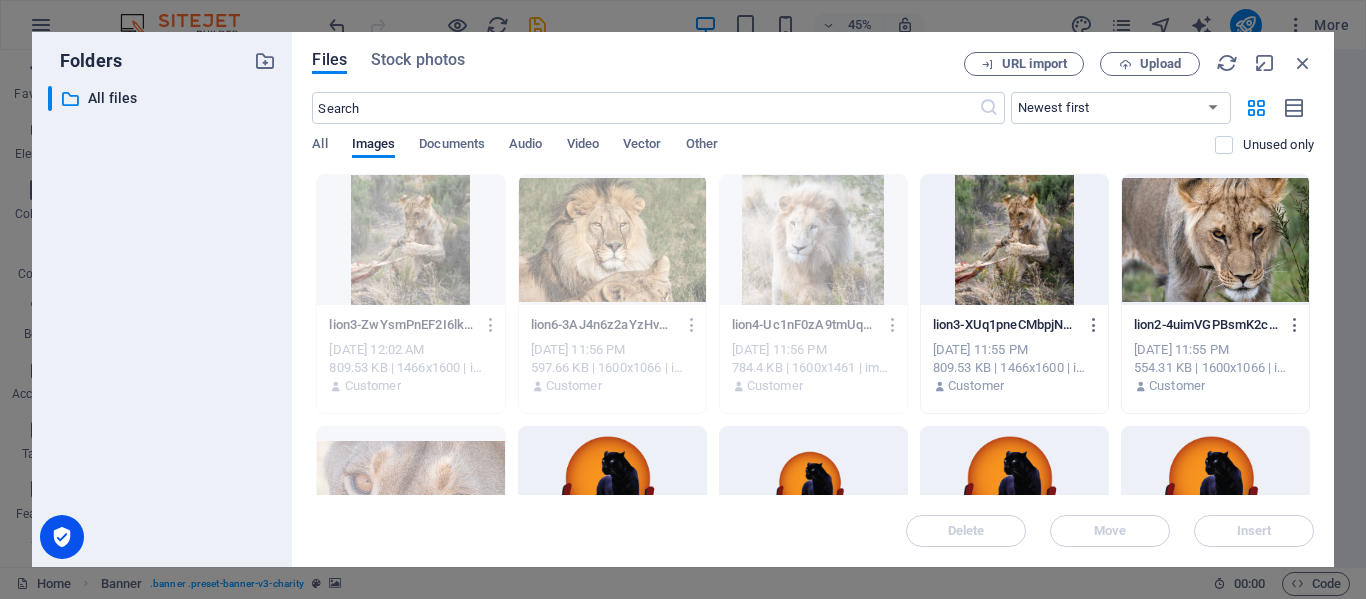 click at bounding box center (1215, 240) 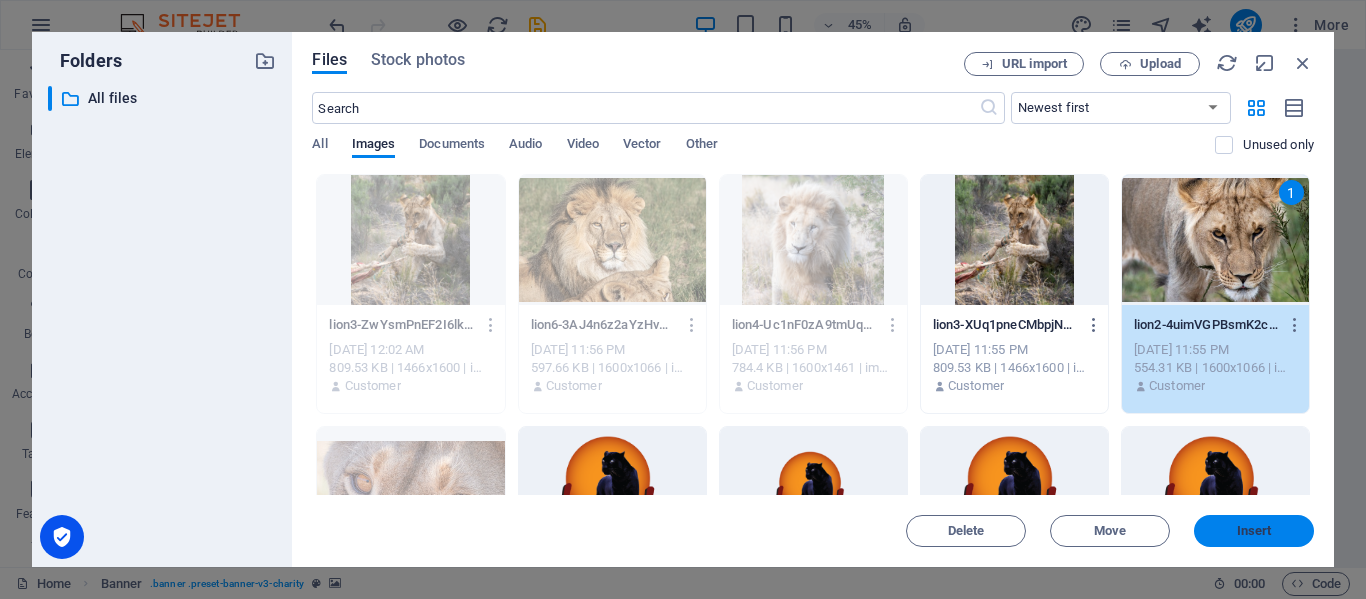 click on "Insert" at bounding box center (1254, 531) 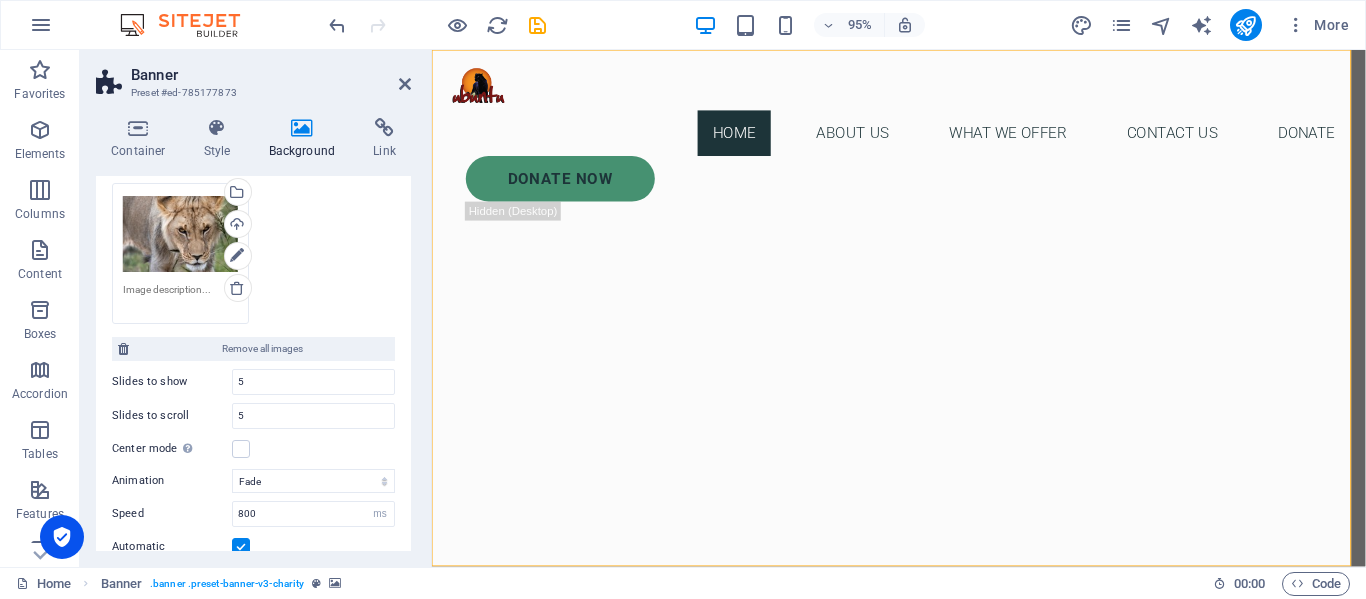 scroll, scrollTop: 700, scrollLeft: 0, axis: vertical 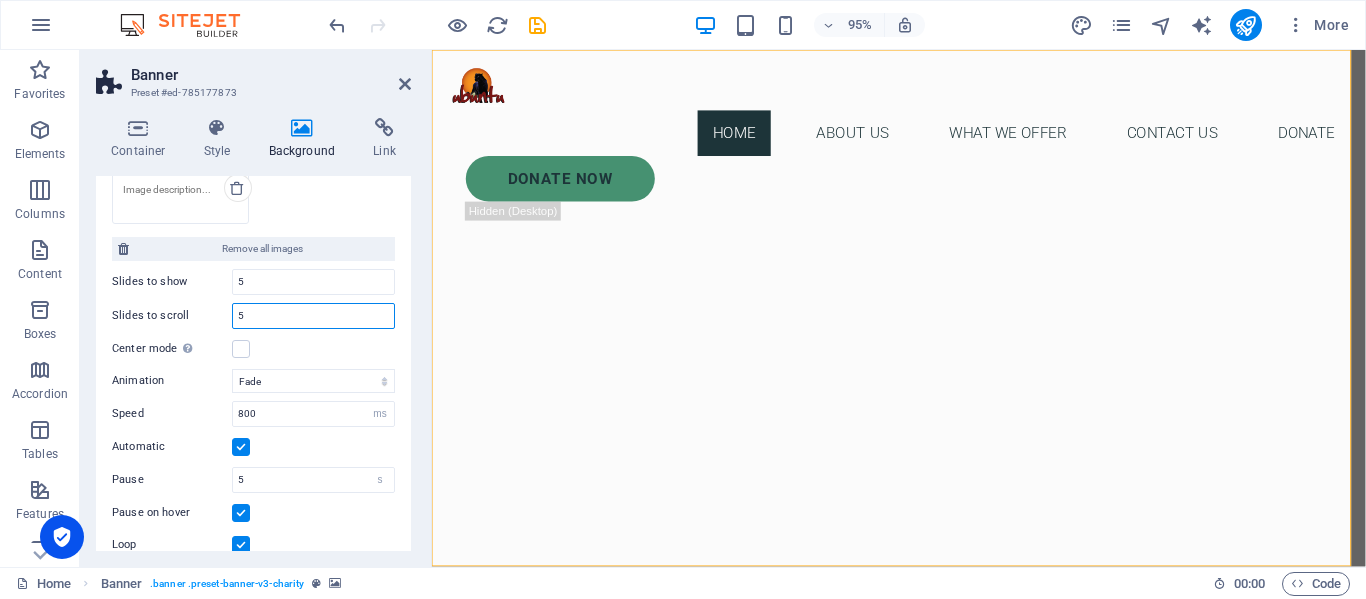 drag, startPoint x: 269, startPoint y: 313, endPoint x: 209, endPoint y: 310, distance: 60.074955 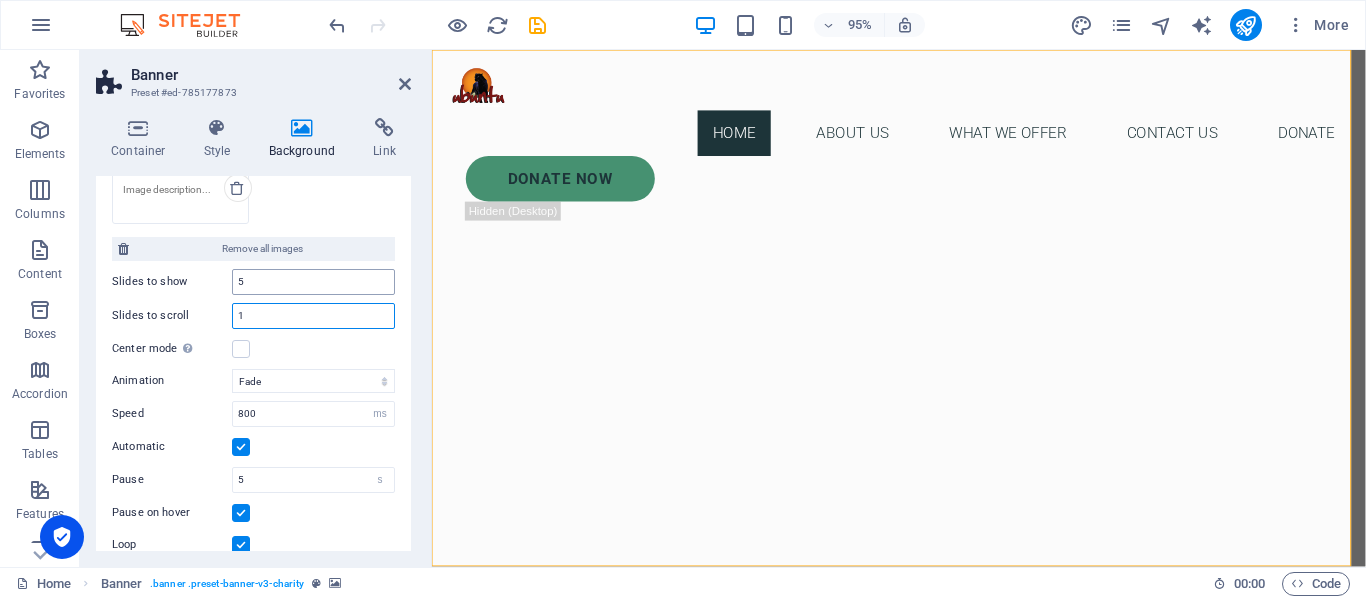 type on "1" 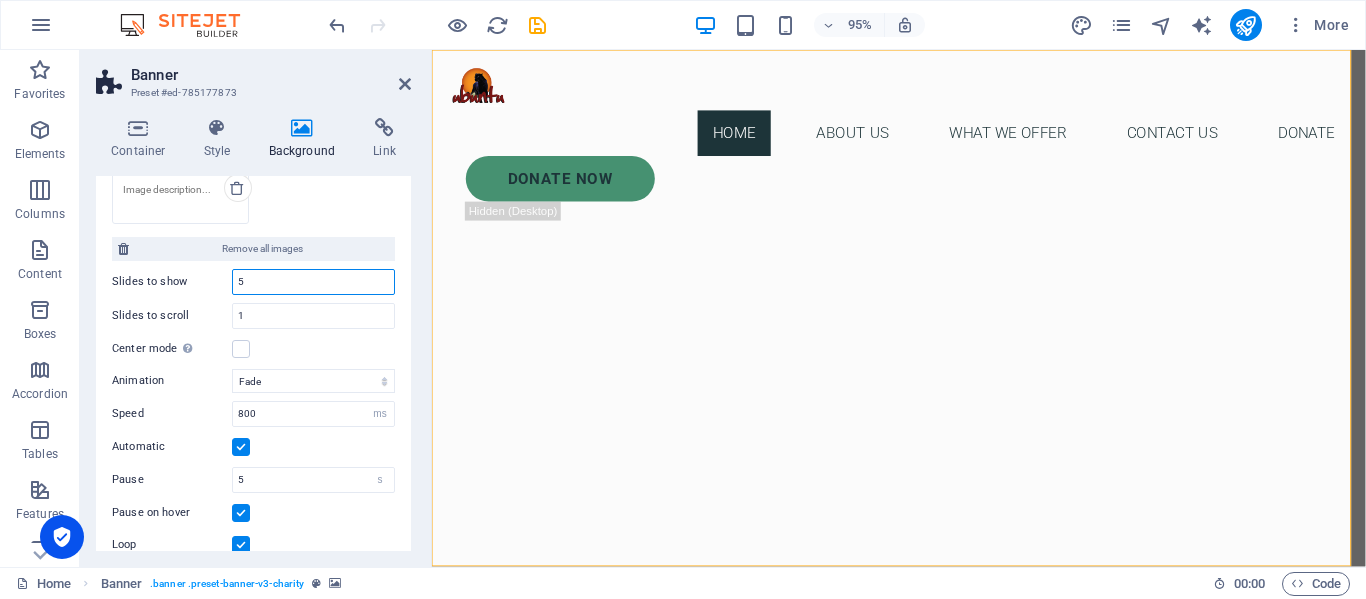 click on "5" at bounding box center [313, 282] 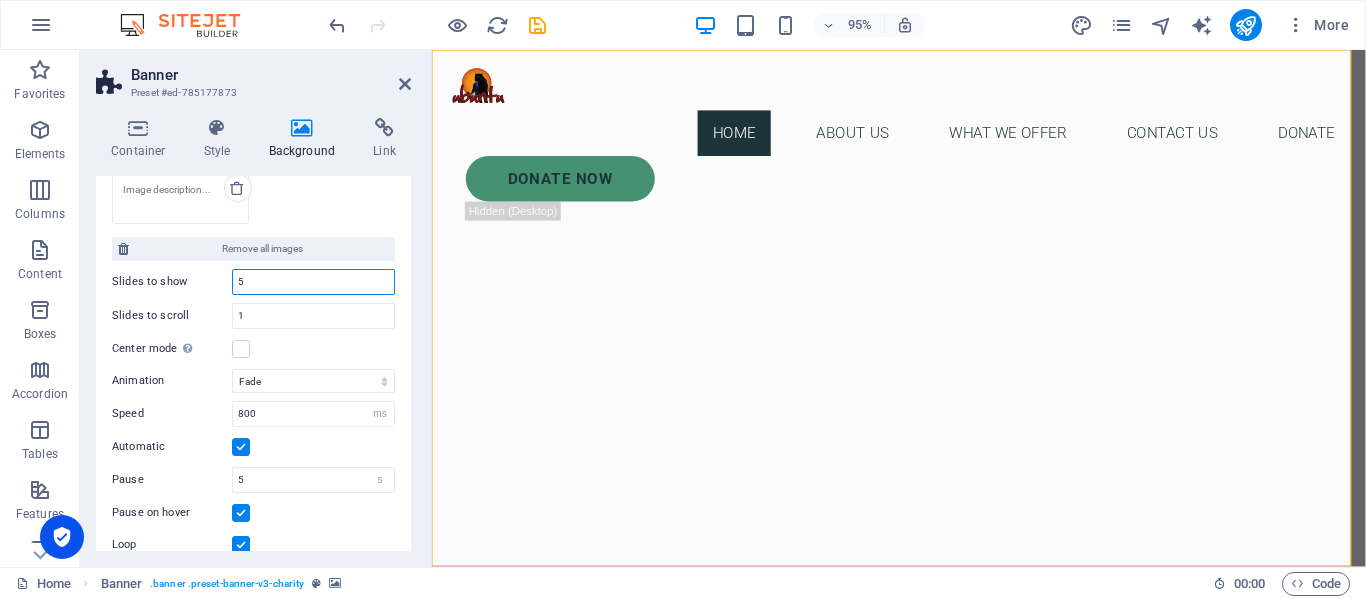 drag, startPoint x: 272, startPoint y: 276, endPoint x: 174, endPoint y: 283, distance: 98.24968 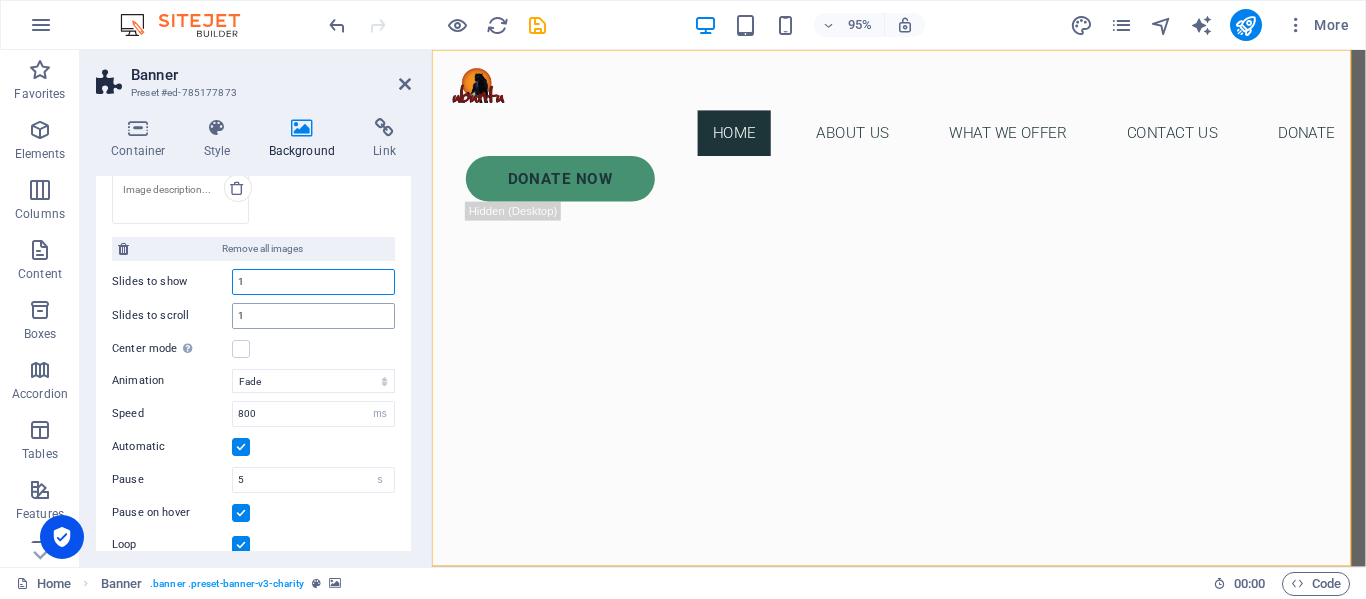 type on "1" 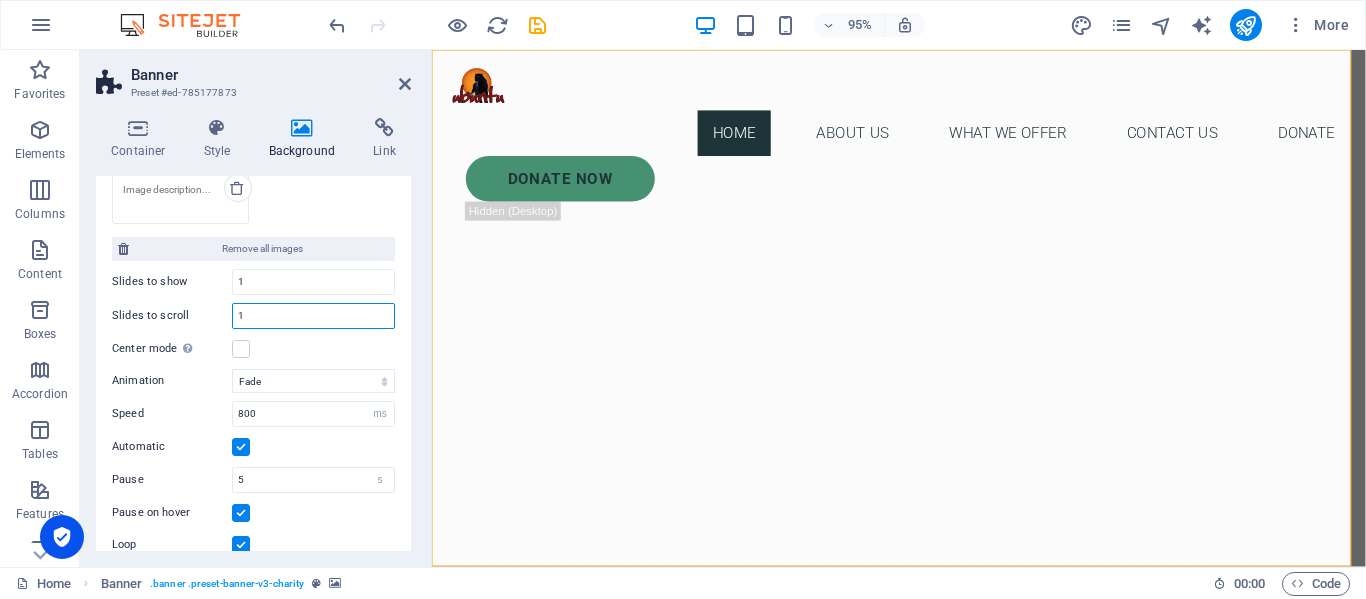 click on "1" at bounding box center (313, 316) 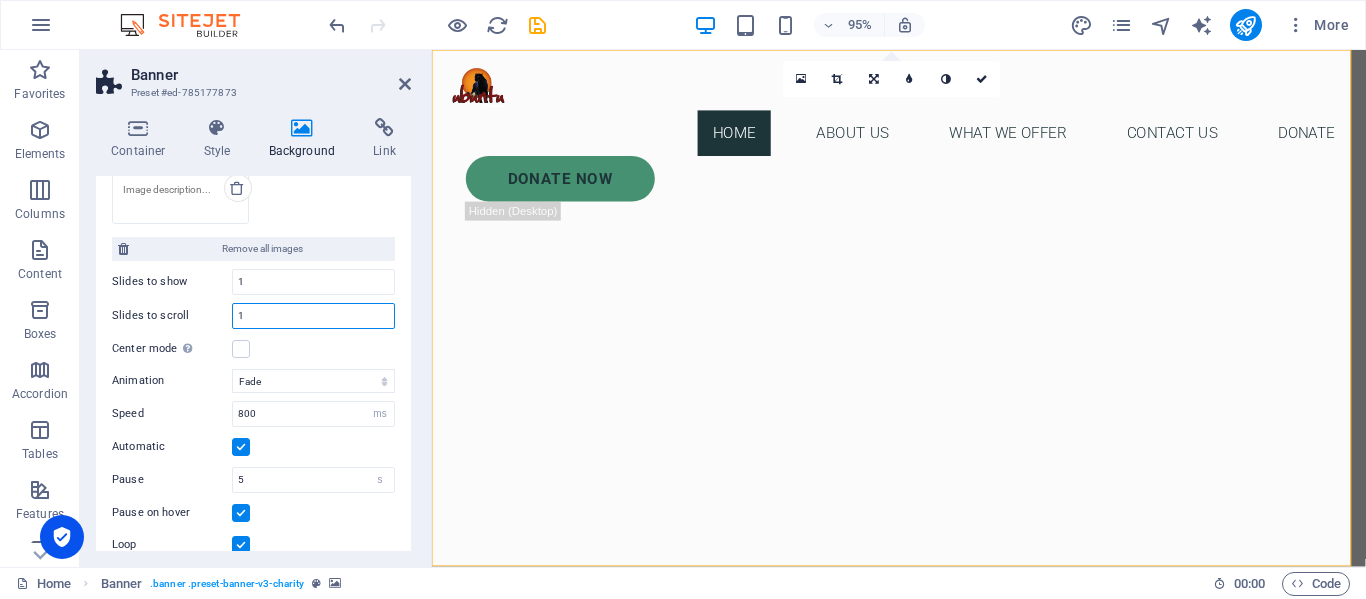 drag, startPoint x: 272, startPoint y: 315, endPoint x: 160, endPoint y: 309, distance: 112.1606 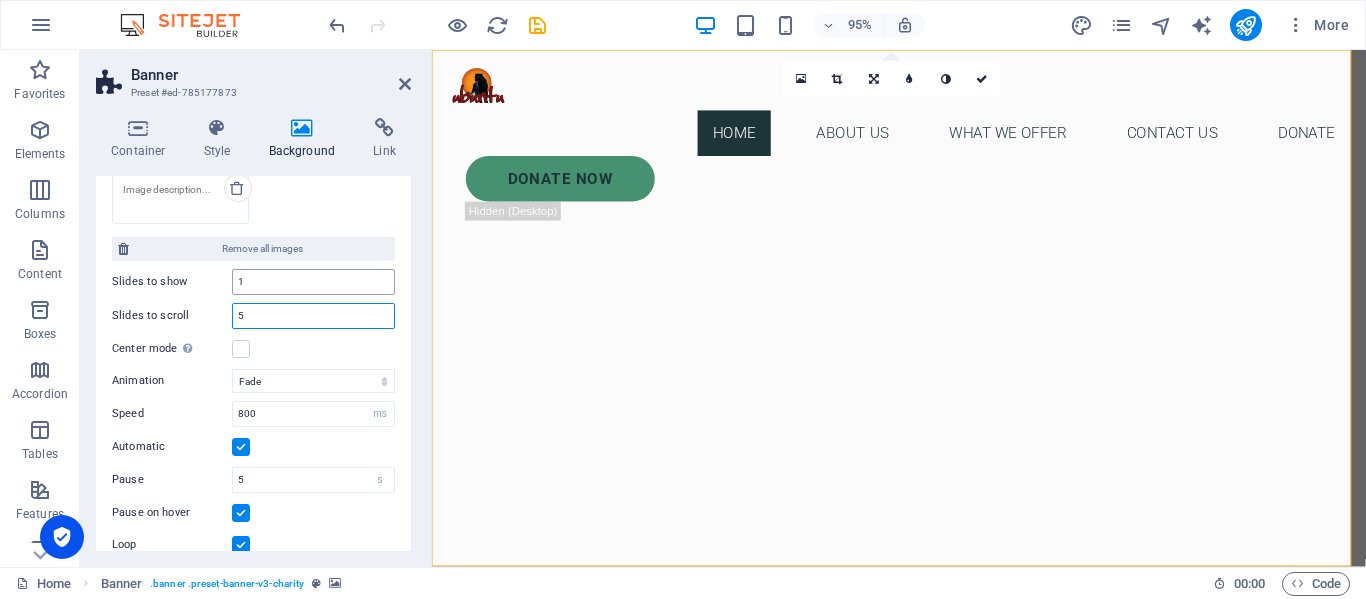 type on "5" 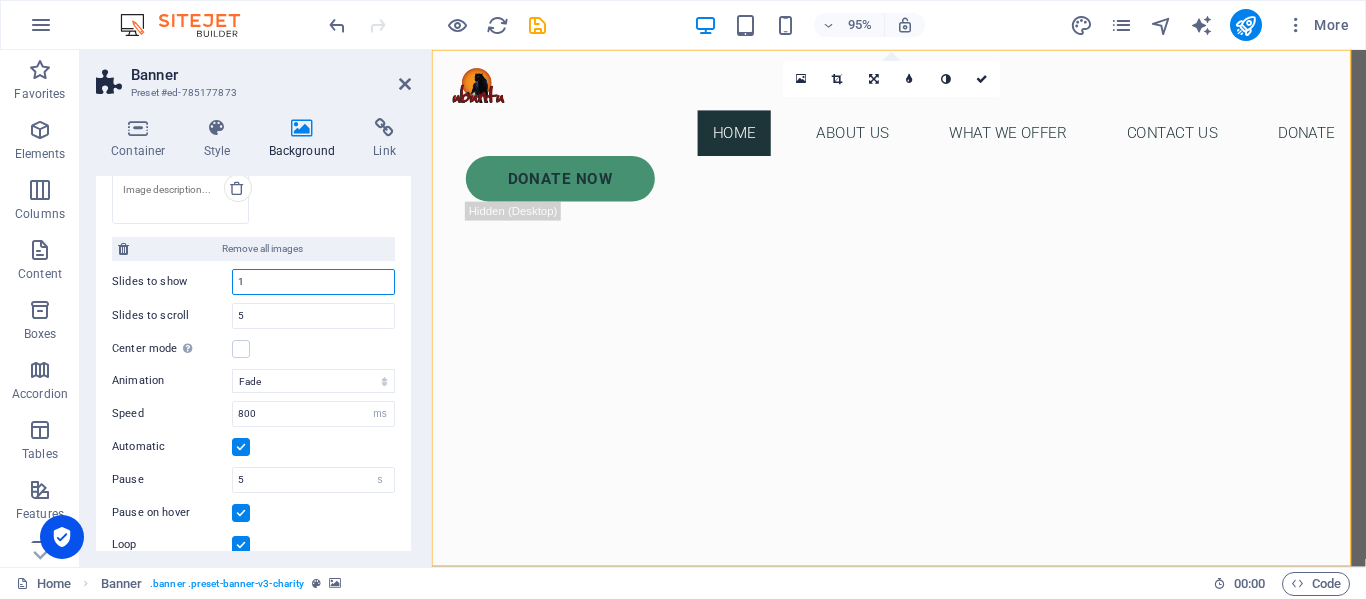 click on "1" at bounding box center (313, 282) 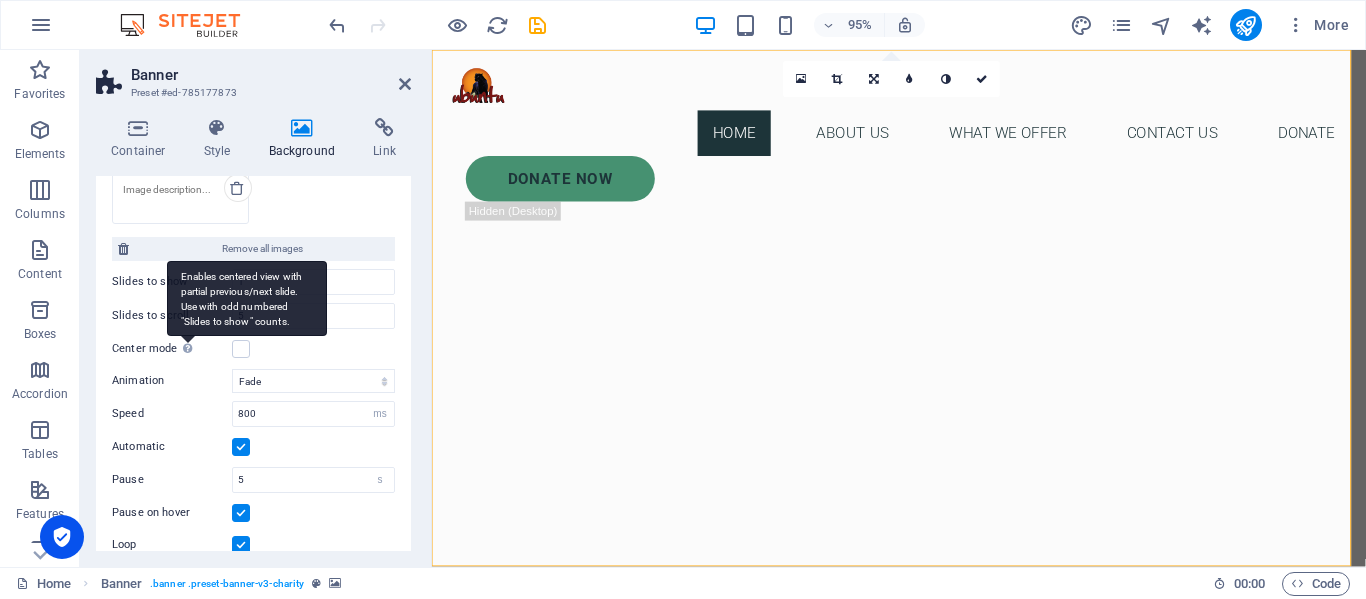 click on "Enables centered view with partial previous/next slide. Use with odd numbered "Slides to show" counts." at bounding box center (247, 298) 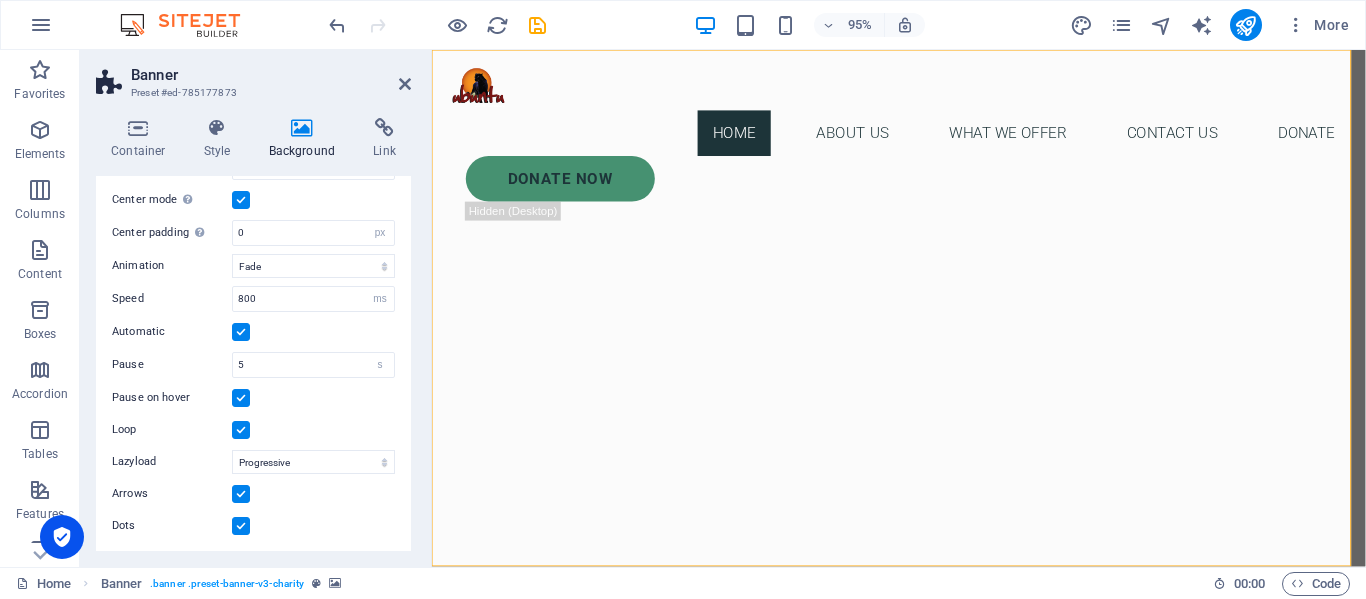 scroll, scrollTop: 850, scrollLeft: 0, axis: vertical 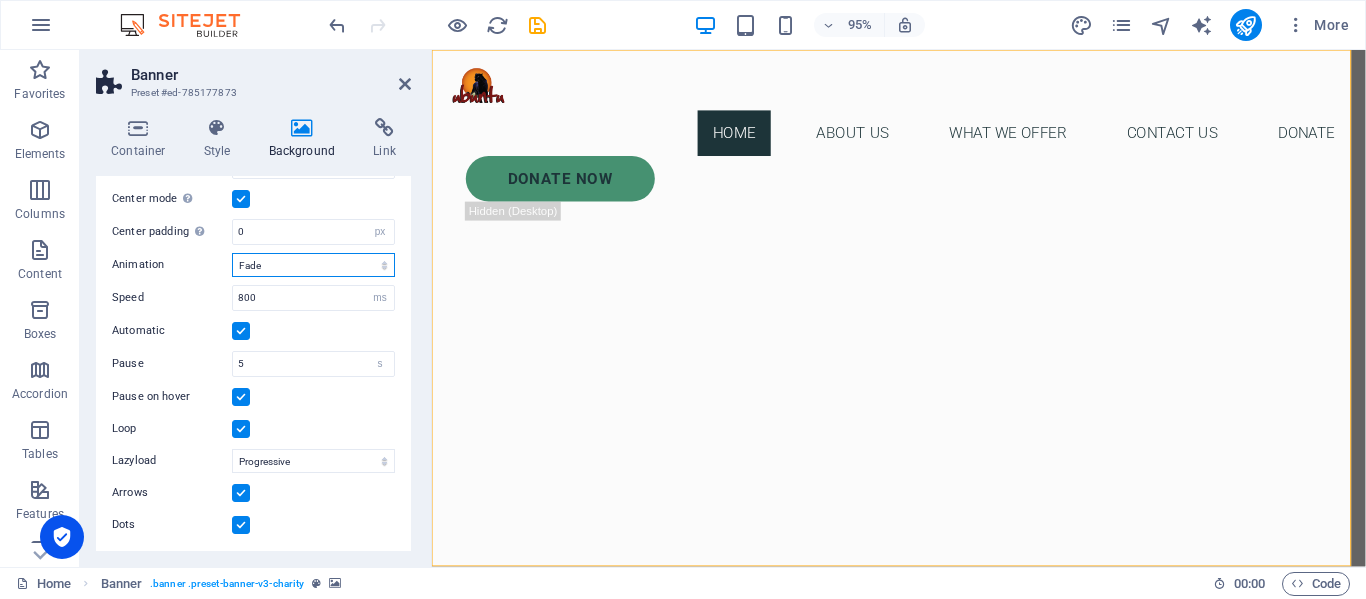 click on "Slide Fade" at bounding box center (313, 265) 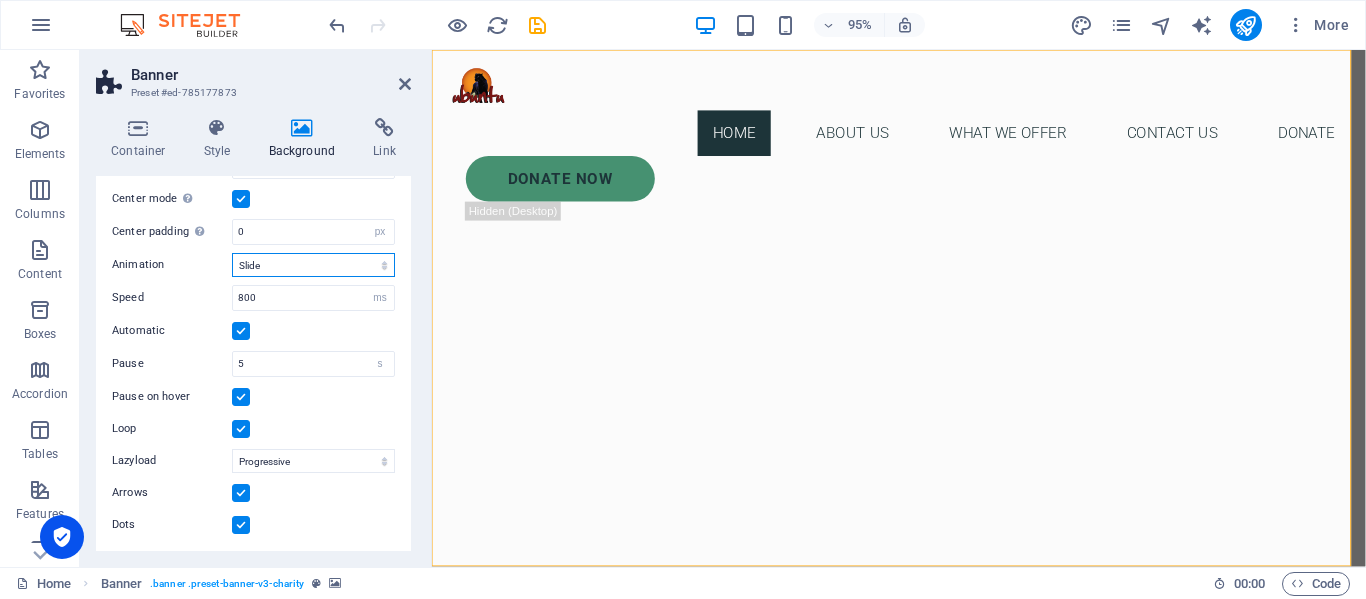 click on "Slide Fade" at bounding box center [313, 265] 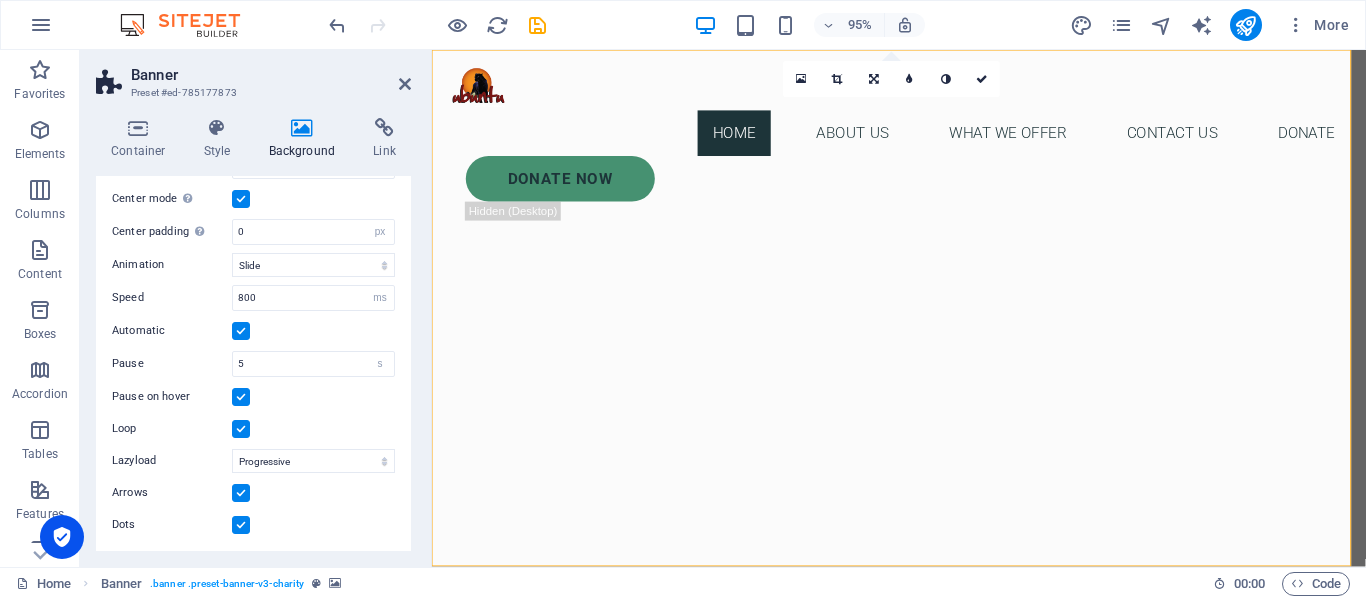 click at bounding box center (241, 397) 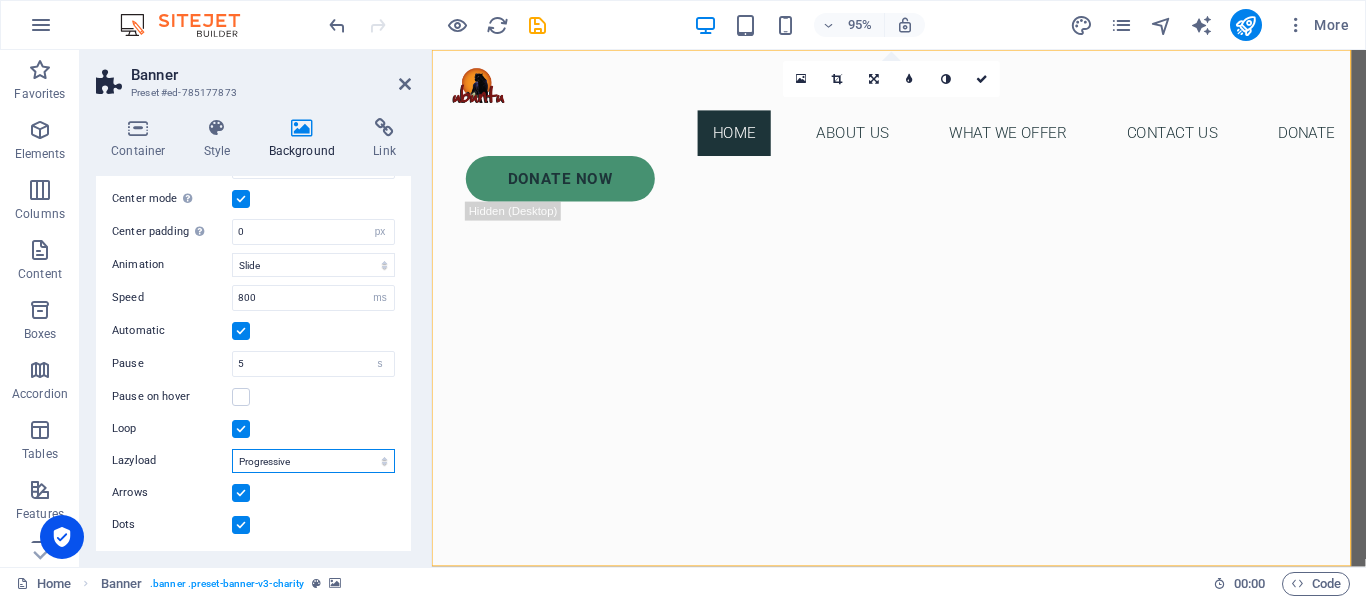 click on "Off On demand Progressive" at bounding box center (313, 461) 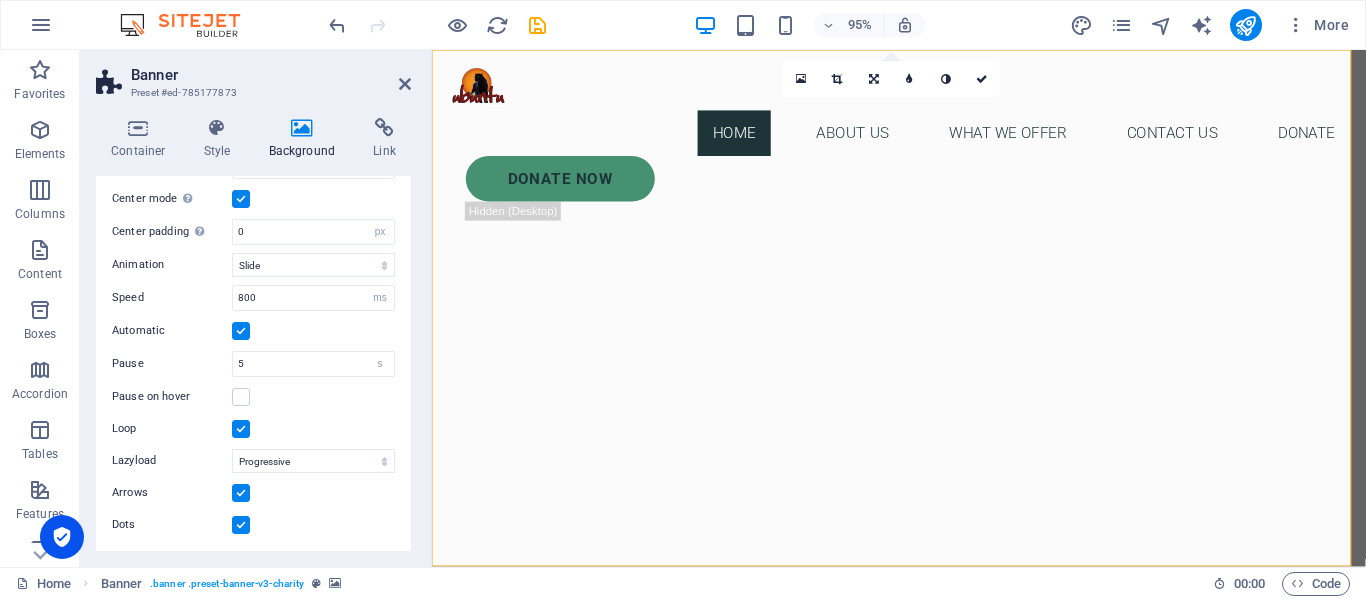 click at bounding box center (241, 525) 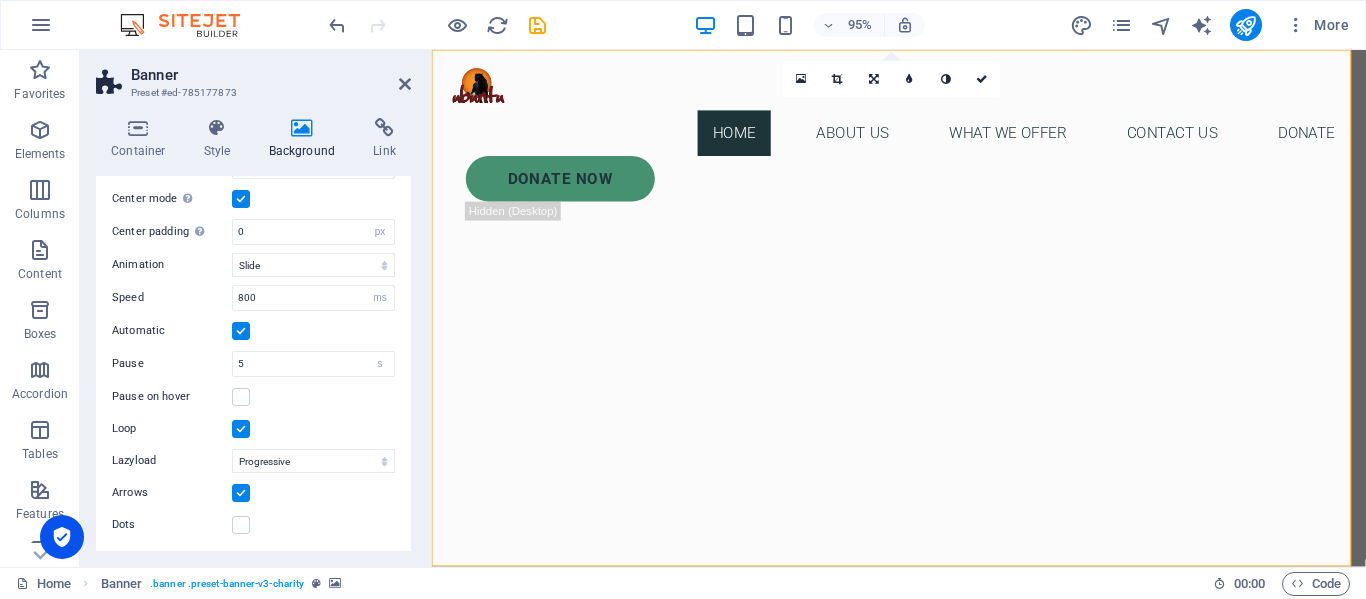 click on "Arrows" at bounding box center [253, 493] 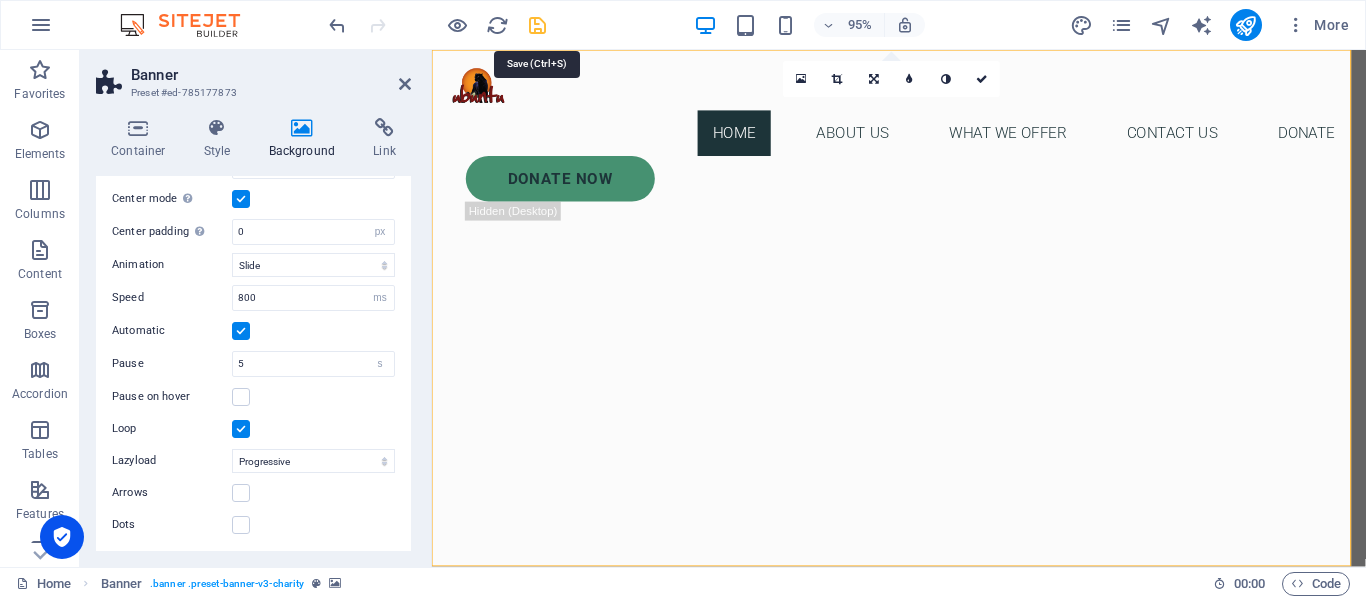 click at bounding box center (537, 25) 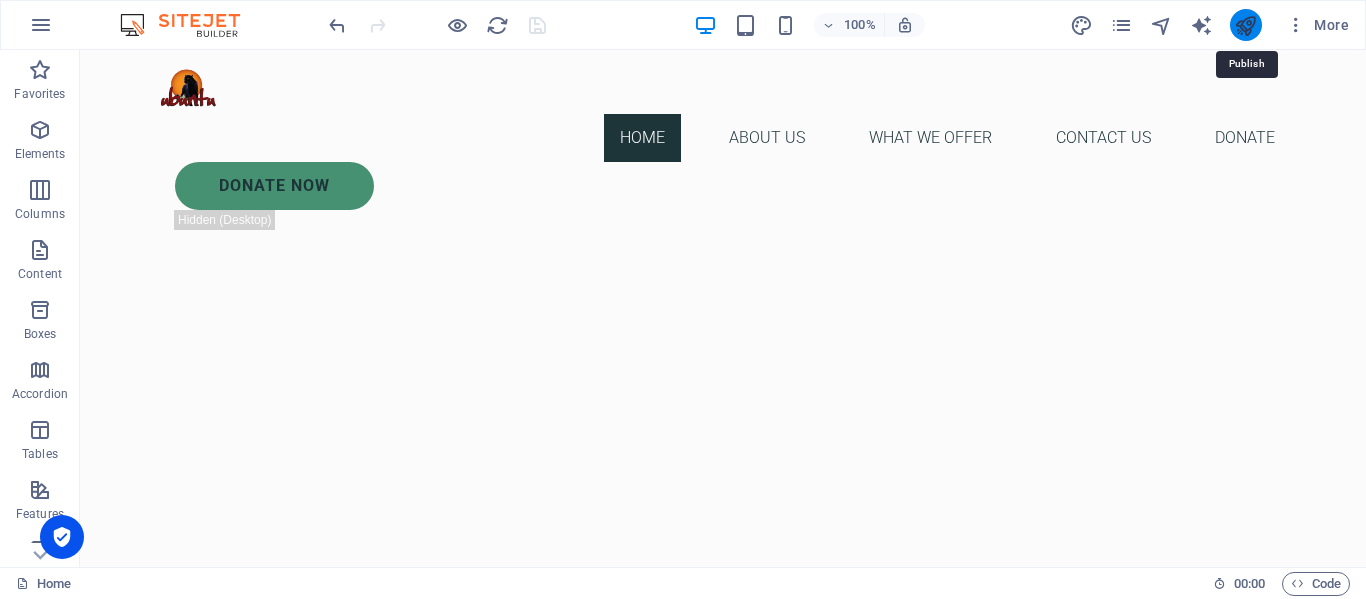 click at bounding box center [1245, 25] 